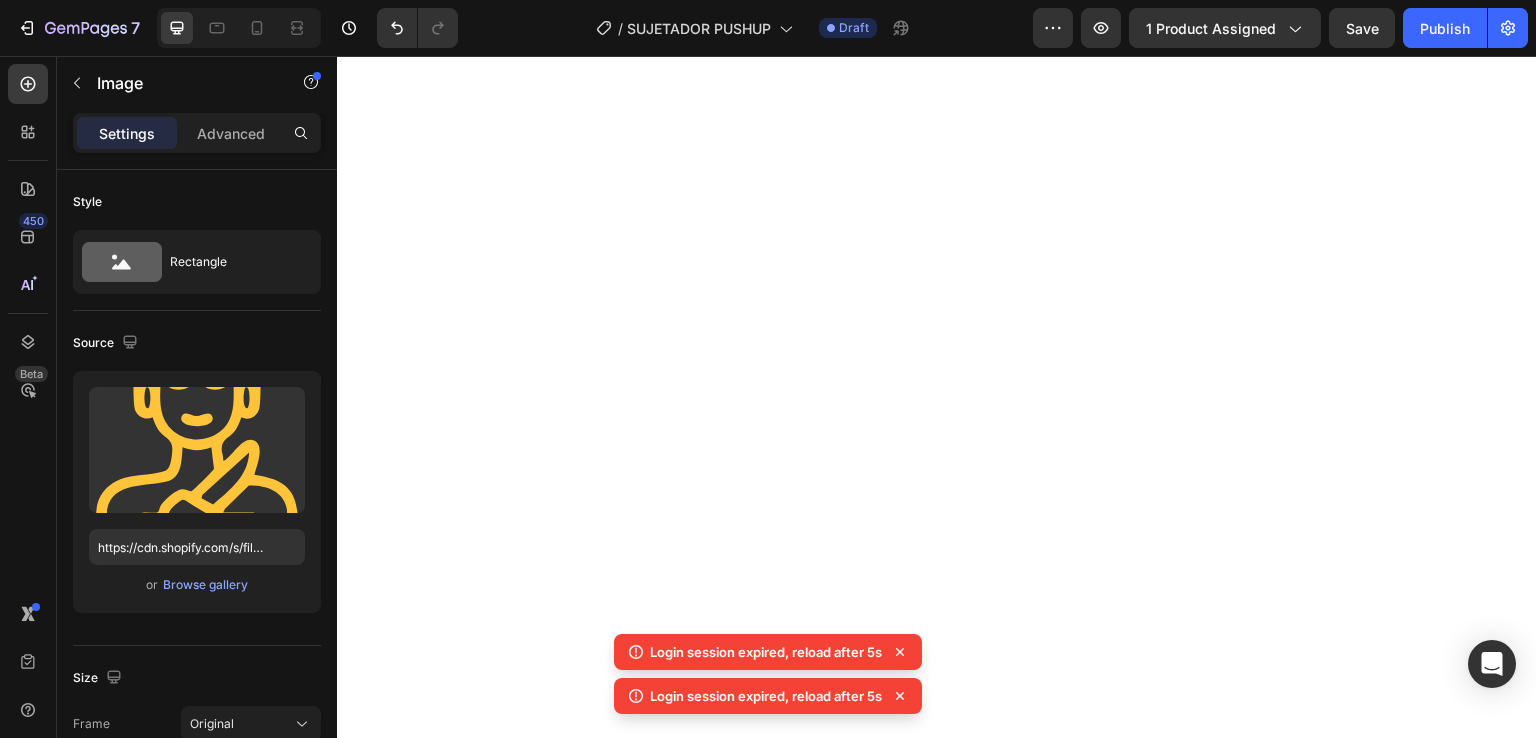 scroll, scrollTop: 0, scrollLeft: 0, axis: both 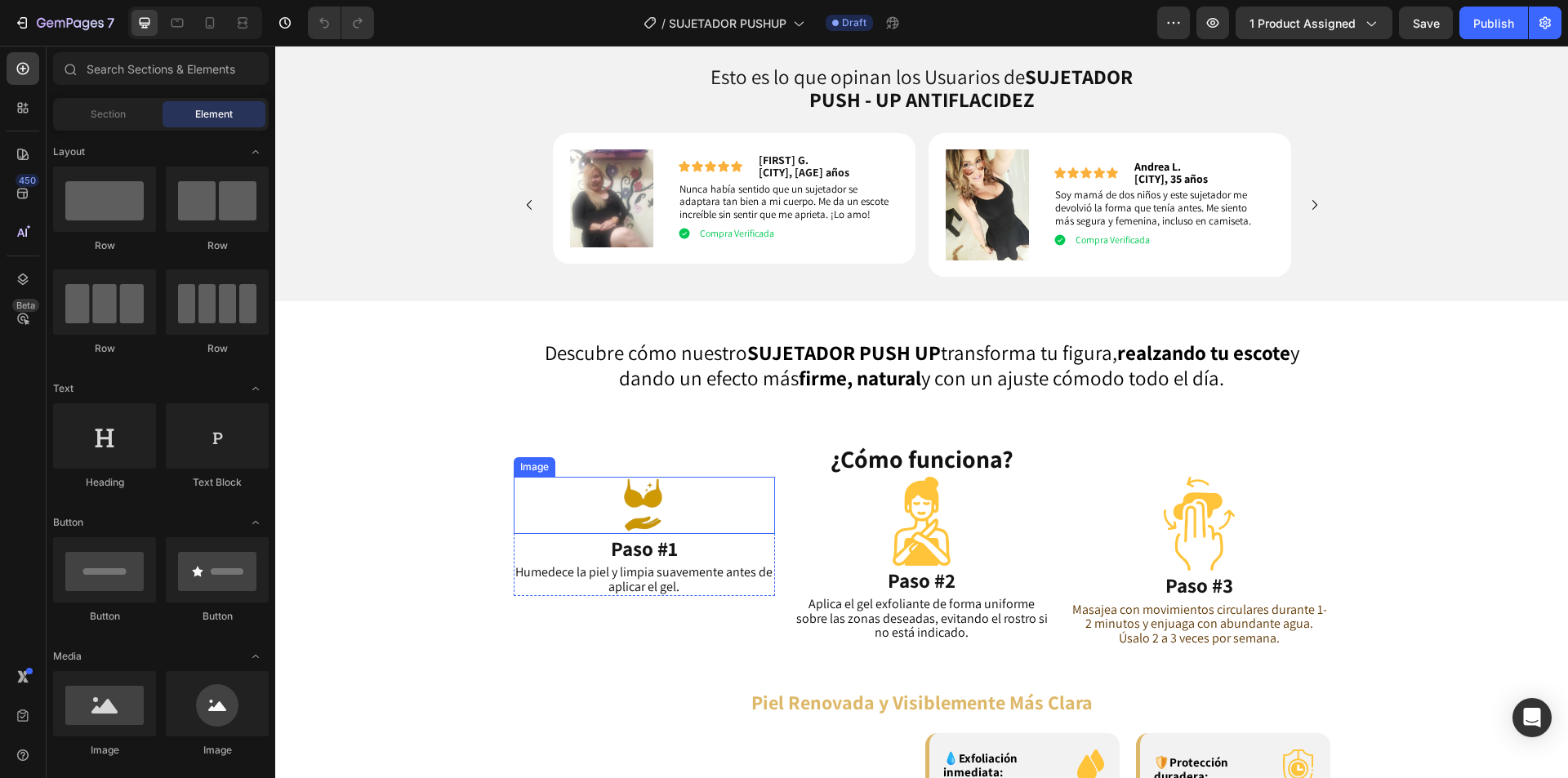 drag, startPoint x: 637, startPoint y: 537, endPoint x: 735, endPoint y: 537, distance: 98 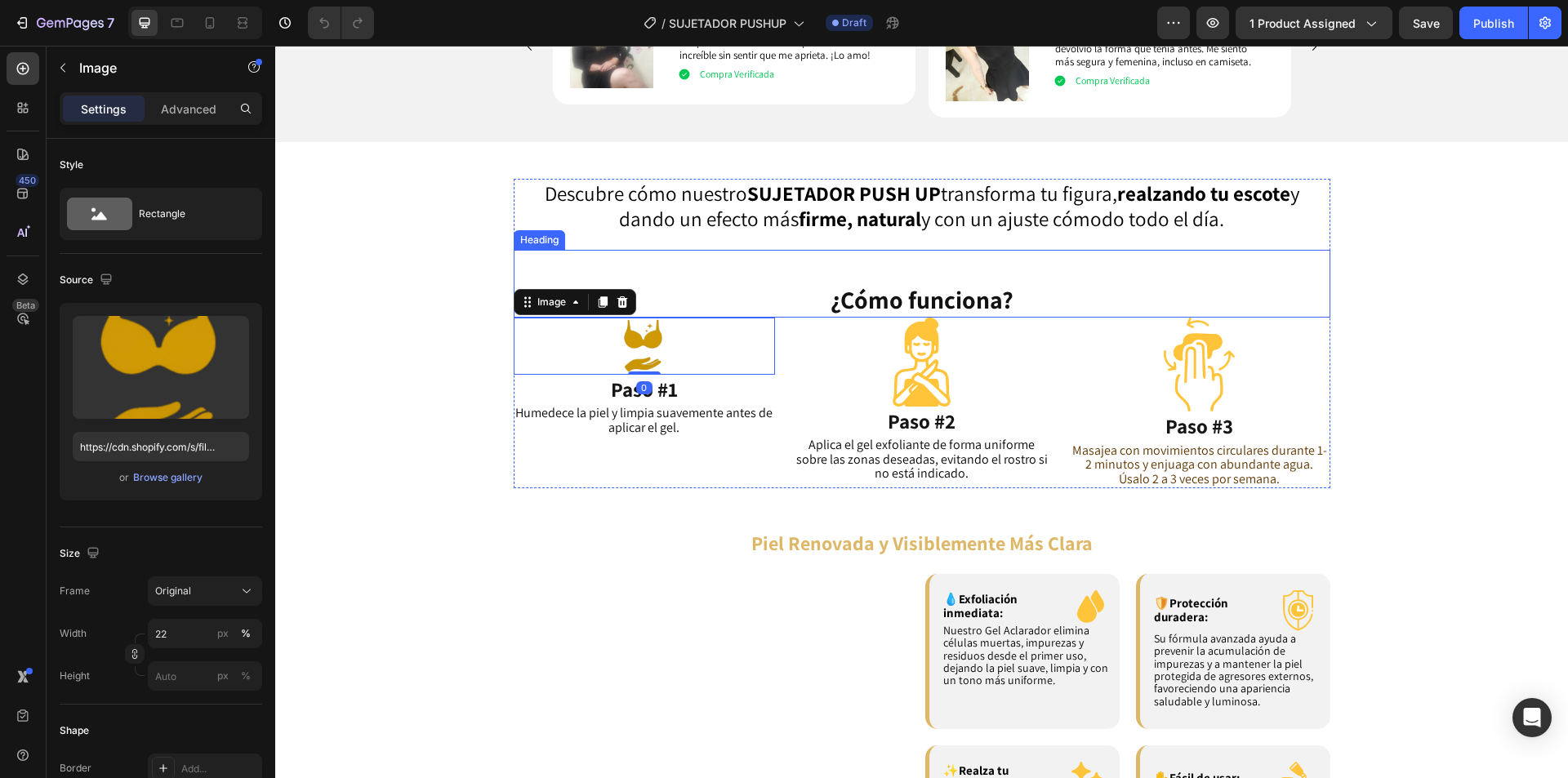scroll, scrollTop: 1225, scrollLeft: 0, axis: vertical 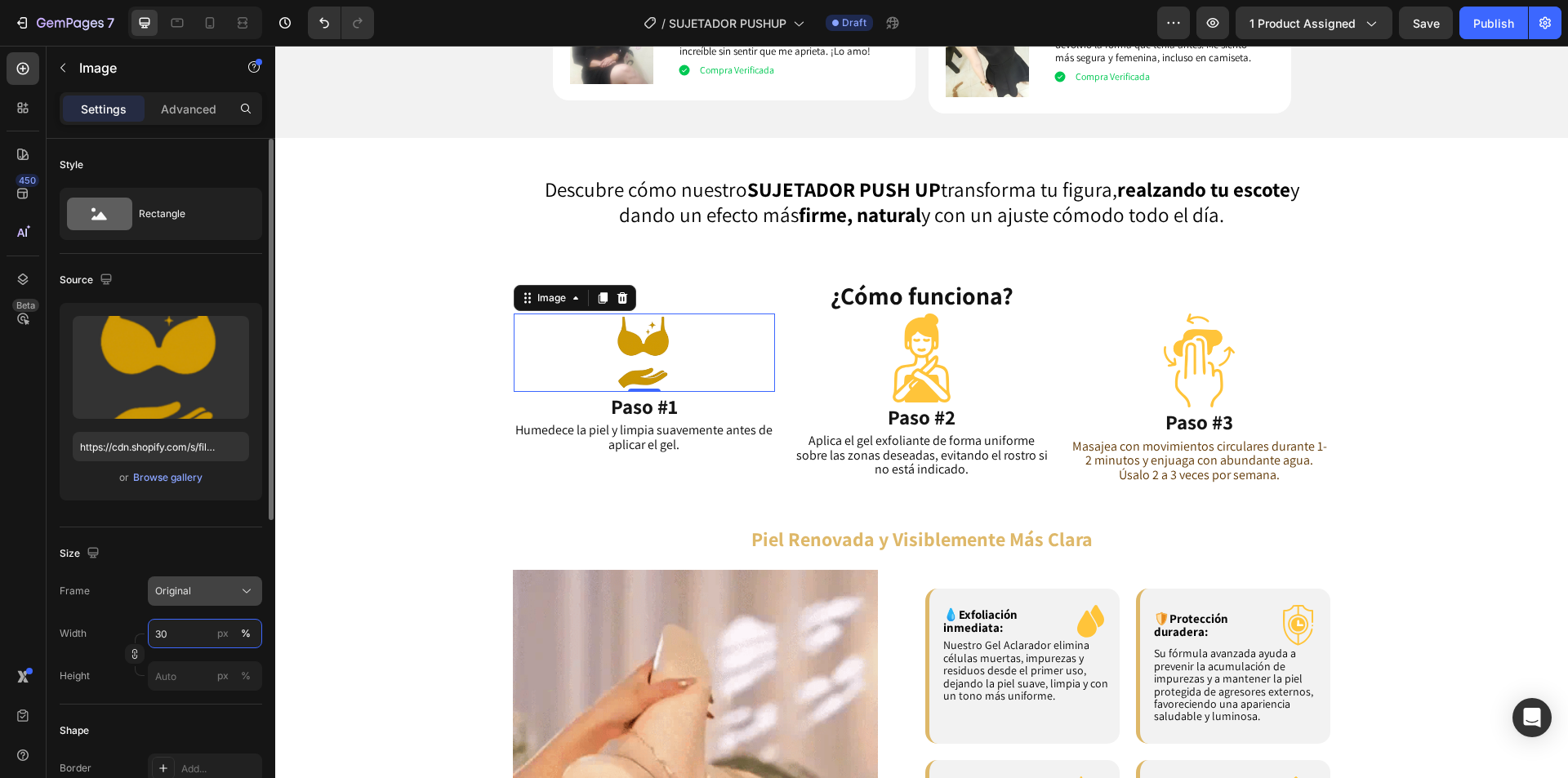 type on "3" 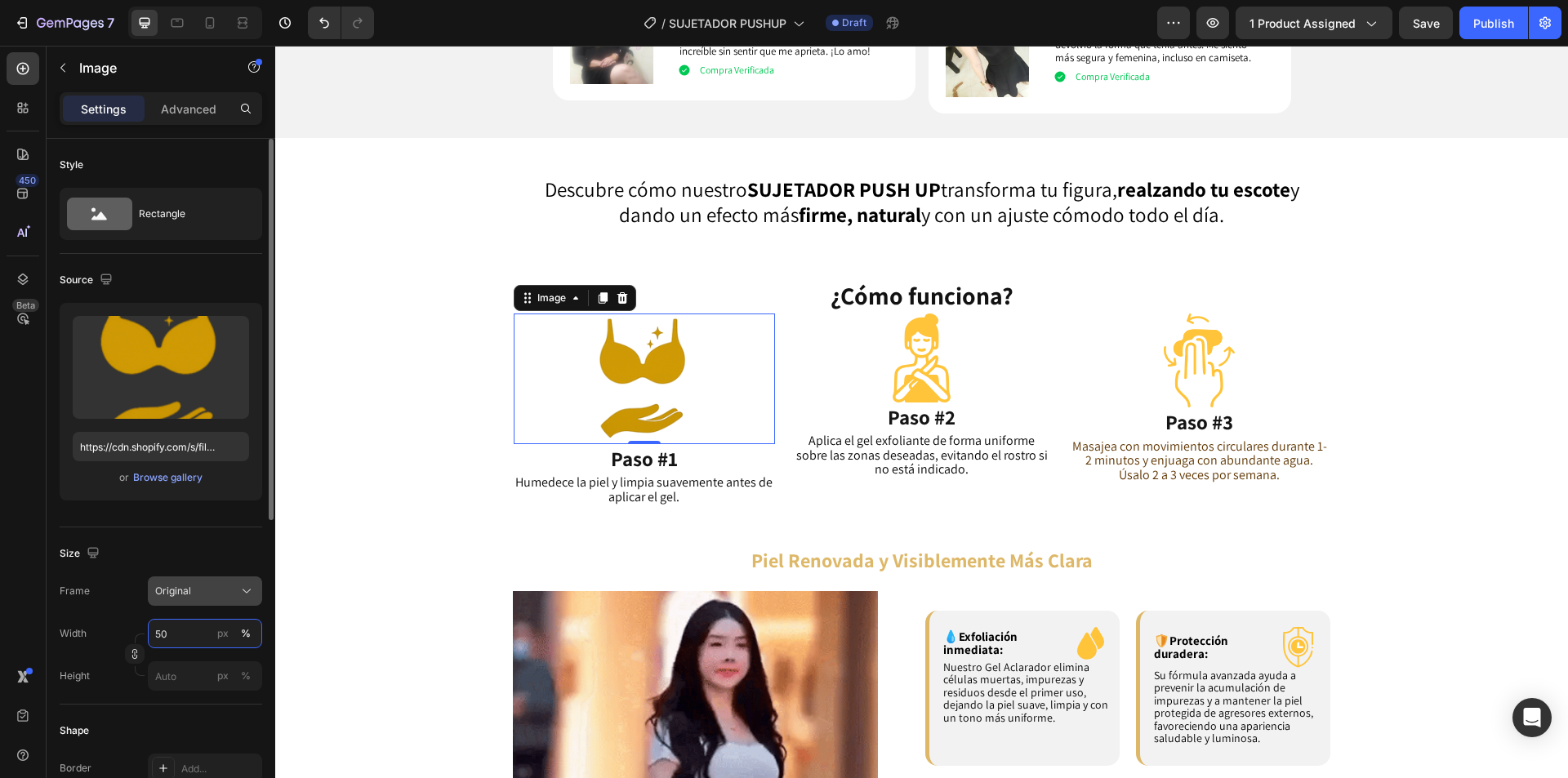 type on "5" 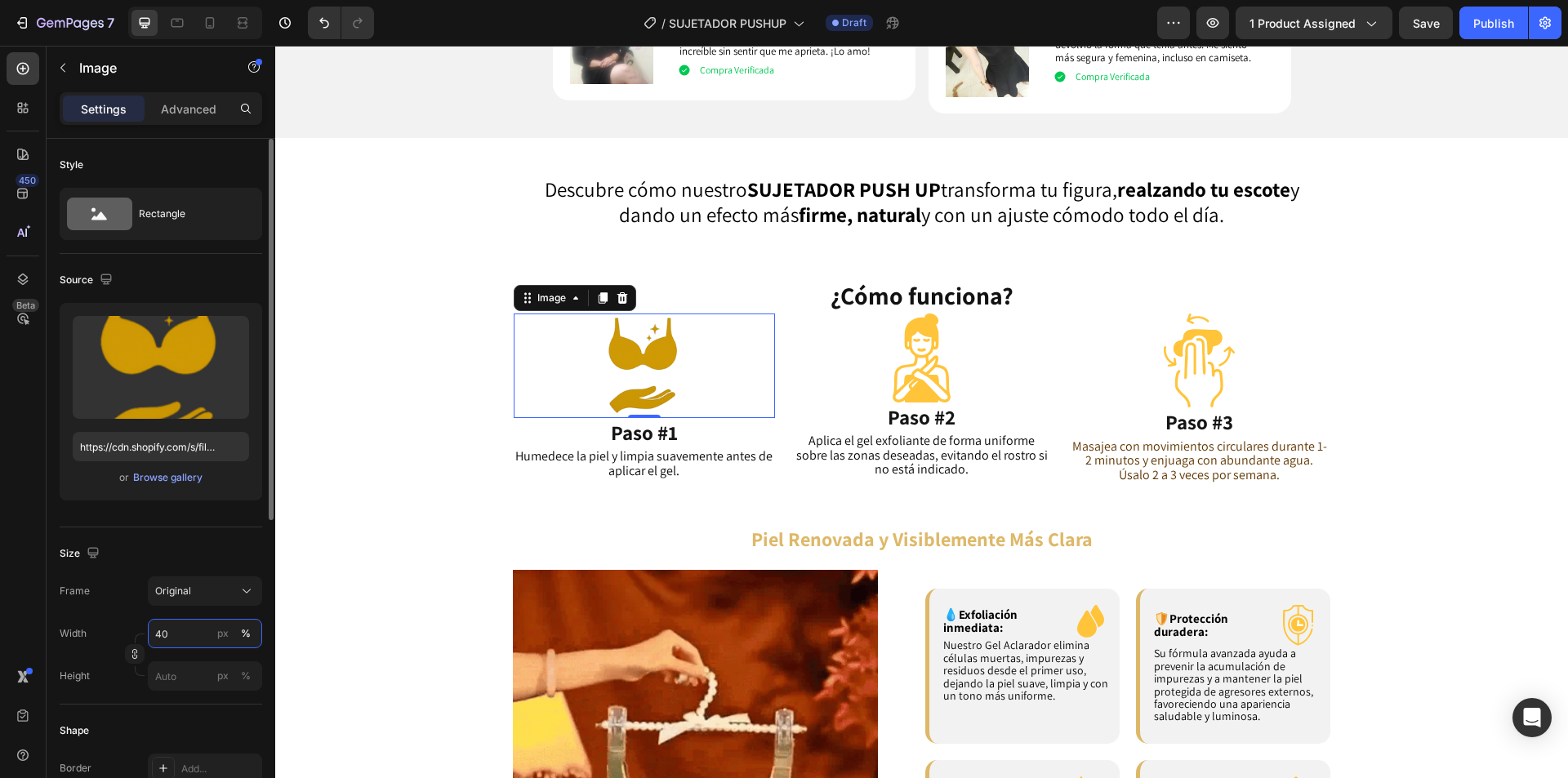 type on "40" 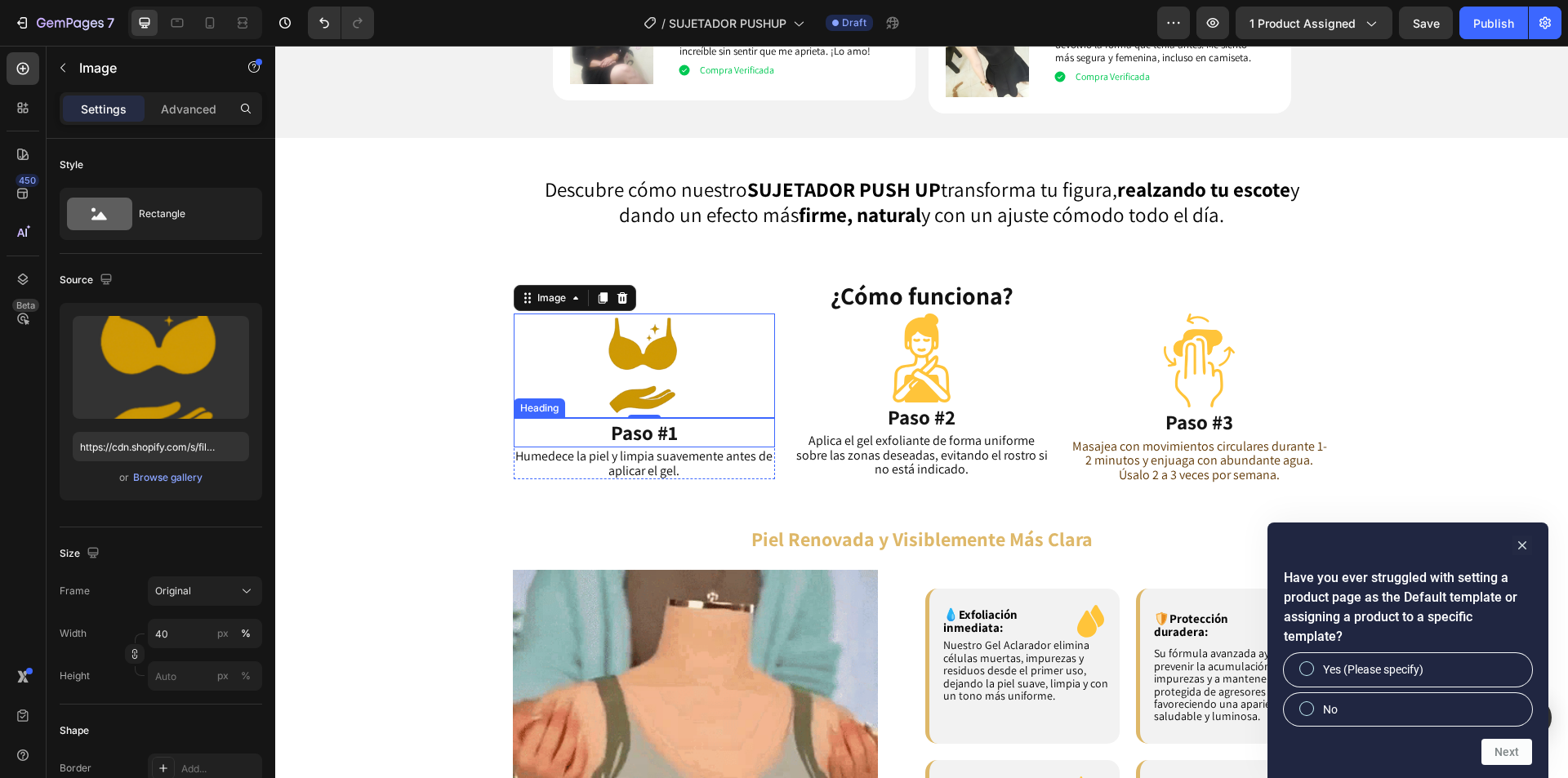 click on "Humedece la piel y limpia suavemente antes de aplicar el gel." at bounding box center (644, 463) 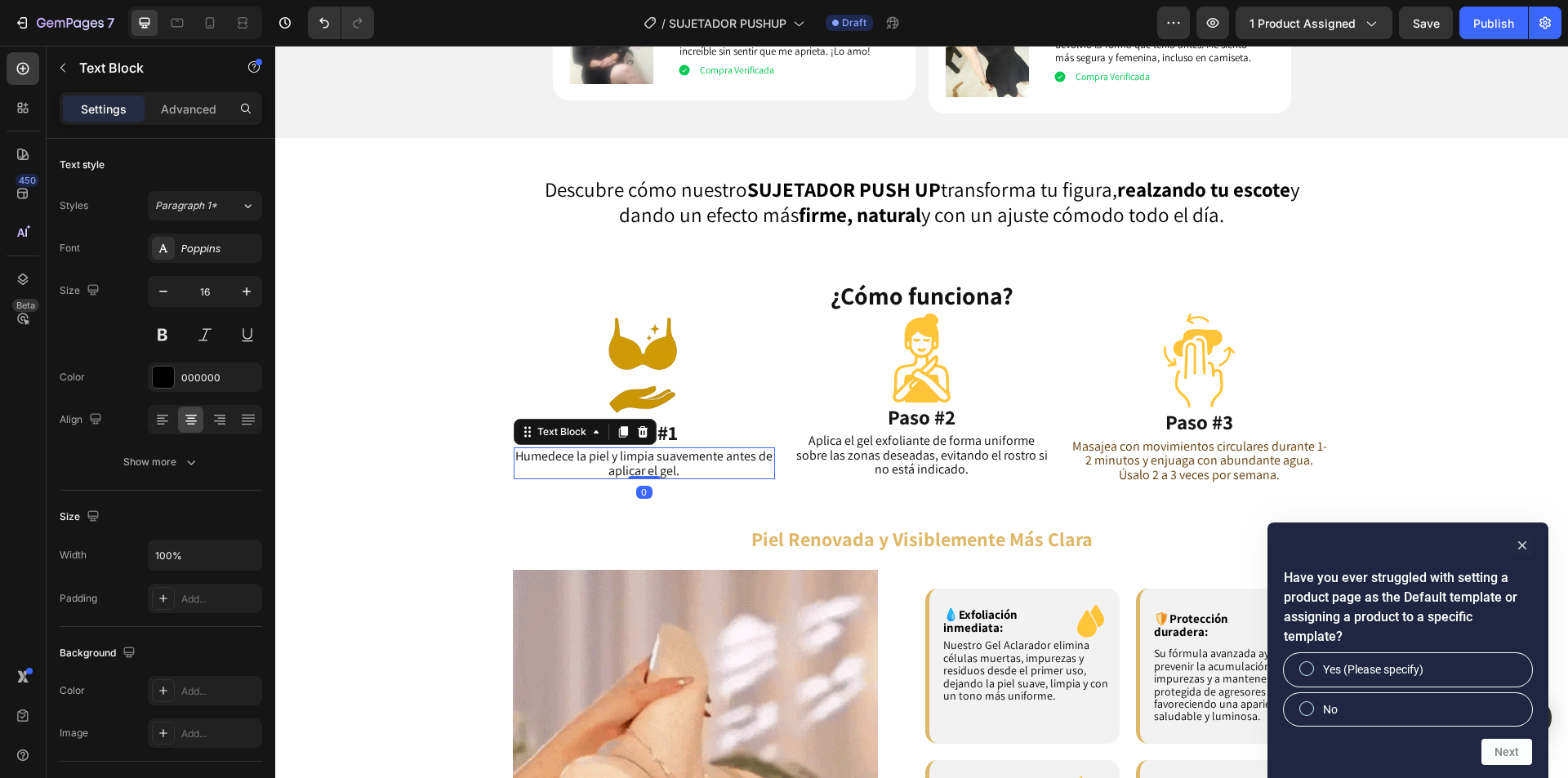 click on "Humedece la piel y limpia suavemente antes de aplicar el gel." at bounding box center (644, 463) 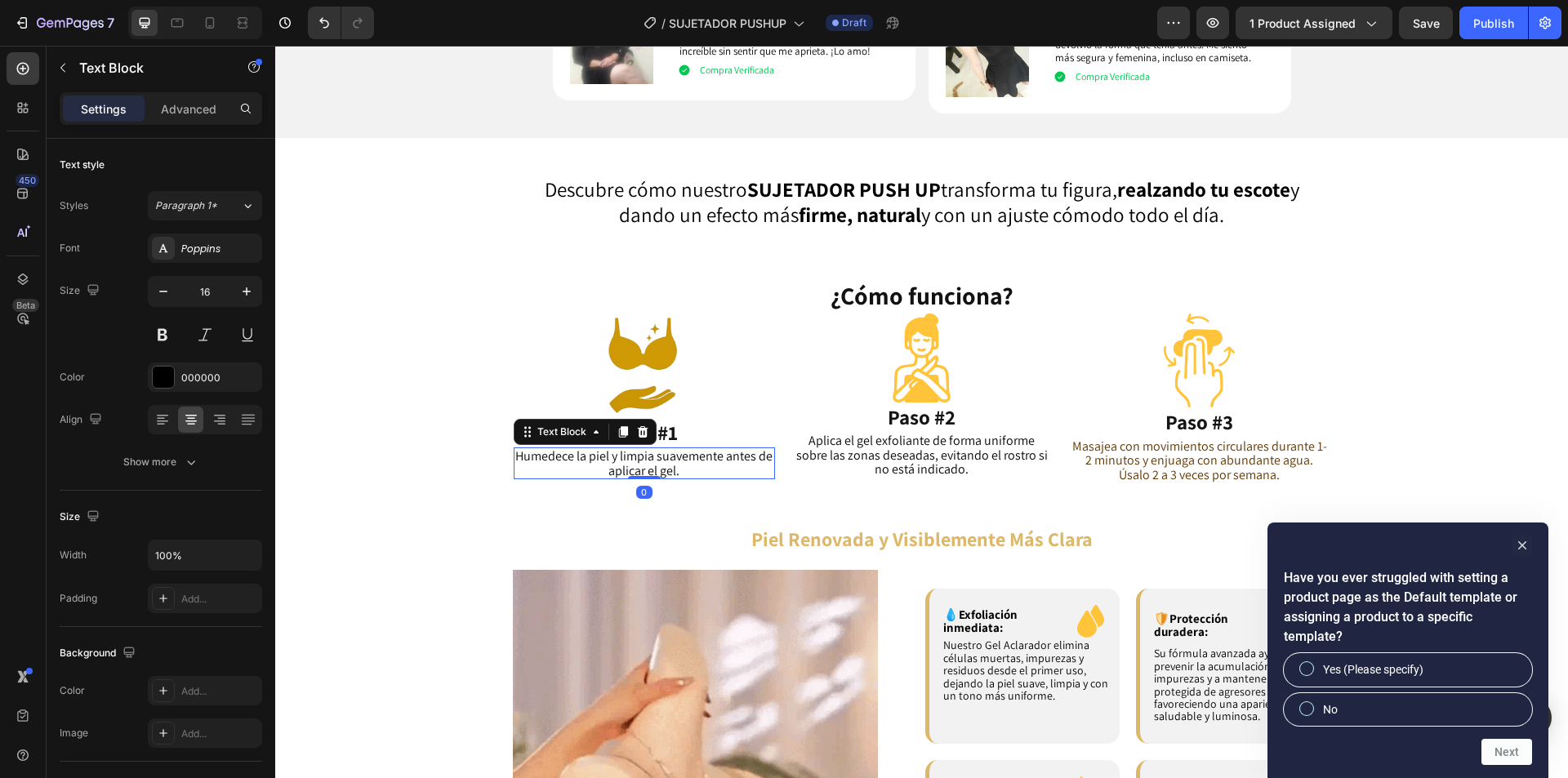 click on "Humedece la piel y limpia suavemente antes de aplicar el gel." at bounding box center [644, 463] 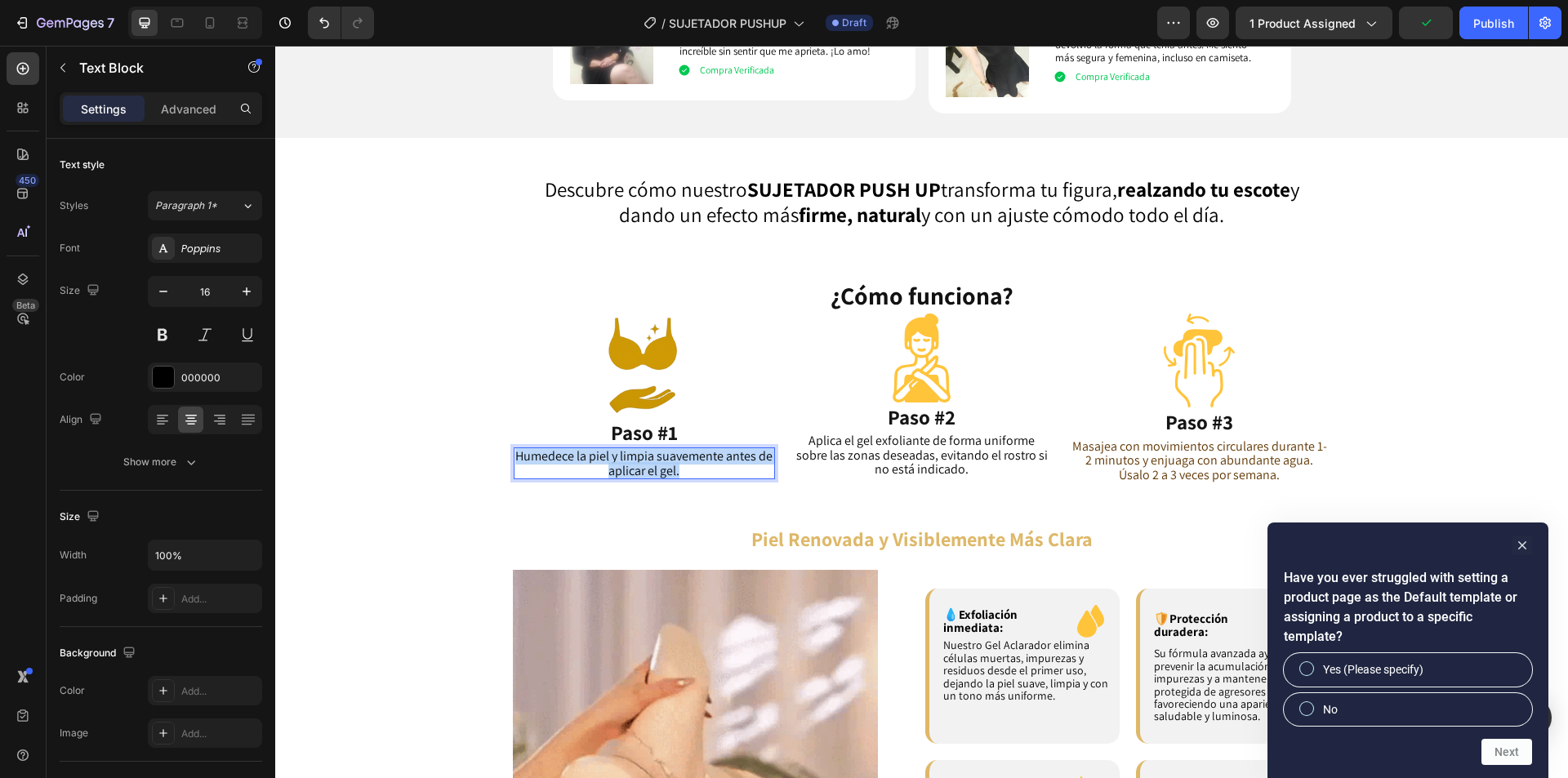 click on "Humedece la piel y limpia suavemente antes de aplicar el gel." at bounding box center (644, 463) 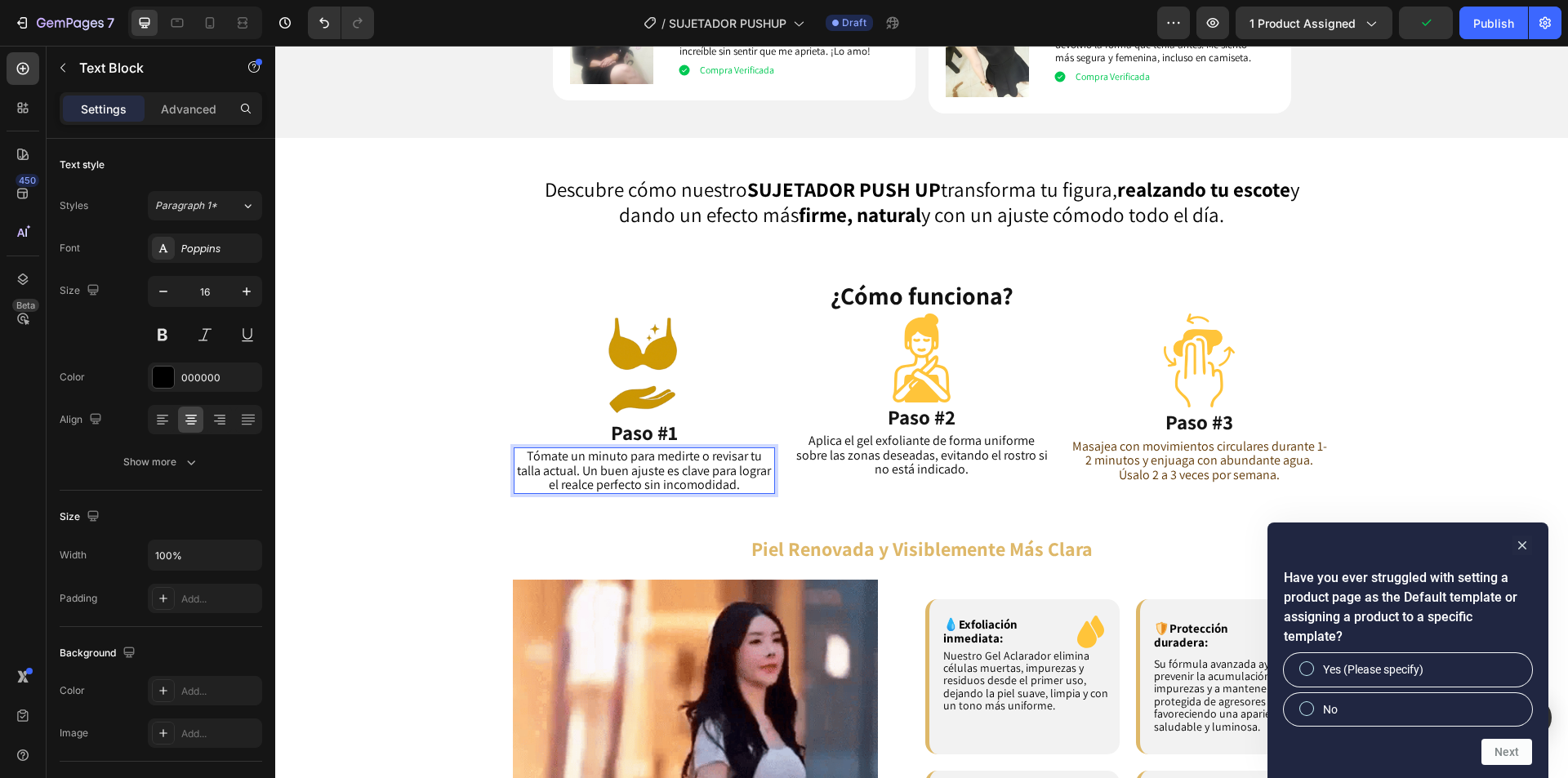 scroll, scrollTop: 1, scrollLeft: 0, axis: vertical 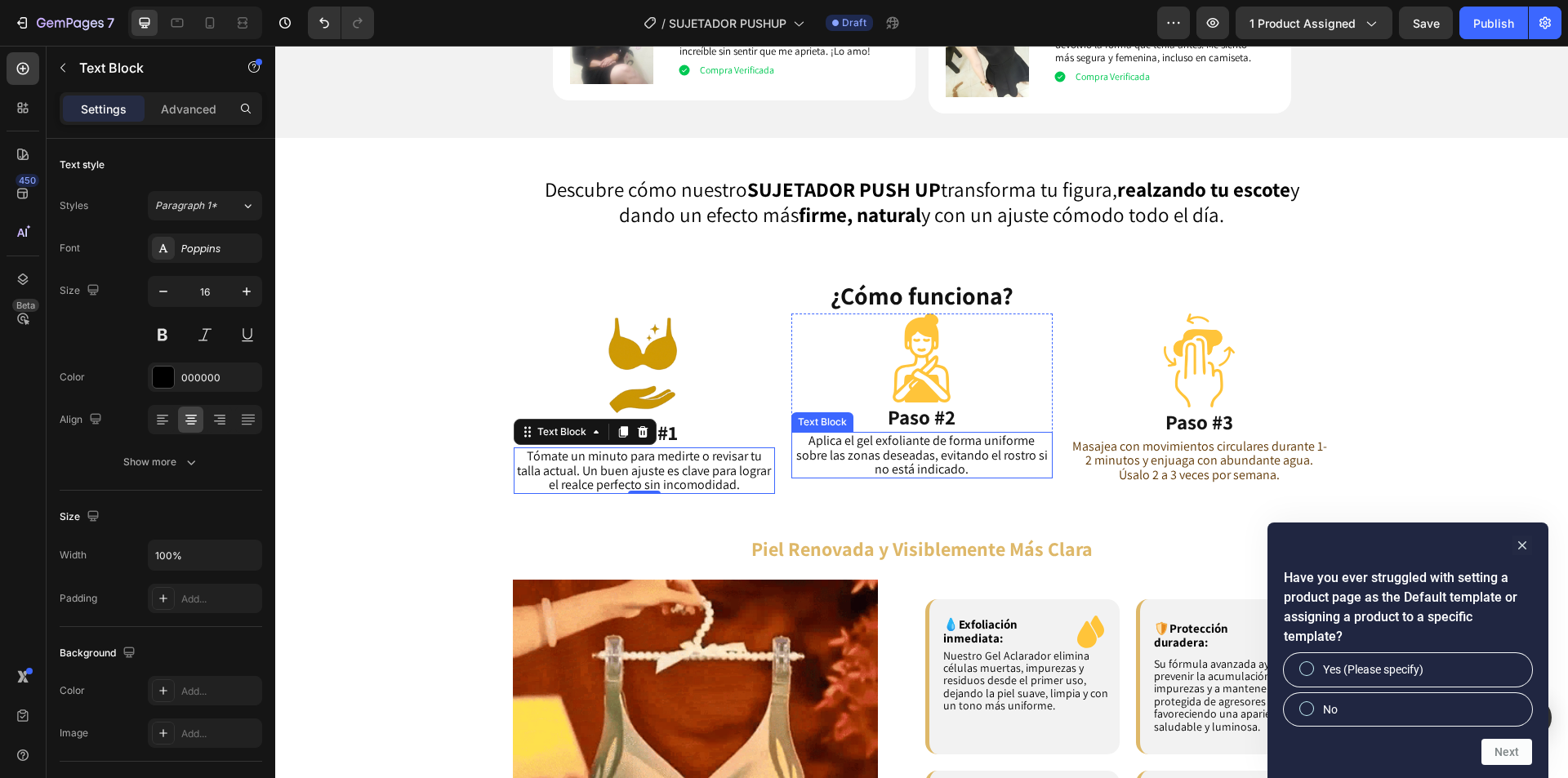 click on "Aplica el gel exfoliante de forma uniforme sobre las zonas deseadas, evitando el rostro si no está indicado." at bounding box center [922, 455] 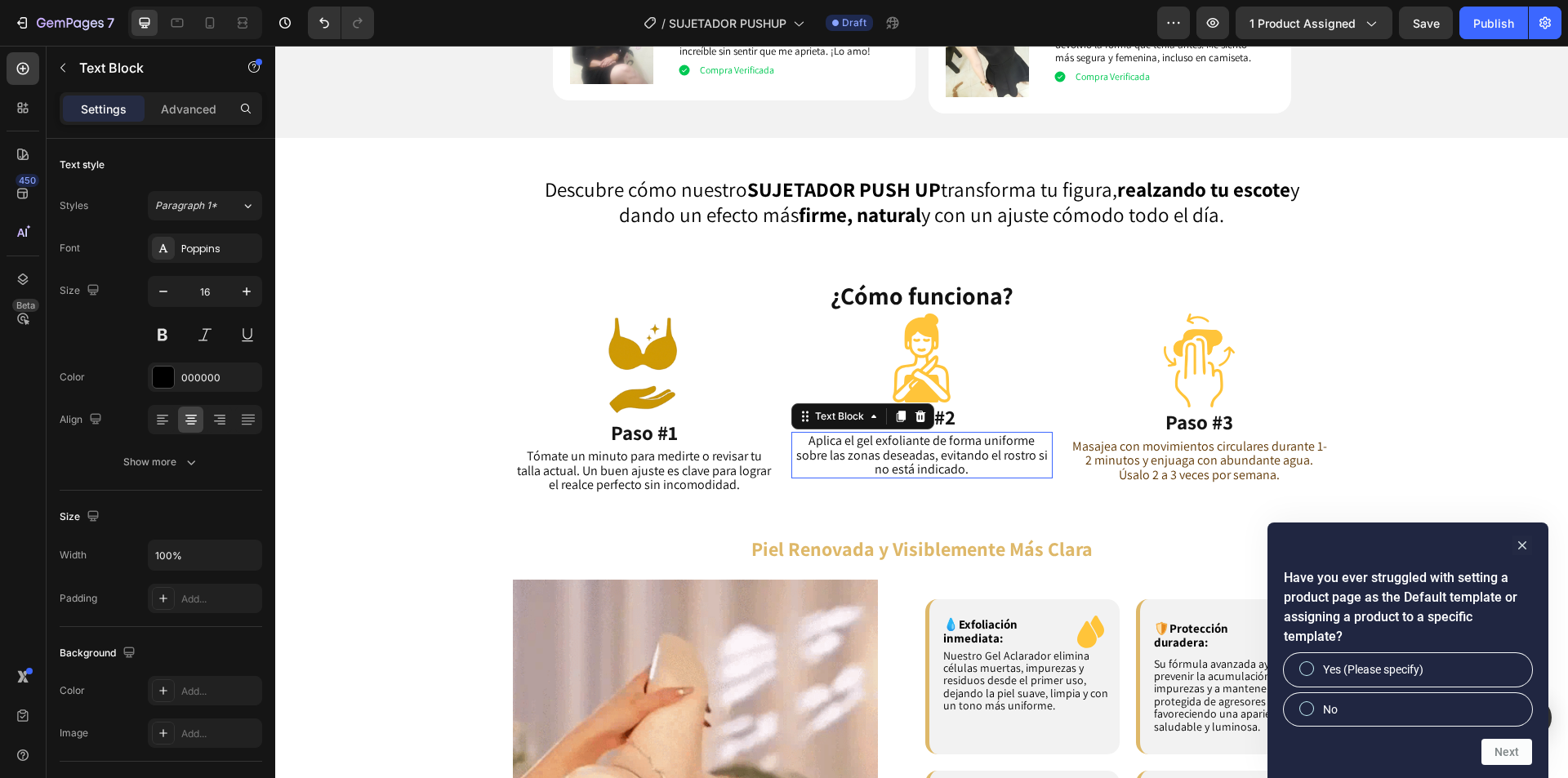 click on "Aplica el gel exfoliante de forma uniforme sobre las zonas deseadas, evitando el rostro si no está indicado." at bounding box center [922, 455] 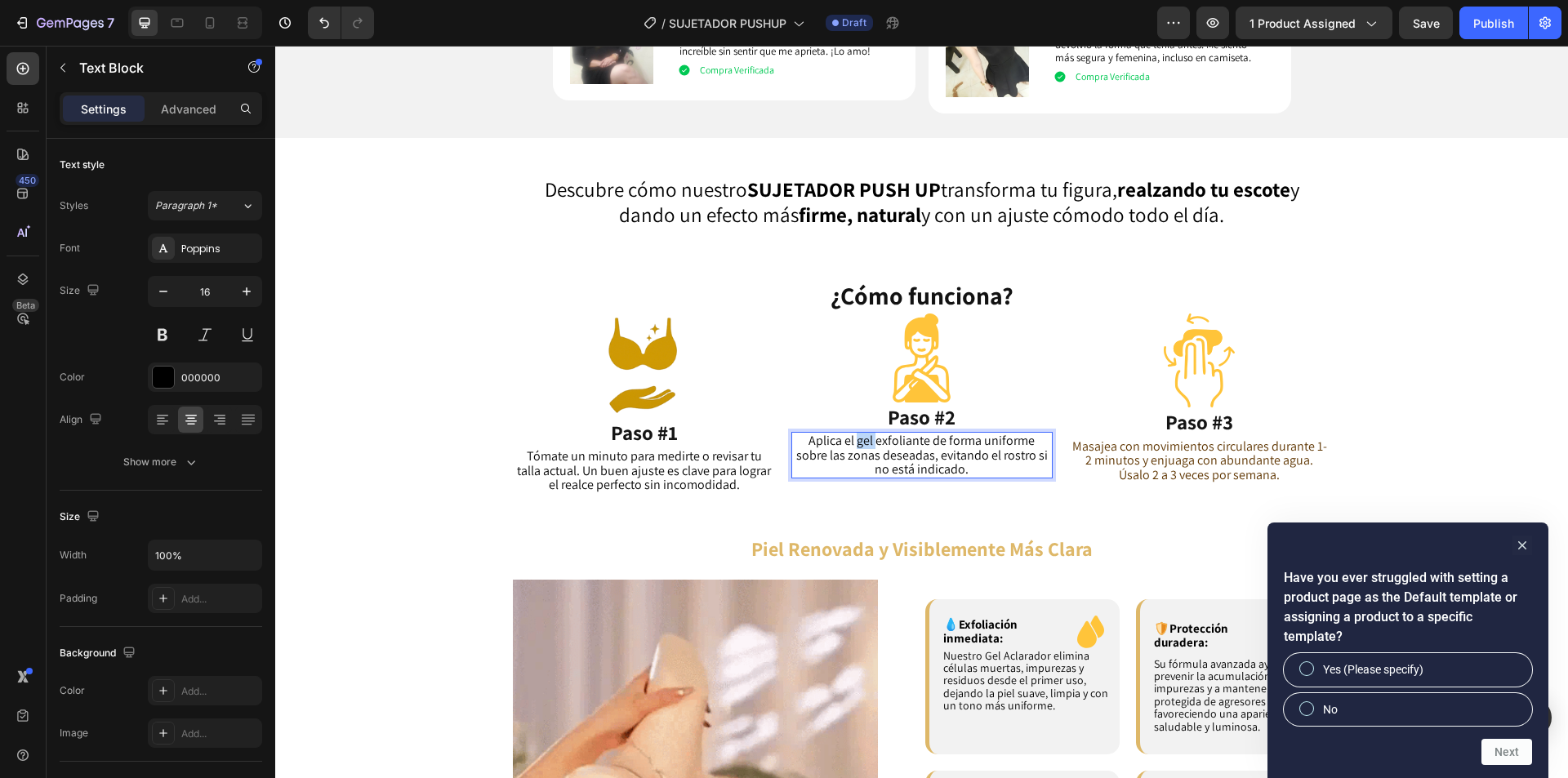 click on "Aplica el gel exfoliante de forma uniforme sobre las zonas deseadas, evitando el rostro si no está indicado." at bounding box center [922, 455] 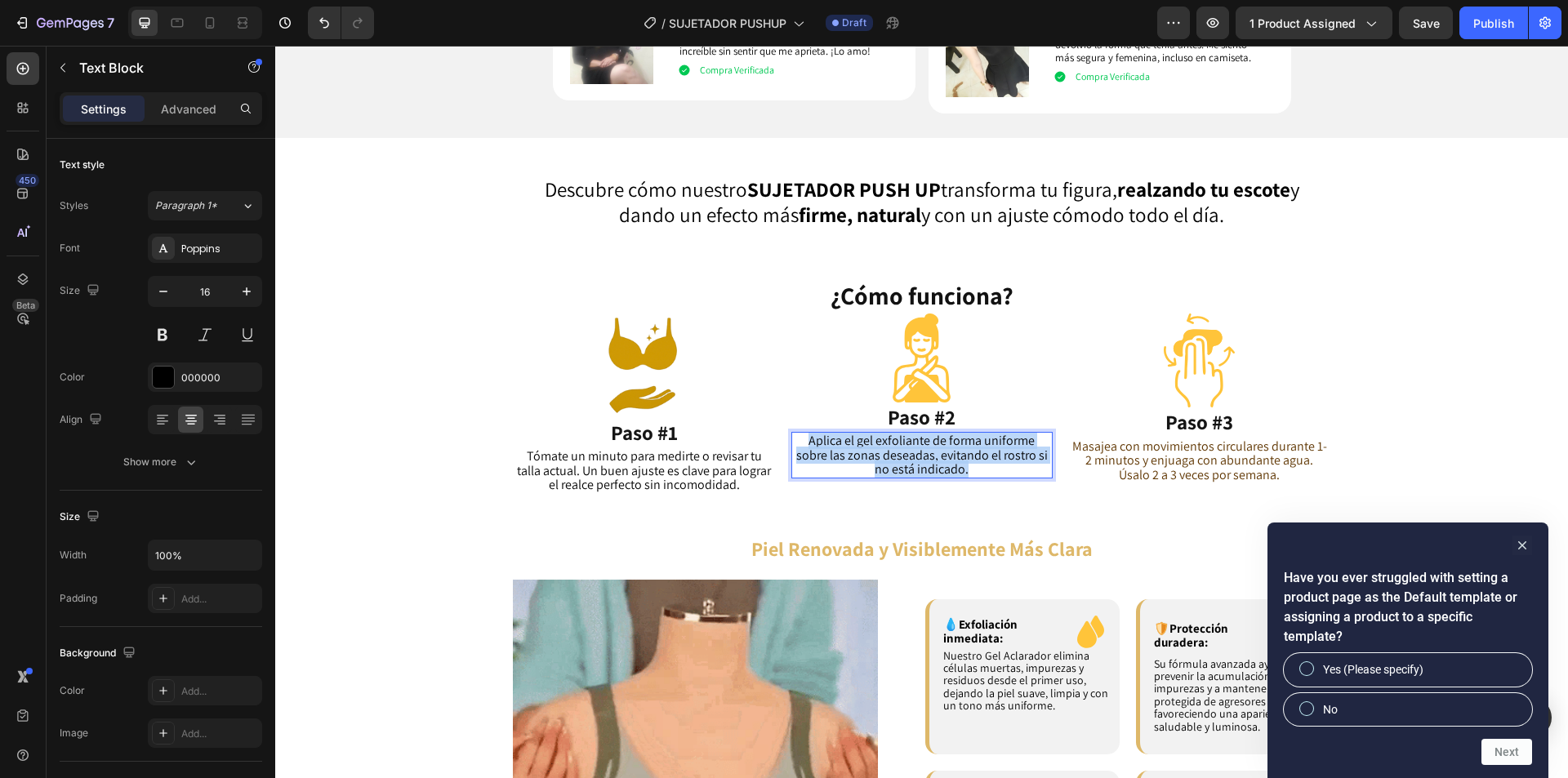 click on "Aplica el gel exfoliante de forma uniforme sobre las zonas deseadas, evitando el rostro si no está indicado." at bounding box center (922, 455) 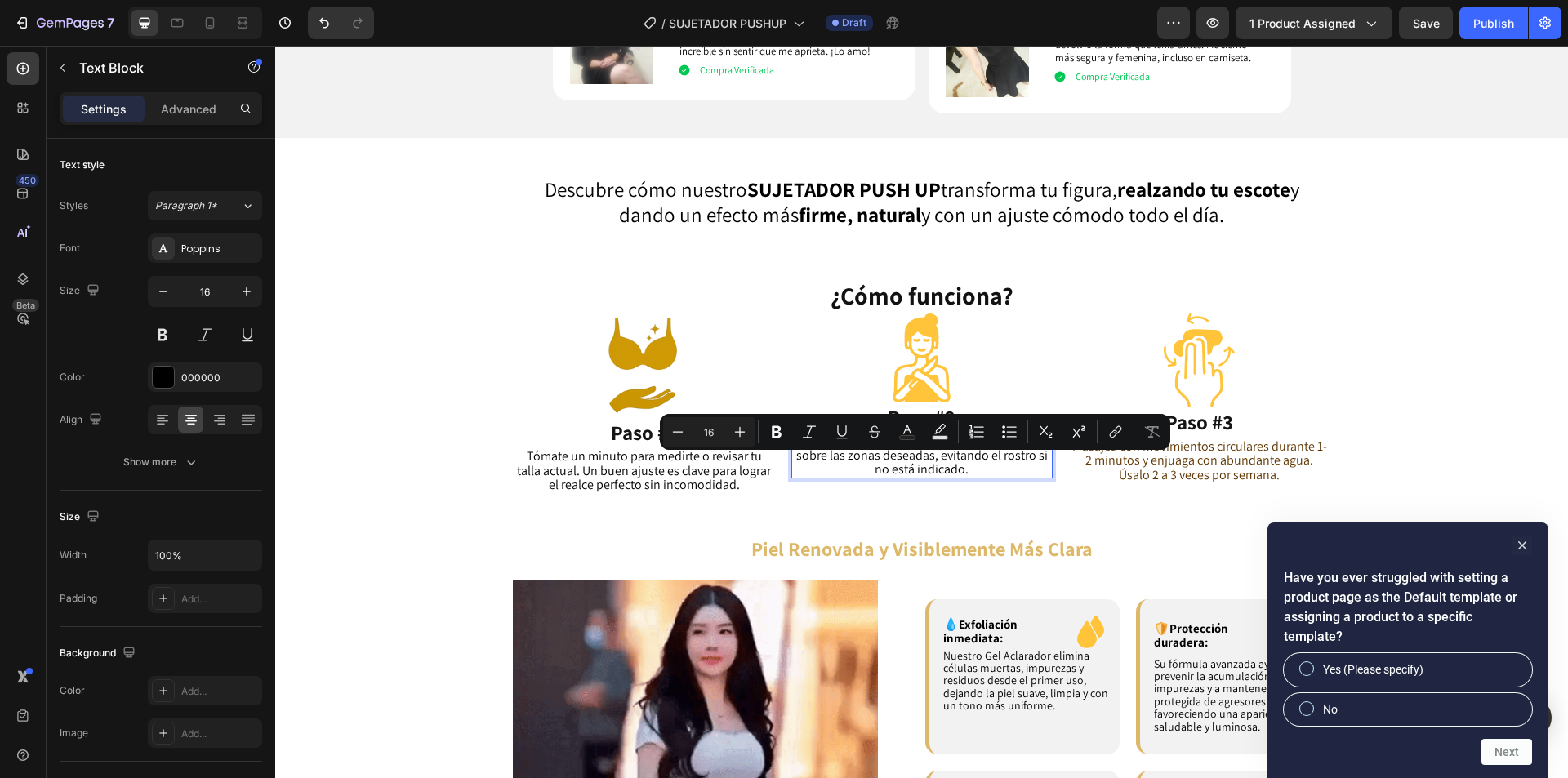 scroll, scrollTop: 1, scrollLeft: 0, axis: vertical 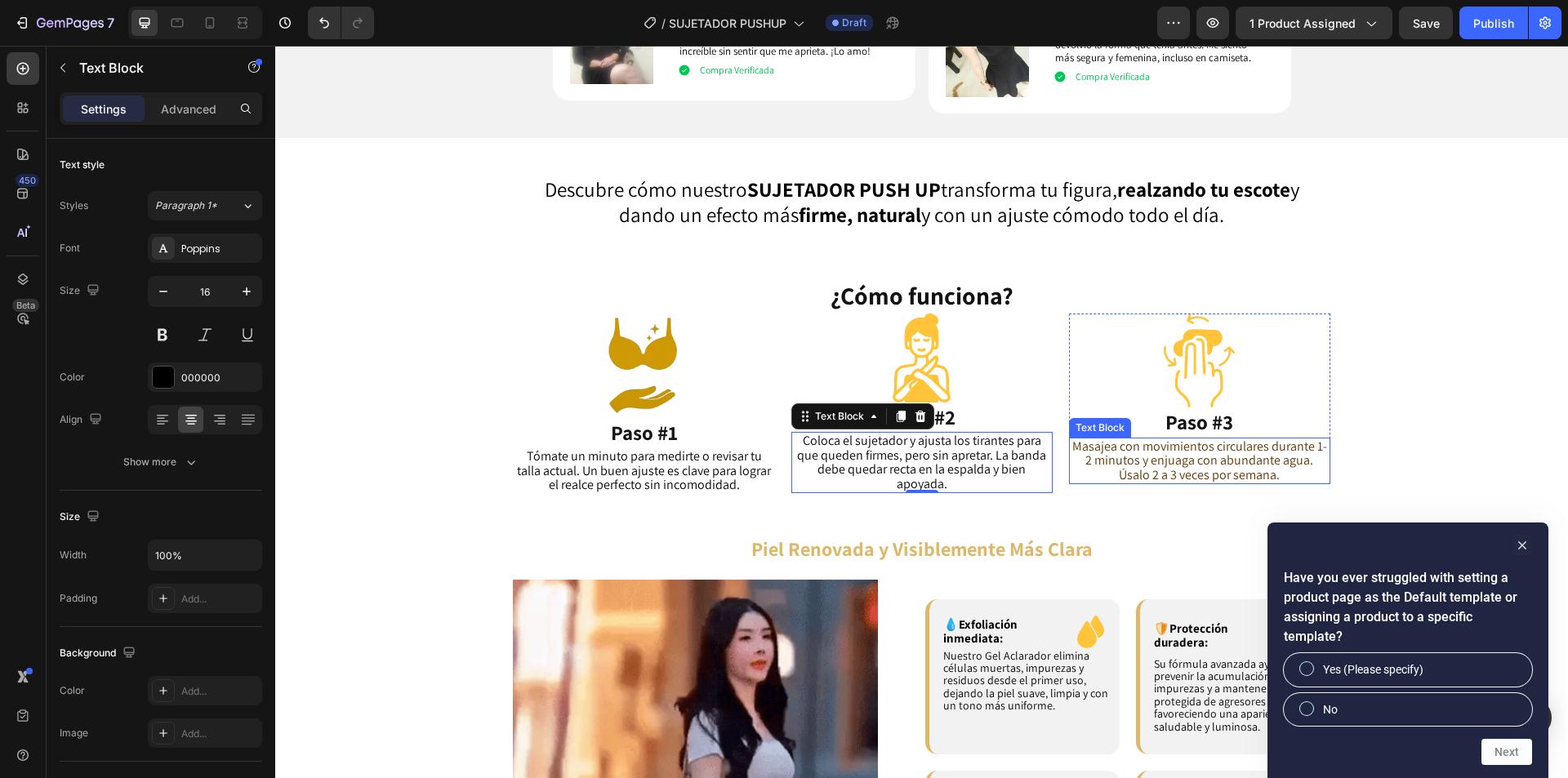 click on "Masajea con movimientos circulares durante 1-2 minutos y enjuaga con abundante agua. Úsalo 2 a 3 veces por semana." at bounding box center [1200, 460] 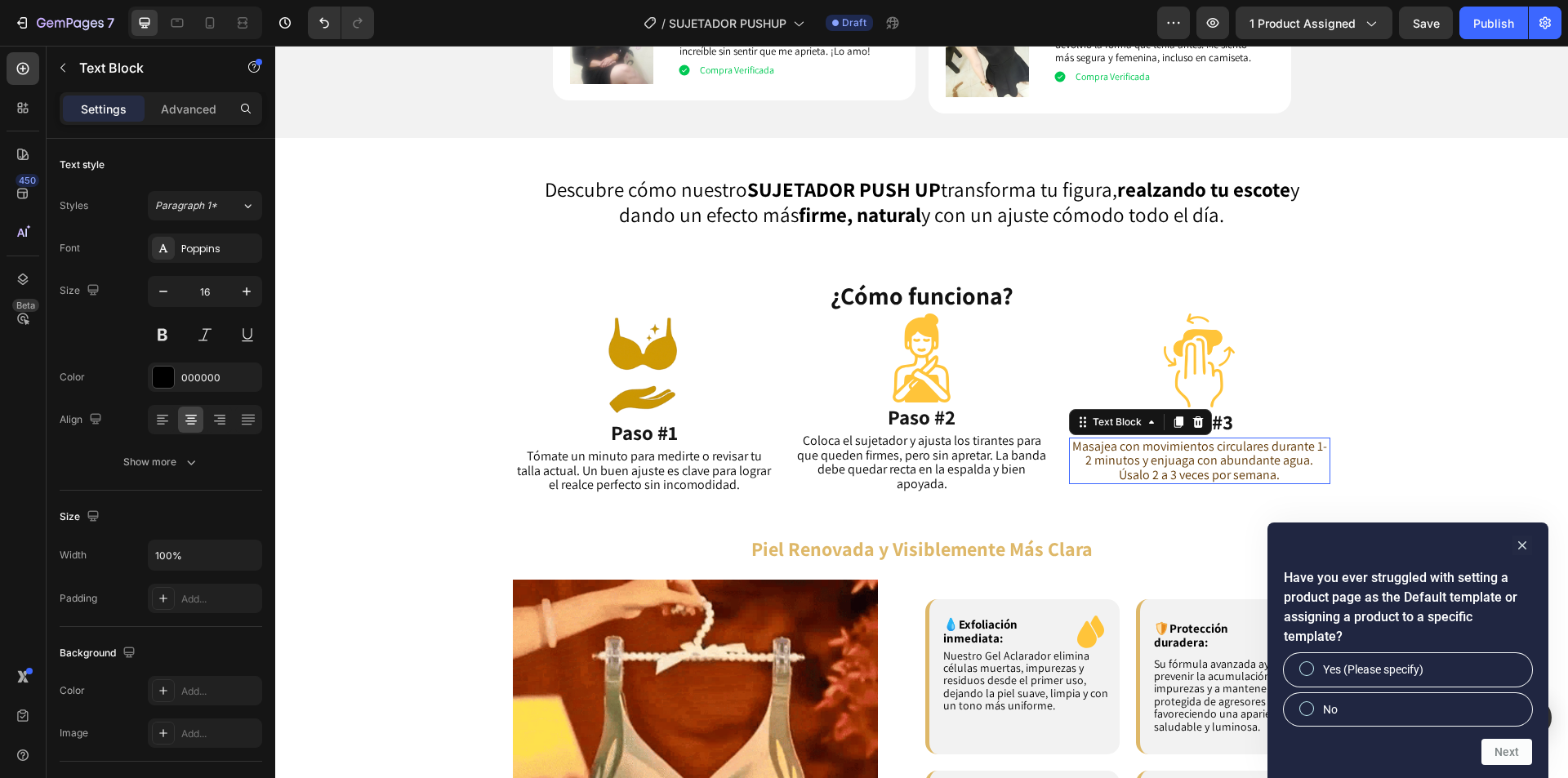 click on "Masajea con movimientos circulares durante 1-2 minutos y enjuaga con abundante agua. Úsalo 2 a 3 veces por semana." at bounding box center [1200, 460] 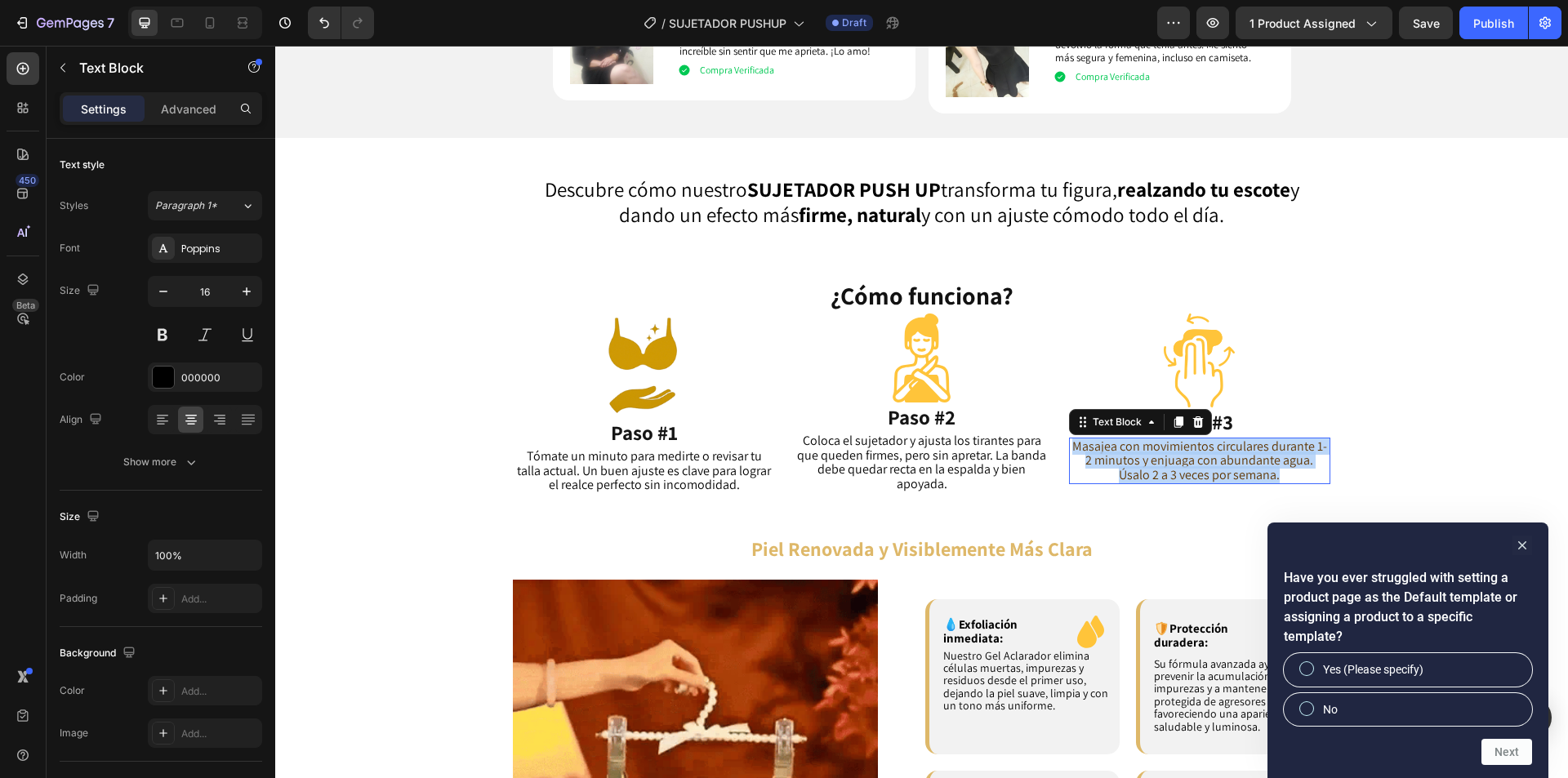 click on "Masajea con movimientos circulares durante 1-2 minutos y enjuaga con abundante agua. Úsalo 2 a 3 veces por semana." at bounding box center (1200, 460) 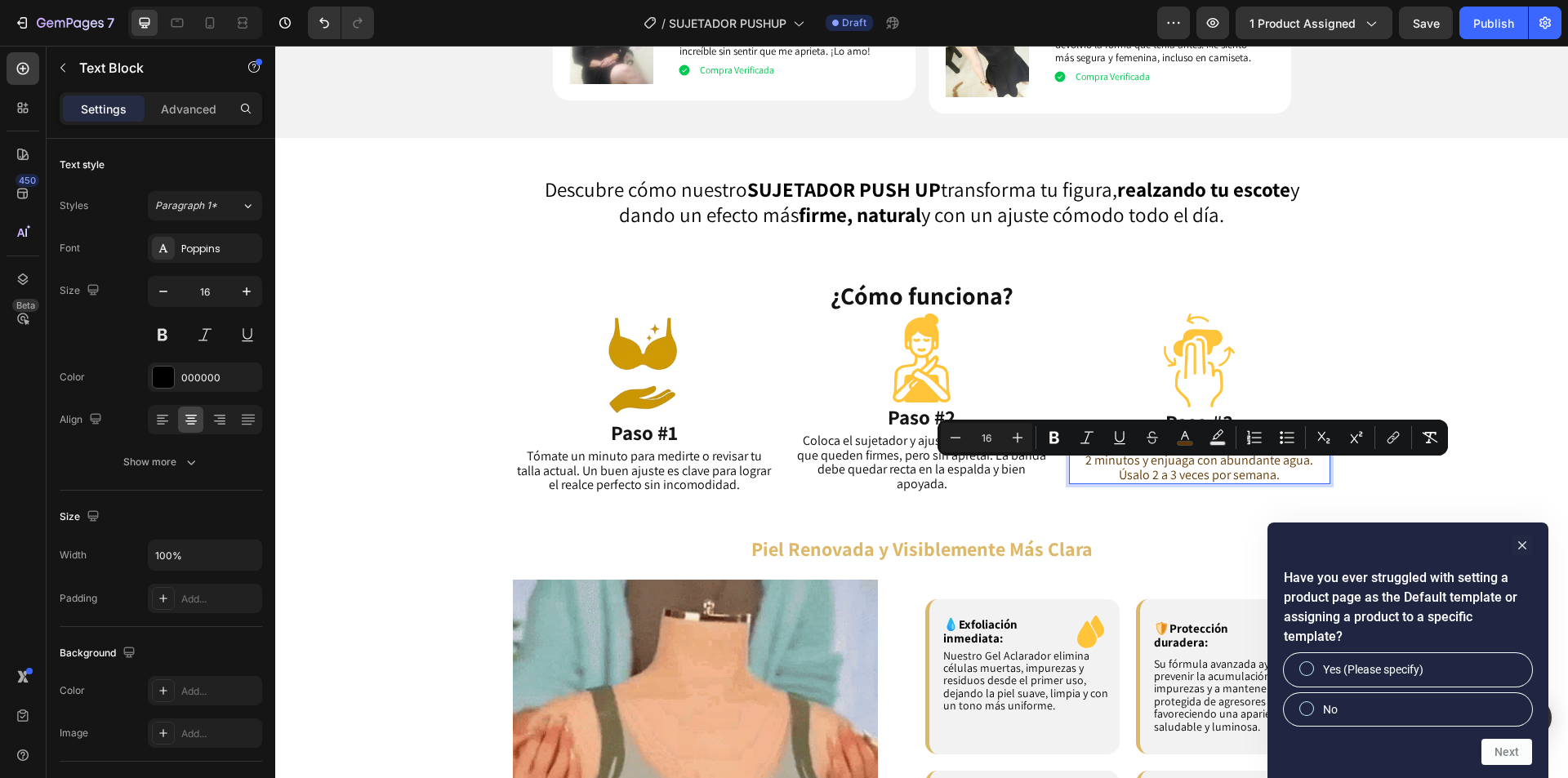 scroll, scrollTop: 1, scrollLeft: 0, axis: vertical 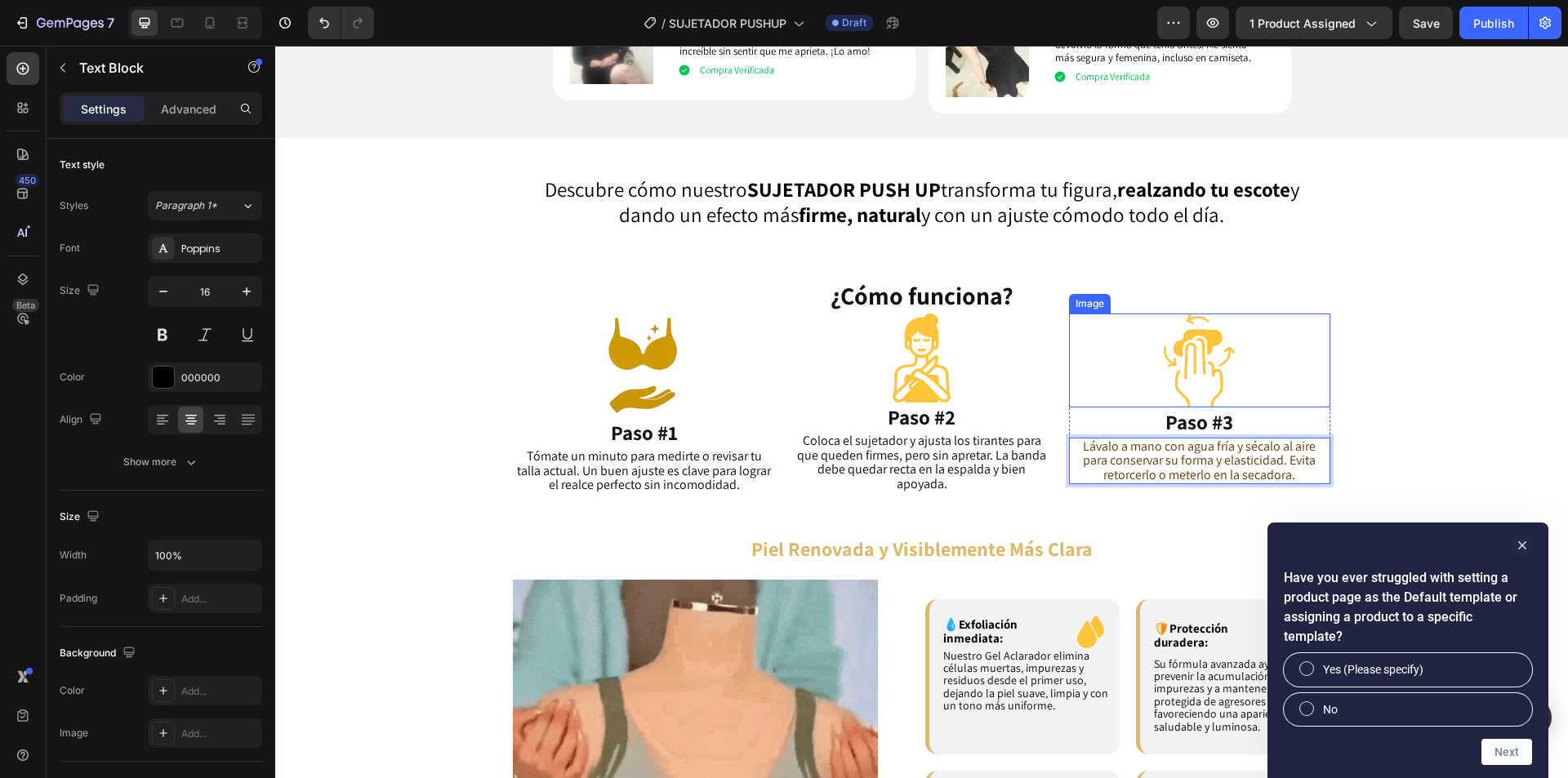 click at bounding box center [1199, 361] 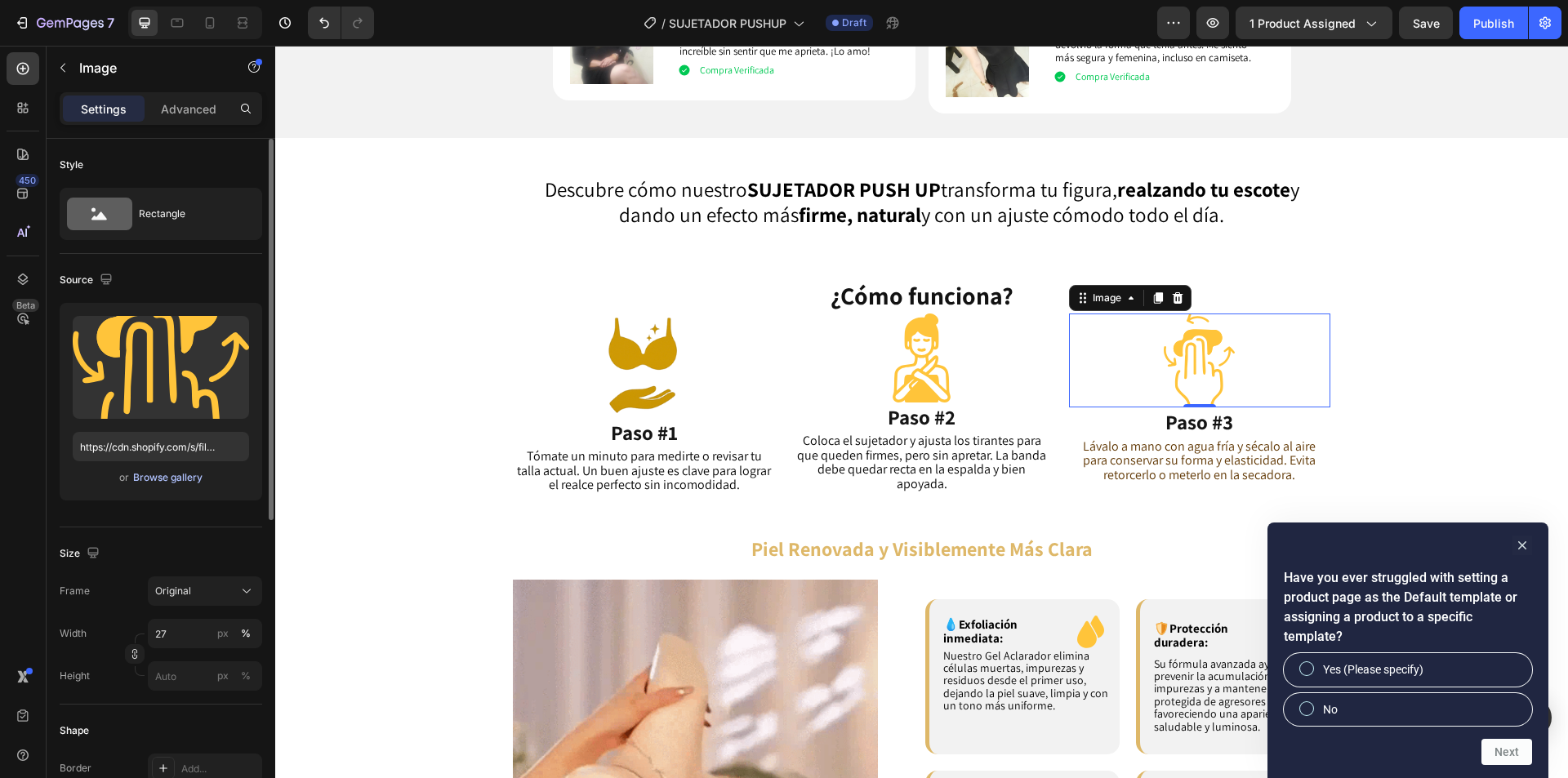 click on "Browse gallery" at bounding box center (167, 478) 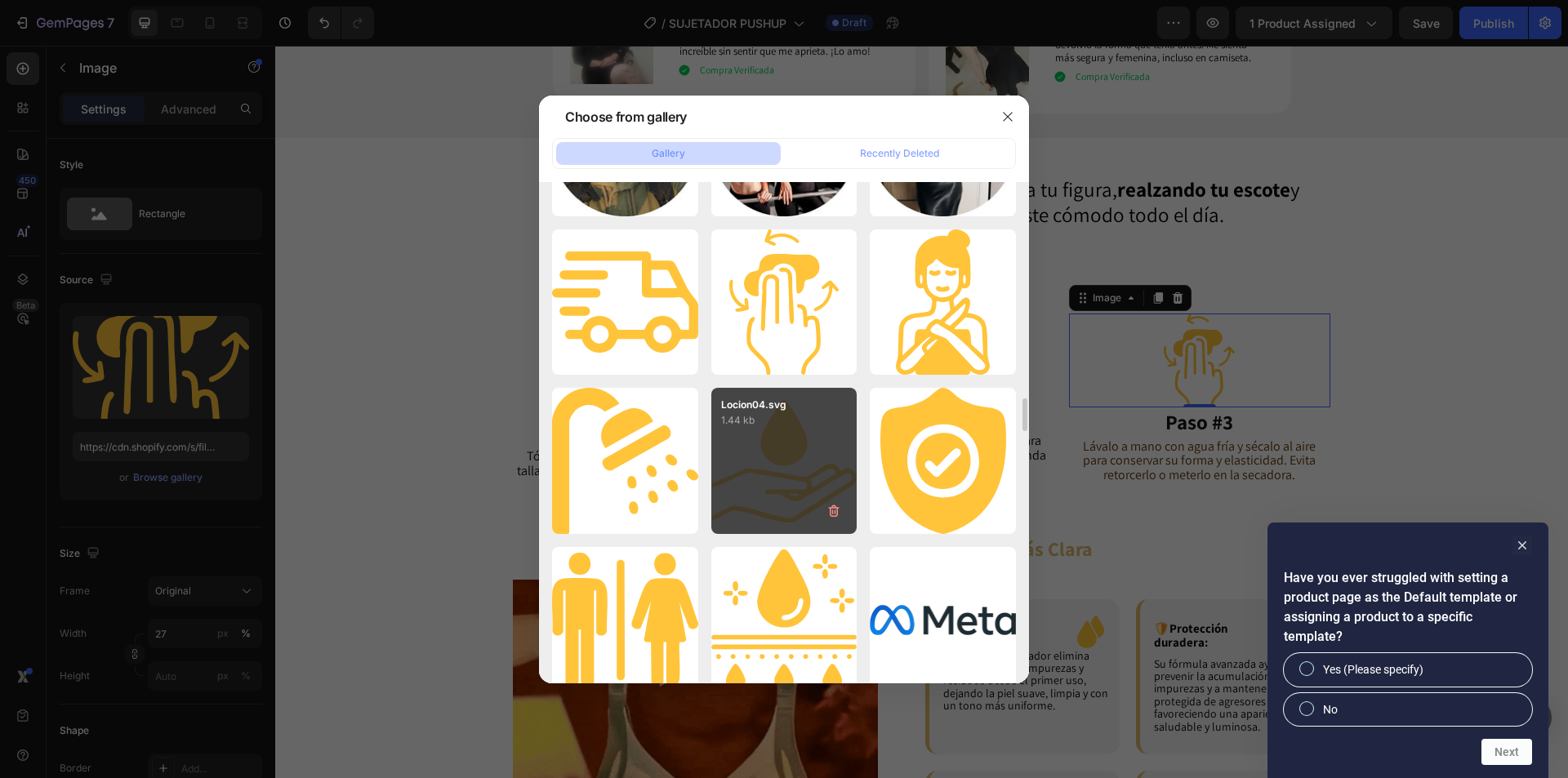 scroll, scrollTop: 3466, scrollLeft: 0, axis: vertical 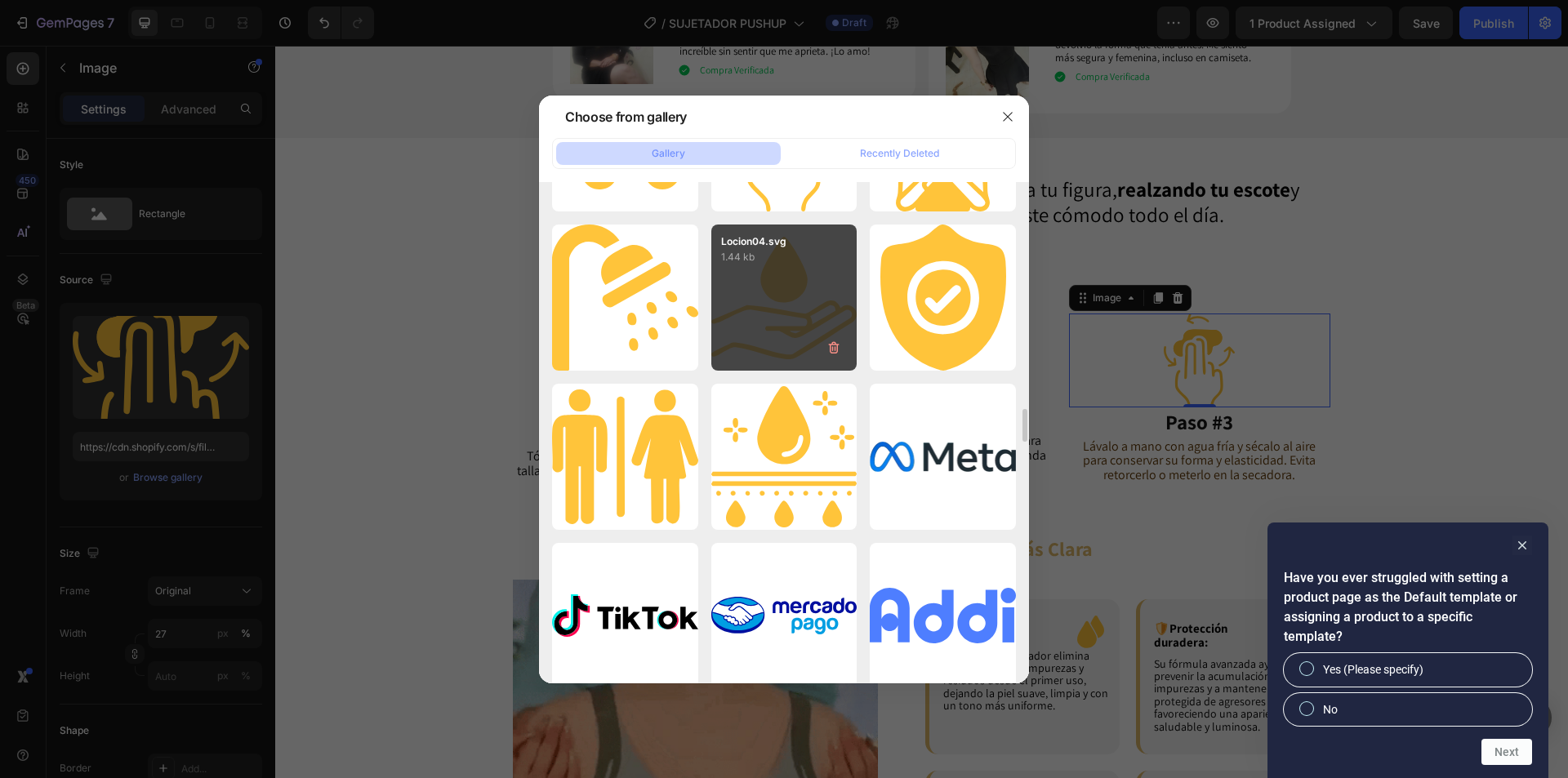 click on "Locion04.svg 1.44 kb" at bounding box center (784, 297) 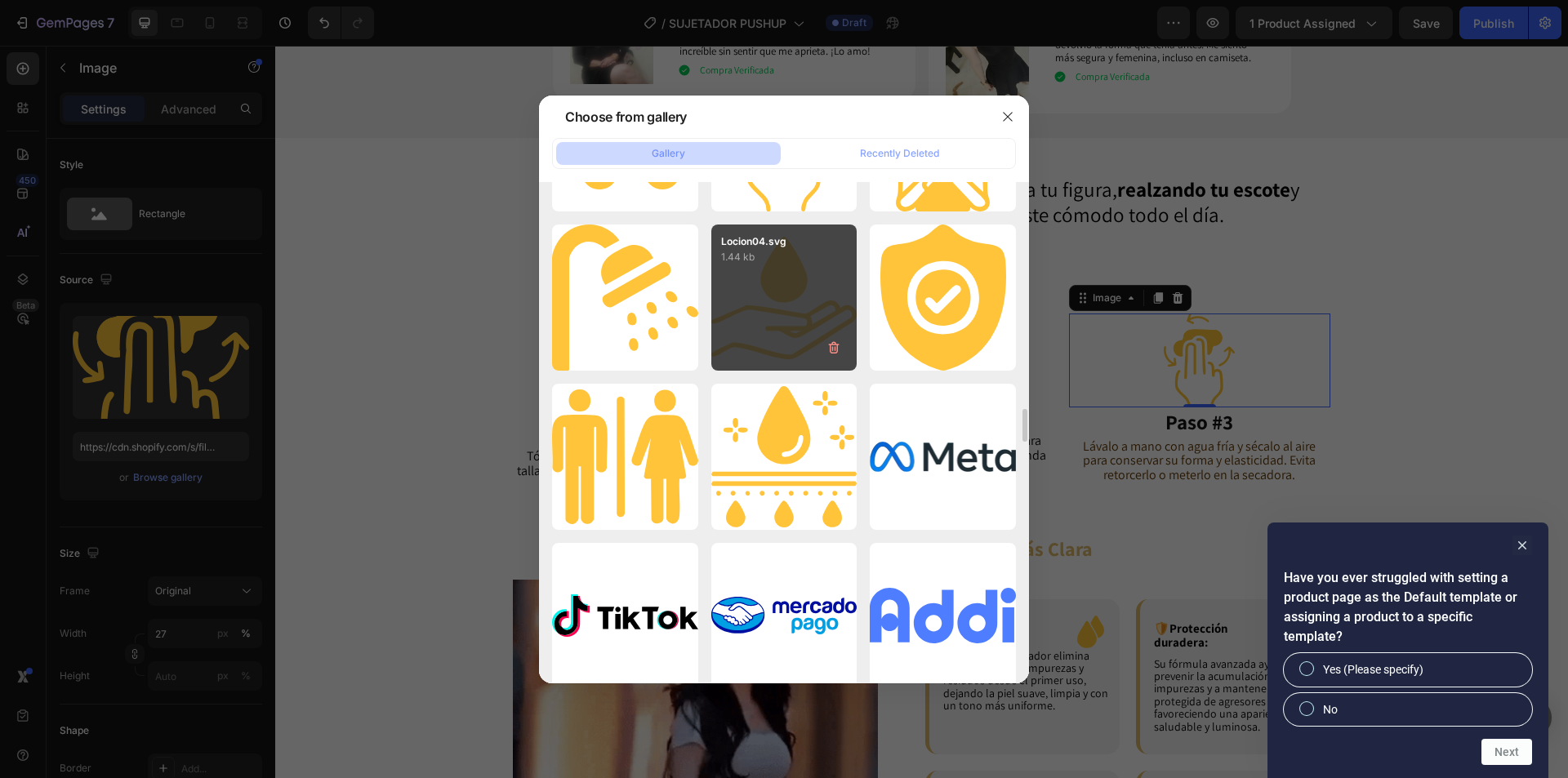 type on "https://cdn.shopify.com/s/files/1/0674/3484/0382/files/gempages_490663051666654355-434ff8c3-13df-4fdd-bac3-7d7bf9e7d526.svg" 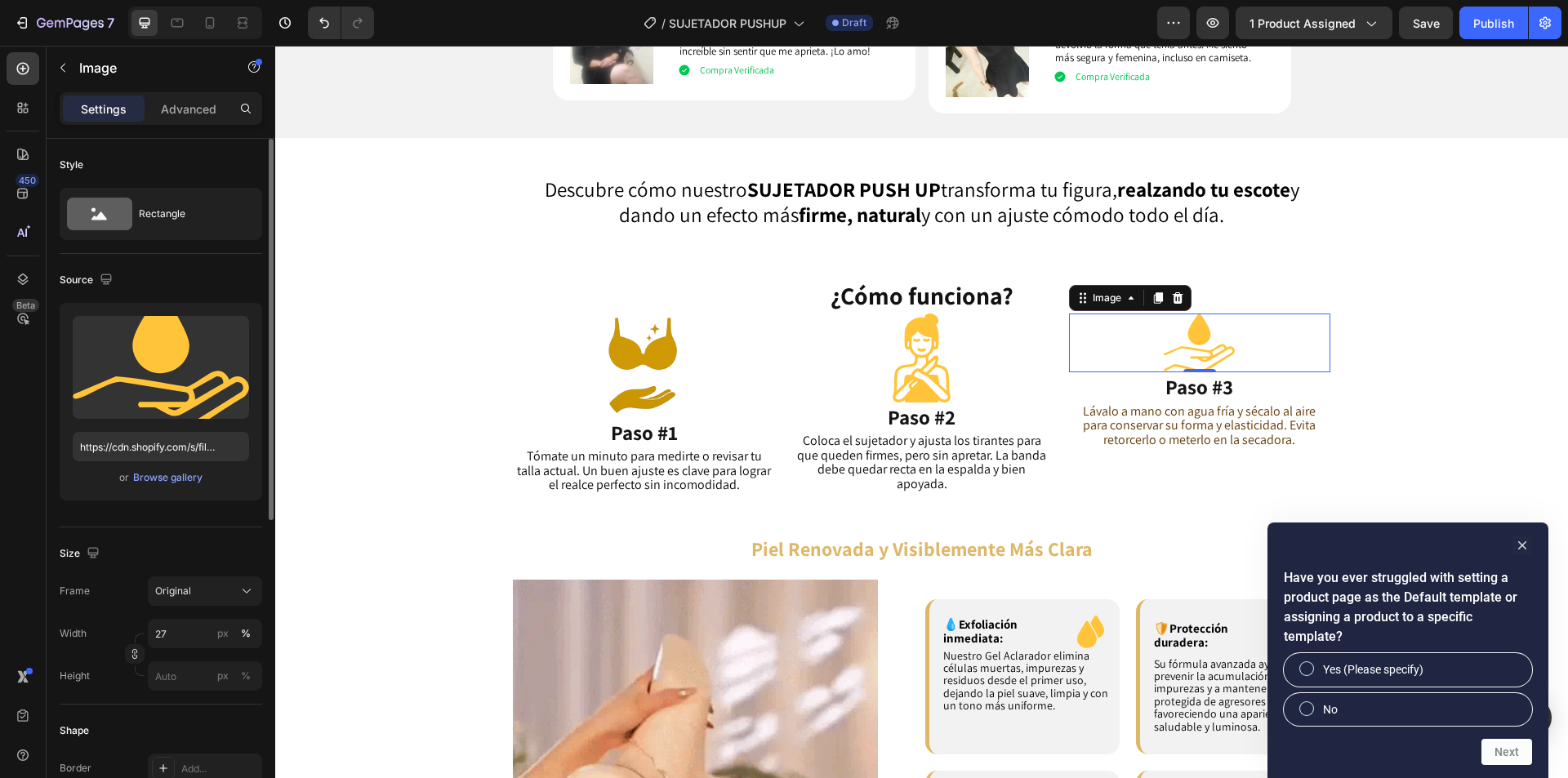 scroll, scrollTop: 82, scrollLeft: 0, axis: vertical 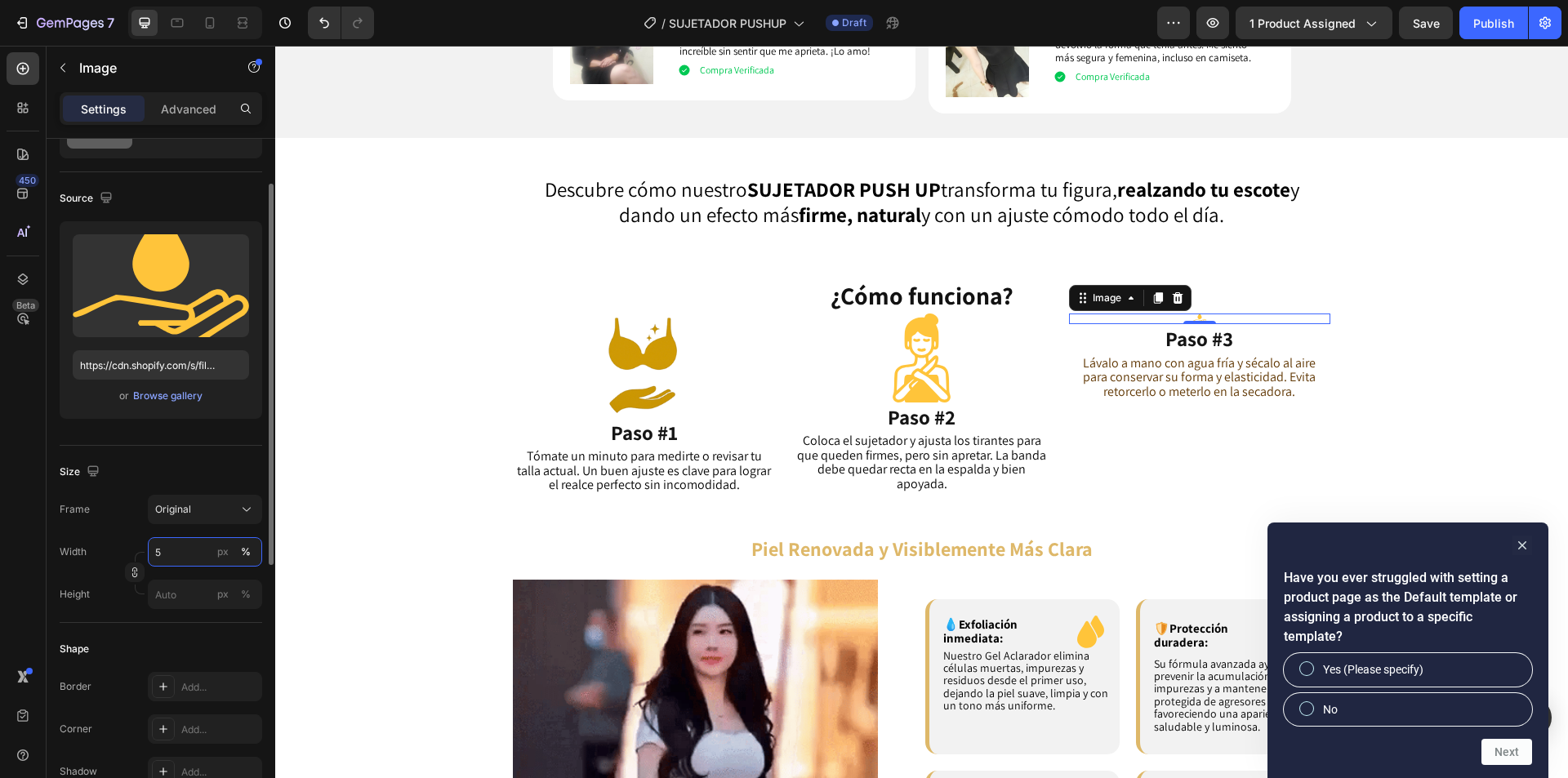 type on "50" 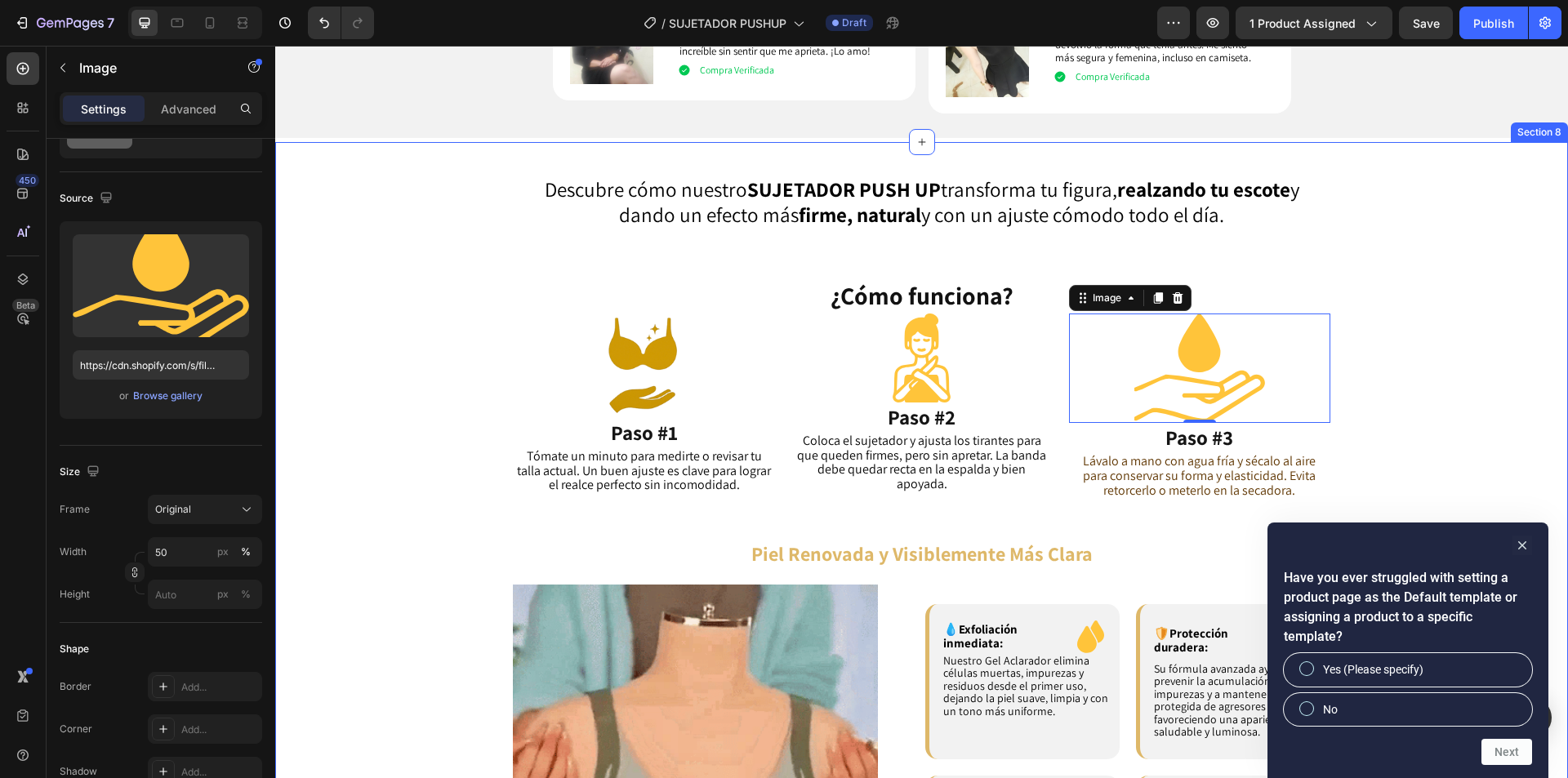 click on "Descubre cómo nuestro  SUJETADOR PUSH UP  transforma tu figura,  realzando tu escote  y dando un efecto más  firme, natural  y con un ajuste cómodo todo el día. Heading ¿Cómo funciona? Heading Image Paso #1 Heading Tómate un minuto para medirte o revisar tu talla actual. Un buen ajuste es clave para lograr el realce perfecto sin incomodidad. Text Block Row Image Paso #2 Heading Coloca el sujetador y ajusta los tirantes para que queden firmes, pero sin apretar. La banda debe quedar recta en la espalda y bien apoyada. Text Block Row Image   0 Paso #3 Heading Lávalo a mano con agua fría y sécalo al aire para conservar su forma y elasticidad. Evita retorcerlo o meterlo en la secadora. Text Block Row Row Row Piel Renovada y Visiblemente Más Clara Heading Image 💧  Exfoliación inmediata: Text Block
.id575890153466233554 .cls-1 {
fill: #ffc43a;
}
Icon Row Row Text Block Row Row 🛡️  Protección duradera: Text Block" at bounding box center (921, 604) 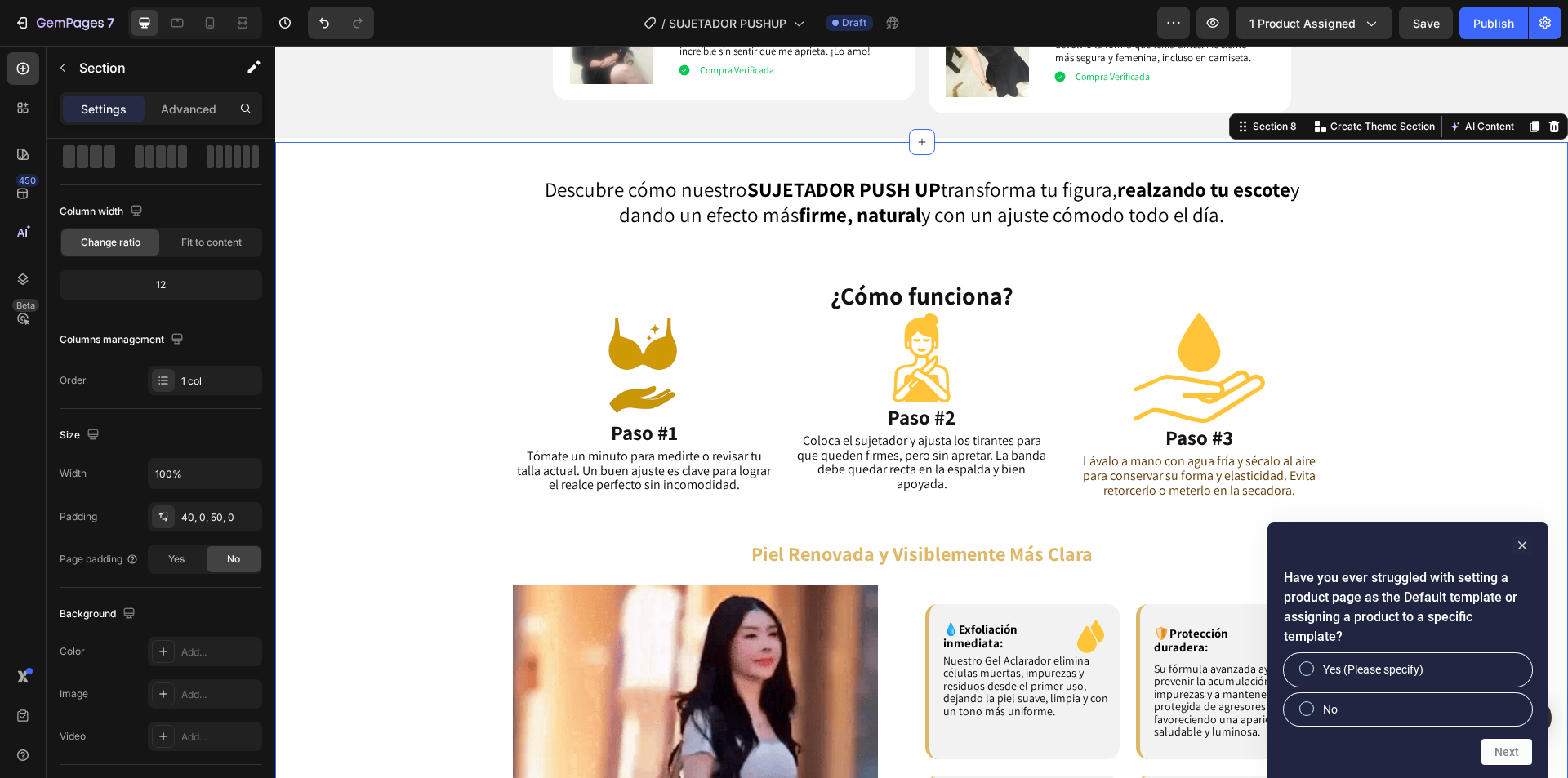 scroll, scrollTop: 0, scrollLeft: 0, axis: both 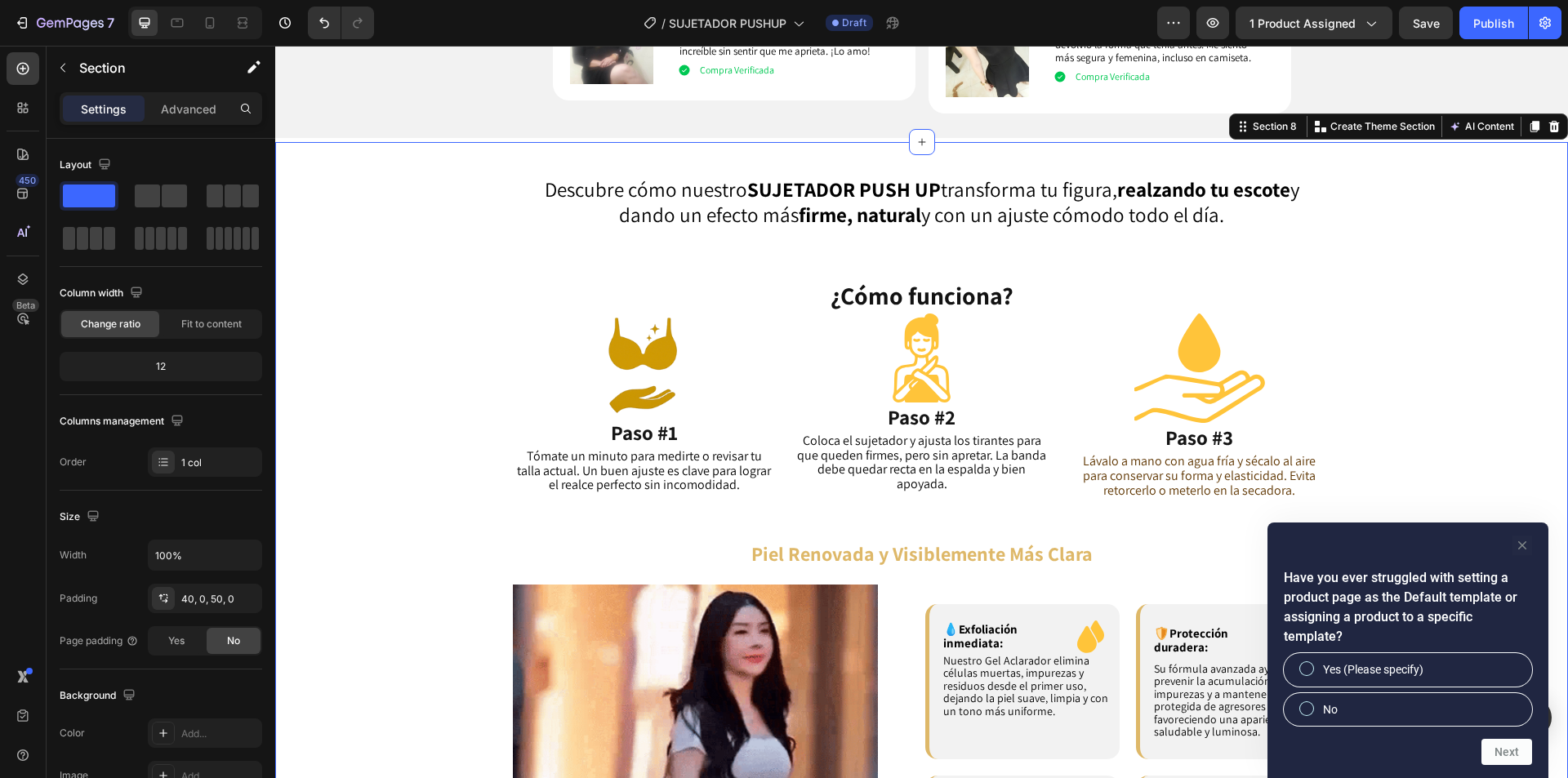 click 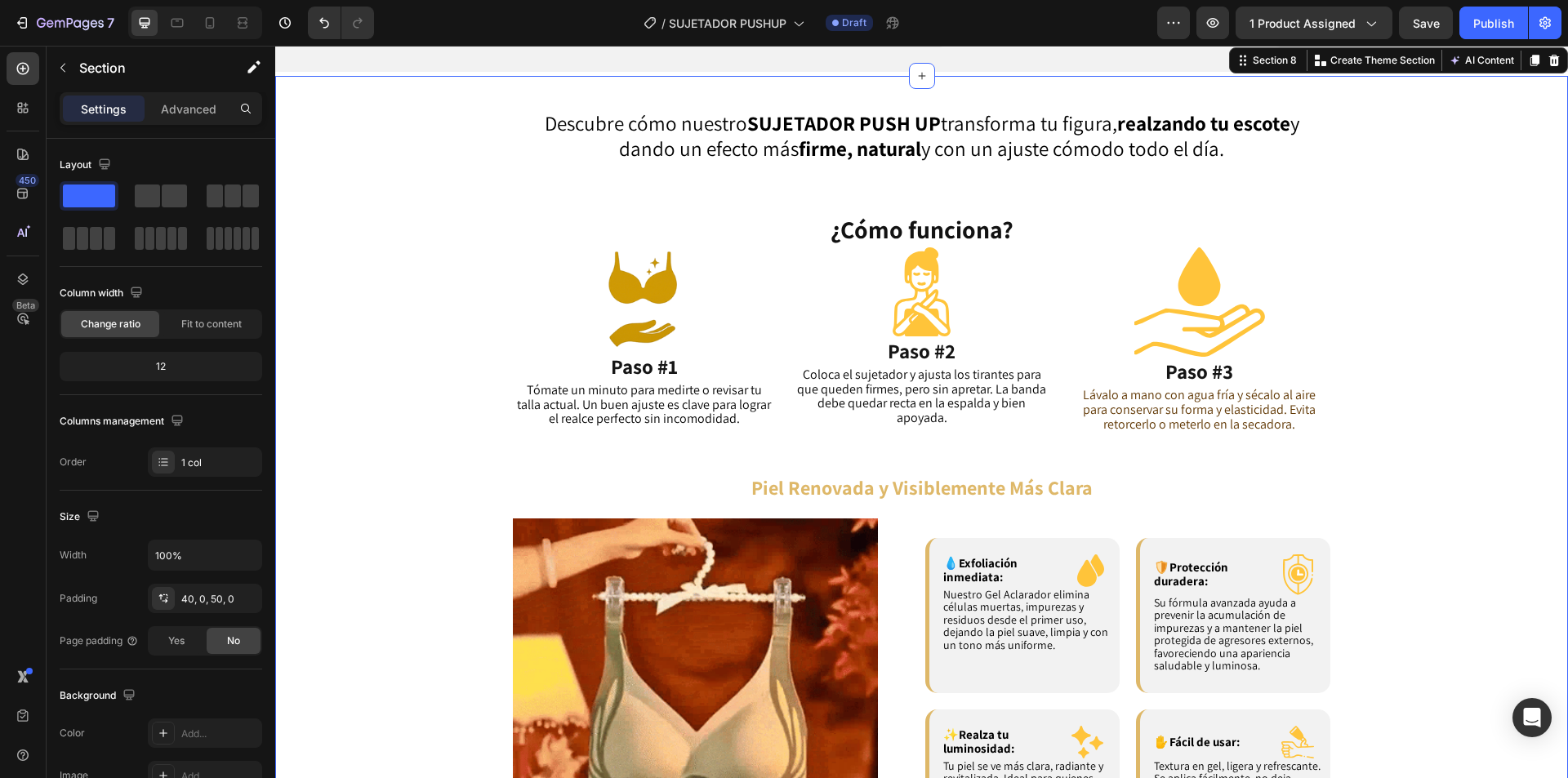 scroll, scrollTop: 1306, scrollLeft: 0, axis: vertical 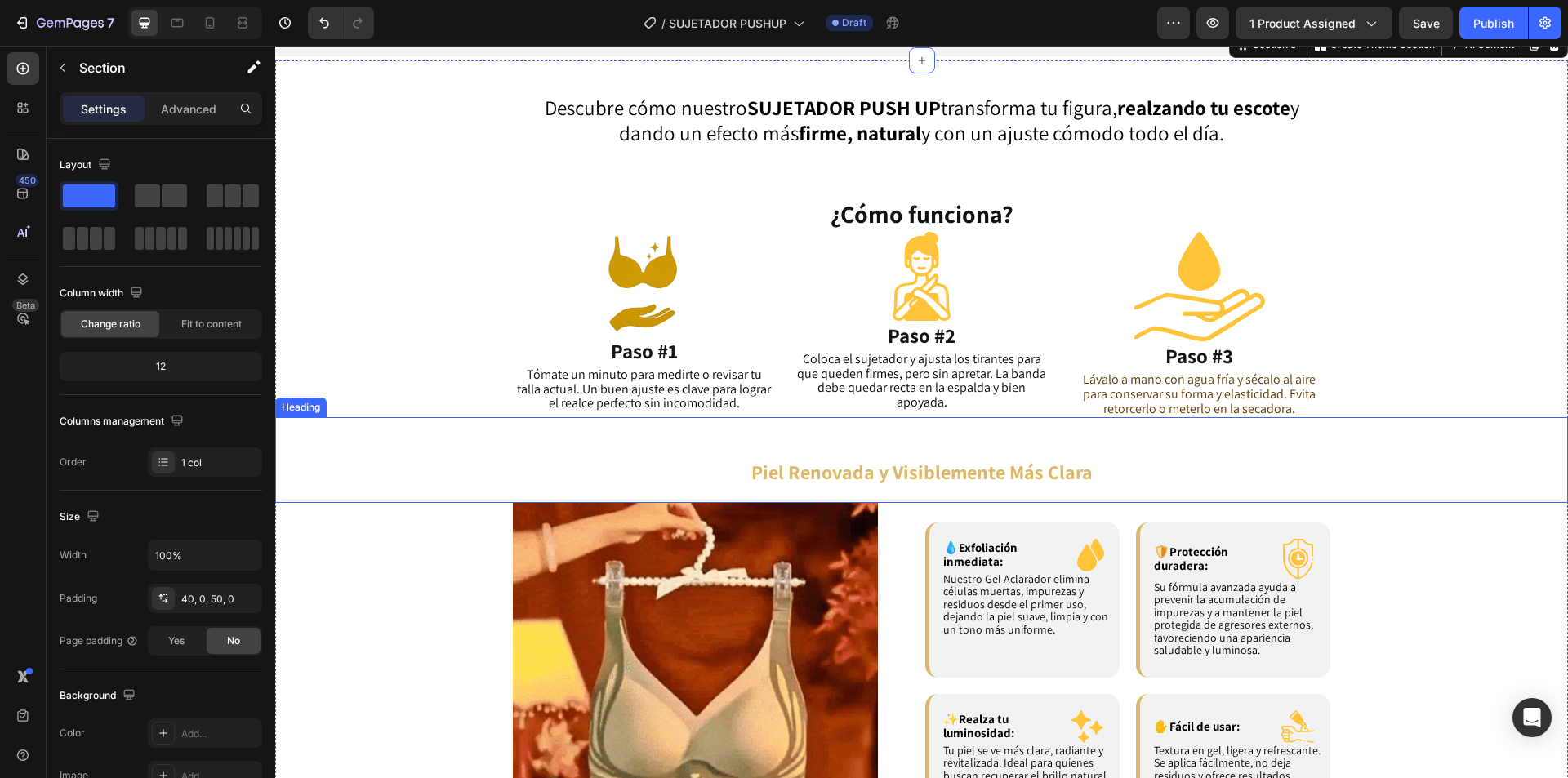 click on "Piel Renovada y Visiblemente Más Clara" at bounding box center [922, 472] 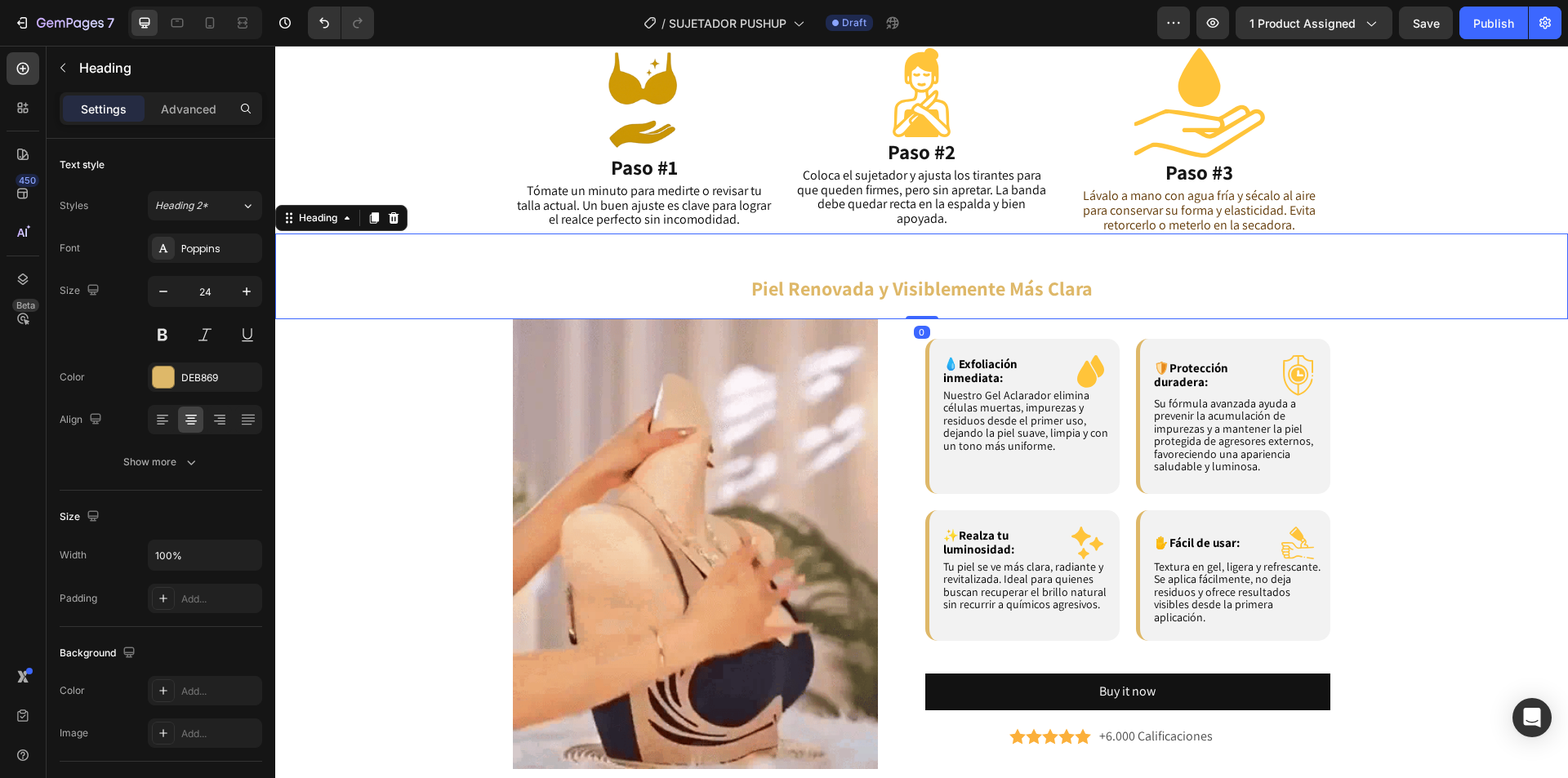 scroll, scrollTop: 1551, scrollLeft: 0, axis: vertical 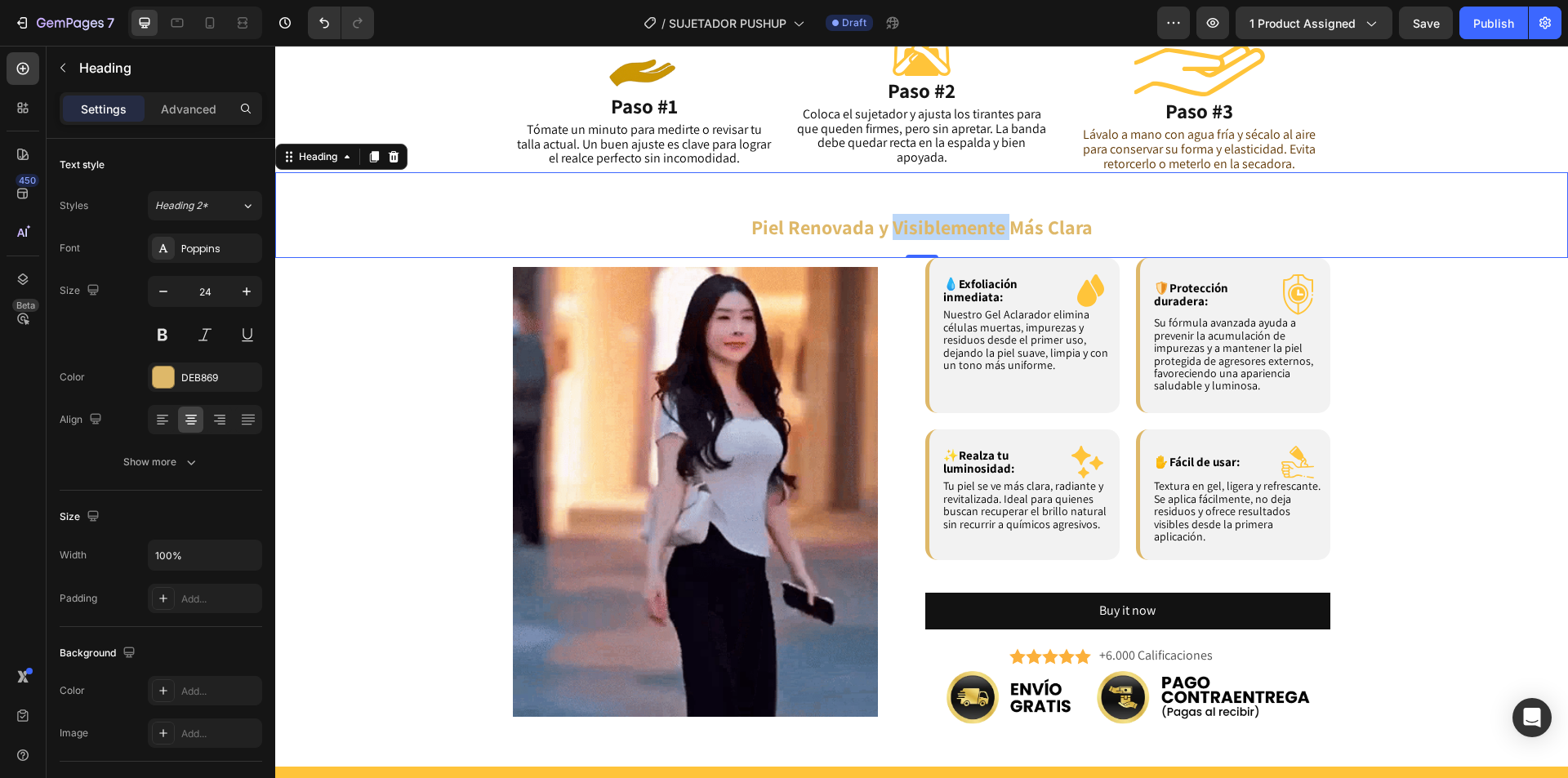 click on "Piel Renovada y Visiblemente Más Clara" at bounding box center [922, 227] 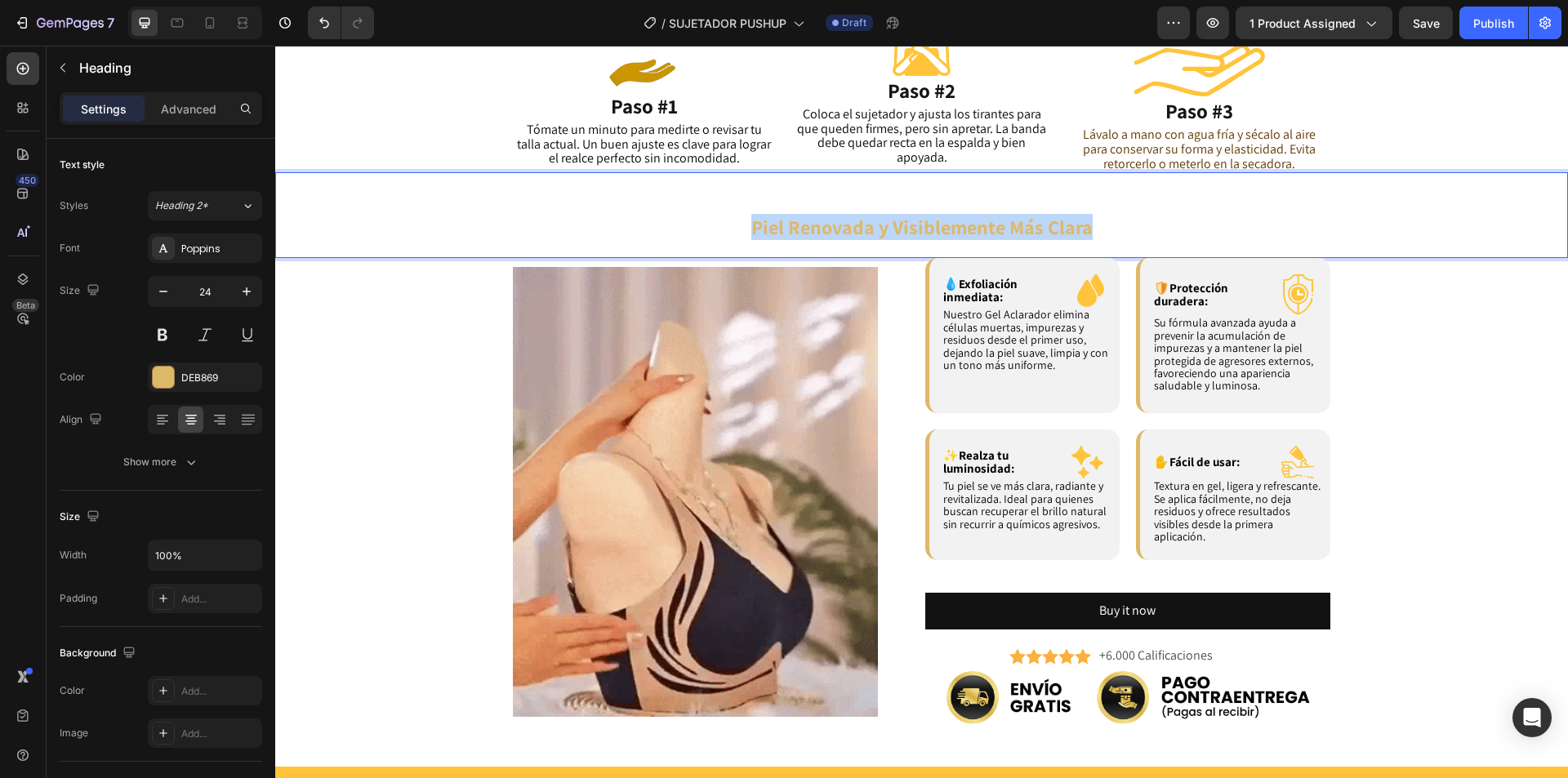 click on "Piel Renovada y Visiblemente Más Clara" at bounding box center [922, 227] 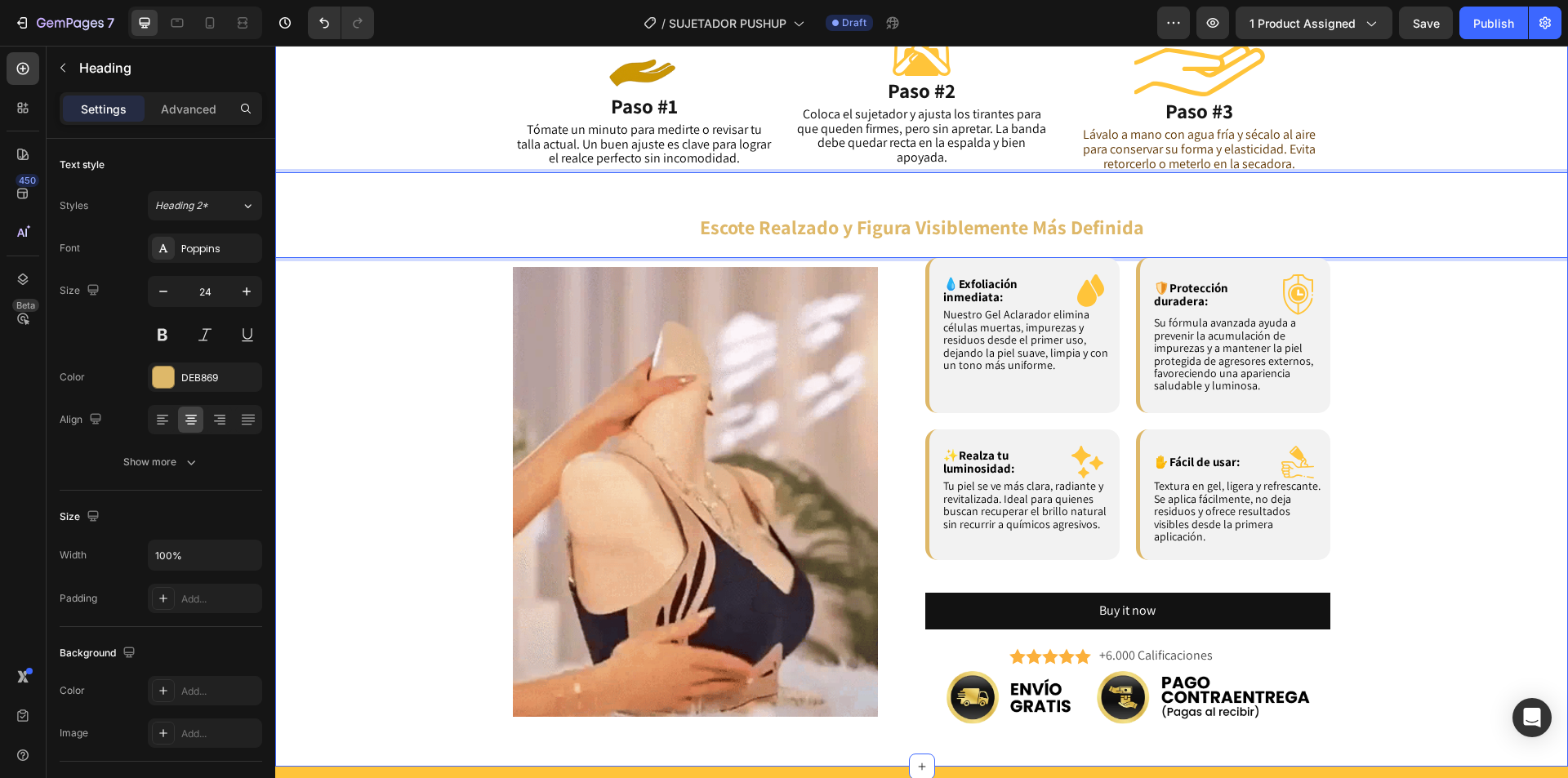 click on "Descubre cómo nuestro  SUJETADOR PUSH UP  transforma tu figura,  realzando tu escote  y dando un efecto más  firme, natural  y con un ajuste cómodo todo el día. Heading ¿Cómo funciona? Heading Image Paso #1 Heading Tómate un minuto para medirte o revisar tu talla actual. Un buen ajuste es clave para lograr el realce perfecto sin incomodidad. Text Block Row Image Paso #2 Heading Coloca el sujetador y ajusta los tirantes para que queden firmes, pero sin apretar. La banda debe quedar recta en la espalda y bien apoyada. Text Block Row Image Paso #3 Heading Lávalo a mano con agua fría y sécalo al aire para conservar su forma y elasticidad. Evita retorcerlo o meterlo en la secadora. Text Block Row Row Row Escote Realzado y Figura Visiblemente Más Definida Heading   0 Image 💧  Exfoliación inmediata: Text Block
.id575890153466233554 .cls-1 {
fill: #ffc43a;
}
Icon Row Row Text Block Row Row 🛡️  Protección duradera:" at bounding box center (921, 287) 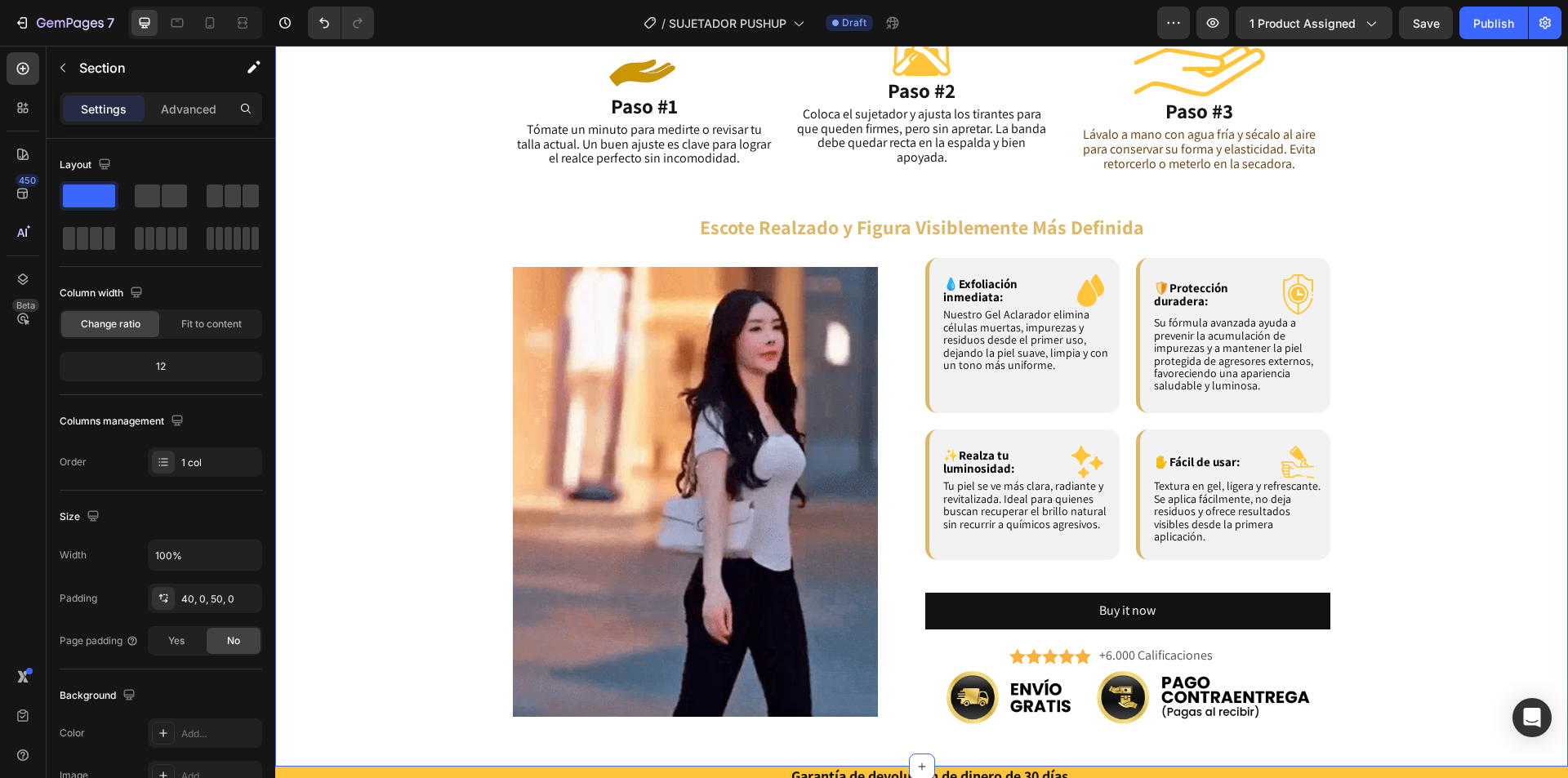 scroll, scrollTop: 1633, scrollLeft: 0, axis: vertical 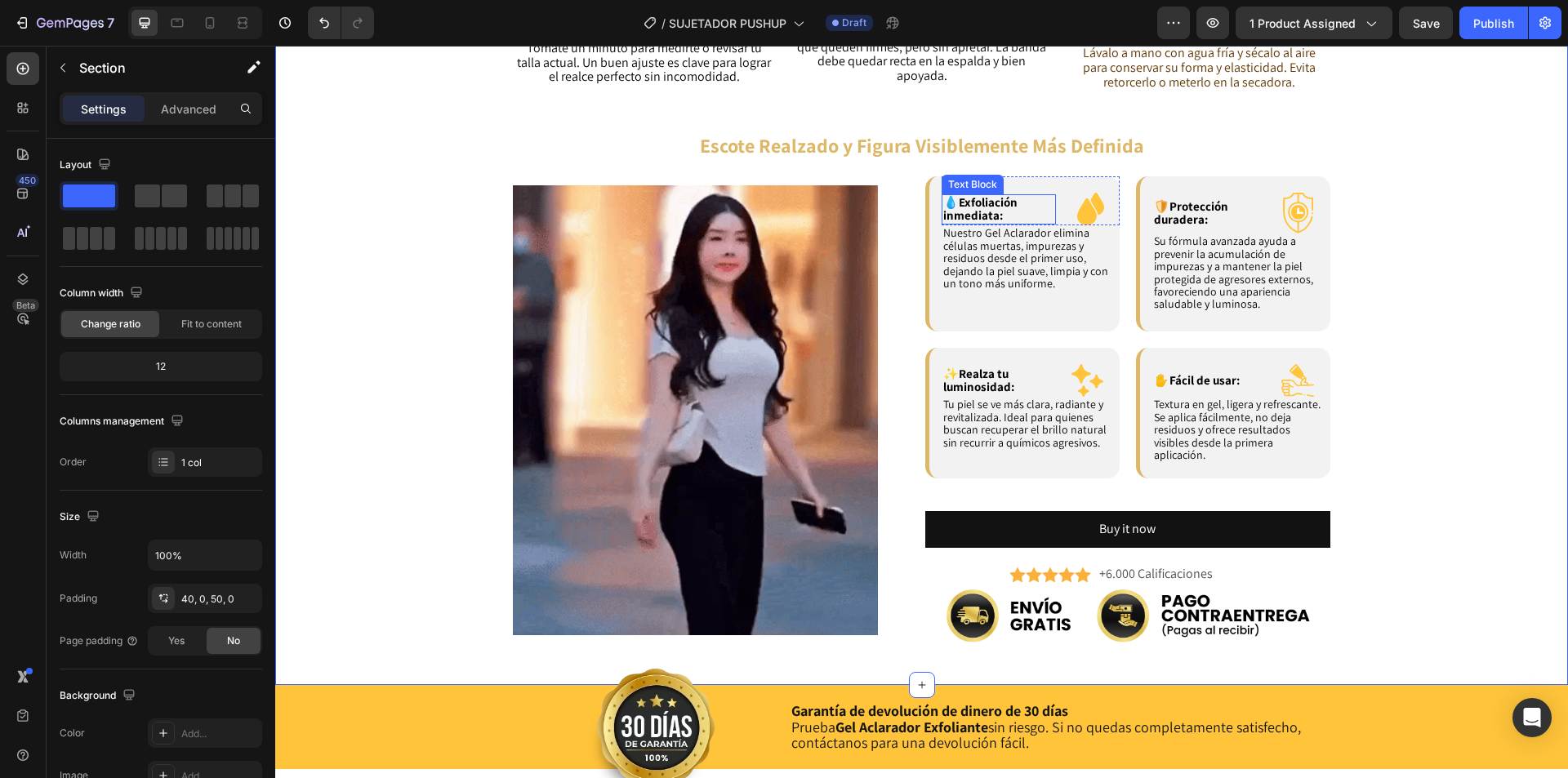 click on "Exfoliación inmediata:" at bounding box center (980, 209) 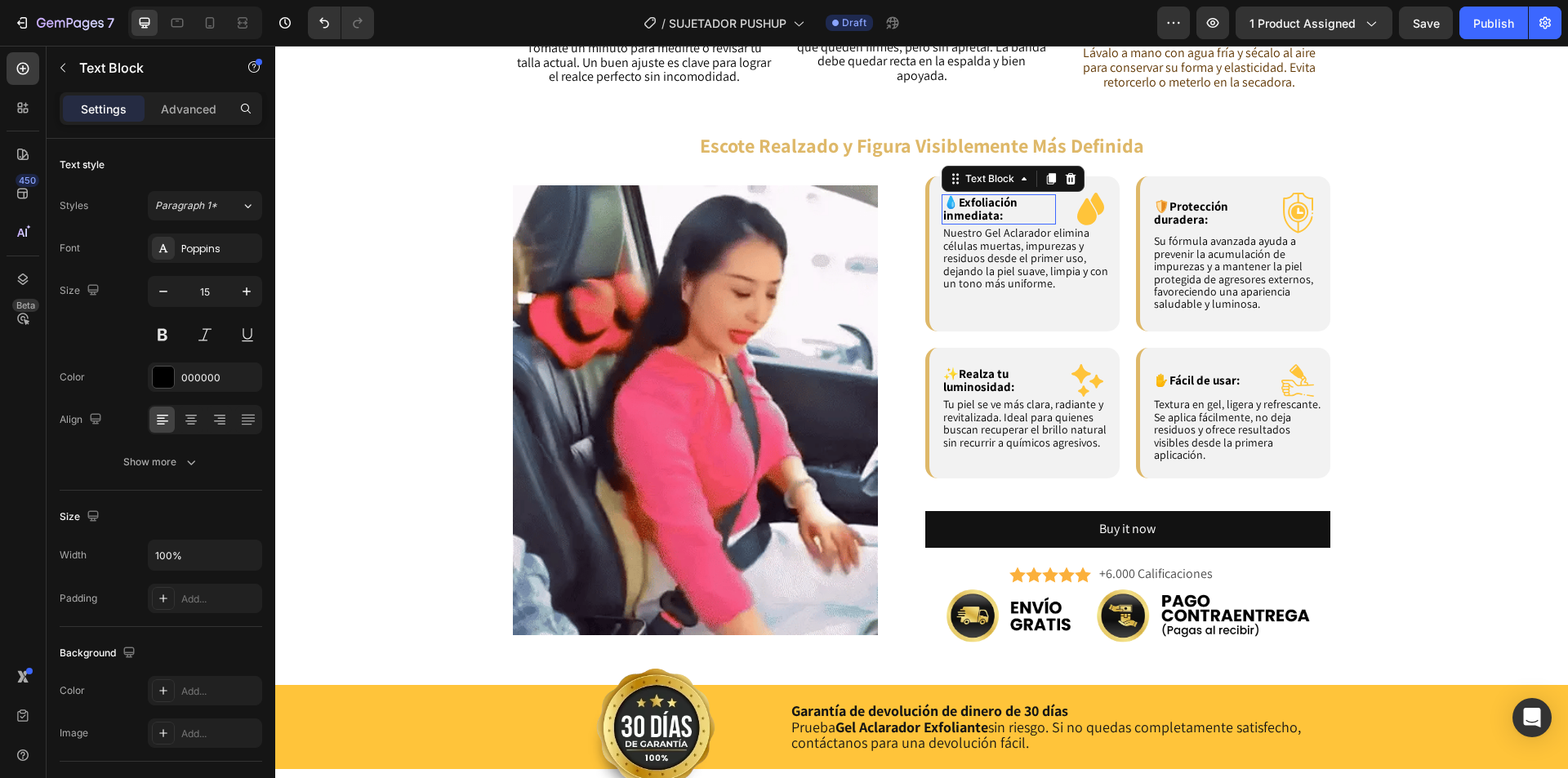 click on "Exfoliación inmediata:" at bounding box center [980, 209] 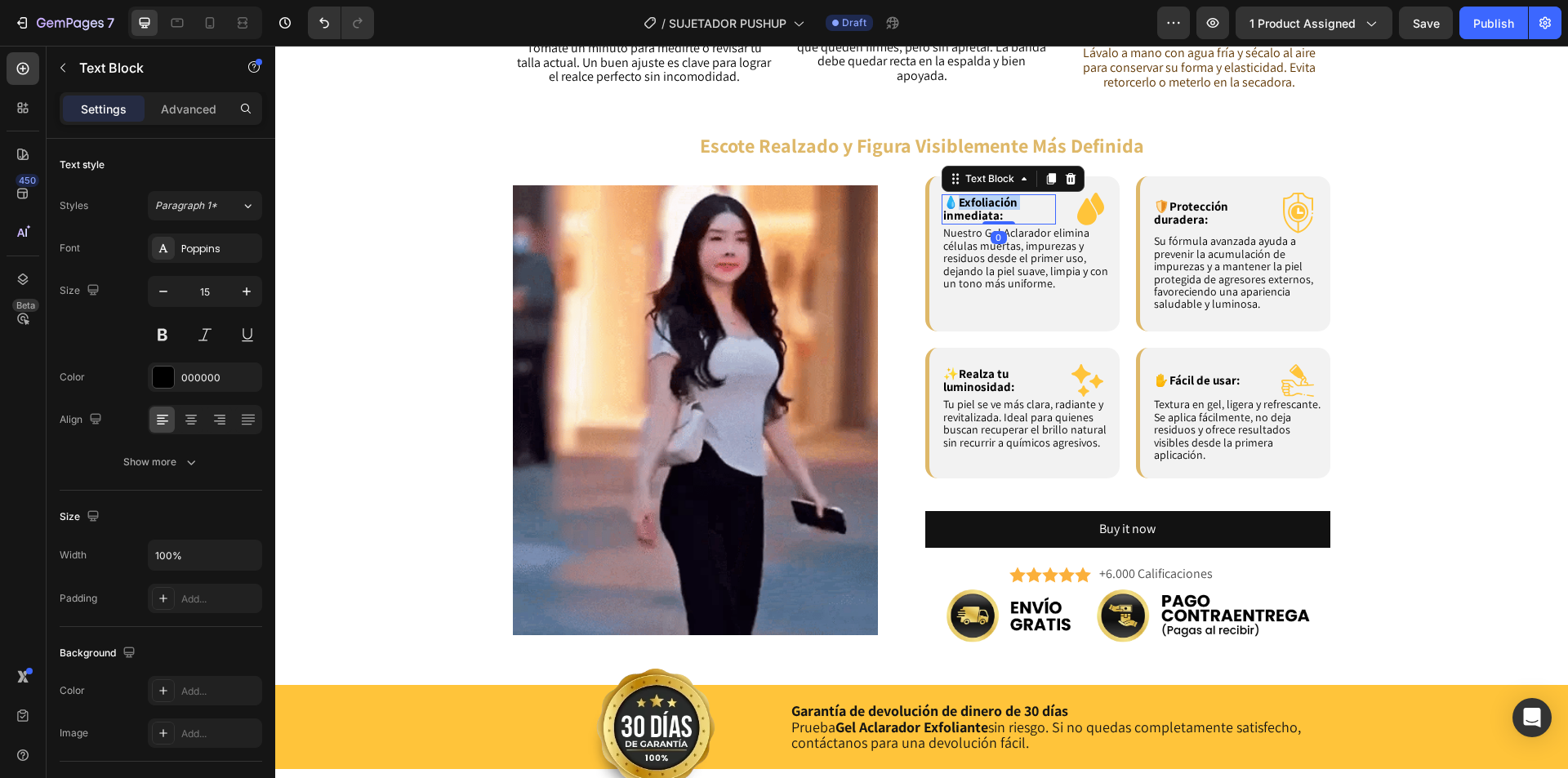 click on "Exfoliación inmediata:" at bounding box center [980, 209] 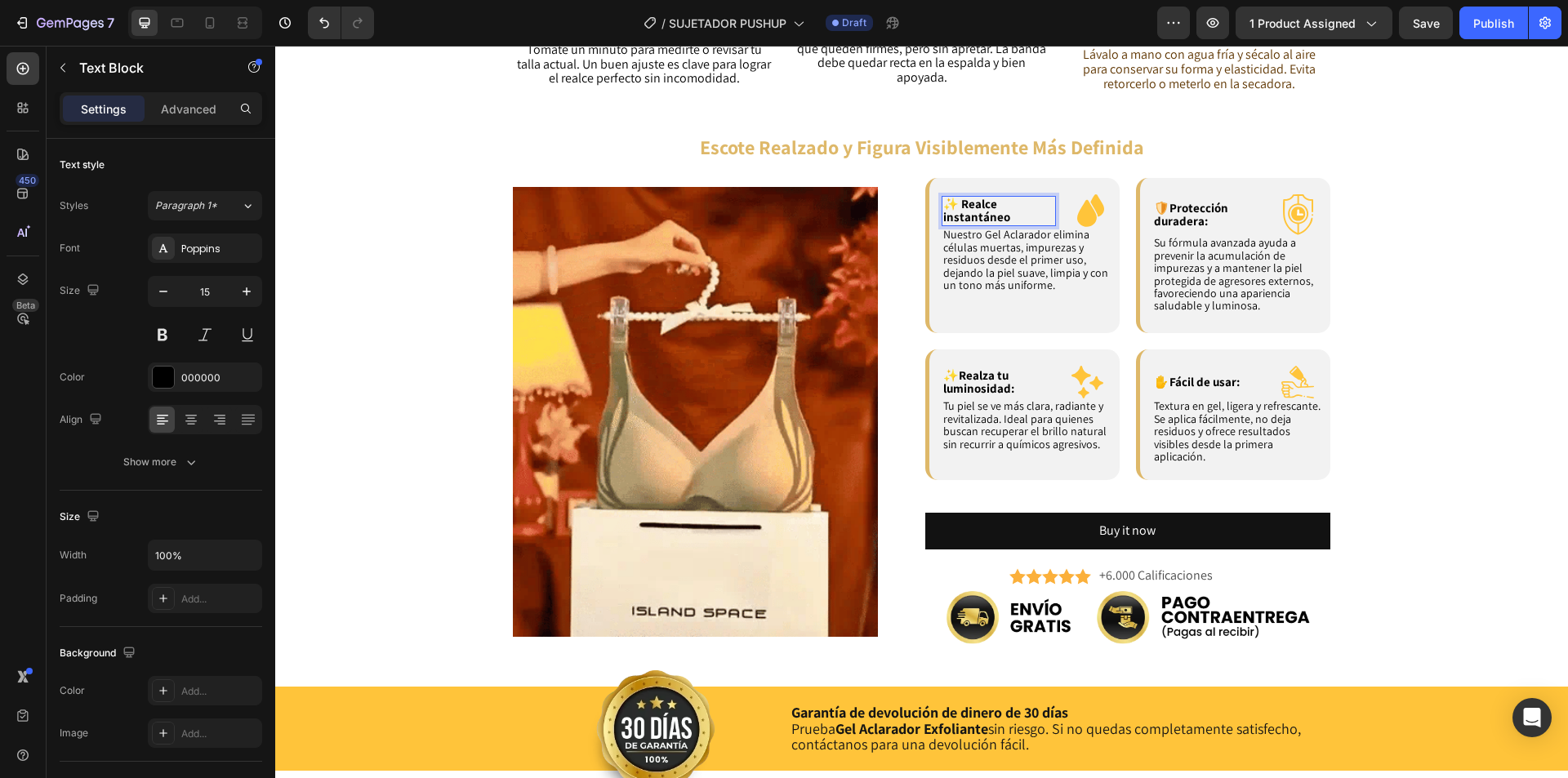 scroll, scrollTop: 1633, scrollLeft: 0, axis: vertical 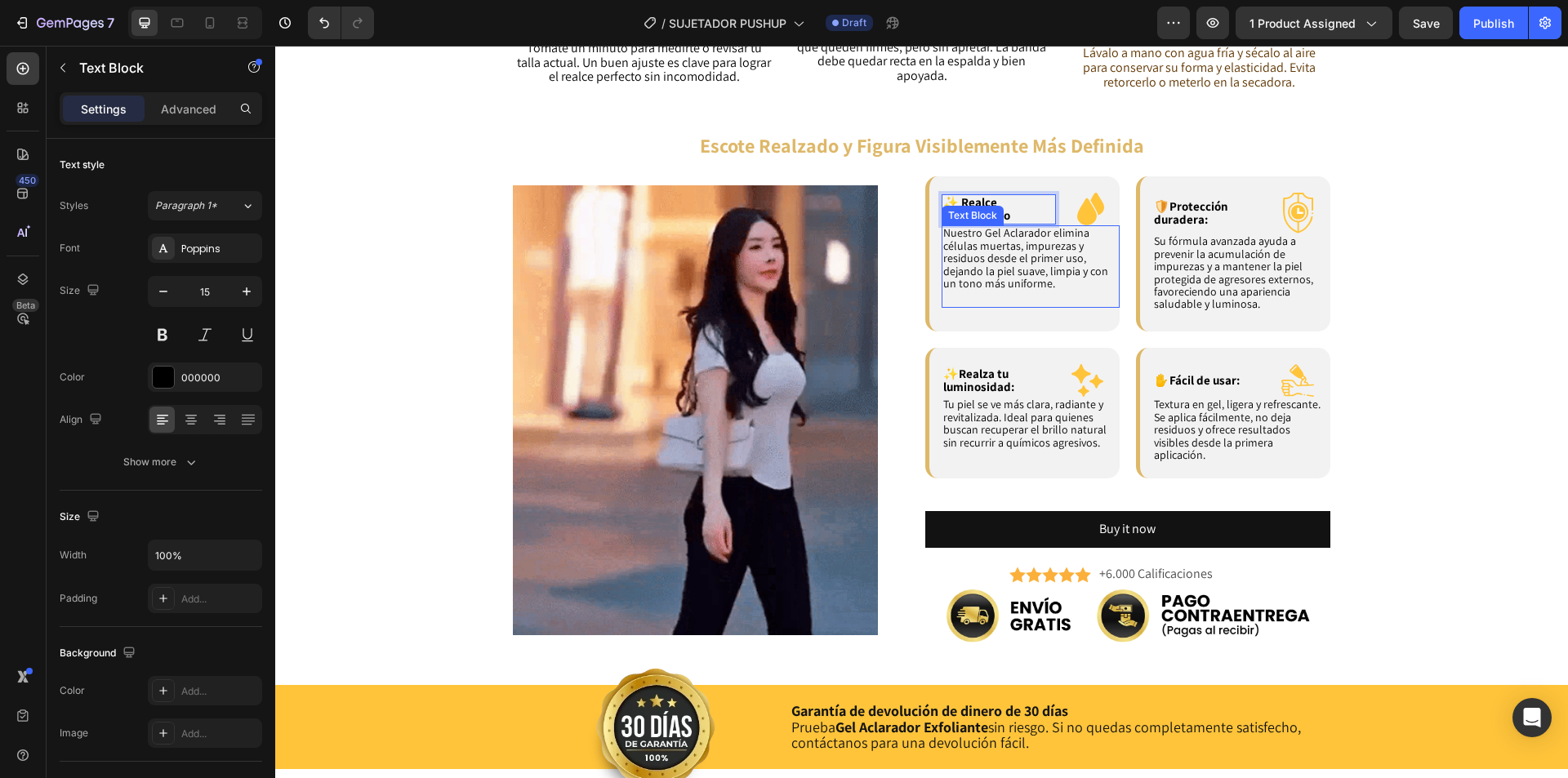 click on "Nuestro Gel Aclarador elimina células muertas, impurezas y residuos desde el primer uso, dejando la piel suave, limpia y con un tono más uniforme." at bounding box center [1026, 258] 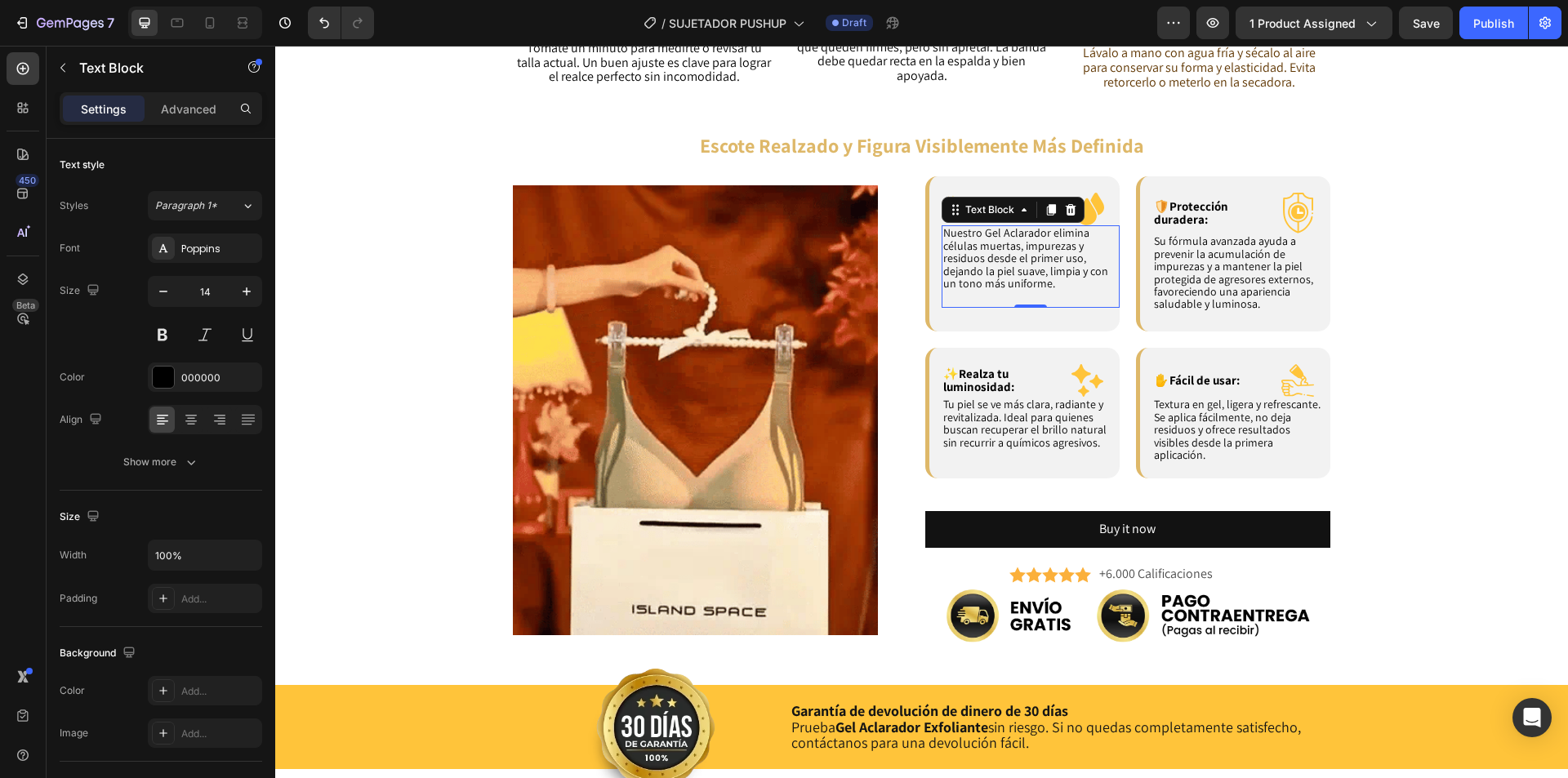 click on "Nuestro Gel Aclarador elimina células muertas, impurezas y residuos desde el primer uso, dejando la piel suave, limpia y con un tono más uniforme." at bounding box center (1026, 258) 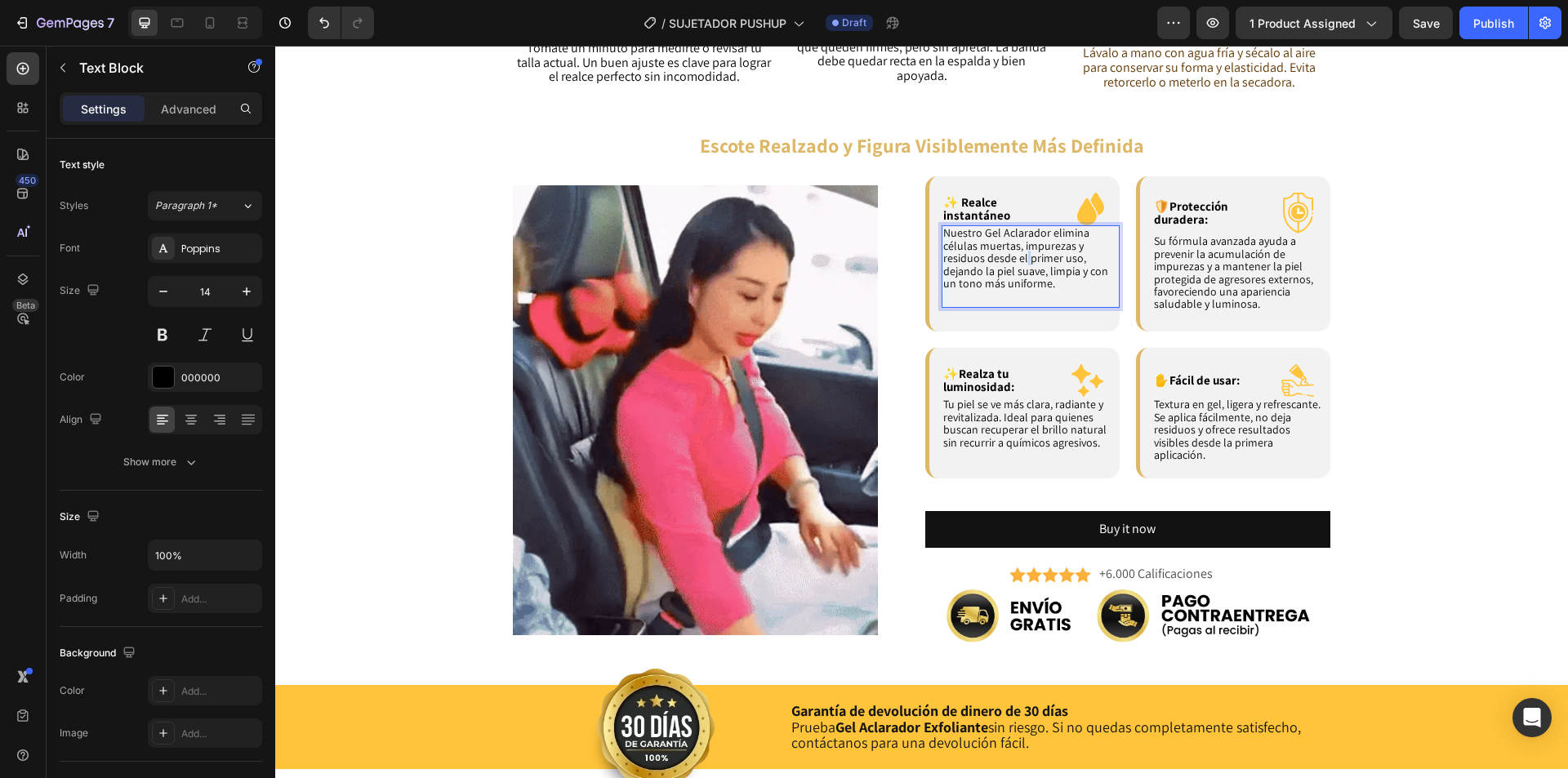 click on "Nuestro Gel Aclarador elimina células muertas, impurezas y residuos desde el primer uso, dejando la piel suave, limpia y con un tono más uniforme." at bounding box center (1026, 258) 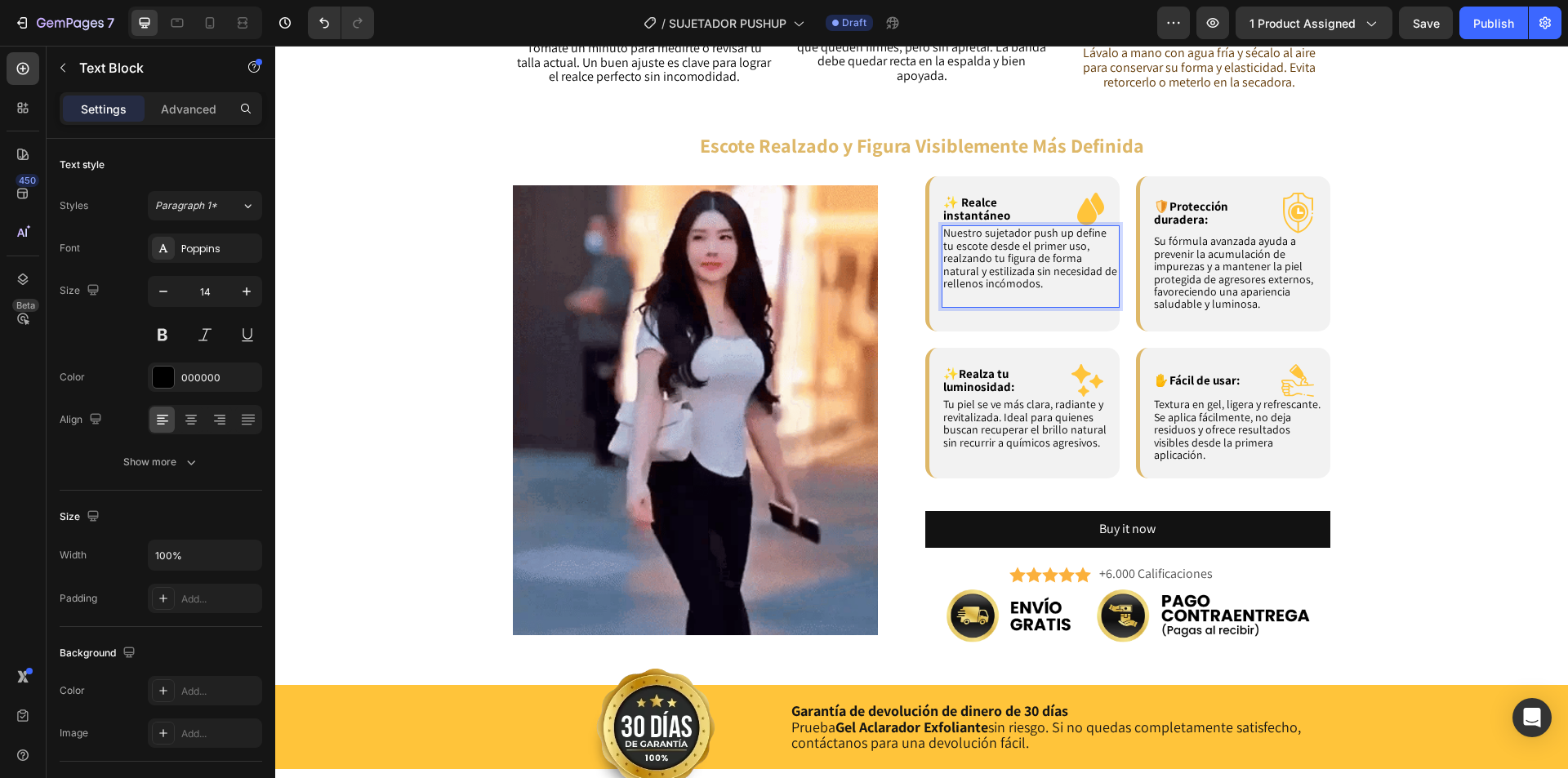 click on "Nuestro sujetador push up define tu escote desde el primer uso, realzando tu figura de forma natural y estilizada sin necesidad de rellenos incómodos. Text Block   0" at bounding box center (1031, 266) 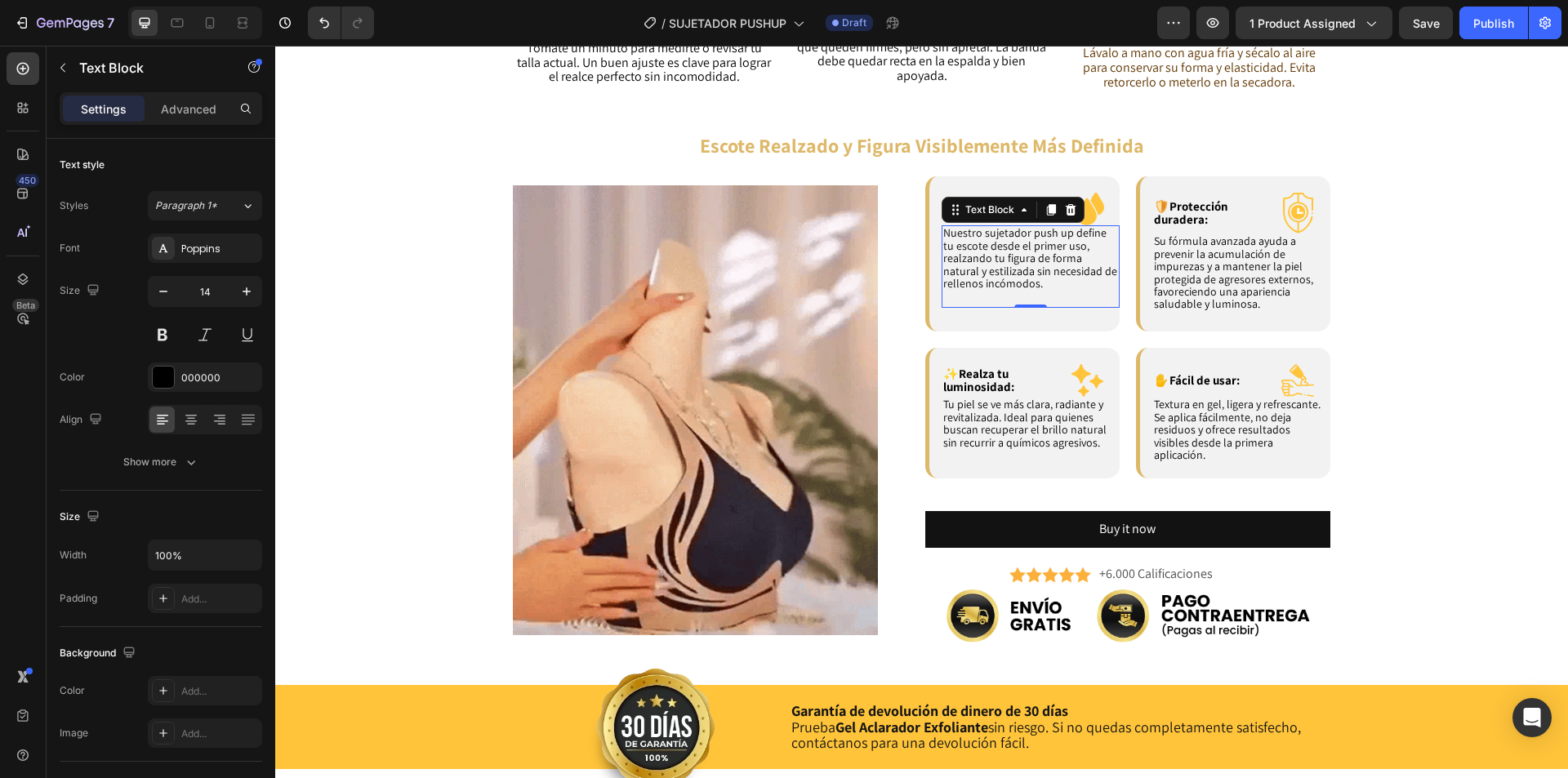 click on "Nuestro sujetador push up define tu escote desde el primer uso, realzando tu figura de forma natural y estilizada sin necesidad de rellenos incómodos. Text Block   0" at bounding box center [1031, 266] 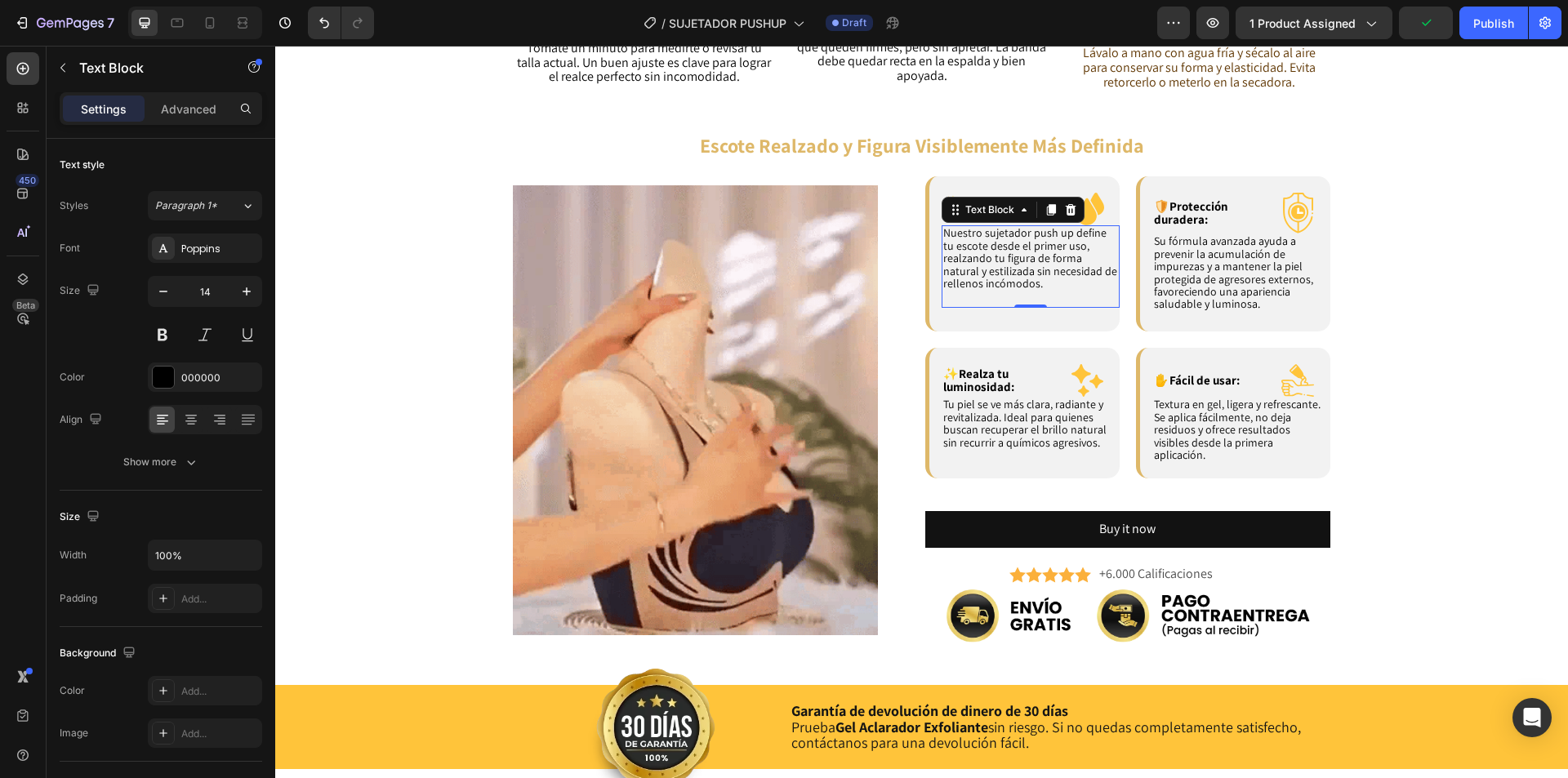 click on "Nuestro sujetador push up define tu escote desde el primer uso, realzando tu figura de forma natural y estilizada sin necesidad de rellenos incómodos. Text Block   0" at bounding box center (1031, 266) 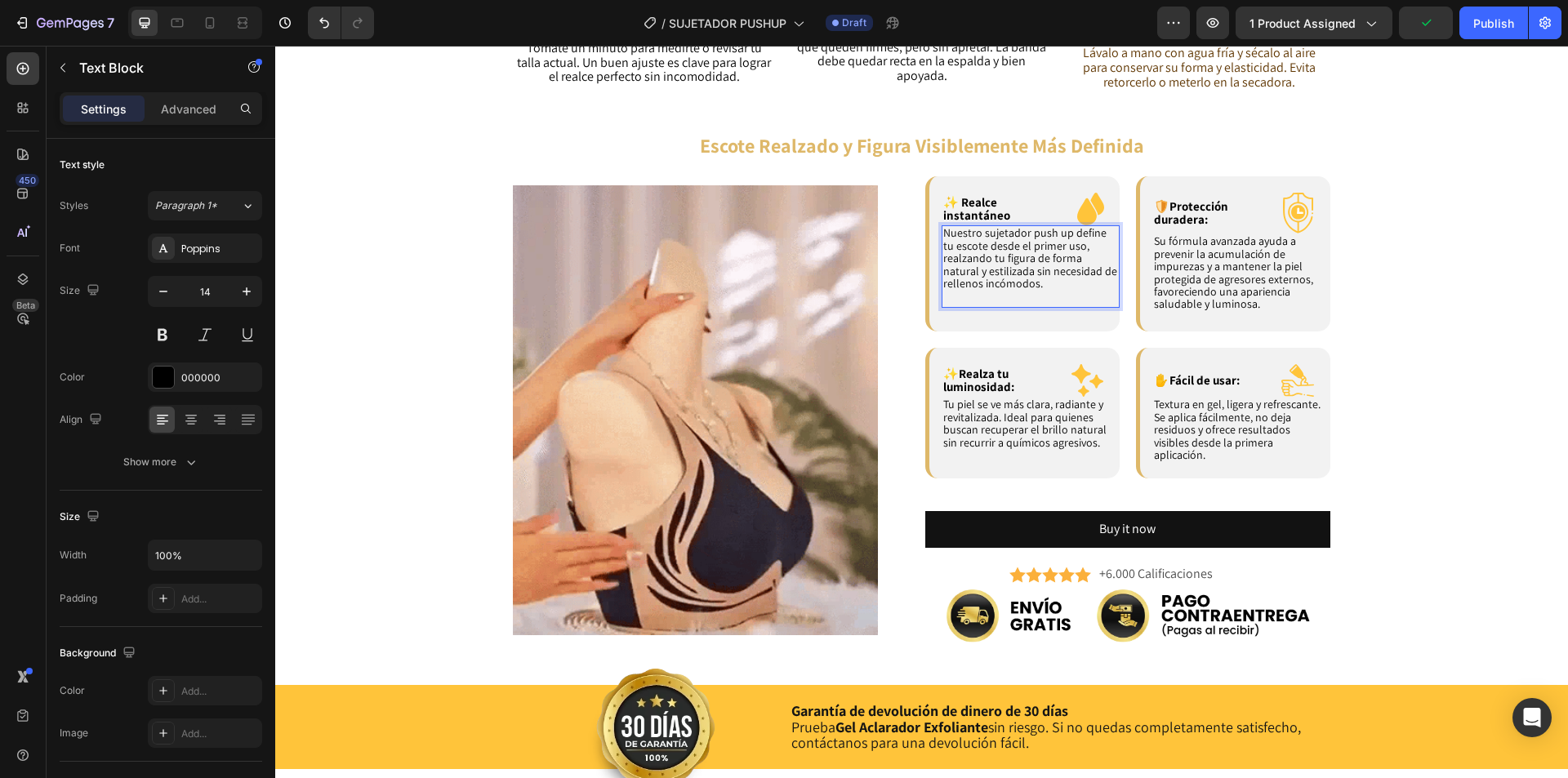 click on "Nuestro sujetador push up define tu escote desde el primer uso, realzando tu figura de forma natural y estilizada sin necesidad de rellenos incómodos." at bounding box center (1031, 258) 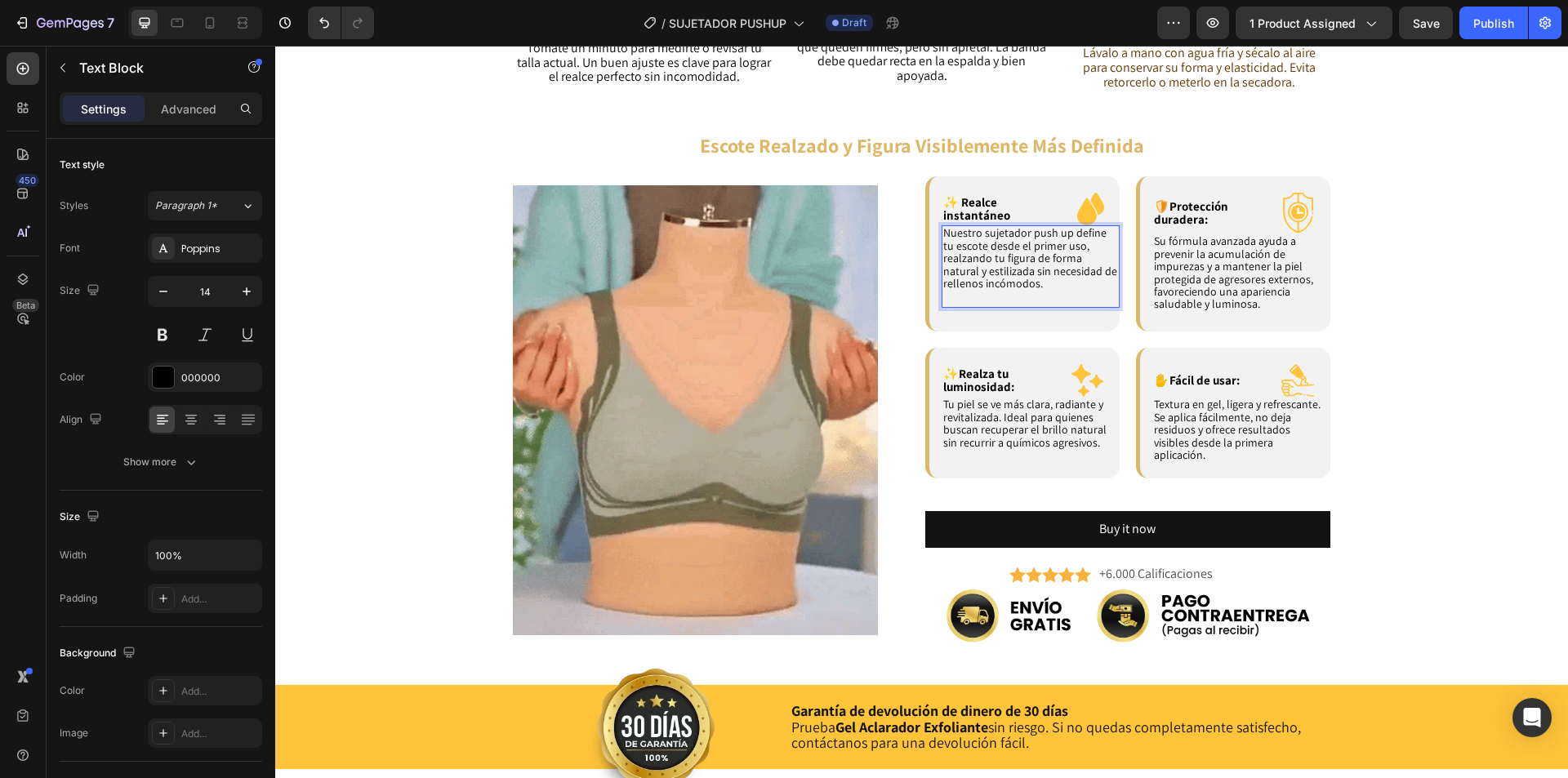 click on "Nuestro sujetador push up define tu escote desde el primer uso, realzando tu figura de forma natural y estilizada sin necesidad de rellenos incómodos. Text Block   0" at bounding box center [1031, 266] 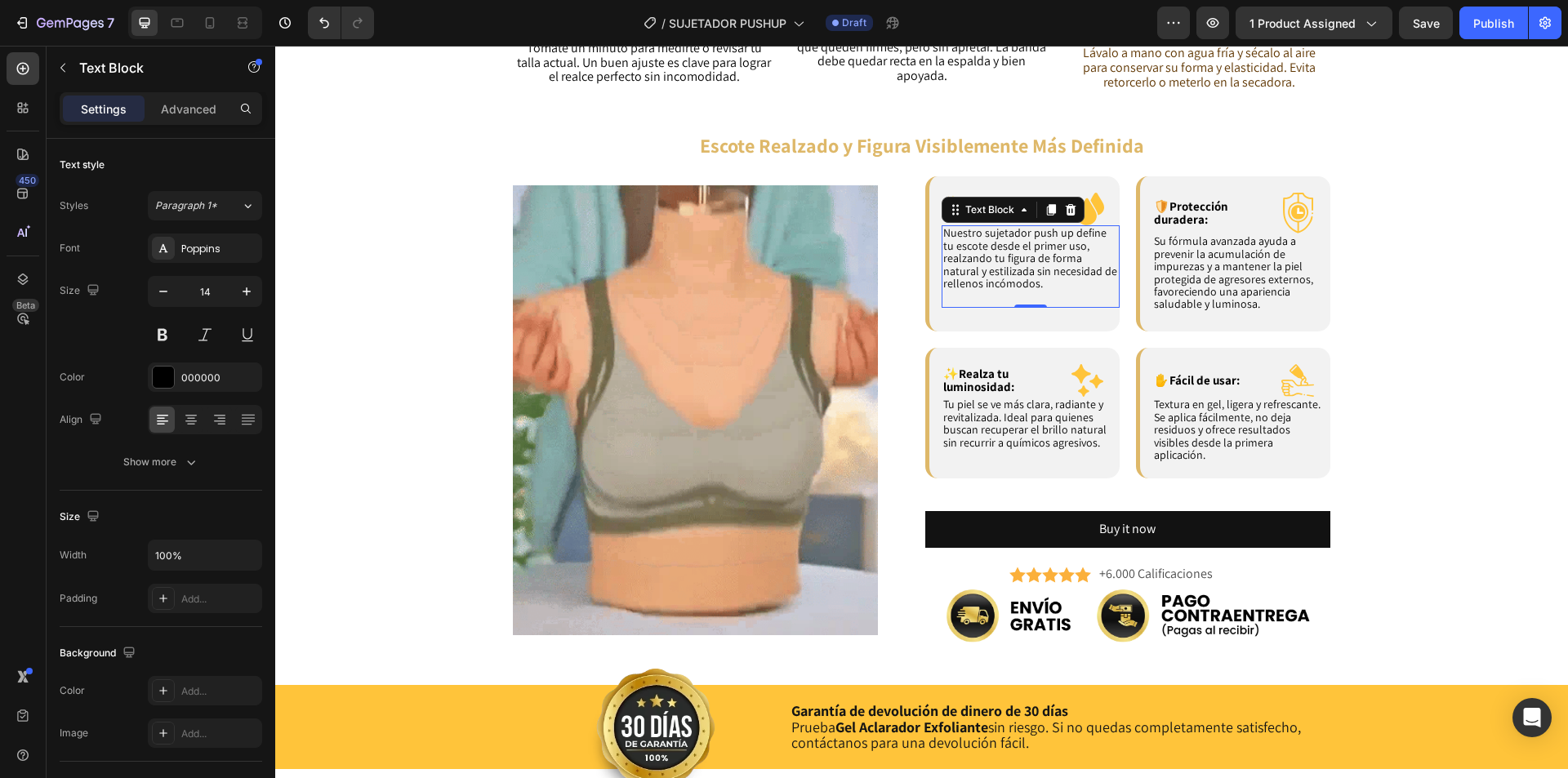 click on "Nuestro sujetador push up define tu escote desde el primer uso, realzando tu figura de forma natural y estilizada sin necesidad de rellenos incómodos." at bounding box center (1031, 258) 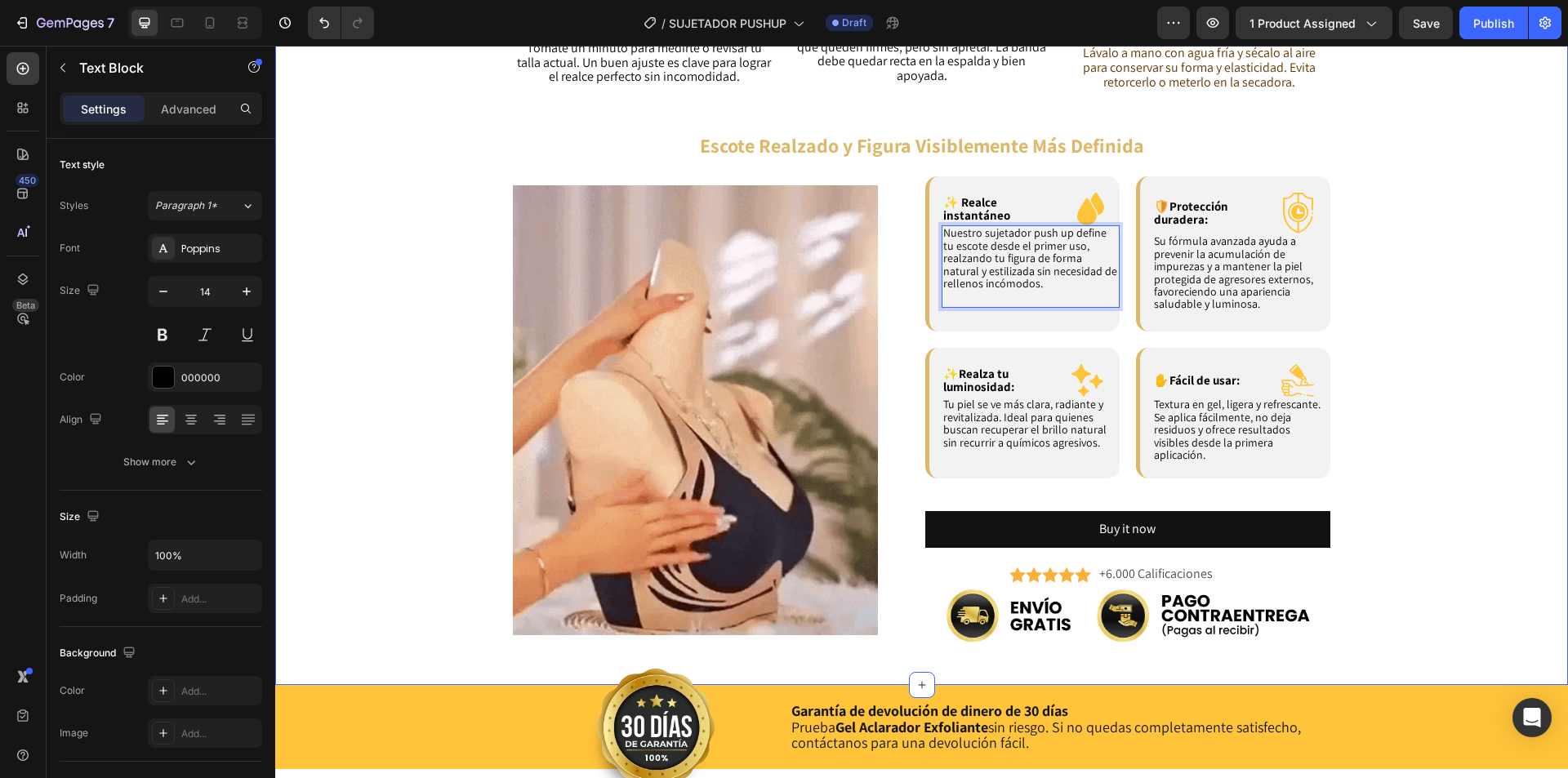 click on "Descubre cómo nuestro  SUJETADOR PUSH UP  transforma tu figura,  realzando tu escote  y dando un efecto más  firme, natural  y con un ajuste cómodo todo el día. Heading ¿Cómo funciona? Heading Image Paso #1 Heading Tómate un minuto para medirte o revisar tu talla actual. Un buen ajuste es clave para lograr el realce perfecto sin incomodidad. Text Block Row Image Paso #2 Heading Coloca el sujetador y ajusta los tirantes para que queden firmes, pero sin apretar. La banda debe quedar recta en la espalda y bien apoyada. Text Block Row Image Paso #3 Heading Lávalo a mano con agua fría y sécalo al aire para conservar su forma y elasticidad. Evita retorcerlo o meterlo en la secadora. Text Block Row Row Row ⁠⁠⁠⁠⁠⁠⁠ Escote Realzado y Figura Visiblemente Más Definida Heading Image ✨ Realce instantáneo Text Block
.id575890153466233554 .cls-1 {
fill: #ffc43a;
}
Icon Row Row Text Block   0 Row Row 🛡️  Text Block" at bounding box center (921, 205) 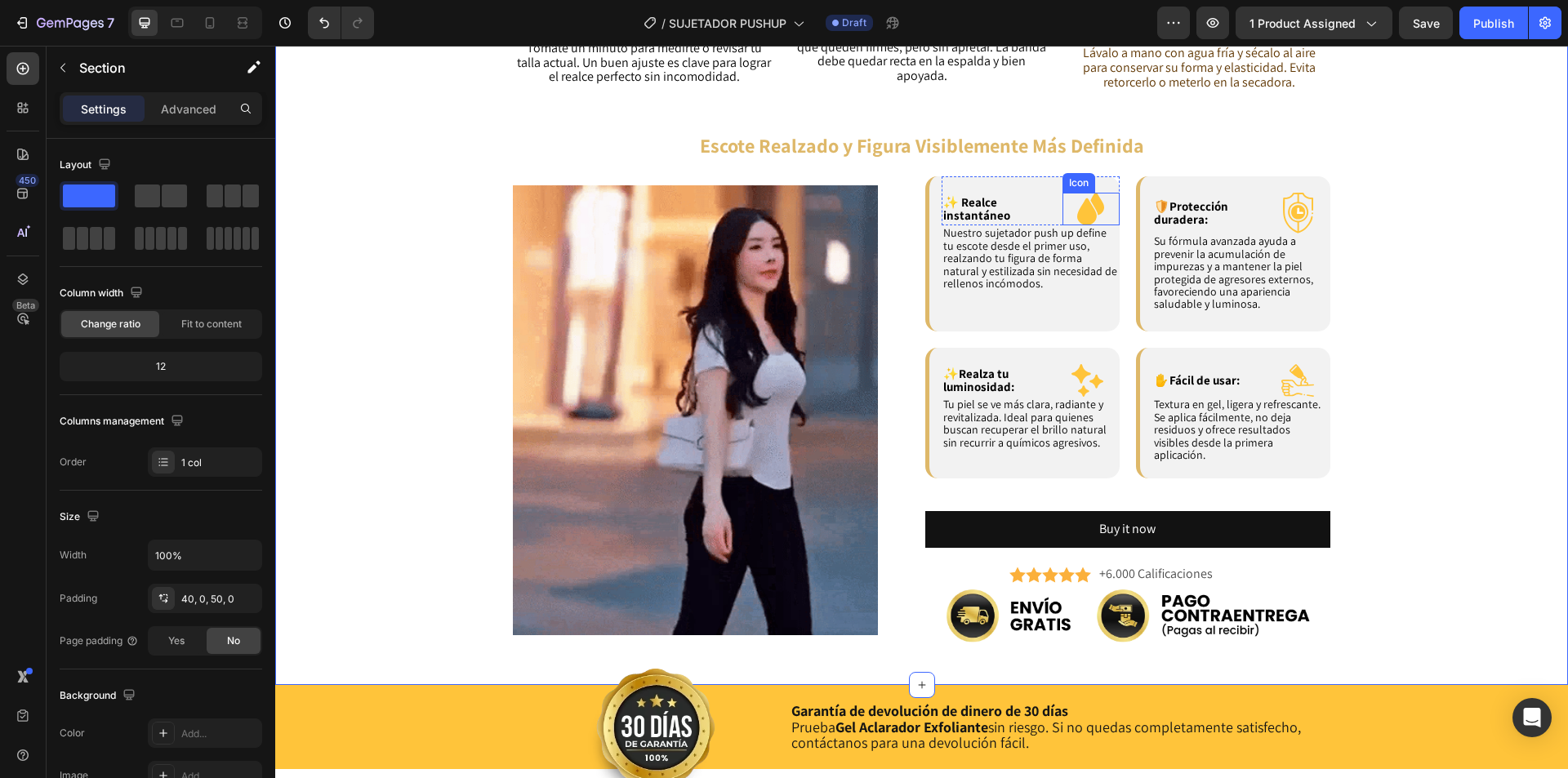 click 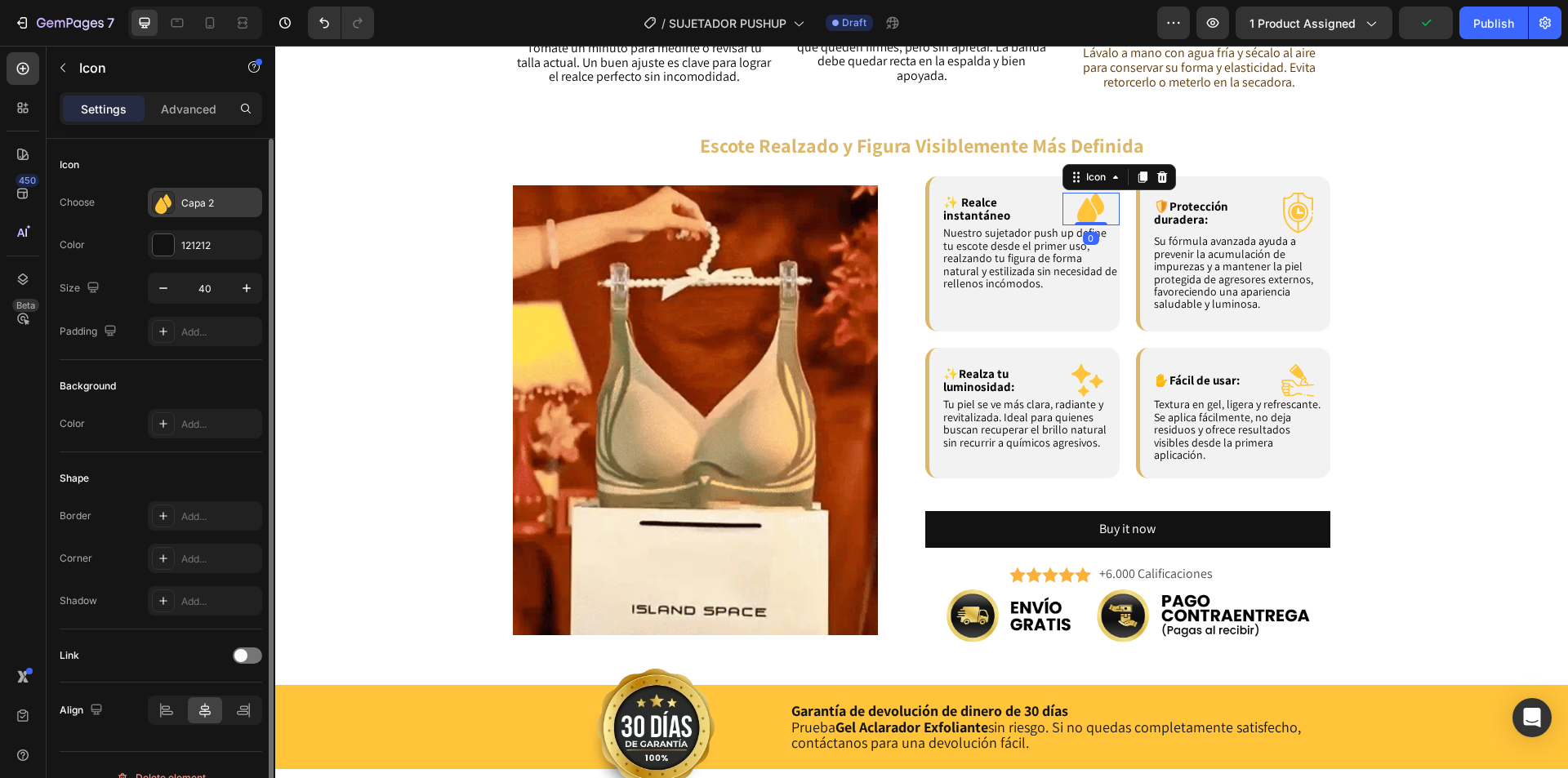 click on ".id575890153466233554 .cls-1 {
fill: #ffc43a;
}
Capa 2" at bounding box center [205, 202] 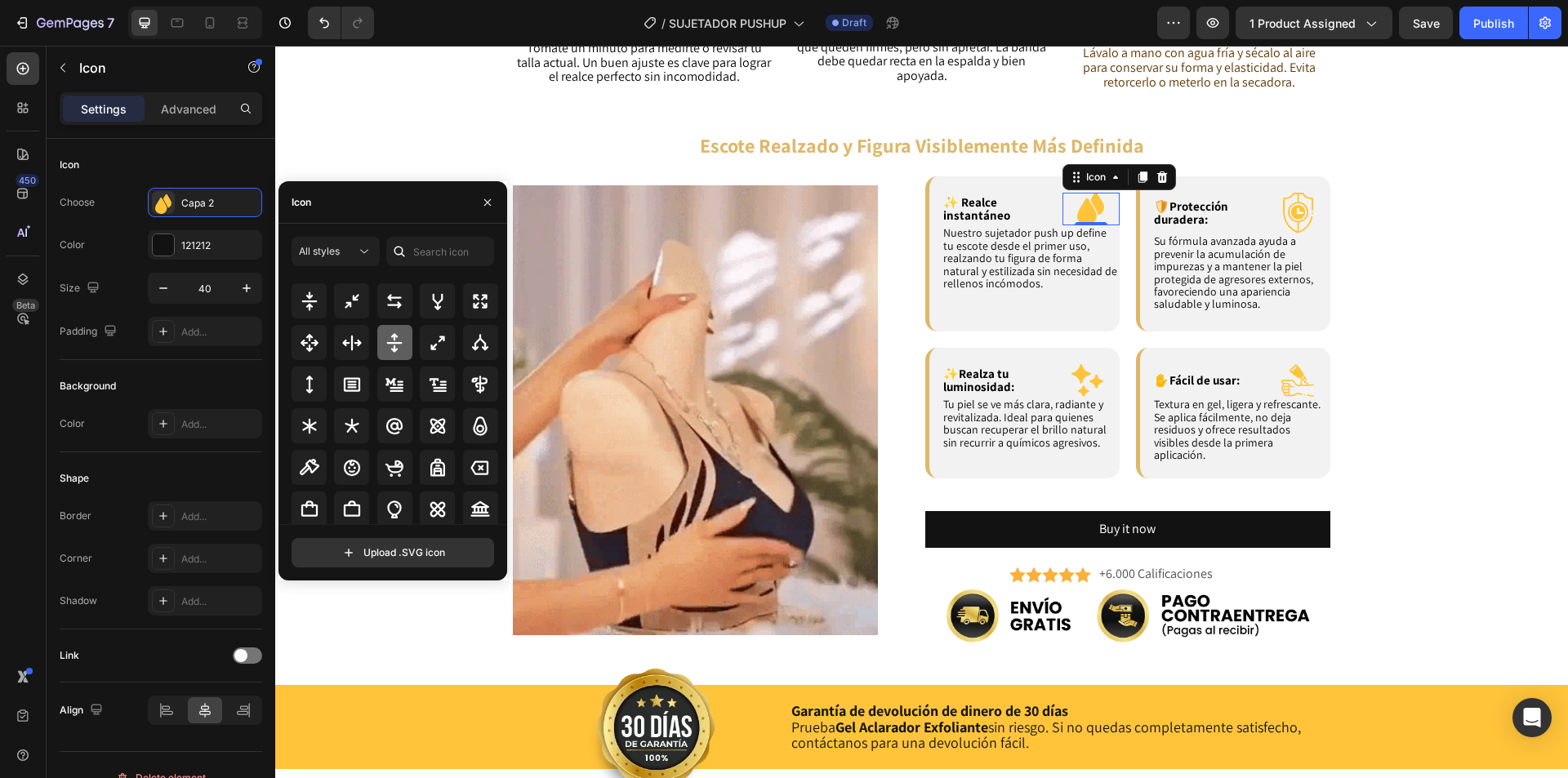 scroll, scrollTop: 945, scrollLeft: 0, axis: vertical 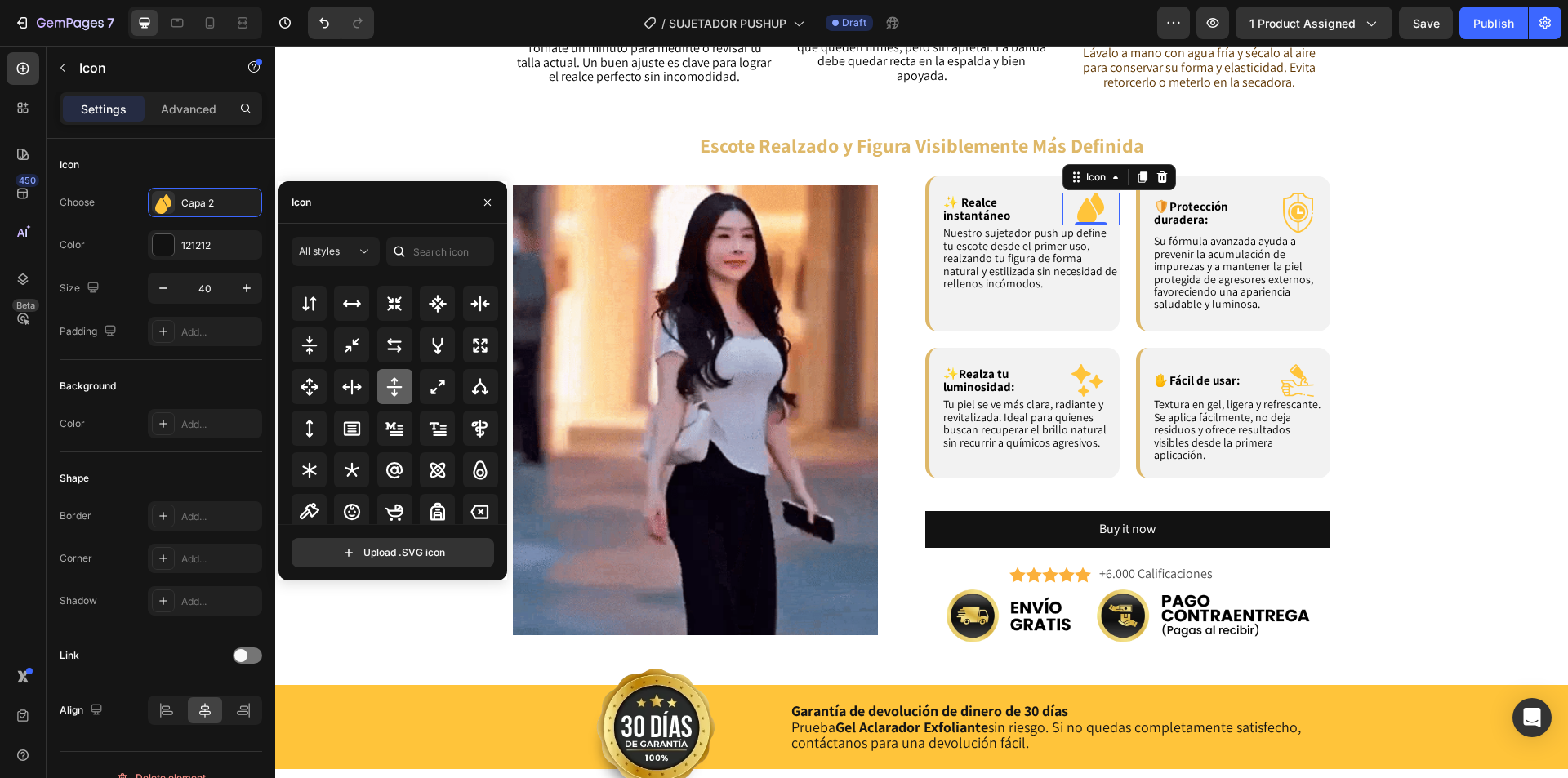 click 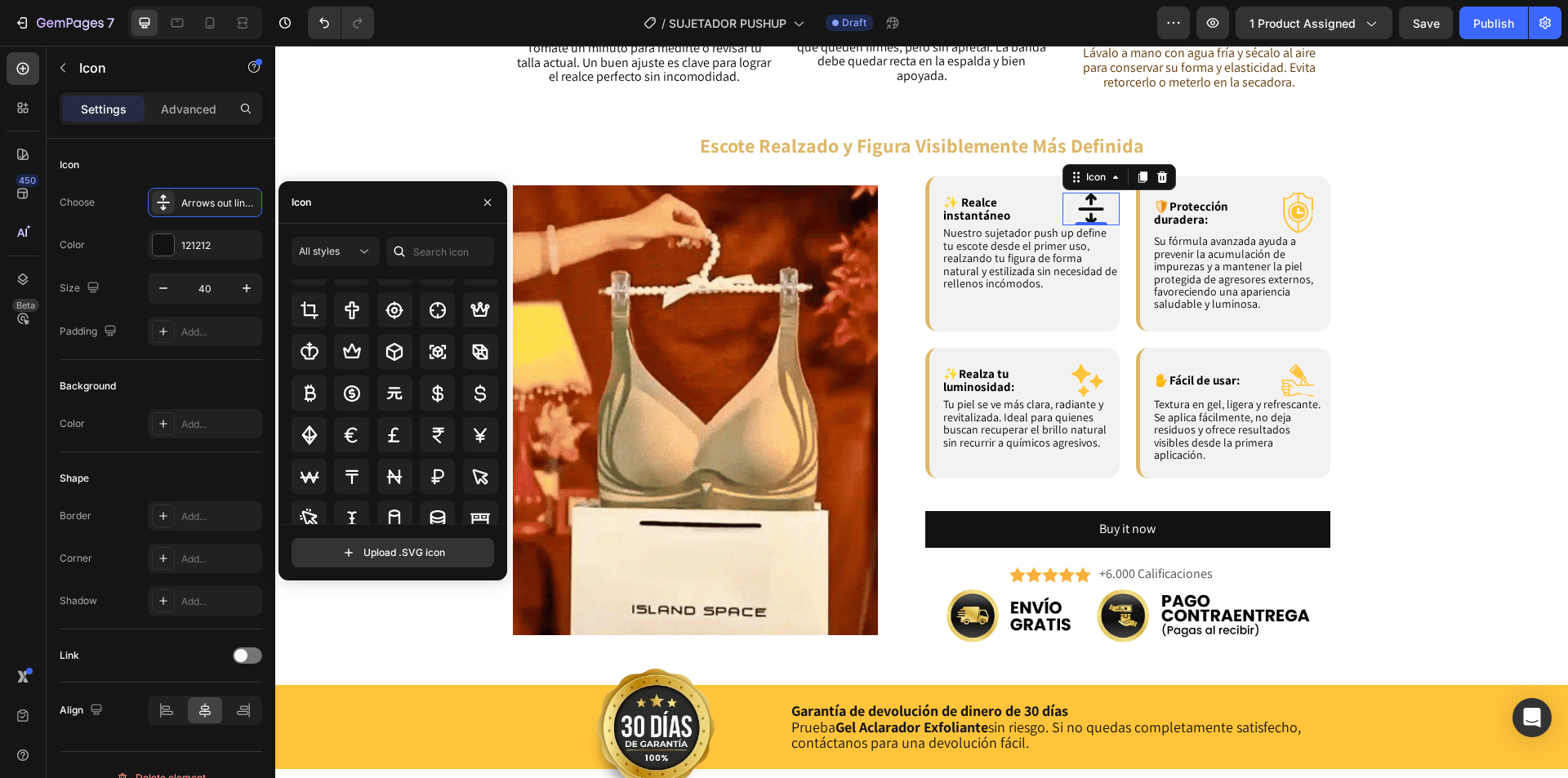 scroll, scrollTop: 3219, scrollLeft: 0, axis: vertical 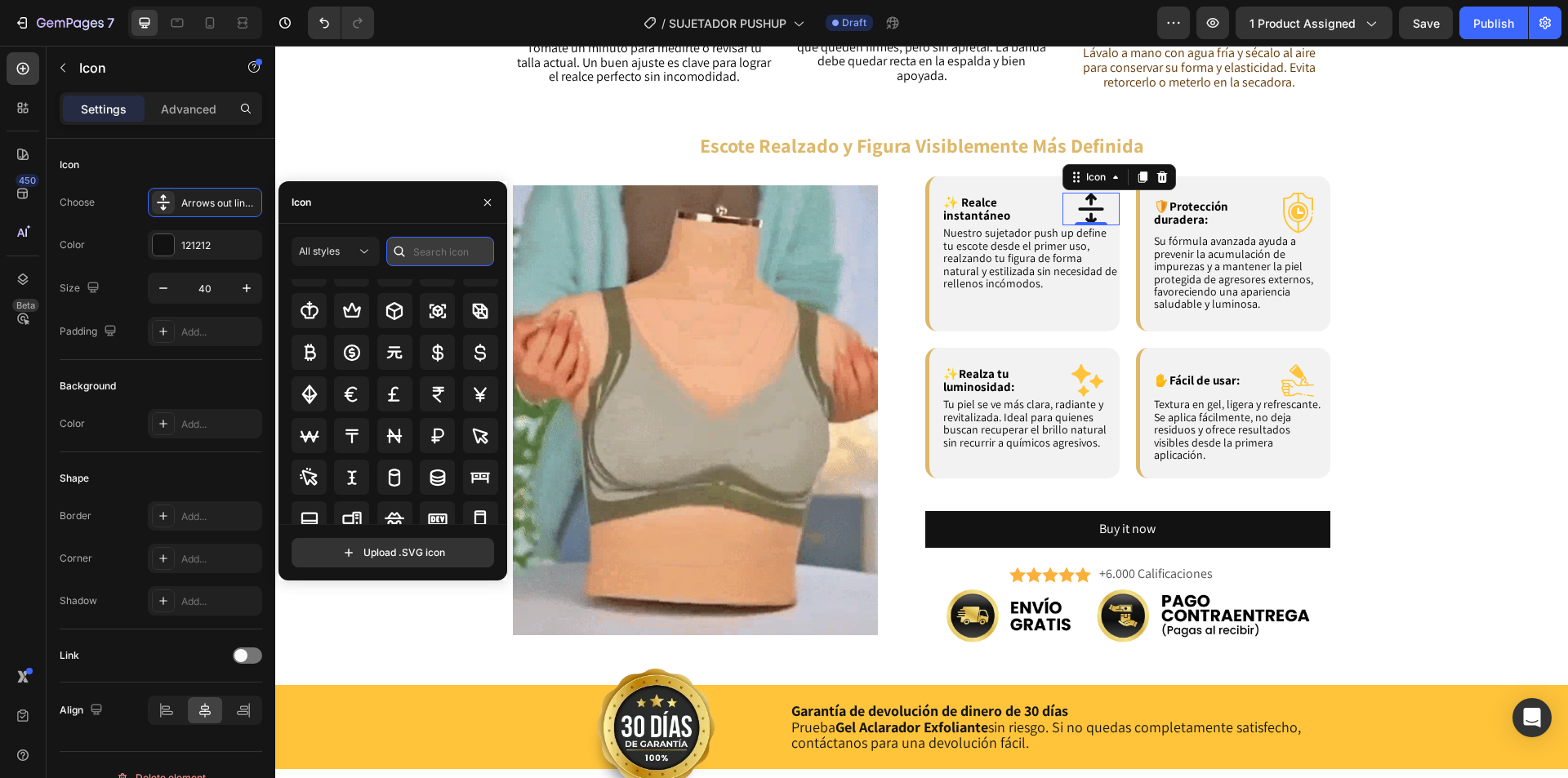 click at bounding box center (440, 251) 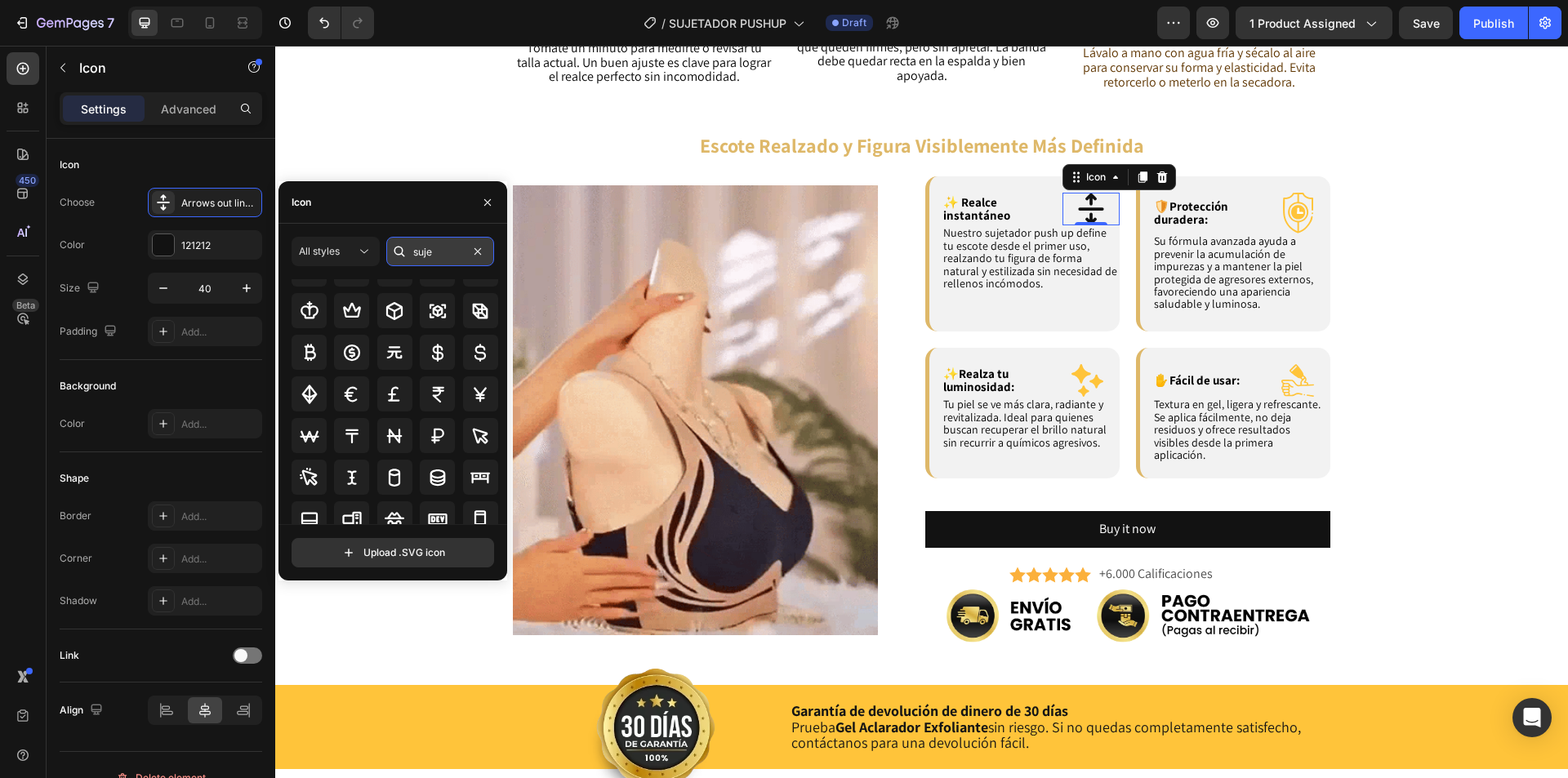 scroll, scrollTop: 0, scrollLeft: 0, axis: both 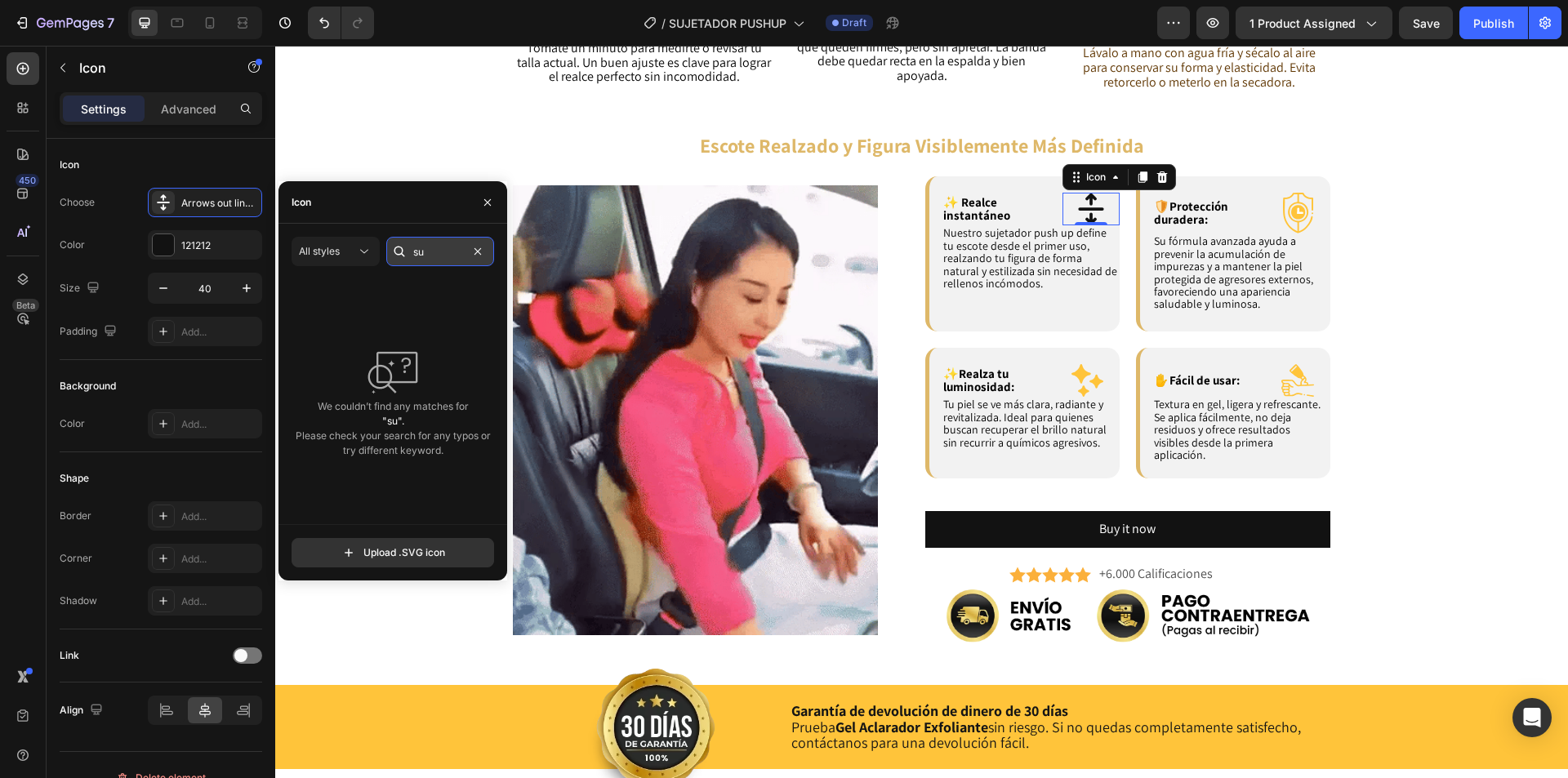 type on "s" 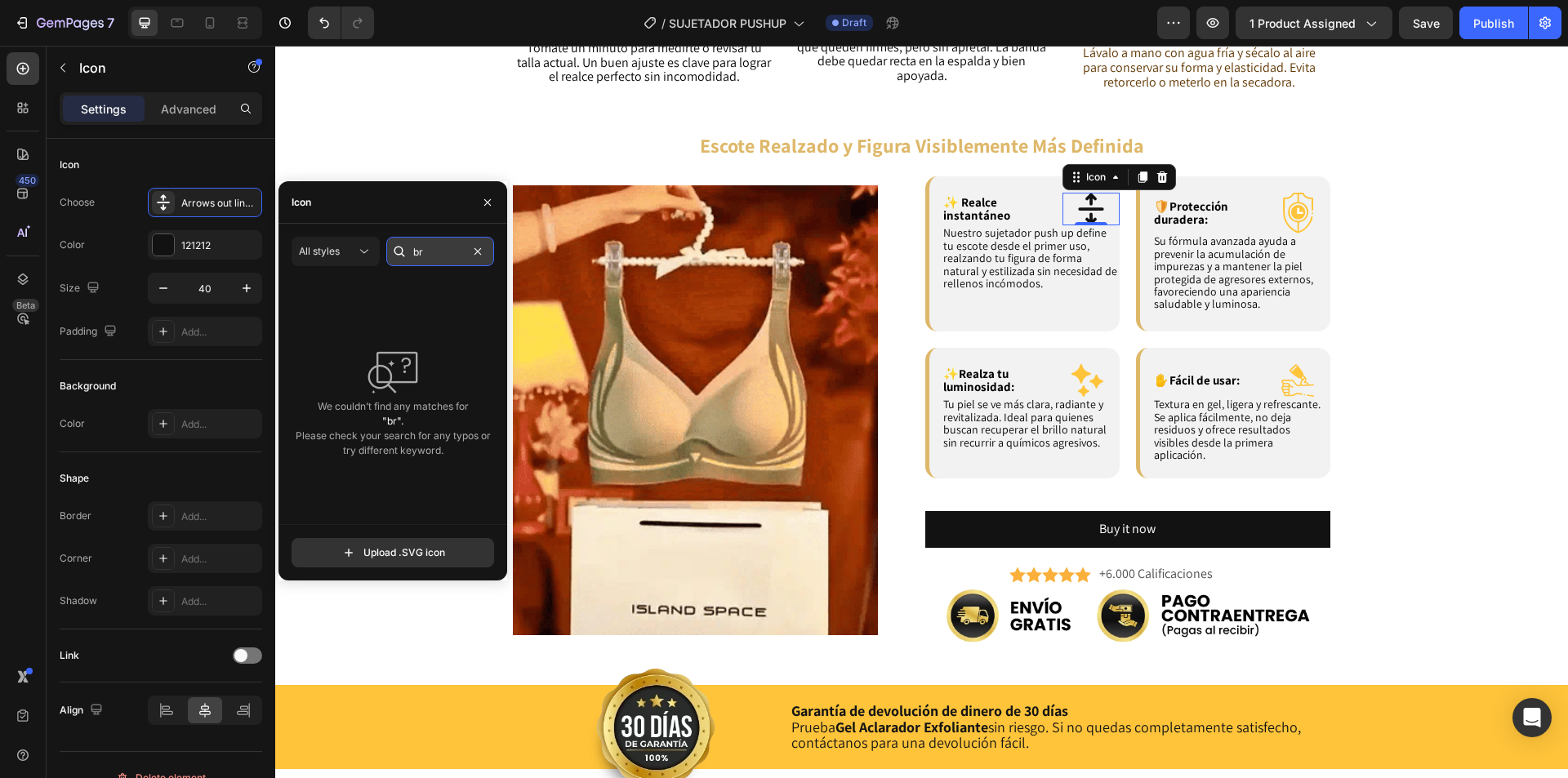 type on "b" 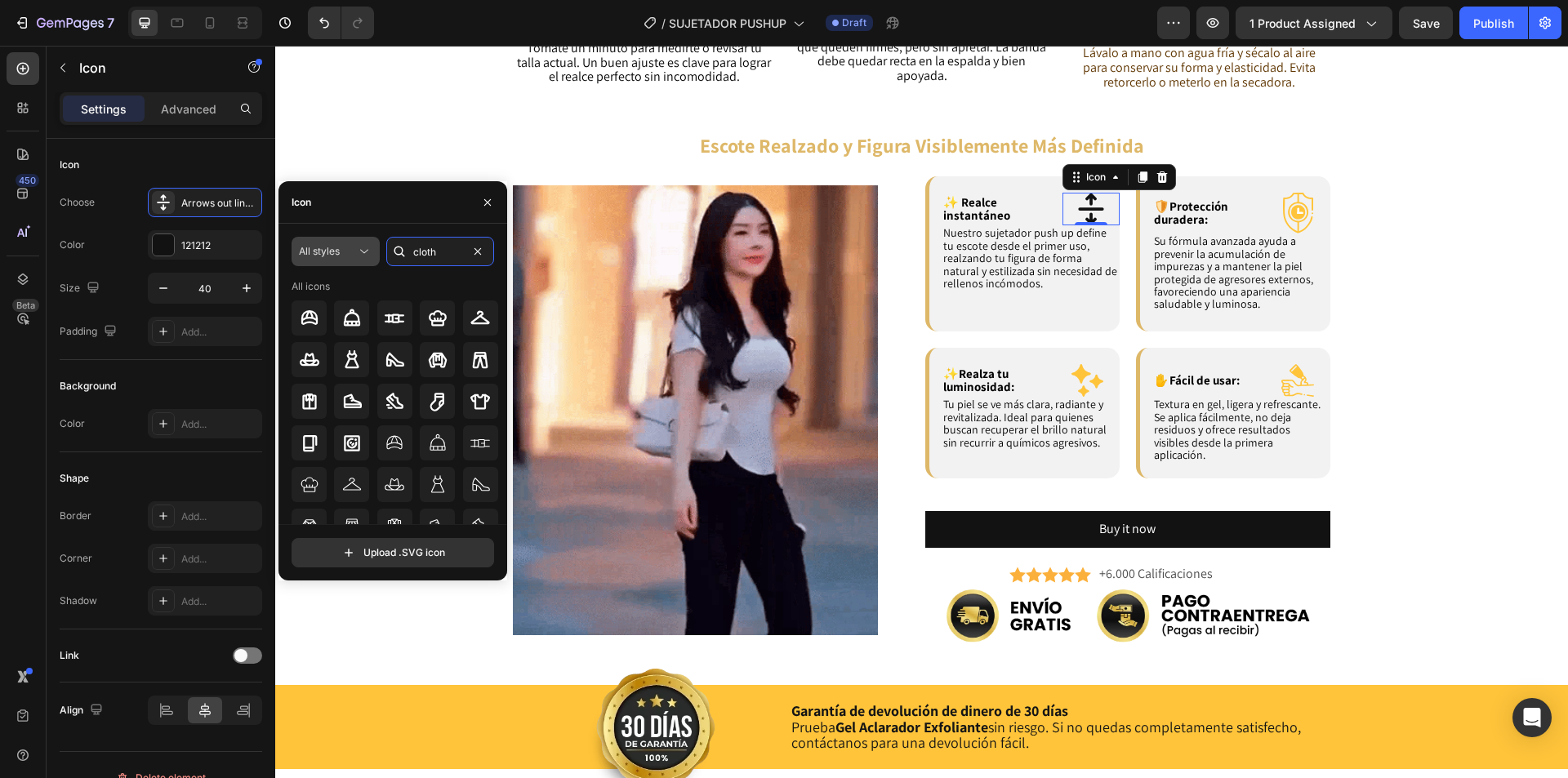 type on "cloth" 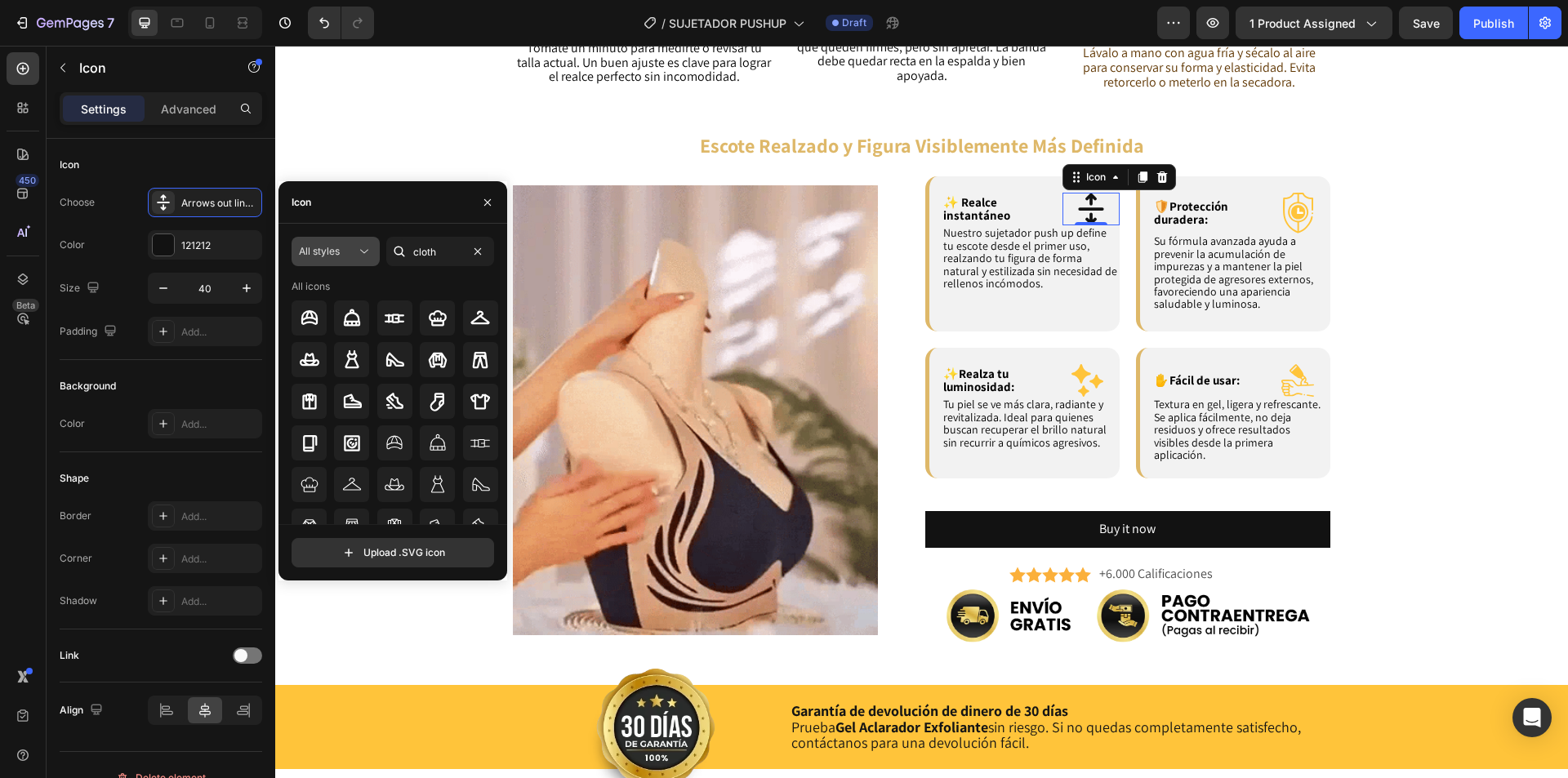 click 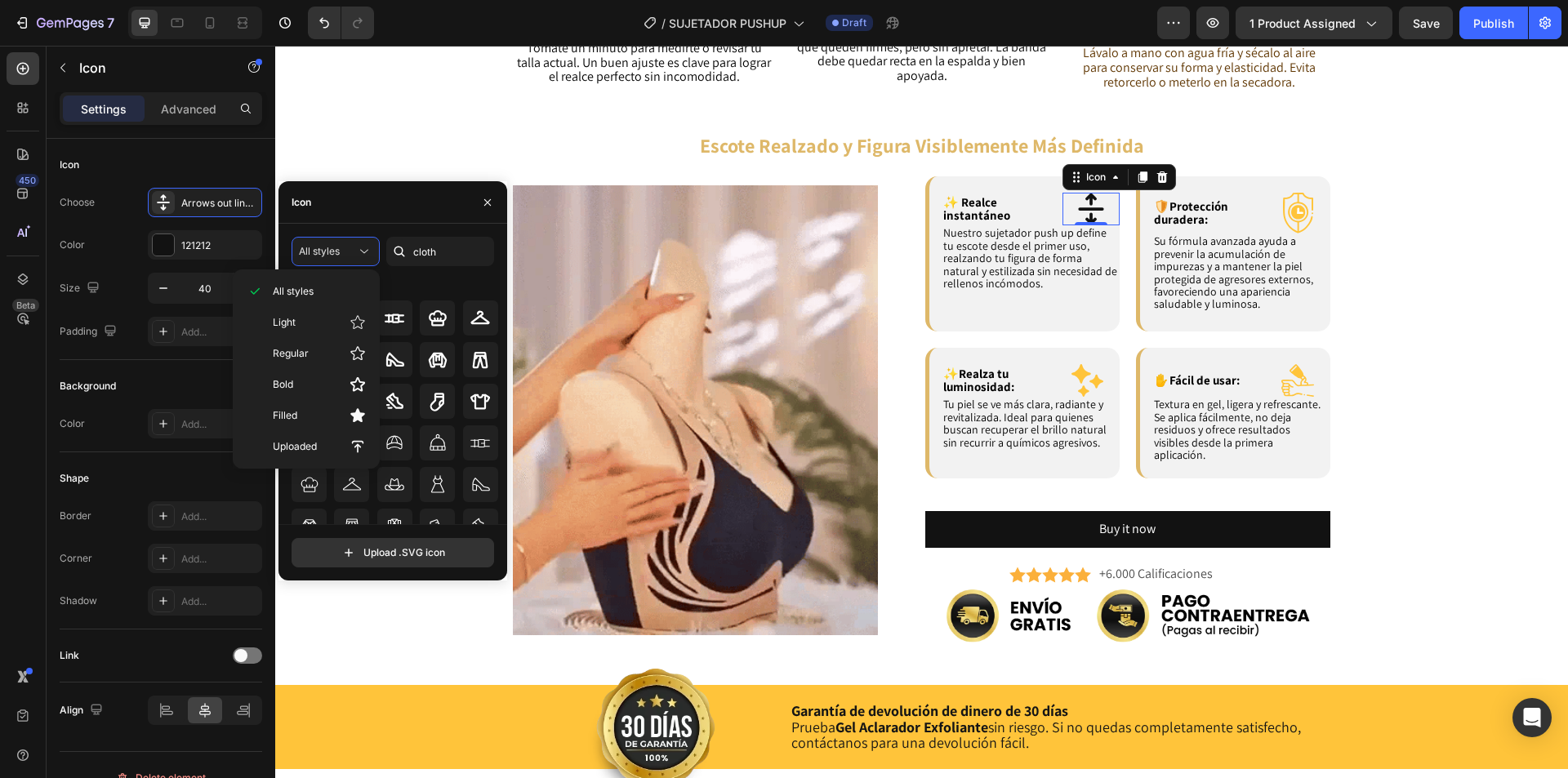 click on "All styles cloth All icons" at bounding box center [393, 380] 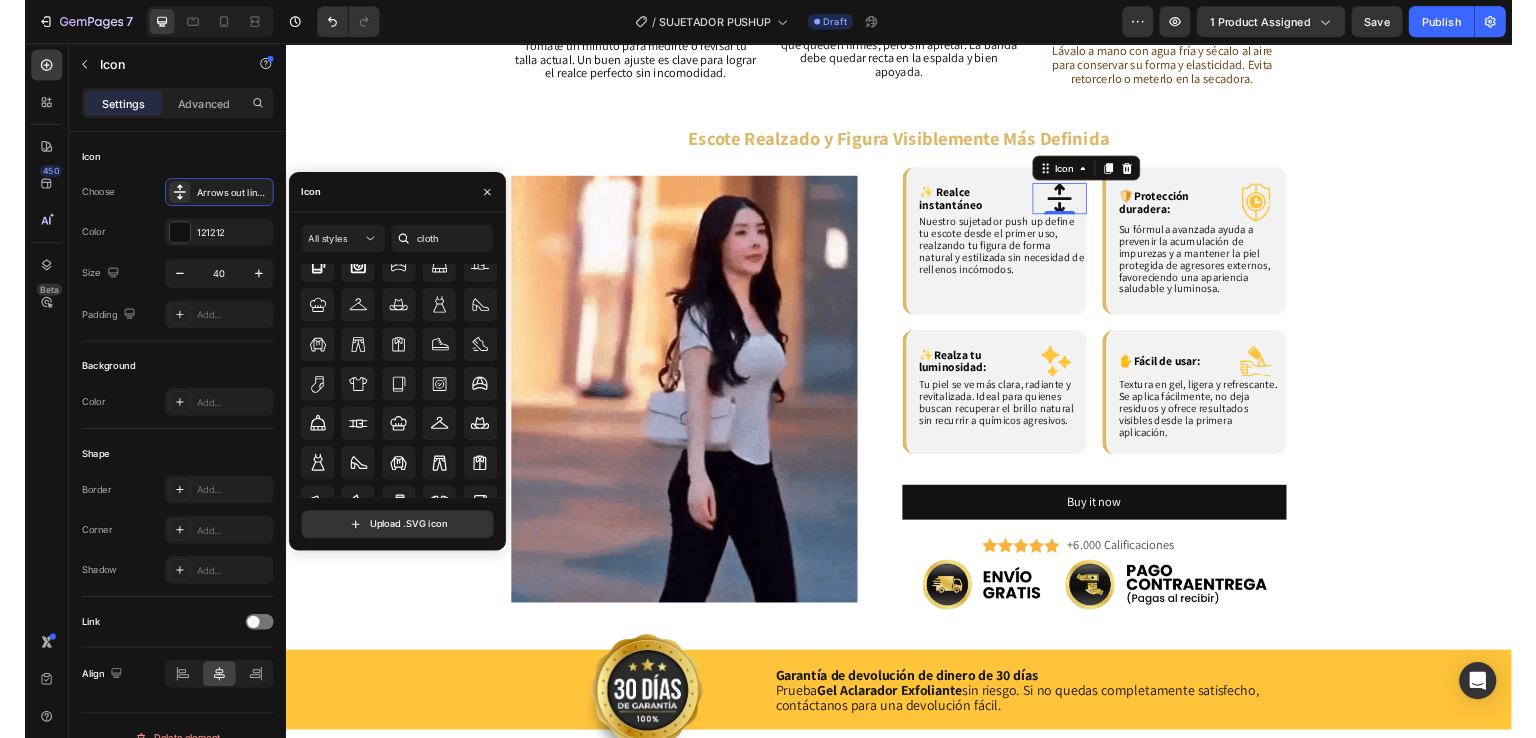 scroll, scrollTop: 220, scrollLeft: 0, axis: vertical 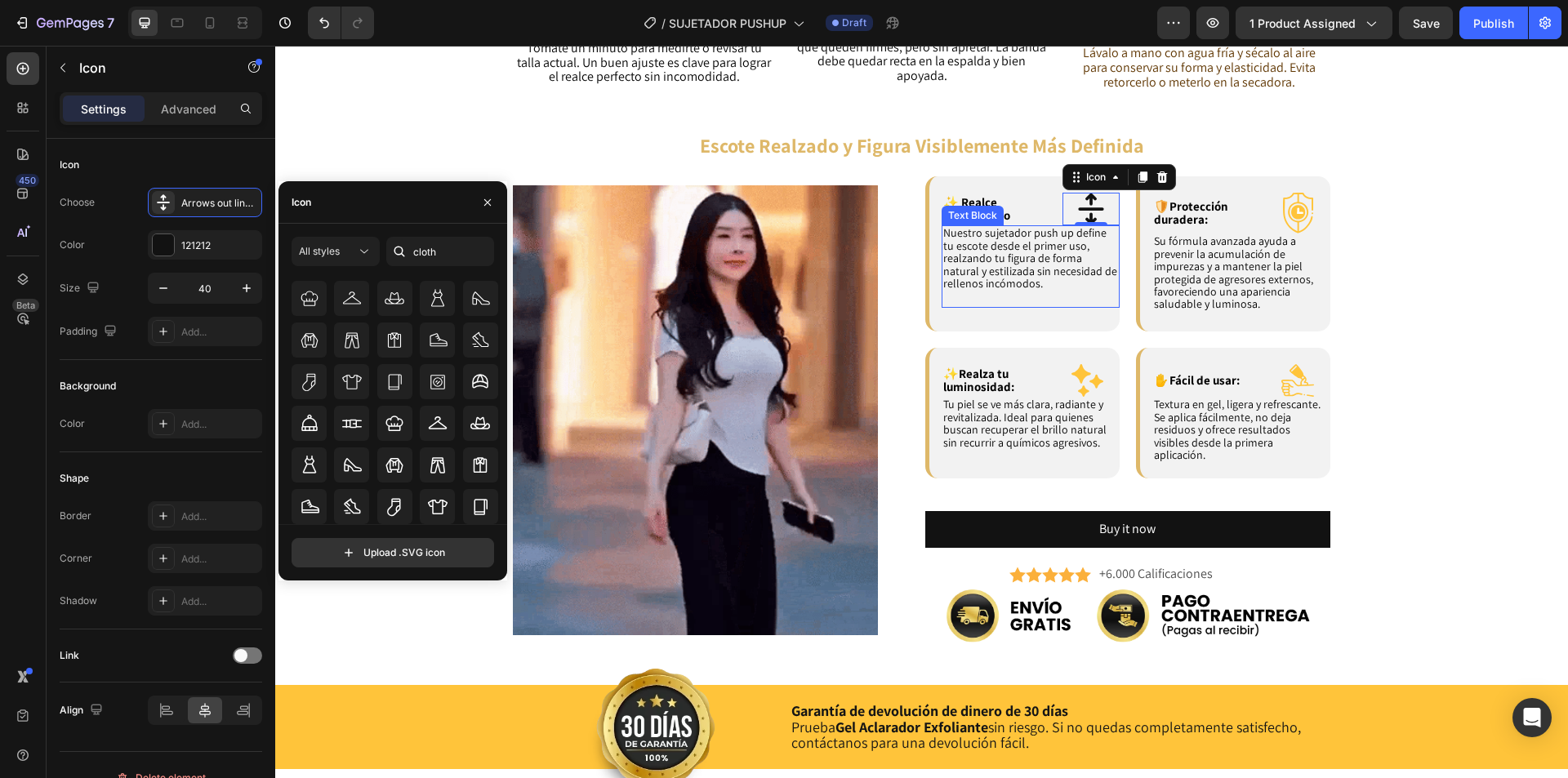 click on "Nuestro sujetador push up define tu escote desde el primer uso, realzando tu figura de forma natural y estilizada sin necesidad de rellenos incómodos." at bounding box center [1030, 258] 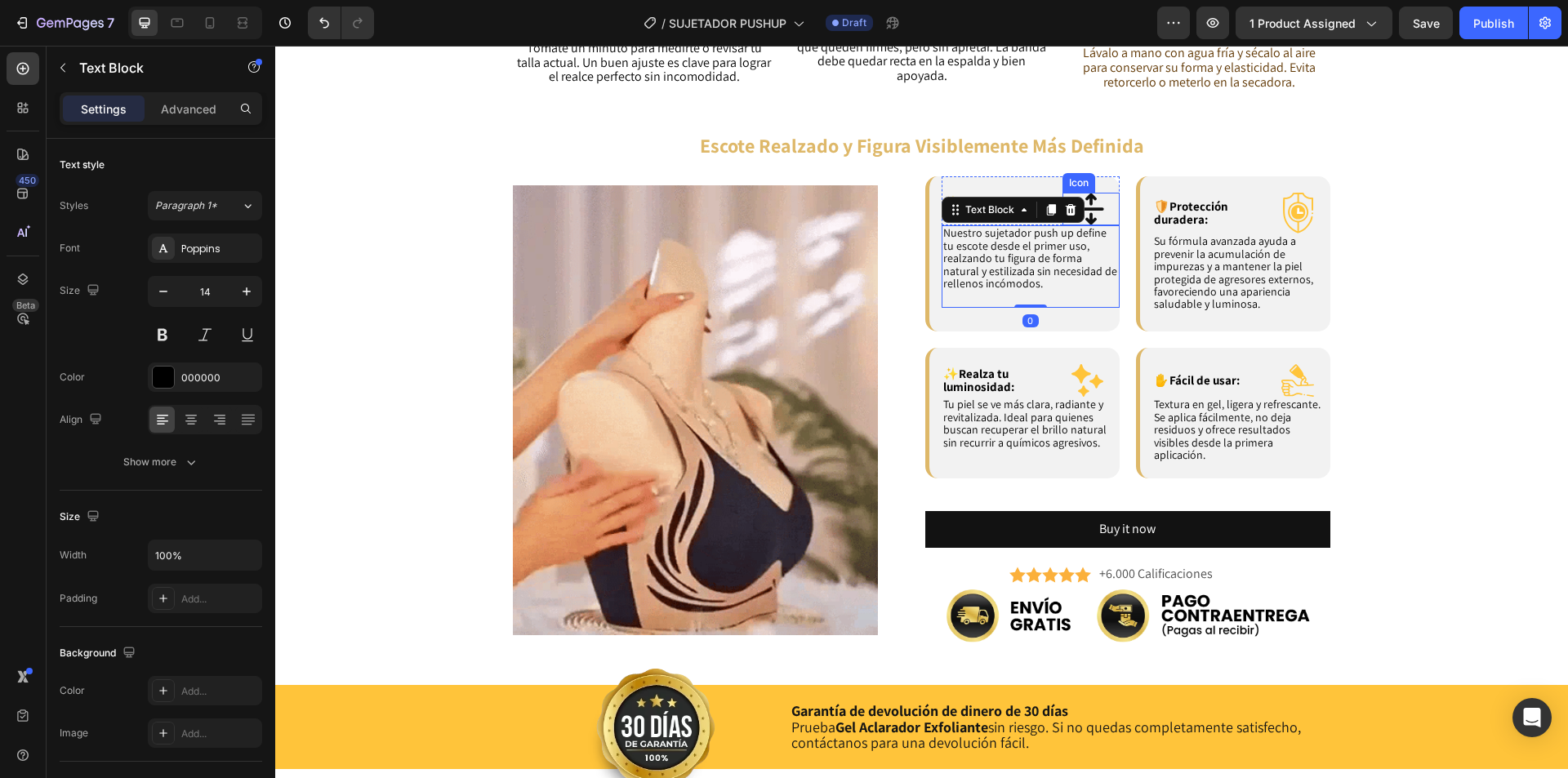 click 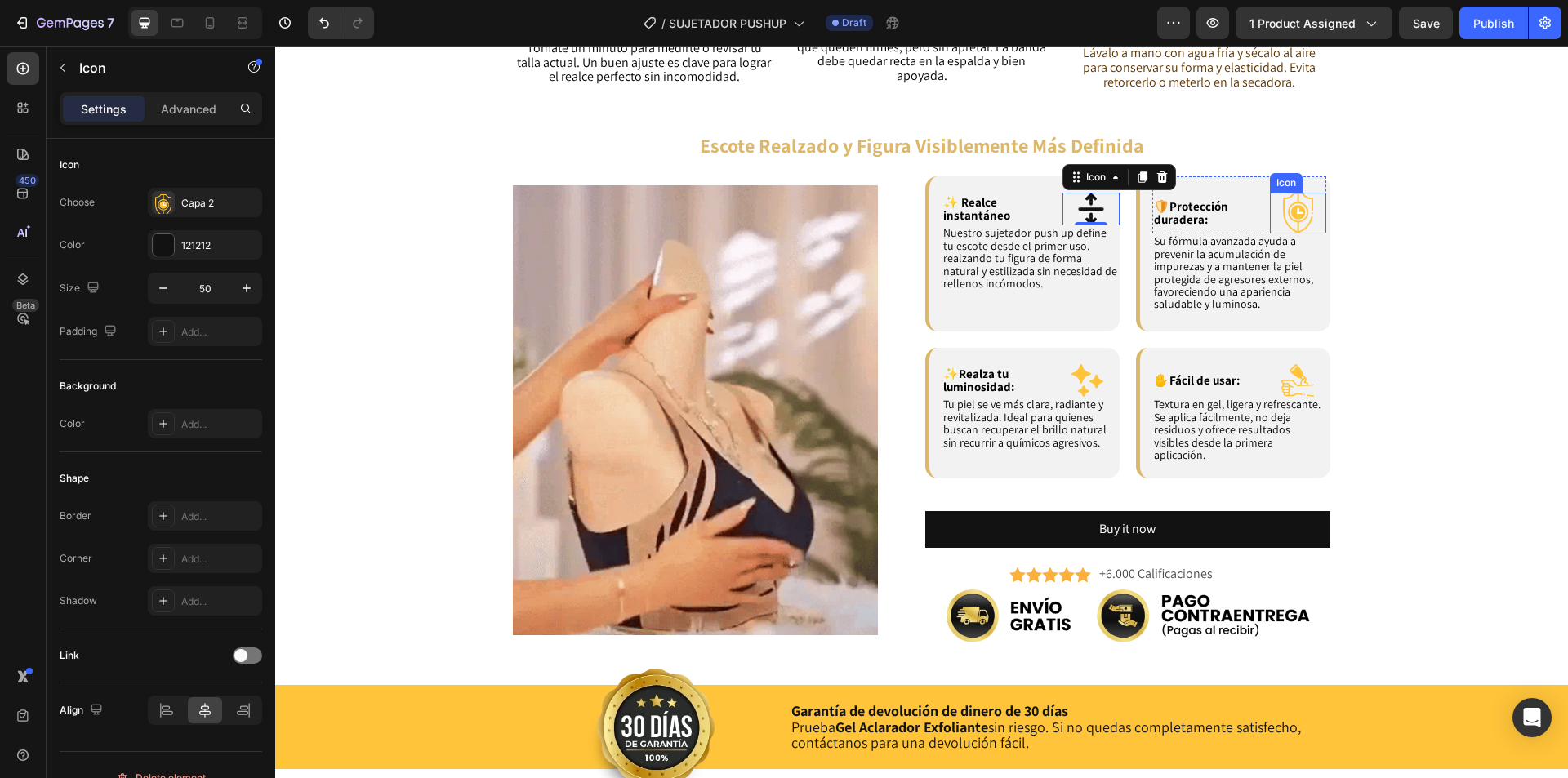 click 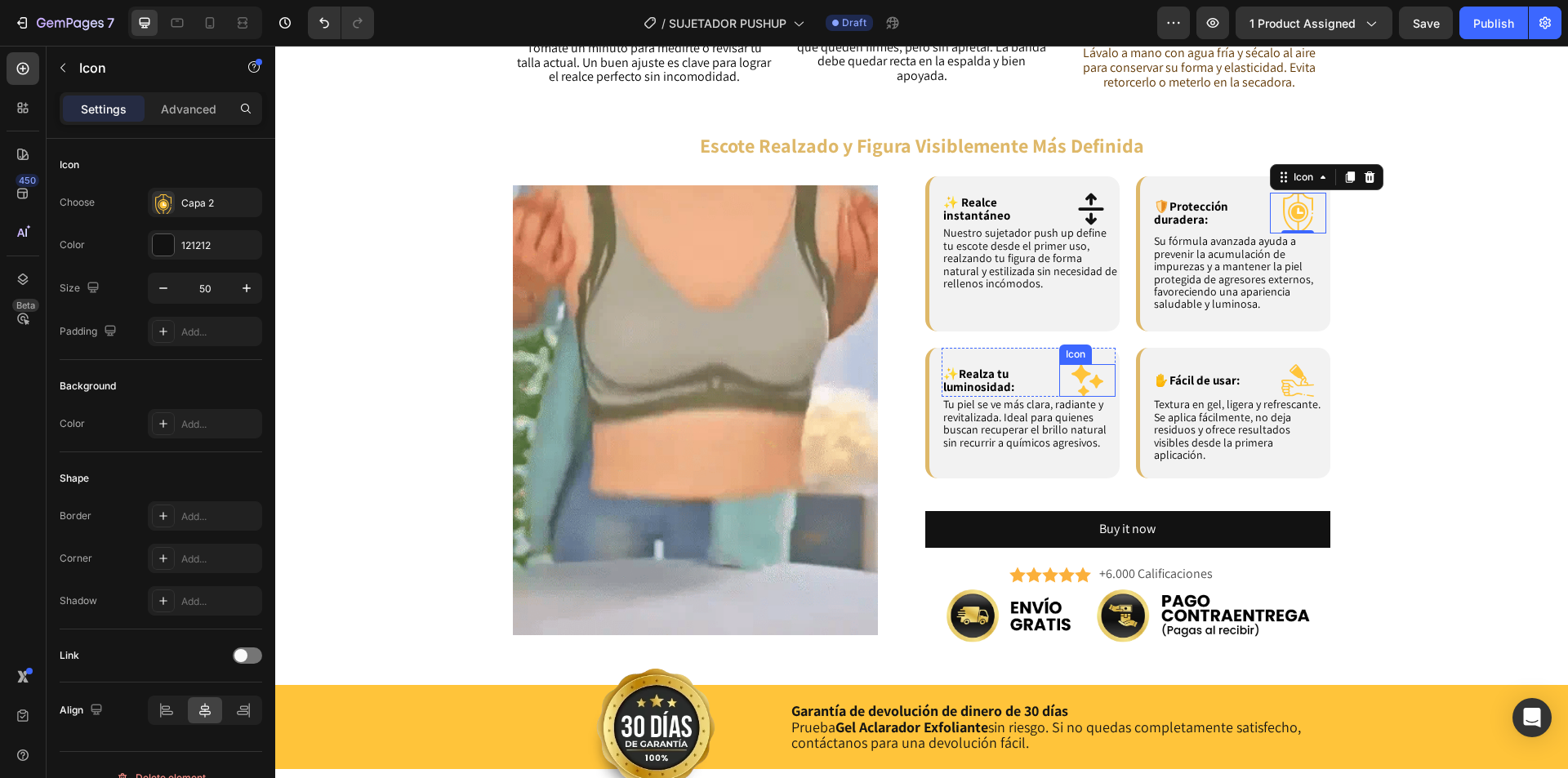 click 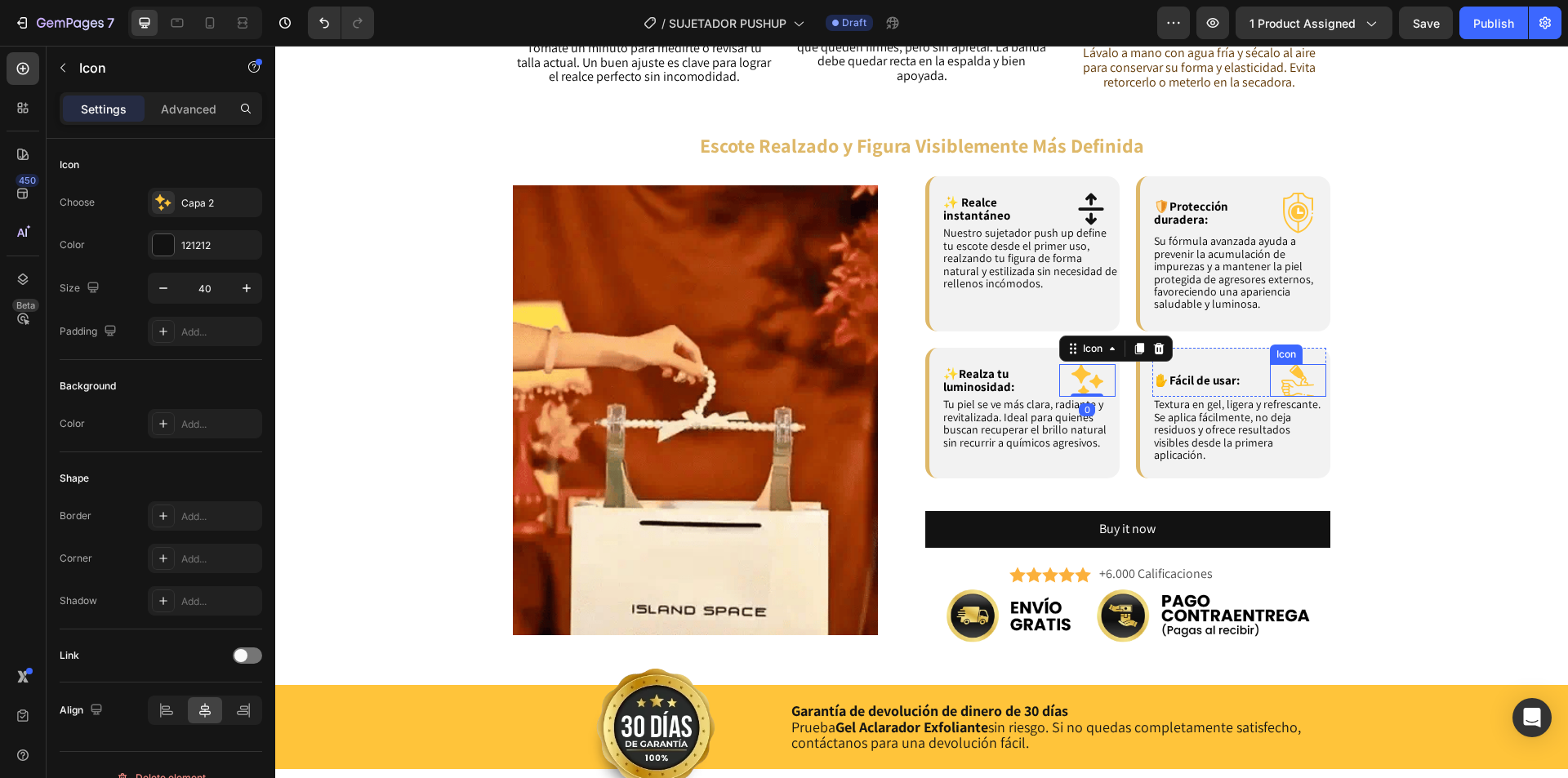 click 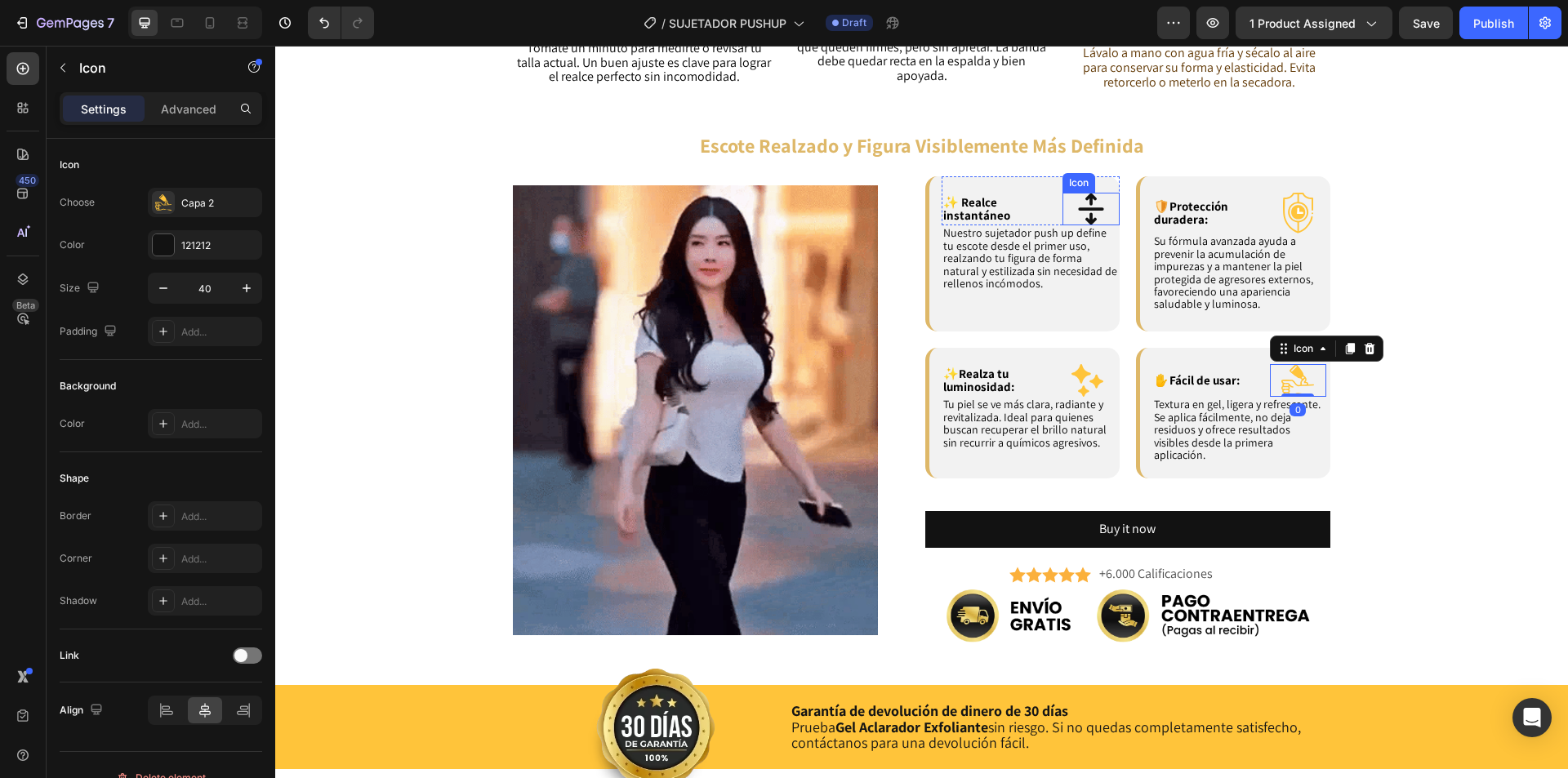 click 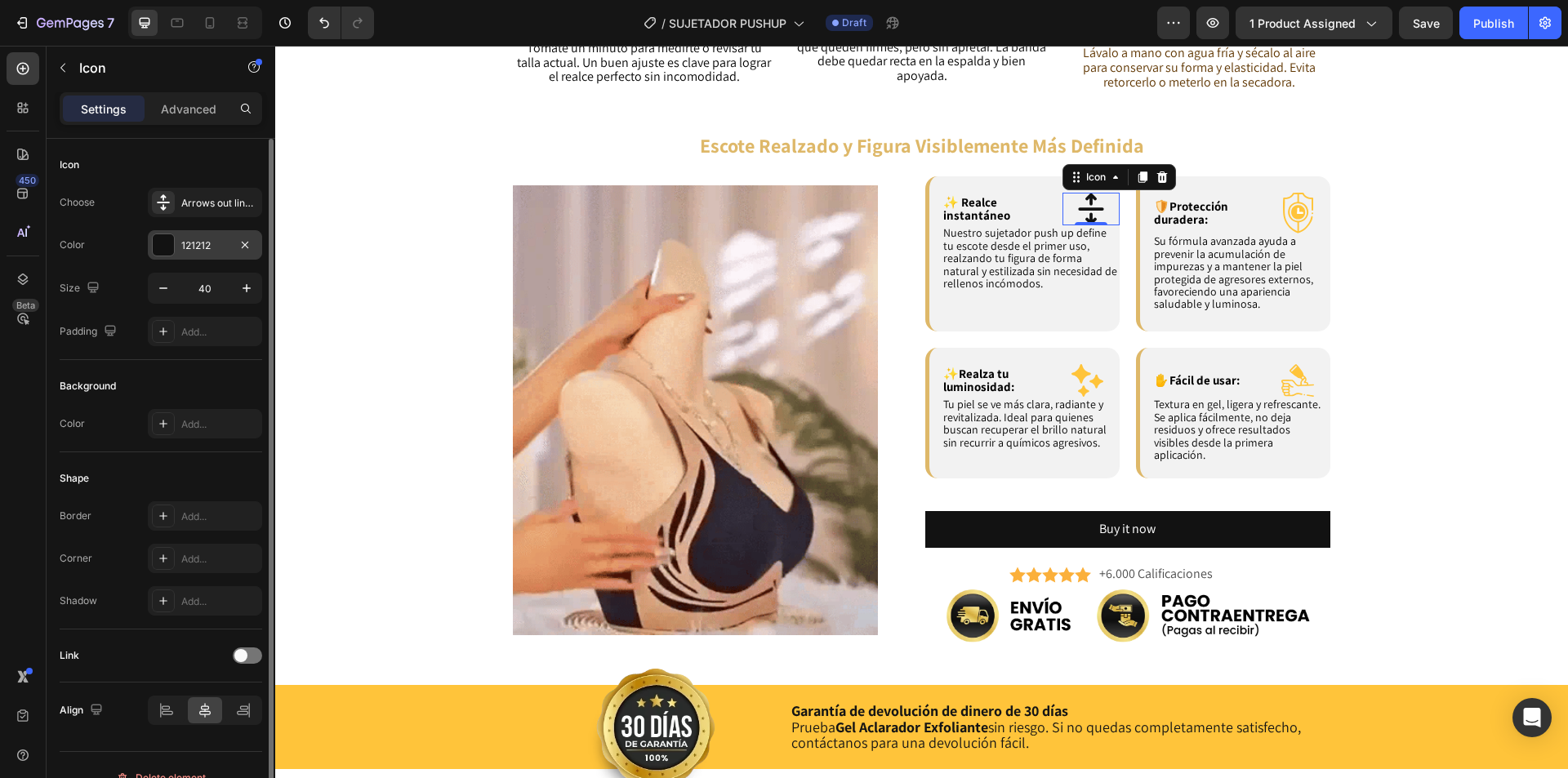 click at bounding box center [163, 245] 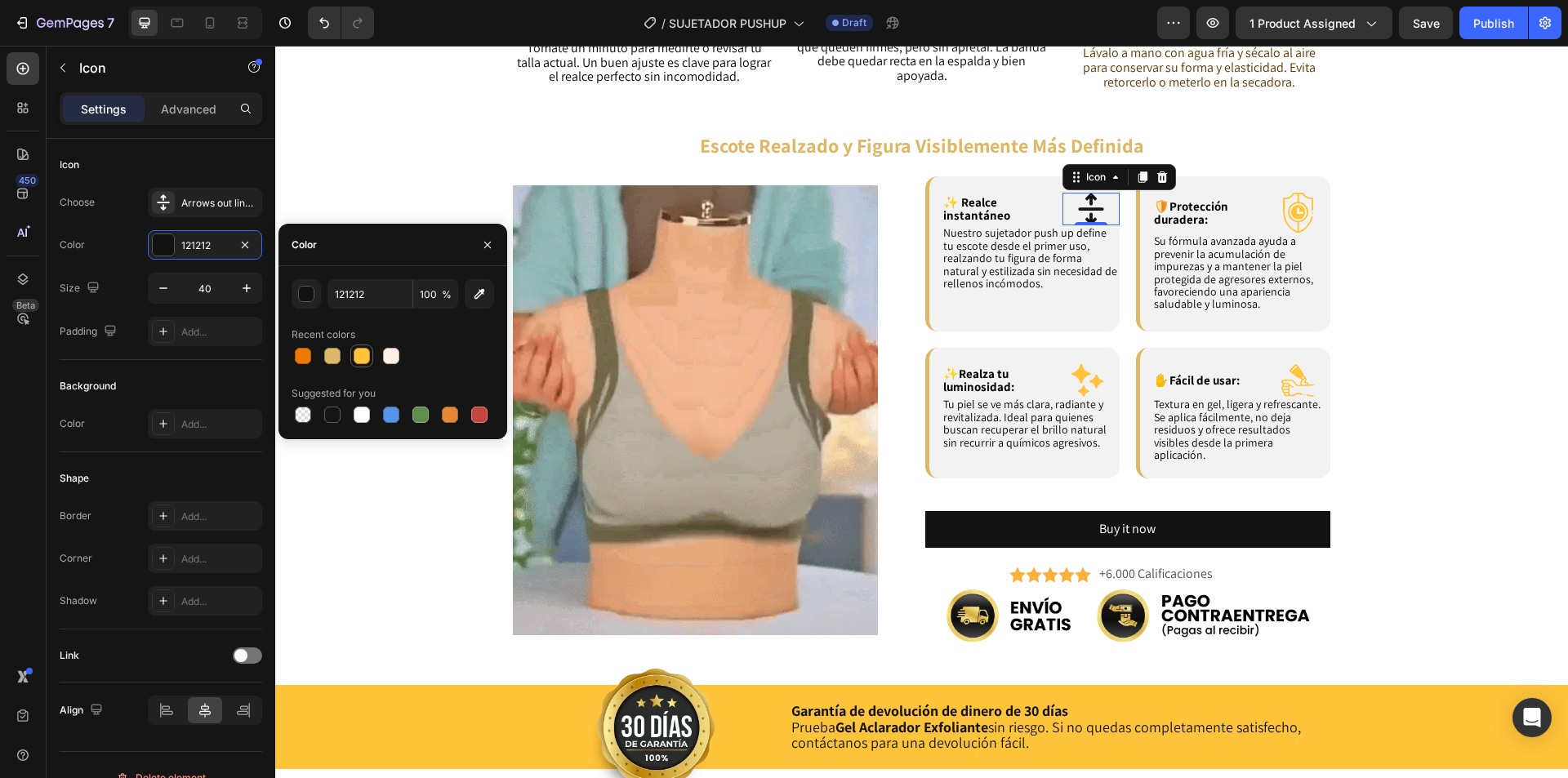 click at bounding box center (362, 356) 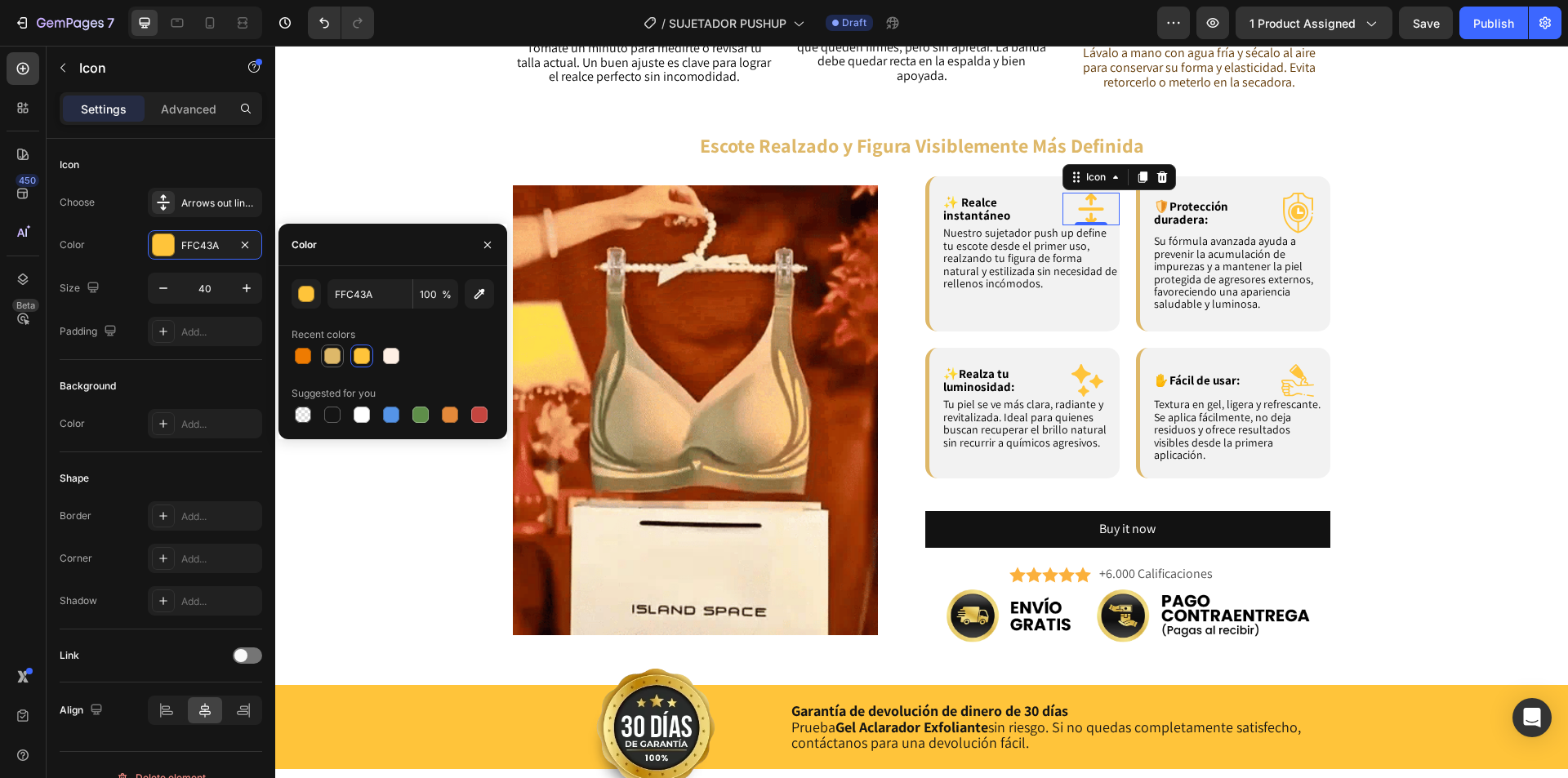 click at bounding box center (332, 356) 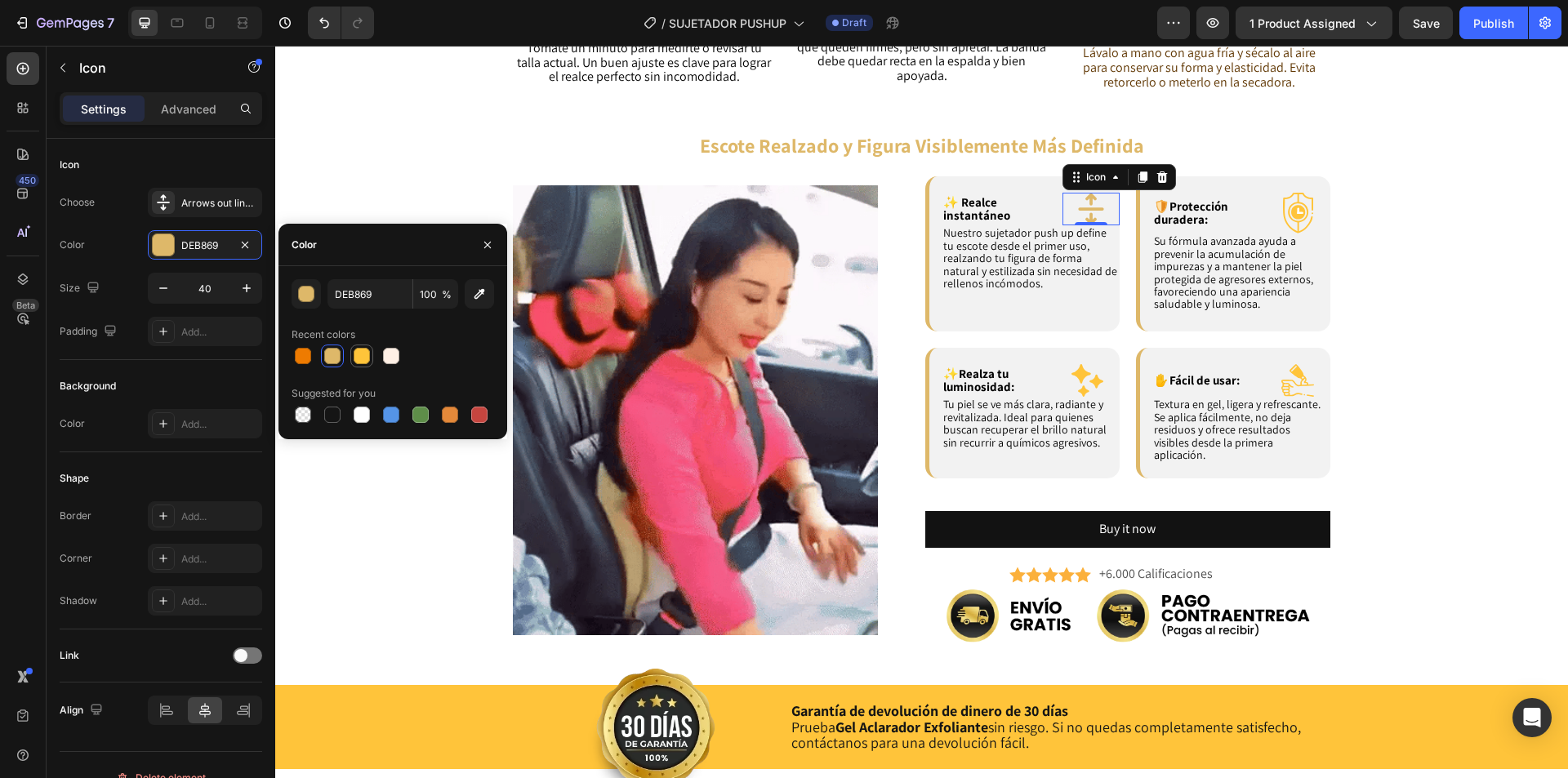 click at bounding box center [362, 356] 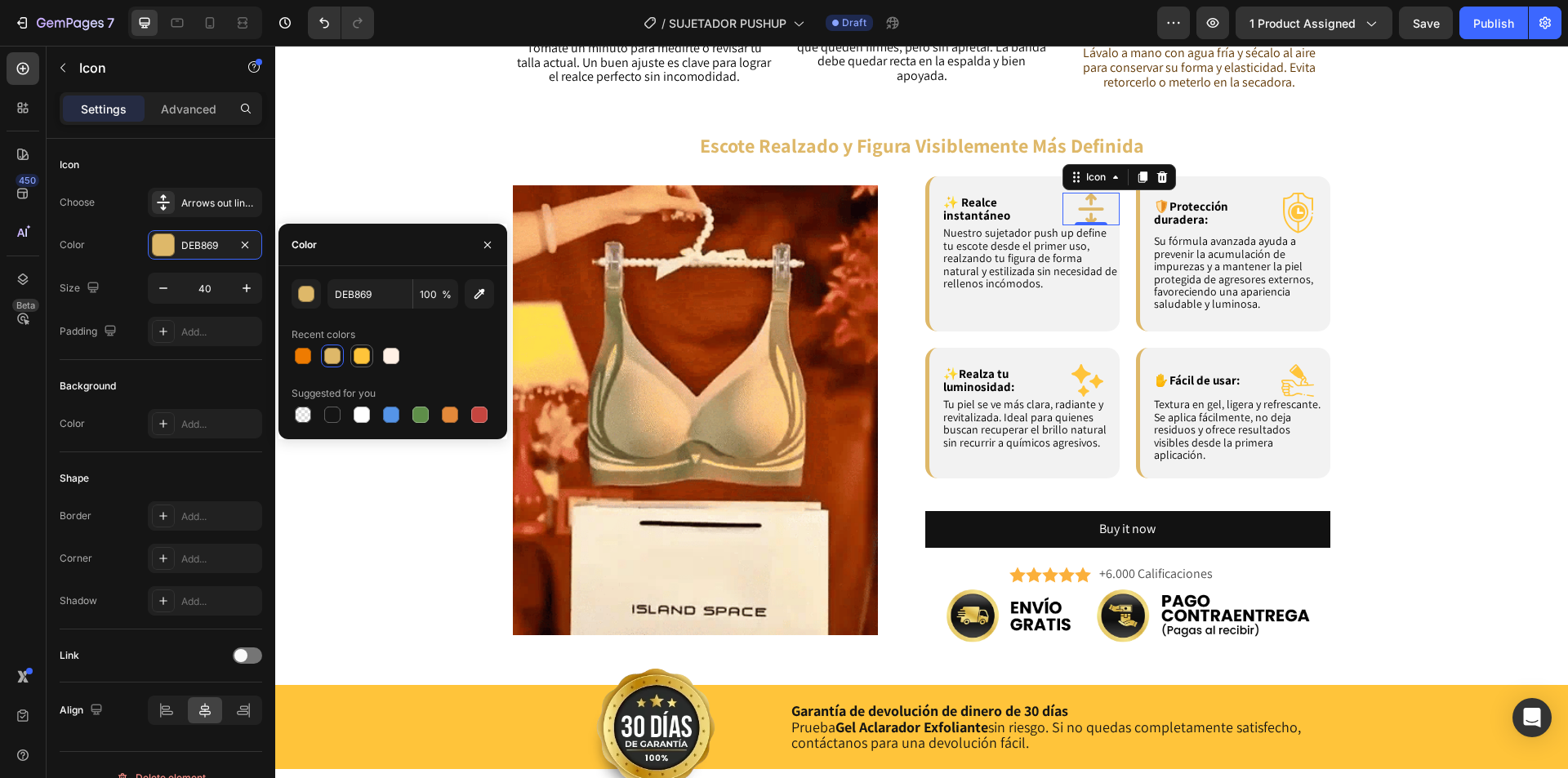 type on "FFC43A" 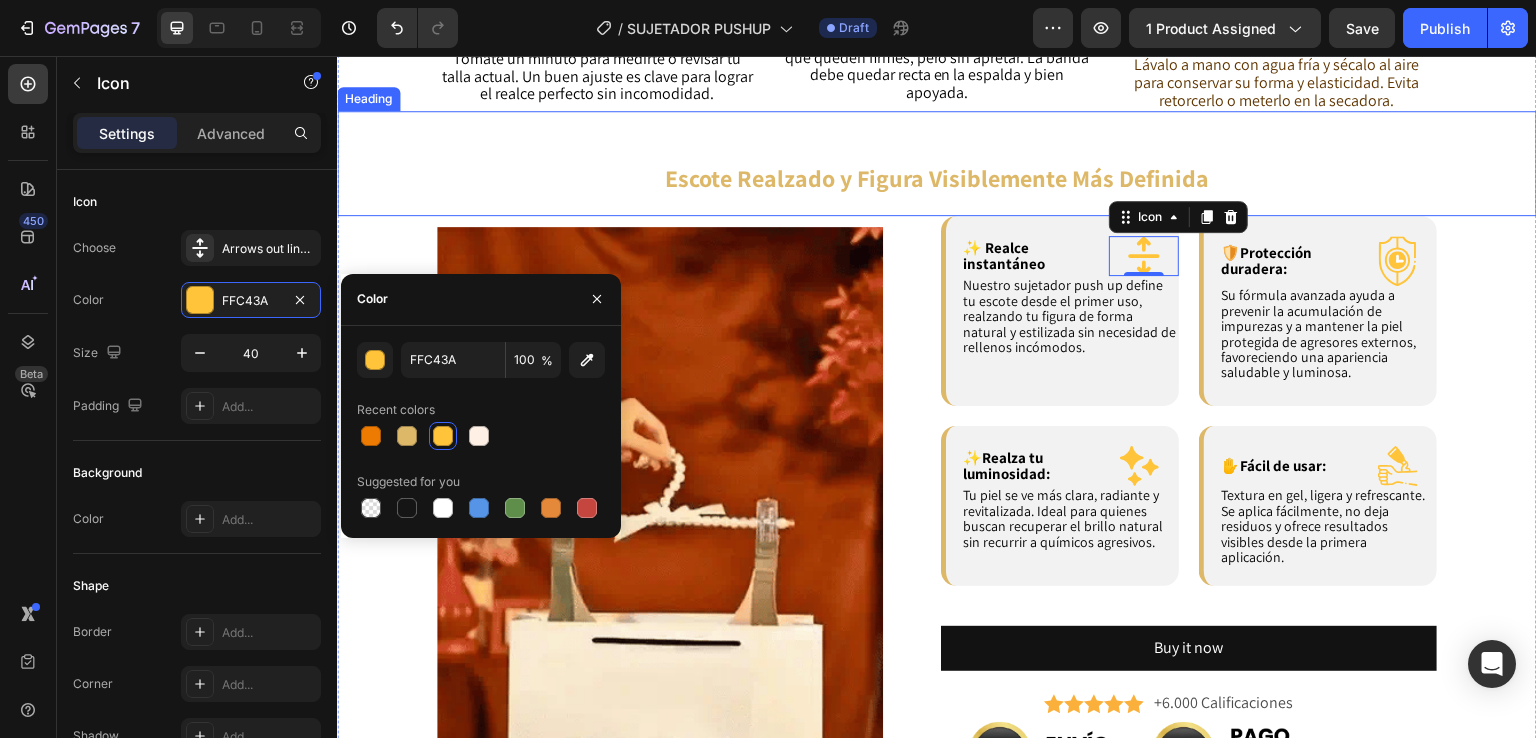 click on "⁠⁠⁠⁠⁠⁠⁠ Escote Realzado y Figura Visiblemente Más Definida Heading" at bounding box center (937, 163) 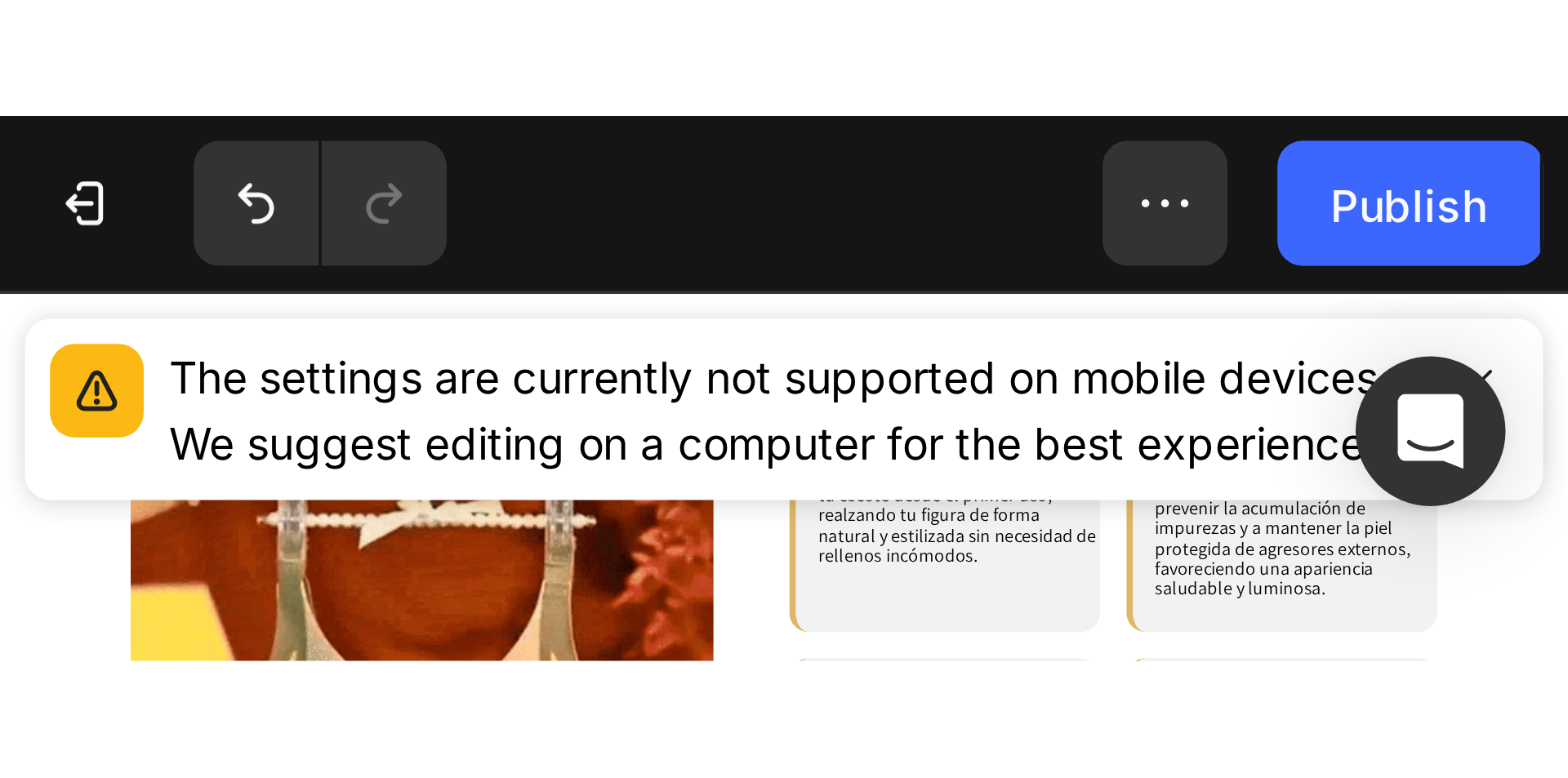 scroll, scrollTop: 1705, scrollLeft: 0, axis: vertical 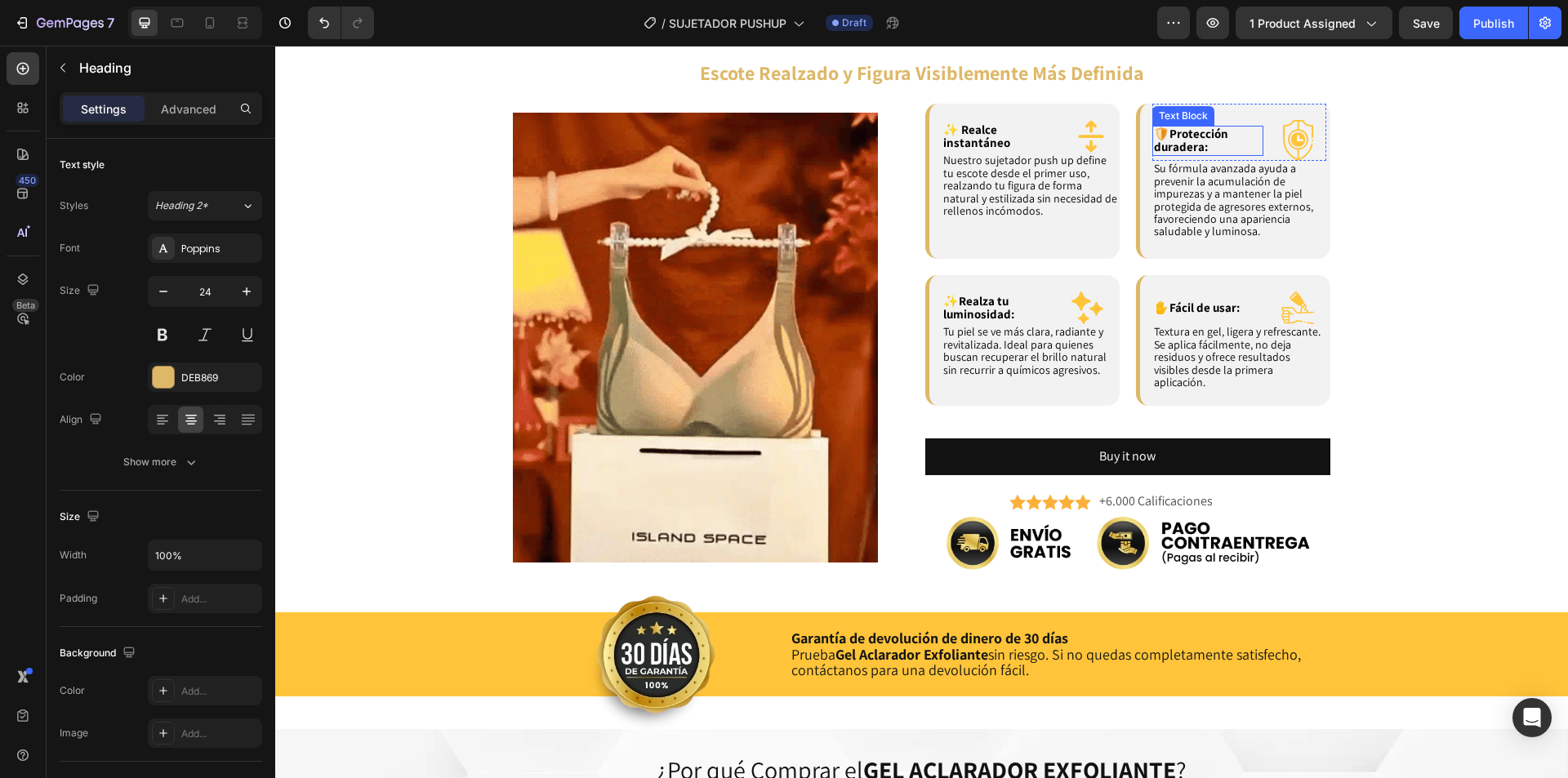 click on "Protección duradera:" at bounding box center (1191, 140) 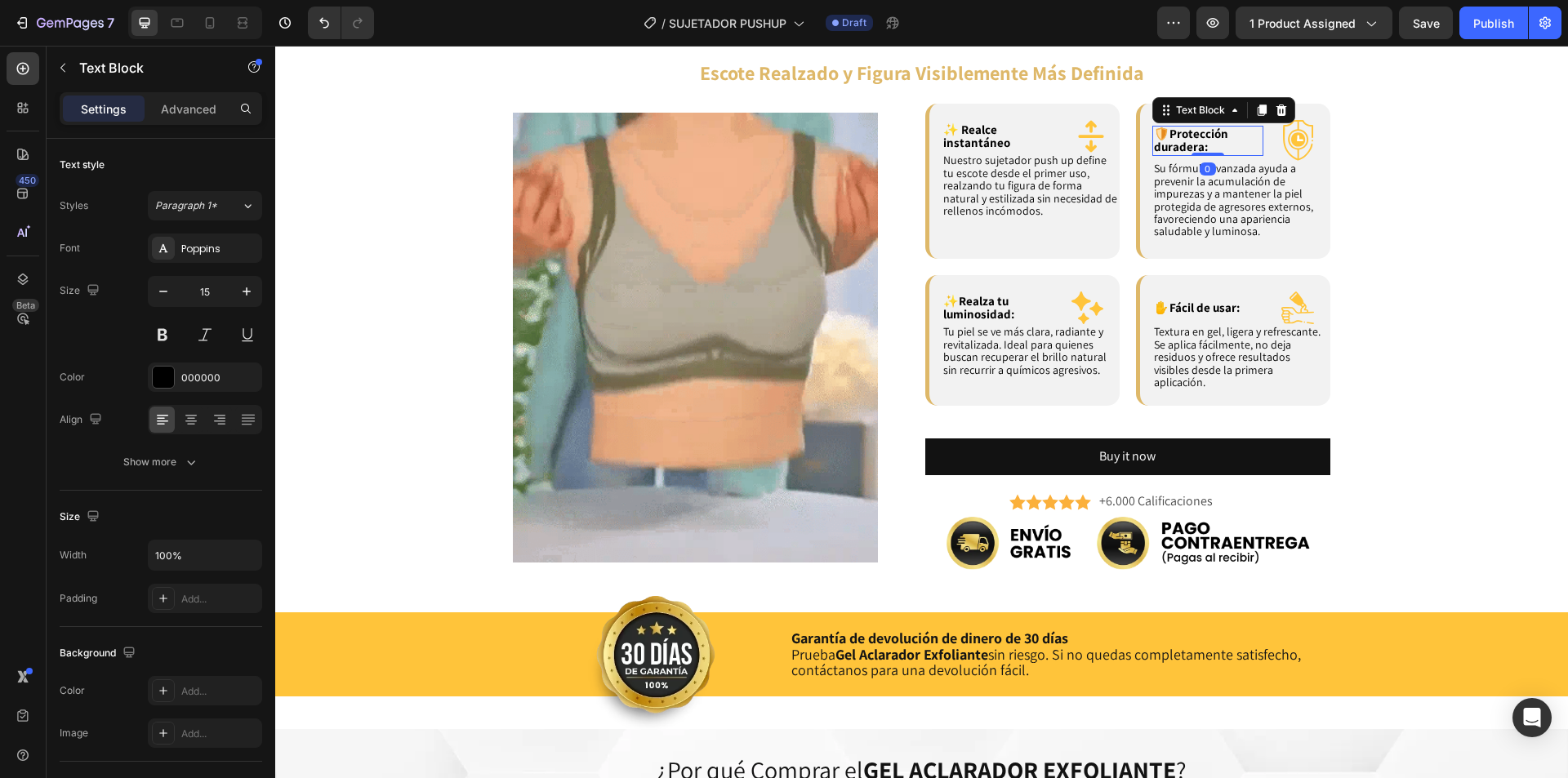 click on "Protección duradera:" at bounding box center (1191, 140) 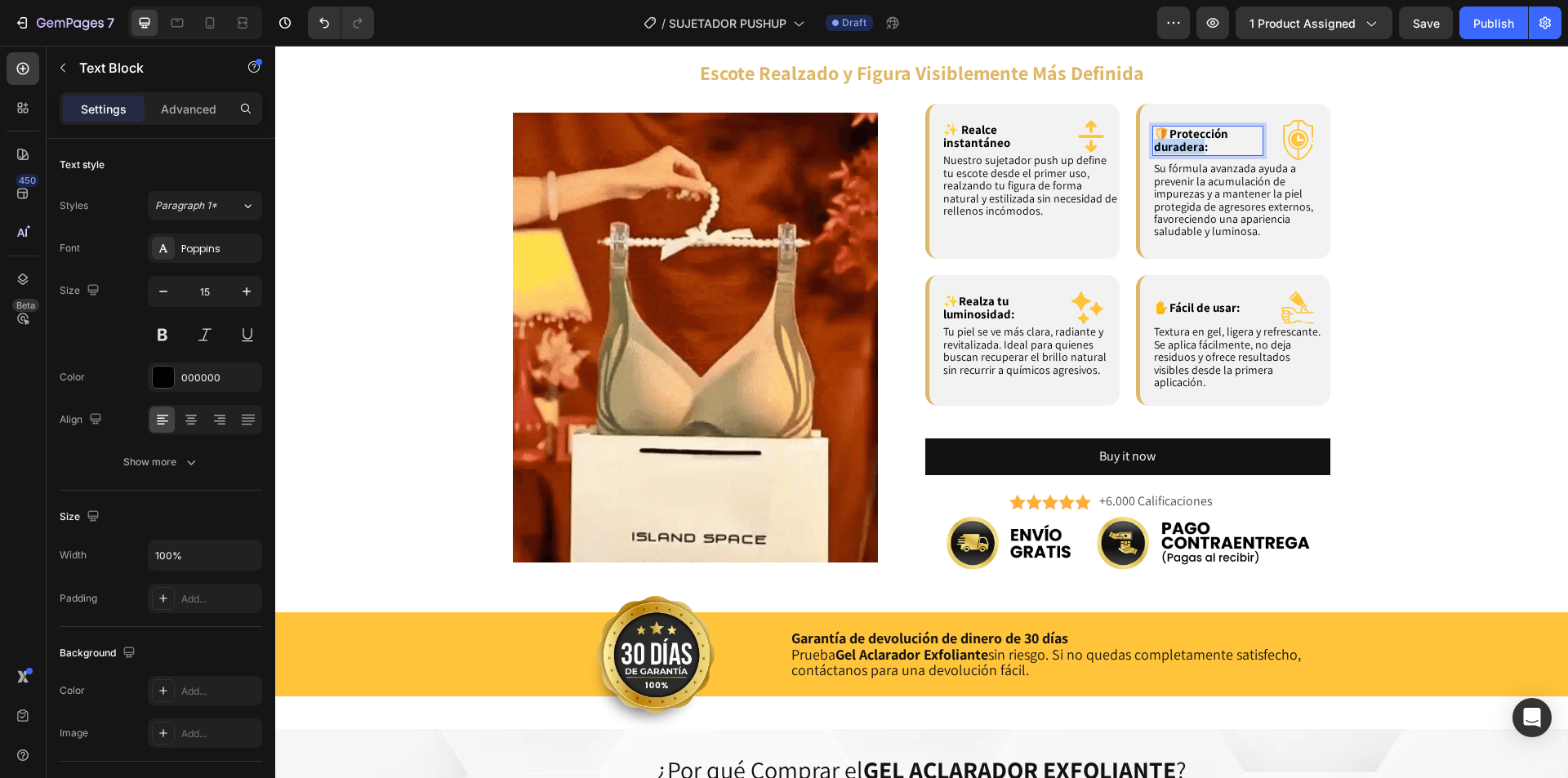 click on "Protección duradera:" at bounding box center [1191, 140] 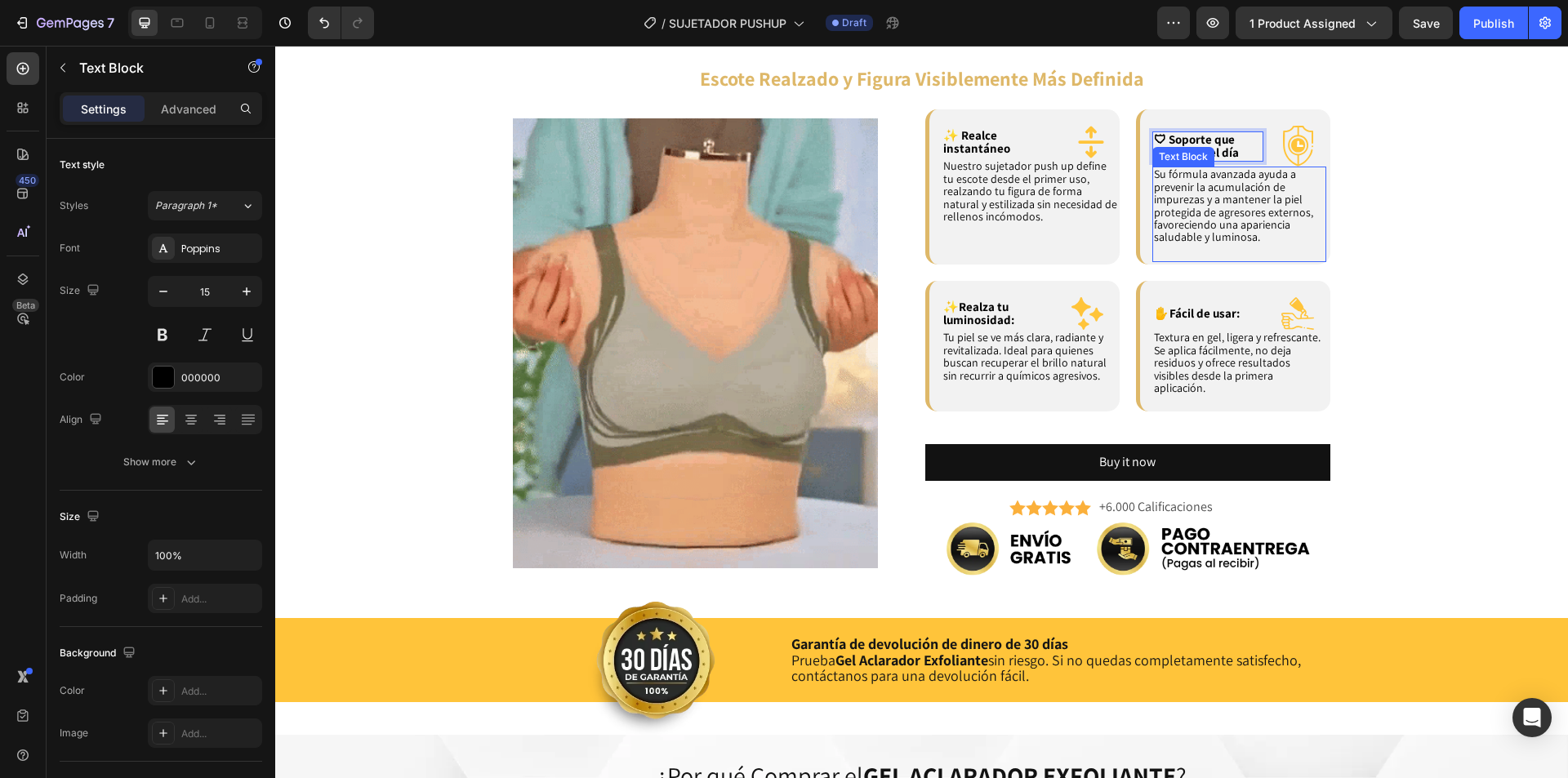 scroll, scrollTop: 1705, scrollLeft: 0, axis: vertical 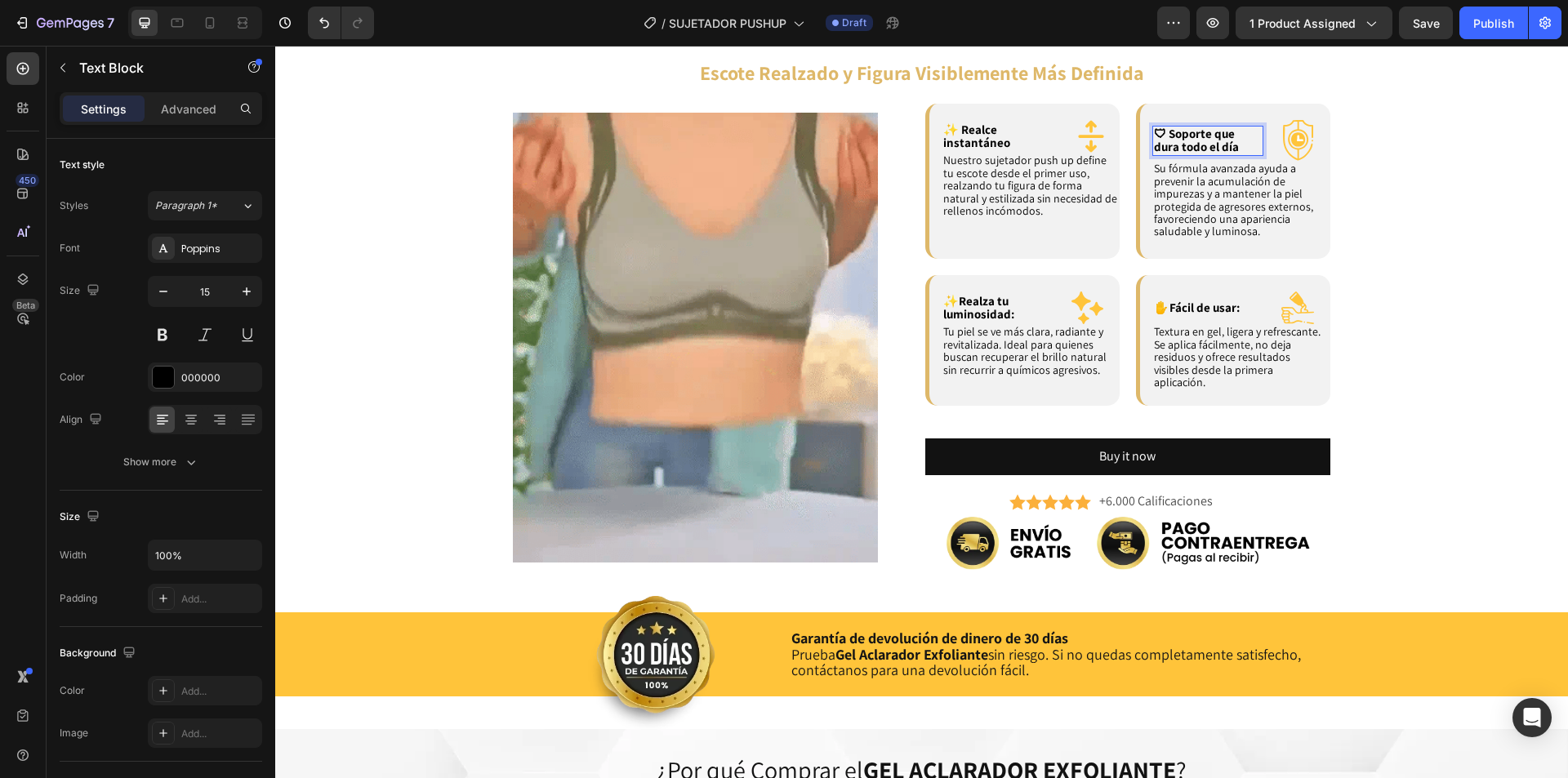 click on "🛡 Soporte que dura todo el día" at bounding box center (1196, 140) 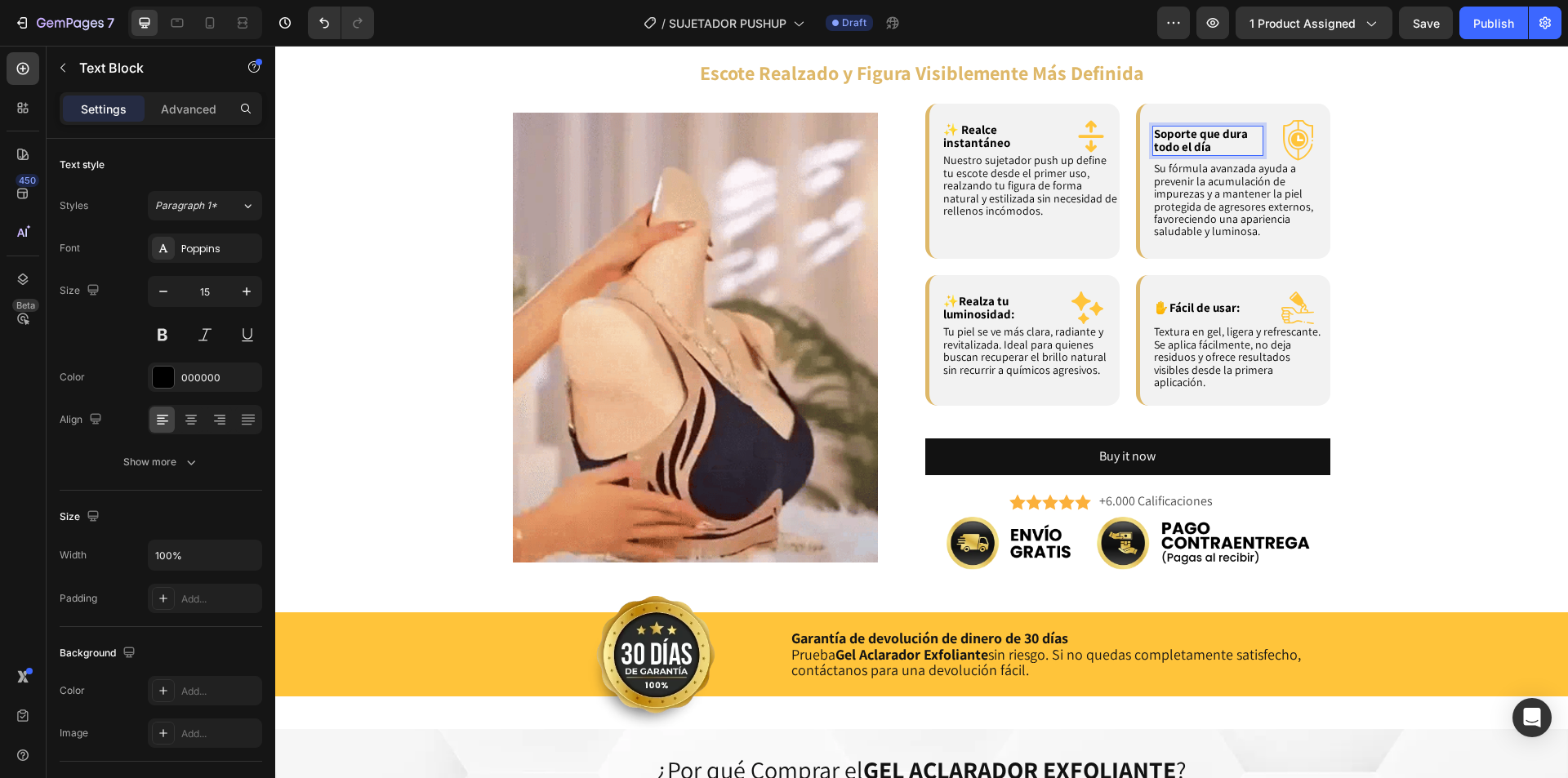 type 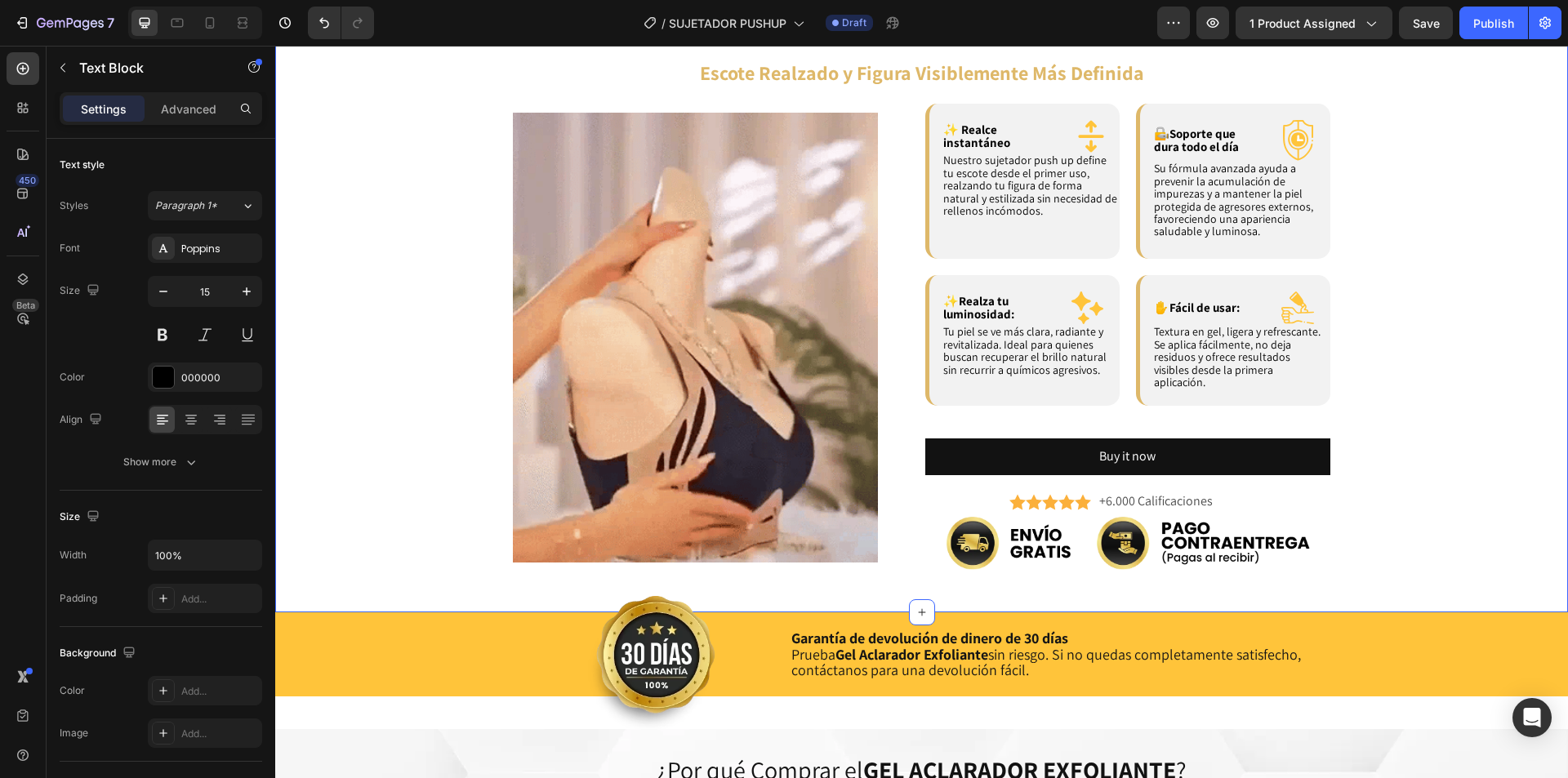 click on "Descubre cómo nuestro  SUJETADOR PUSH UP  transforma tu figura,  realzando tu escote  y dando un efecto más  firme, natural  y con un ajuste cómodo todo el día. Heading ¿Cómo funciona? Heading Image Paso #1 Heading Tómate un minuto para medirte o revisar tu talla actual. Un buen ajuste es clave para lograr el realce perfecto sin incomodidad. Text Block Row Image Paso #2 Heading Coloca el sujetador y ajusta los tirantes para que queden firmes, pero sin apretar. La banda debe quedar recta en la espalda y bien apoyada. Text Block Row Image Paso #3 Heading Lávalo a mano con agua fría y sécalo al aire para conservar su forma y elasticidad. Evita retorcerlo o meterlo en la secadora. Text Block Row Row Row Escote Realzado y Figura Visiblemente Más Definida Heading Image ✨ Realce instantáneo Text Block
Icon Row Row Nuestro sujetador push up define tu escote desde el primer uso, realzando tu figura de forma natural y estilizada sin necesidad de rellenos incómodos. Text Block Row Row" at bounding box center (921, 132) 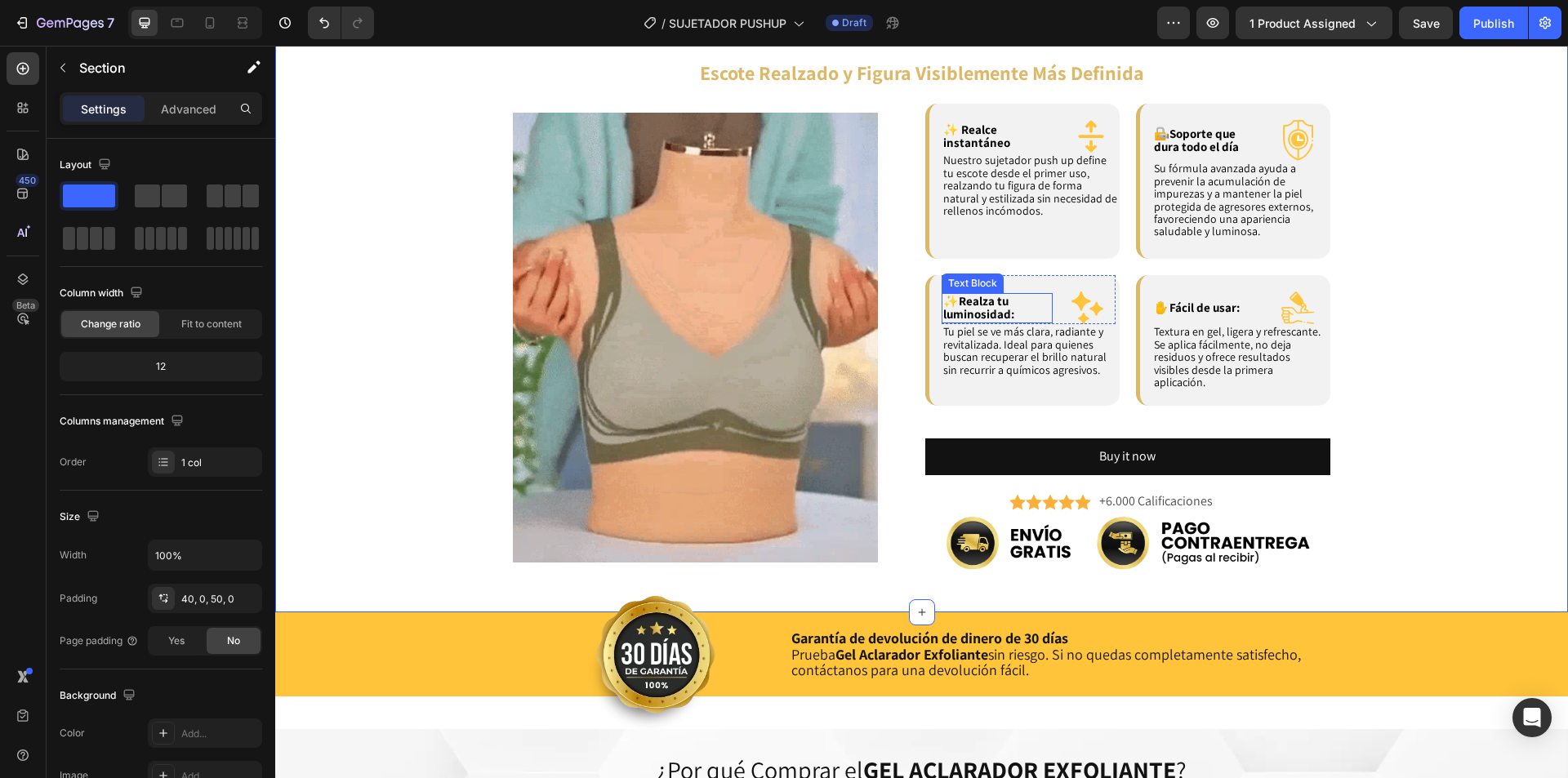 click on "Realza tu luminosidad:" at bounding box center [978, 308] 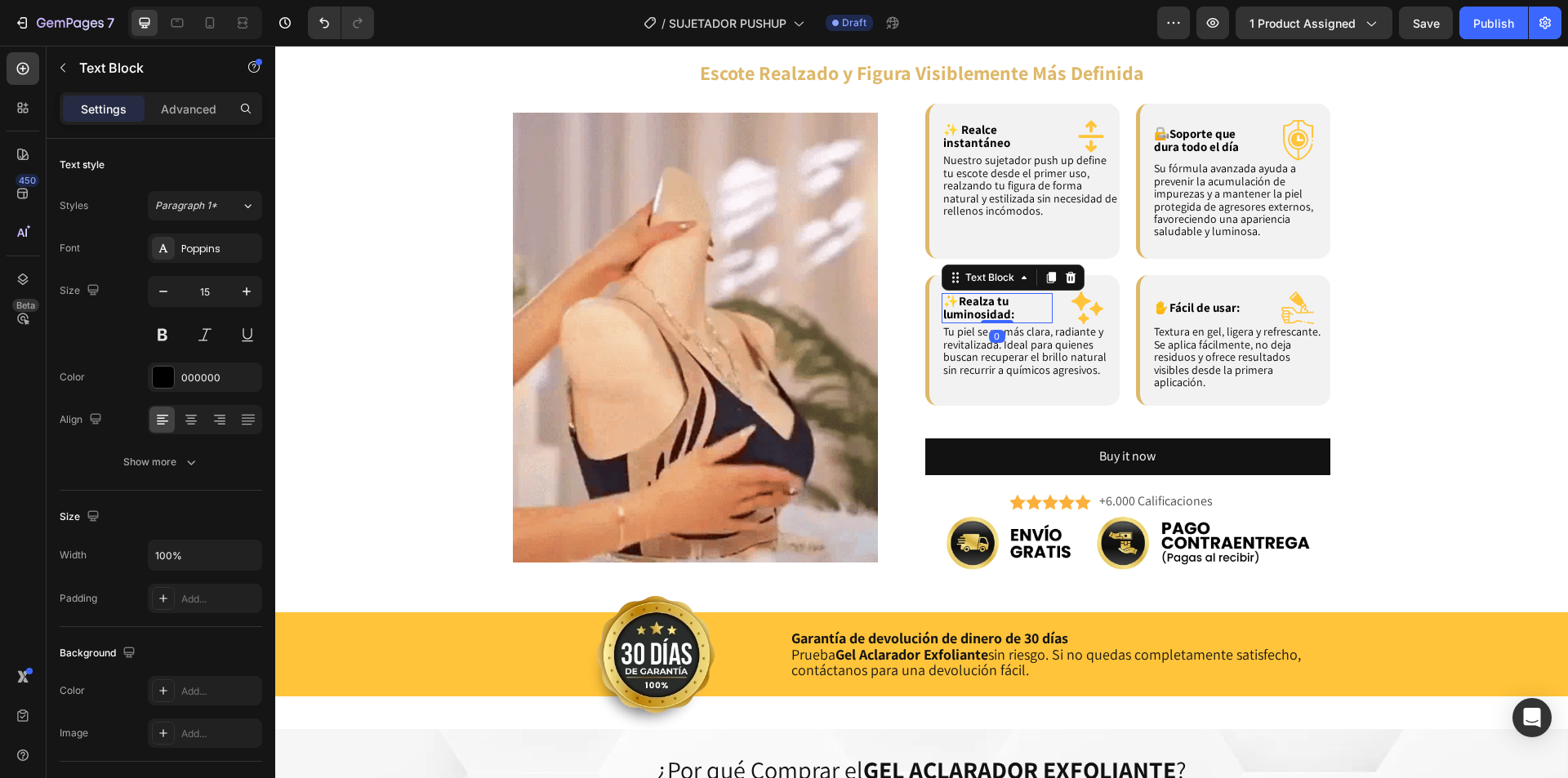 click on "Realza tu luminosidad:" at bounding box center (978, 308) 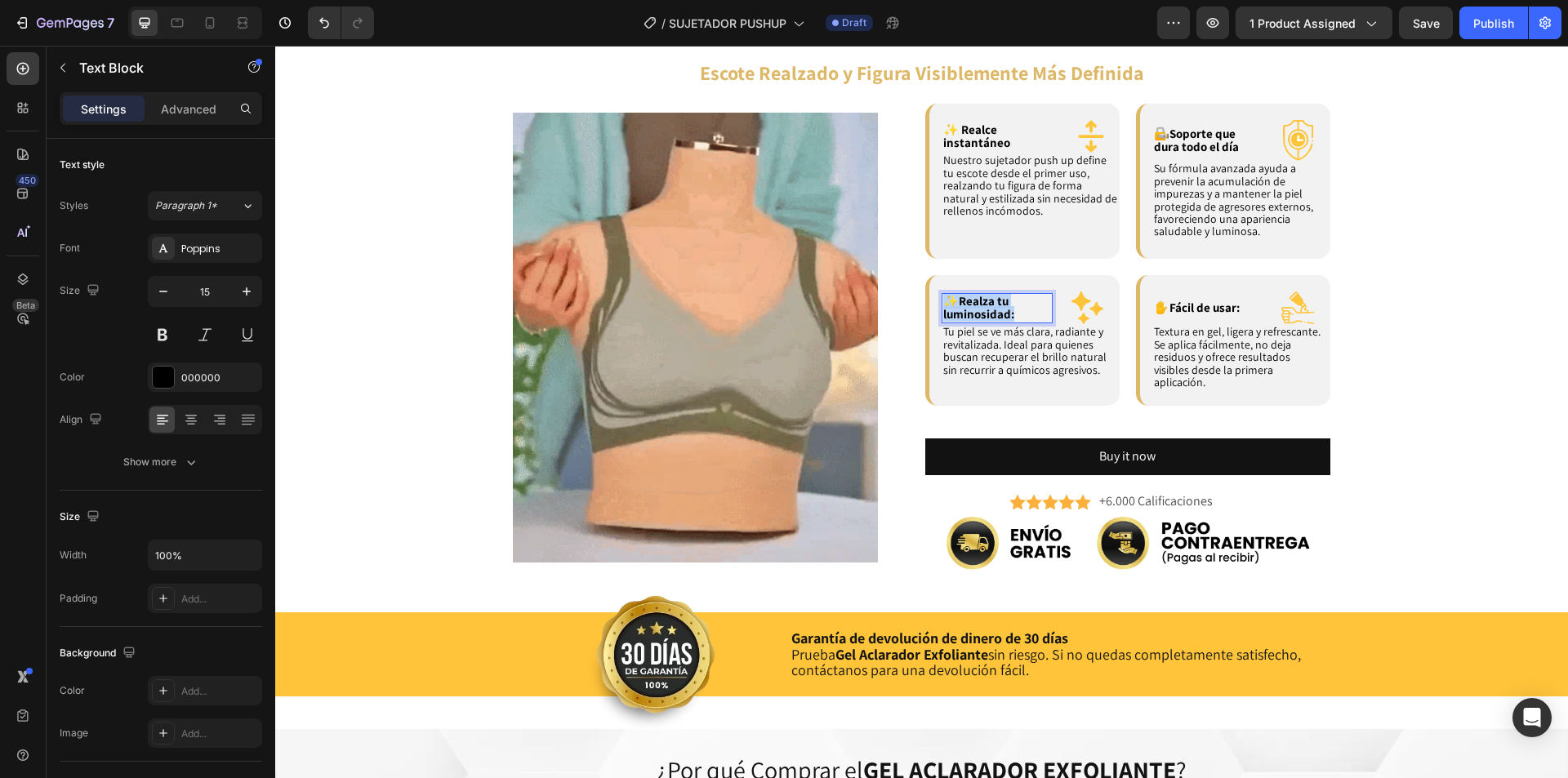 click on "Realza tu luminosidad:" at bounding box center (978, 308) 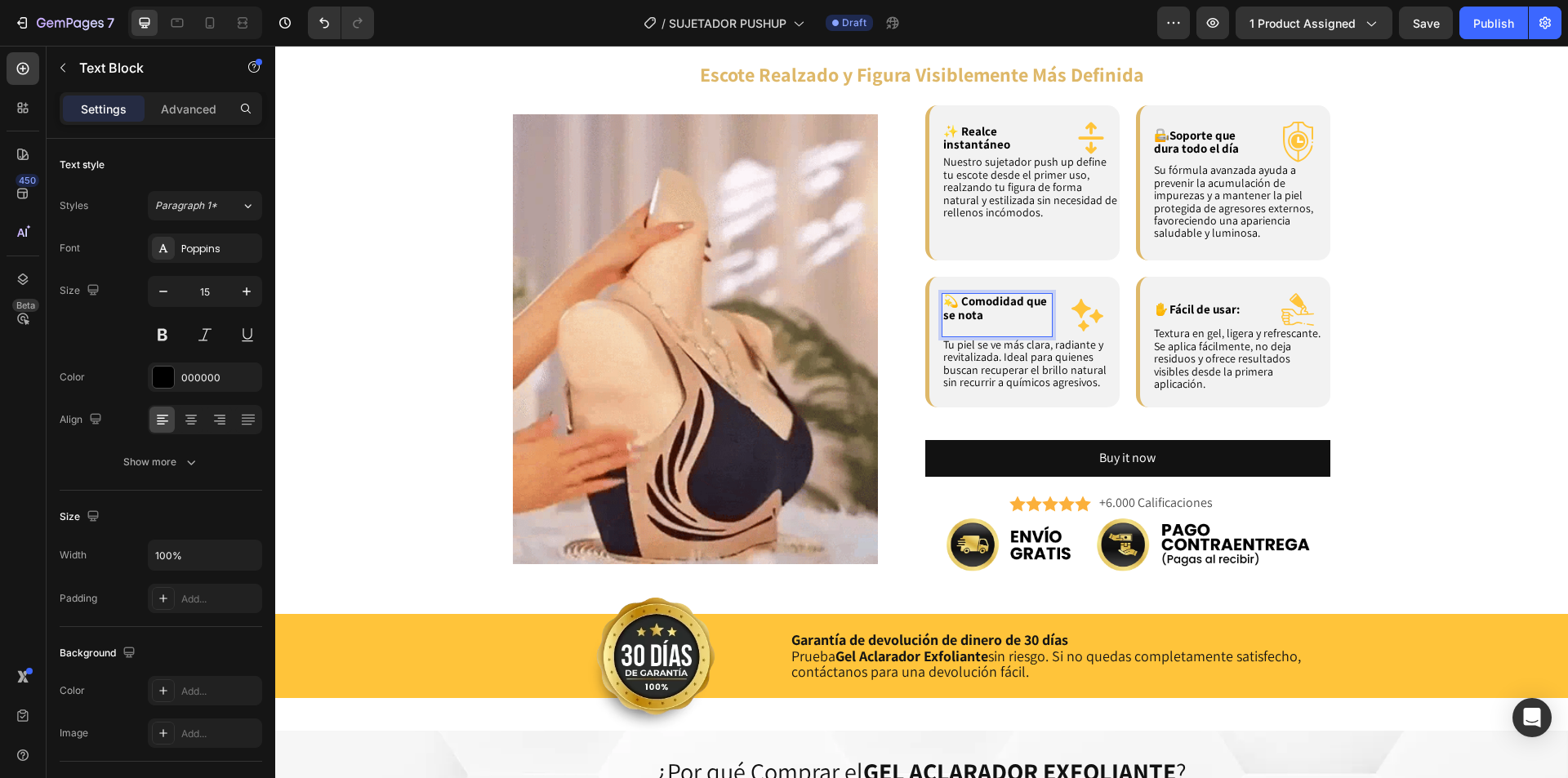 scroll, scrollTop: 1705, scrollLeft: 0, axis: vertical 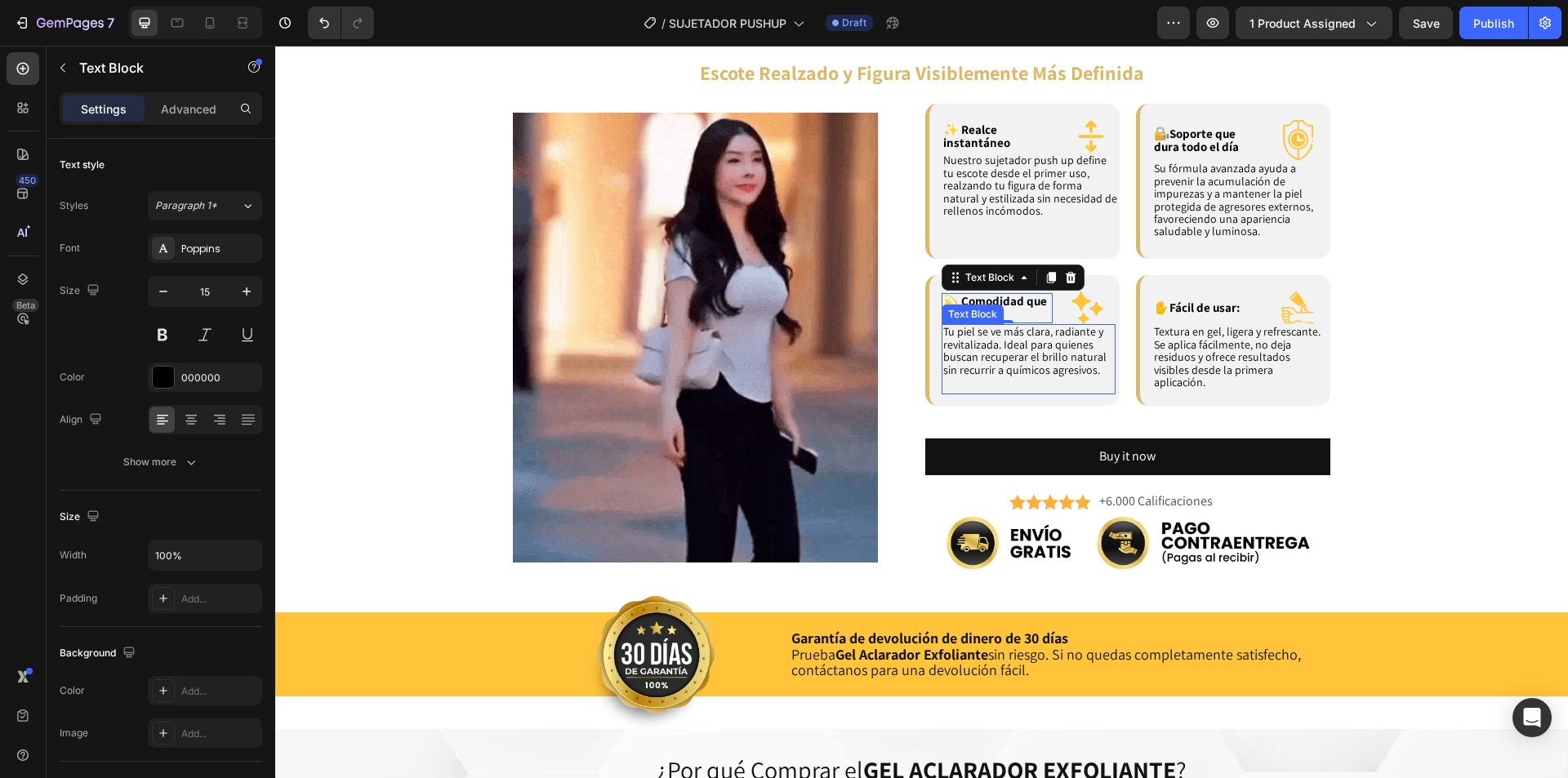 click on "Tu piel se ve más clara, radiante y revitalizada. Ideal para quienes buscan recuperar el brillo natural sin recurrir a químicos agresivos." at bounding box center [1025, 350] 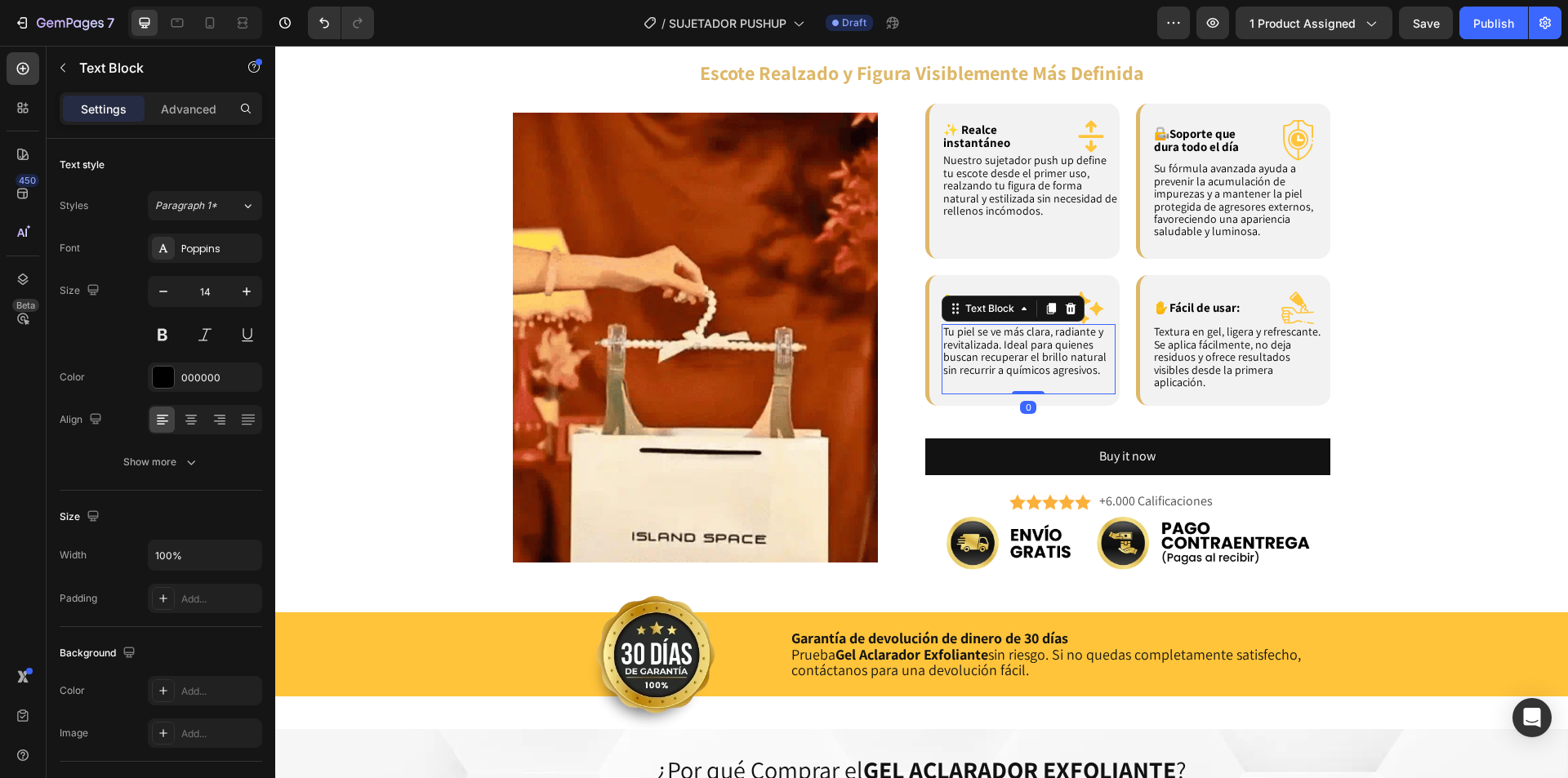 click on "Tu piel se ve más clara, radiante y revitalizada. Ideal para quienes buscan recuperar el brillo natural sin recurrir a químicos agresivos." at bounding box center [1025, 350] 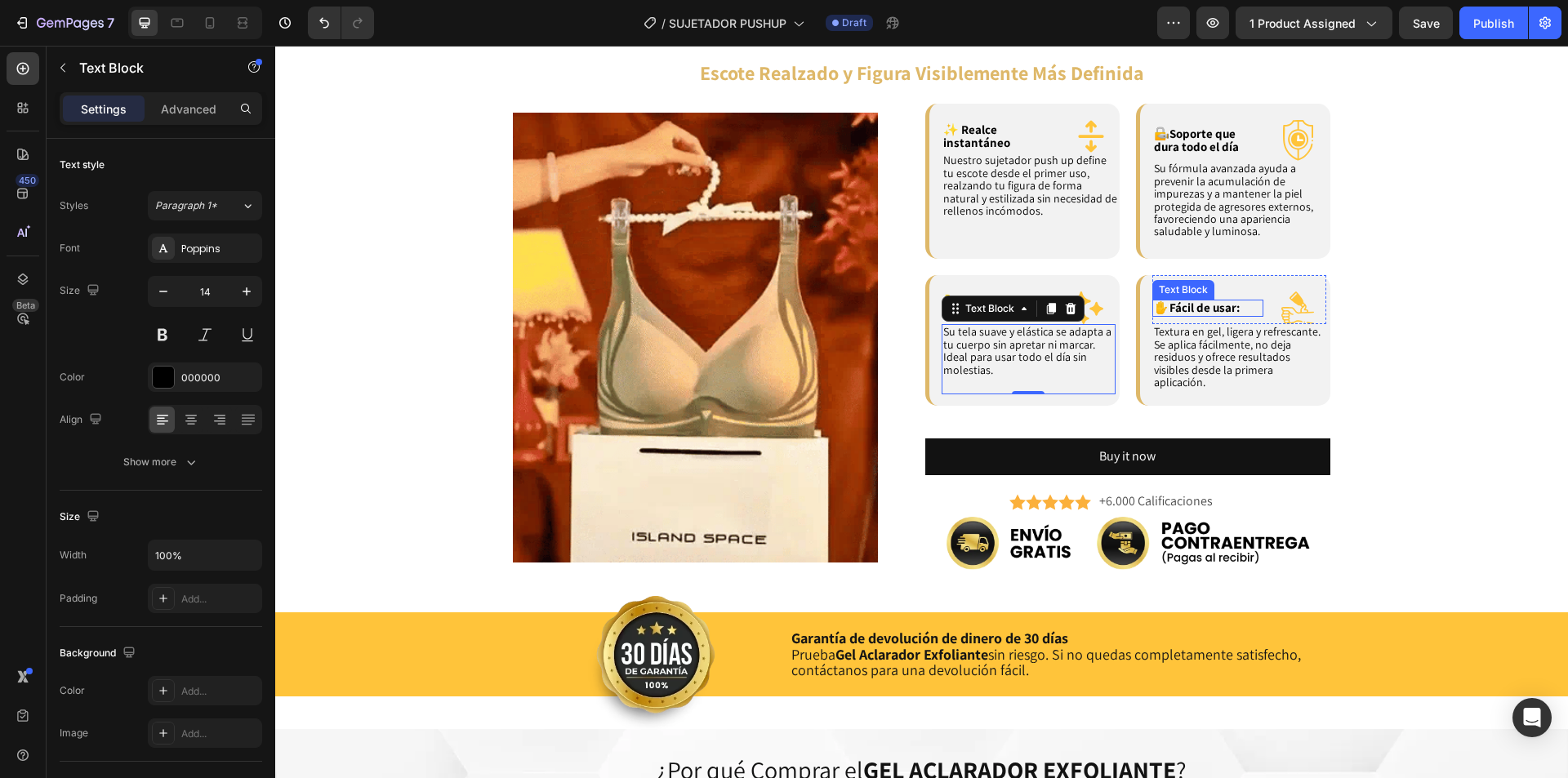 click on "Fácil de usar:" at bounding box center [1205, 307] 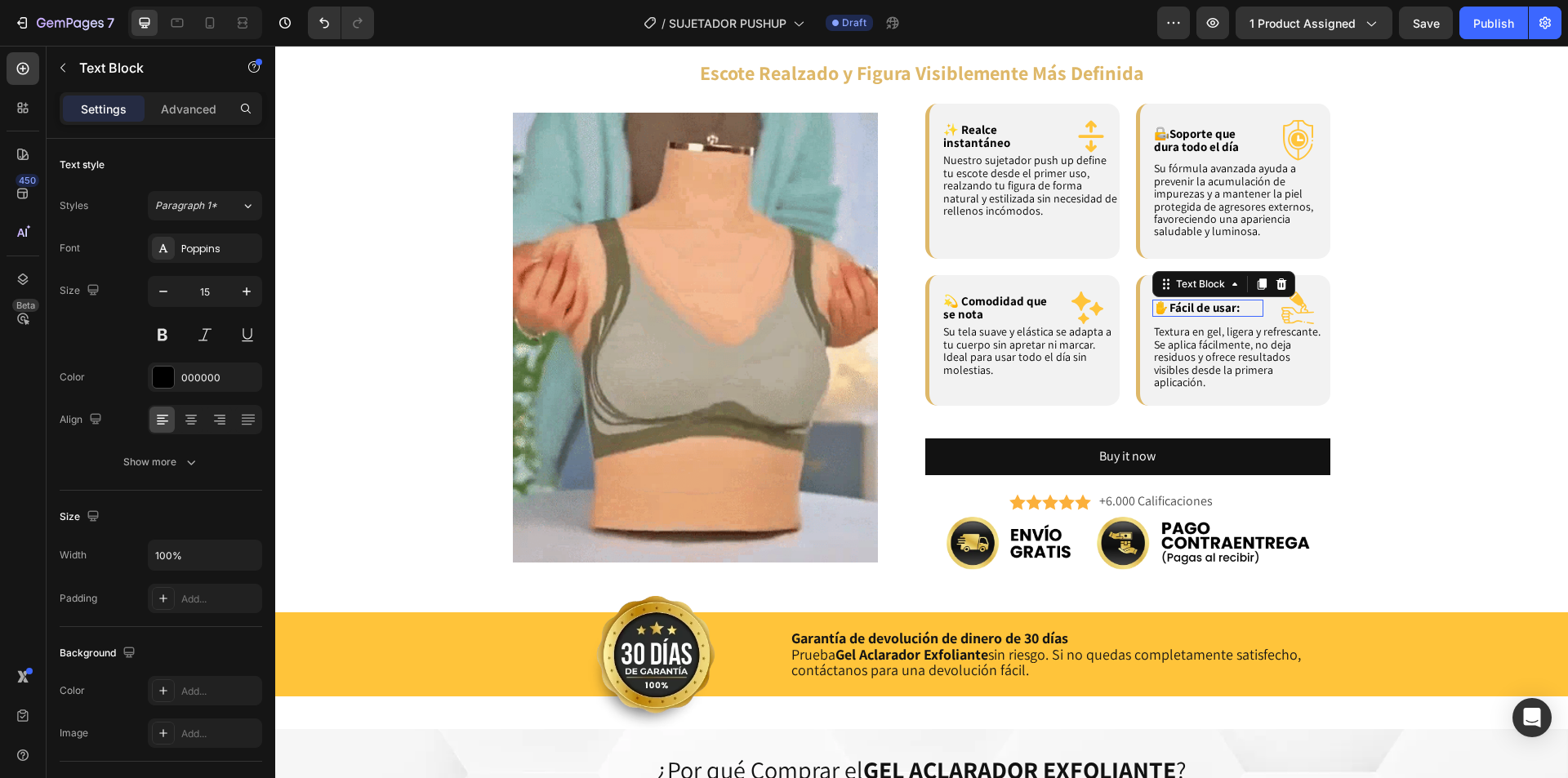 click on "Fácil de usar:" at bounding box center [1205, 307] 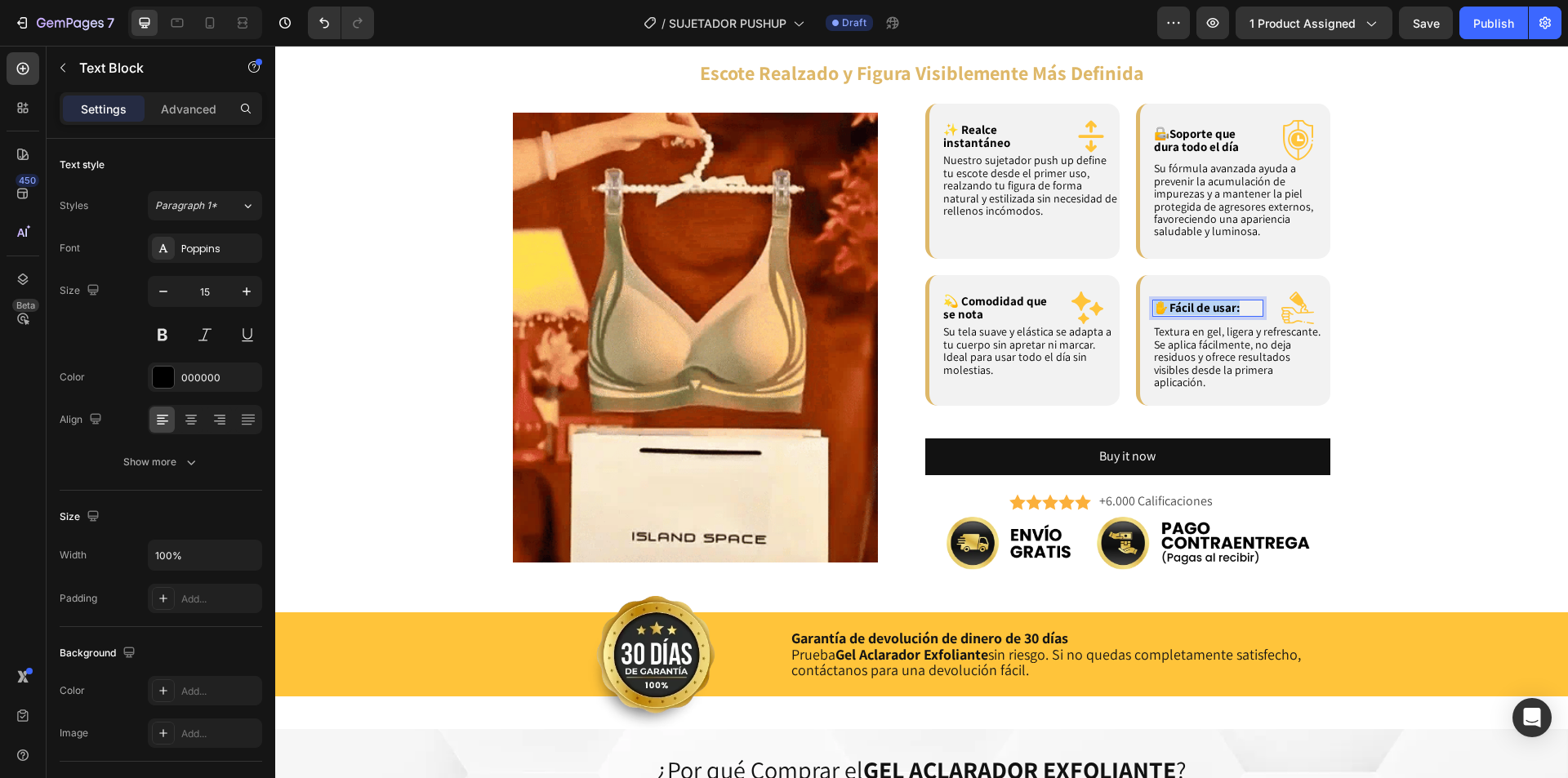 click on "Fácil de usar:" at bounding box center (1205, 307) 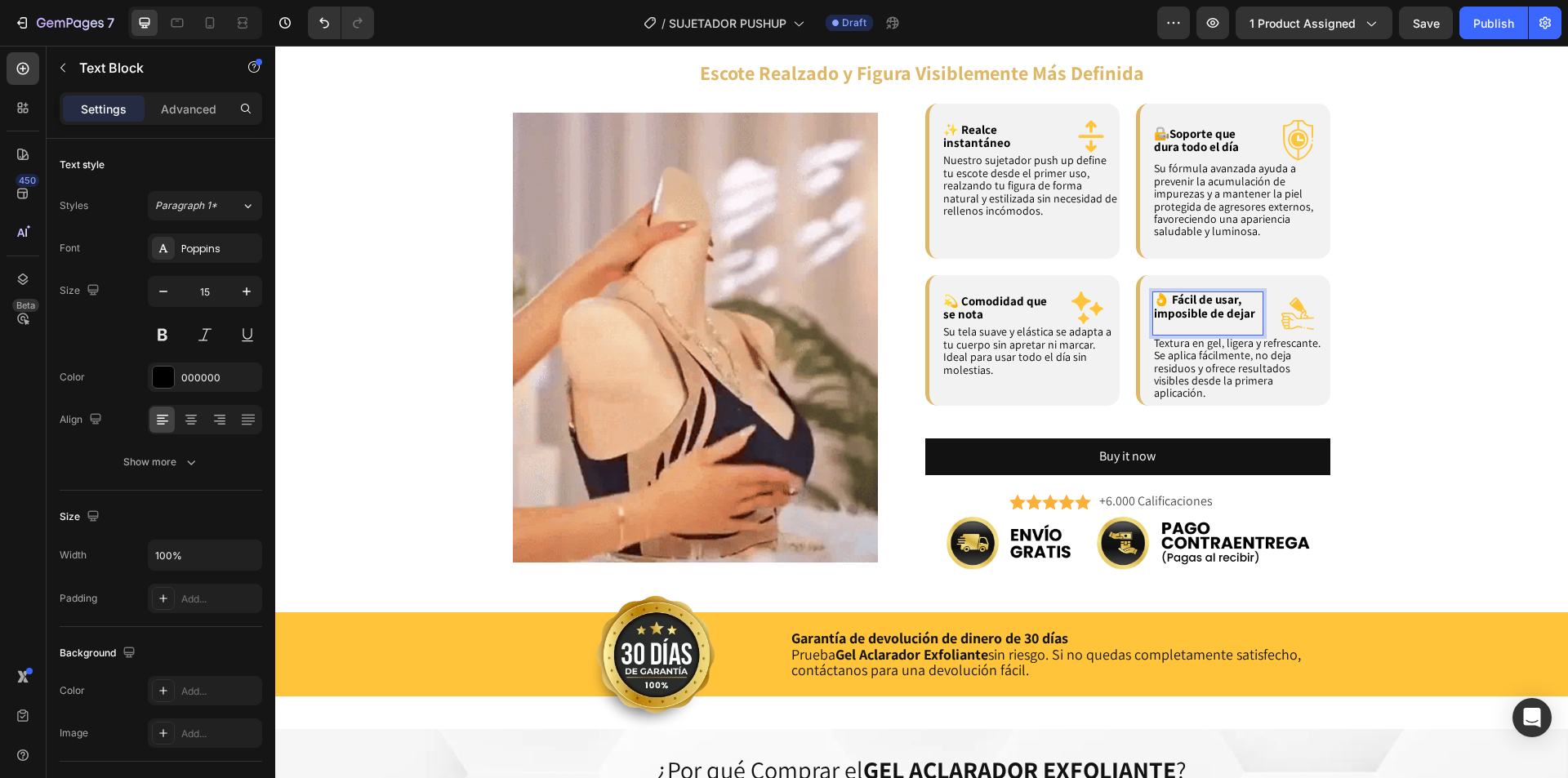 scroll, scrollTop: 1697, scrollLeft: 0, axis: vertical 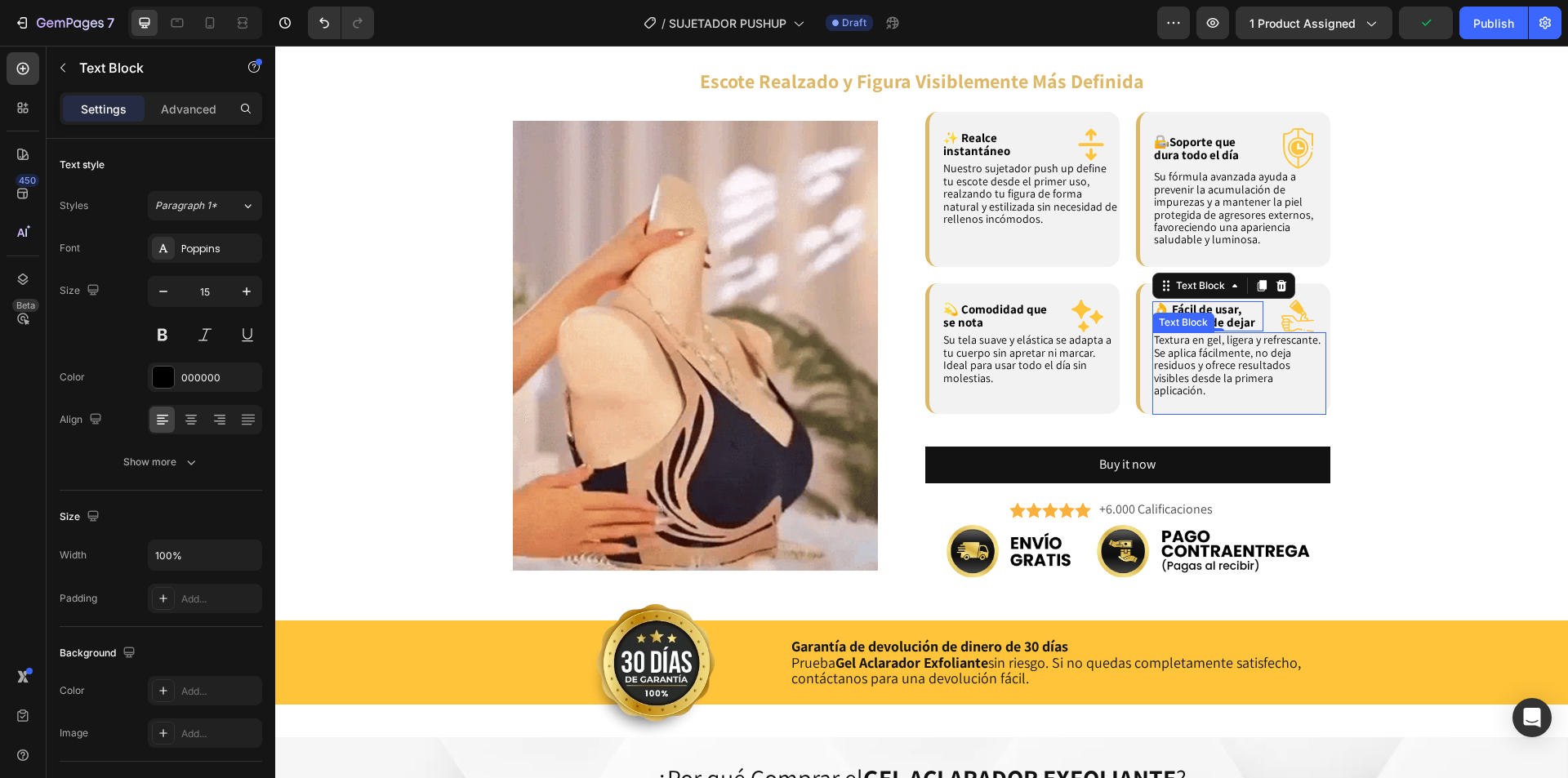 click on "Textura en gel, ligera y refrescante. Se aplica fácilmente, no deja residuos y ofrece resultados visibles desde la primera aplicación." at bounding box center [1237, 365] 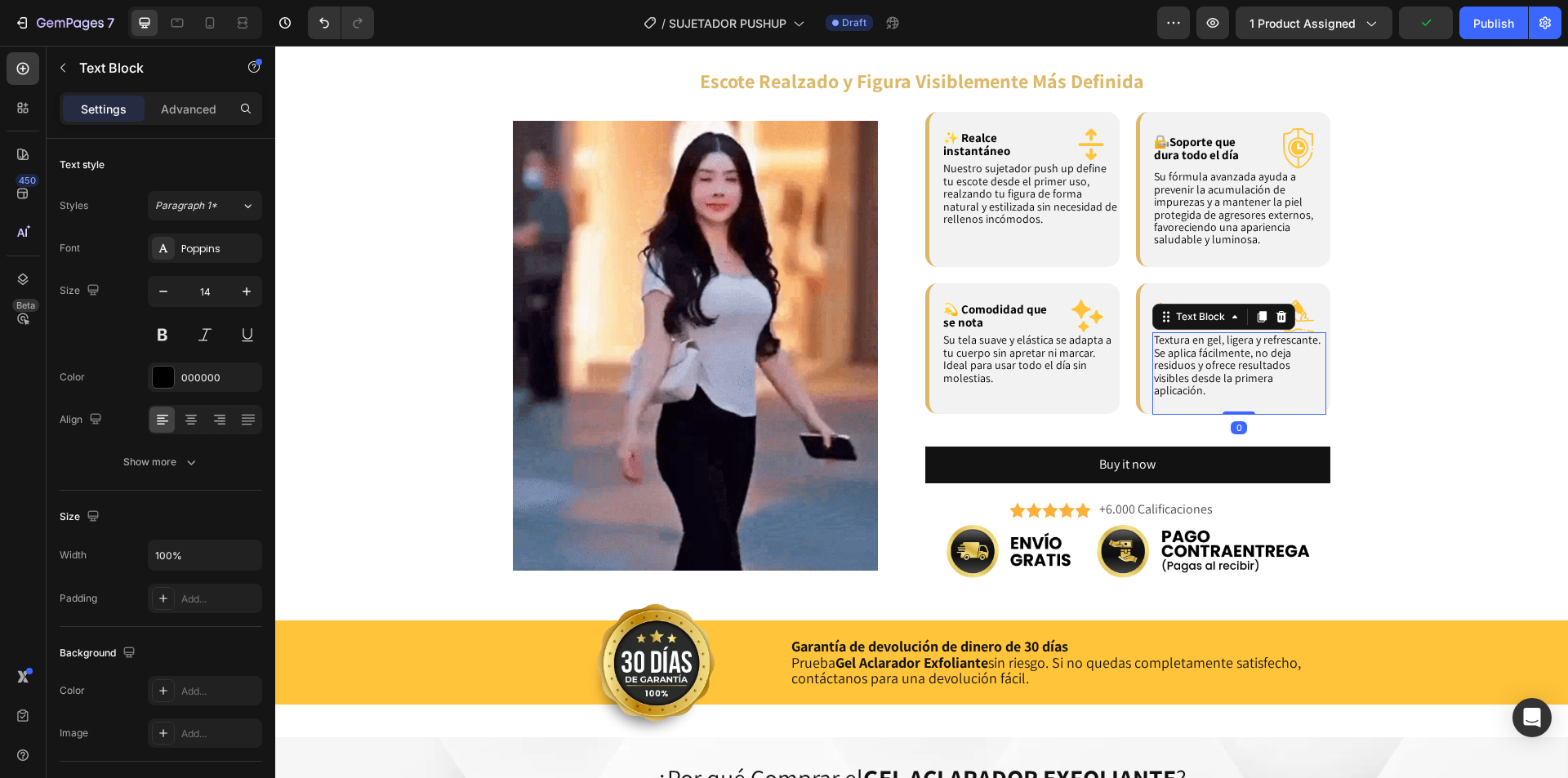 click on "Textura en gel, ligera y refrescante. Se aplica fácilmente, no deja residuos y ofrece resultados visibles desde la primera aplicación." at bounding box center [1237, 365] 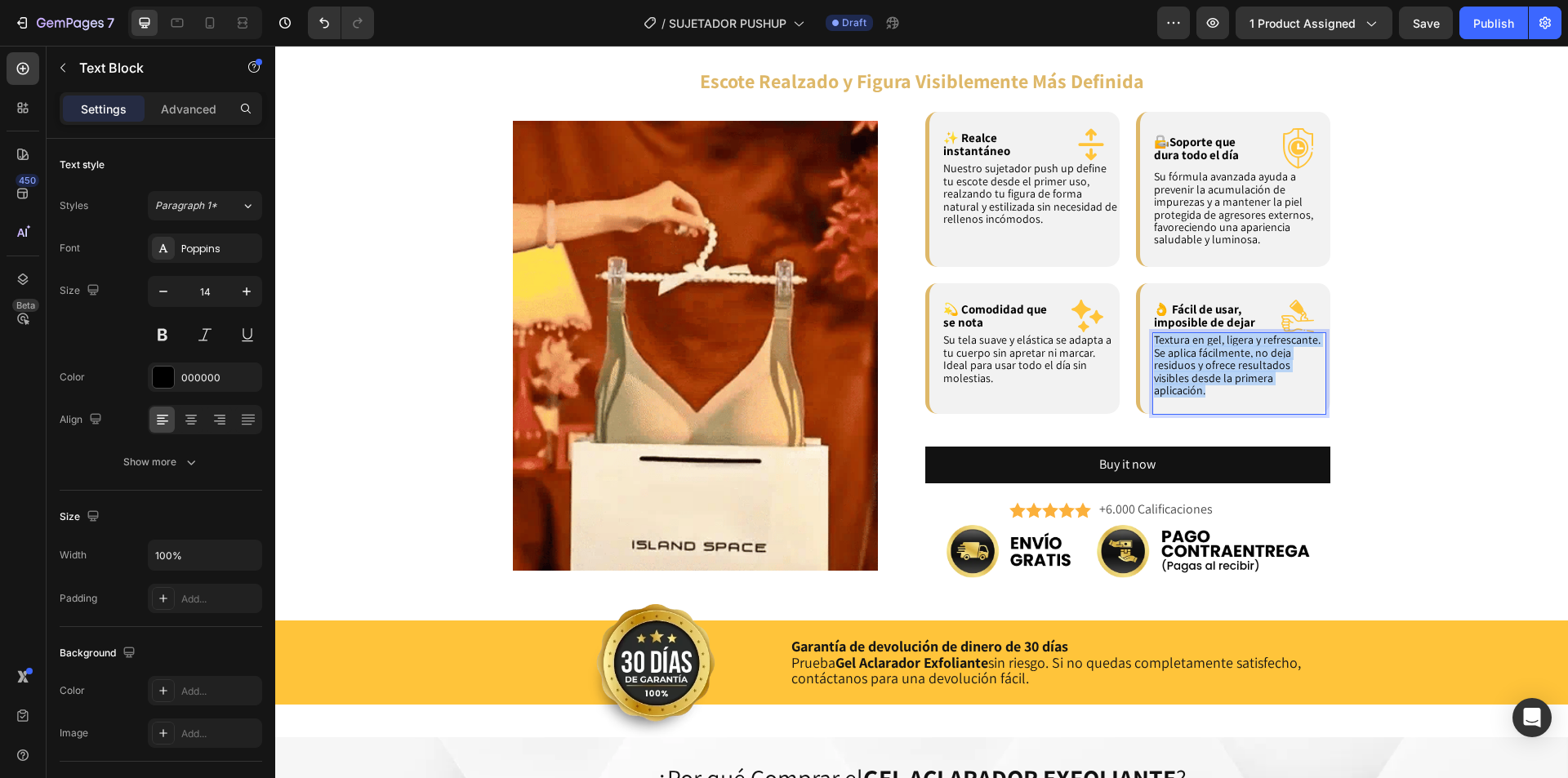 click on "Textura en gel, ligera y refrescante. Se aplica fácilmente, no deja residuos y ofrece resultados visibles desde la primera aplicación." at bounding box center [1237, 365] 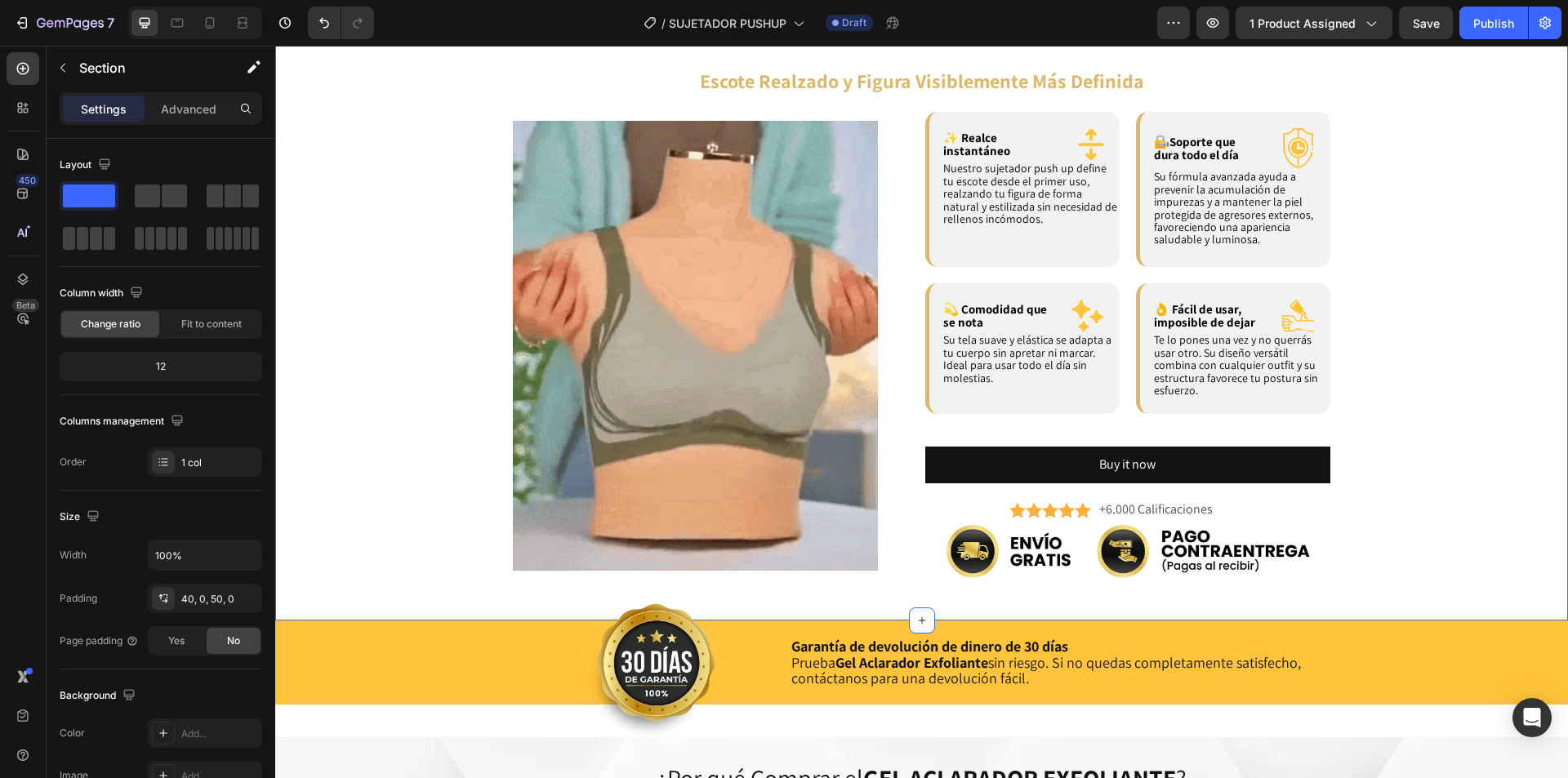 click on "Descubre cómo nuestro  SUJETADOR PUSH UP  transforma tu figura,  realzando tu escote  y dando un efecto más  firme, natural  y con un ajuste cómodo todo el día. Heading ¿Cómo funciona? Heading Image Paso #1 Heading Tómate un minuto para medirte o revisar tu talla actual. Un buen ajuste es clave para lograr el realce perfecto sin incomodidad. Text Block Row Image Paso #2 Heading Coloca el sujetador y ajusta los tirantes para que queden firmes, pero sin apretar. La banda debe quedar recta en la espalda y bien apoyada. Text Block Row Image Paso #3 Heading Lávalo a mano con agua fría y sécalo al aire para conservar su forma y elasticidad. Evita retorcerlo o meterlo en la secadora. Text Block Row Row Row Escote Realzado y Figura Visiblemente Más Definida Heading Image ✨ Realce instantáneo Text Block
Icon Row Row Nuestro sujetador push up define tu escote desde el primer uso, realzando tu figura de forma natural y estilizada sin necesidad de rellenos incómodos. Text Block Row Row" at bounding box center (921, 140) 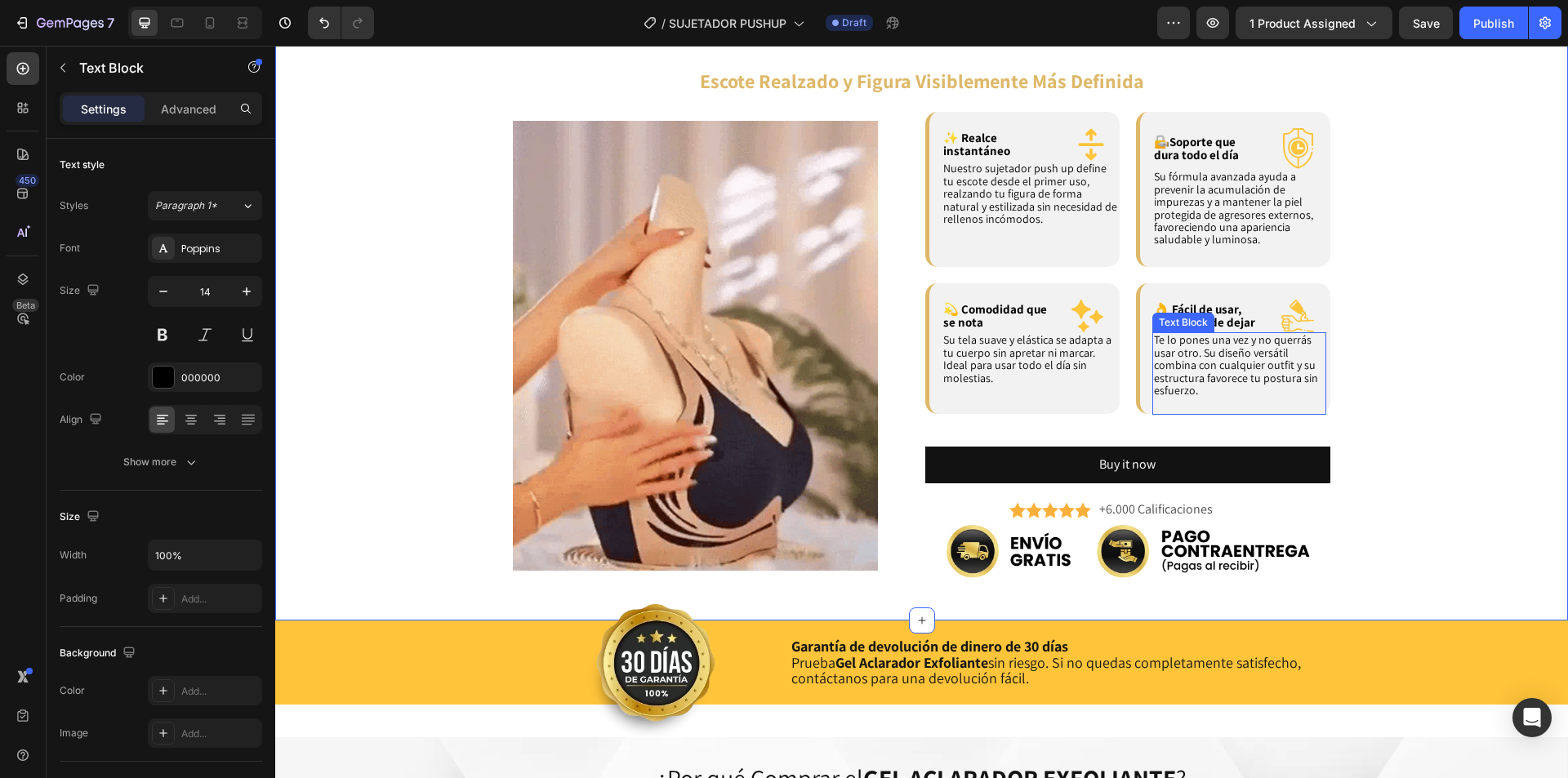 click on "Te lo pones una vez y no querrás usar otro. Su diseño versátil combina con cualquier outfit y su estructura favorece tu postura sin esfuerzo." at bounding box center [1236, 365] 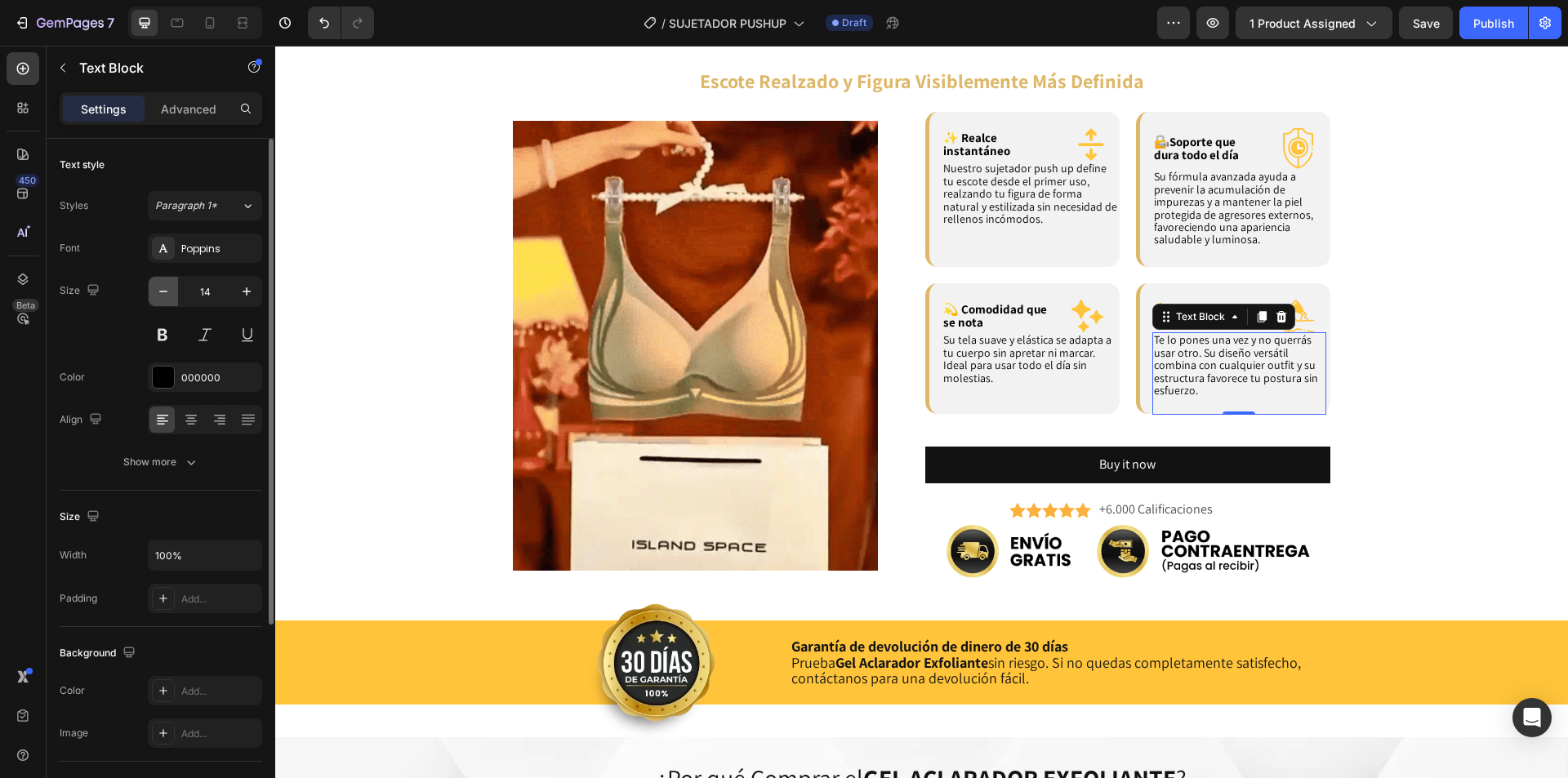 click at bounding box center (163, 291) 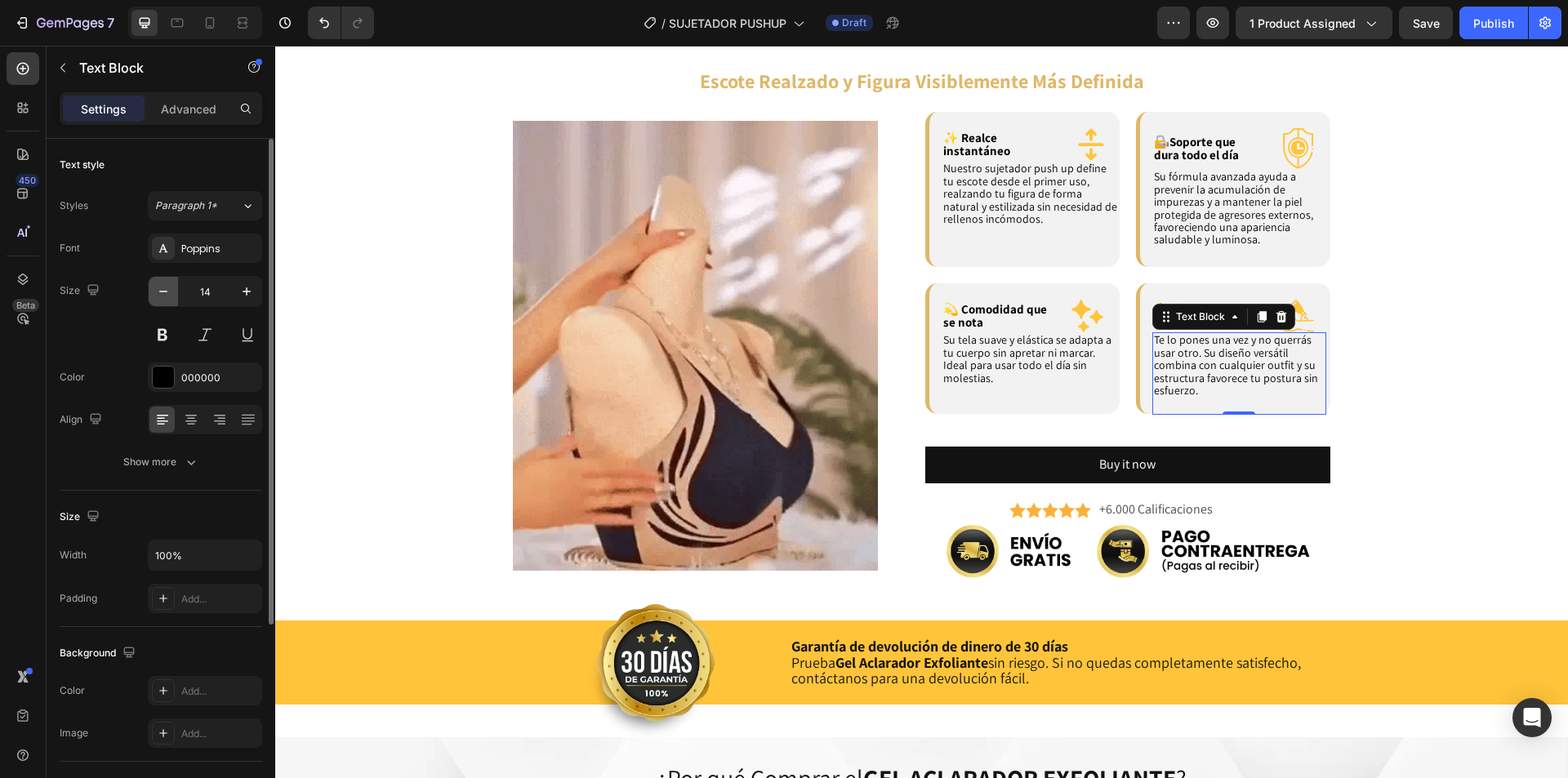 type on "13" 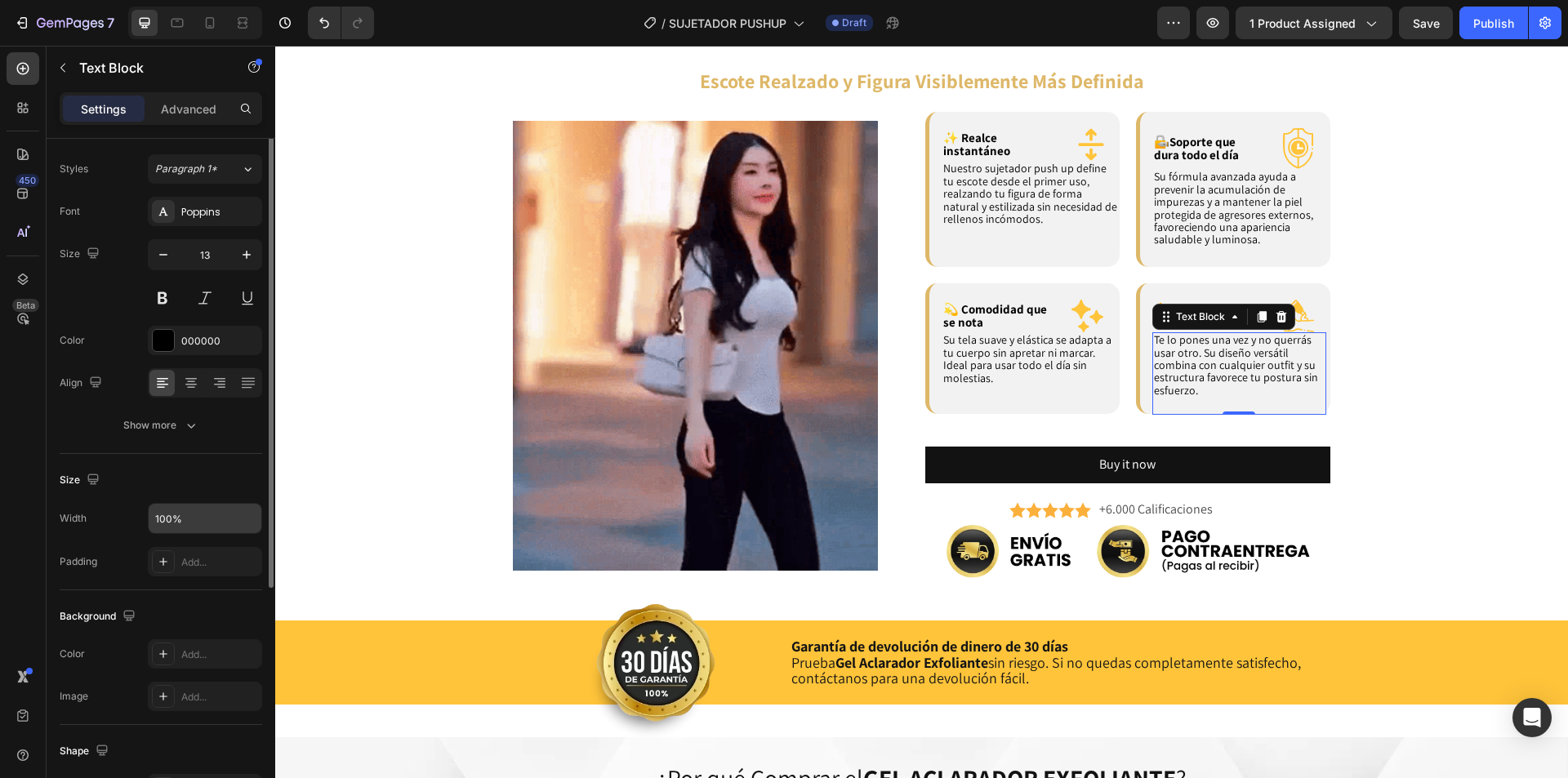scroll, scrollTop: 0, scrollLeft: 0, axis: both 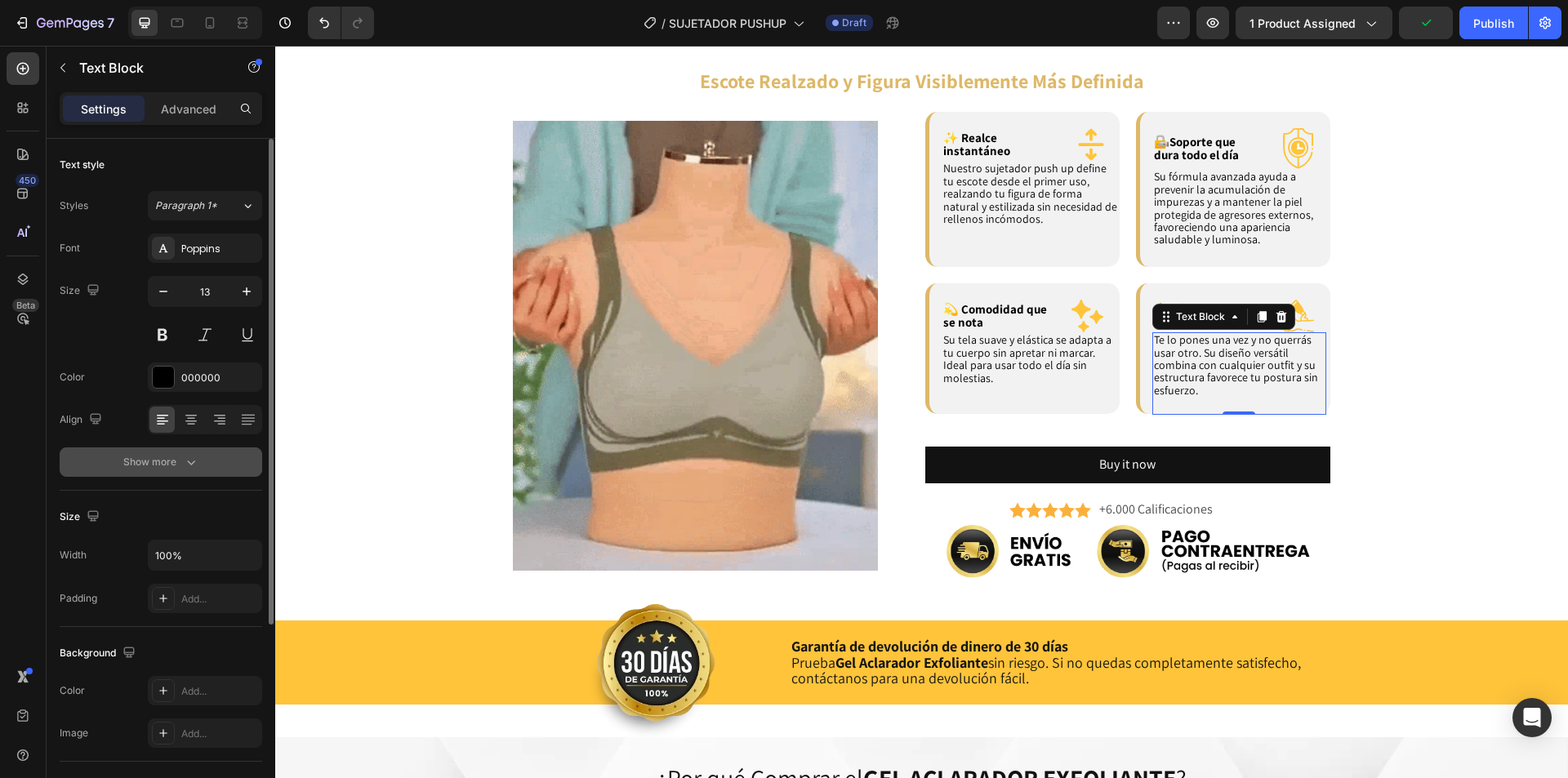 click on "Show more" at bounding box center (161, 462) 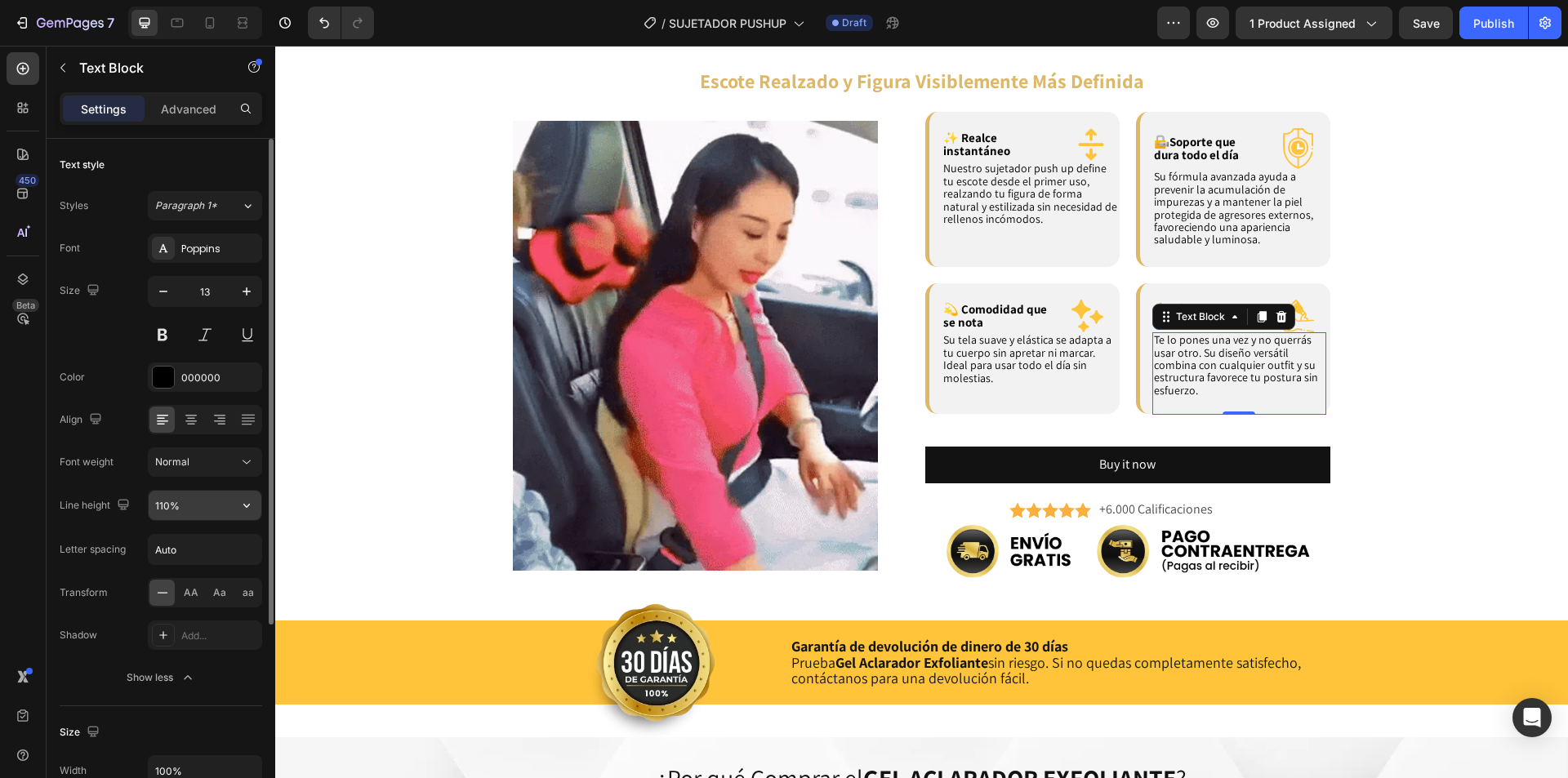 click on "110%" at bounding box center (205, 505) 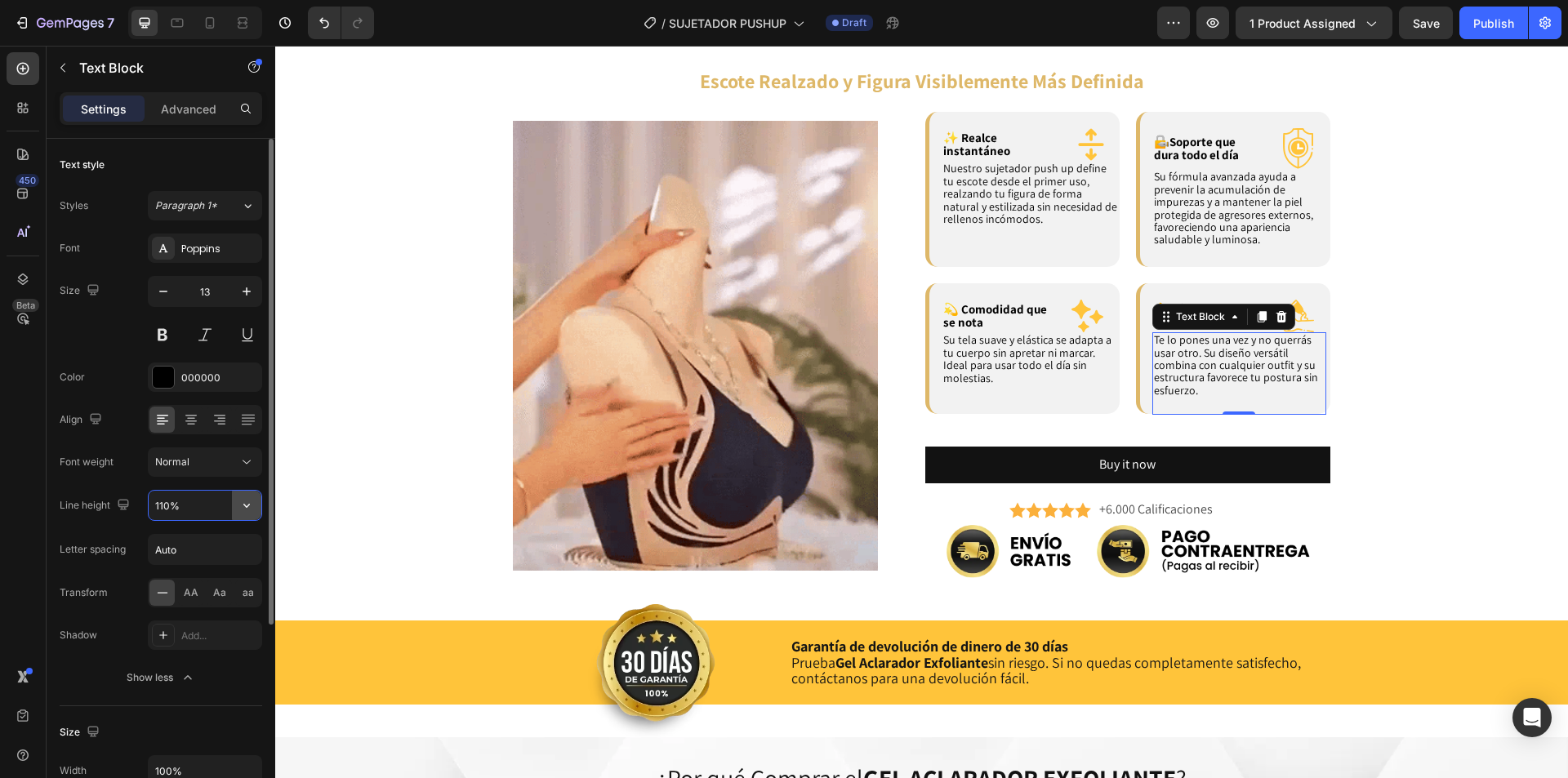 click 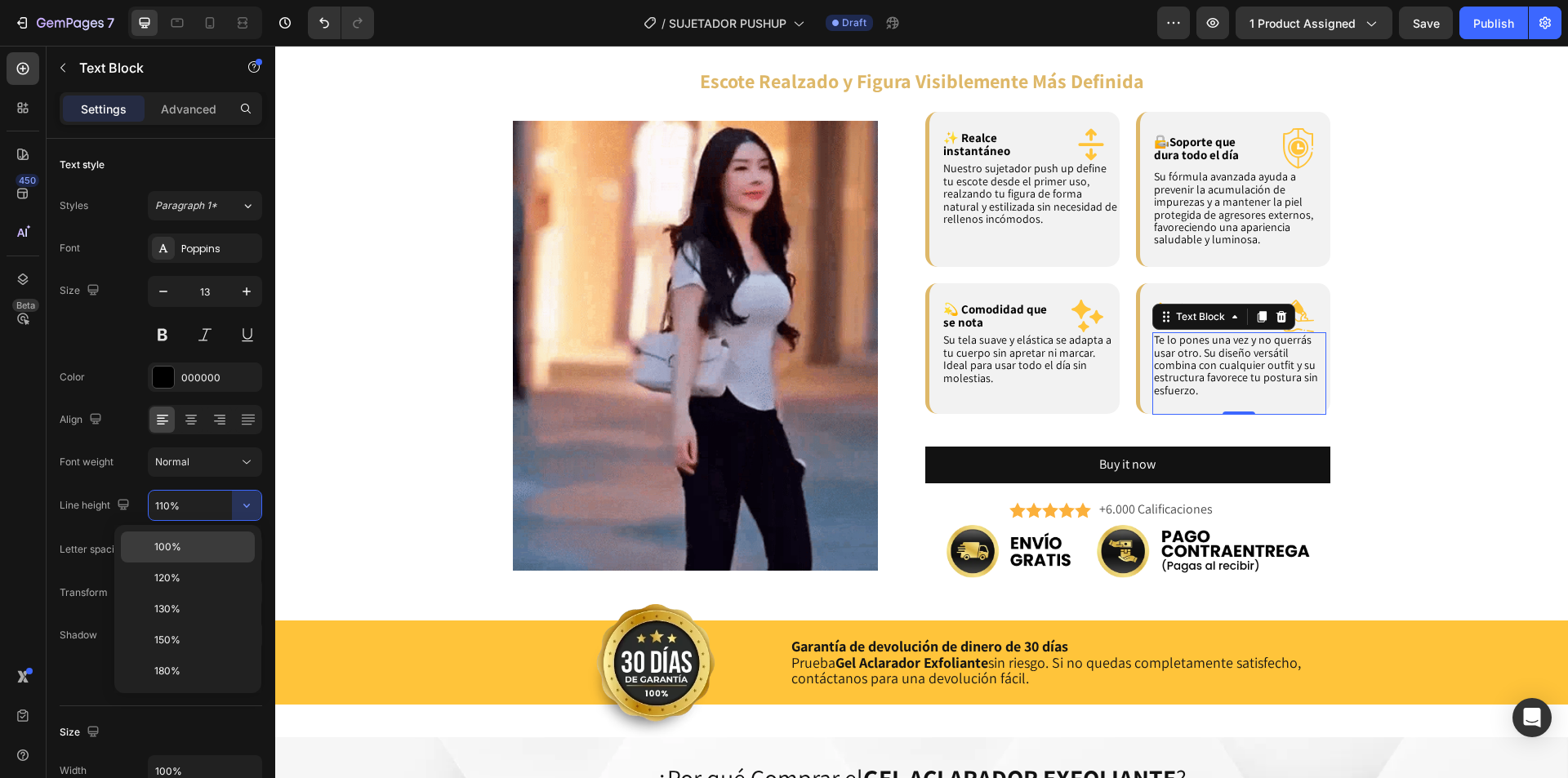 click on "100%" at bounding box center (201, 547) 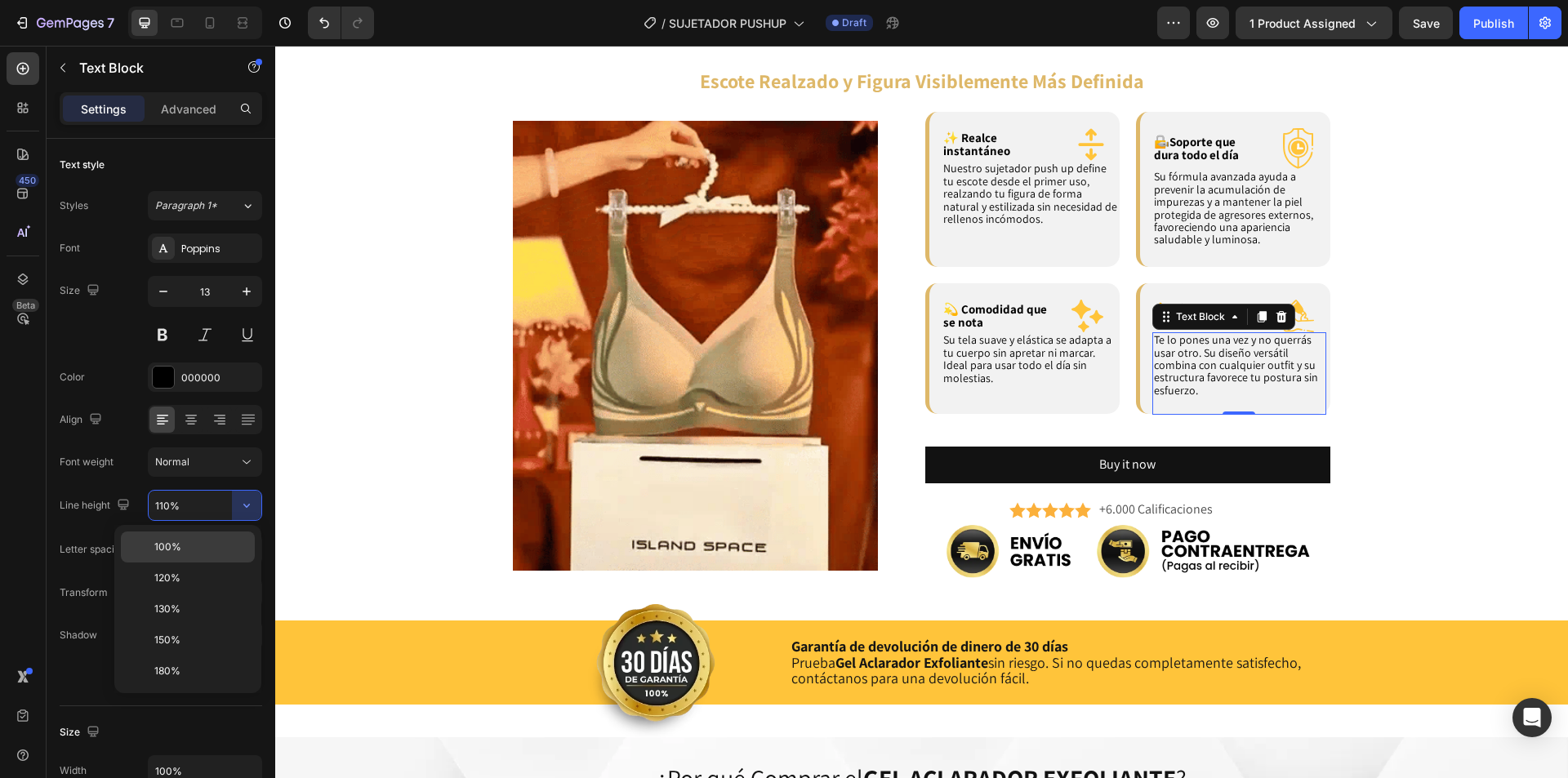 type on "100%" 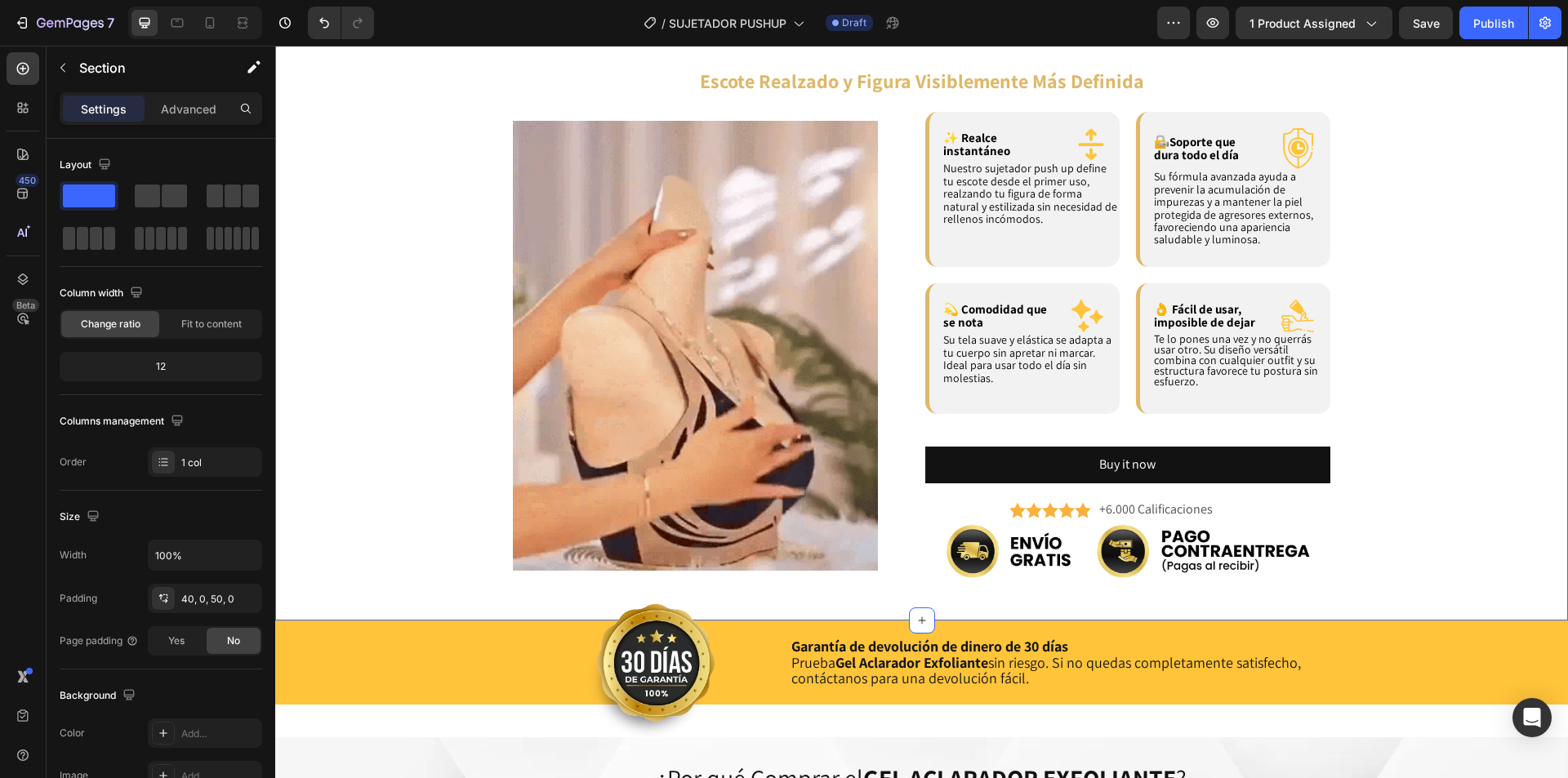 click on "Descubre cómo nuestro  SUJETADOR PUSH UP  transforma tu figura,  realzando tu escote  y dando un efecto más  firme, natural  y con un ajuste cómodo todo el día. Heading ¿Cómo funciona? Heading Image Paso #1 Heading Tómate un minuto para medirte o revisar tu talla actual. Un buen ajuste es clave para lograr el realce perfecto sin incomodidad. Text Block Row Image Paso #2 Heading Coloca el sujetador y ajusta los tirantes para que queden firmes, pero sin apretar. La banda debe quedar recta en la espalda y bien apoyada. Text Block Row Image Paso #3 Heading Lávalo a mano con agua fría y sécalo al aire para conservar su forma y elasticidad. Evita retorcerlo o meterlo en la secadora. Text Block Row Row Row Escote Realzado y Figura Visiblemente Más Definida Heading Image ✨ Realce instantáneo Text Block
Icon Row Row Nuestro sujetador push up define tu escote desde el primer uso, realzando tu figura de forma natural y estilizada sin necesidad de rellenos incómodos. Text Block Row Row" at bounding box center (921, 140) 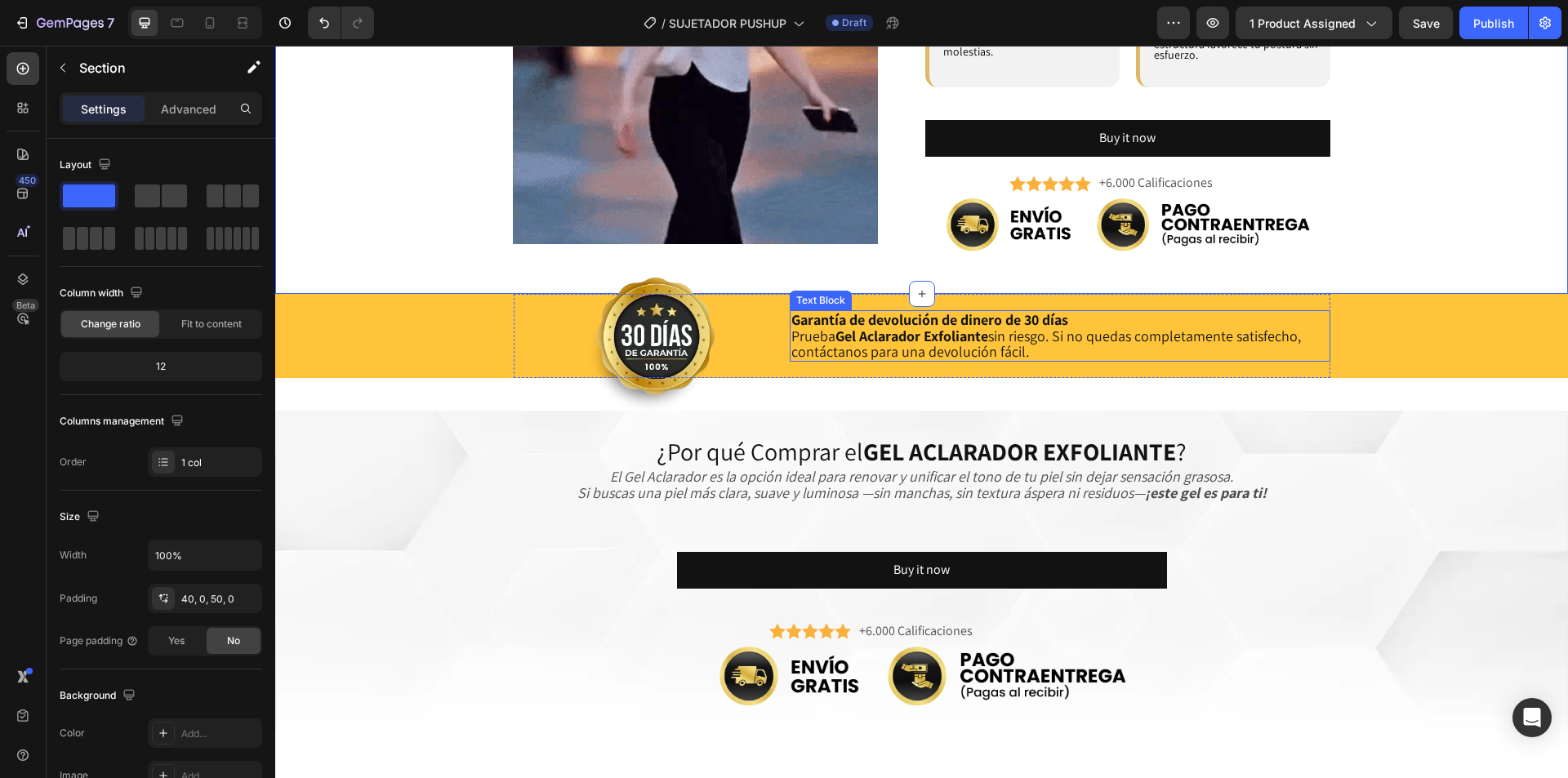 scroll, scrollTop: 2105, scrollLeft: 0, axis: vertical 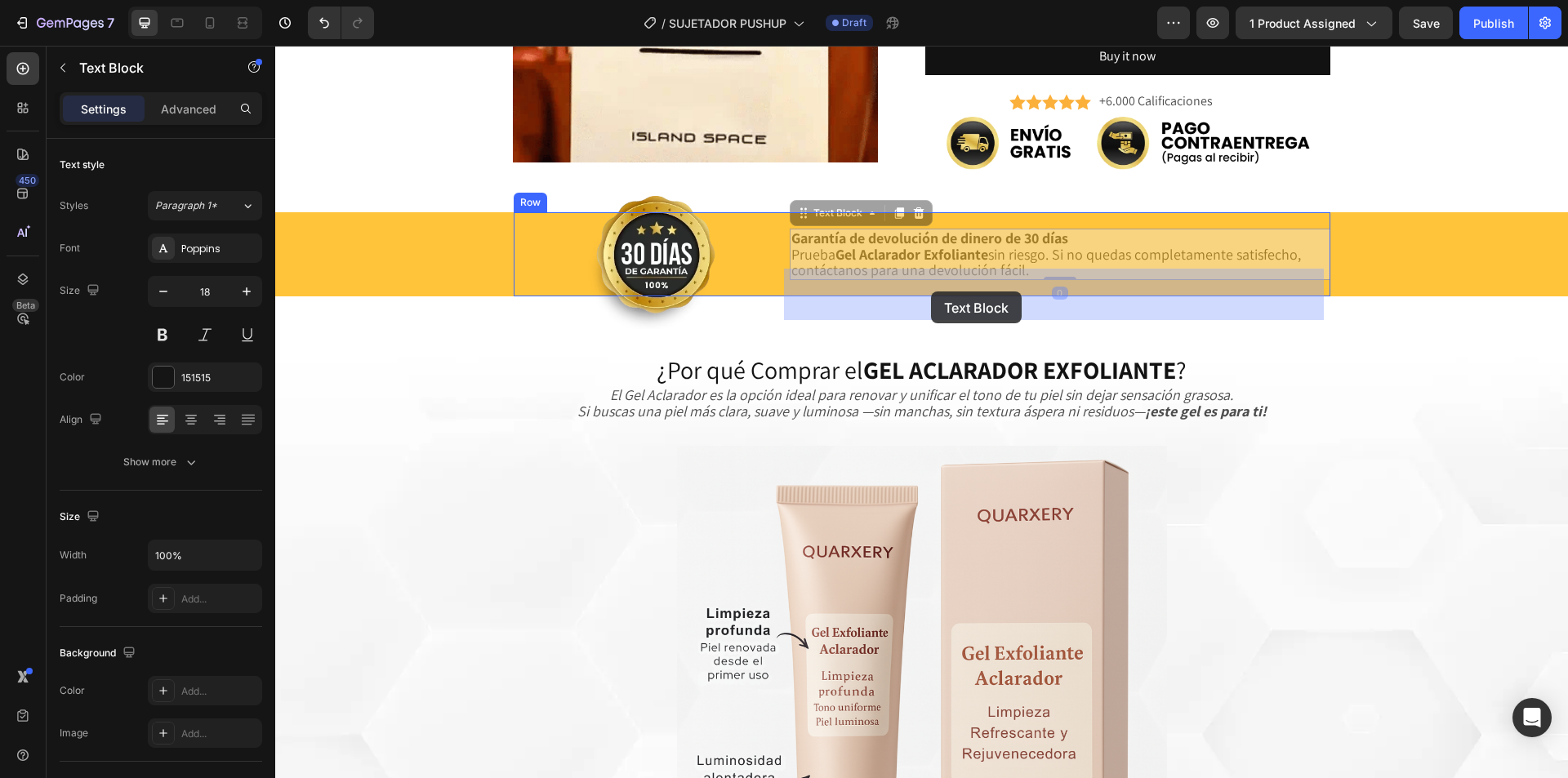 drag, startPoint x: 844, startPoint y: 291, endPoint x: 917, endPoint y: 292, distance: 73.00685 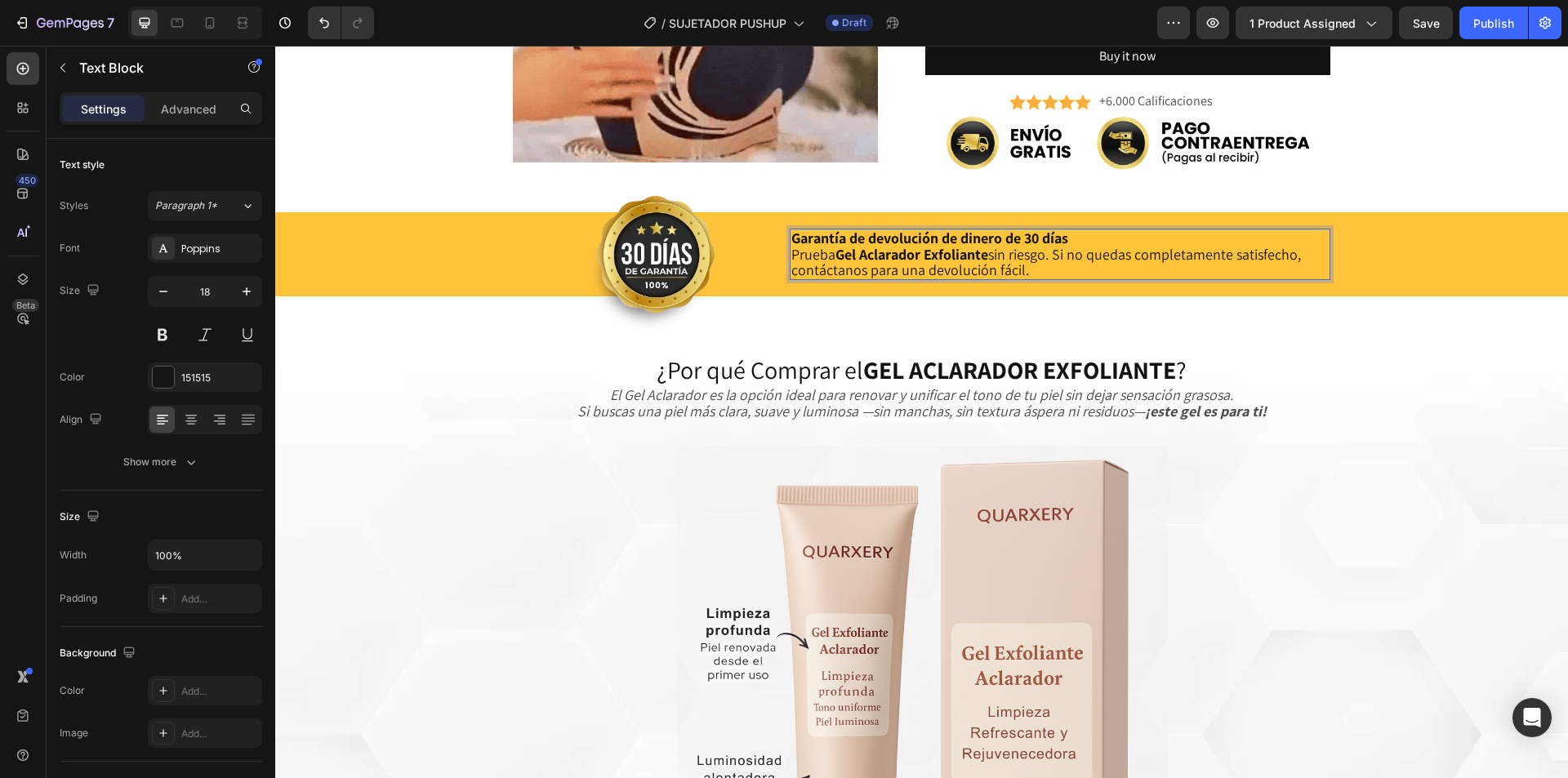 click on "Prueba  Gel Aclarador Exfoliante  sin riesgo. Si no quedas completamente satisfecho, contáctanos para una devolución fácil." at bounding box center (1059, 263) 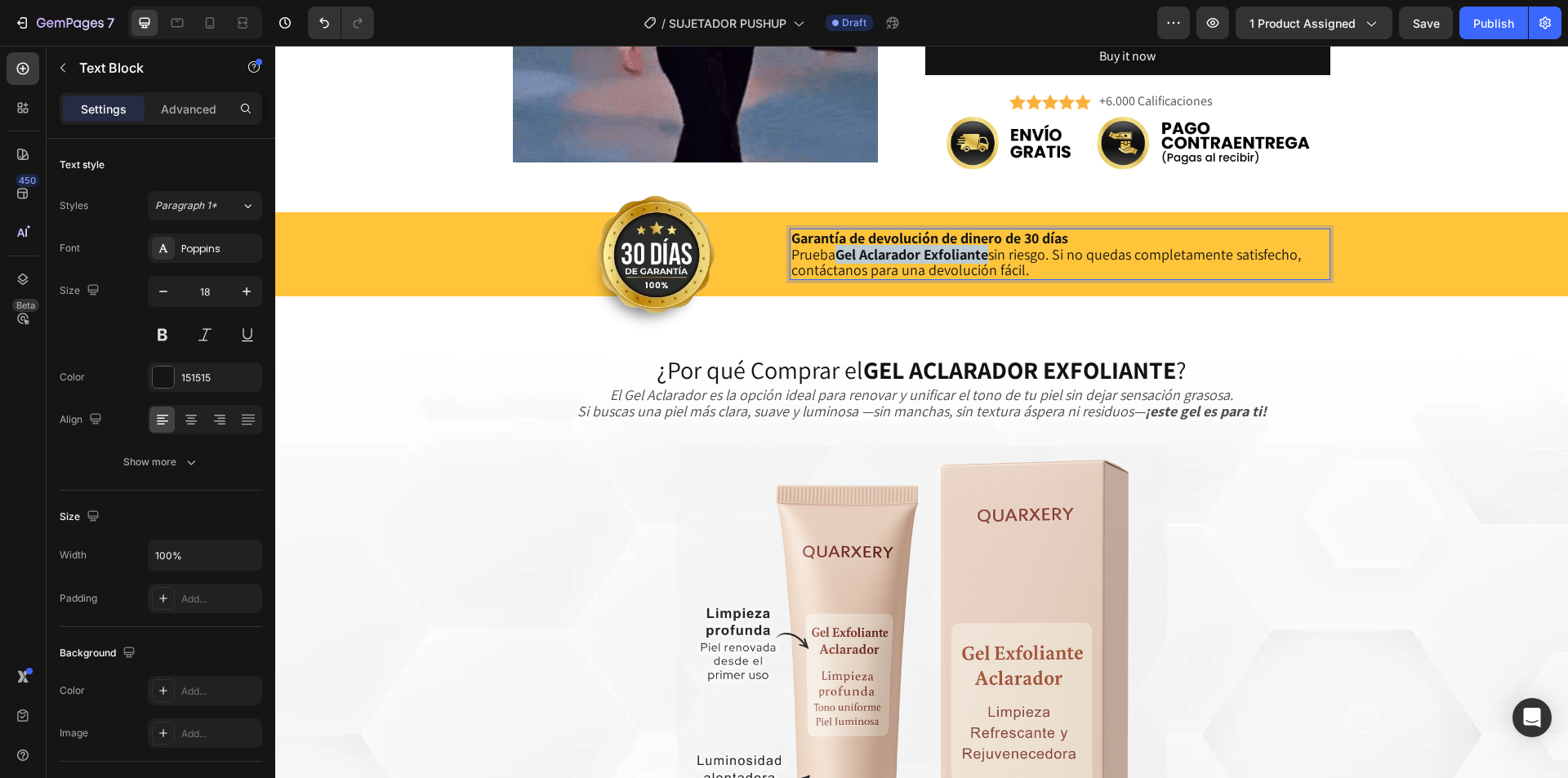 drag, startPoint x: 844, startPoint y: 292, endPoint x: 1019, endPoint y: 292, distance: 175 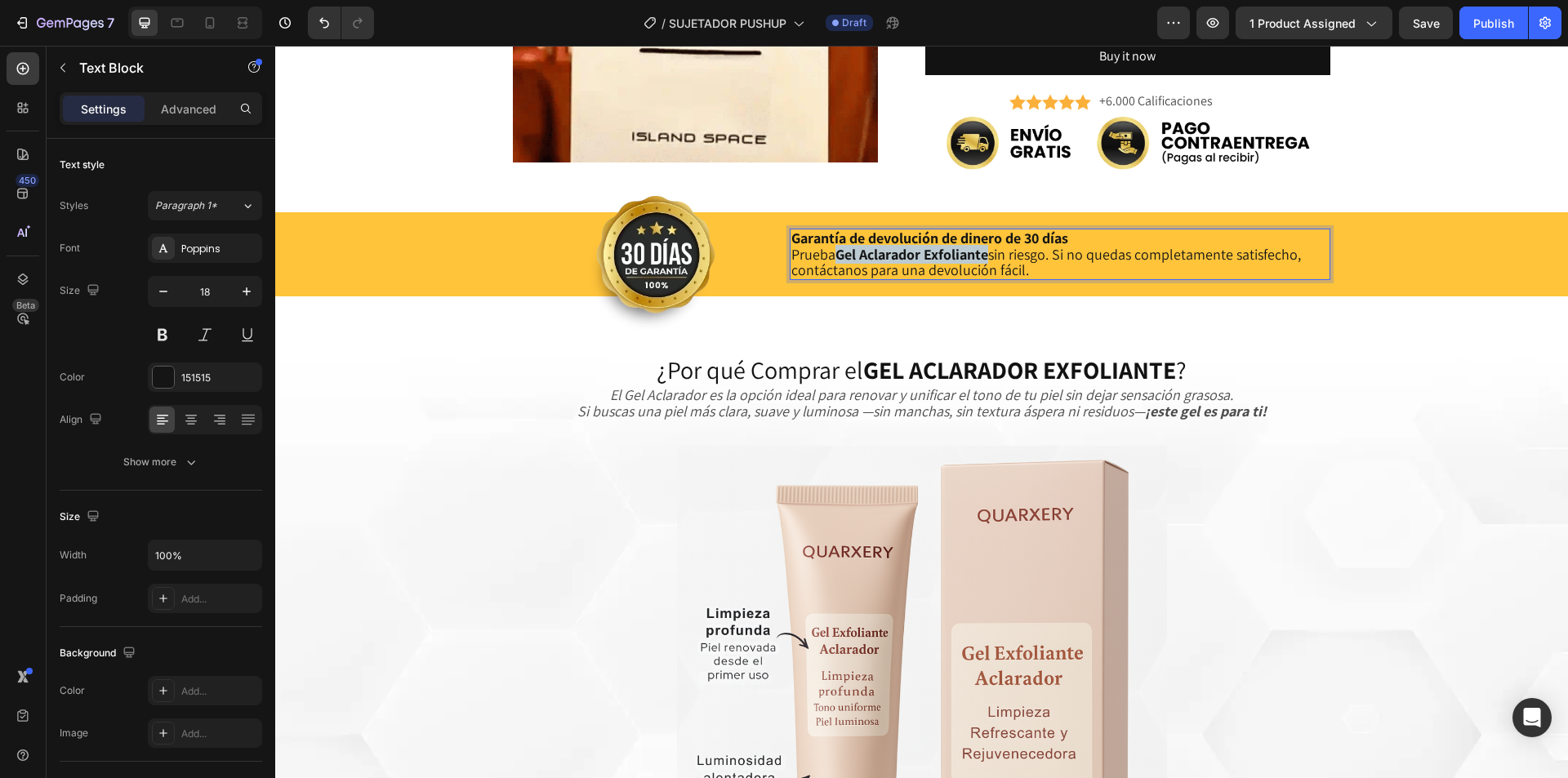 click on "Gel Aclarador Exfoliante" at bounding box center (911, 254) 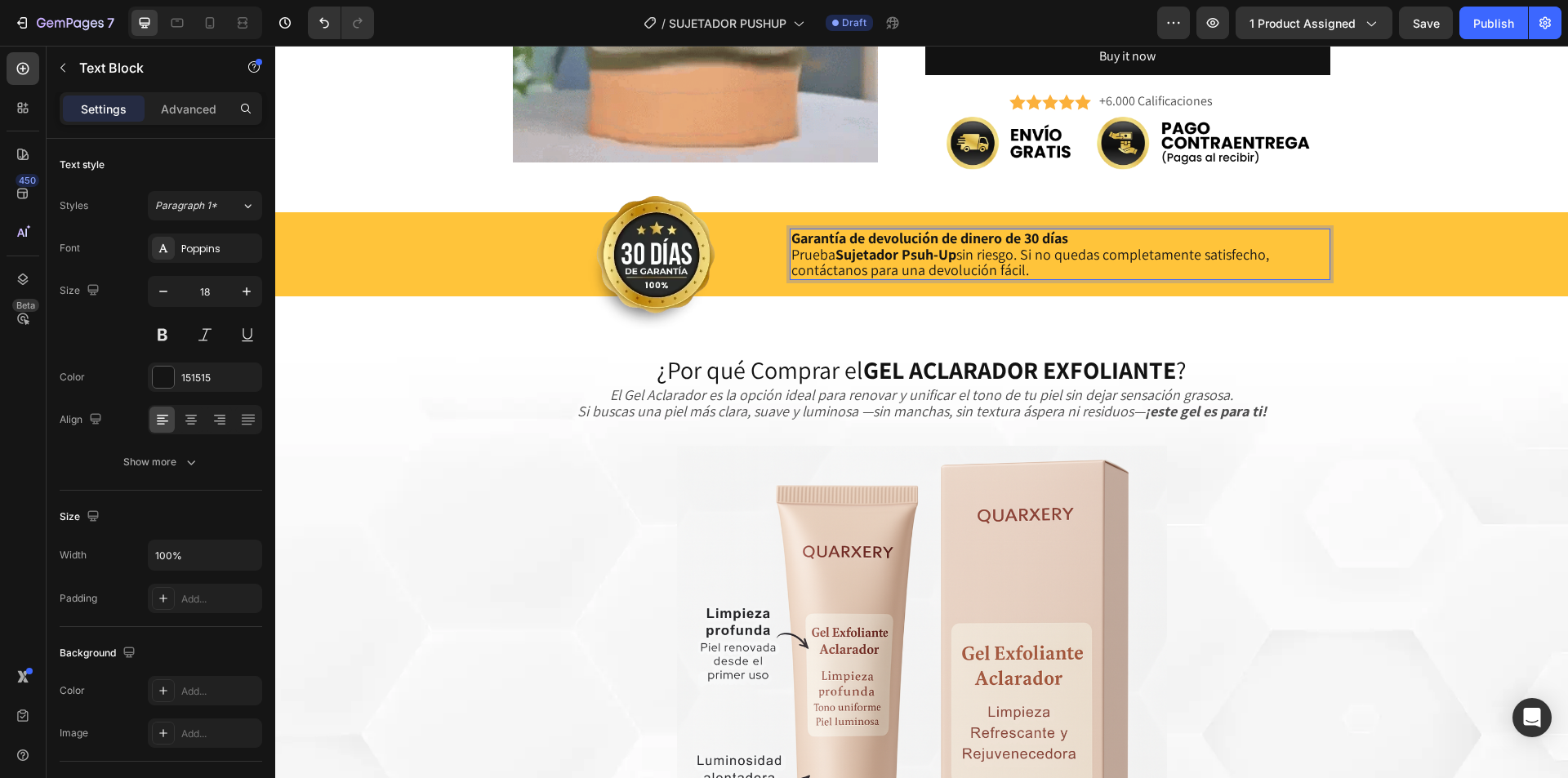 click on "Sujetador Psuh-Up" at bounding box center [896, 254] 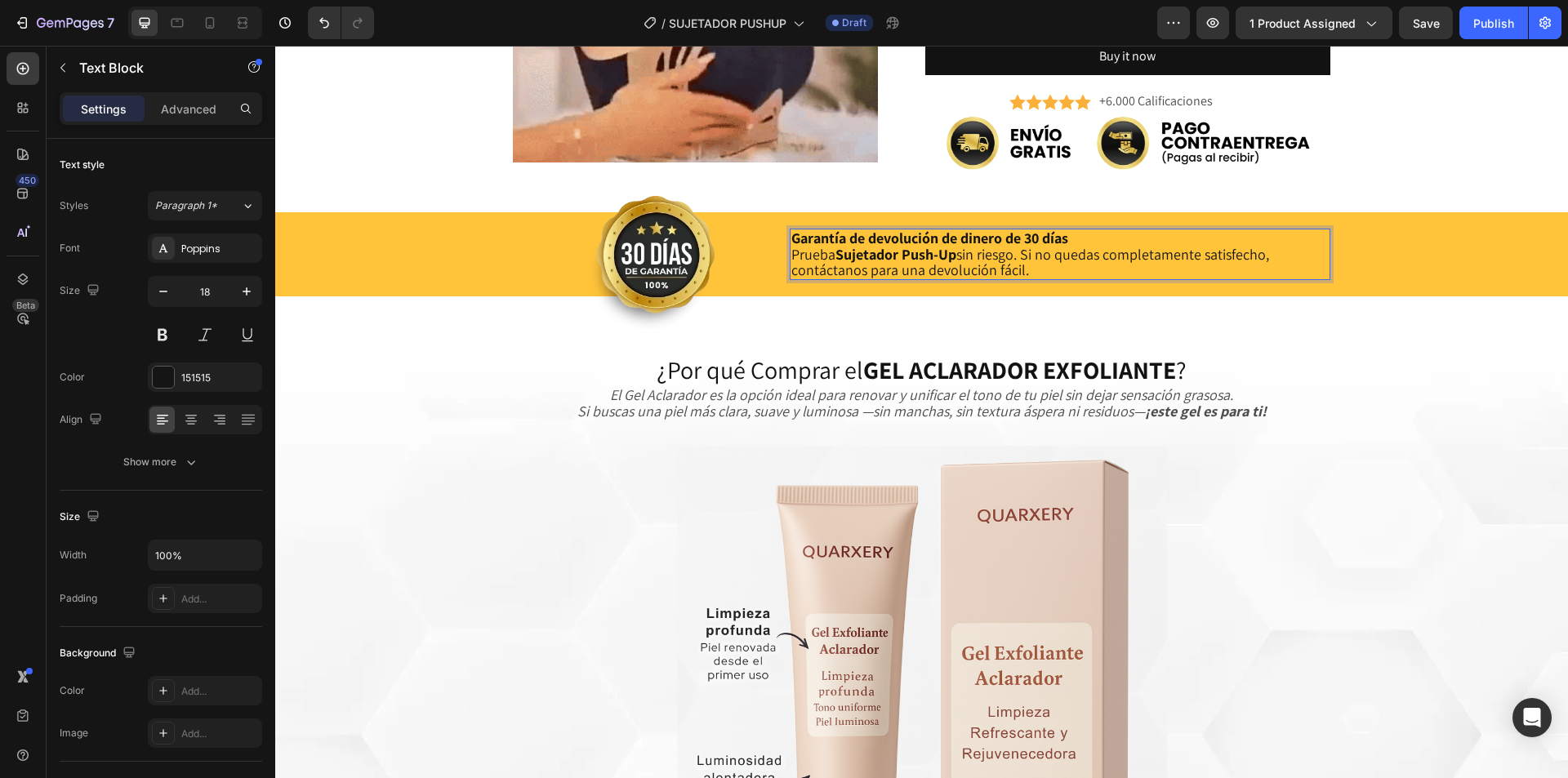 click on "Sujetador Push-Up" at bounding box center (896, 254) 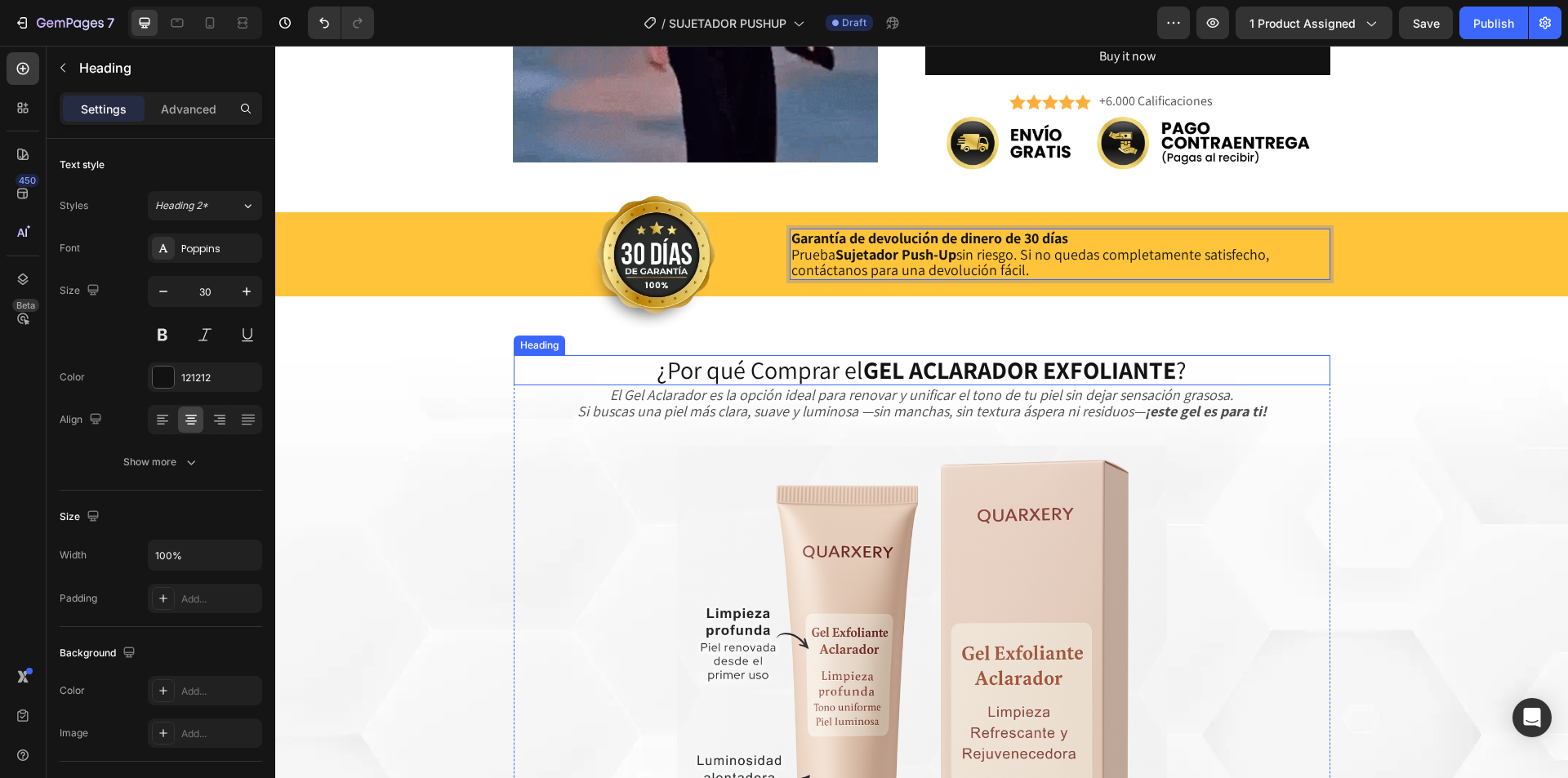 click on "GEL ACLARADOR EXFOLIANTE" at bounding box center [1019, 370] 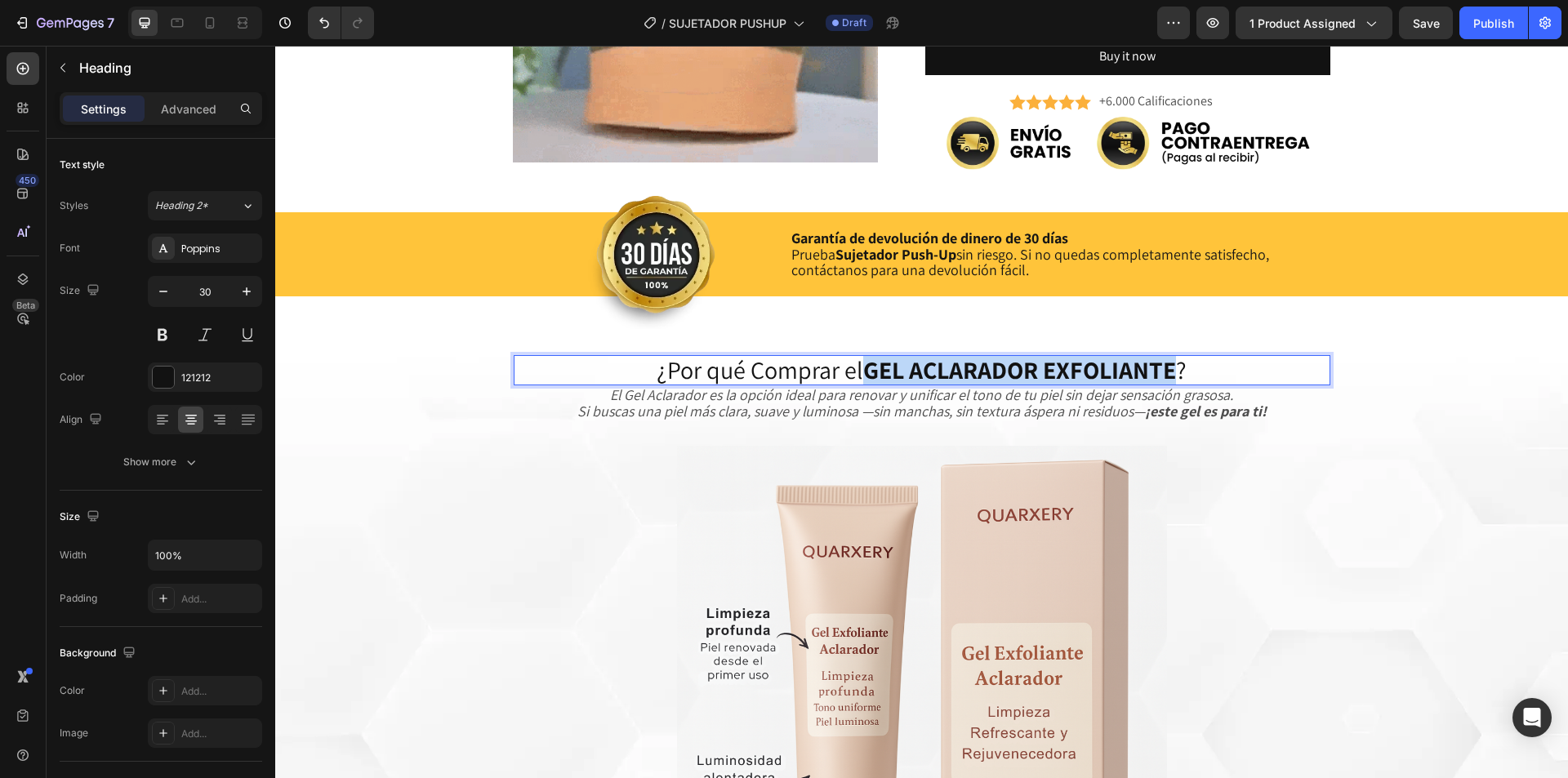 drag, startPoint x: 866, startPoint y: 414, endPoint x: 1211, endPoint y: 415, distance: 345.0014 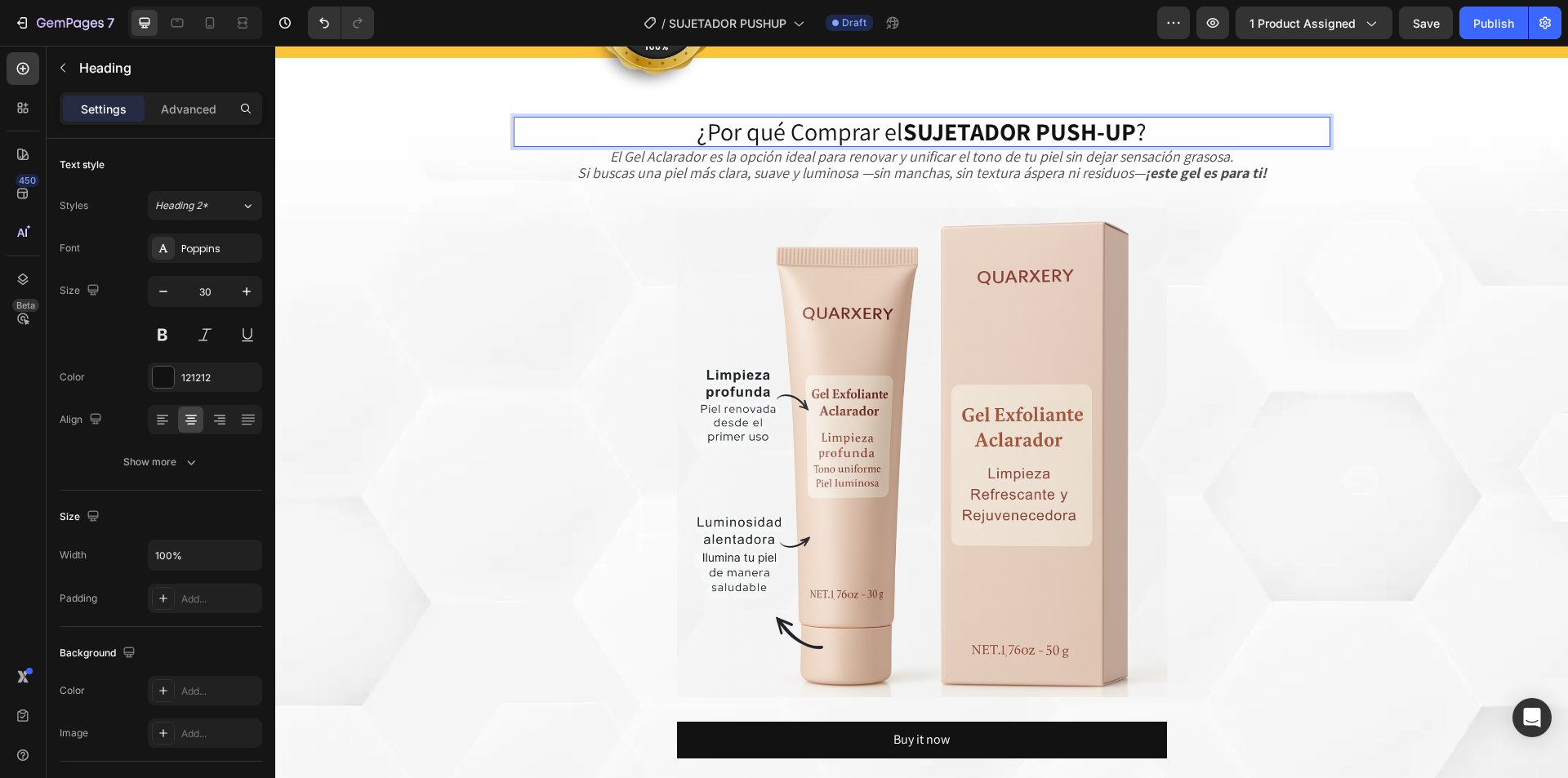 scroll, scrollTop: 2350, scrollLeft: 0, axis: vertical 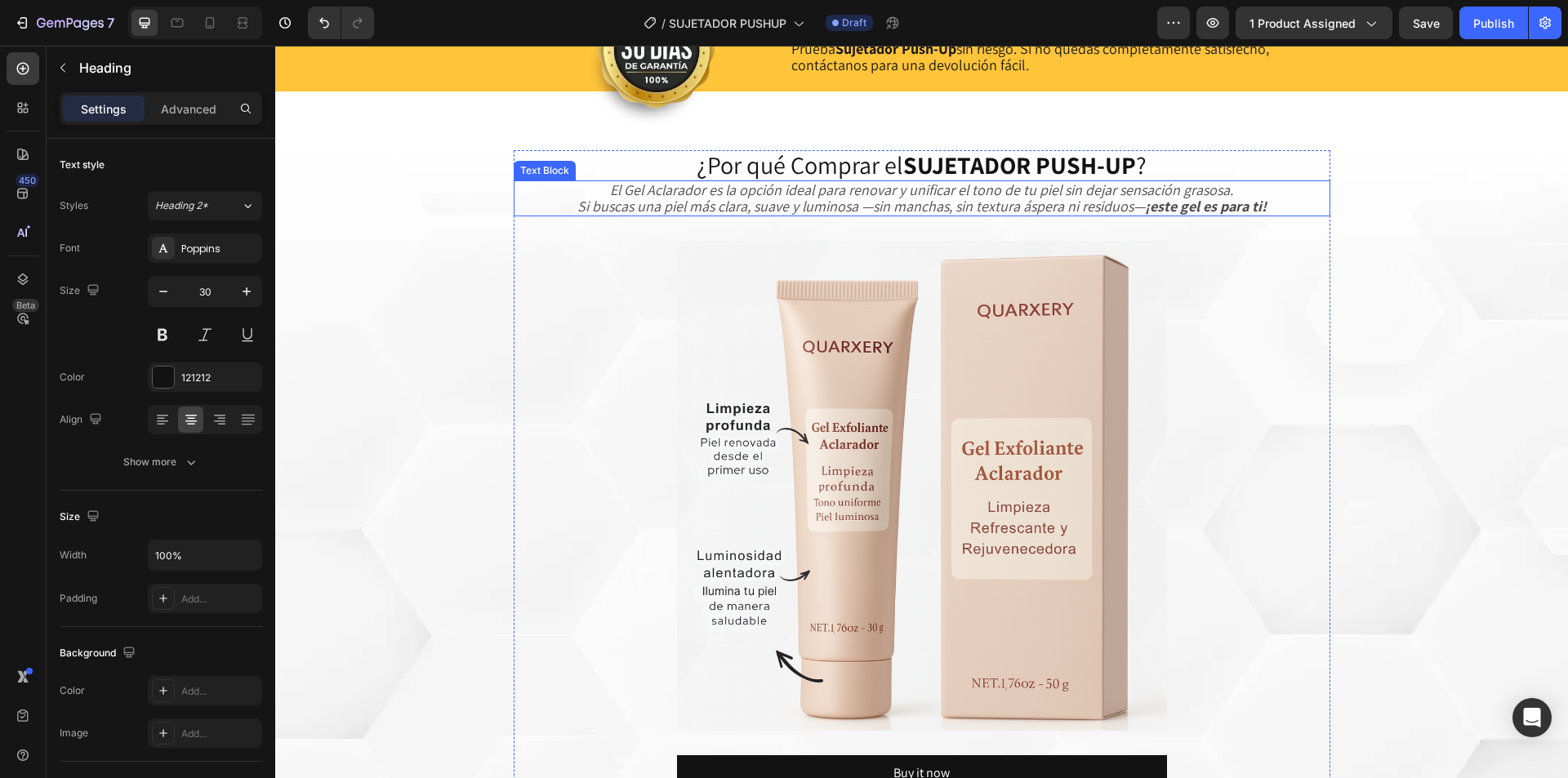 click on "El Gel Aclarador es la opción ideal para renovar y unificar el tono de tu piel sin dejar sensación grasosa. Si buscas una piel más clara, suave y luminosa —sin manchas, sin textura áspera ni residuos—  ¡este gel es para ti!" at bounding box center [922, 198] 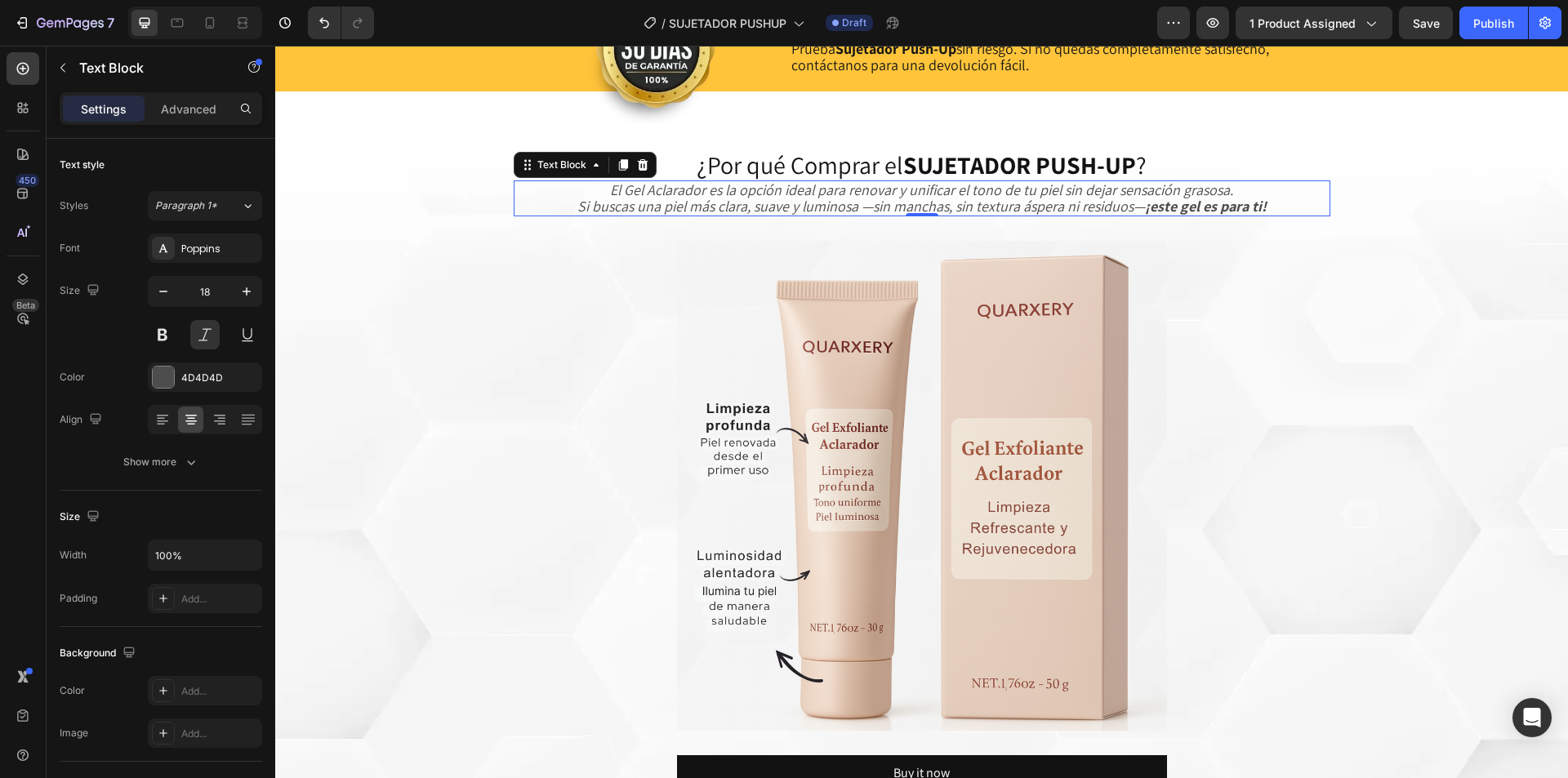 click on "El Gel Aclarador es la opción ideal para renovar y unificar el tono de tu piel sin dejar sensación grasosa. Si buscas una piel más clara, suave y luminosa —sin manchas, sin textura áspera ni residuos—  ¡este gel es para ti!" at bounding box center (922, 198) 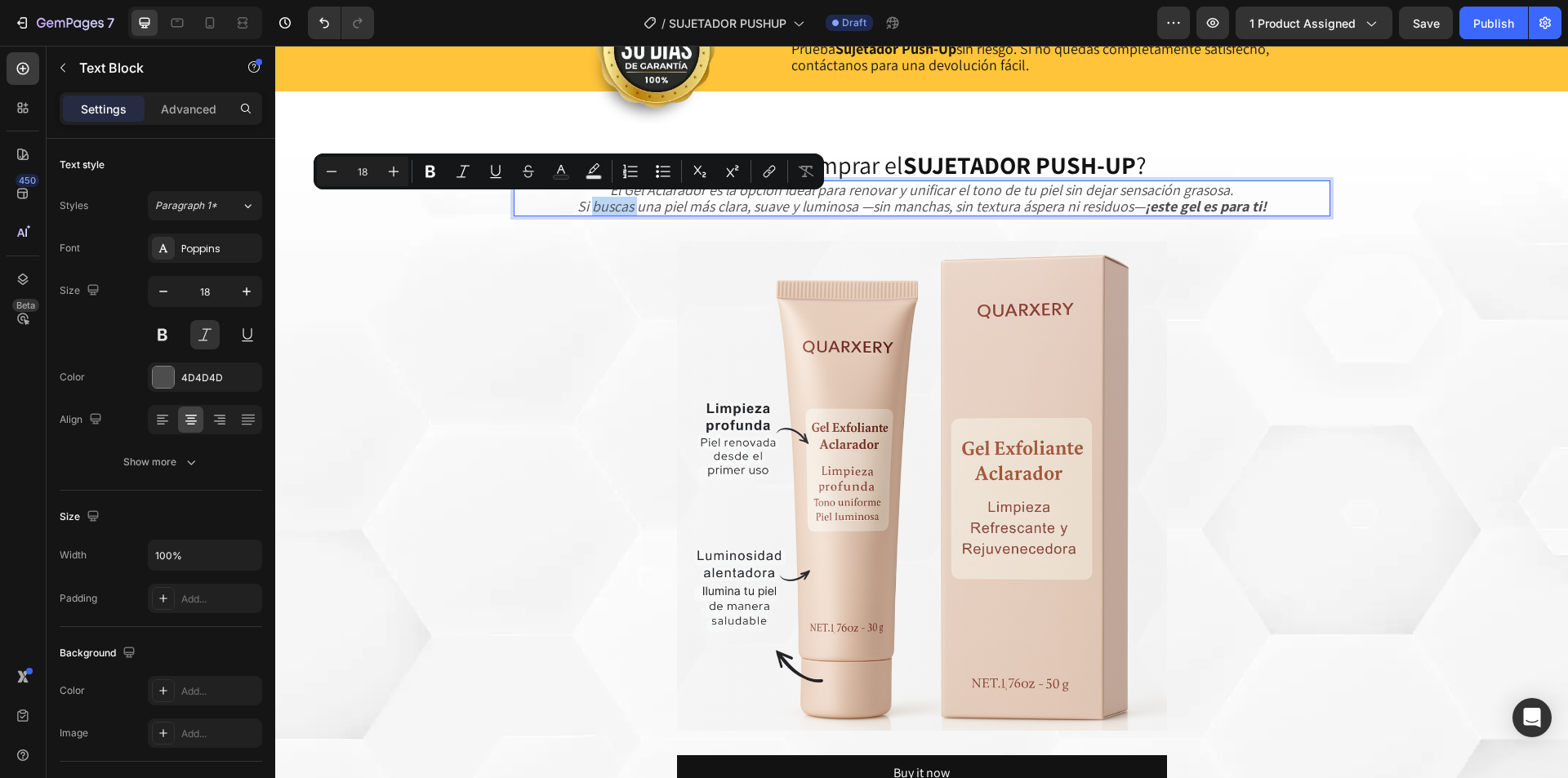 click on "Minus 18 Plus Bold Italic Underline       Strikethrough
Text Color
Text Background Color Numbered List Bulleted List Subscript Superscript       link Remove Format" at bounding box center (568, 171) 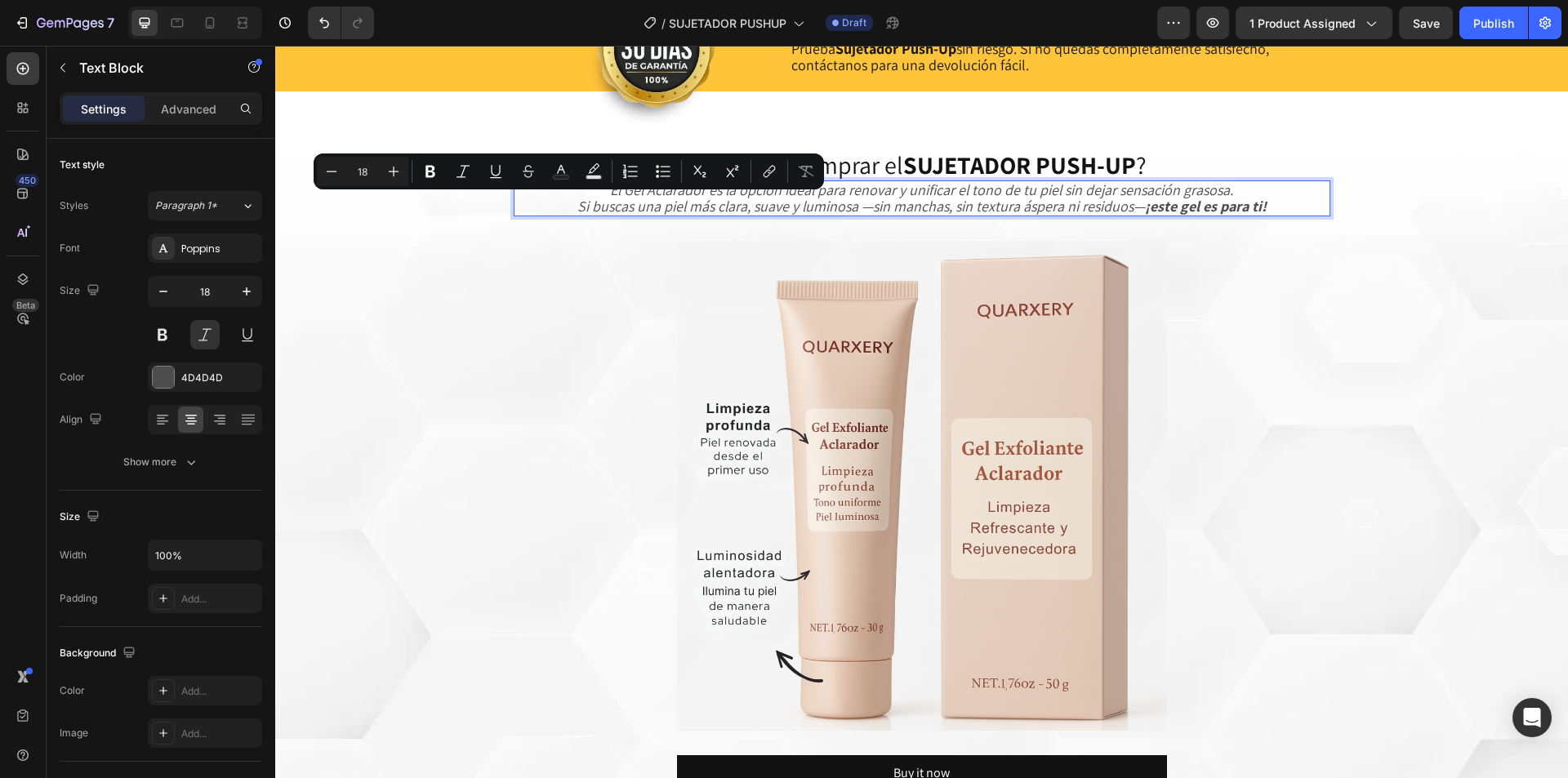 click on "El Gel Aclarador es la opción ideal para renovar y unificar el tono de tu piel sin dejar sensación grasosa. Si buscas una piel más clara, suave y luminosa —sin manchas, sin textura áspera ni residuos—  ¡este gel es para ti!" at bounding box center [922, 198] 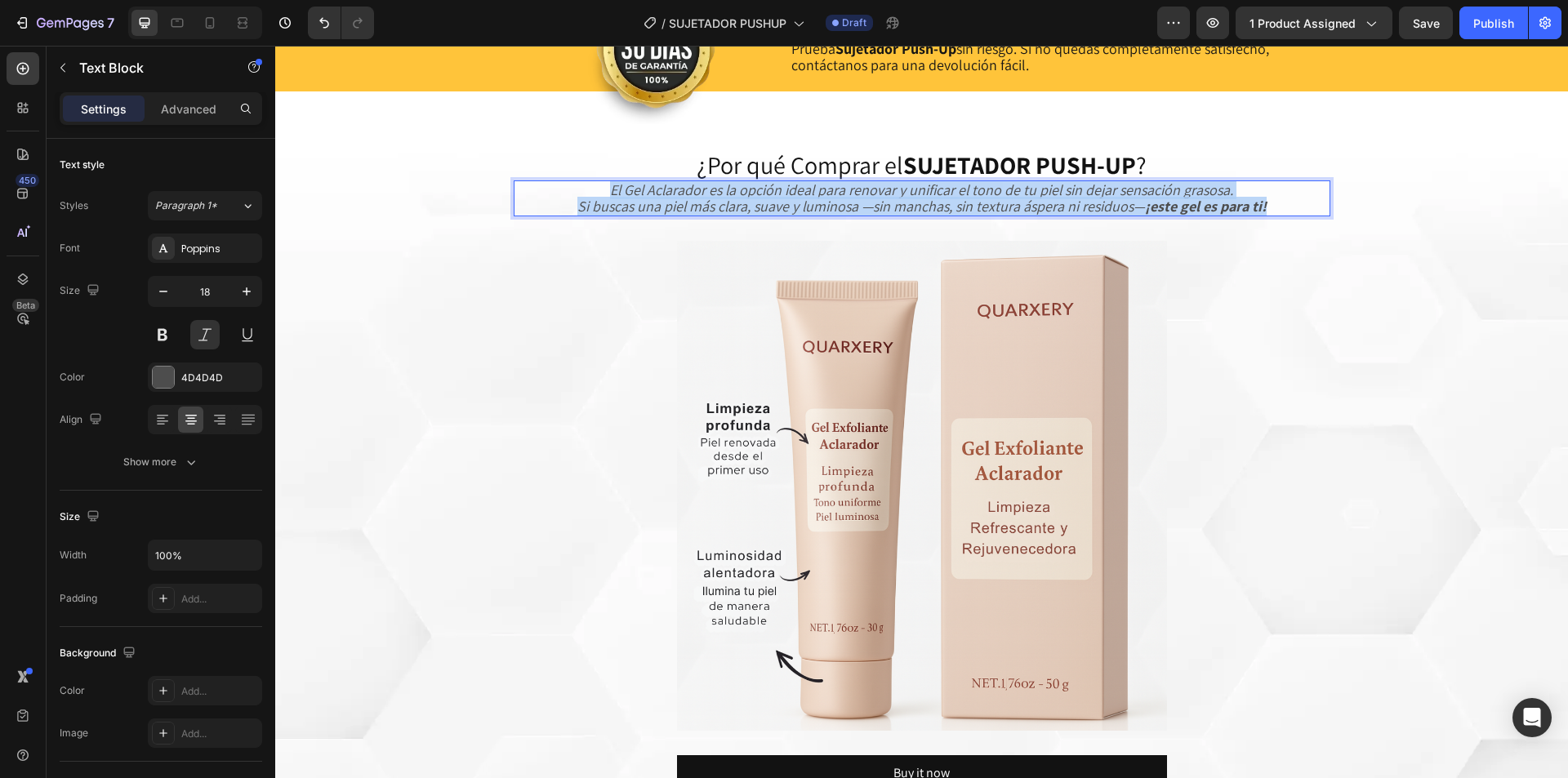 drag, startPoint x: 538, startPoint y: 190, endPoint x: 960, endPoint y: 231, distance: 423.987 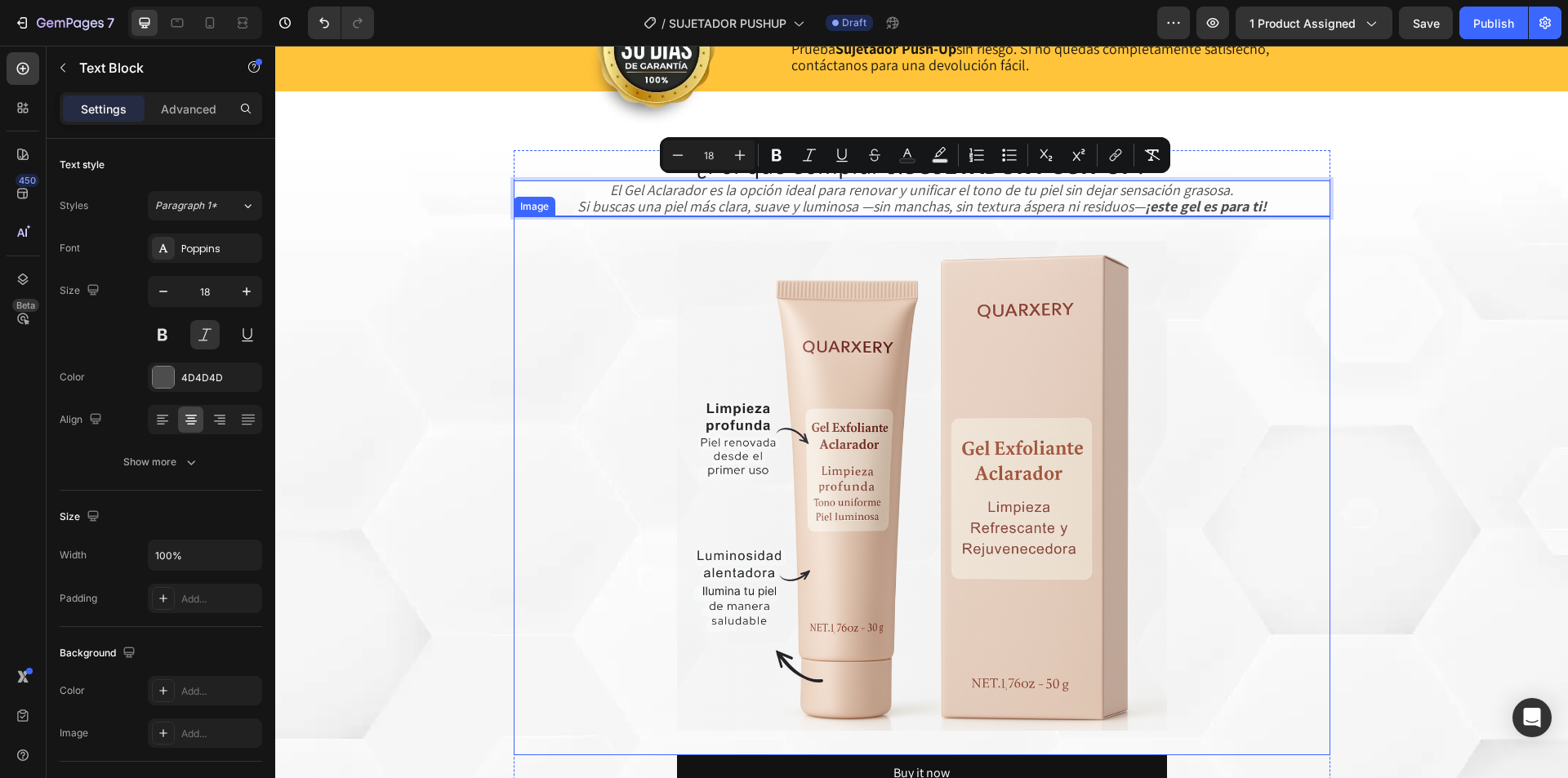 scroll, scrollTop: 1, scrollLeft: 0, axis: vertical 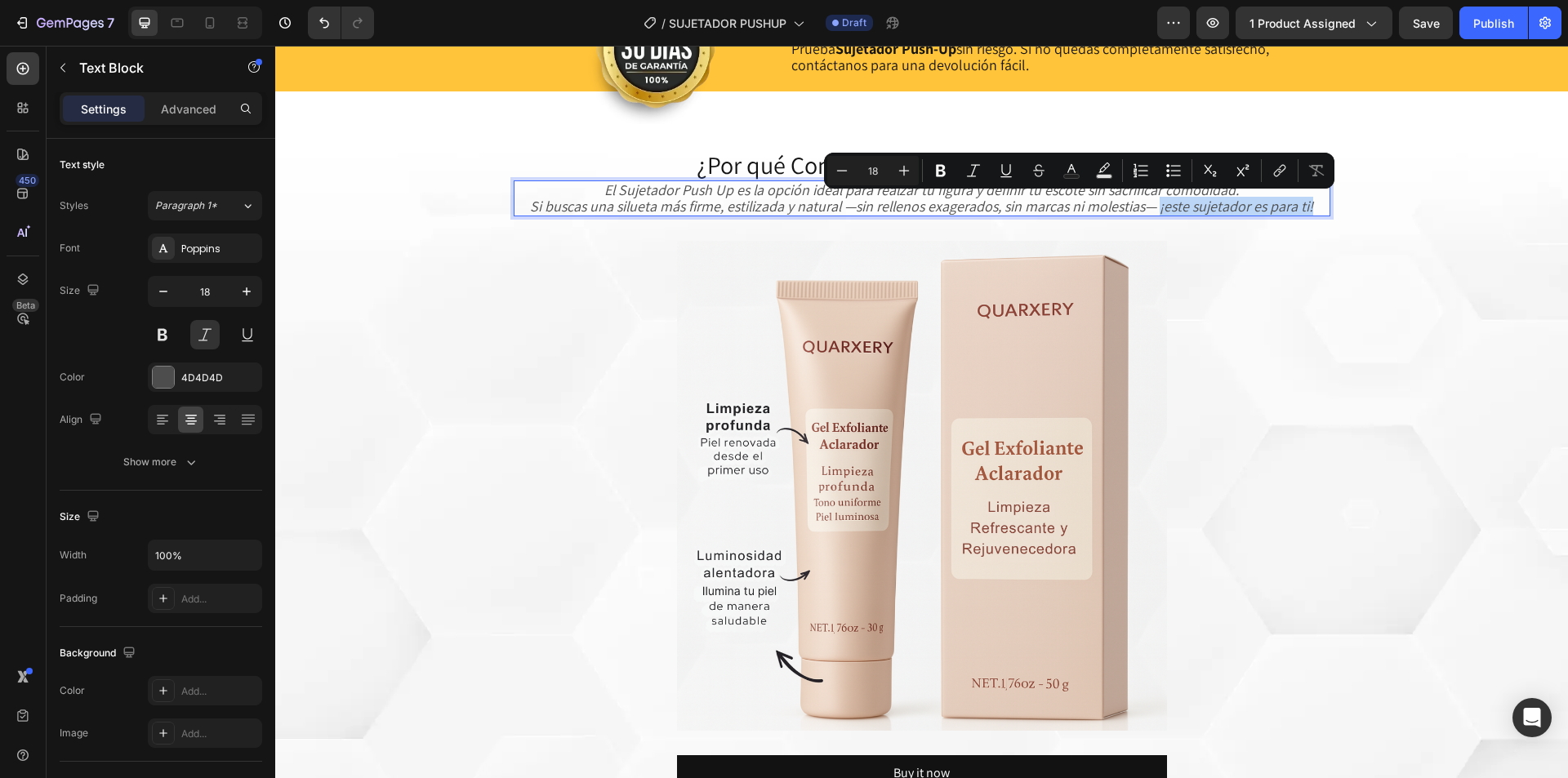 drag, startPoint x: 1281, startPoint y: 206, endPoint x: 1012, endPoint y: 226, distance: 269.7425 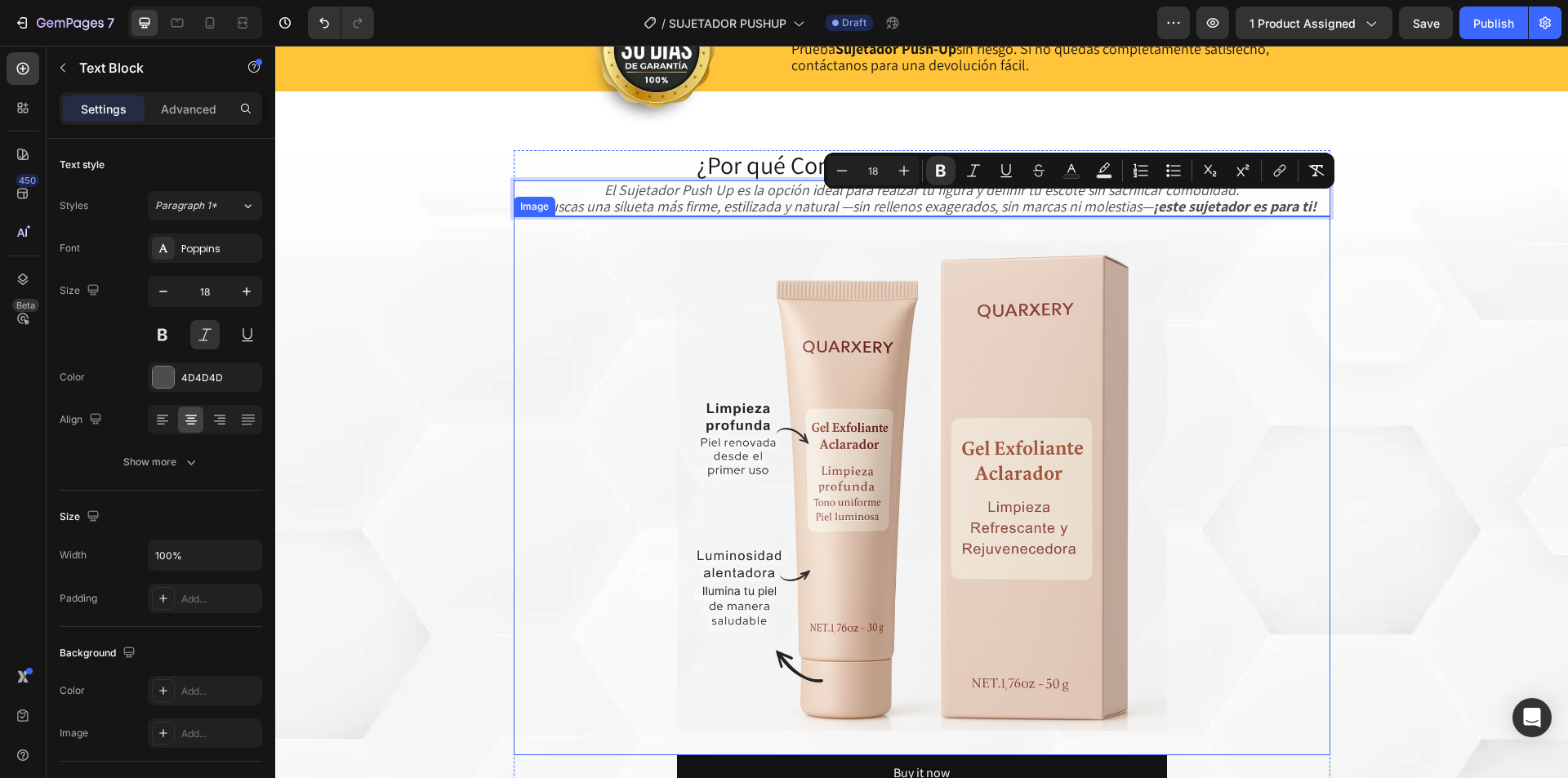 click at bounding box center [922, 486] 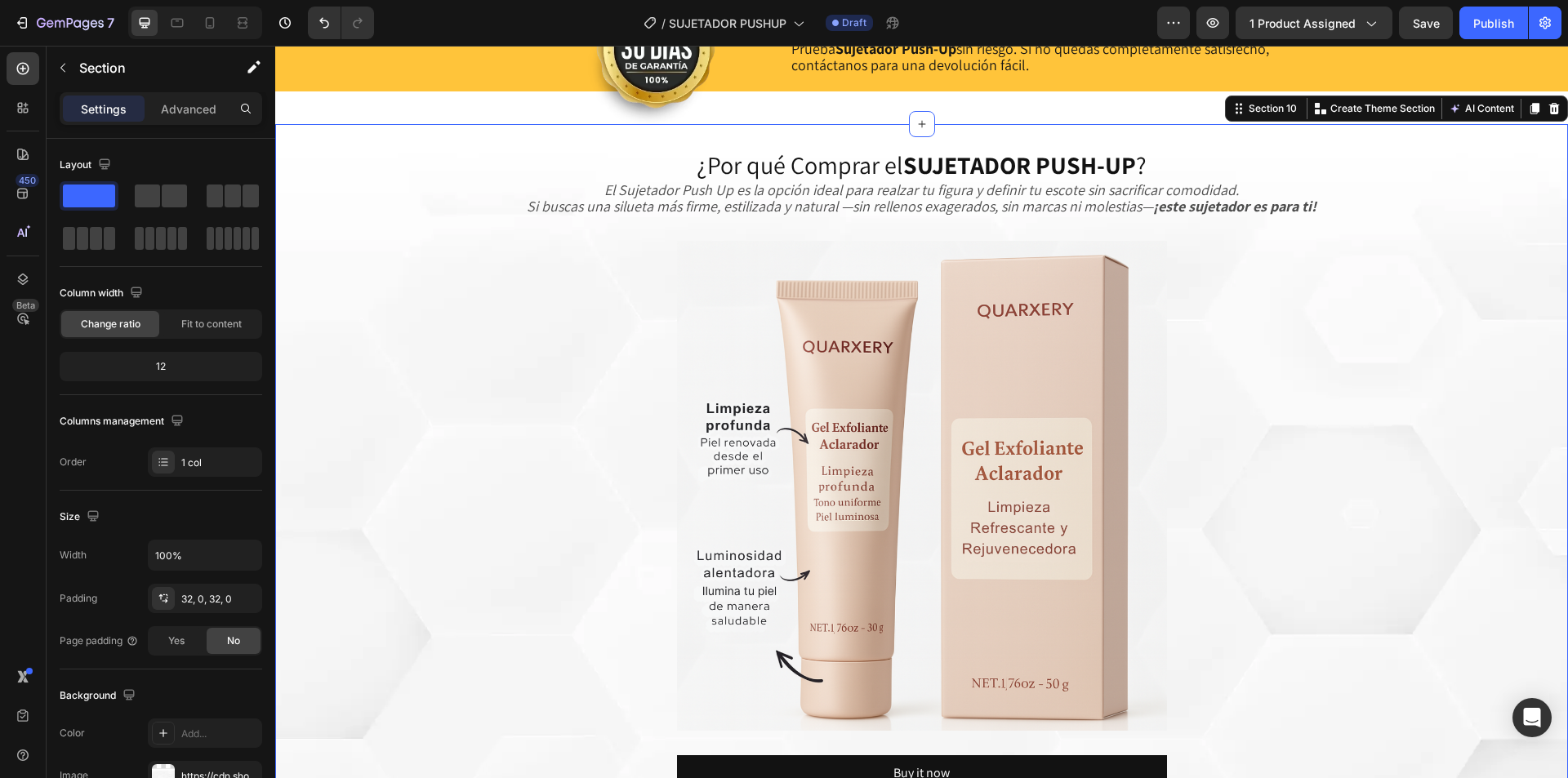 click on "¿Por qué Comprar el  SUJETADOR PUSH-UP ? Heading El Sujetador Push Up es la opción ideal para realzar tu figura y definir tu escote sin sacrificar comodidad. Si buscas una silueta más firme, estilizada y natural —sin rellenos exagerados, sin marcas ni molestias—  ¡este sujetador es para ti! Text Block E/ Ge/ Aclarador es la opción idea/ para renovar y unificar el tono de tu pie/ sin dejar sensación grasosa. Si buscas una pie/ más clara, suave y luminosa —sin manchas, sin textura áspera ni residuos— ieste gel es para ti! Text Block Image Buy it now Dynamic Checkout Product
.id520786323364119448 .cls-1 {
fill: #fbb03b;
}
Icon
.id520786323364119448 .cls-1 {
fill: #fbb03b;
}
Icon
.id520786323364119448 .cls-1 {
fill: #fbb03b;
}
Icon
.id520786323364119448 .cls-1 {
fill: #fbb03b;
}" at bounding box center [921, 530] 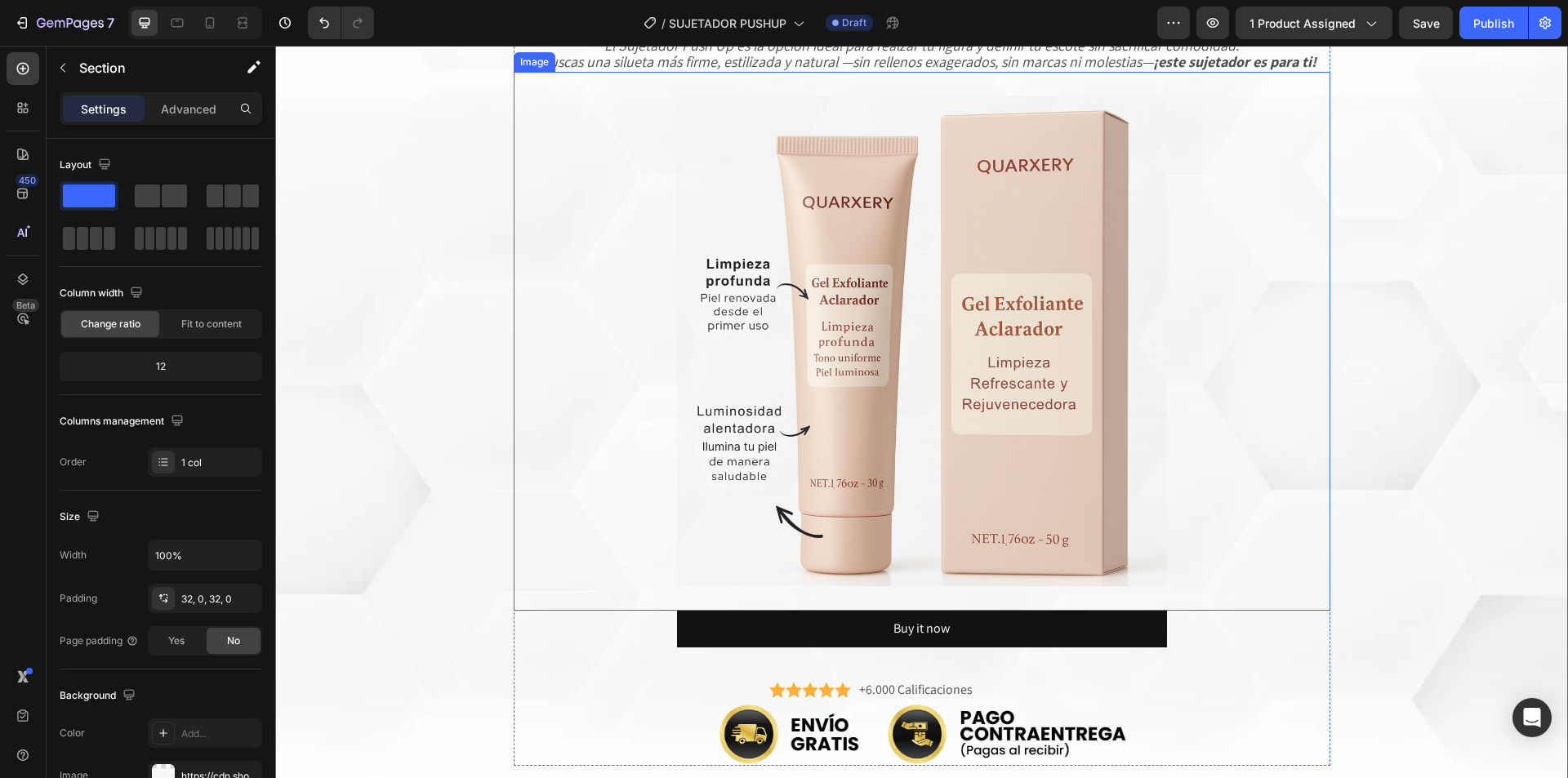 scroll, scrollTop: 2514, scrollLeft: 0, axis: vertical 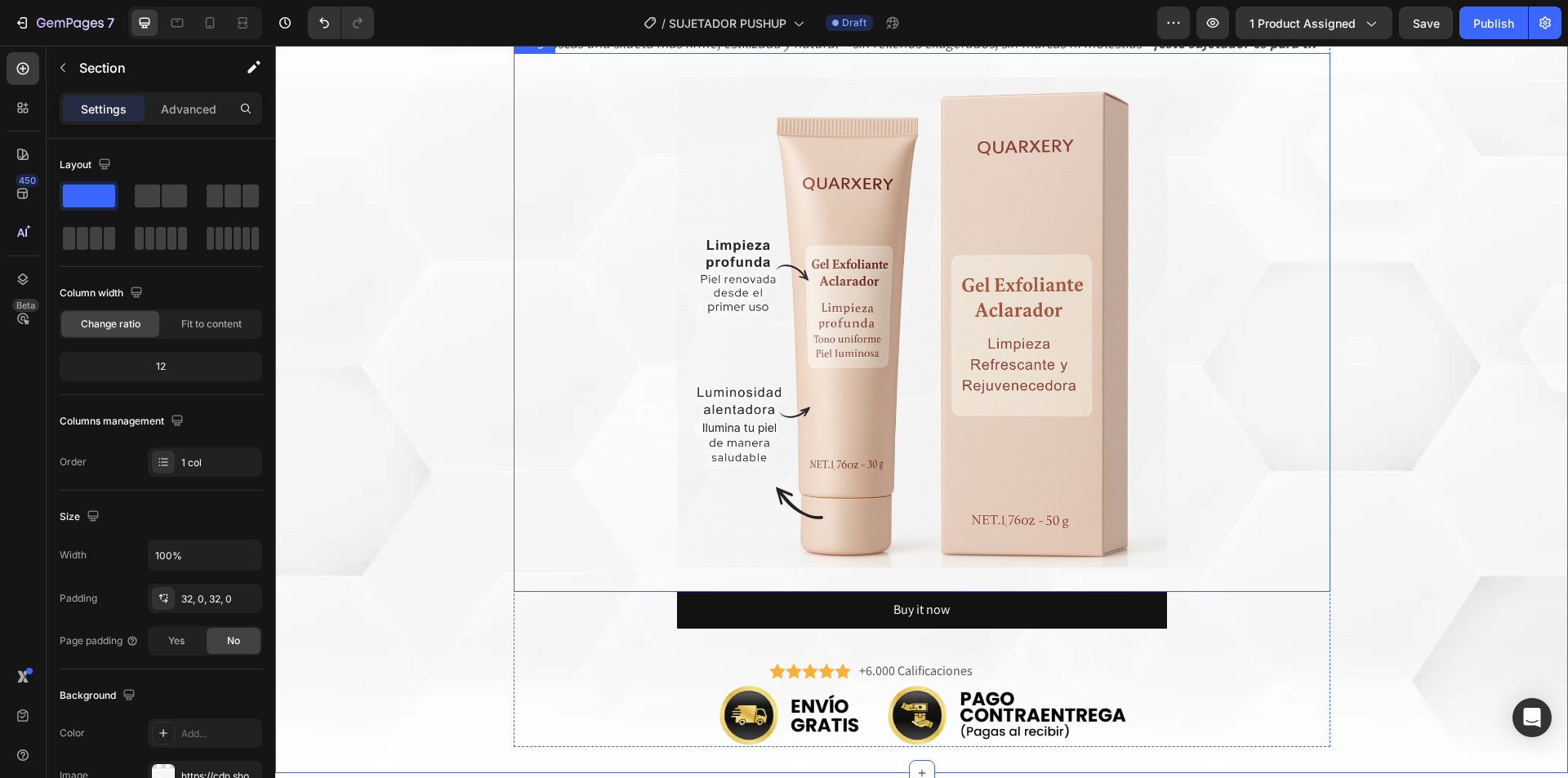 click at bounding box center [922, 322] 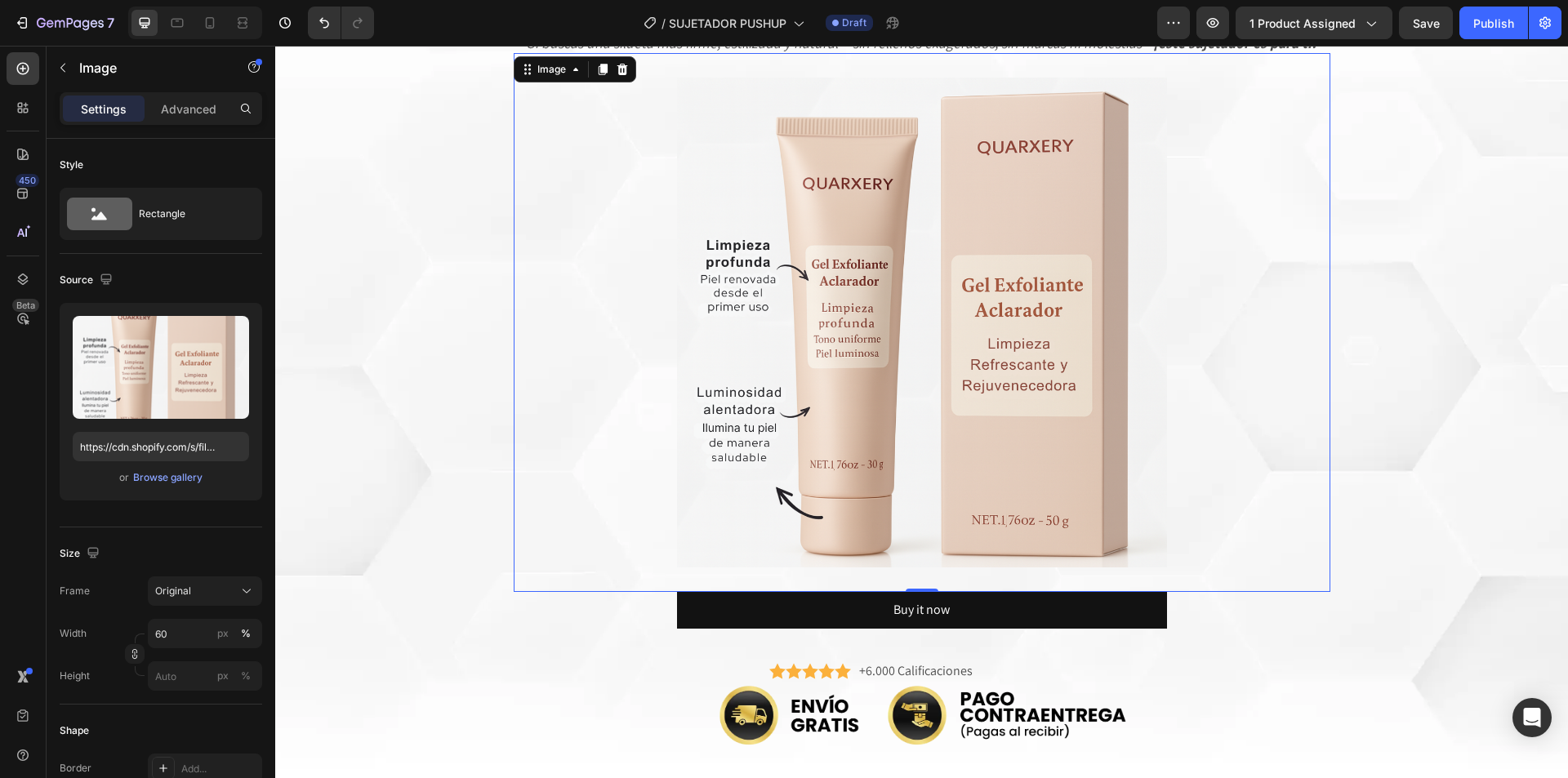 click at bounding box center [922, 322] 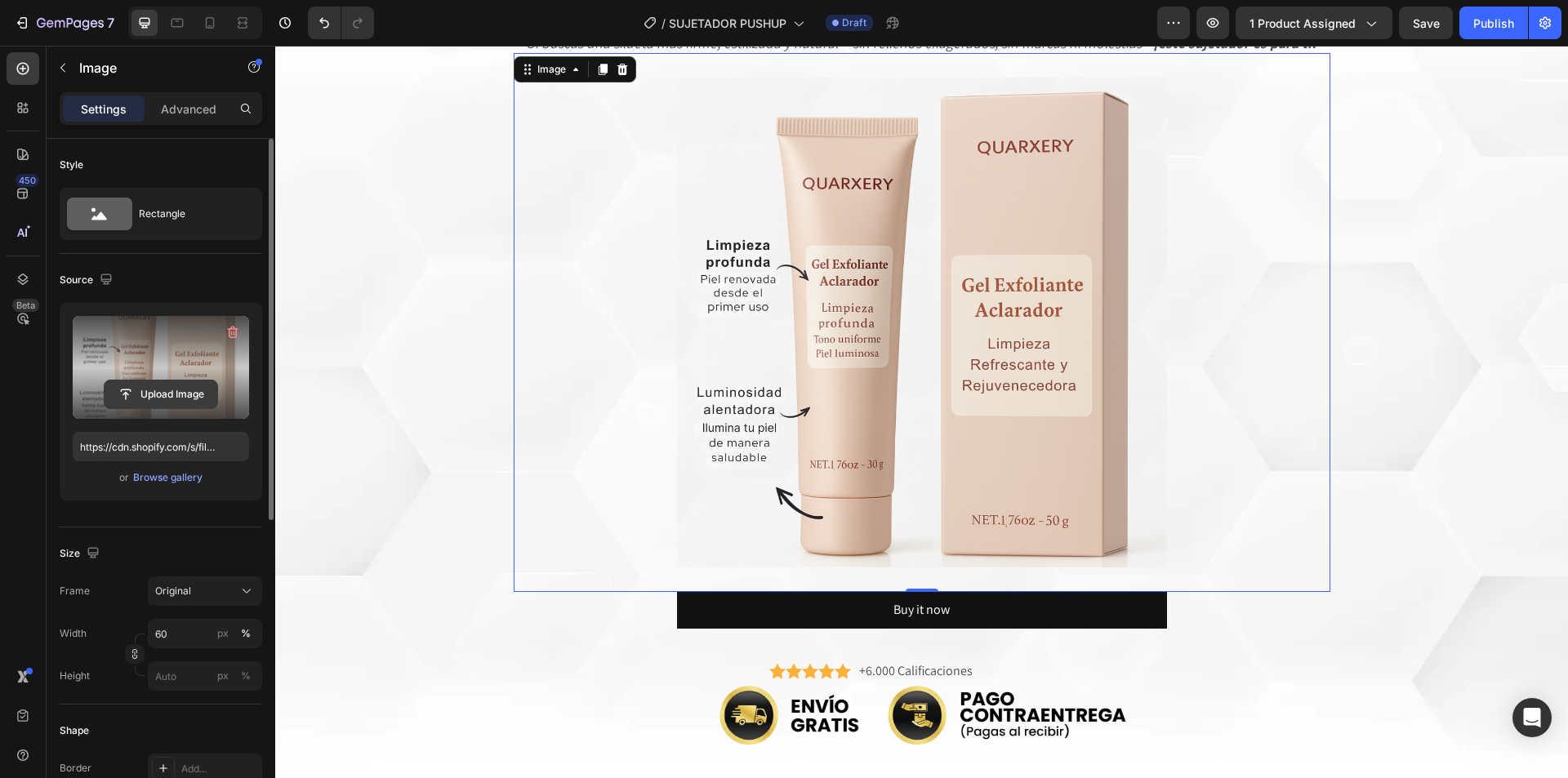 click 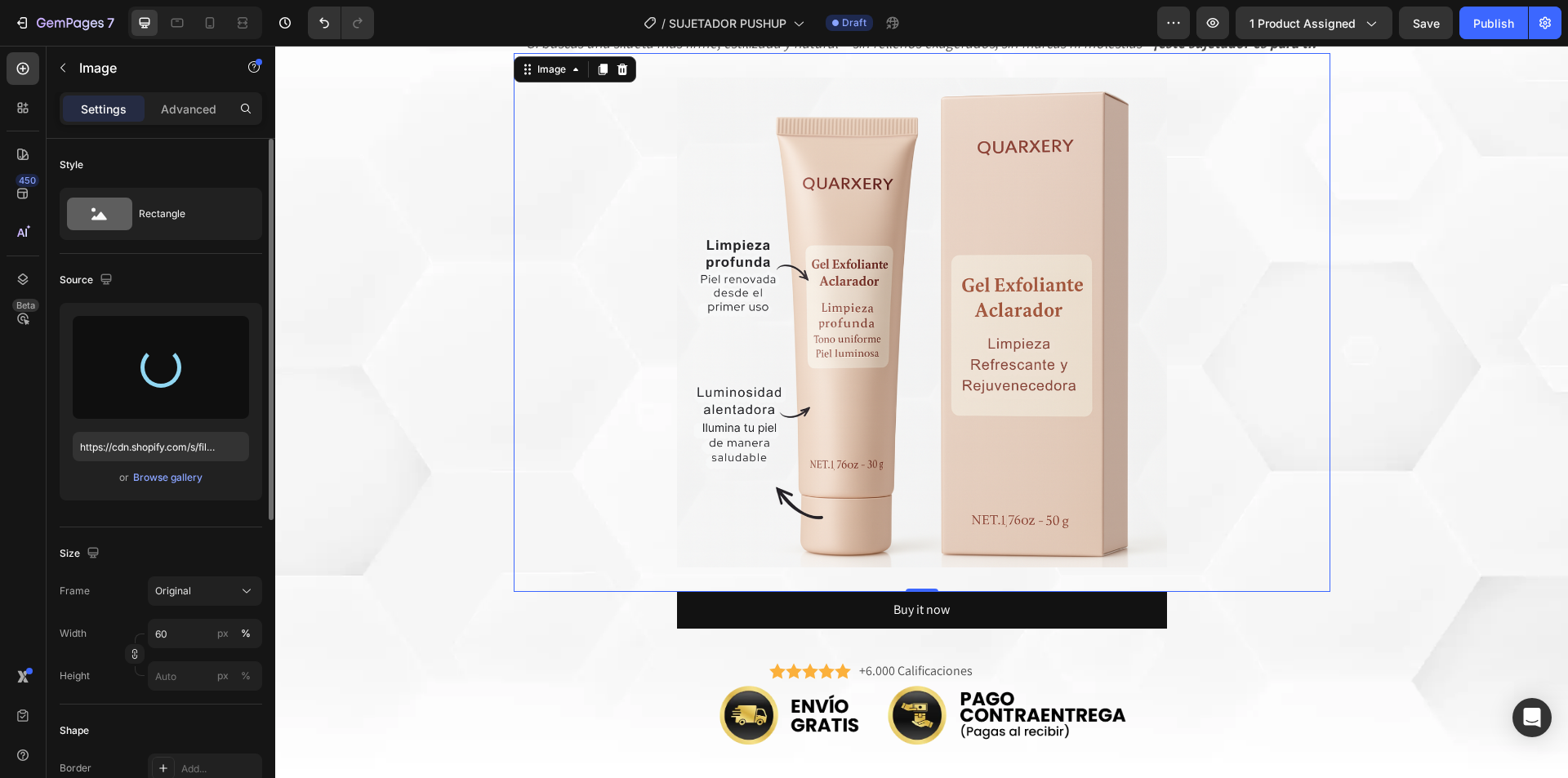 type on "https://cdn.shopify.com/s/files/1/0674/3484/0382/files/gempages_490663051666654355-cdd098ed-ae9e-428d-85b4-8ad8a47621f0.png" 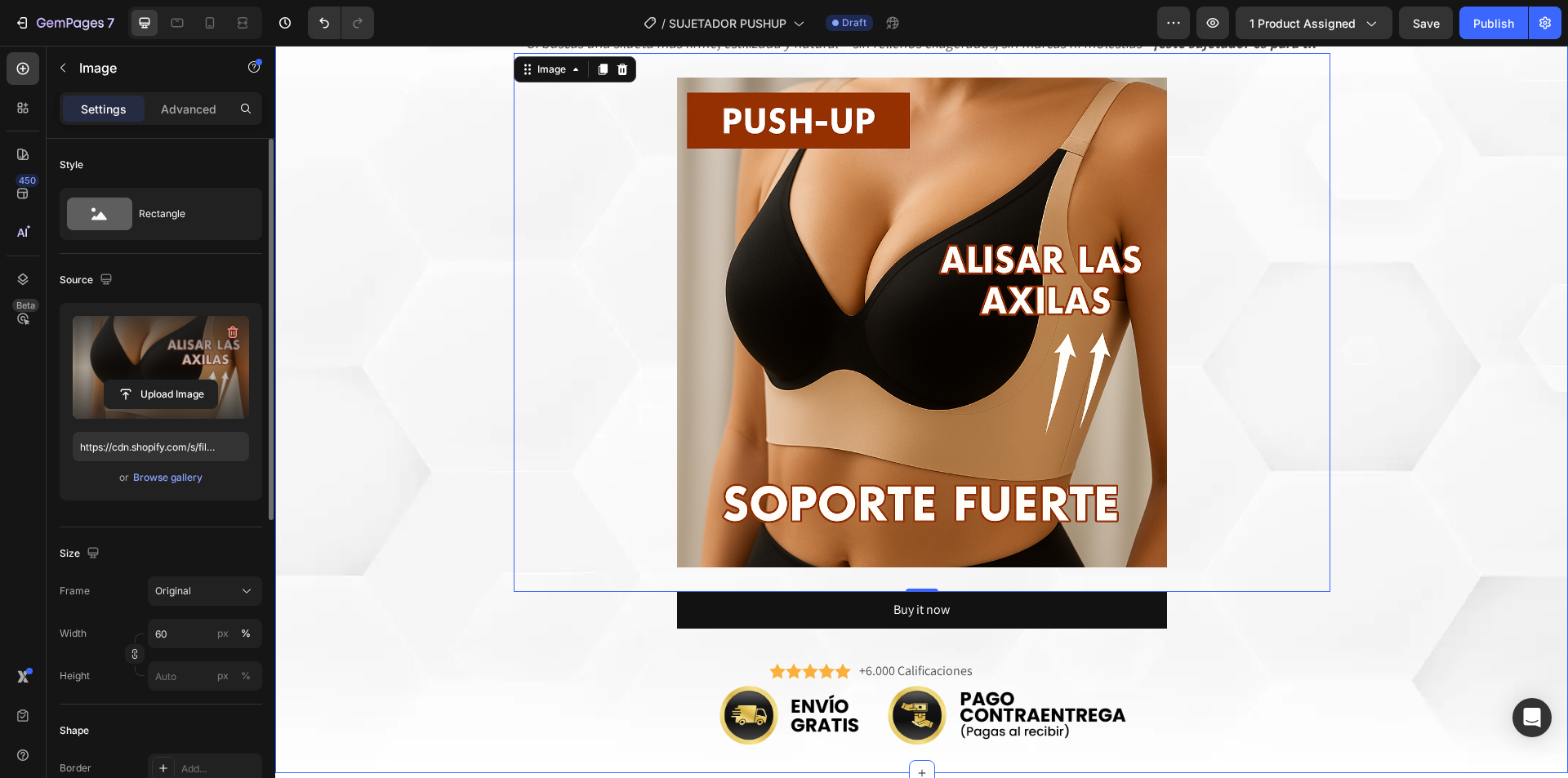 click on "¿Por qué Comprar el  SUJETADOR PUSH-UP ? Heading El Sujetador Push Up es la opción ideal para realzar tu figura y definir tu escote sin sacrificar comodidad. Si buscas una silueta más firme, estilizada y natural —sin rellenos exagerados, sin marcas ni molestias—  ¡este sujetador es para ti! Text Block E/ Ge/ Aclarador es la opción idea/ para renovar y unificar el tono de tu pie/ sin dejar sensación grasosa. Si buscas una pie/ más clara, suave y luminosa —sin manchas, sin textura áspera ni residuos— ieste gel es para ti! Text Block Image   0 Buy it now Dynamic Checkout Product
.id520786323364119448 .cls-1 {
fill: #fbb03b;
}
Icon
.id520786323364119448 .cls-1 {
fill: #fbb03b;
}
Icon
.id520786323364119448 .cls-1 {
fill: #fbb03b;
}
Icon
.id520786323364119448 .cls-1 {
fill: #fbb03b;
}" at bounding box center (921, 367) 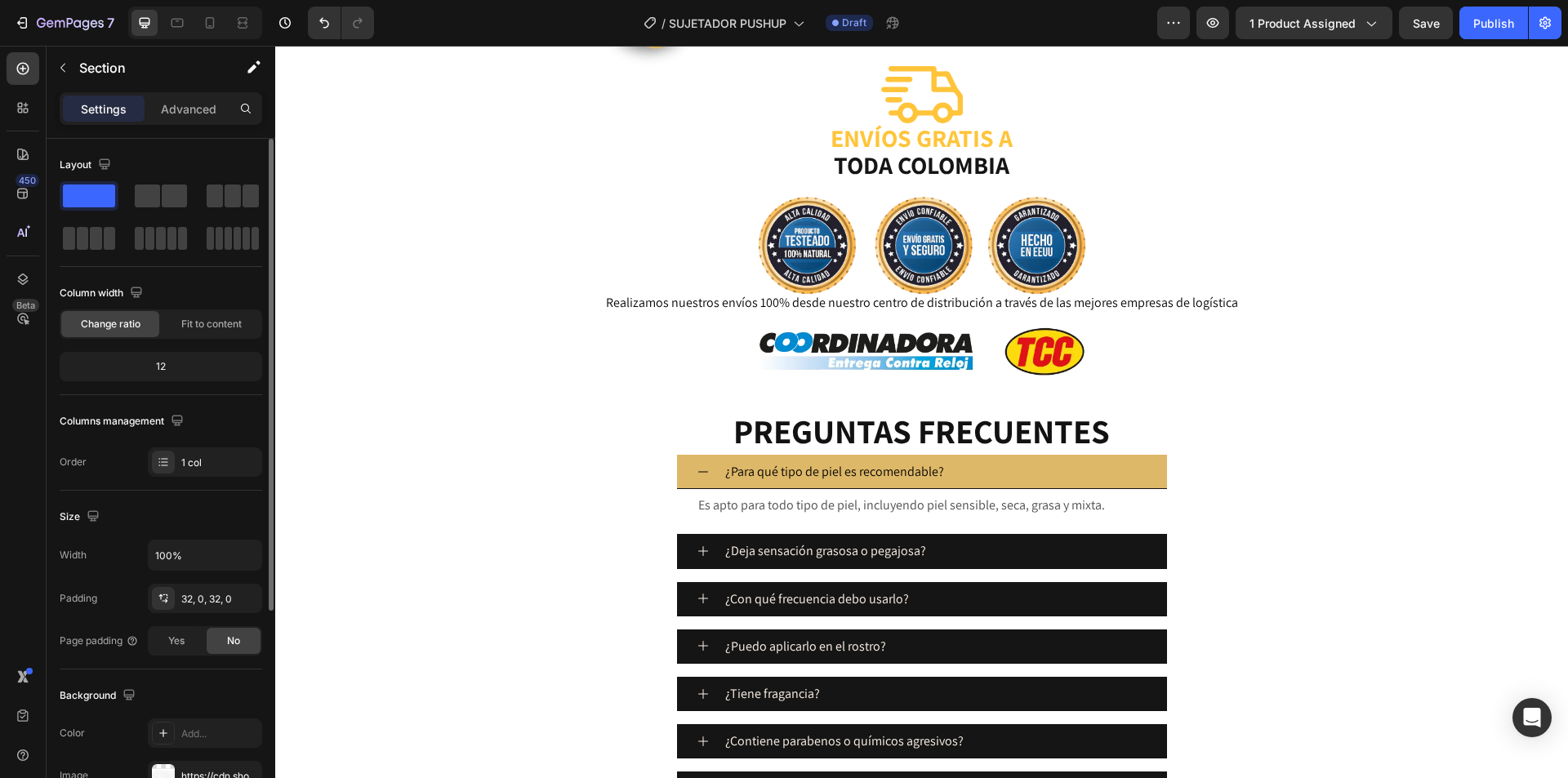 scroll, scrollTop: 3738, scrollLeft: 0, axis: vertical 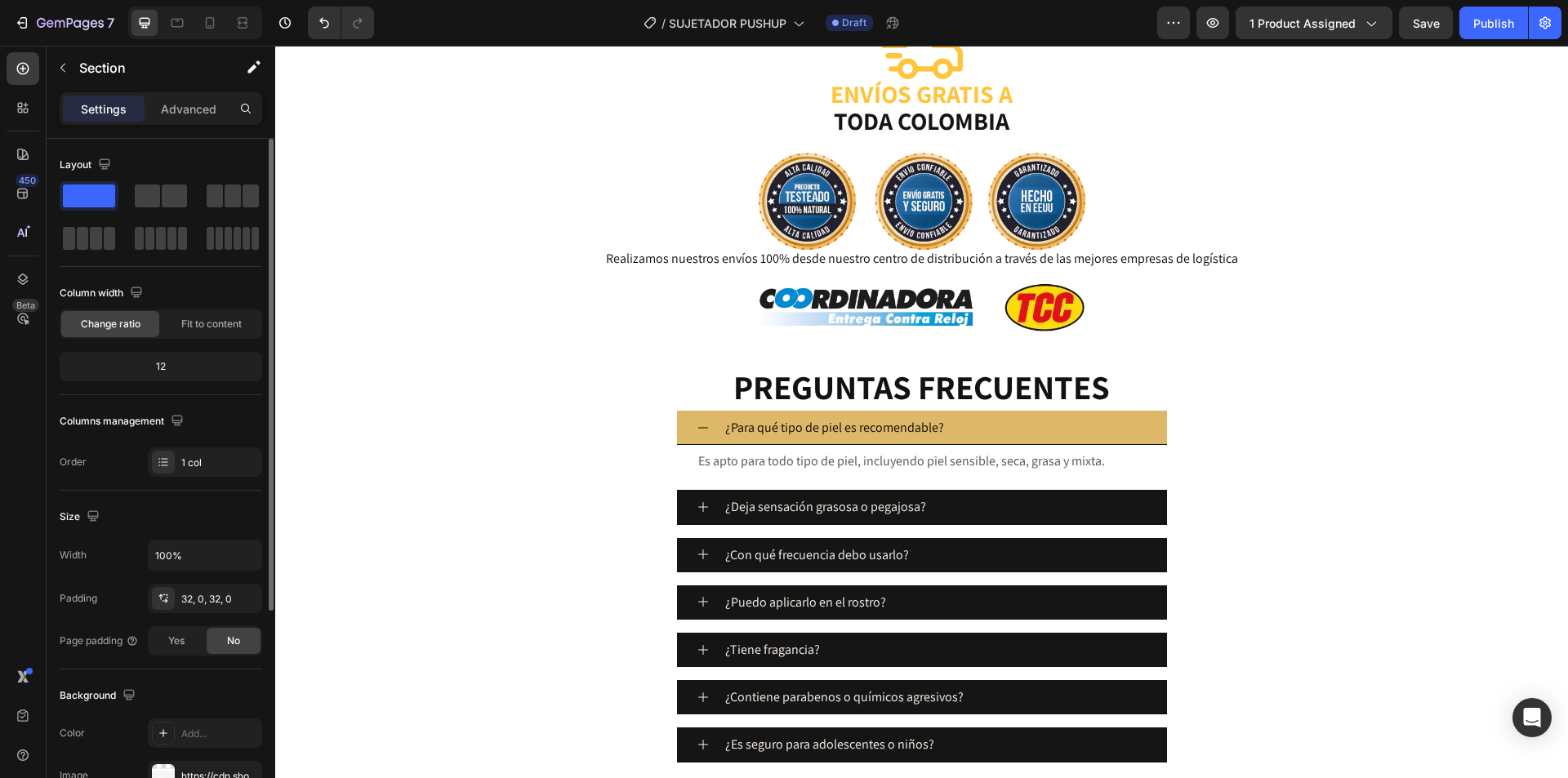 click on "Mafe L." at bounding box center (777, -238) 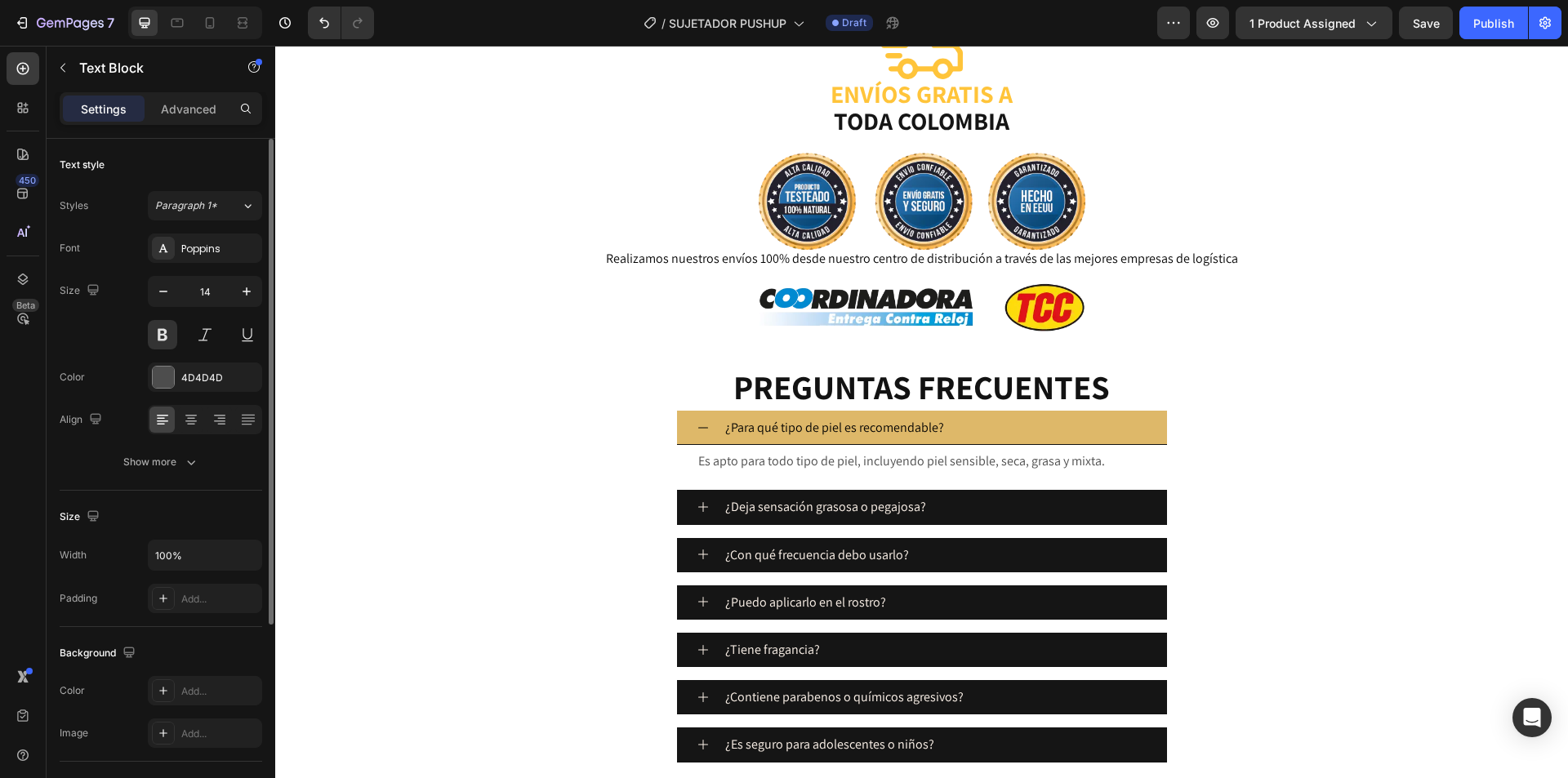 click on "Mafe L." at bounding box center (777, -238) 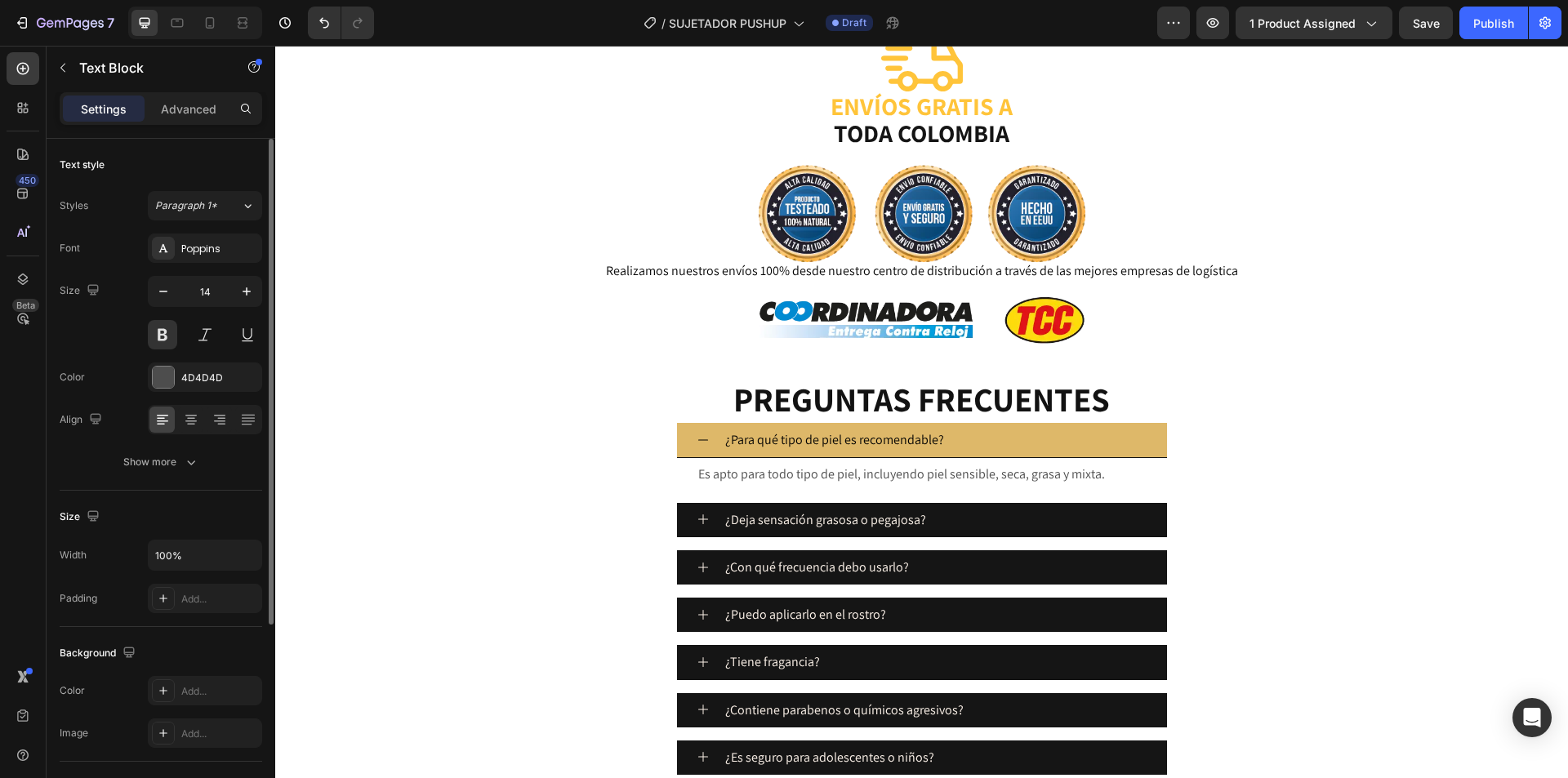 click on "5. Juliana S. – Cartagena, 40 años" at bounding box center [825, -232] 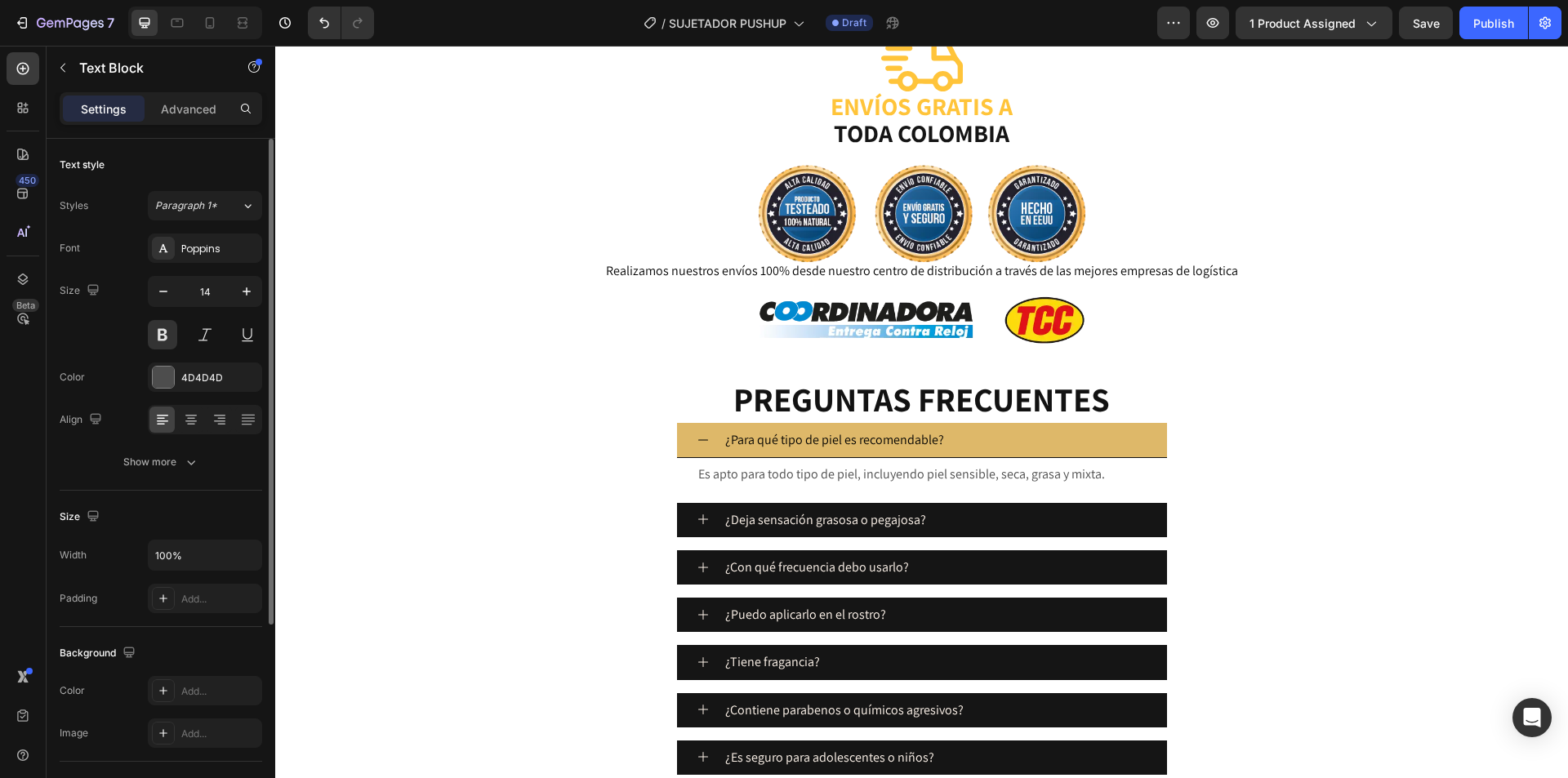 click on "5. Juliana S." at bounding box center (803, -238) 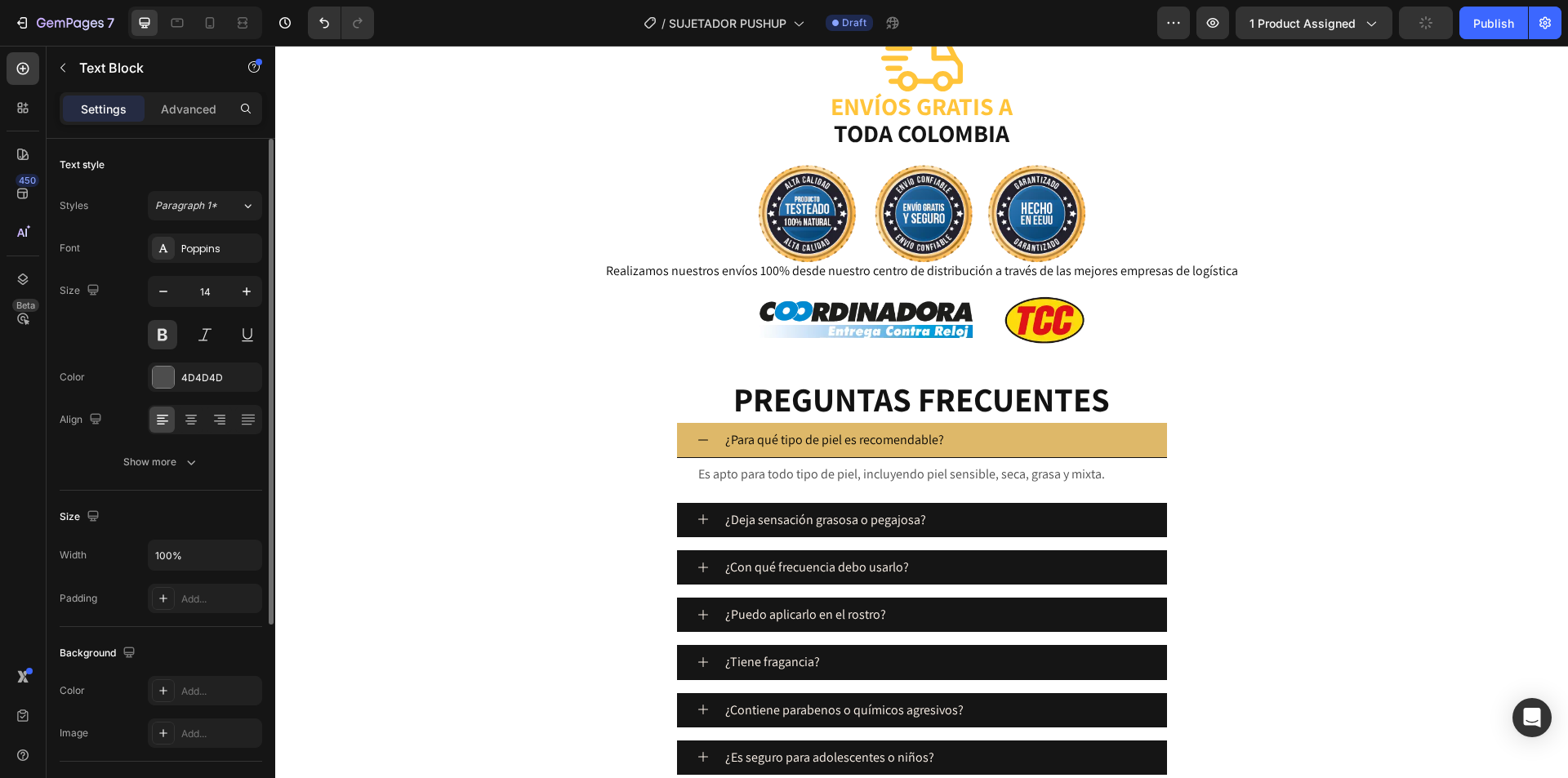 click on "Llevo usándolo dos semanas y mi piel ya se ve más clarita y pareja. Tenía unas manchas en los brazos y han bajado bastante. ¡Además huele súper rico!" at bounding box center [780, -189] 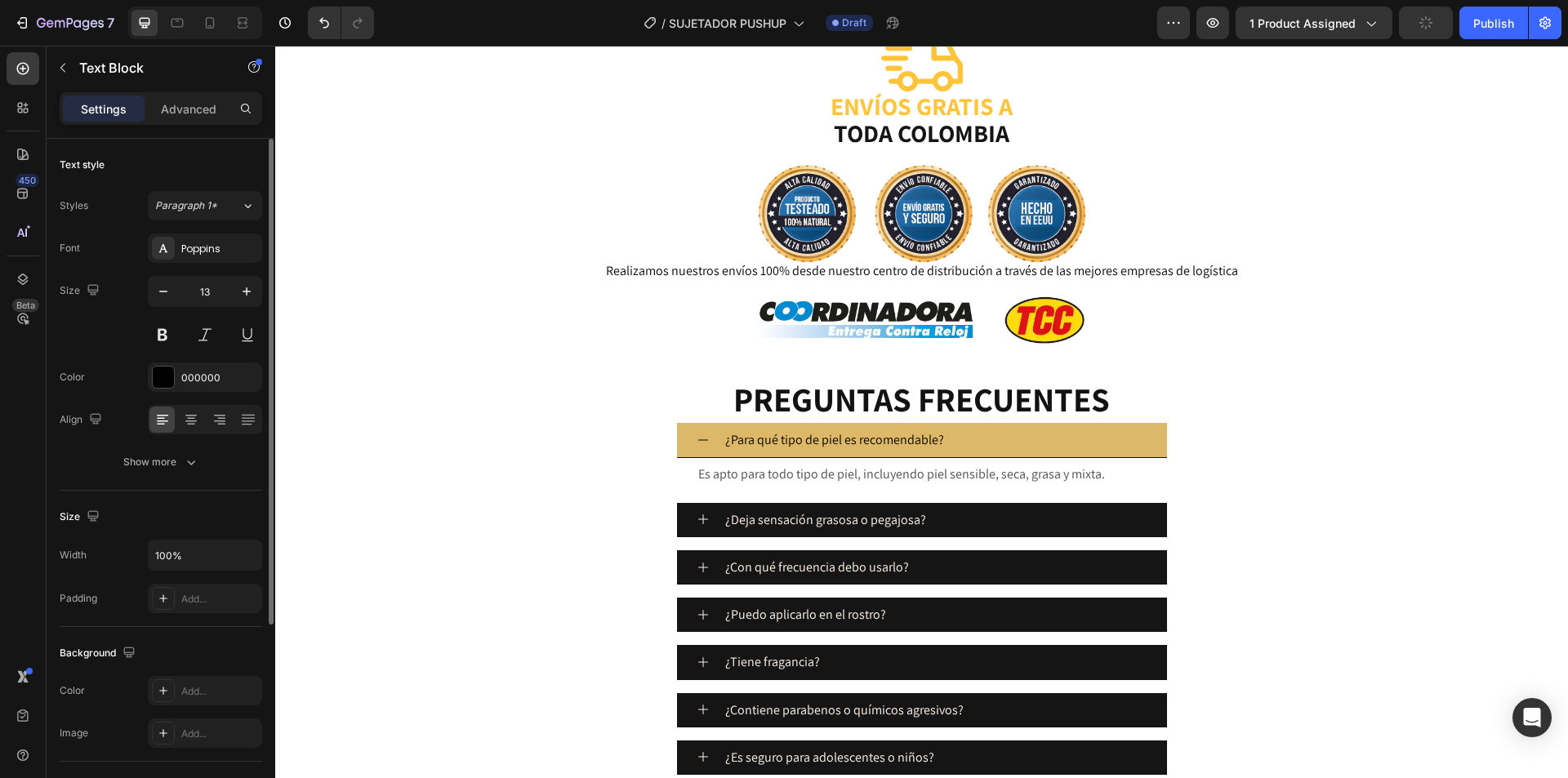 click on "Llevo usándolo dos semanas y mi piel ya se ve más clarita y pareja. Tenía unas manchas en los brazos y han bajado bastante. ¡Además huele súper rico!" at bounding box center (780, -189) 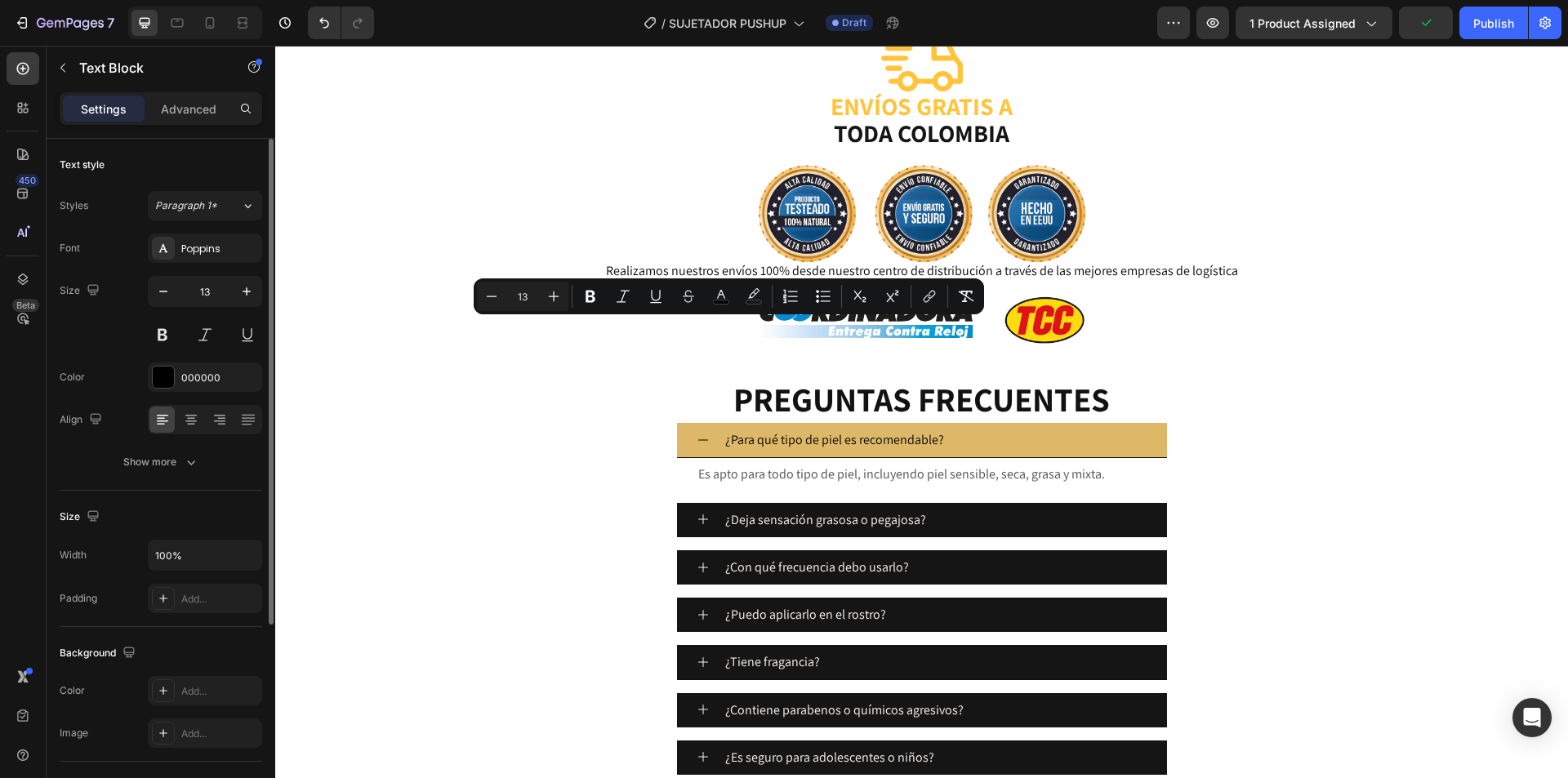 click on "Llevo usándolo dos semanas y mi piel ya se ve más clarita y pareja. Tenía unas manchas en los brazos y han bajado bastante. ¡Además huele súper rico!" at bounding box center (780, -189) 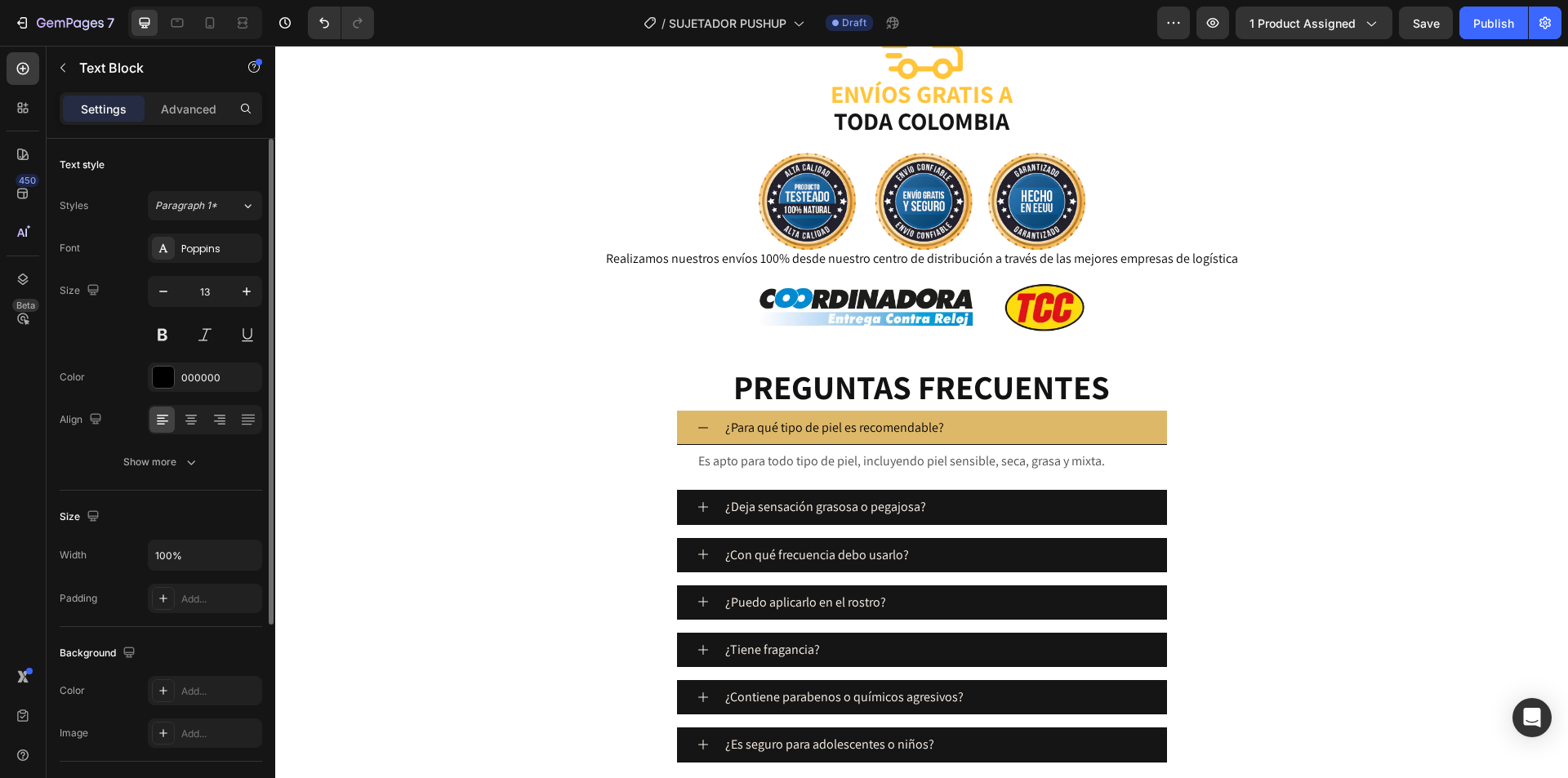 click on ""He probado muchas marcas, pero ninguna me da ese efecto natural y sexy como este. ¡Se nota que está diseñado con inteligencia!" at bounding box center [784, -196] 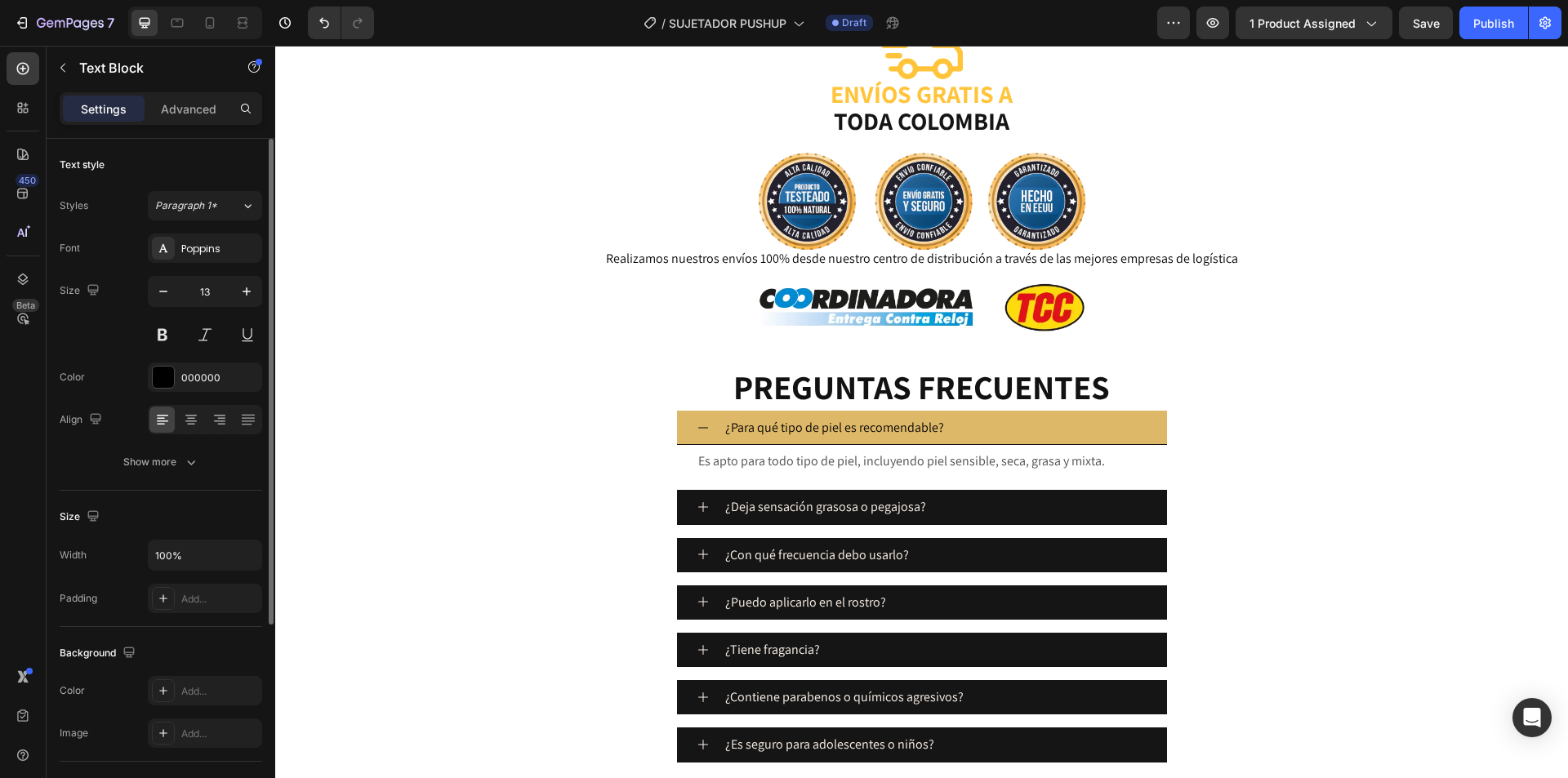 click on "Ana R." at bounding box center [1150, -238] 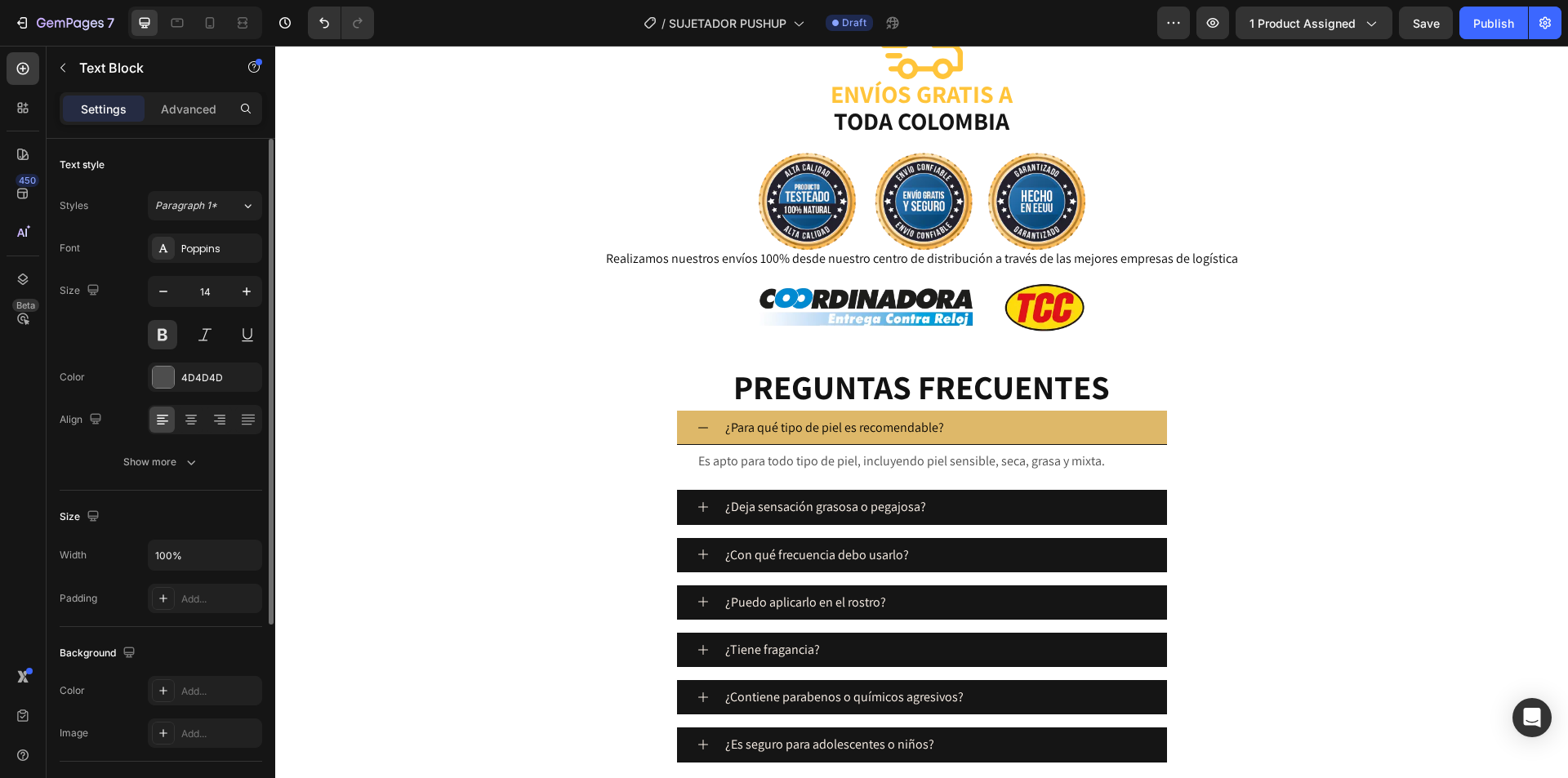 click on "Ana R." at bounding box center (1150, -238) 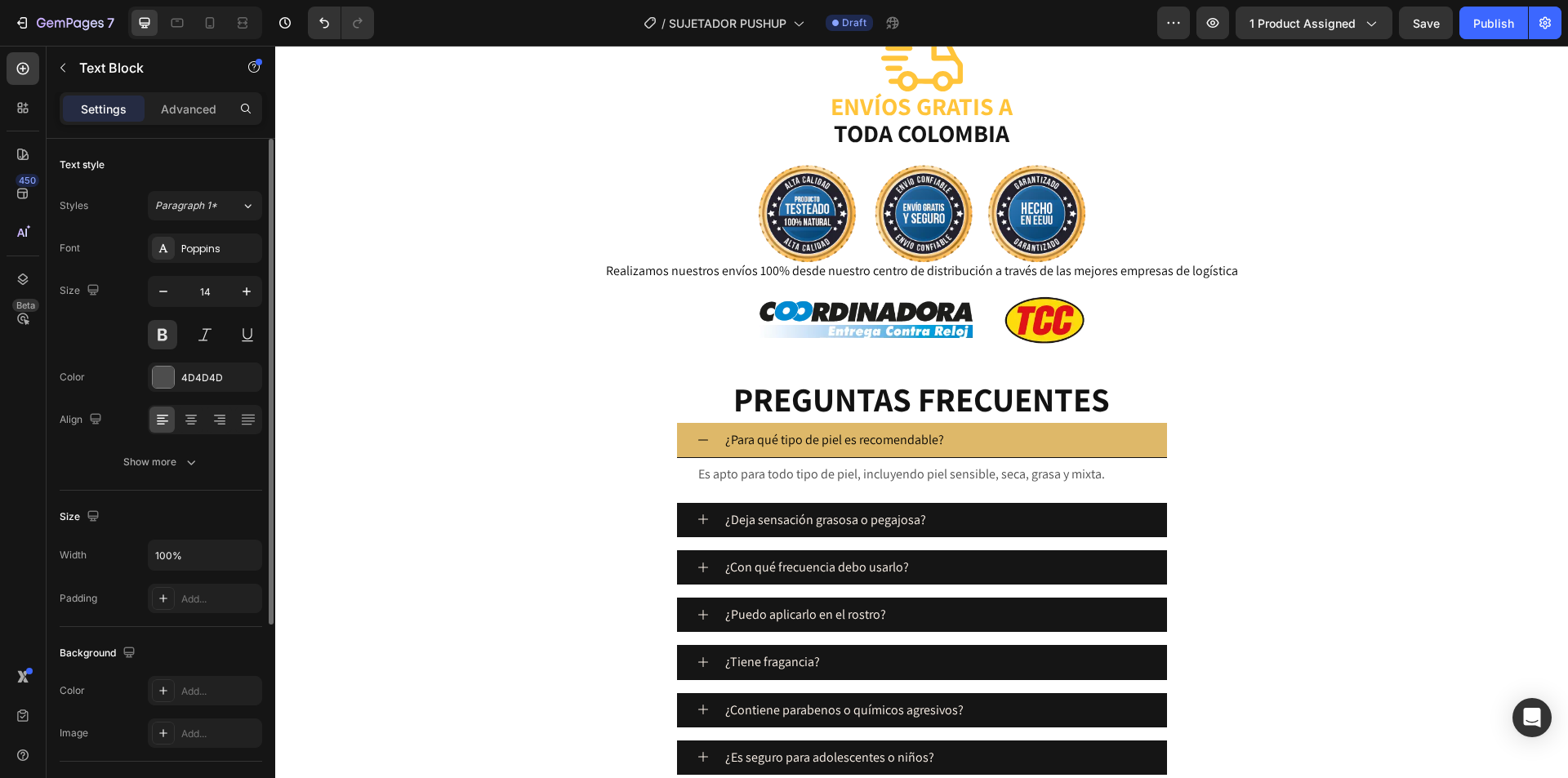 click on "6. Laura D. – Pereira, 27 años" at bounding box center [1202, -232] 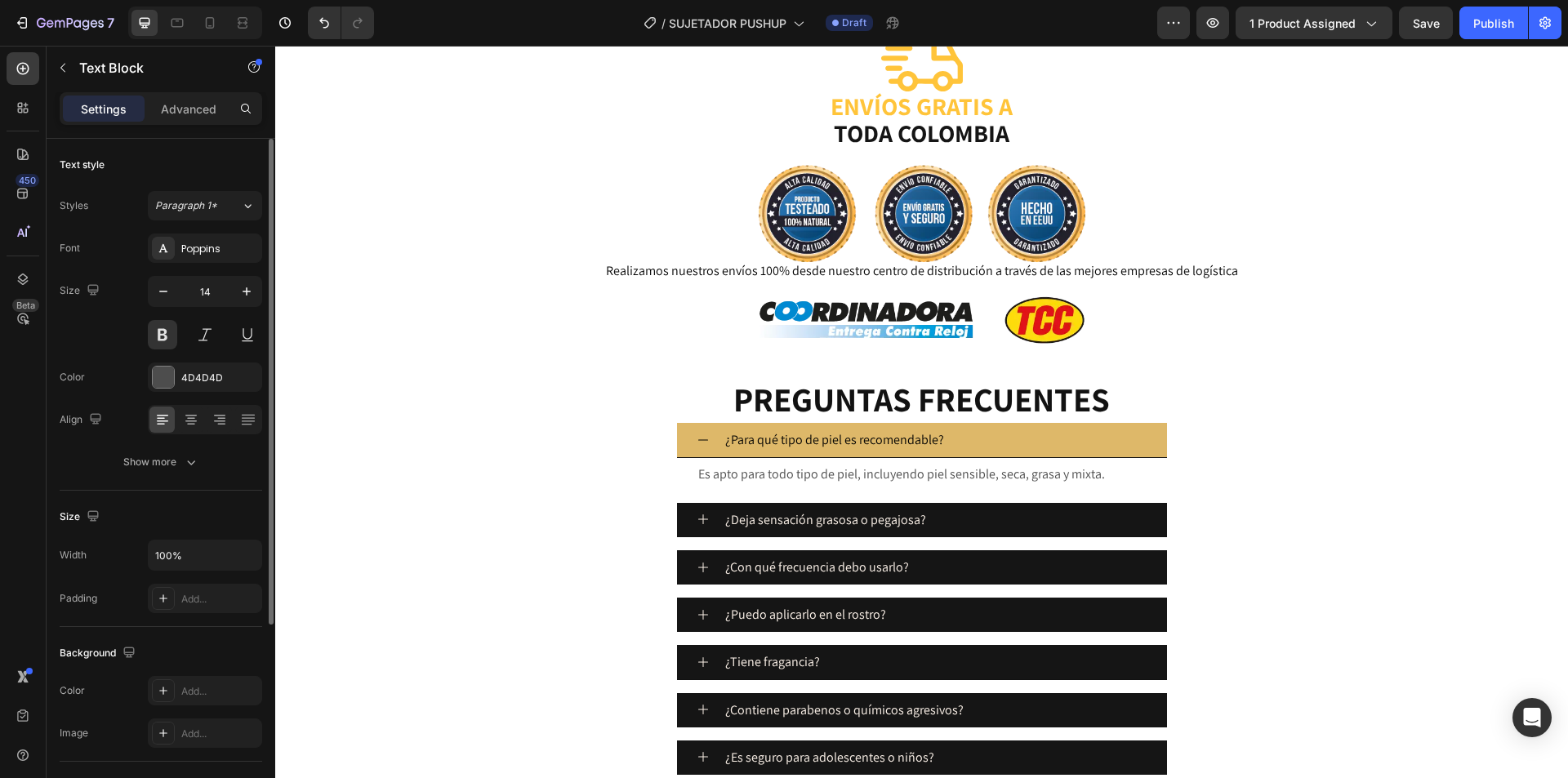 click on "Pereira, 27 años" at bounding box center [1179, -225] 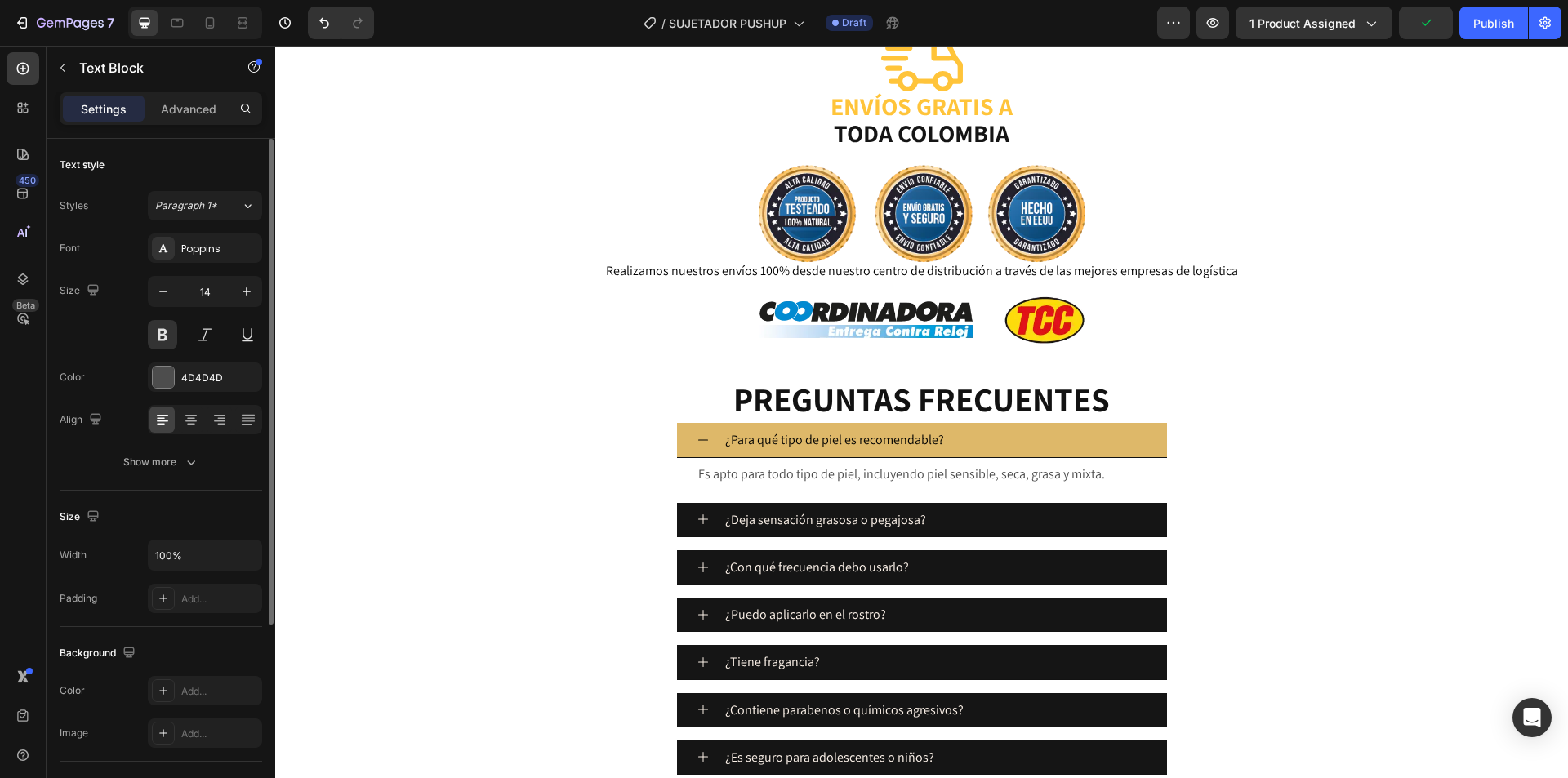 click on "Mi piel siempre ha sido opaca, pero desde que uso este gel, siento que tiene más vida. Lo aplico en las noches y amanezco con la piel suavecita y con mejor tono." at bounding box center [1155, -189] 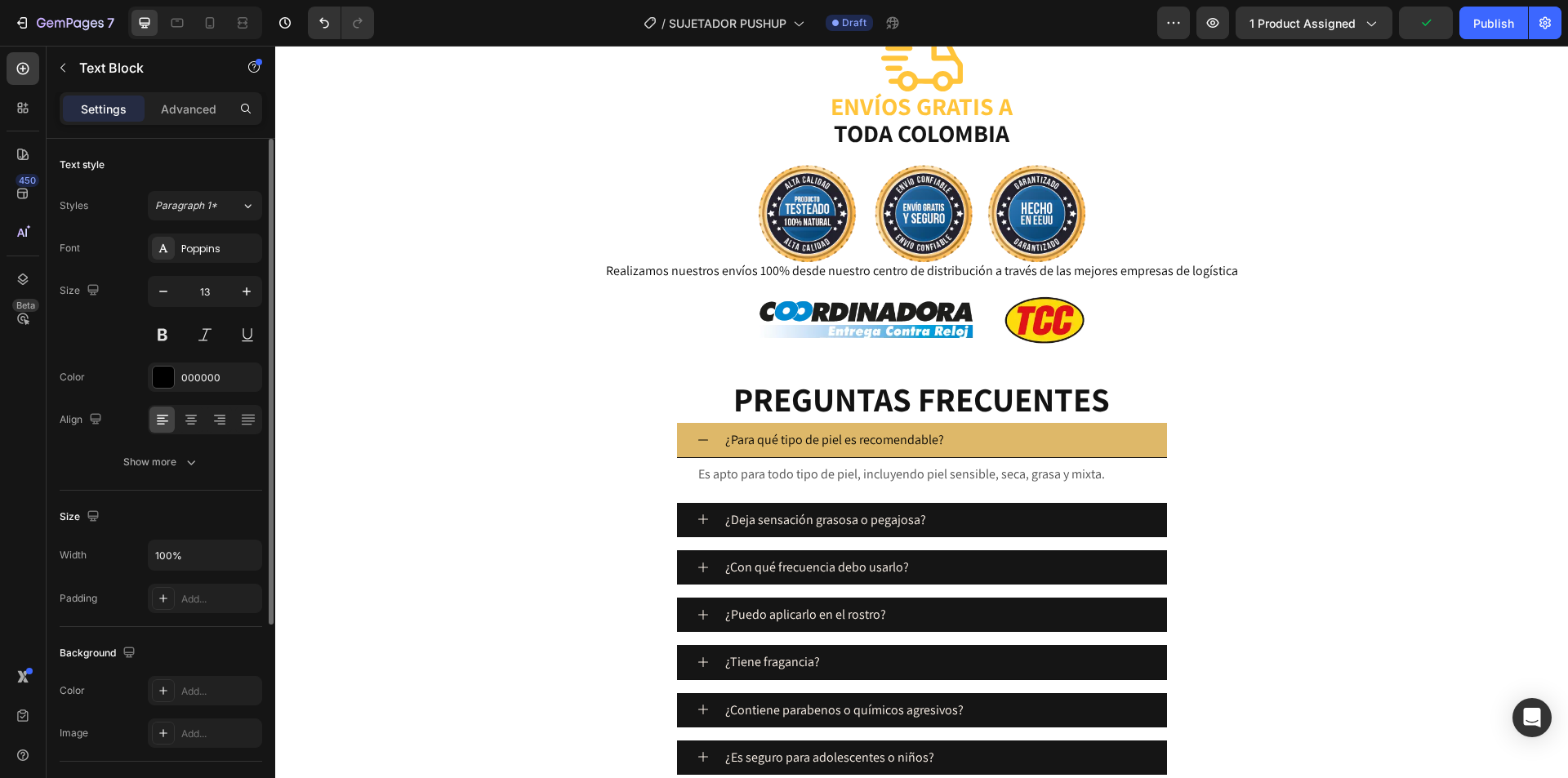 click on "Mi piel siempre ha sido opaca, pero desde que uso este gel, siento que tiene más vida. Lo aplico en las noches y amanezco con la piel suavecita y con mejor tono." at bounding box center [1155, -189] 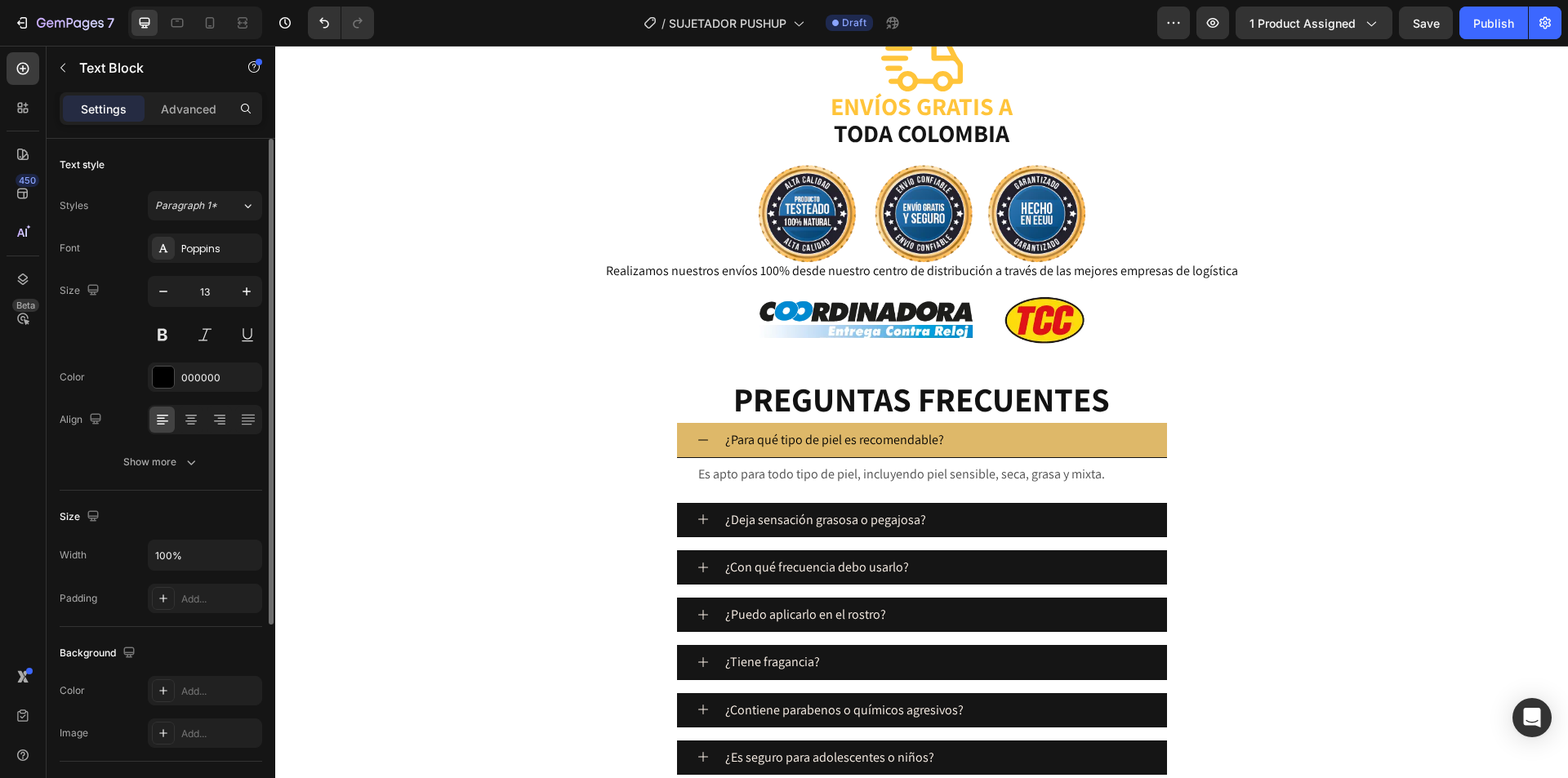 click on "Mi piel siempre ha sido opaca, pero desde que uso este gel, siento que tiene más vida. Lo aplico en las noches y amanezco con la piel suavecita y con mejor tono." at bounding box center (1155, -189) 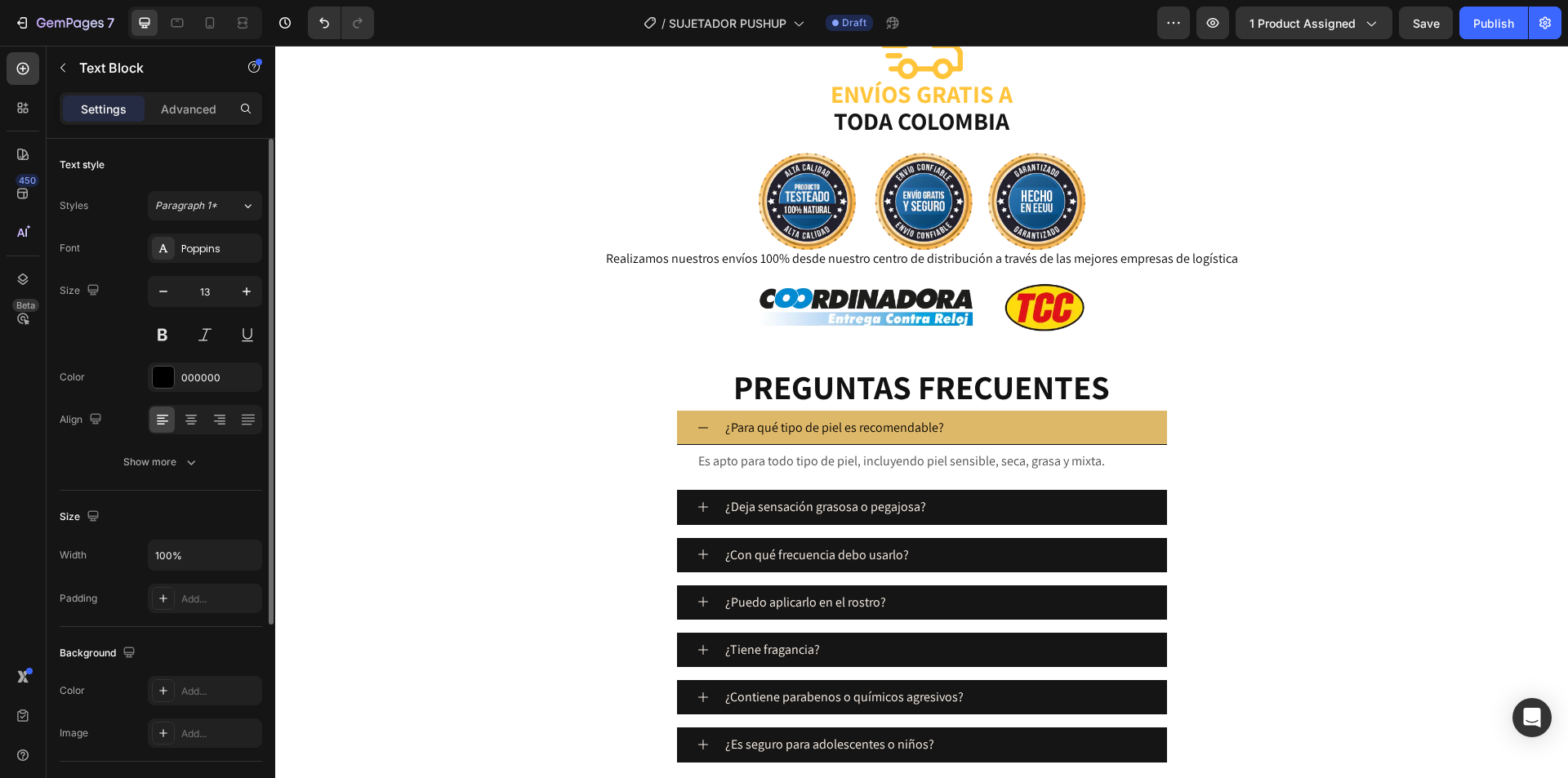 click on ""Pensé que todos los push up eran incómodos hasta que usé este. Me da forma, soporte y me olvido del dolor al final del día." at bounding box center [1156, -196] 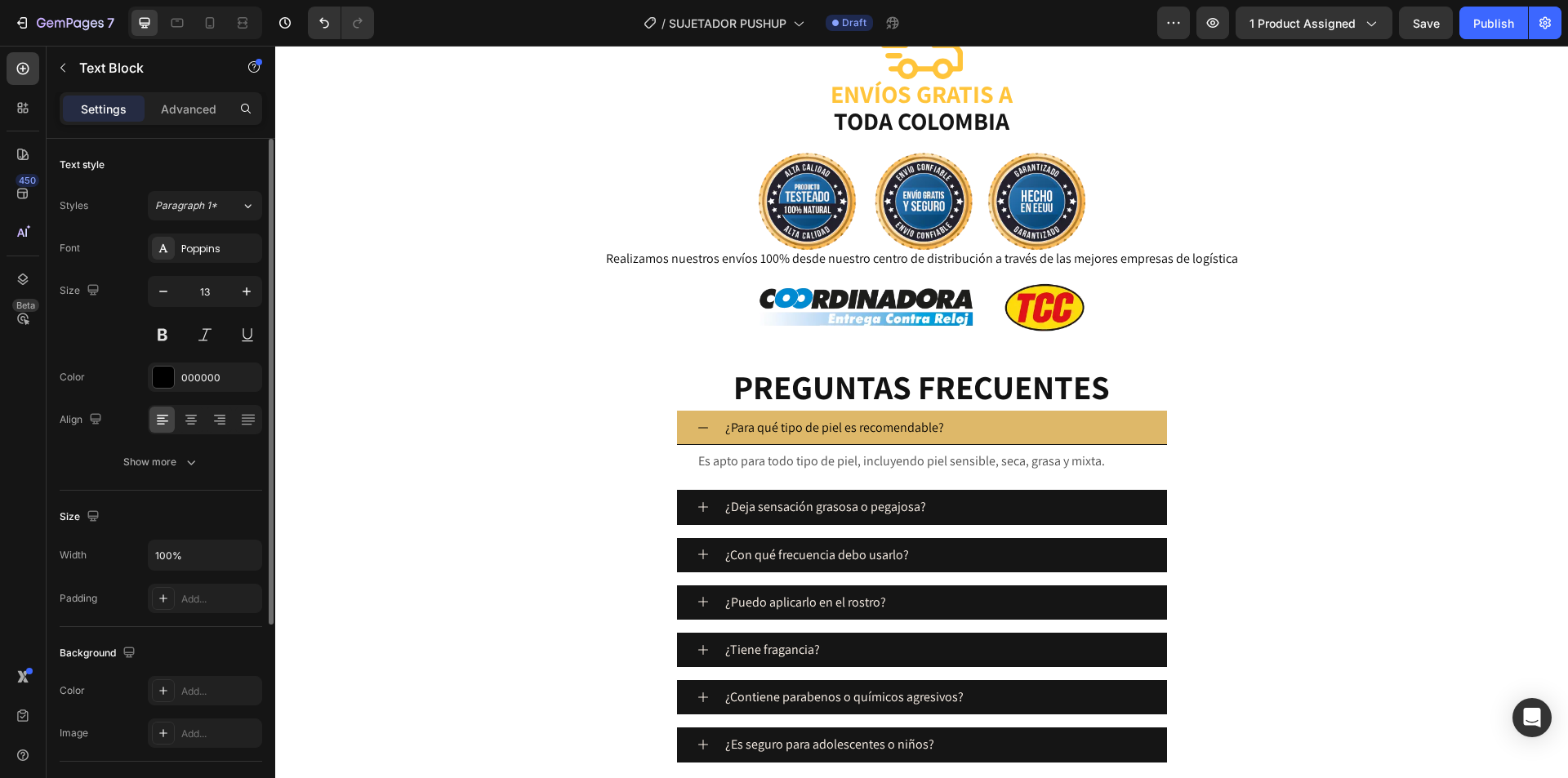 click 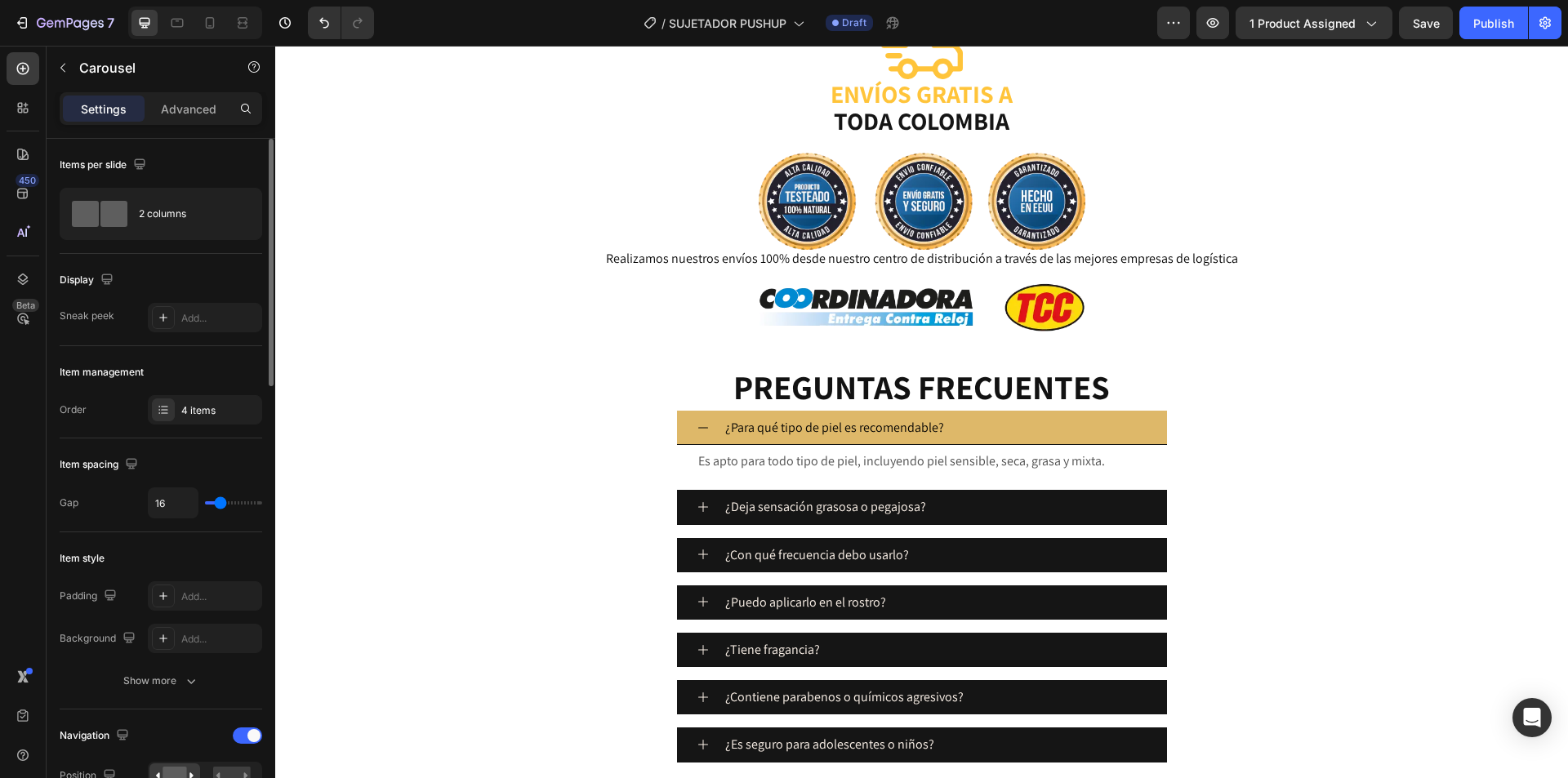 click 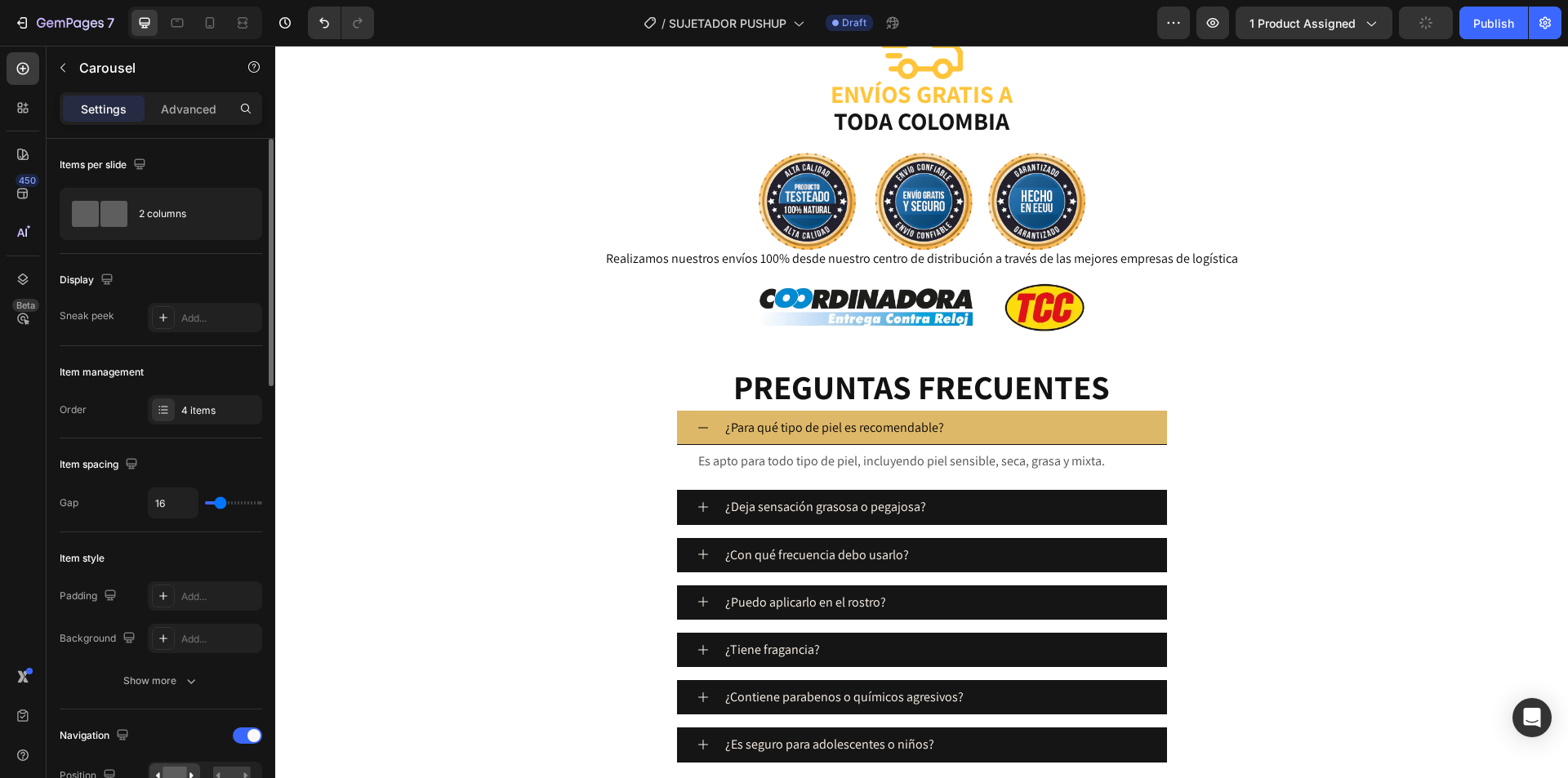 click on "Claudia M." at bounding box center (785, -238) 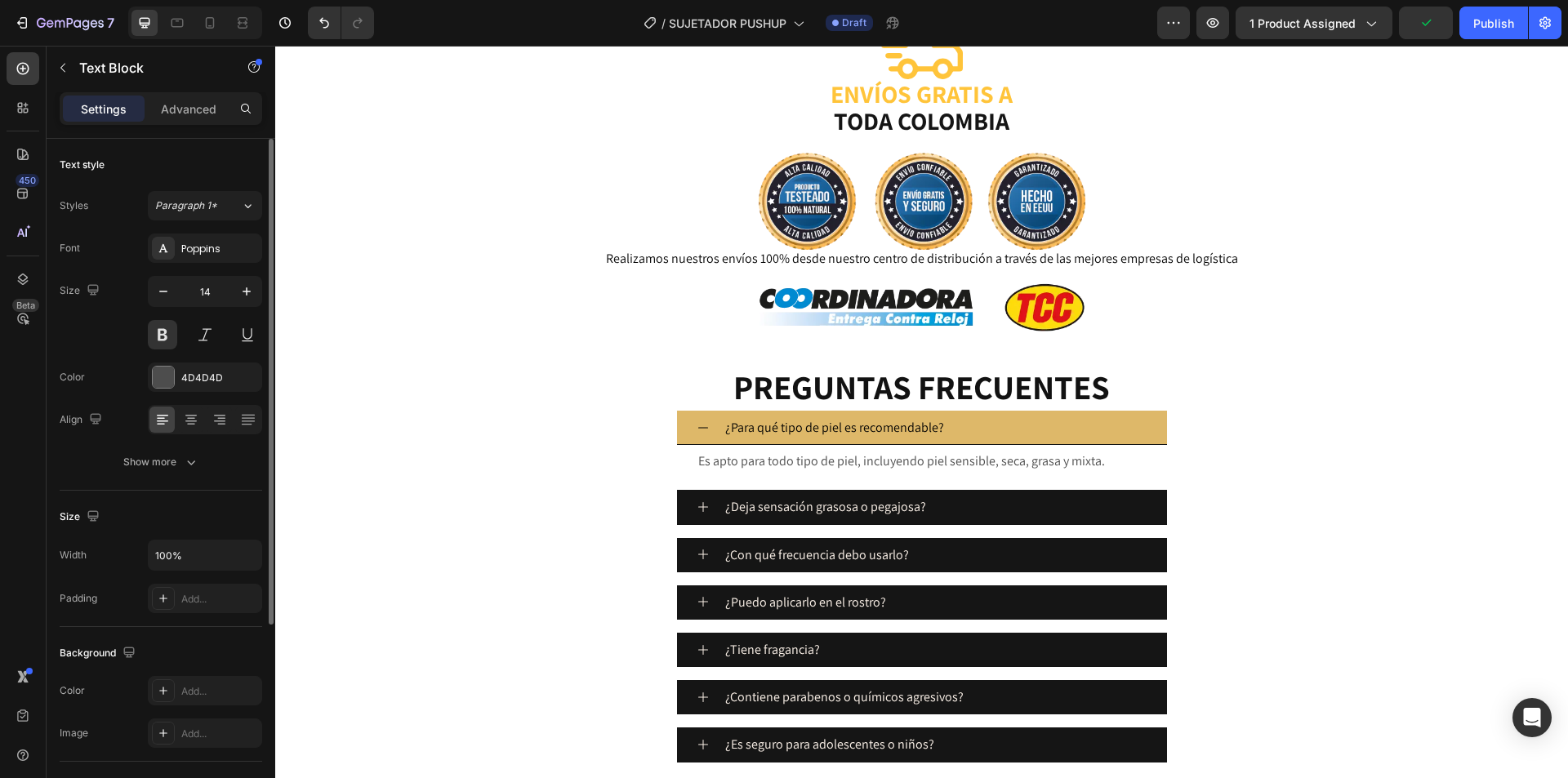 click on "Claudia M." at bounding box center (785, -238) 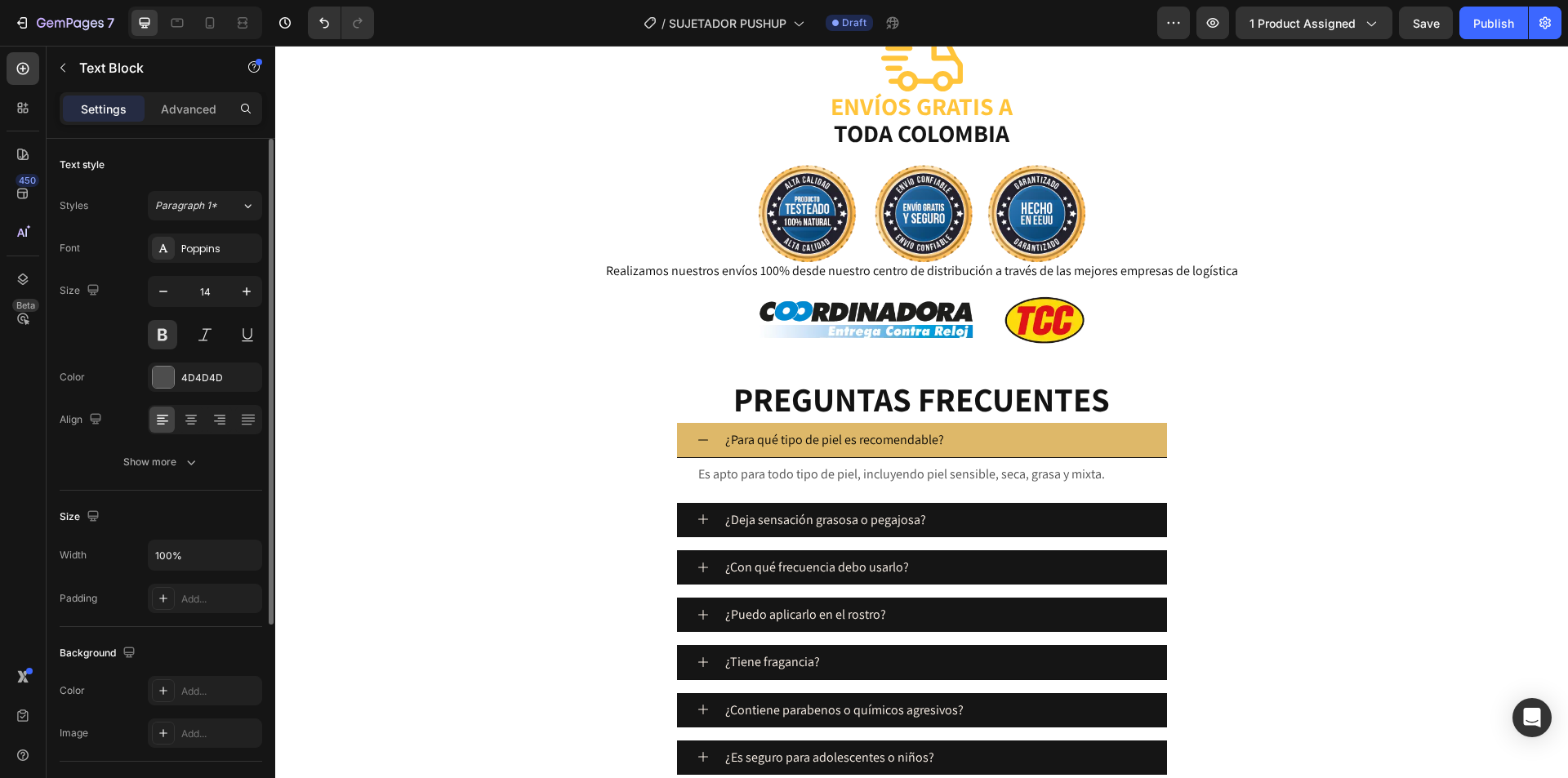 click on "7. Natalia F. – Manizales, 33 años" at bounding box center [832, -232] 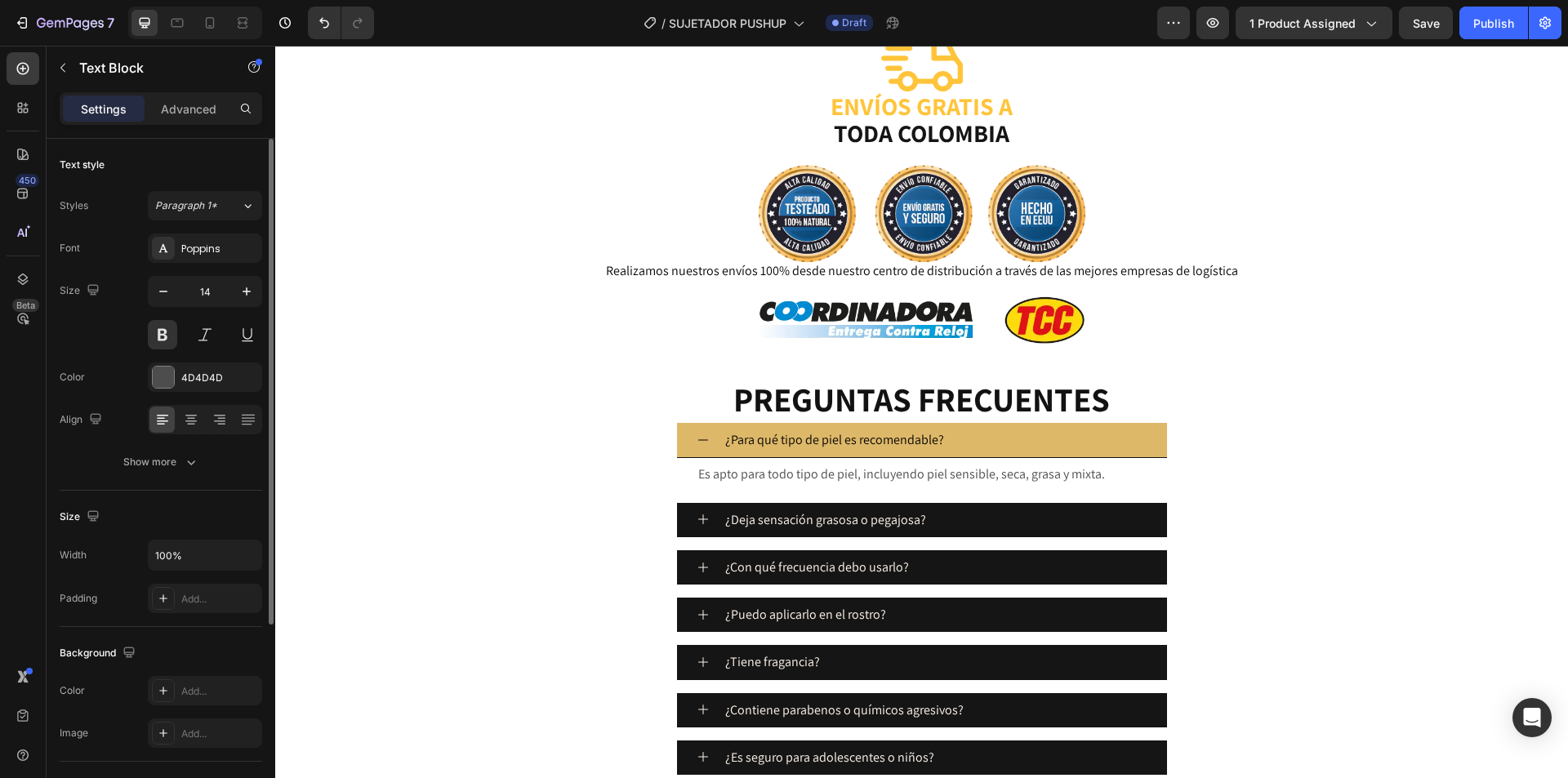 click on "7. Natalia F. –" at bounding box center (836, -238) 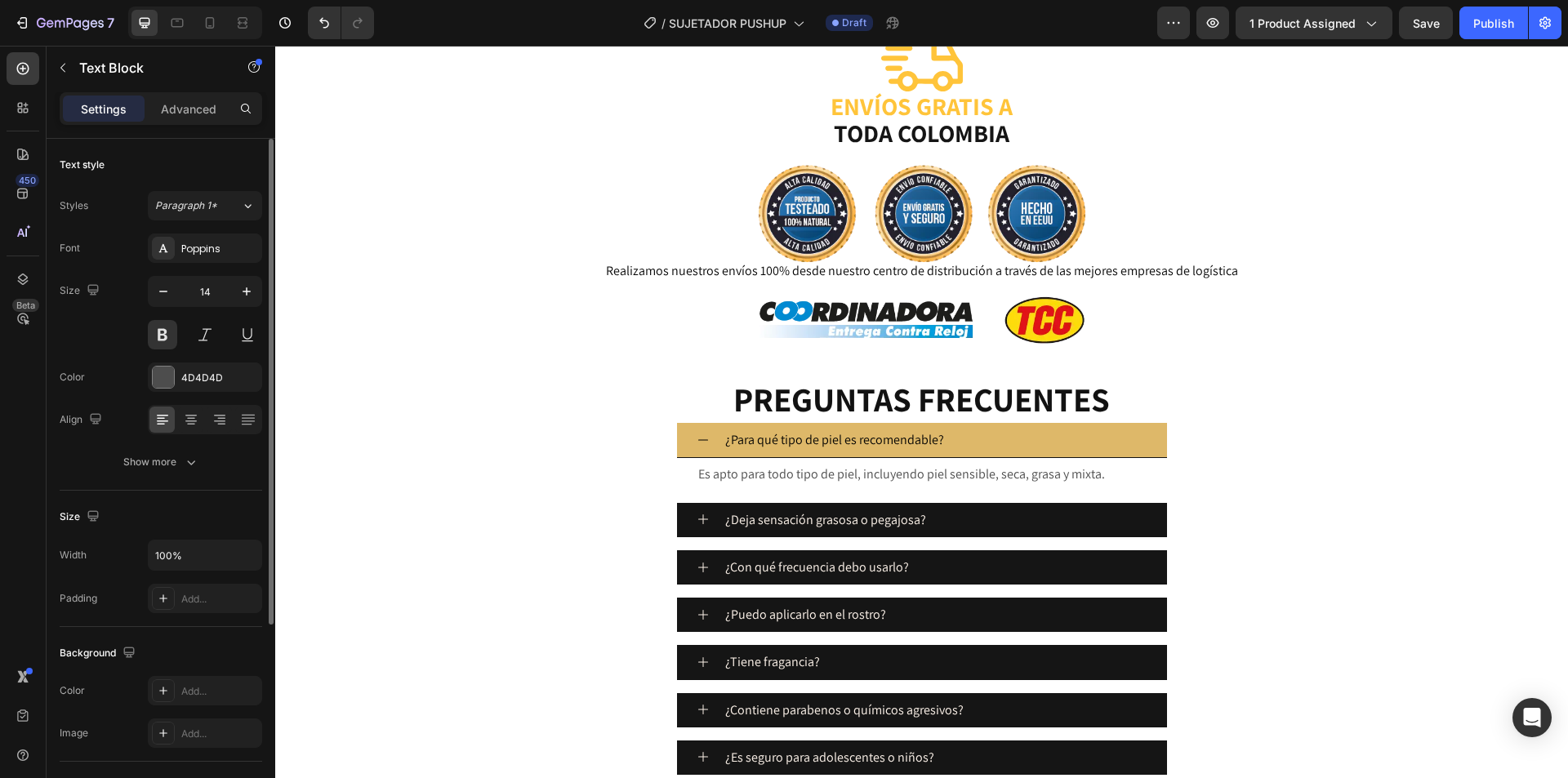 click on "Carolina T." at bounding box center (1160, -238) 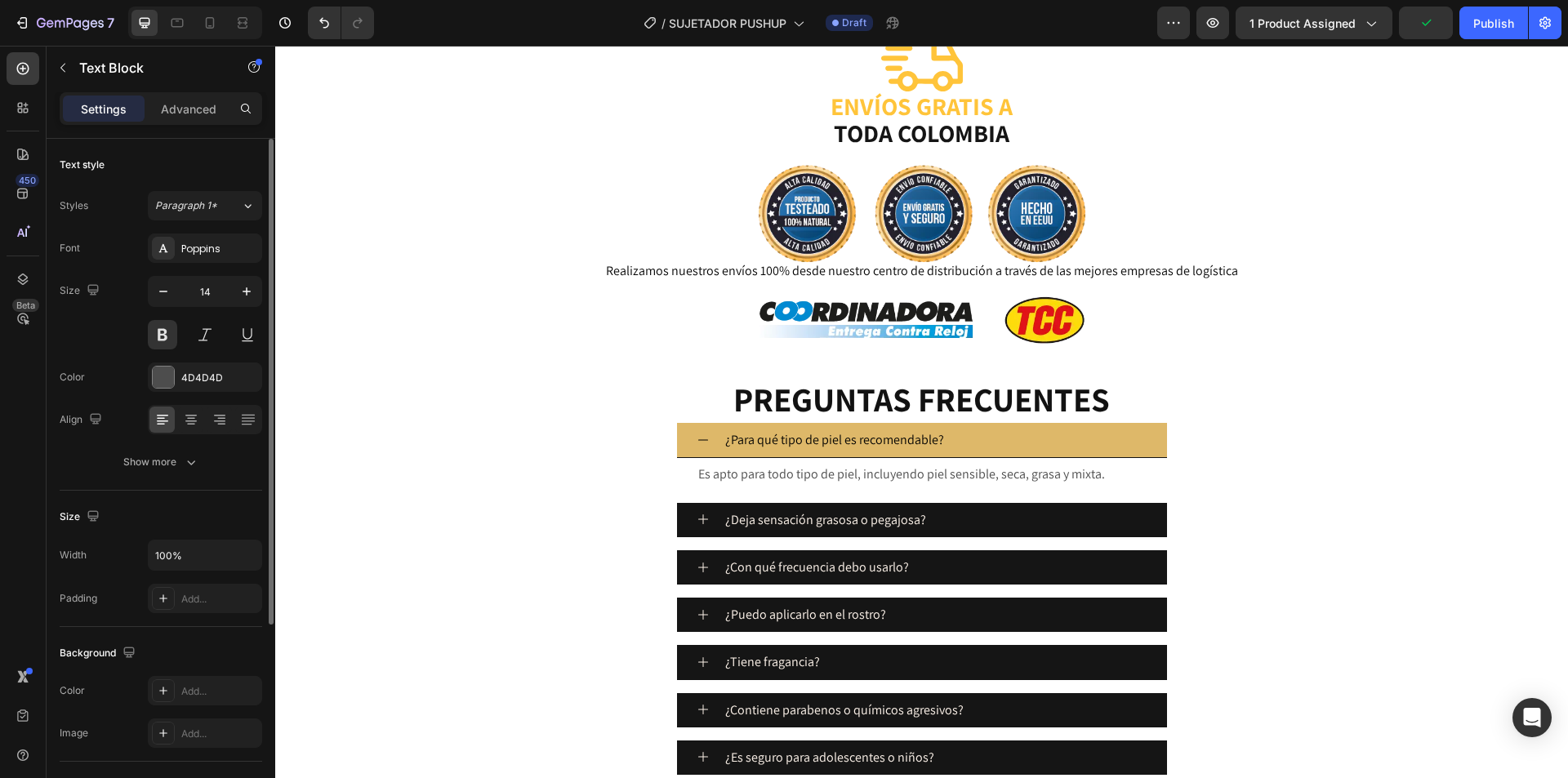 click on "8. Lina T. – Bucaramanga, 25 años" at bounding box center [1200, -232] 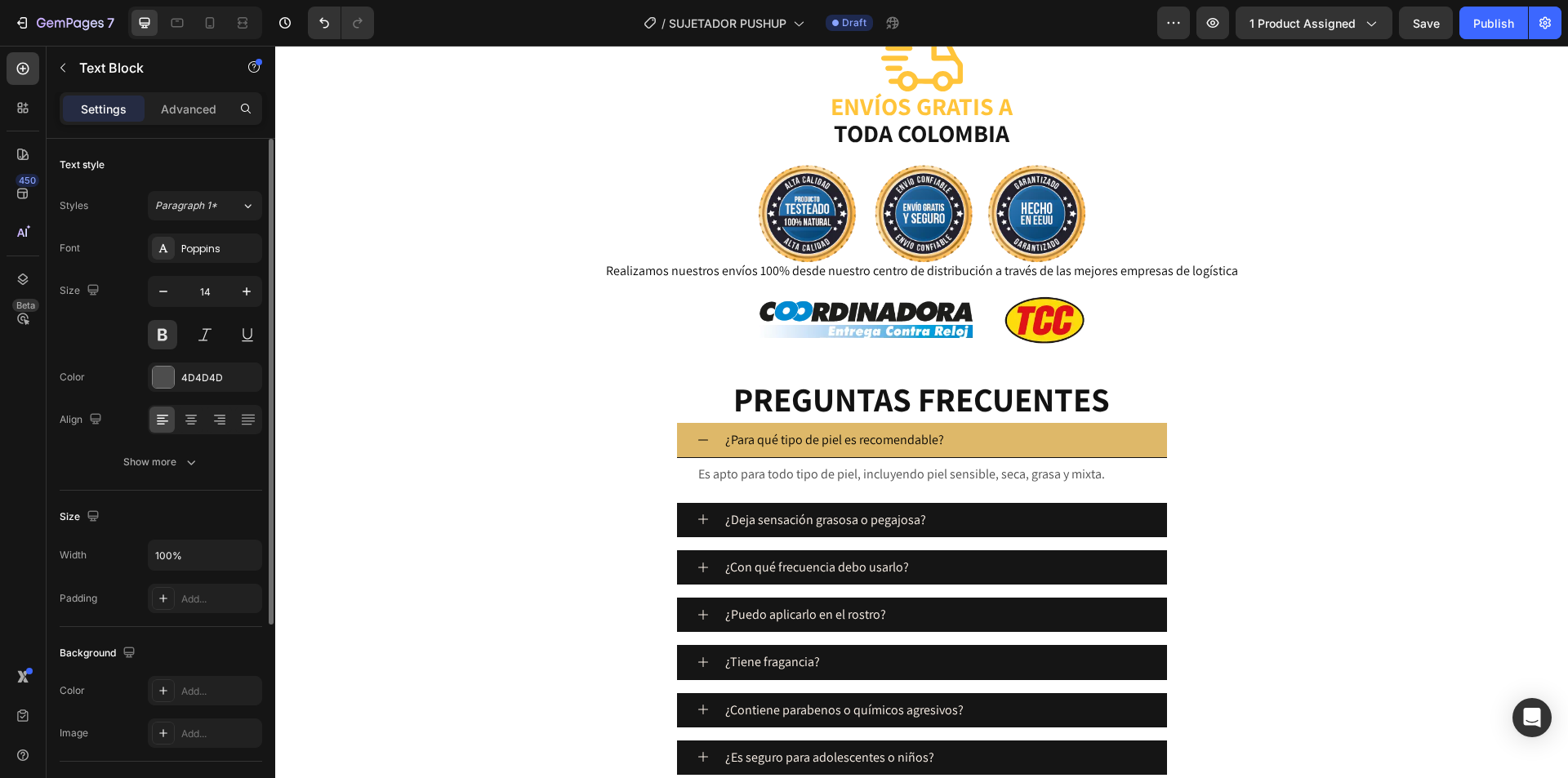 click on "8. Lina T. –" at bounding box center (1191, -238) 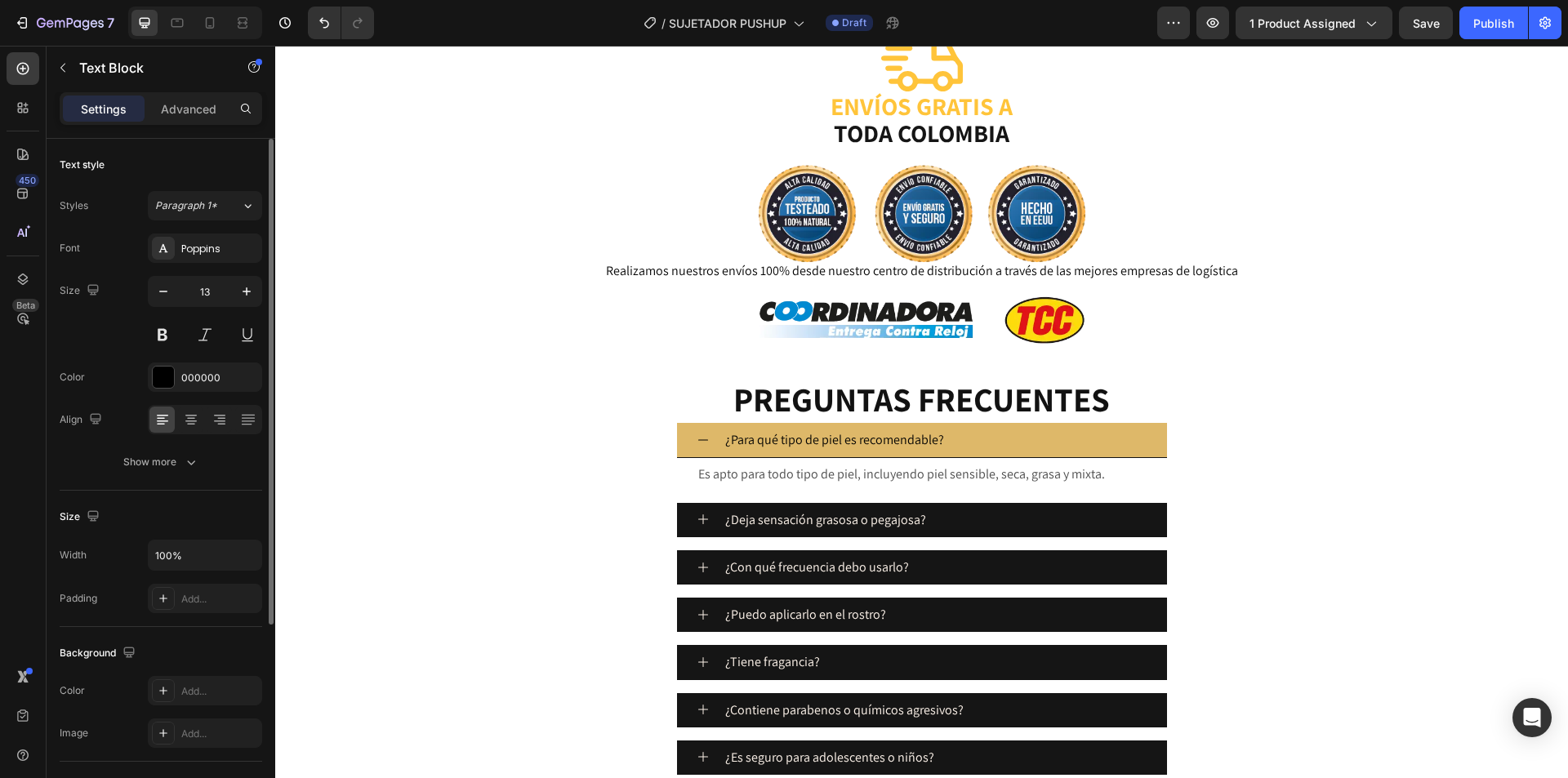 click on "Tenía la piel con textura rara por tanta resequedad. Este gel me ha dejado la piel lisa, clarita y con un brillo natural. No lo cambio por nada." at bounding box center (1159, -189) 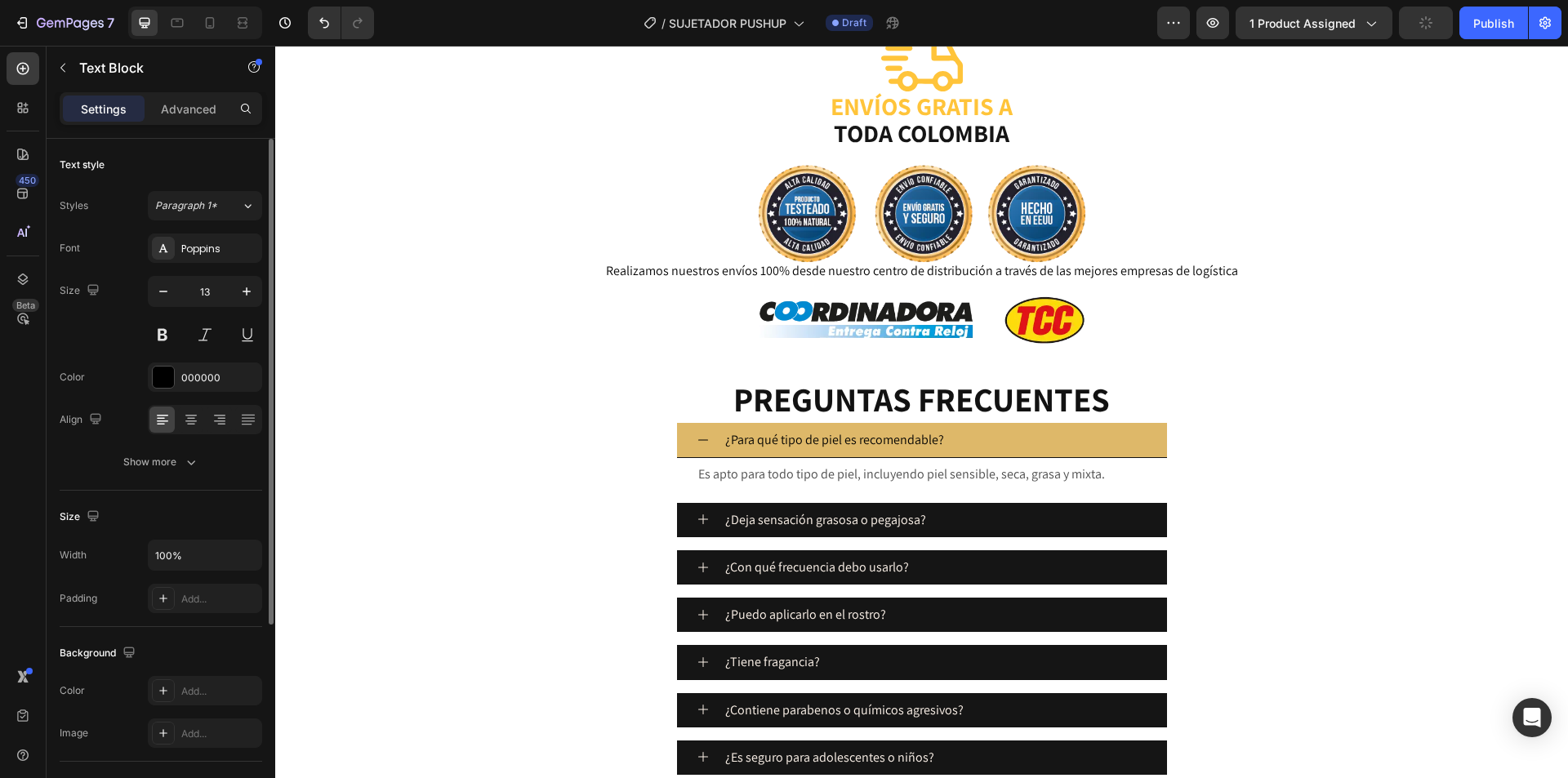 click on "Tenía la piel con textura rara por tanta resequedad. Este gel me ha dejado la piel lisa, clarita y con un brillo natural. No lo cambio por nada." at bounding box center [1159, -189] 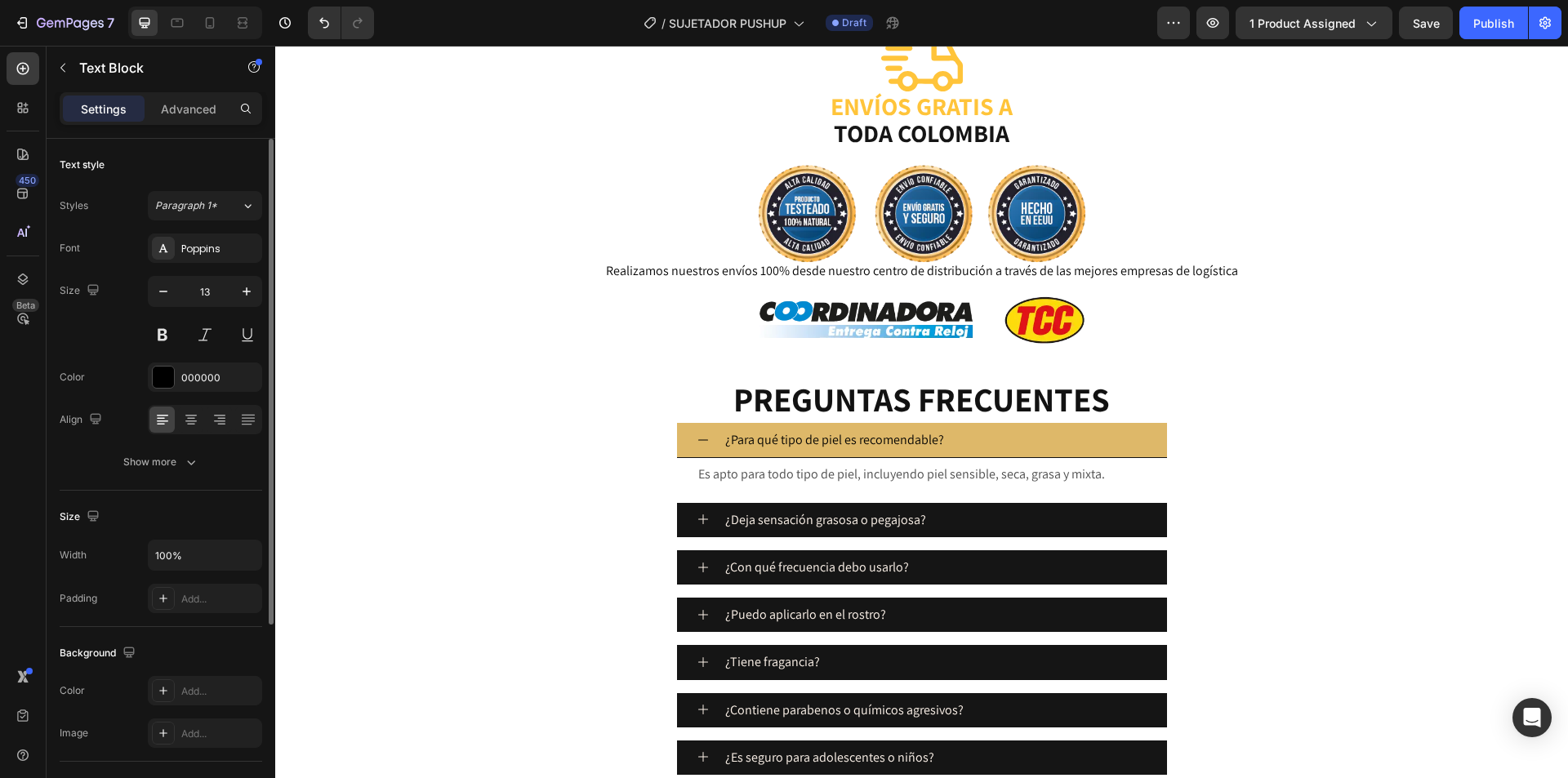 click on ""Lo mejor es que no se nota nada bajo la ropa. Sin costuras marcadas ni bultos raros. ¡Perfecto para outfits ajustados!" at bounding box center (1159, -196) 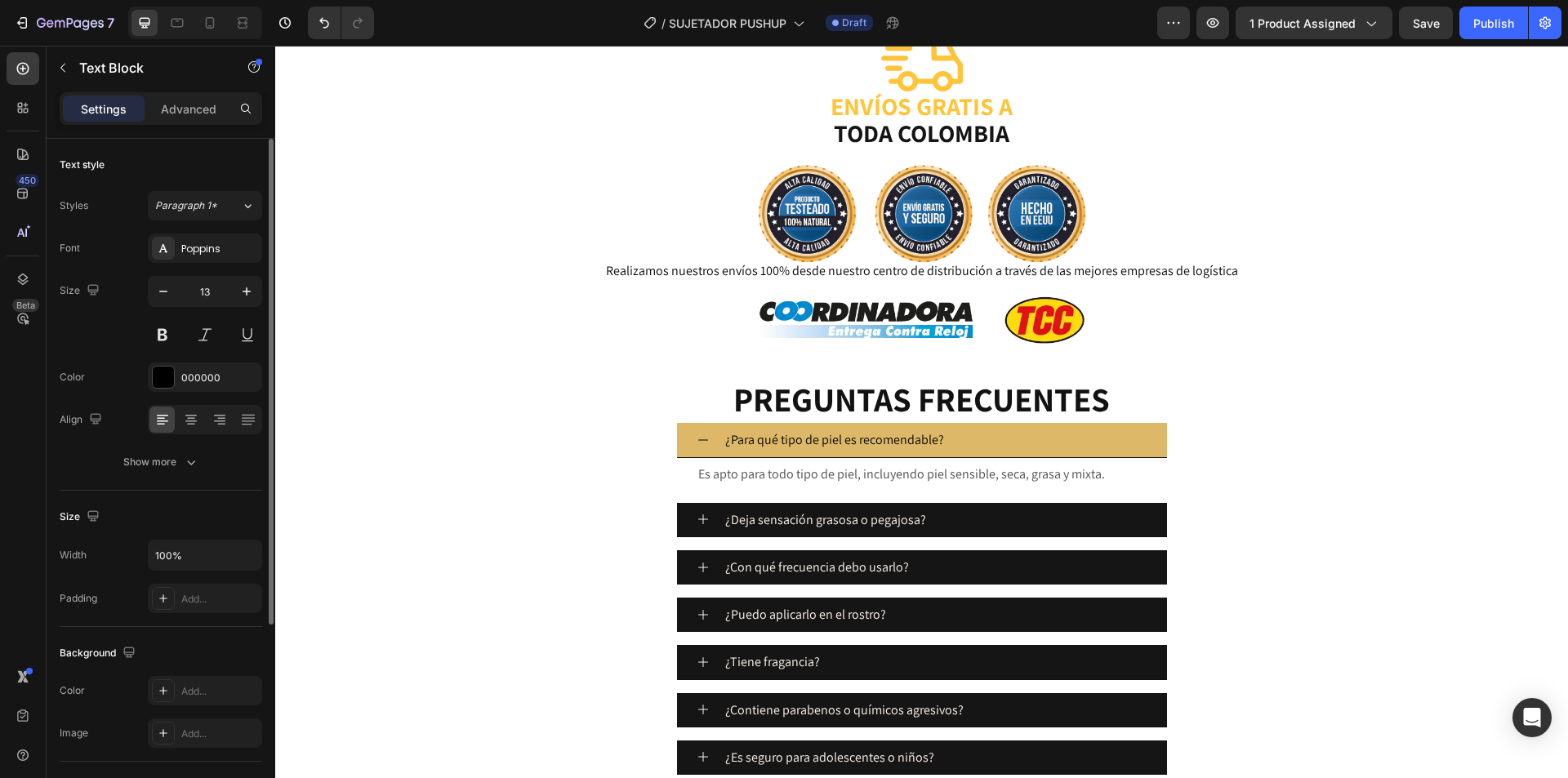 click on "Me ha ayudado muchísimo con unas manchas por el sol. Lo que más me gusta es que no me irrita ni me deja la piel reseca como otros exfoliantes." at bounding box center (782, -189) 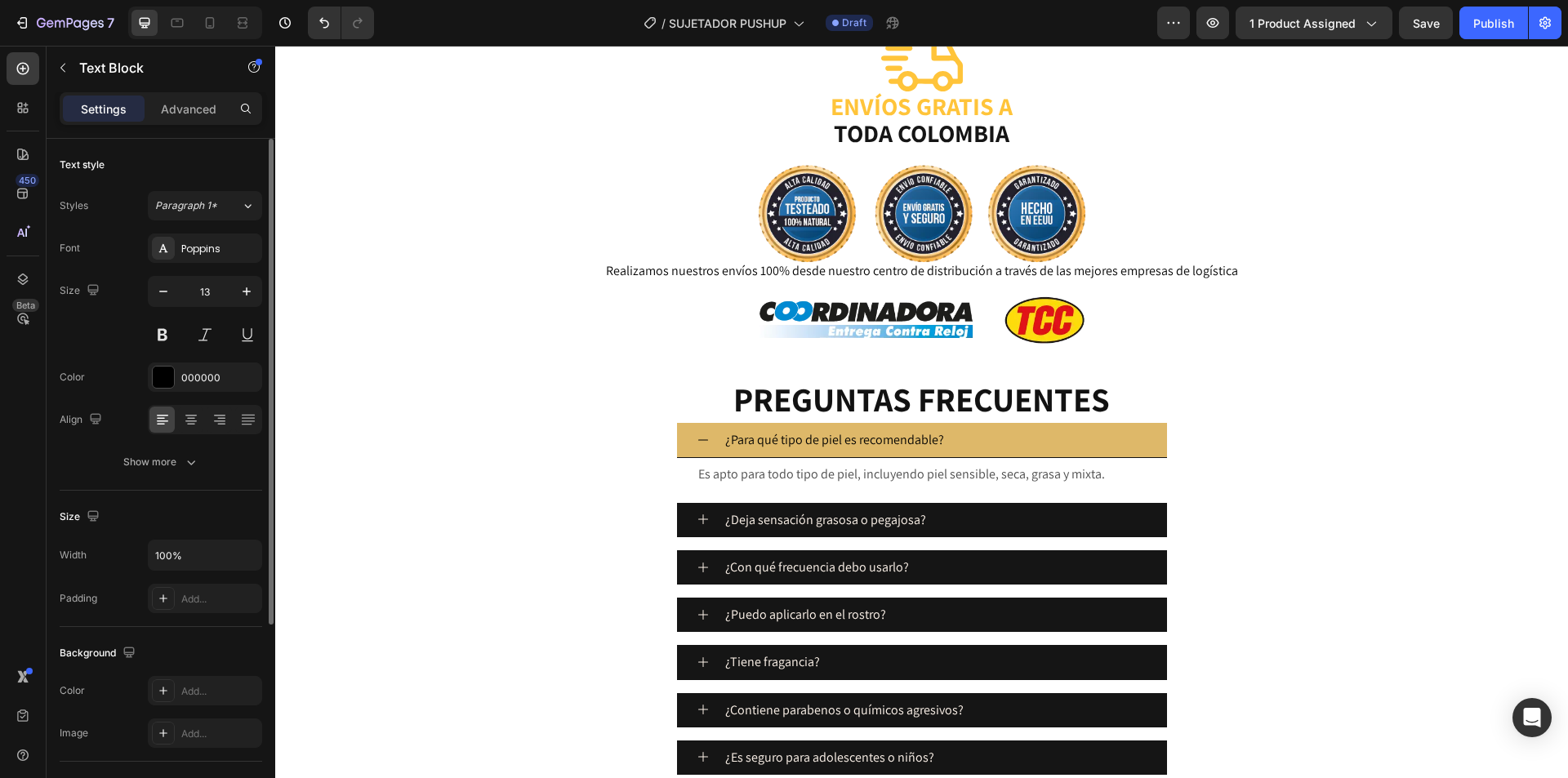 click on "Text Block" at bounding box center (749, -200) 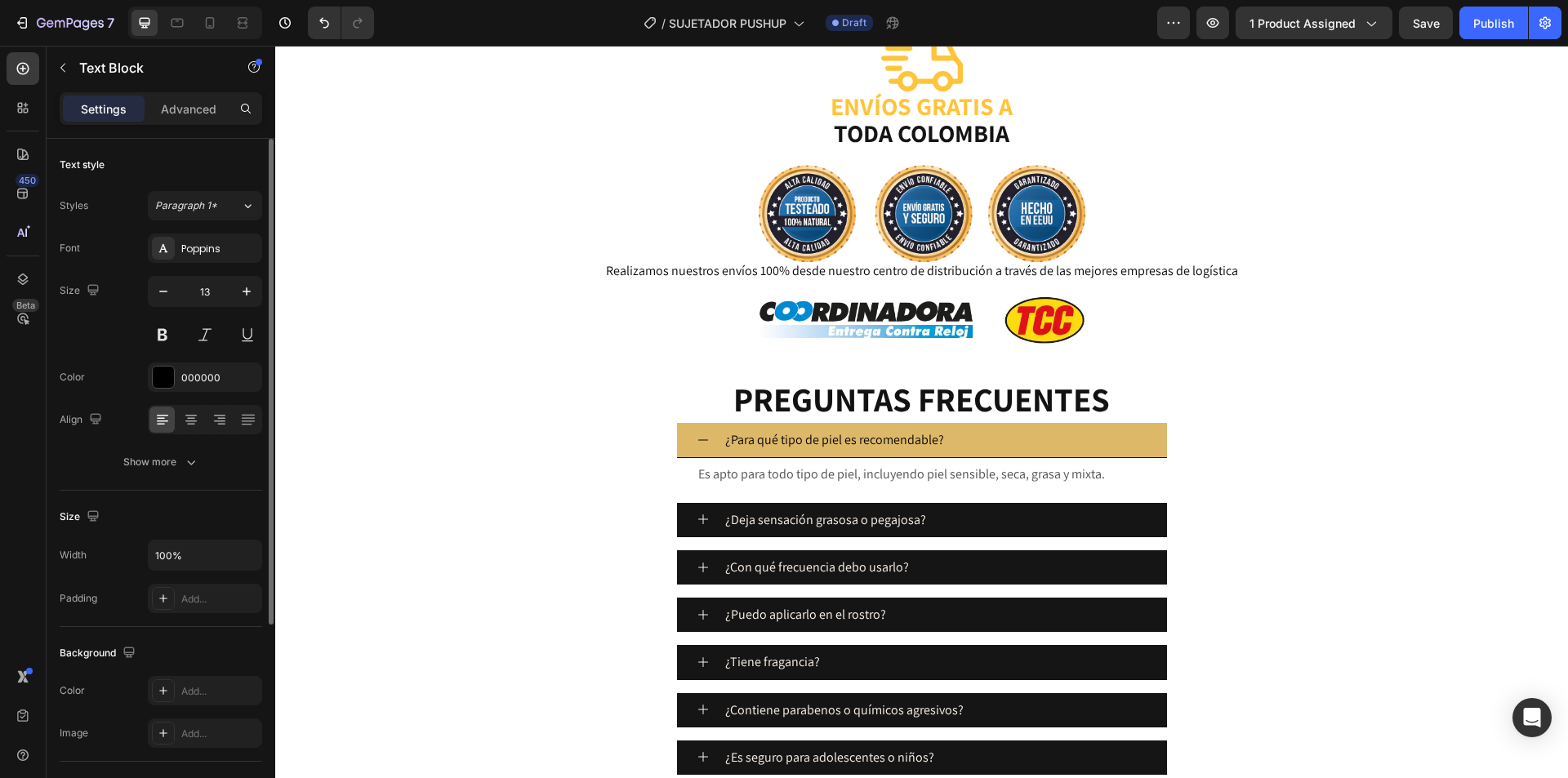 click on "Me ha ayudado muchísimo con unas manchas por el sol. Lo que más me gusta es que no me irrita ni me deja la piel reseca como otros exfoliantes." at bounding box center [782, -189] 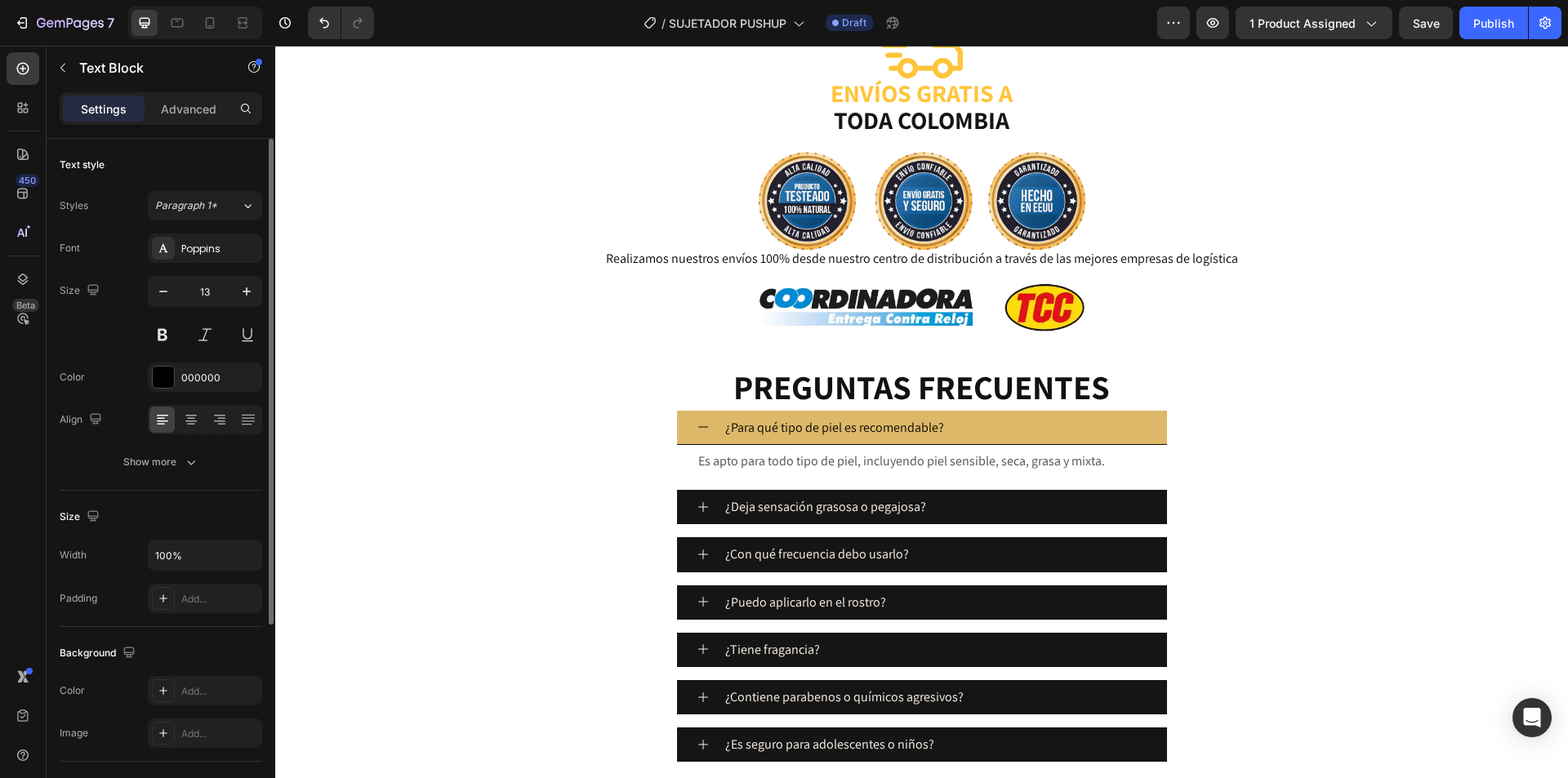click on ""Lo uso con blusas escotadas, camisas ajustadas, lo que sea. Siempre se ve bien y se siente mejor." at bounding box center (777, -196) 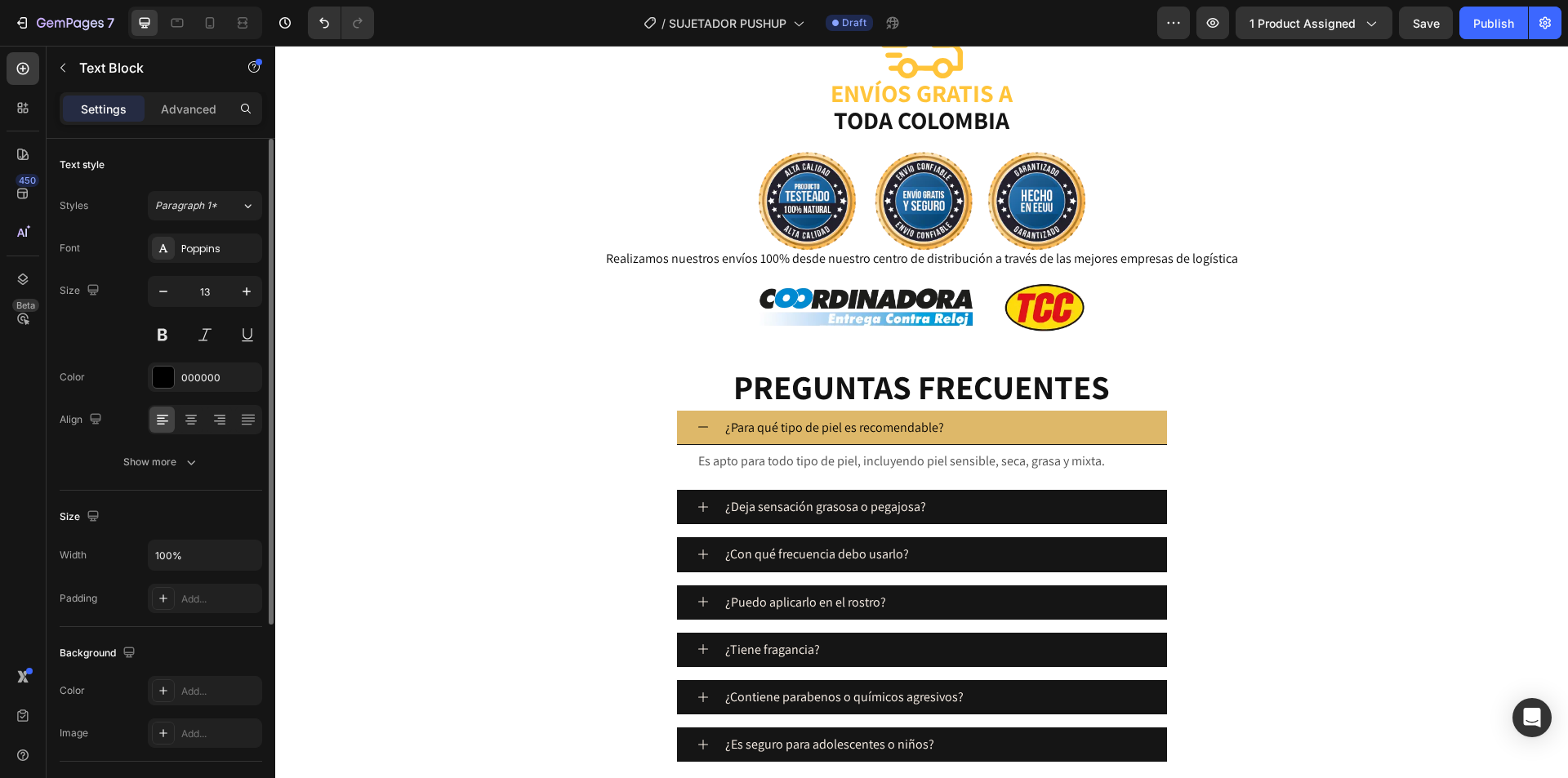 click on "Lo que dicen nuestros clientes: Heading Lo que dicen nuestros clientes: Heading
Image Icon Icon Icon Icon
Icon Icon List Juliana S. Cartagena, 40 años Text Block Row He probado muchas marcas, pero ninguna me da ese efecto natural y sexy como este. ¡Se nota que está diseñado con inteligencia! Text Block Compra Verificada Item List Row Row Row Image Icon Icon Icon Icon
Icon Icon List Laura D Pereira, 27 años Text Block Row Pensé que todos los push up eran incómodos hasta que usé este. Me da forma, soporte y me olvido del dolor al final del día. Text Block Compra Verificada Item List Row Row Row Image Icon Icon Icon Icon
Icon Icon List Natalia F Manizales, 33 años Text Block Row Lo uso con blusas escotadas, camisas ajustadas, lo que sea. Siempre se ve bien y se siente mejor. Text Block   0 Compra Verificada Item List Row Row Row Image Icon Icon Icon Icon
Icon Icon List Lina T  Text Block Row" at bounding box center (921, -222) 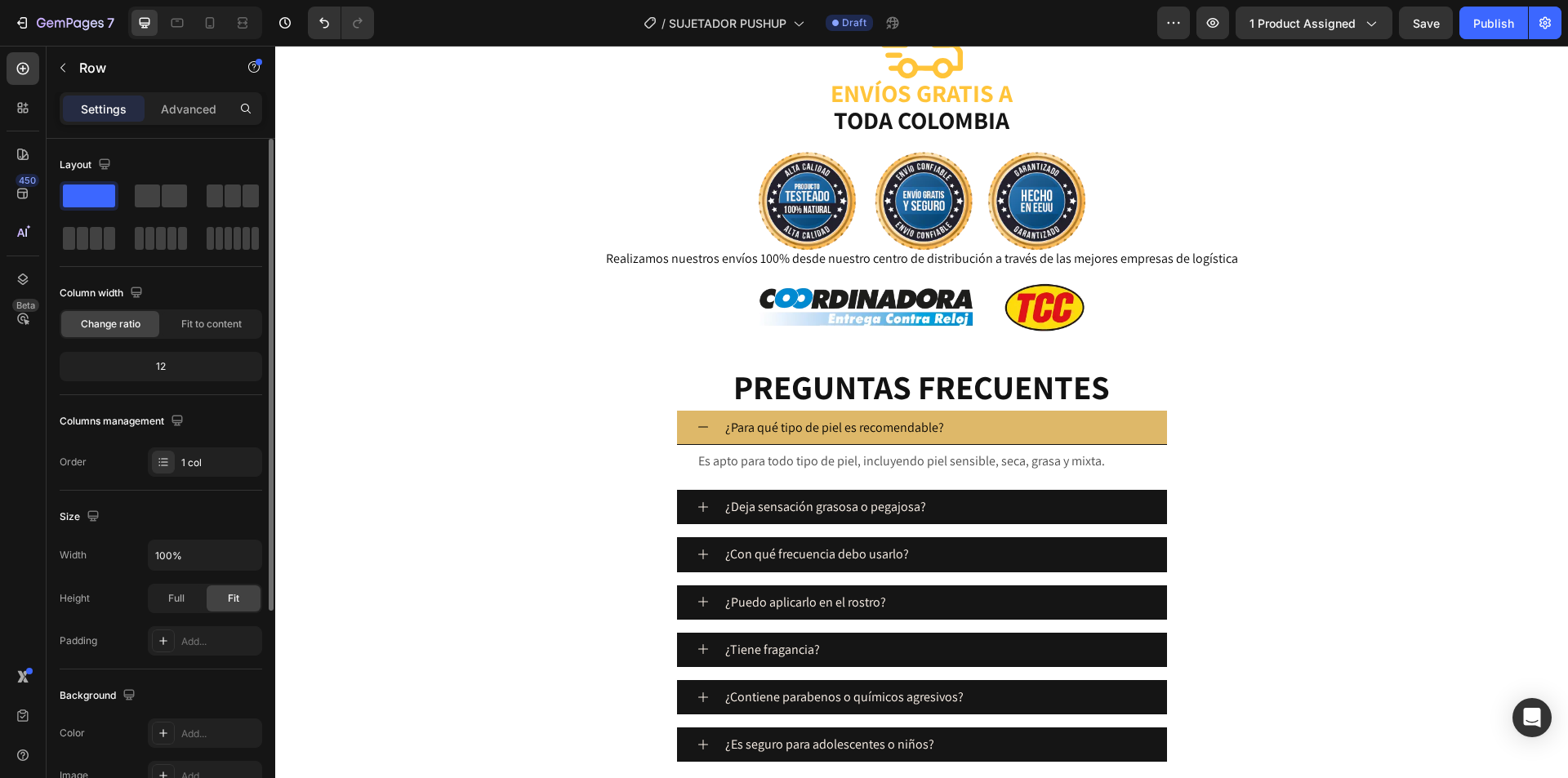 click at bounding box center [612, -198] 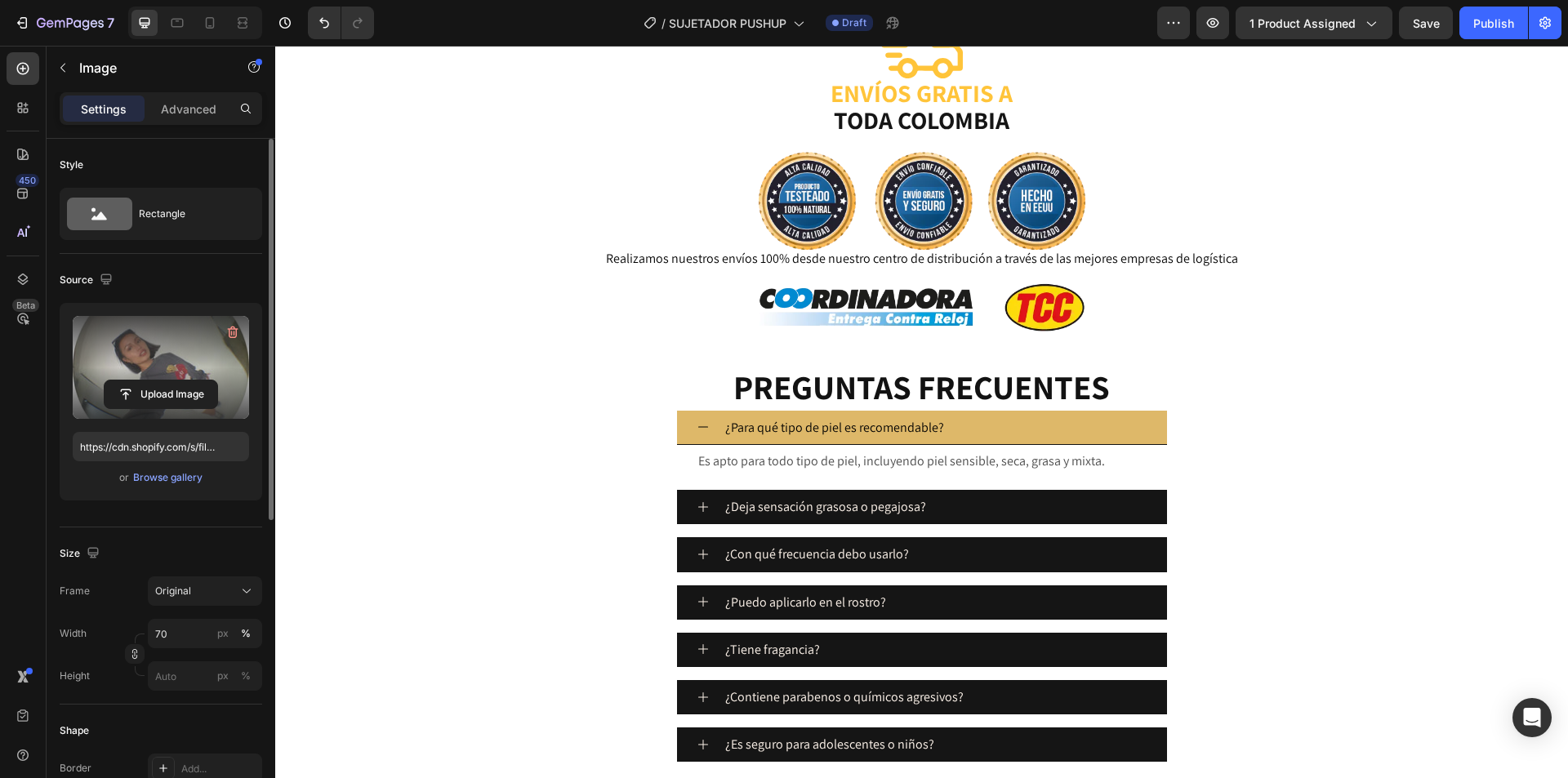 click at bounding box center [161, 367] 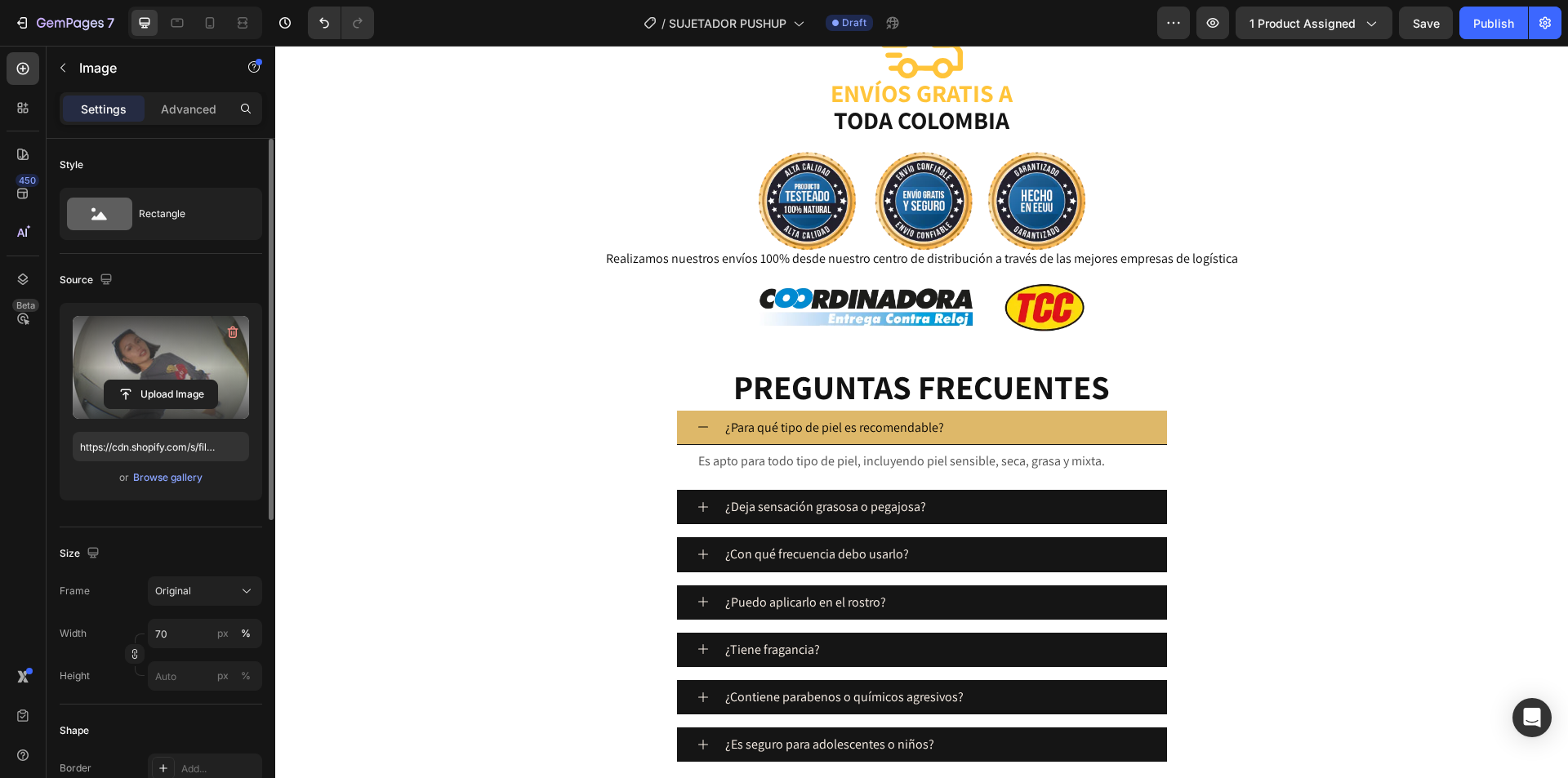 click 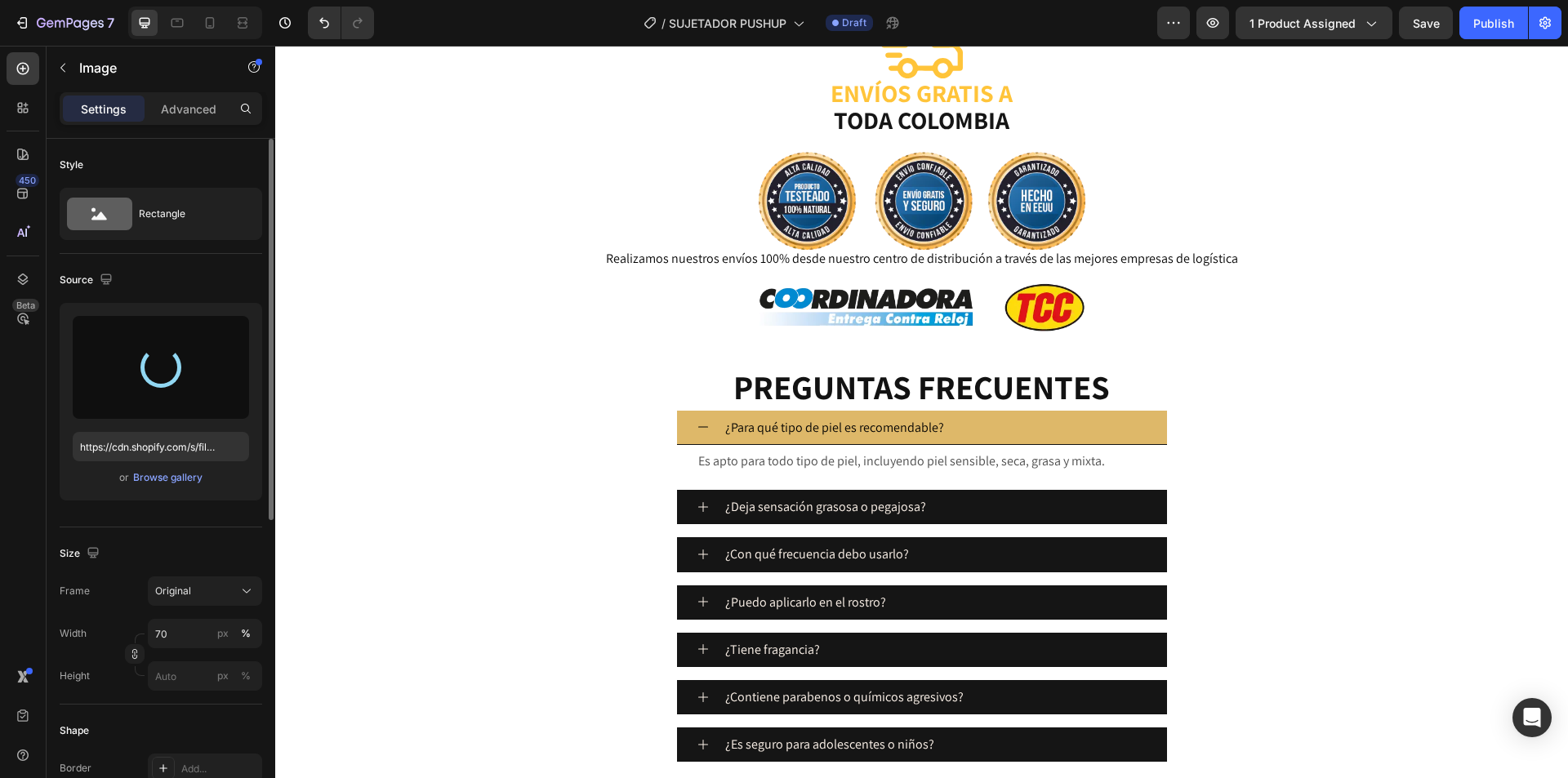 type on "https://cdn.shopify.com/s/files/1/0674/3484/0382/files/gempages_490663051666654355-e56b203d-37c9-4991-8625-04c28de101e1.jpg" 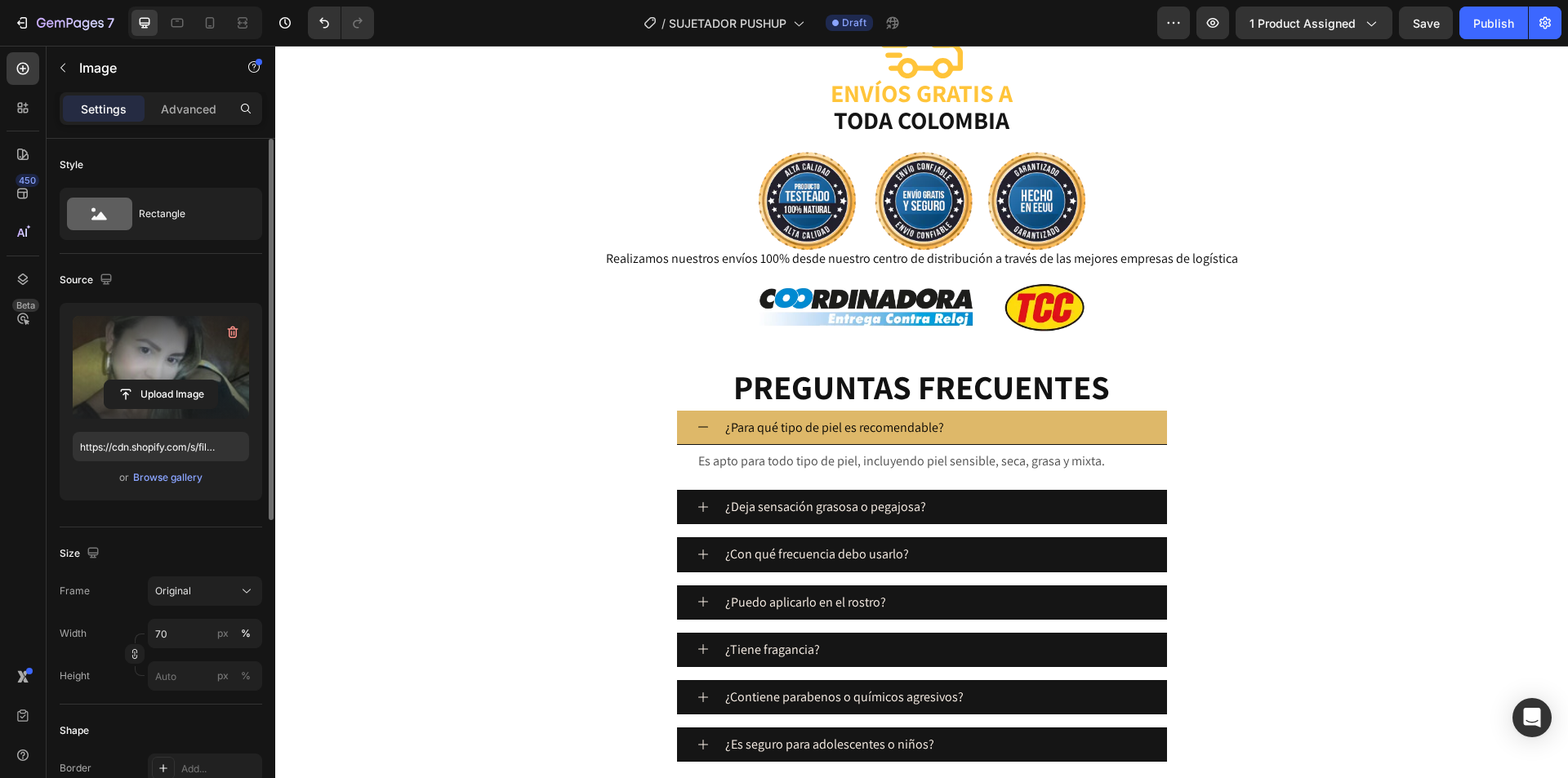 click at bounding box center (987, -198) 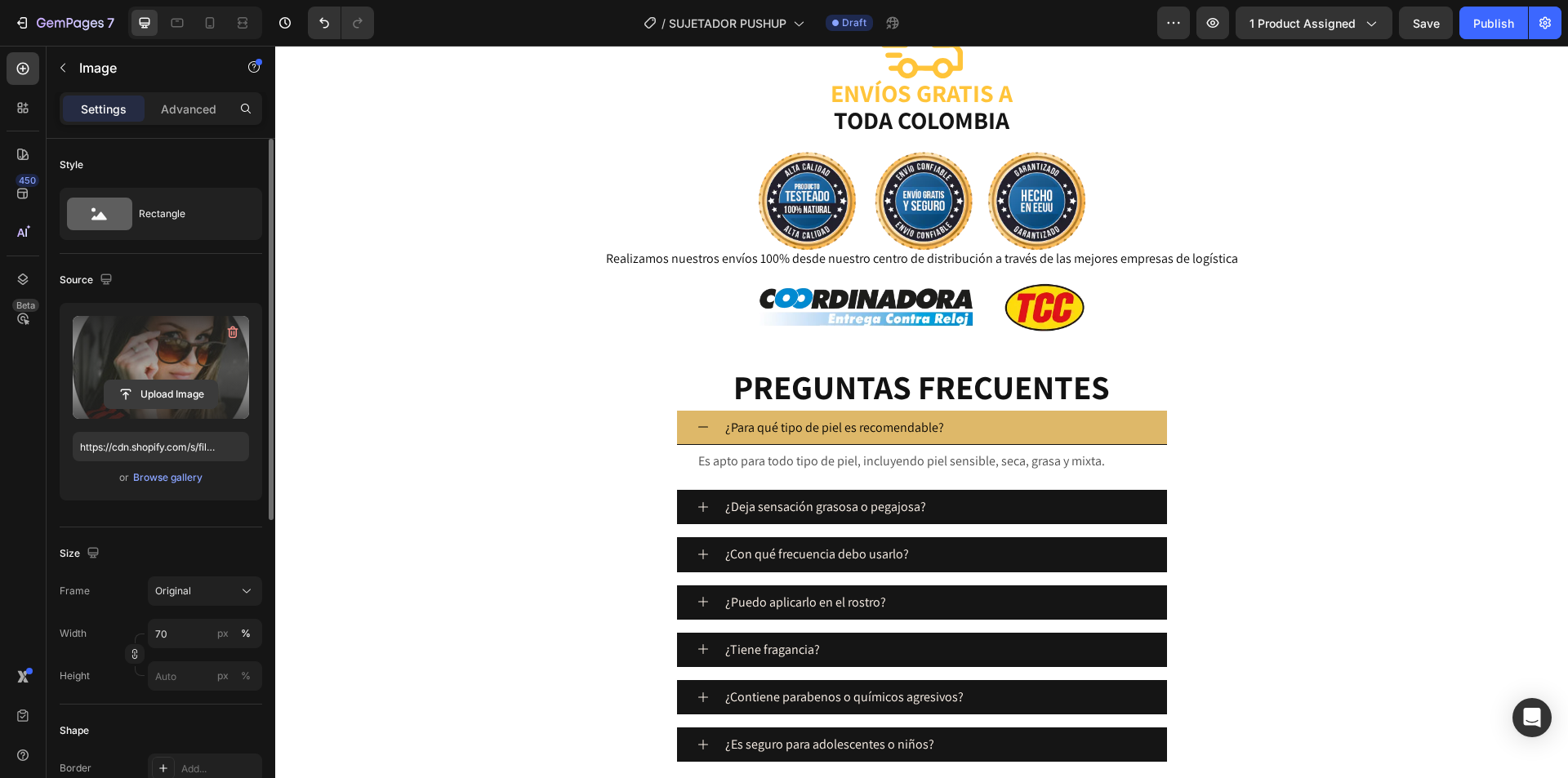 click 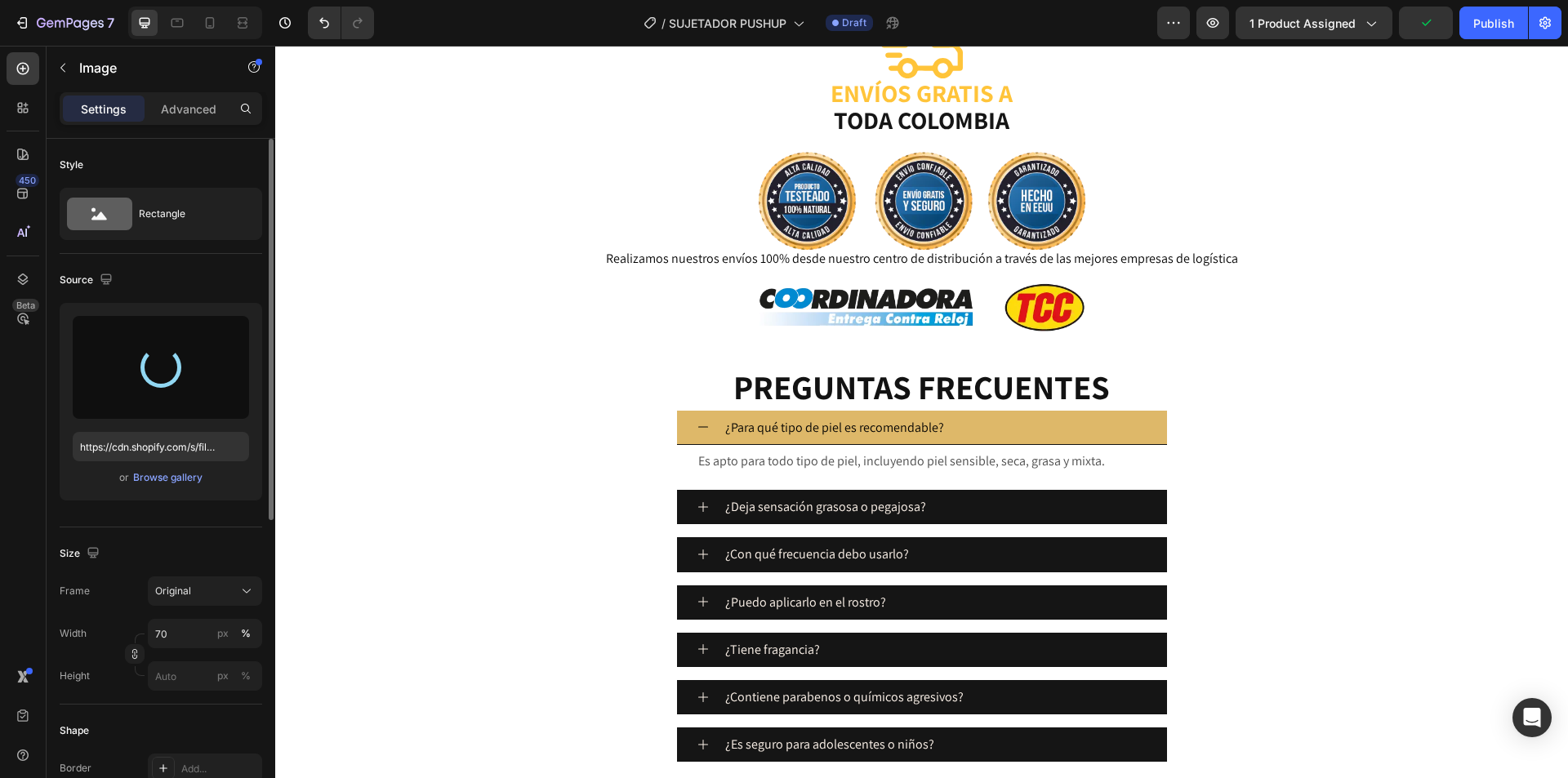 type on "https://cdn.shopify.com/s/files/1/0674/3484/0382/files/gempages_490663051666654355-9291cb4d-2f48-4d15-ad94-9957afe54400.jpg" 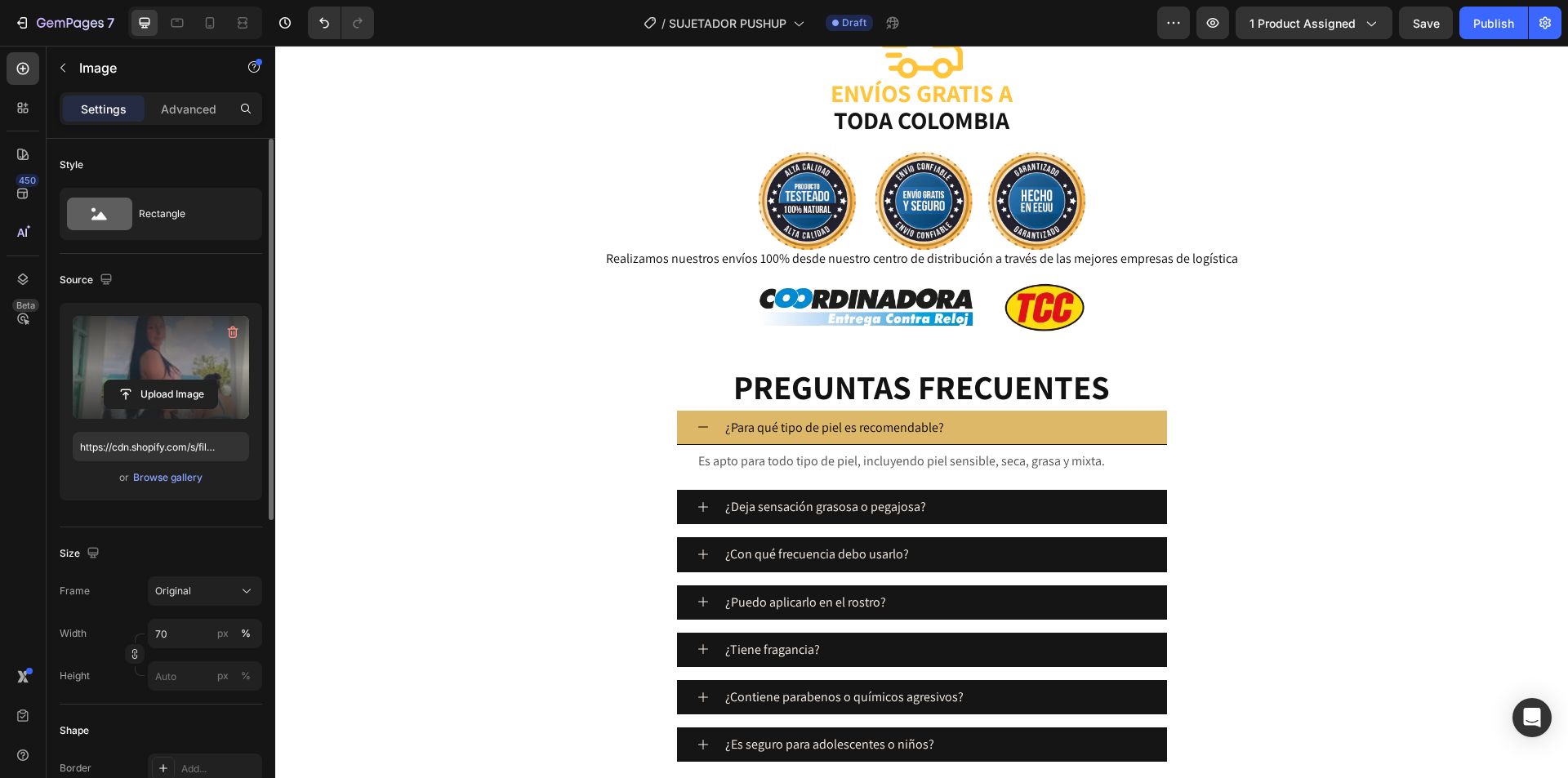 click 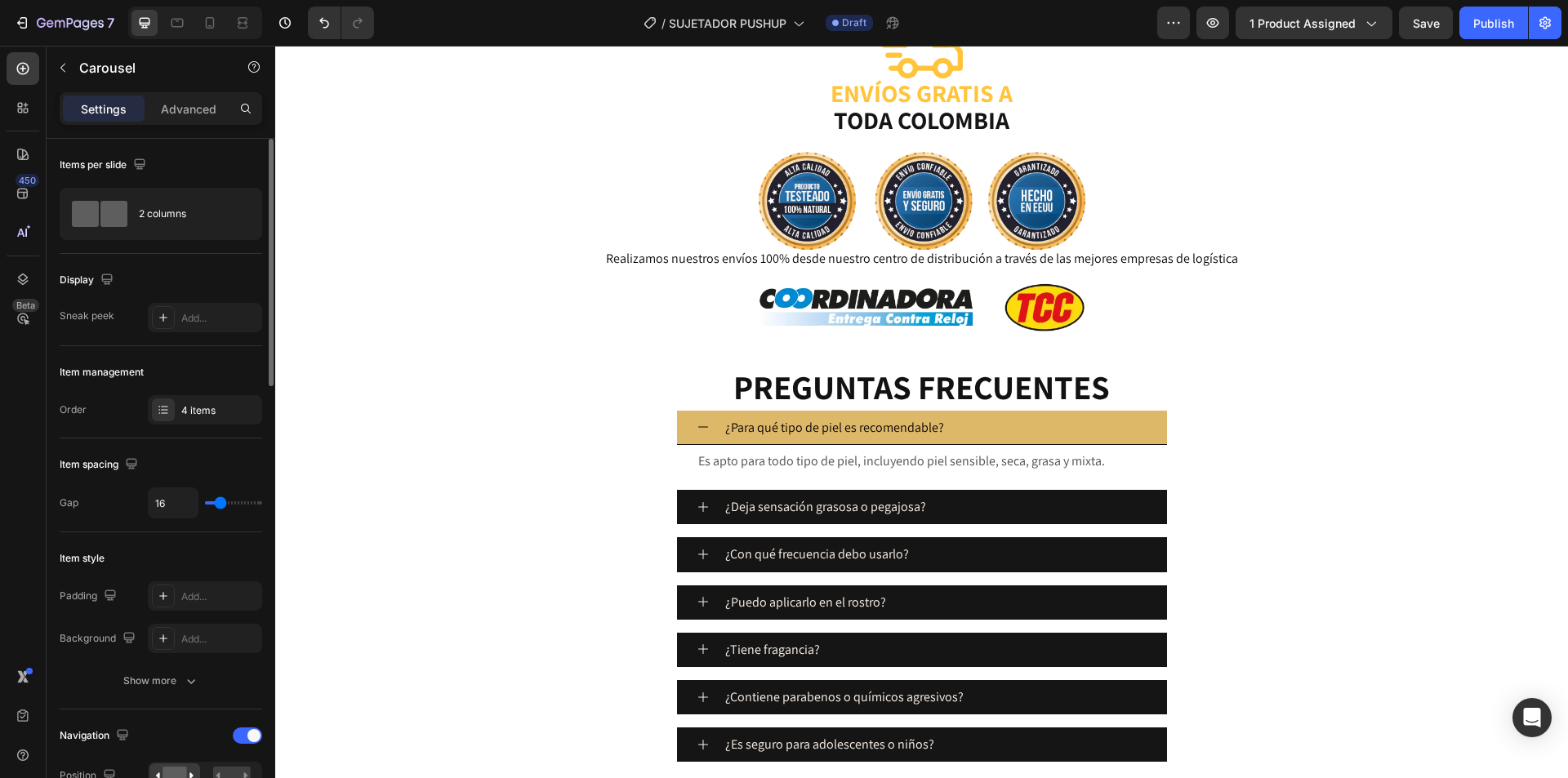 click 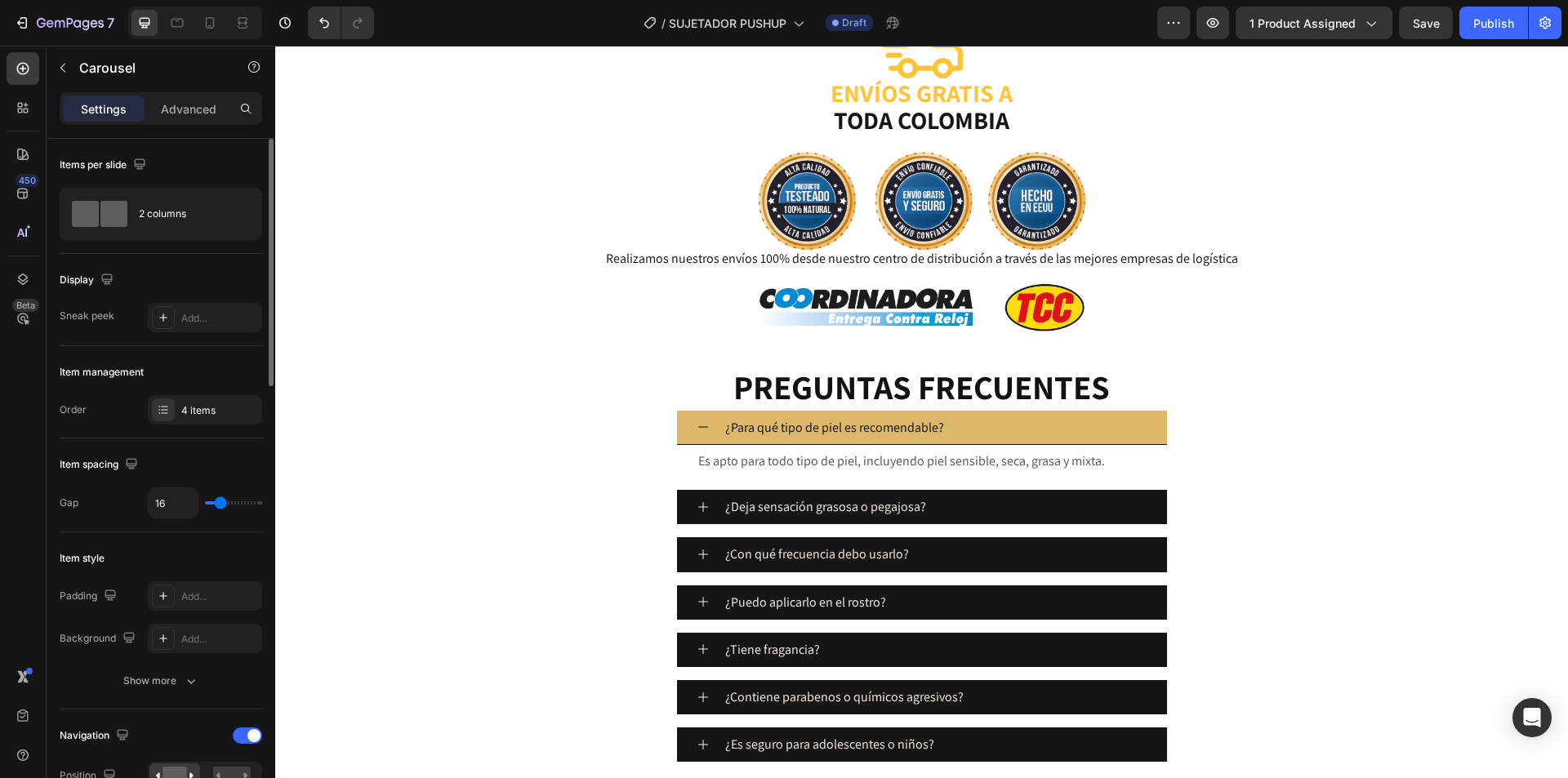 click at bounding box center (612, -198) 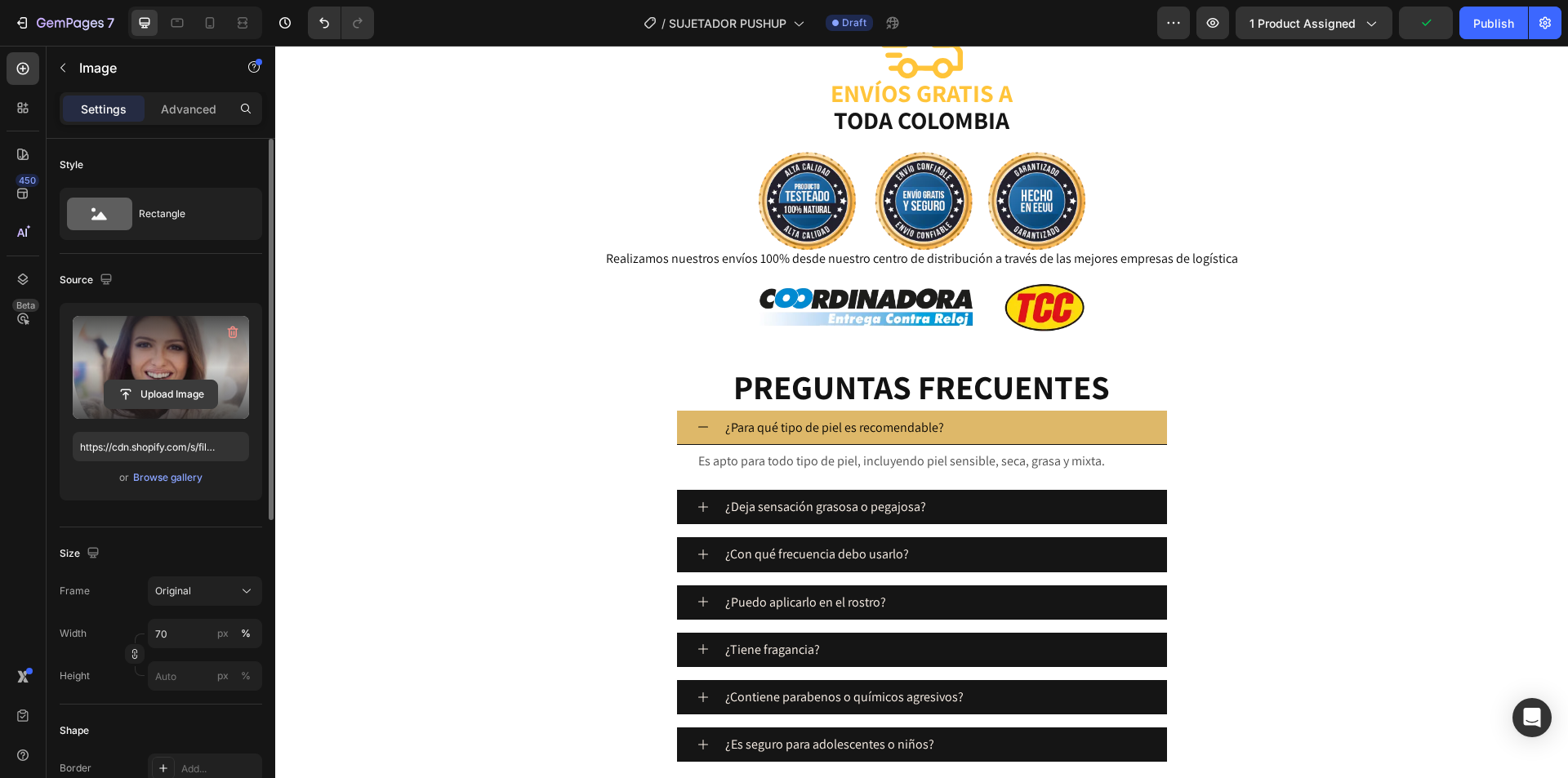 click 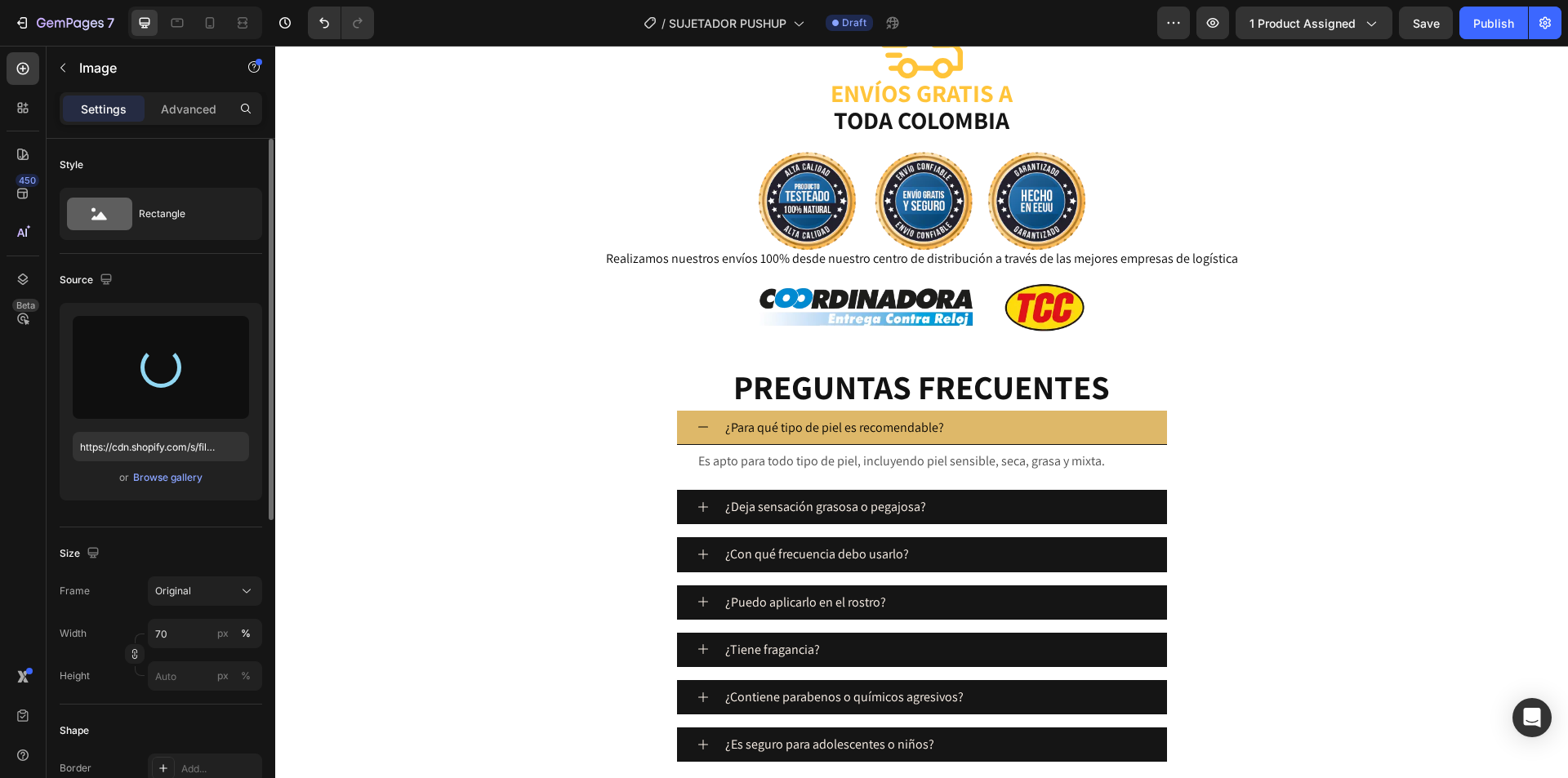 type on "https://cdn.shopify.com/s/files/1/0674/3484/0382/files/gempages_490663051666654355-f997e342-9bd8-456e-9c5a-6fafe925a2fa.jpg" 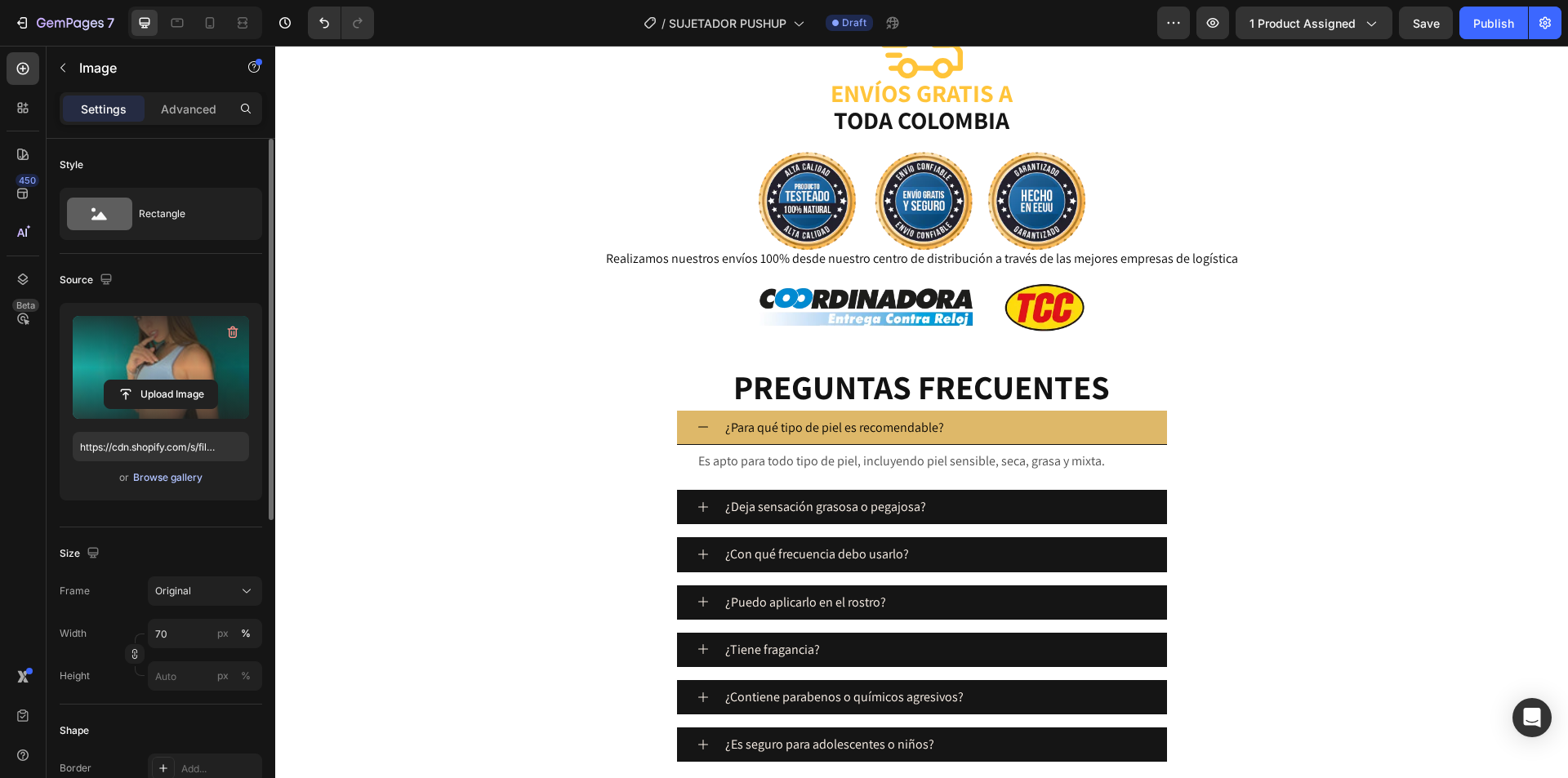 click on "Browse gallery" at bounding box center [167, 478] 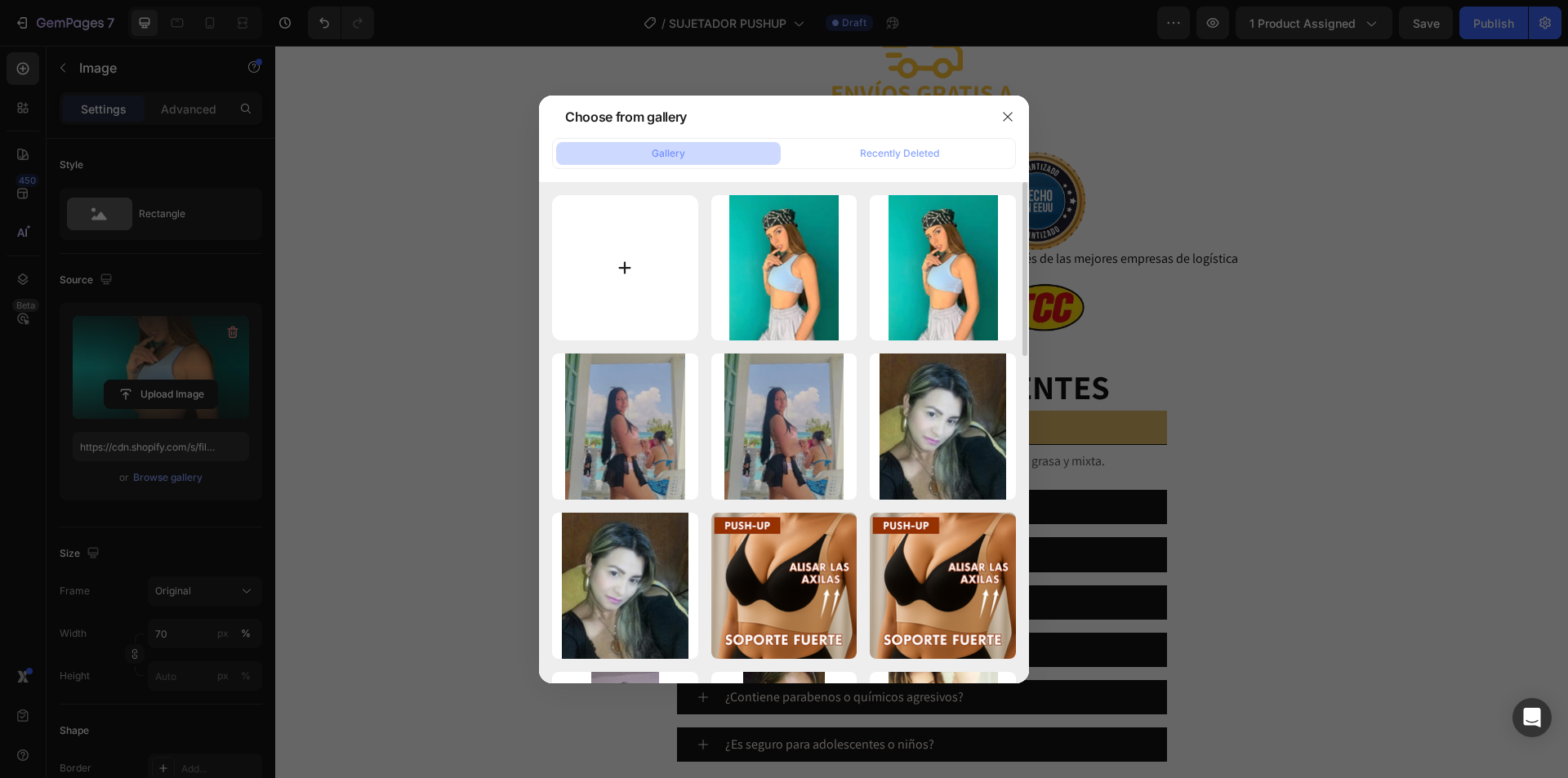 click at bounding box center (625, 268) 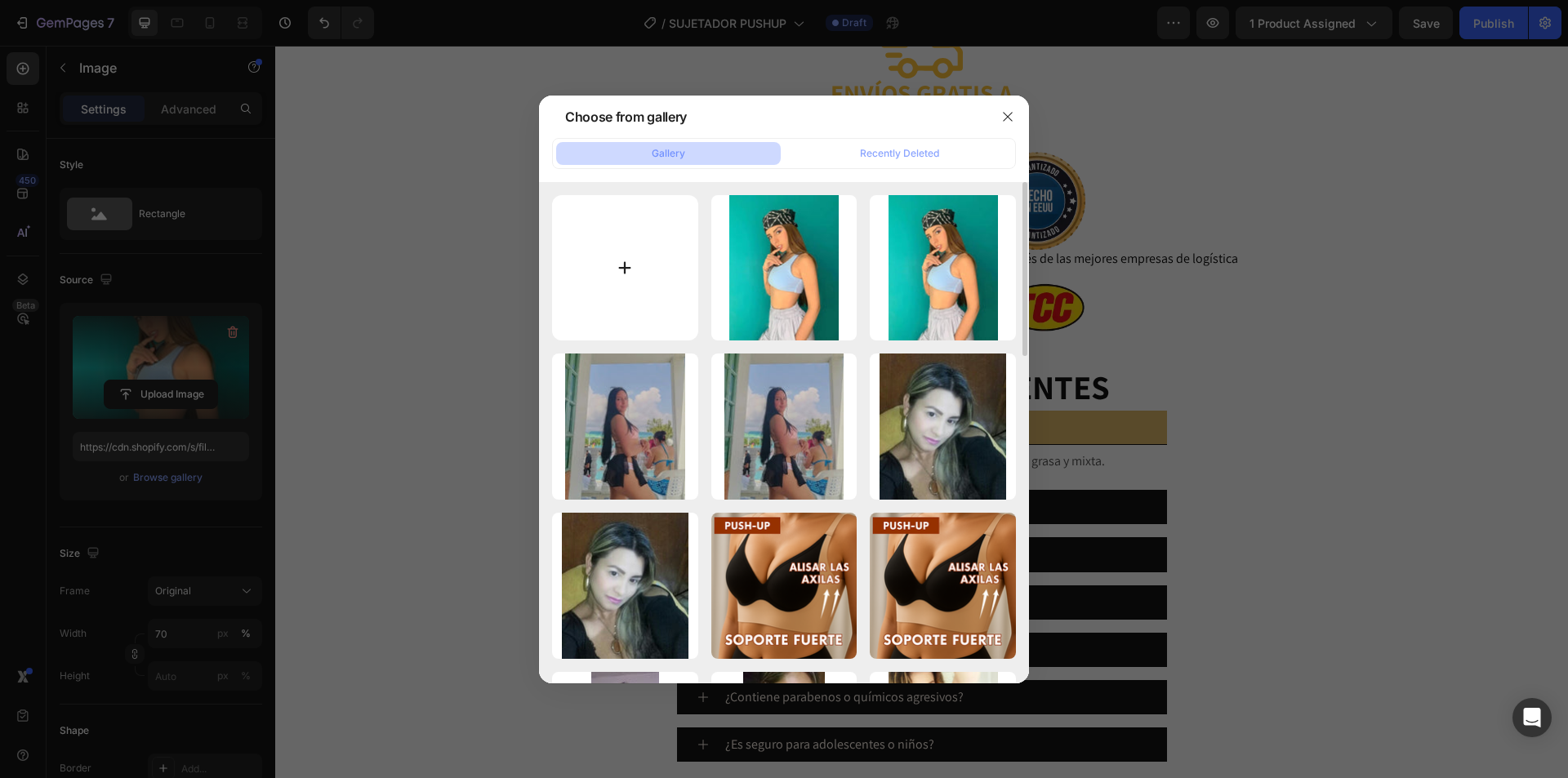 type on "C:\fakepath\mRwuUVn2ABKICdz-Y4NGIZC3OwC039f04UzFS33Tly3BoFNauCNGLZAcXOJ3gDoY.jpg" 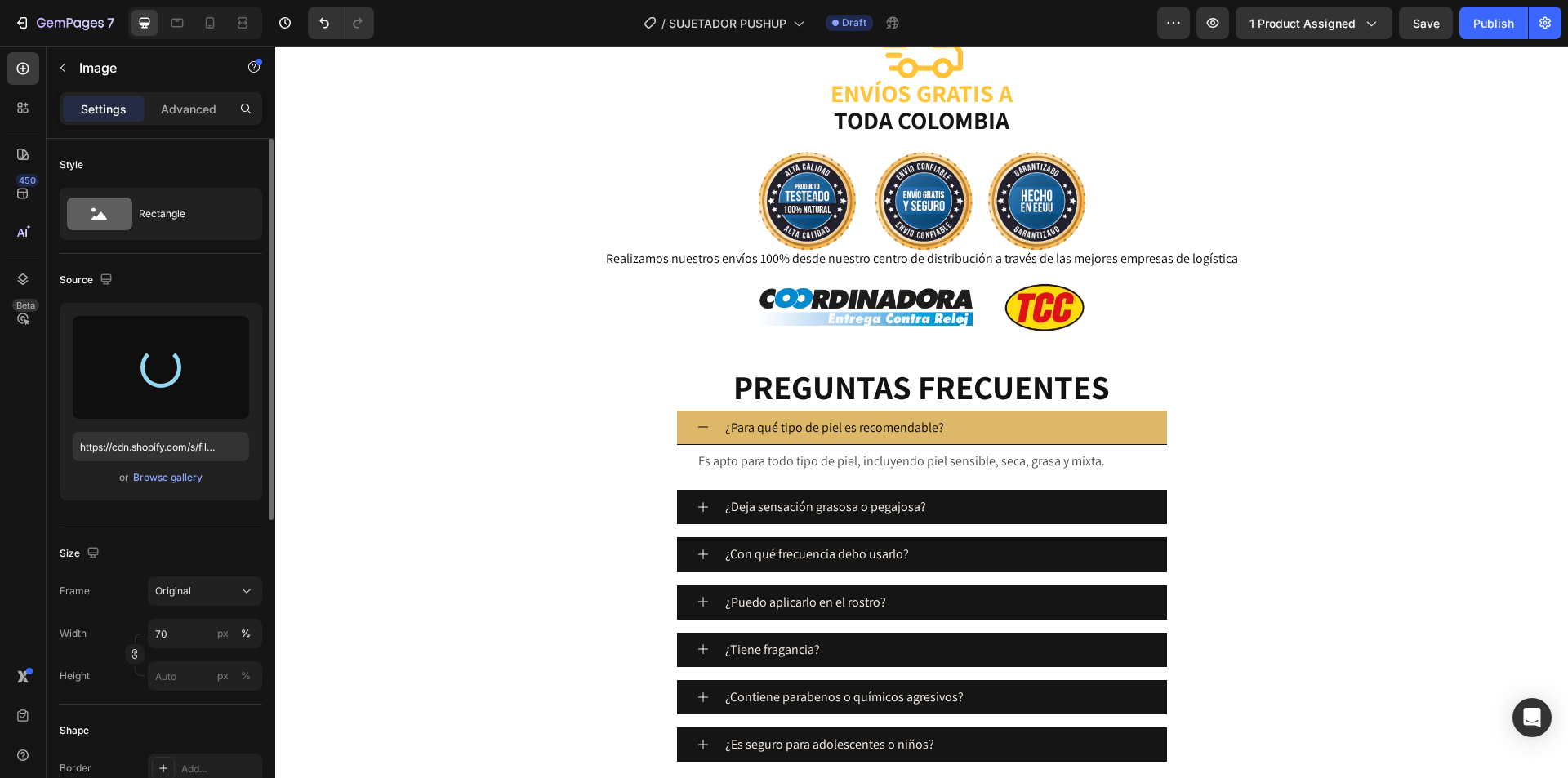 type on "https://cdn.shopify.com/s/files/1/0674/3484/0382/files/gempages_490663051666654355-d2be9e81-aa85-4566-b25f-eca0498576d3.jpg" 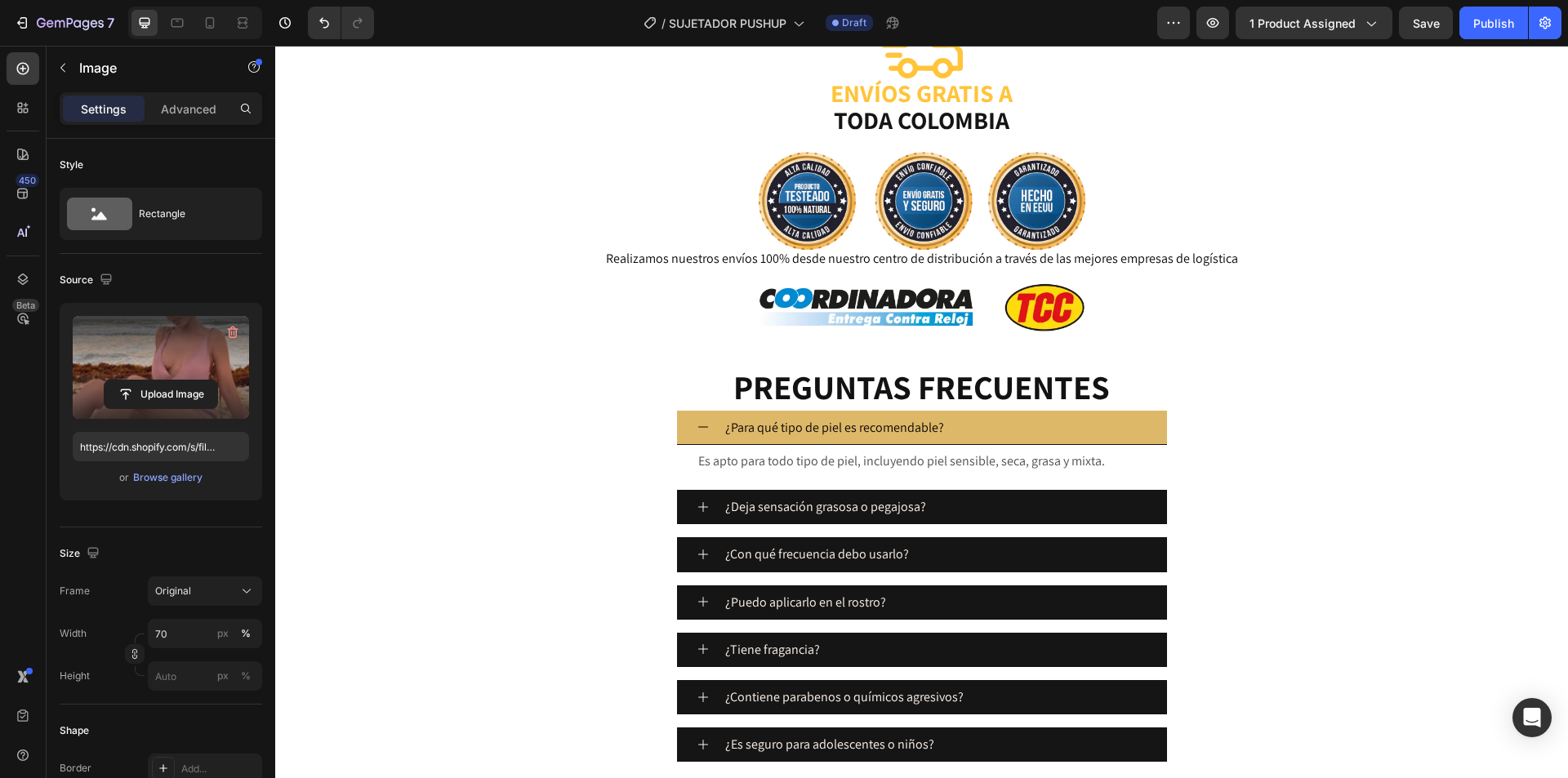 click at bounding box center [987, -198] 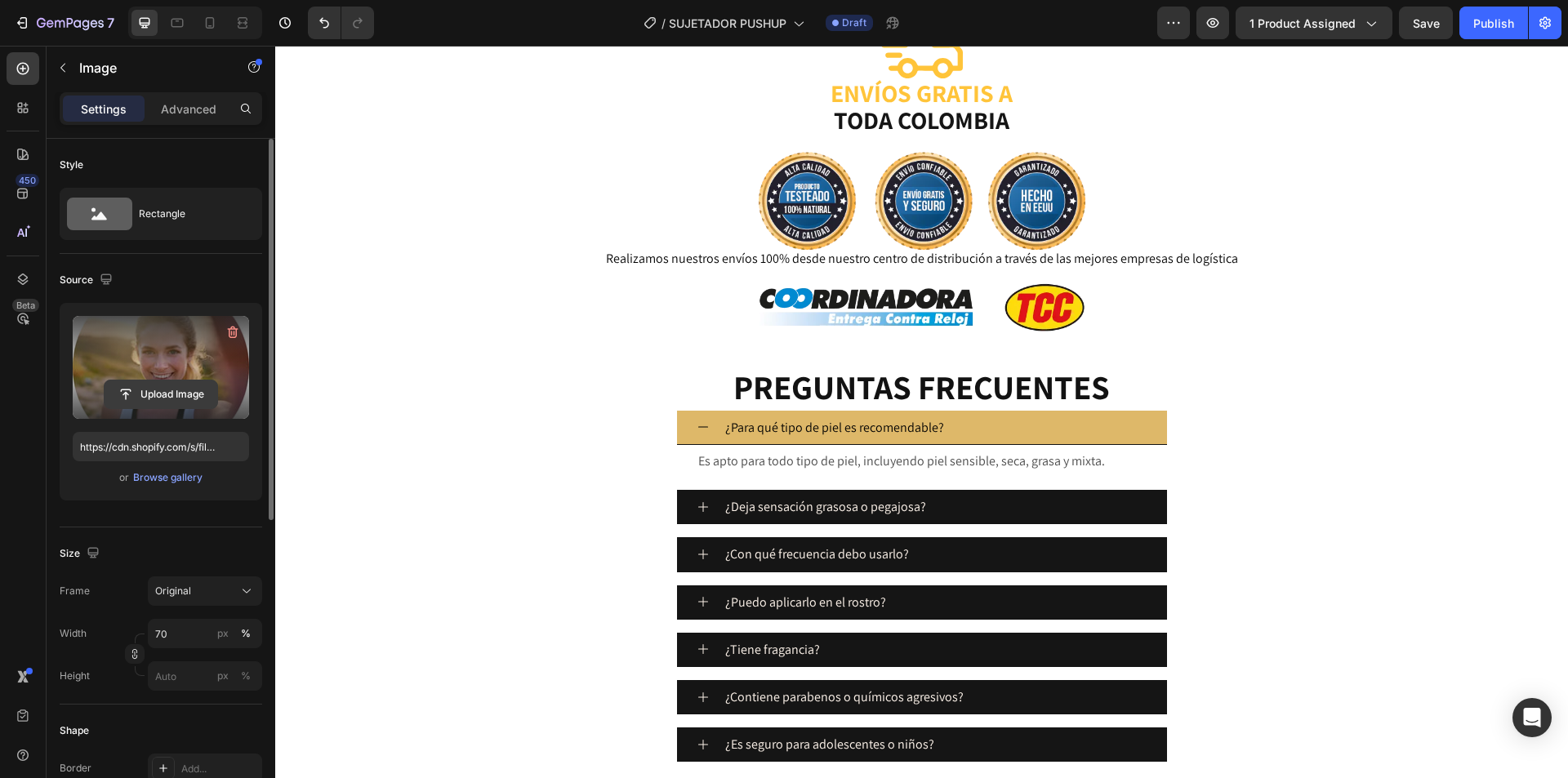 click 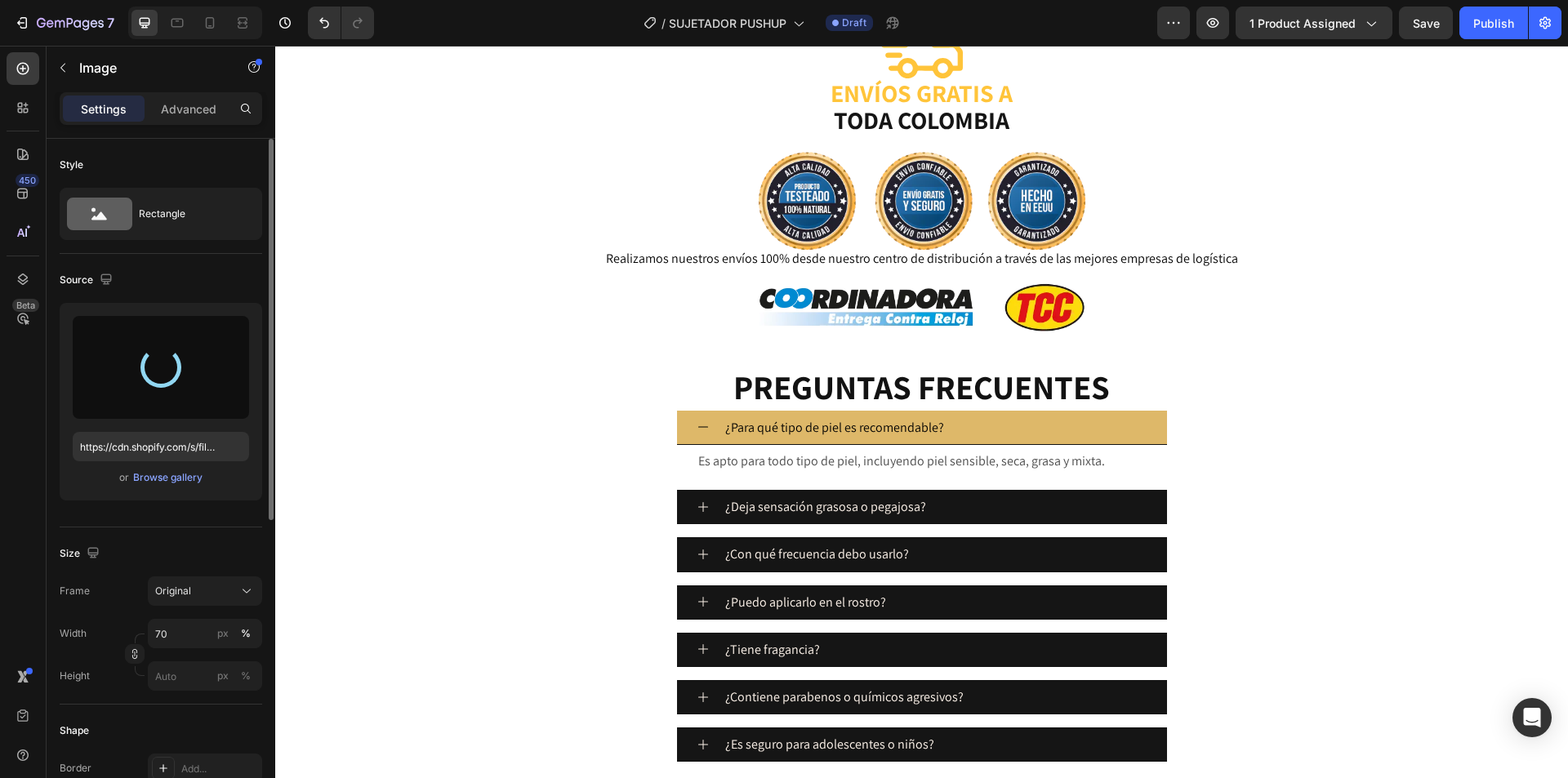 type on "https://cdn.shopify.com/s/files/1/0674/3484/0382/files/gempages_490663051666654355-f243c49b-35b2-4835-8949-c9d2e9af9653.jpg" 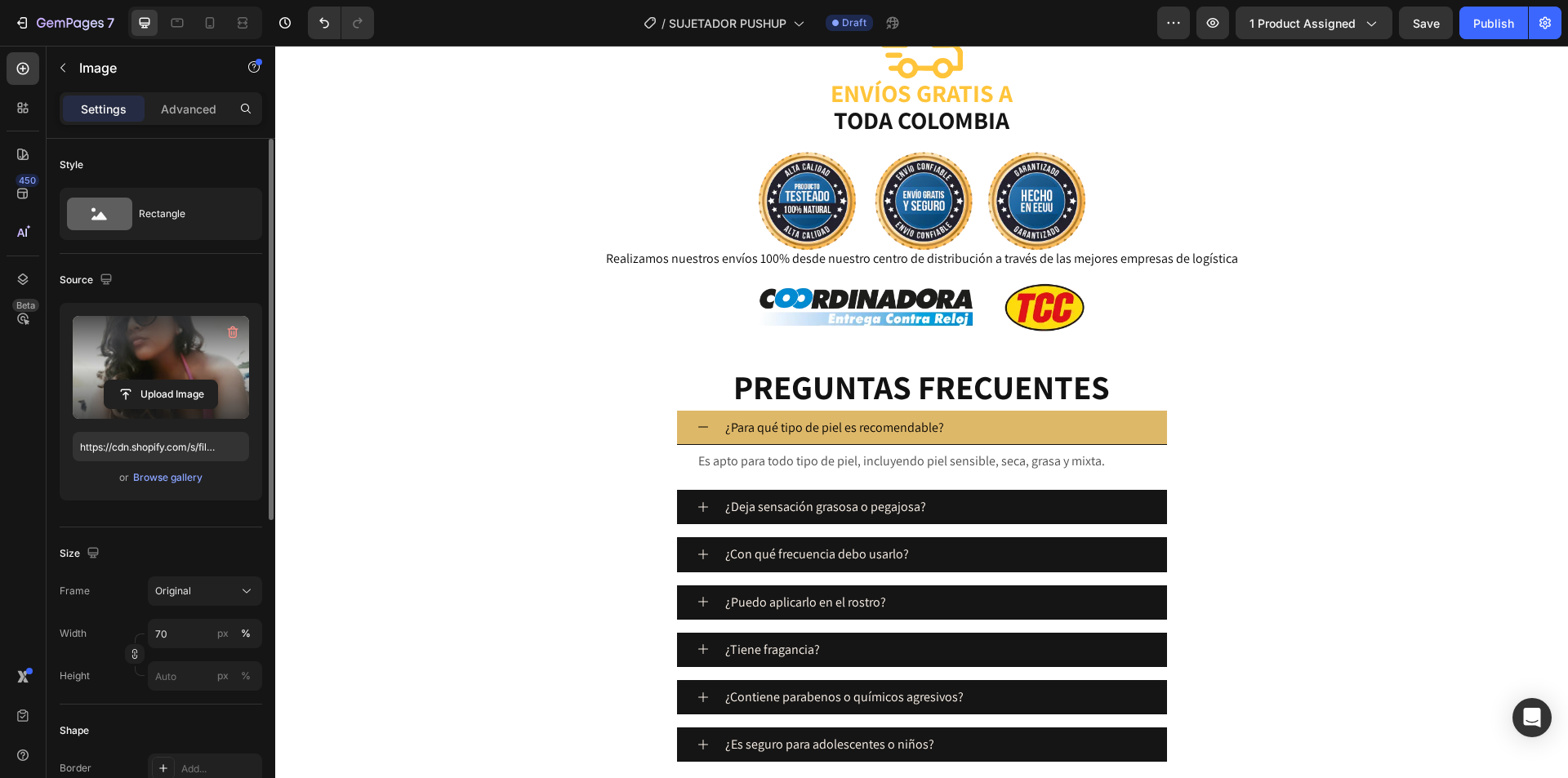 click on "Lo que dicen nuestros clientes: Heading Lo que dicen nuestros clientes: Heading
Image Icon Icon Icon Icon
Icon Icon List Juliana S. Cartagena, 40 años Text Block Row He probado muchas marcas, pero ninguna me da ese efecto natural y sexy como este. ¡Se nota que está diseñado con inteligencia! Text Block Compra Verificada Item List Row Row Row Image   0 Icon Icon Icon Icon
Icon Icon List Laura D Pereira, 27 años Text Block Row Pensé que todos los push up eran incómodos hasta que usé este. Me da forma, soporte y me olvido del dolor al final del día. Text Block Compra Verificada Item List Row Row Row Image Icon Icon Icon Icon
Icon Icon List Natalia F Manizales, 33 años Text Block Row Lo uso con blusas escotadas, camisas ajustadas, lo que sea. Siempre se ve bien y se siente mejor. Text Block Compra Verificada Item List Row Row Row Image Icon Icon Icon Icon
Icon Icon List Lina T  Text Block Row" at bounding box center [921, -222] 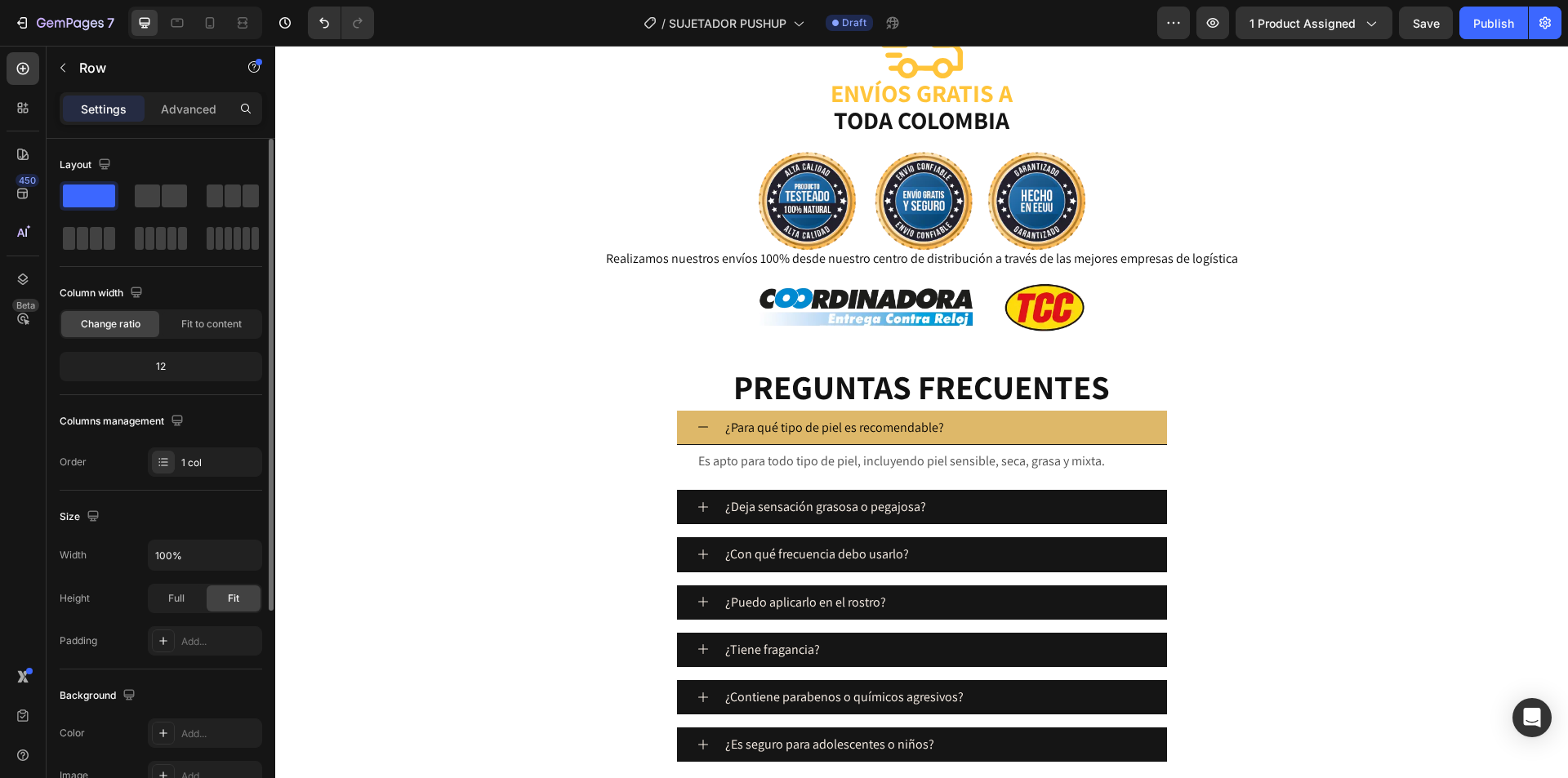 click 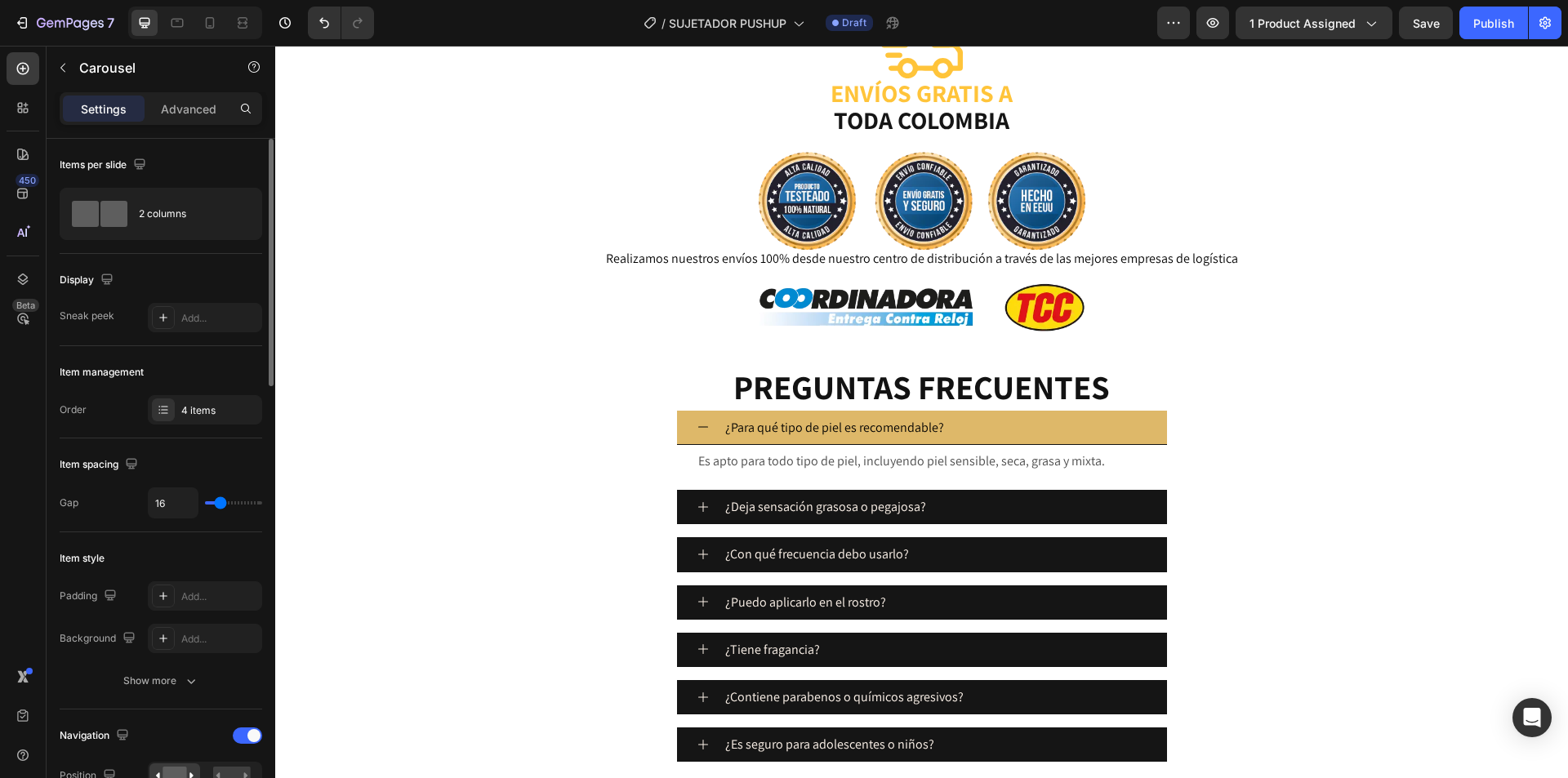 click 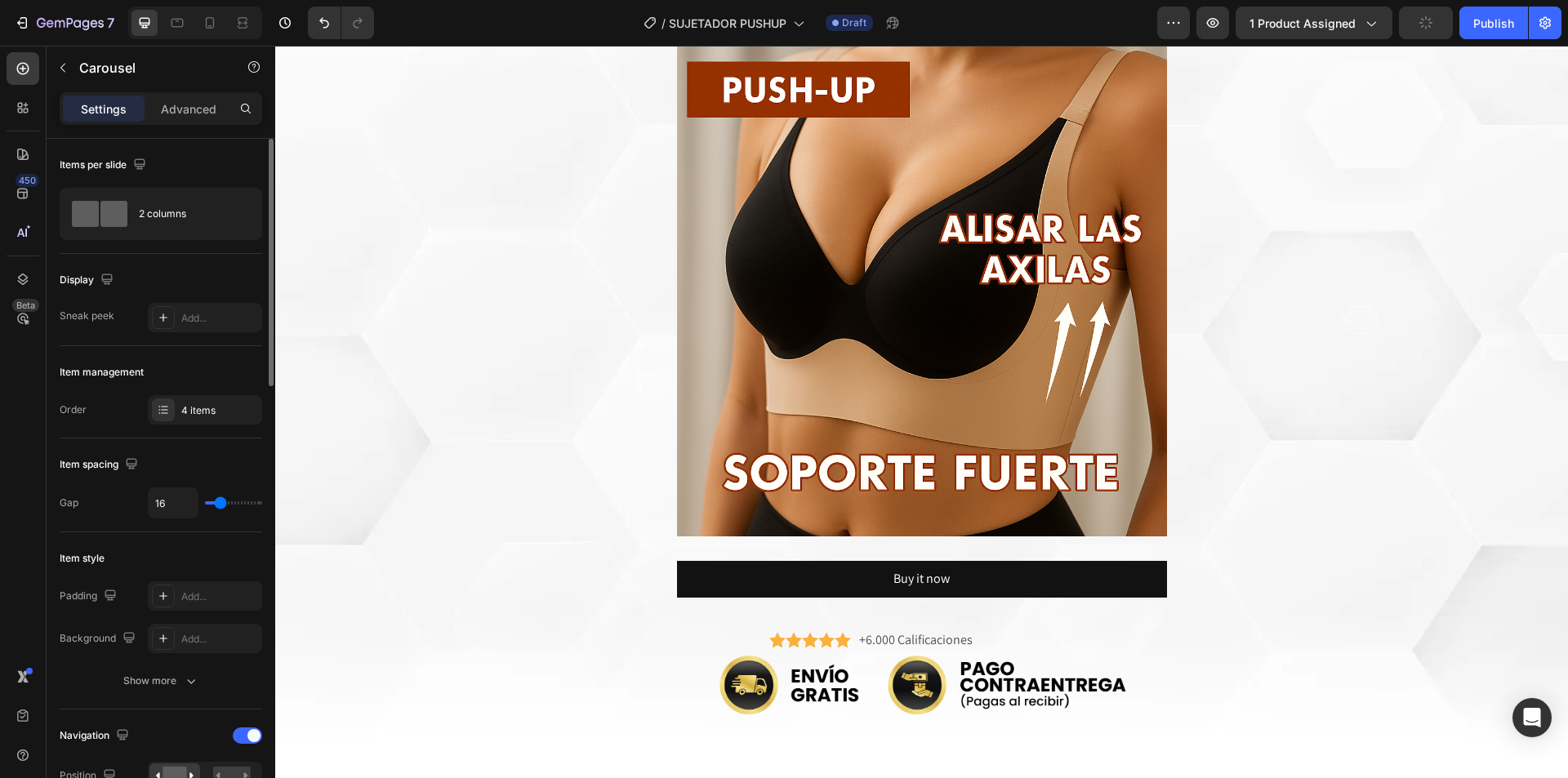 scroll, scrollTop: 1927, scrollLeft: 0, axis: vertical 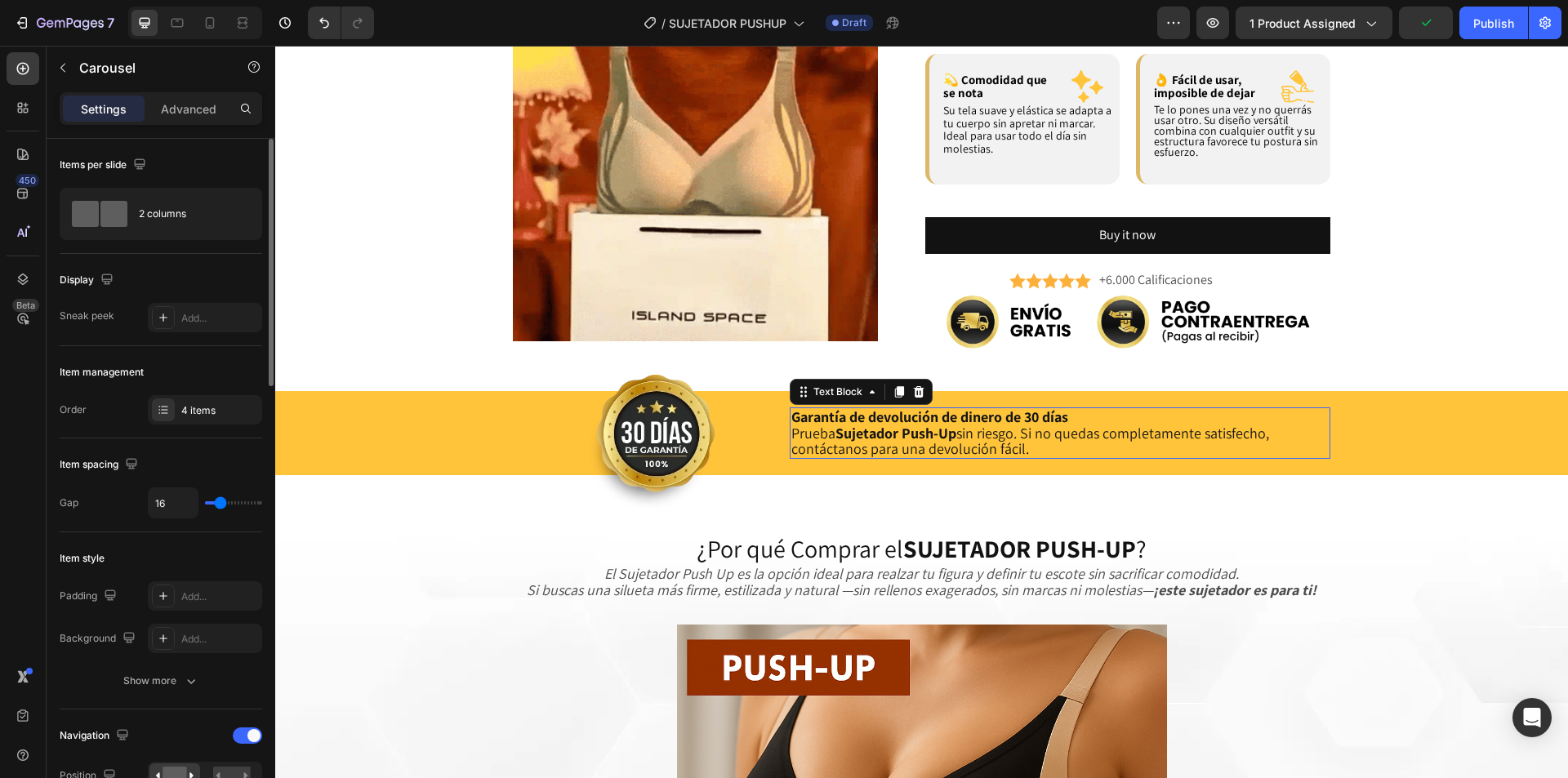 click on "Sujetador Push-Up" at bounding box center (896, 433) 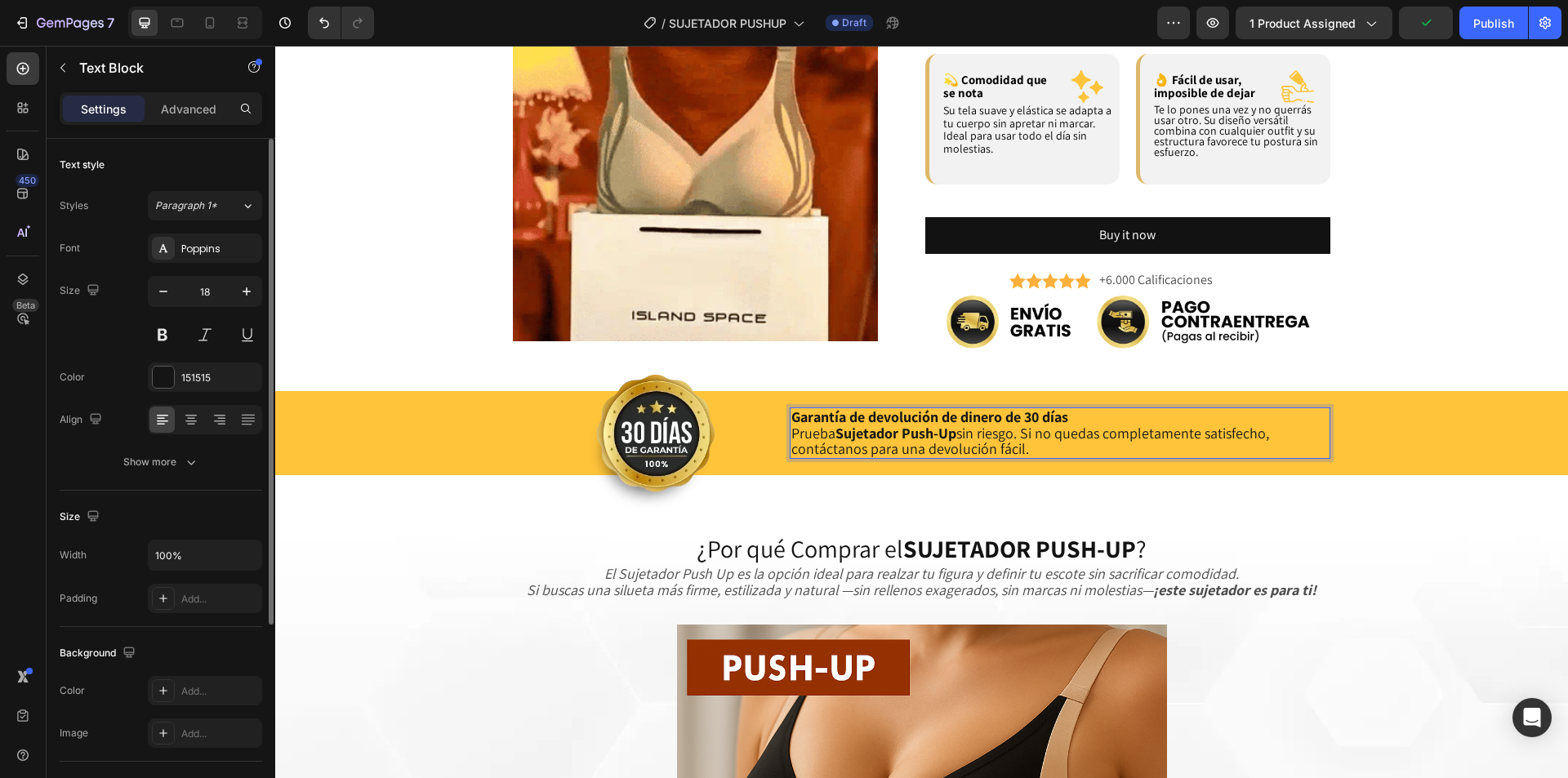 click on "Sujetador Push-Up" at bounding box center (896, 433) 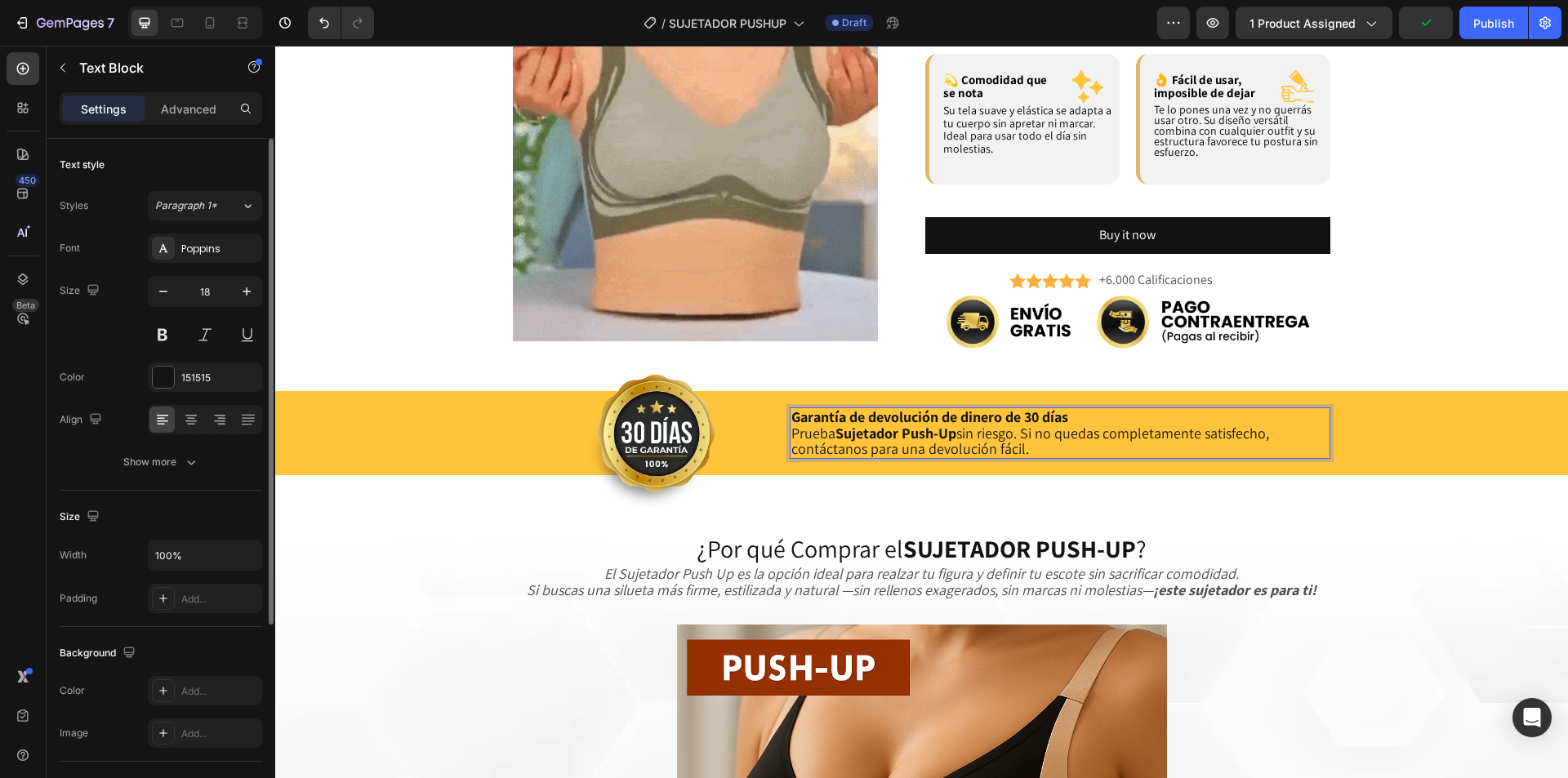 copy on "Garantía de devolución de dinero de 30 días Prueba  Sujetador Push-Up  sin riesgo. Si no quedas completamente satisfecho, contáctanos para una devolución fácil." 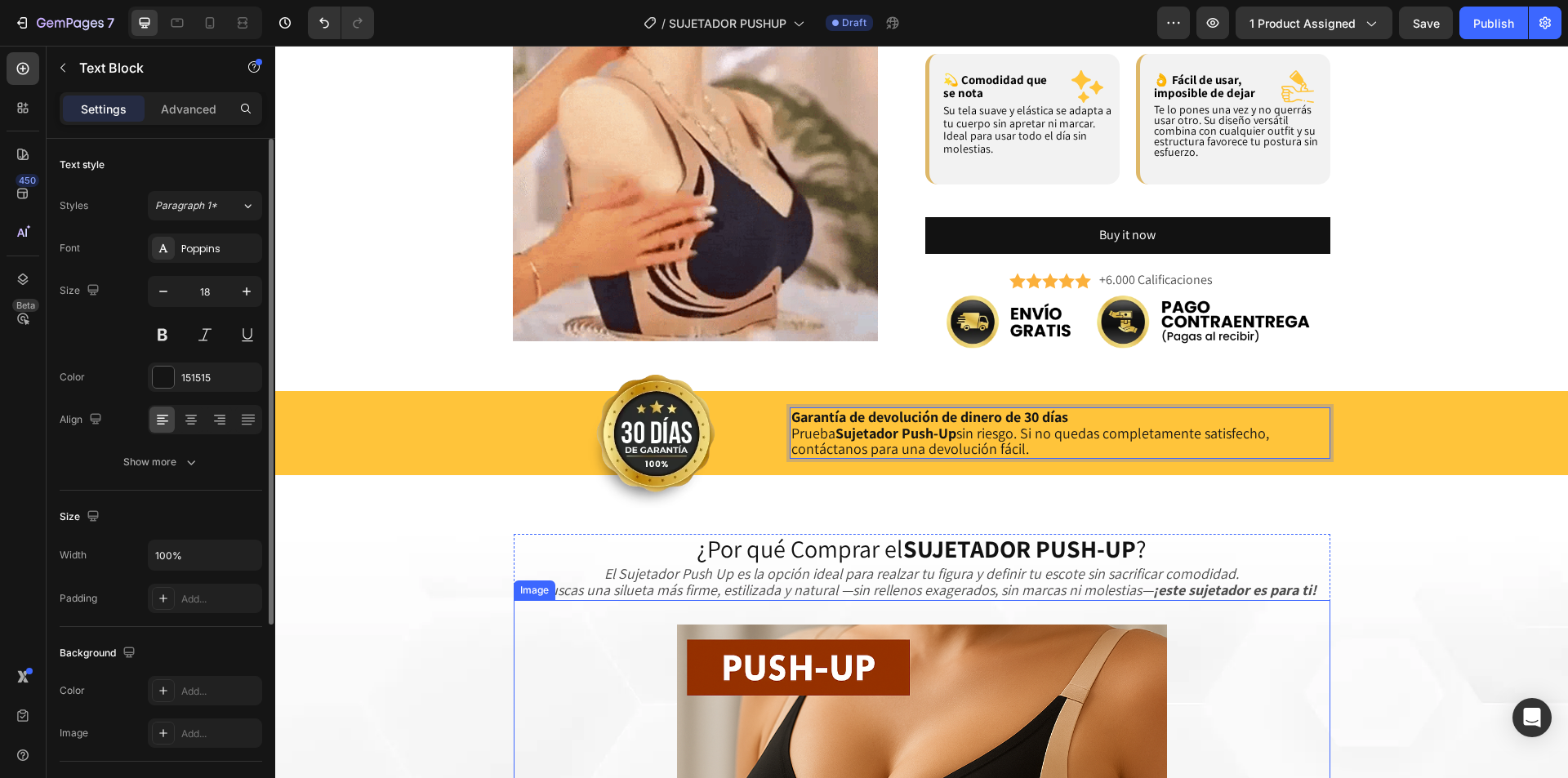 type on "16" 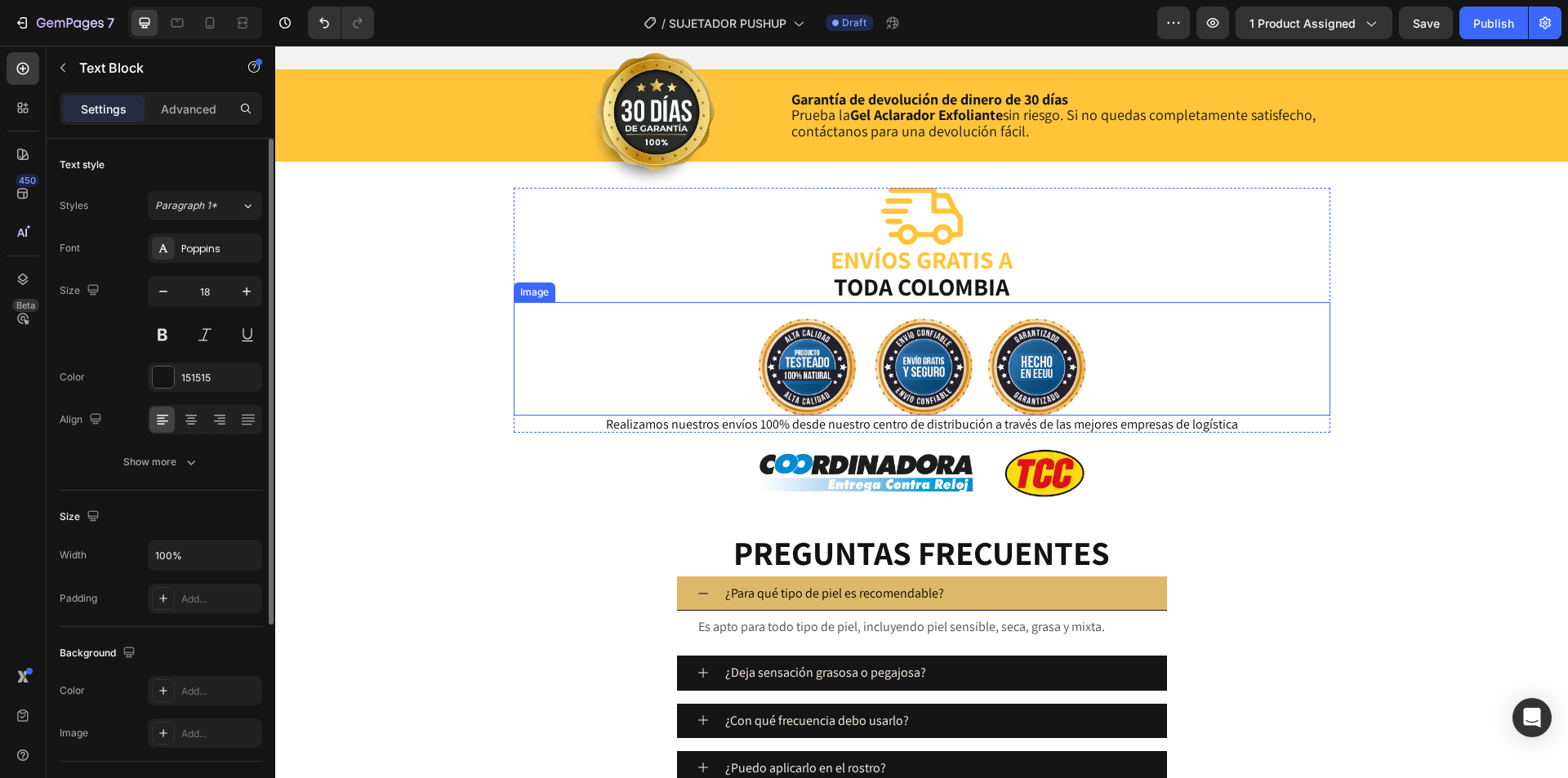 scroll, scrollTop: 4131, scrollLeft: 0, axis: vertical 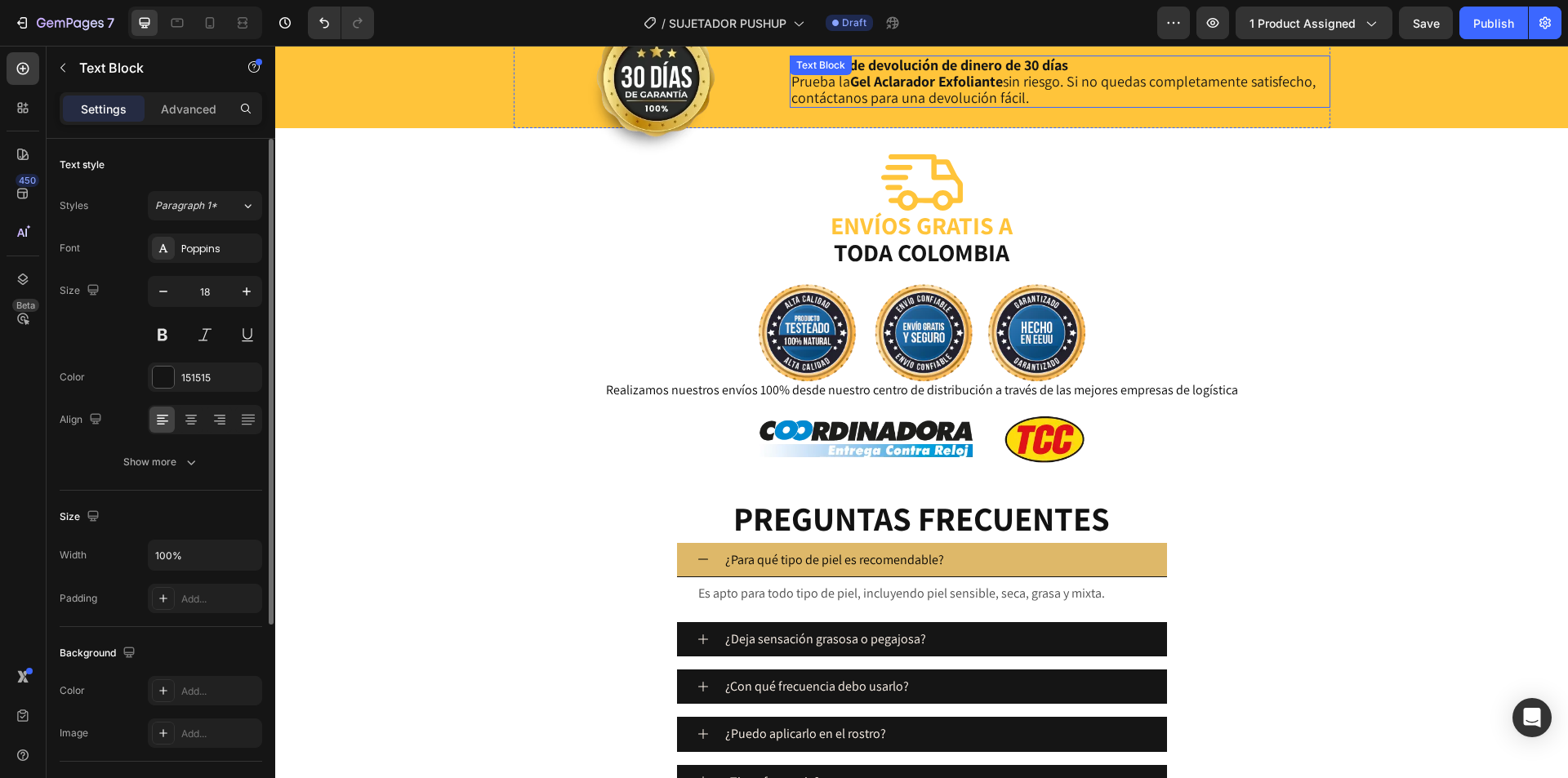click on "Gel Aclarador Exfoliante" at bounding box center (926, 81) 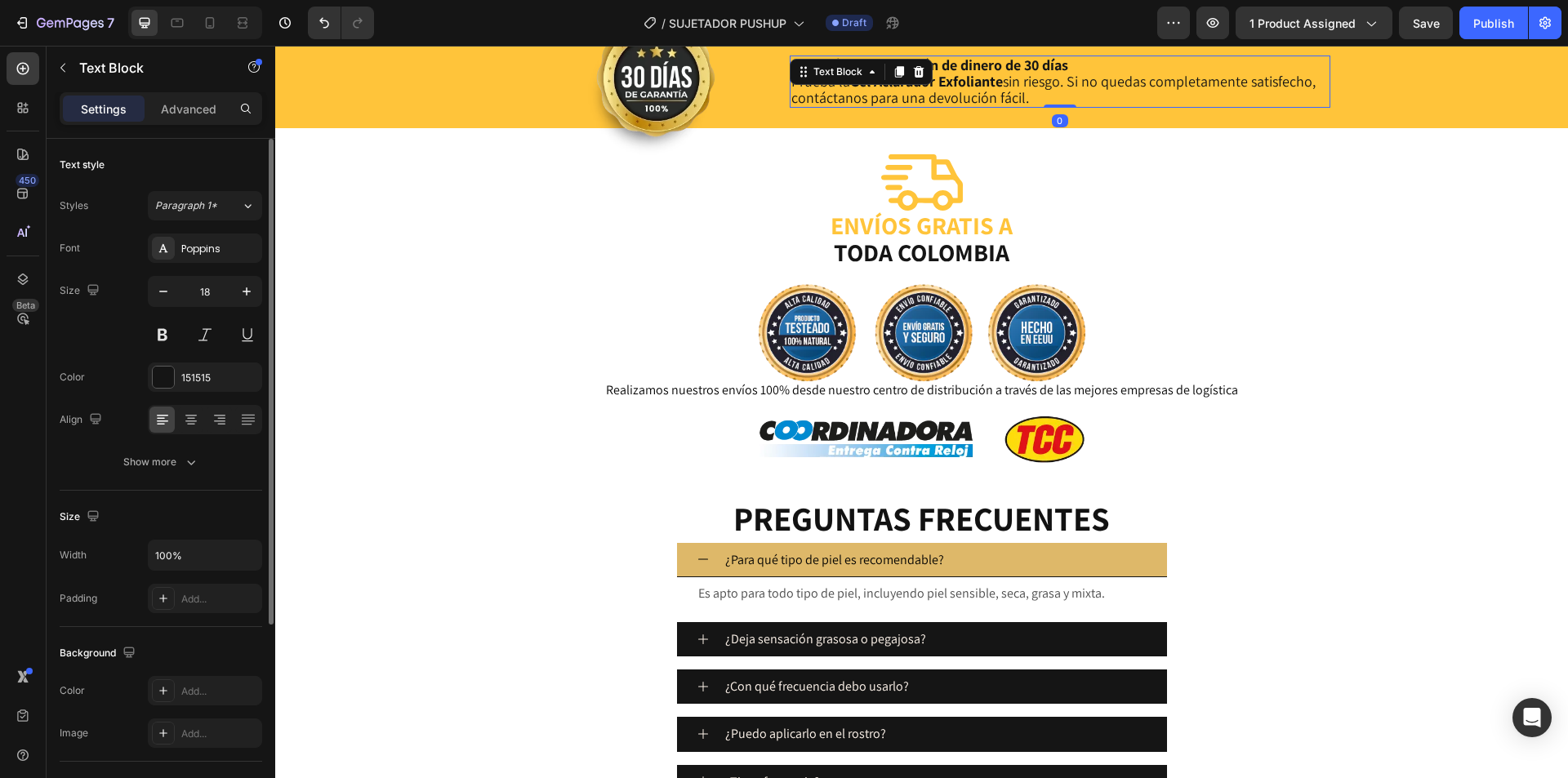 click on "Prueba la  Gel Aclarador Exfoliante  sin riesgo. Si no quedas completamente satisfecho, contáctanos para una devolución fácil." at bounding box center [1059, 90] 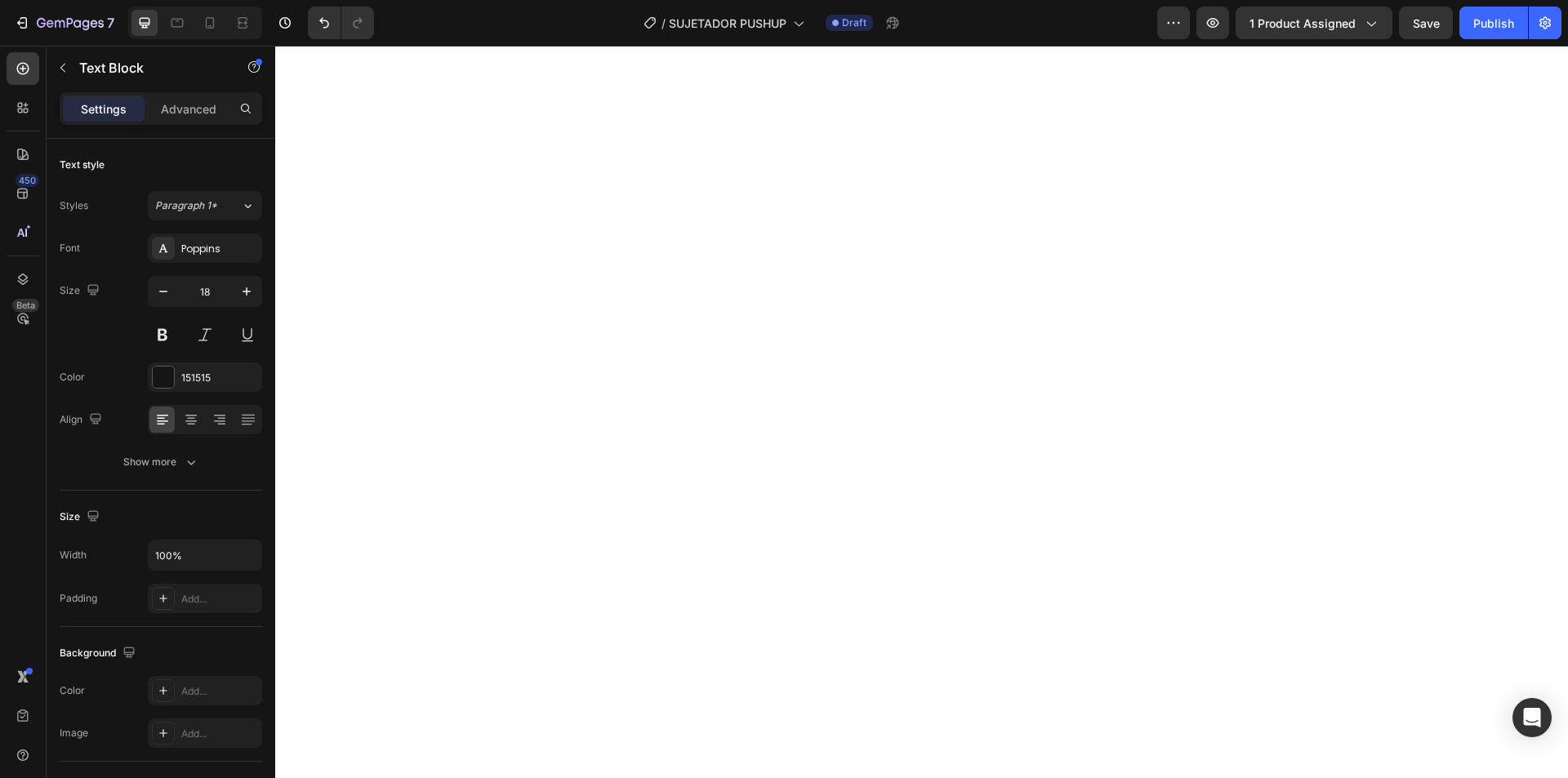 scroll, scrollTop: 0, scrollLeft: 0, axis: both 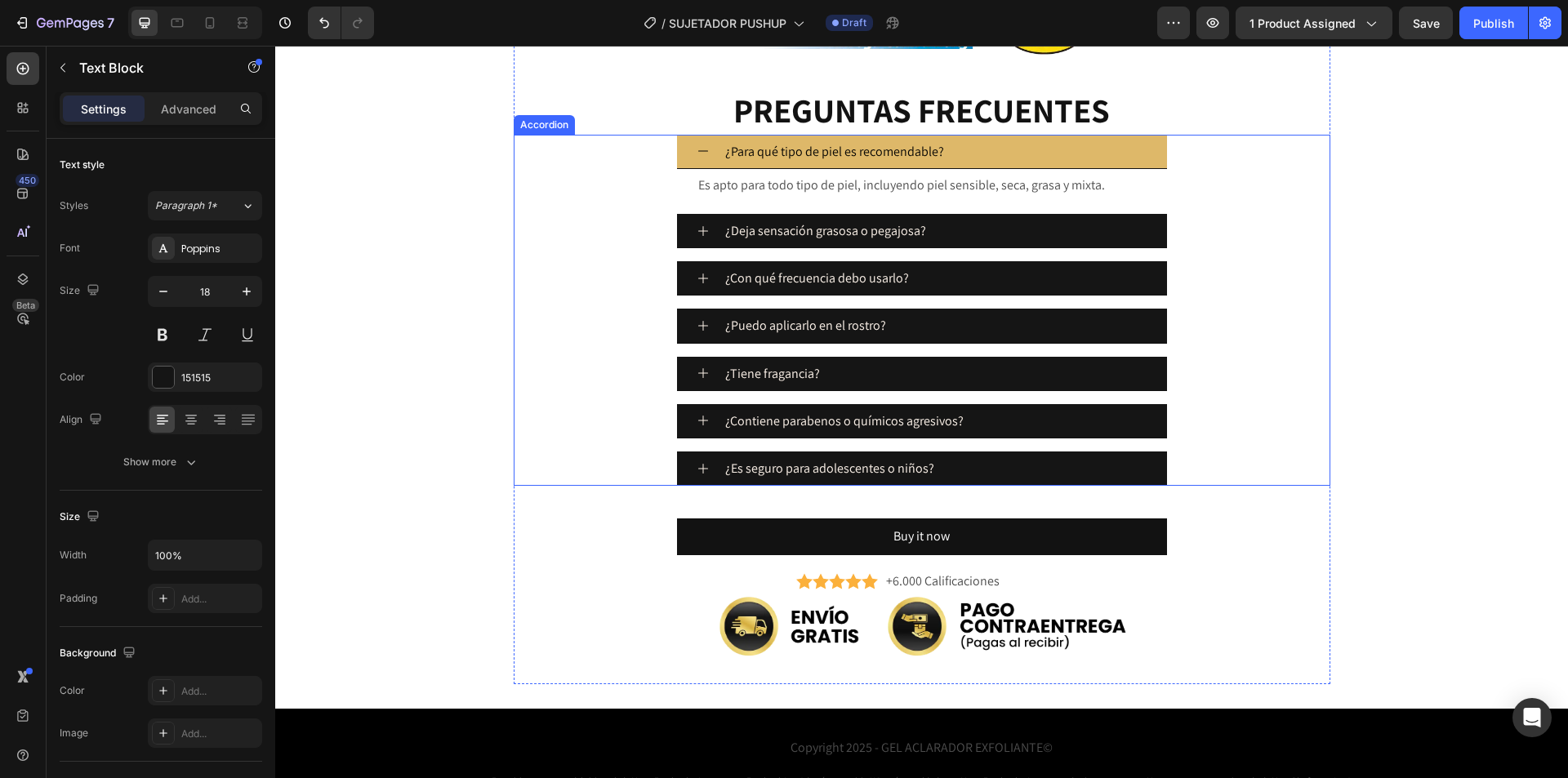 drag, startPoint x: 835, startPoint y: 158, endPoint x: 825, endPoint y: 162, distance: 10.77033 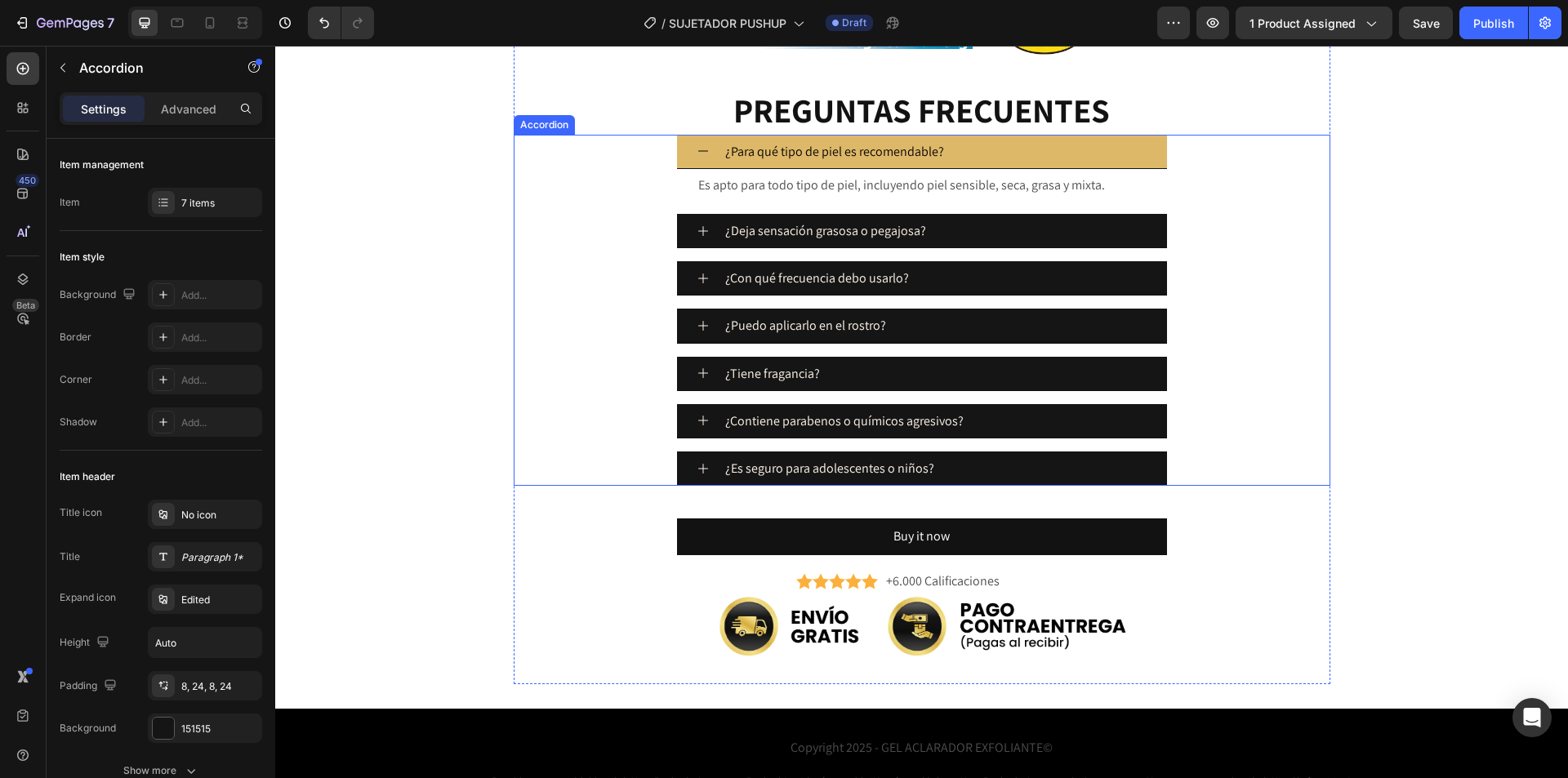 click on "¿Para qué tipo de piel es recomendable?" at bounding box center (835, 151) 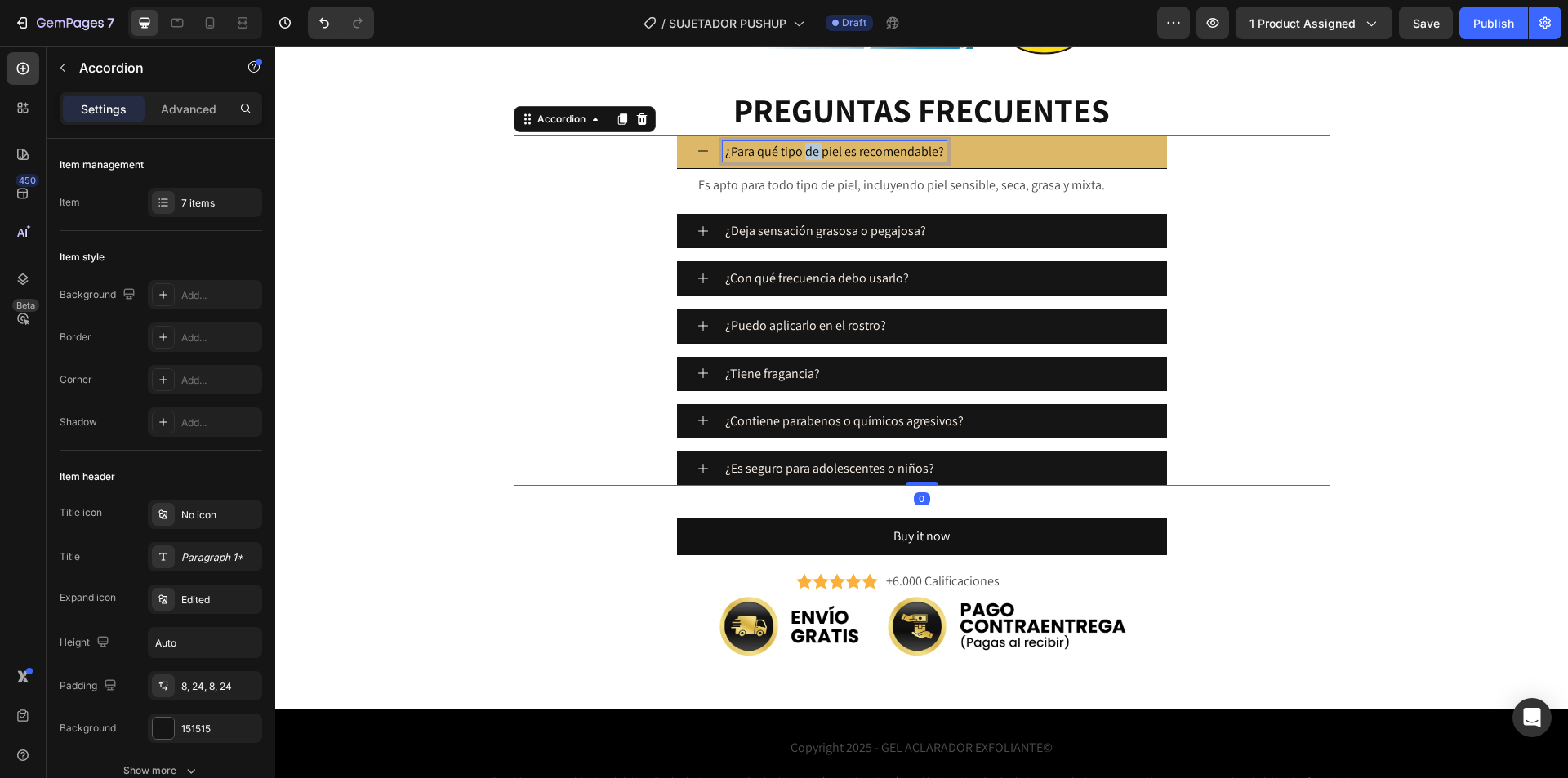click on "¿Para qué tipo de piel es recomendable?" at bounding box center (835, 151) 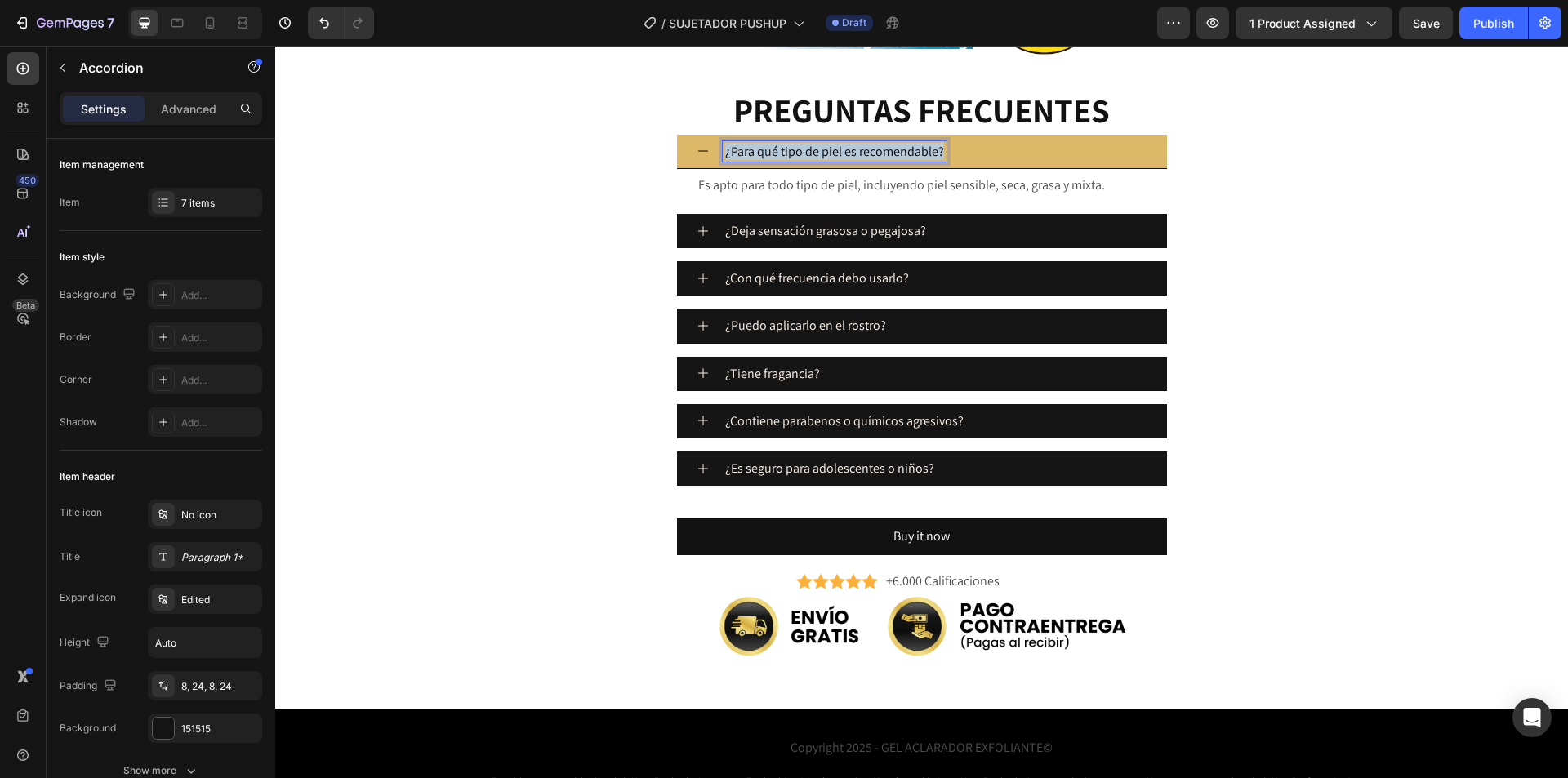 click on "¿Para qué tipo de piel es recomendable?" at bounding box center (835, 151) 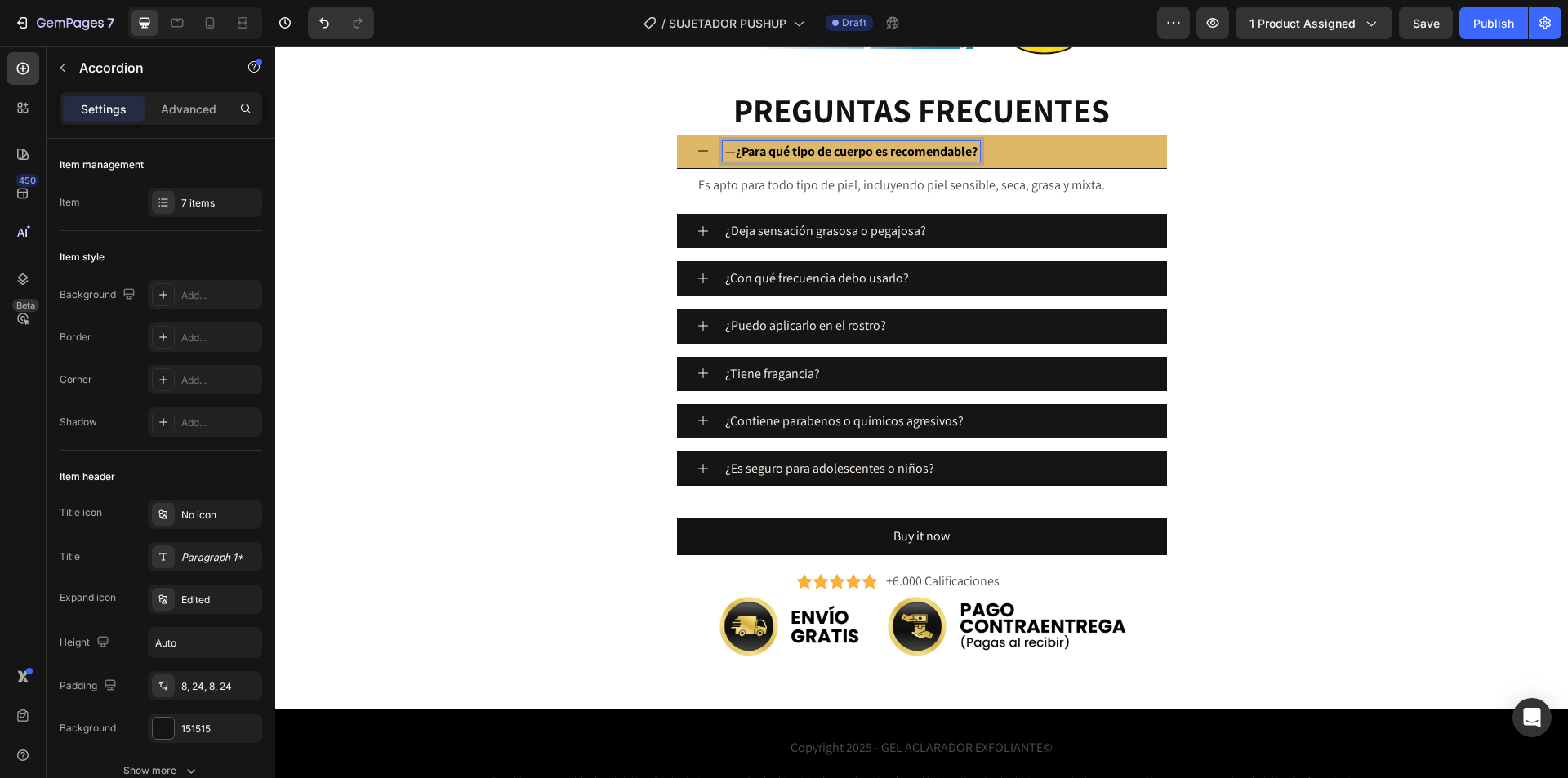 click on "¿Para qué tipo de cuerpo es recomendable?" at bounding box center [857, 151] 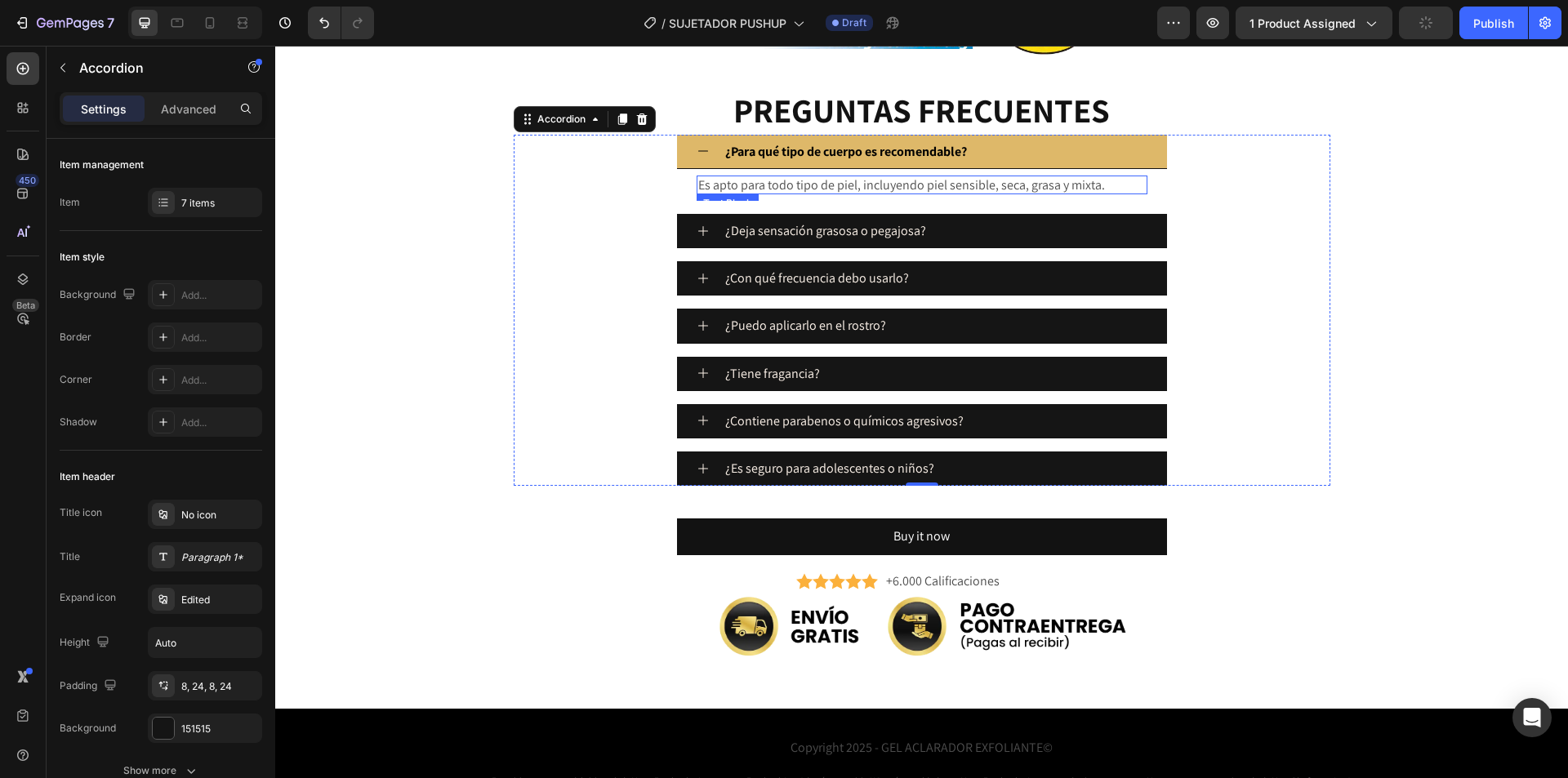 drag, startPoint x: 706, startPoint y: 209, endPoint x: 748, endPoint y: 203, distance: 42.42641 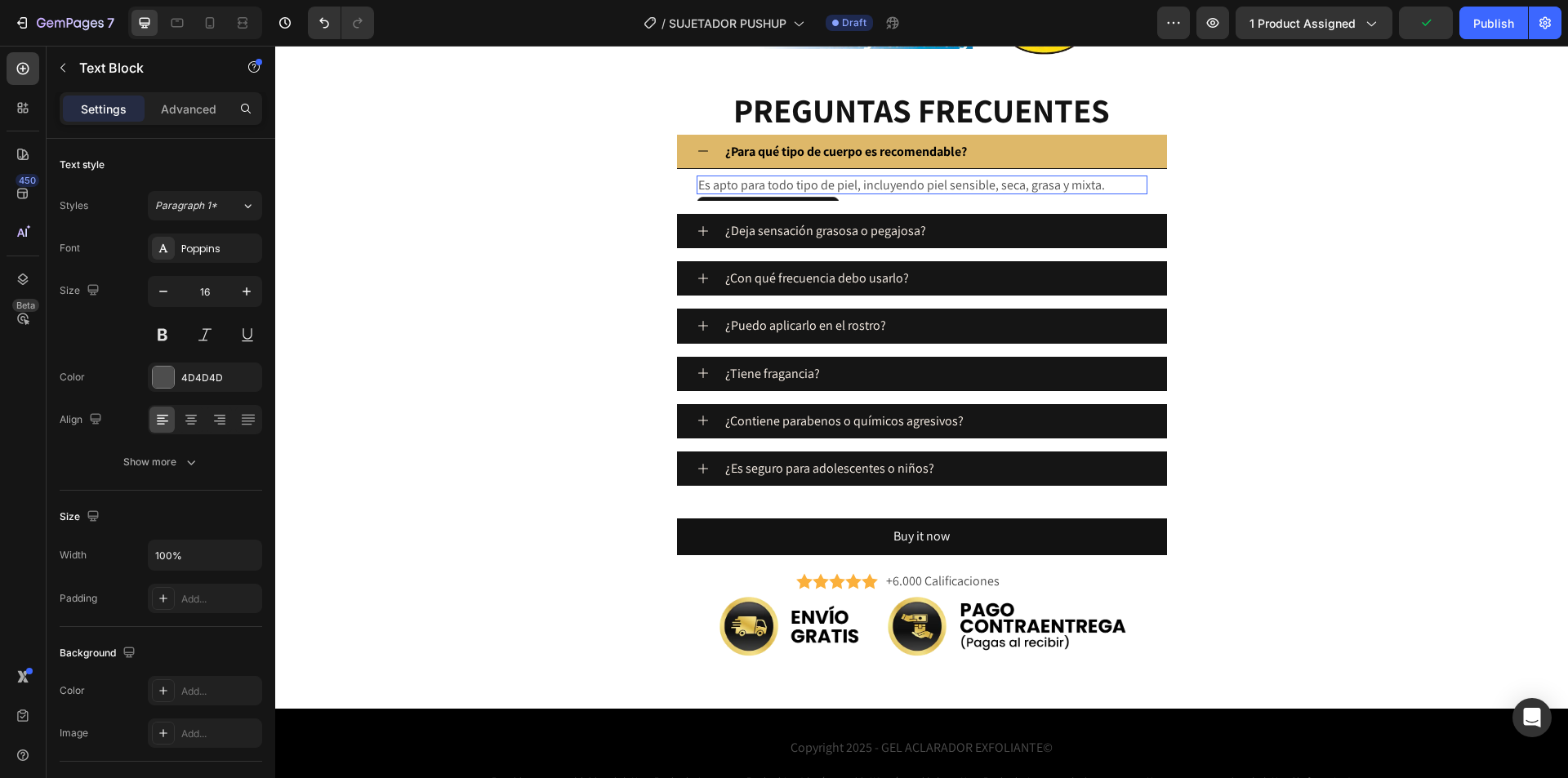 click on "Es apto para todo tipo de piel, incluyendo piel sensible, seca, grasa y mixta." at bounding box center [922, 184] 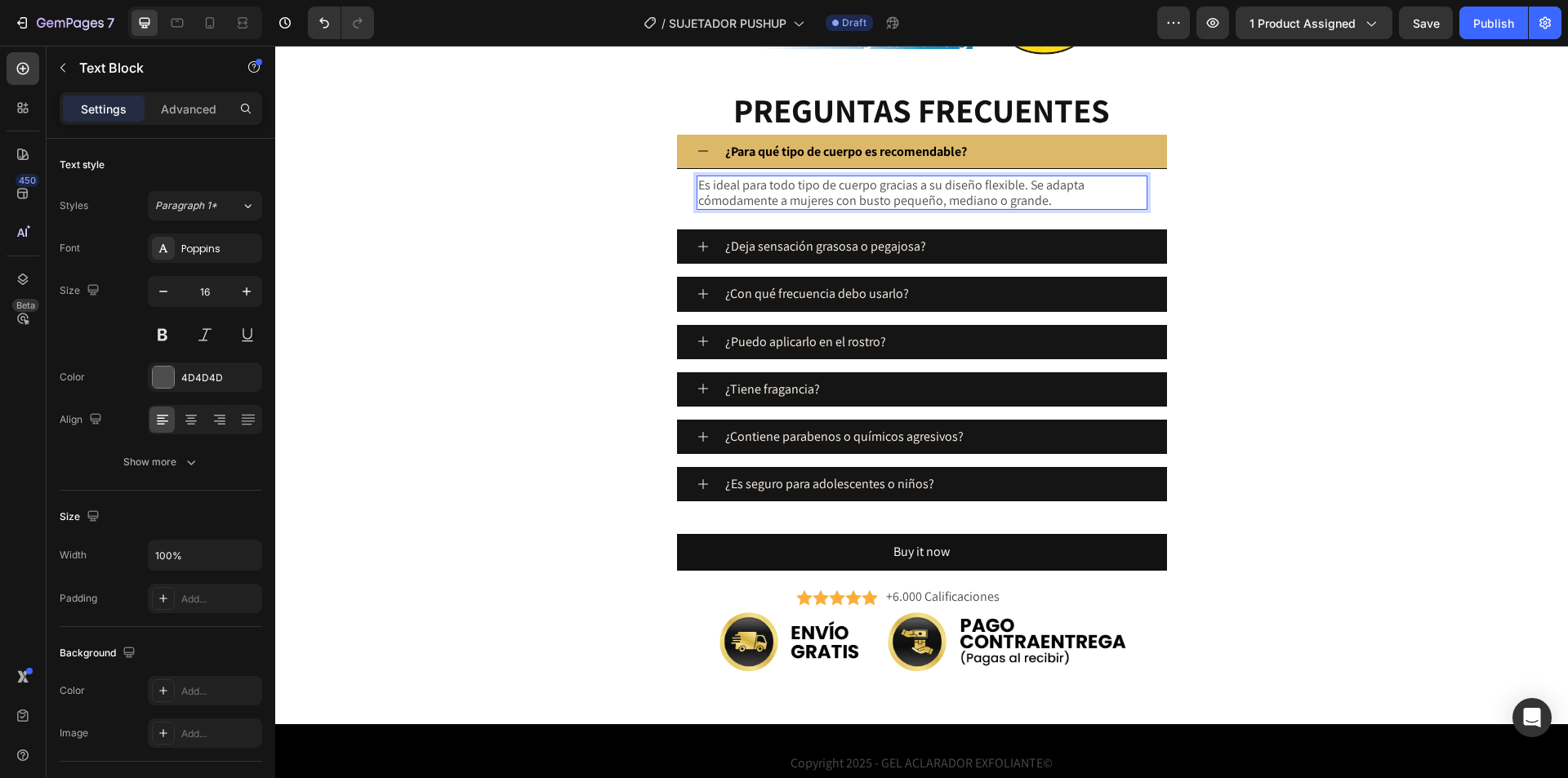 click on "Publish the page to see the content.
Custom Code Section 1 Descubre cómo nuestro  GEL ACLARADOR  transforma tu piel, eliminando impurezas y revelando un tono más claro, uniforme y con un brillo natural. Heading Row ¿Cómo funciona? Heading
Image Paso #1 Heading Humedece la piel y limpia suavemente antes de aplicar el gel. Text Block Row Image Paso #2 Heading Aplica el gel exfoliante de forma uniforme sobre las zonas deseadas, evitando el rostro si no está indicado. Text Block Row Image Paso #3 Heading Masajea con movimientos circulares durante 1-2 minutos y enjuaga con abundante agua. Úsalo 2 a 3 veces por semana. Text Block Row
Carousel Section 6 Piel Suave e Hidratada al Instante Heading Image 💧  Exfoliación inmediata: Text Block
.id575890153466233554 .cls-1 {
fill: #ffc43a;
}" at bounding box center (921, -1759) 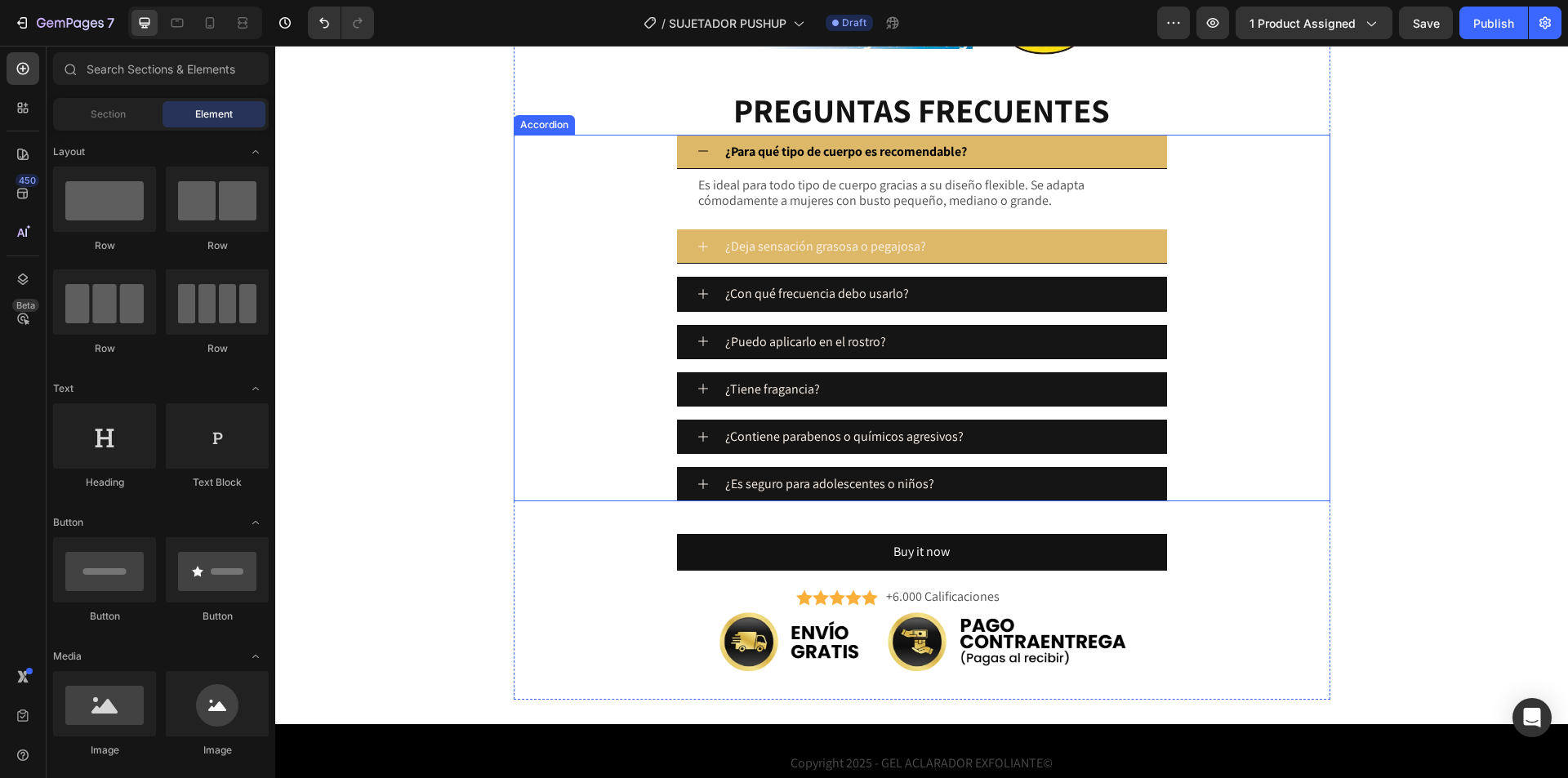 click on "¿Deja sensación grasosa o pegajosa?" at bounding box center (826, 246) 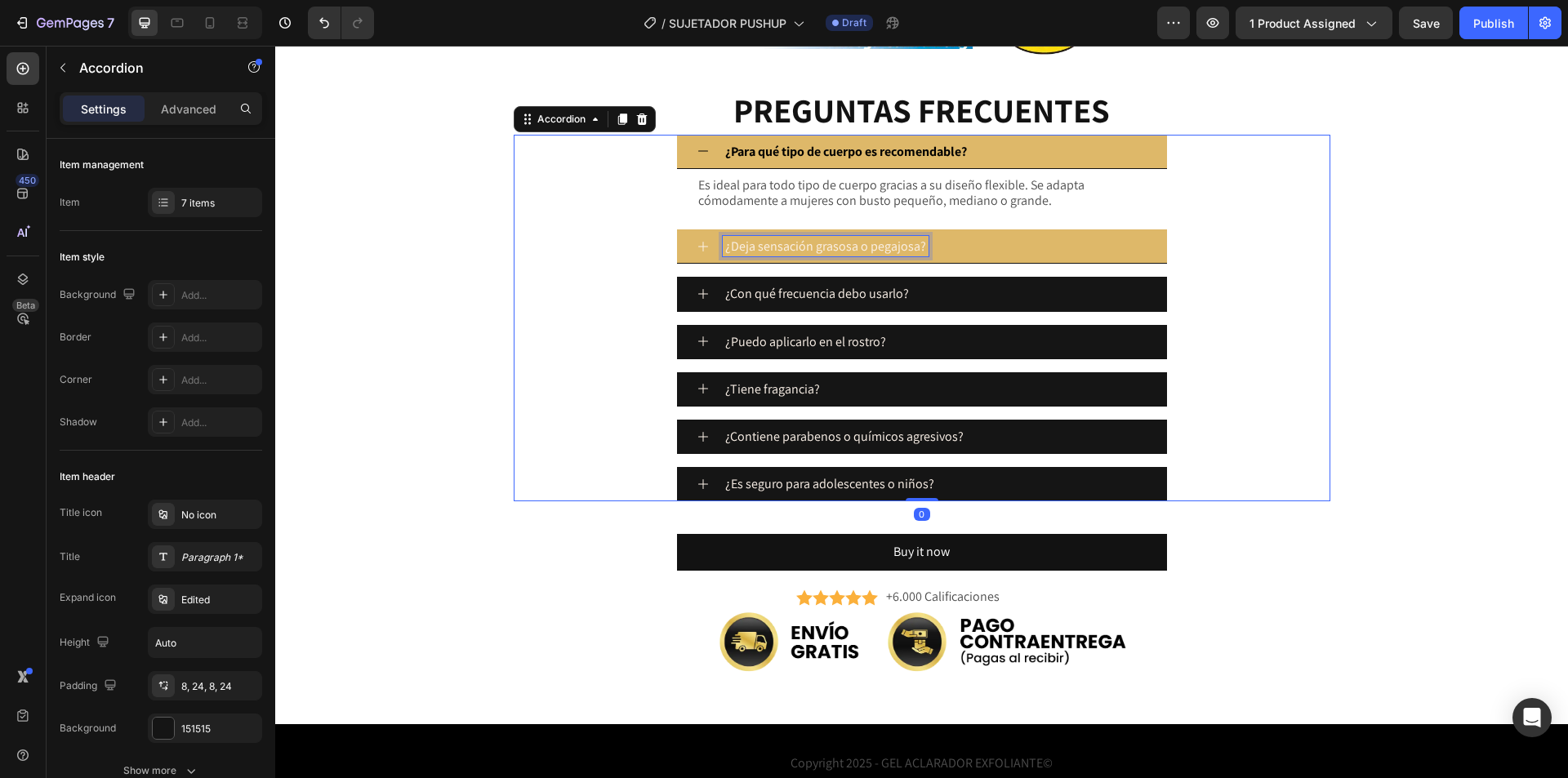 click on "¿Deja sensación grasosa o pegajosa?" at bounding box center [826, 246] 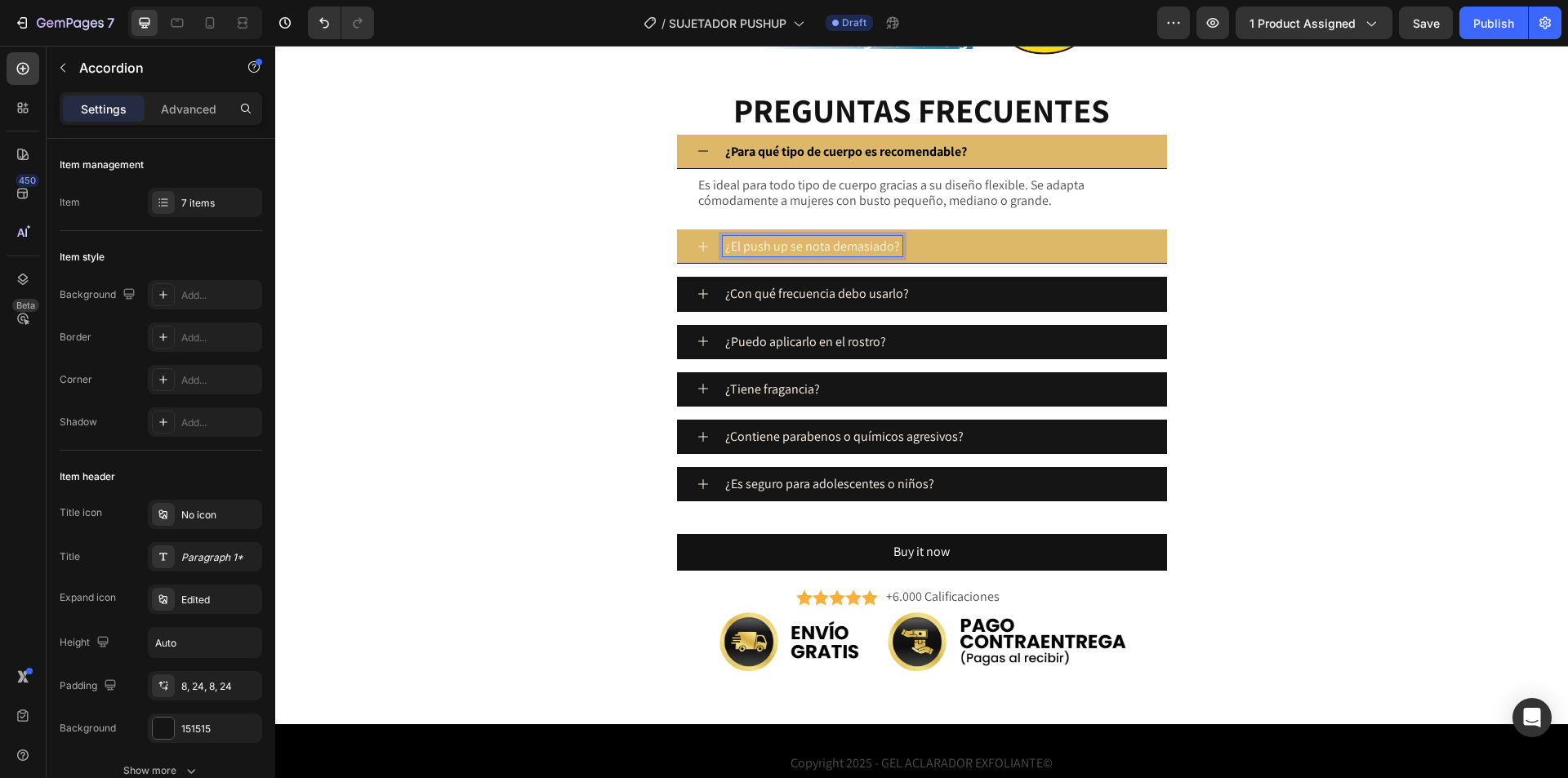 click on "¿El push up se nota demasiado?" at bounding box center [922, 247] 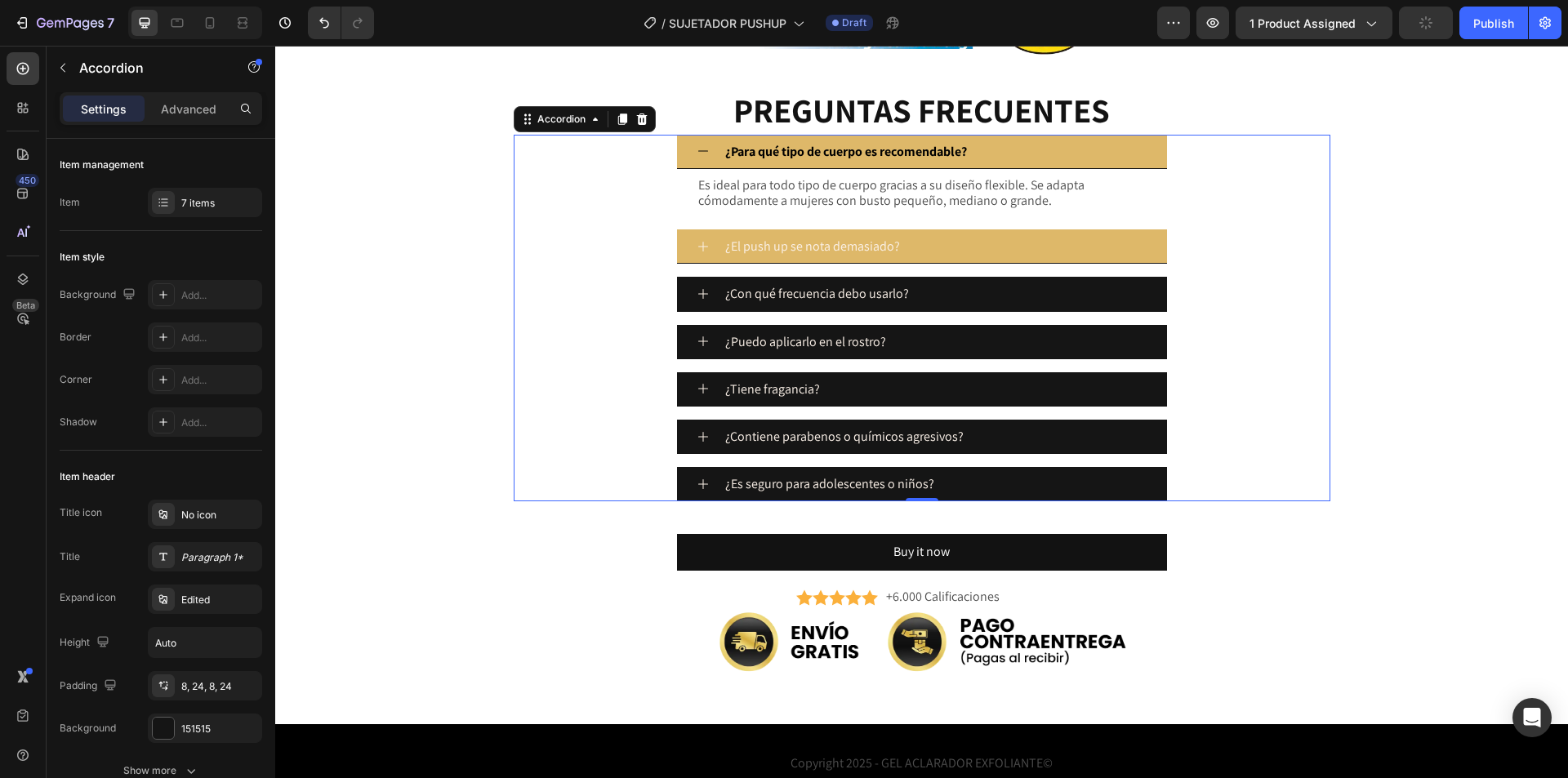 click 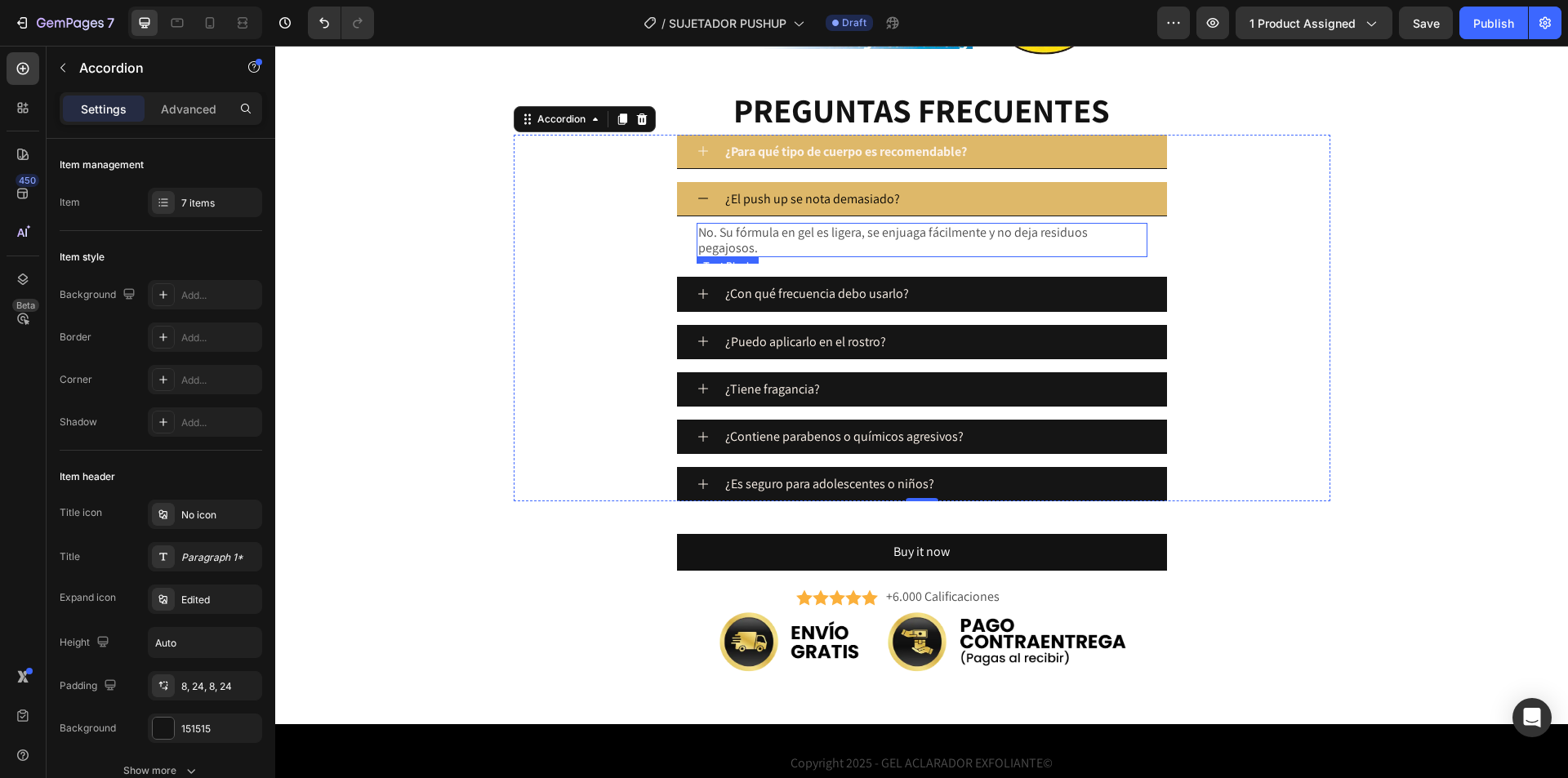 click on "No. Su fórmula en gel es ligera, se enjuaga fácilmente y no deja residuos pegajosos." at bounding box center [922, 240] 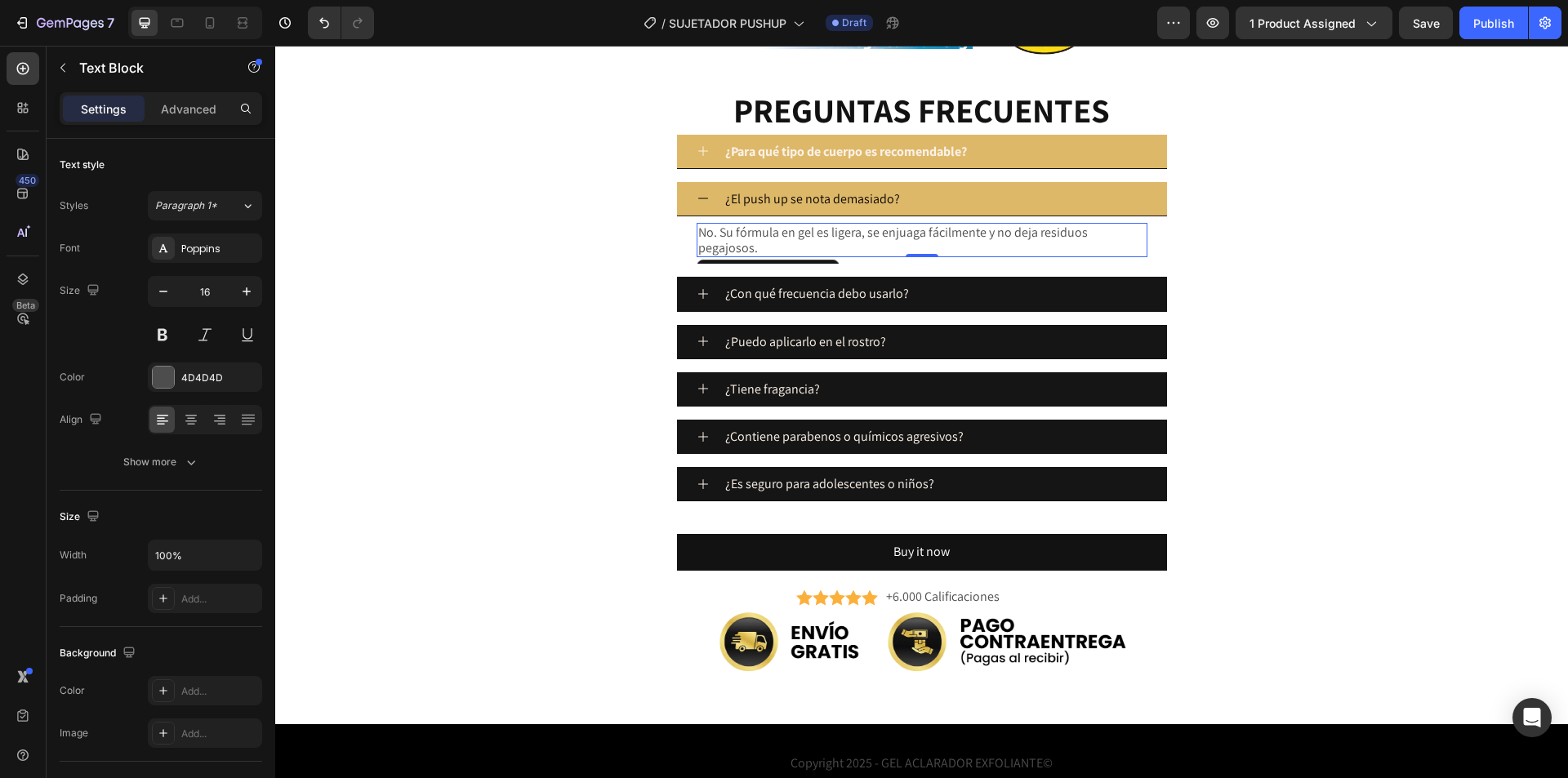 click on "No. Su fórmula en gel es ligera, se enjuaga fácilmente y no deja residuos pegajosos." at bounding box center (922, 240) 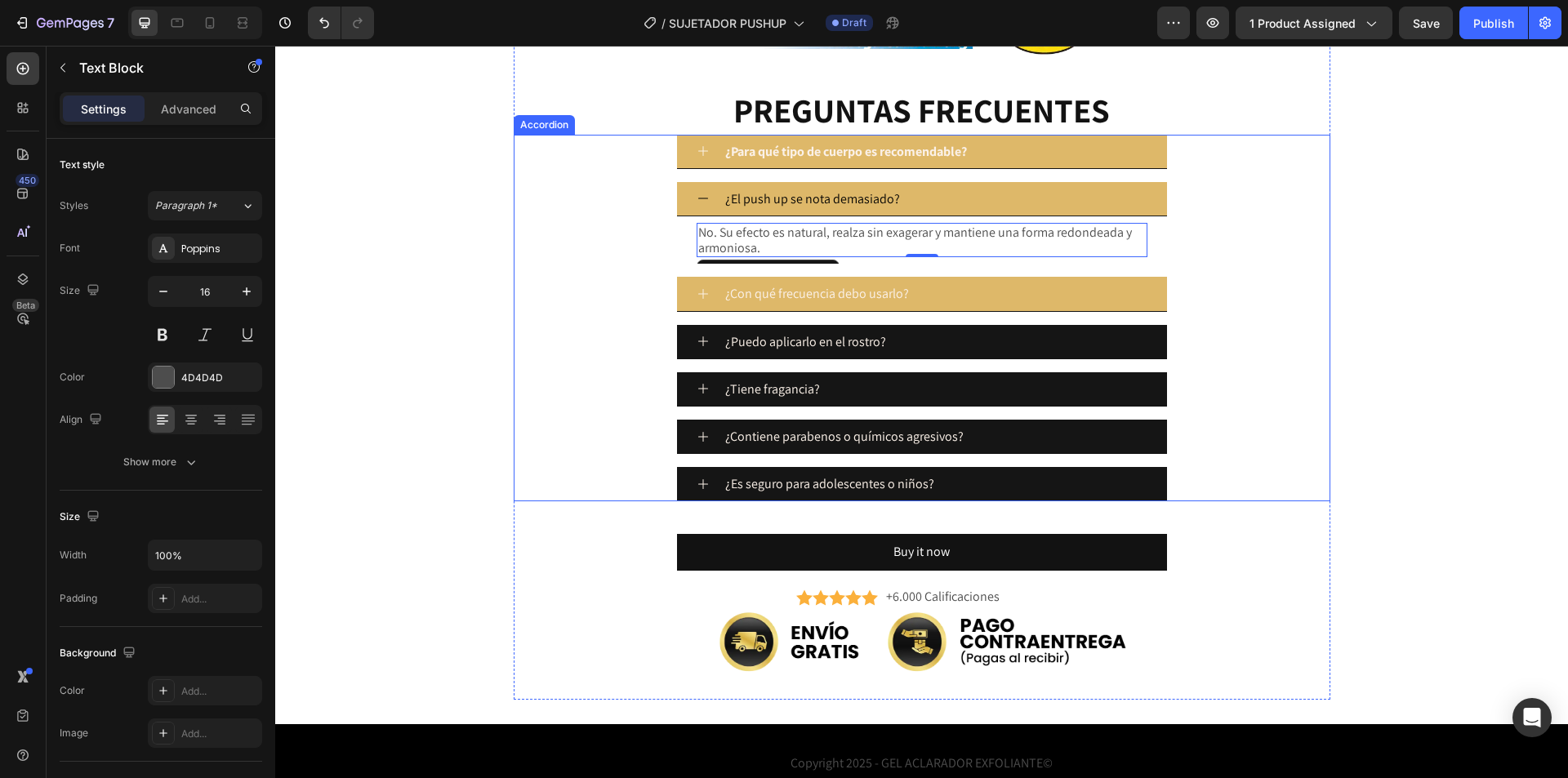 click 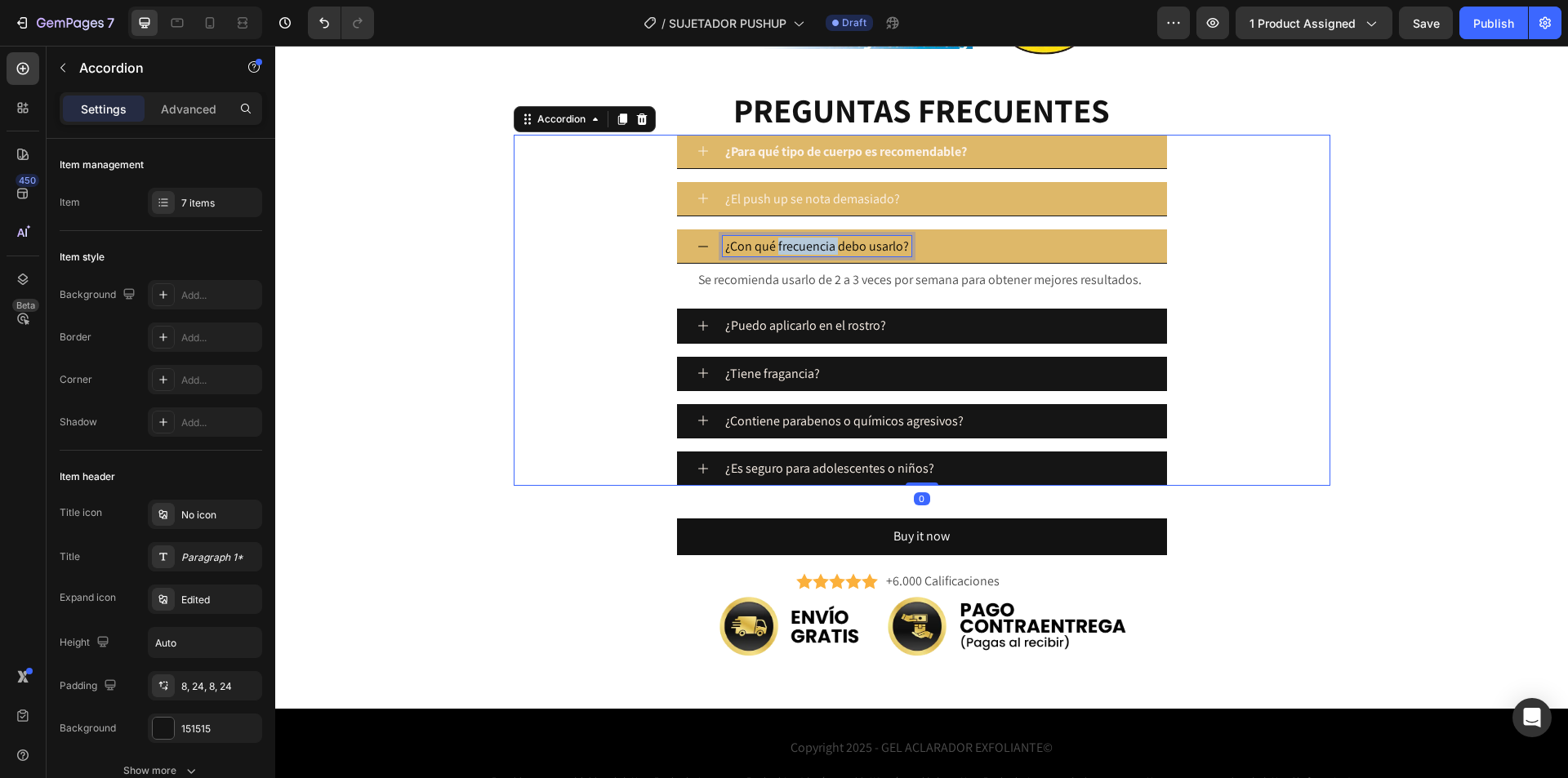 click on "¿Con qué frecuencia debo usarlo?" at bounding box center [817, 246] 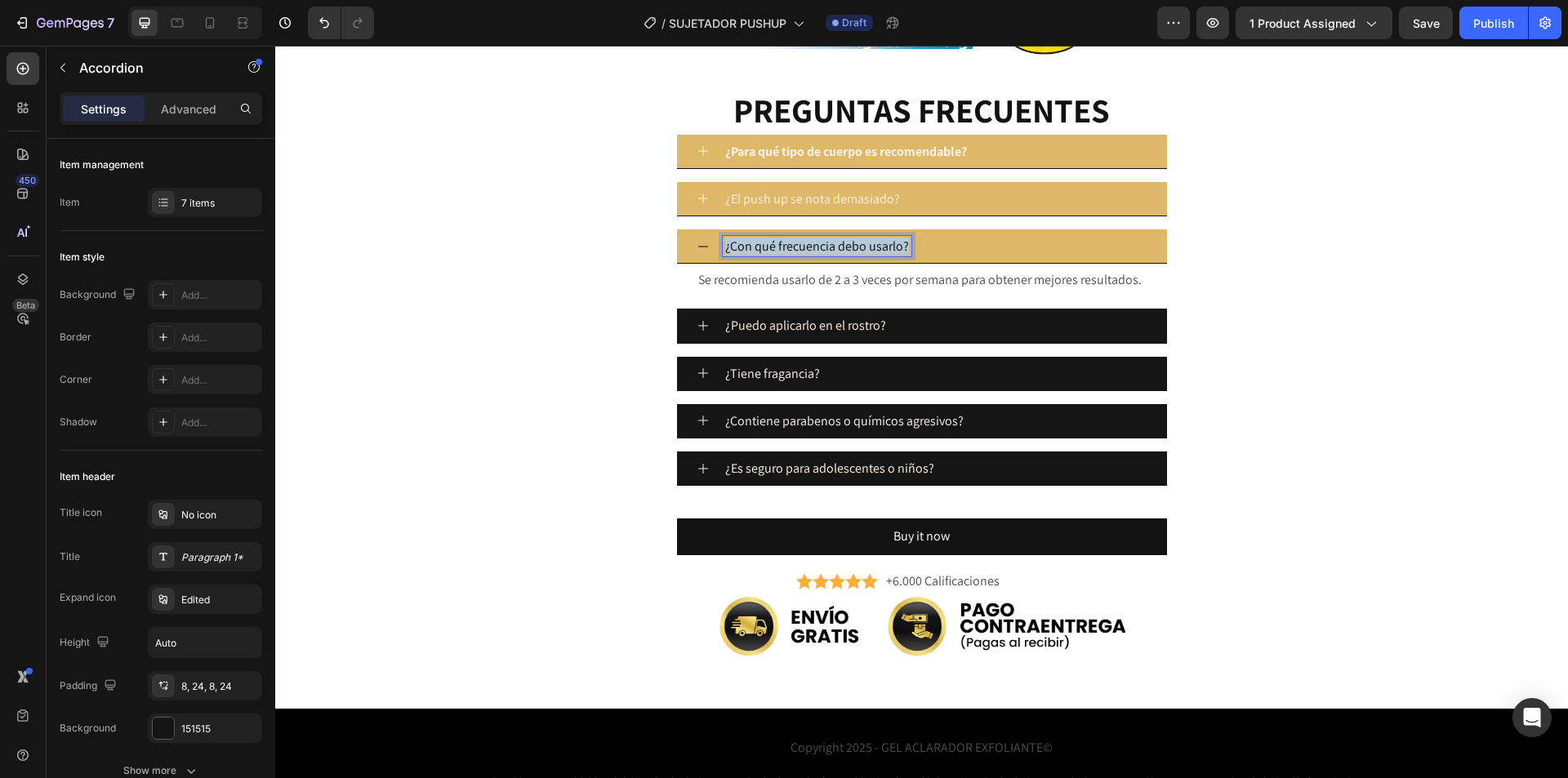 click on "¿Con qué frecuencia debo usarlo?" at bounding box center [817, 246] 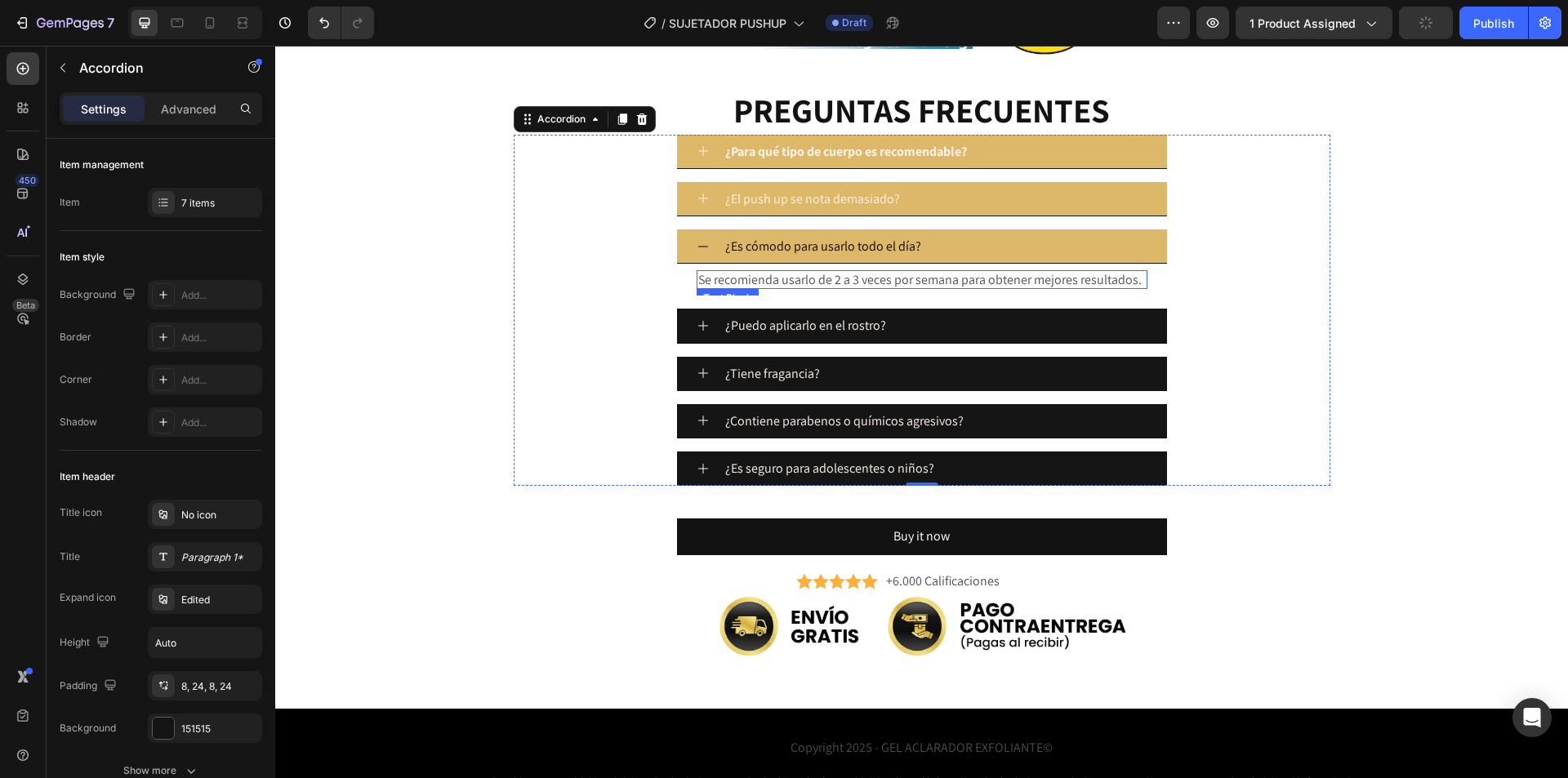 click on "Se recomienda usarlo de 2 a 3 veces por semana para obtener mejores resultados." at bounding box center [922, 279] 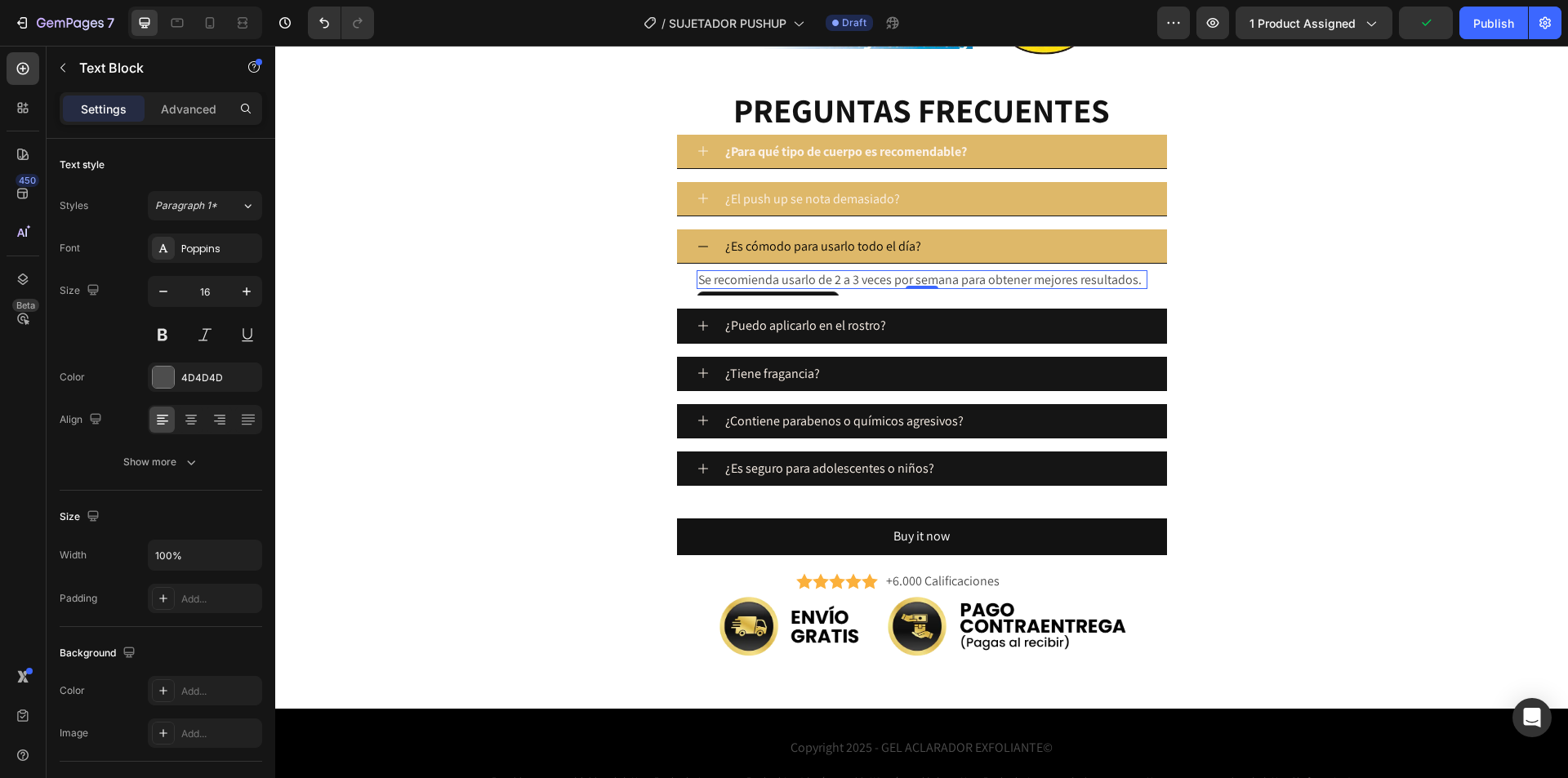 click on "Se recomienda usarlo de 2 a 3 veces por semana para obtener mejores resultados." at bounding box center [922, 279] 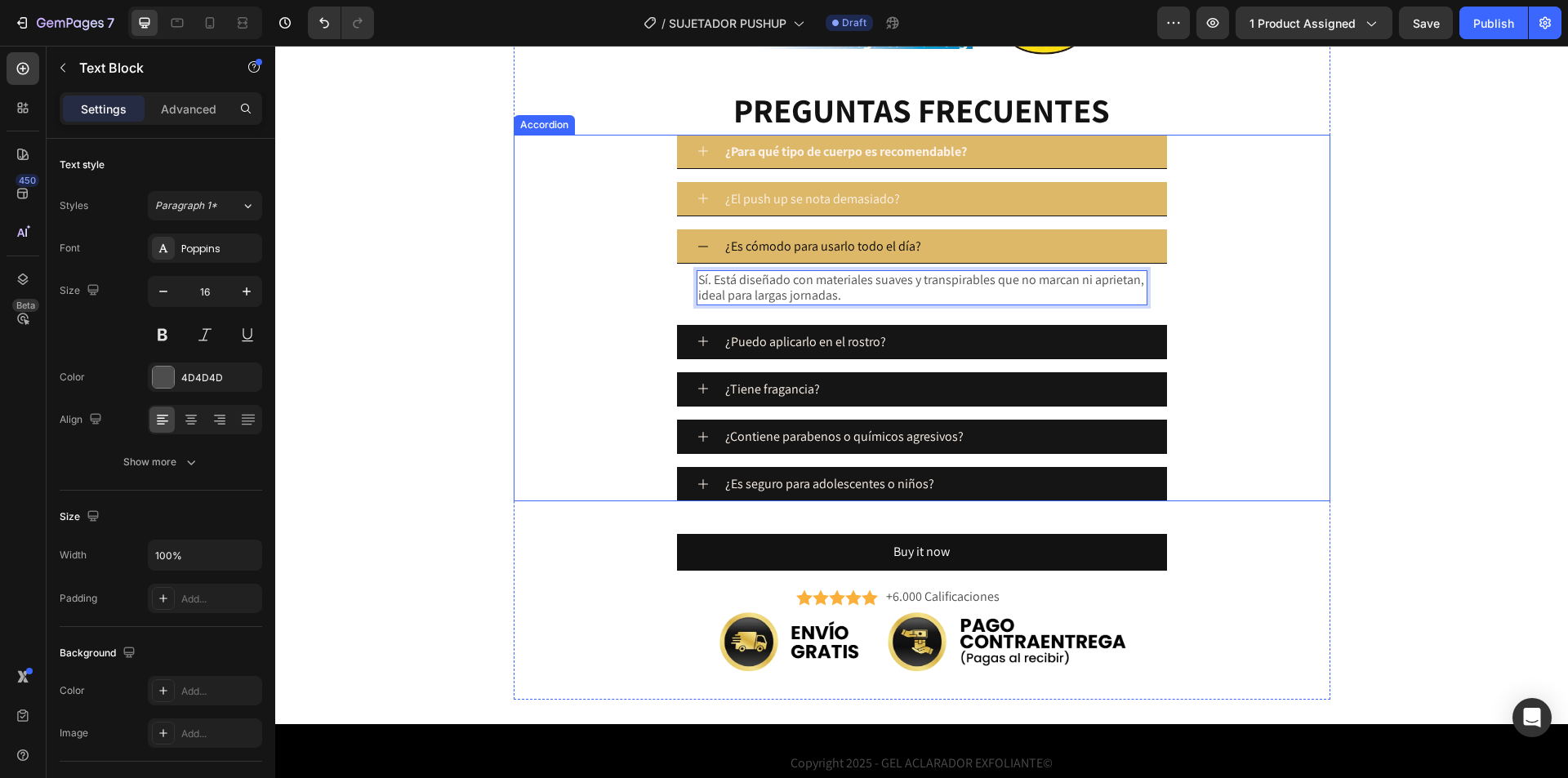 click on "¿Es cómodo para usarlo todo el día? Sí. Está diseñado con materiales suaves y transpirables que no marcan ni aprietan, ideal para largas jornadas. Text Block   0" at bounding box center (922, 270) 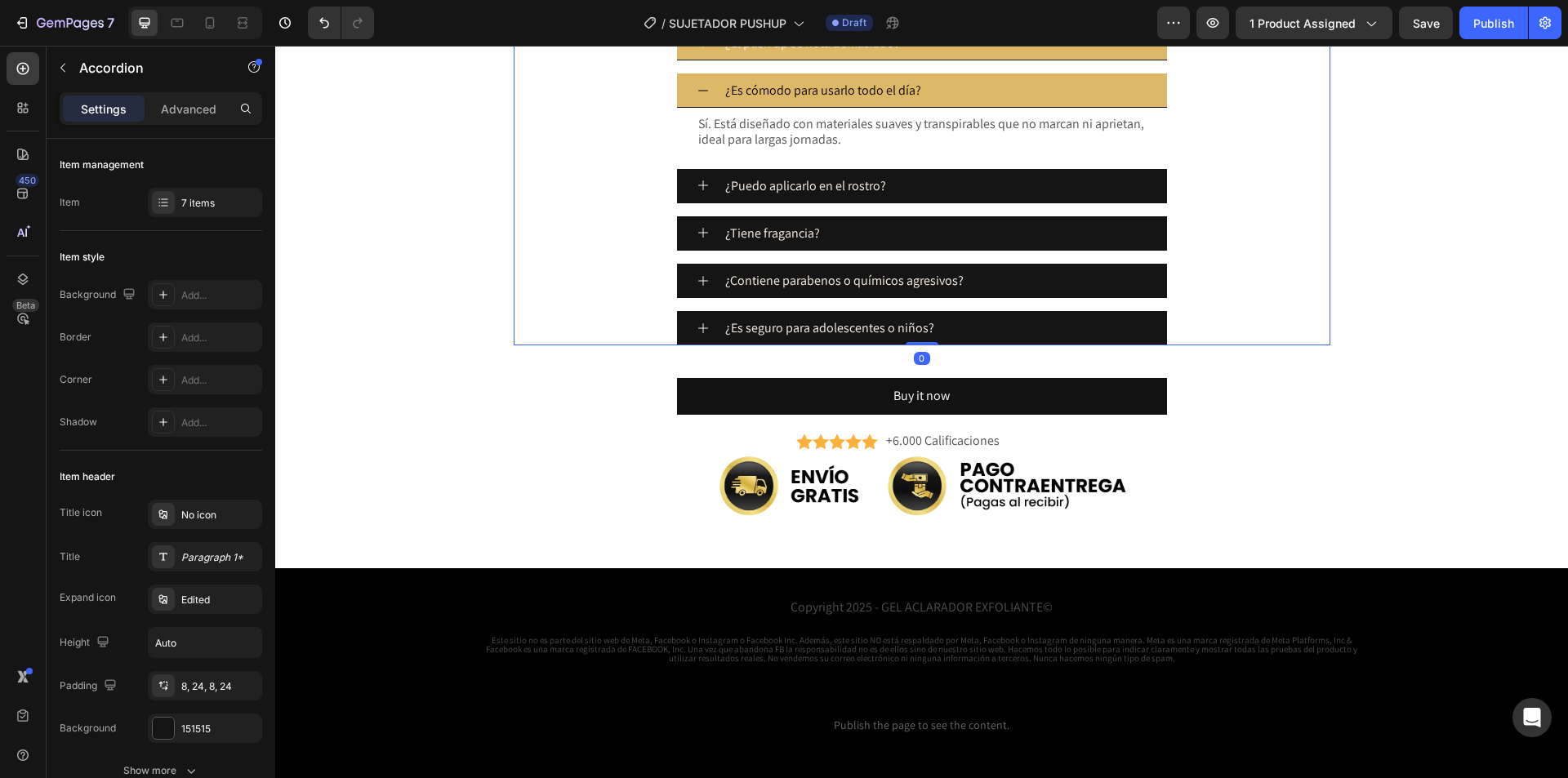 scroll, scrollTop: 4702, scrollLeft: 0, axis: vertical 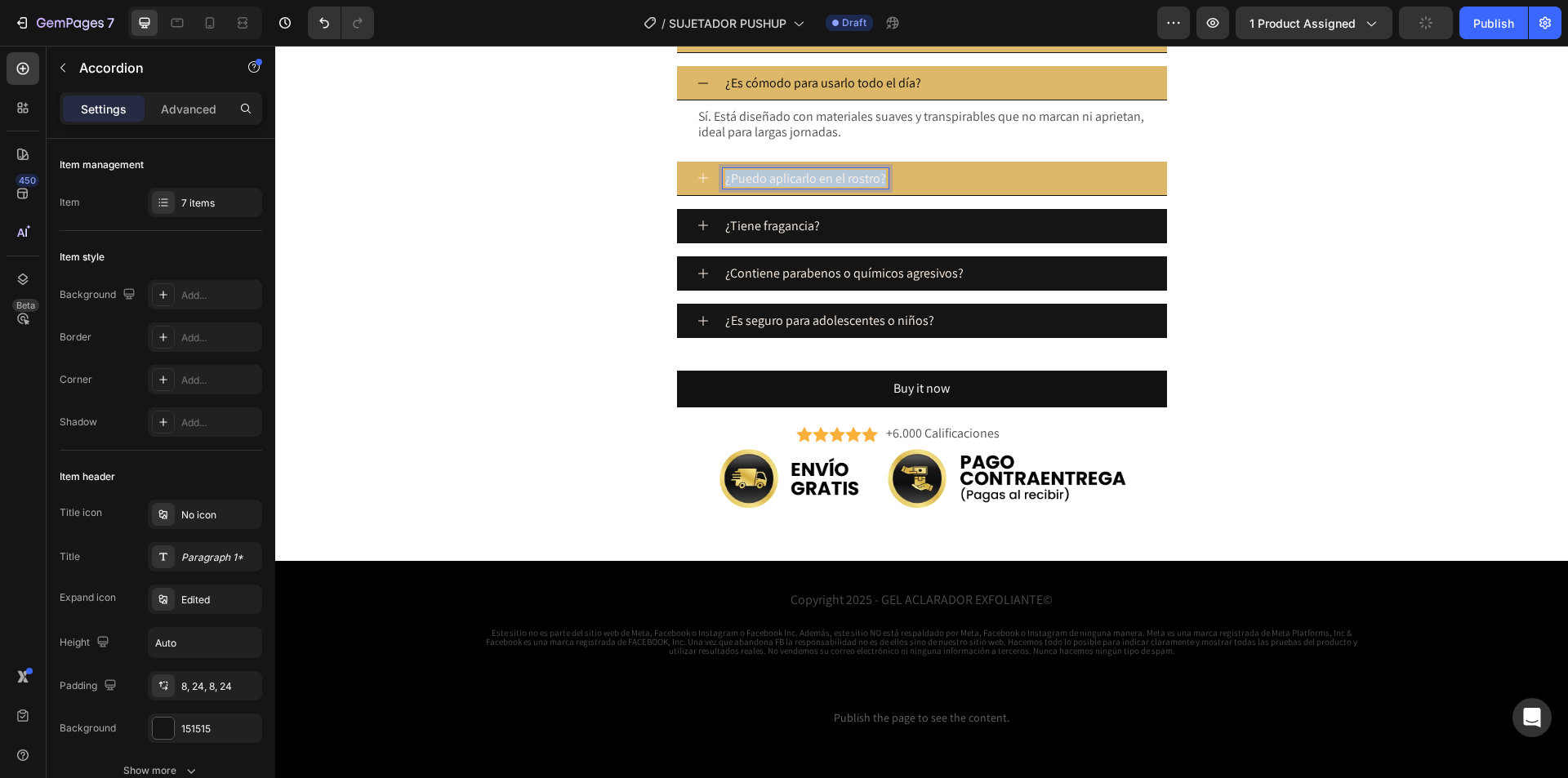 click on "¿Puedo aplicarlo en el rostro?" at bounding box center [805, 178] 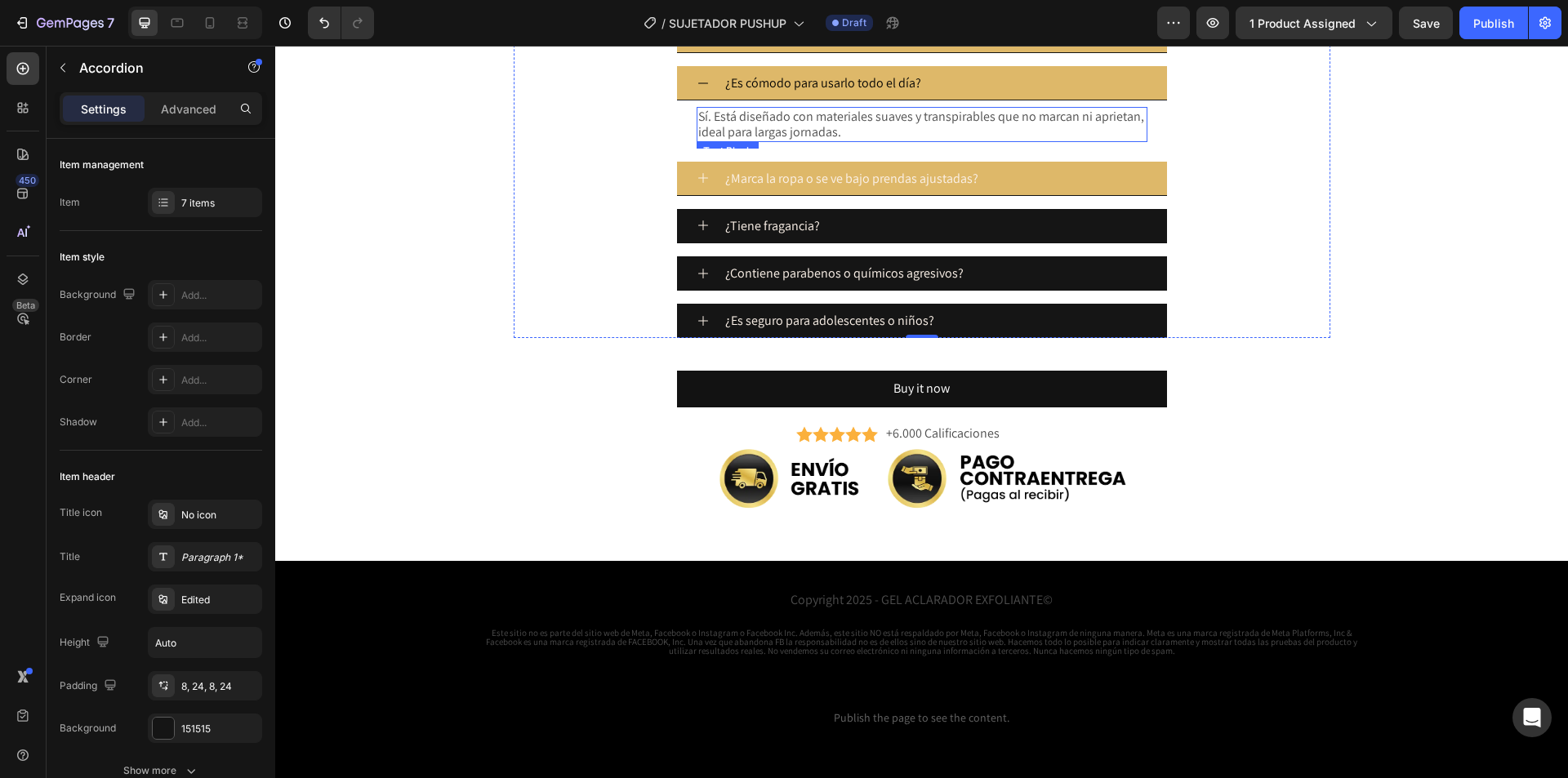 click on "Sí. Está diseñado con materiales suaves y transpirables que no marcan ni aprietan, ideal para largas jornadas." at bounding box center (922, 124) 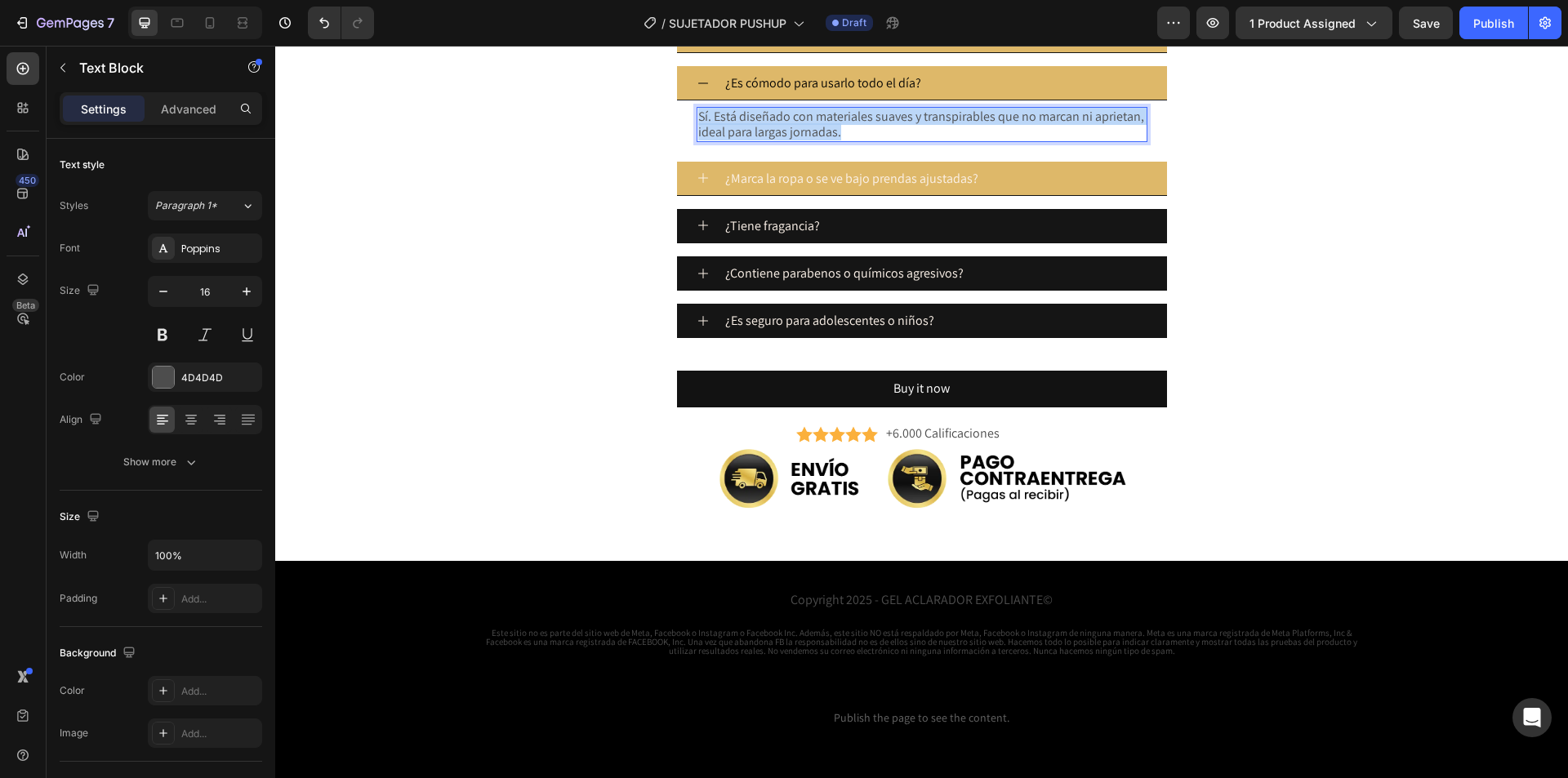 click on "Sí. Está diseñado con materiales suaves y transpirables que no marcan ni aprietan, ideal para largas jornadas." at bounding box center [922, 124] 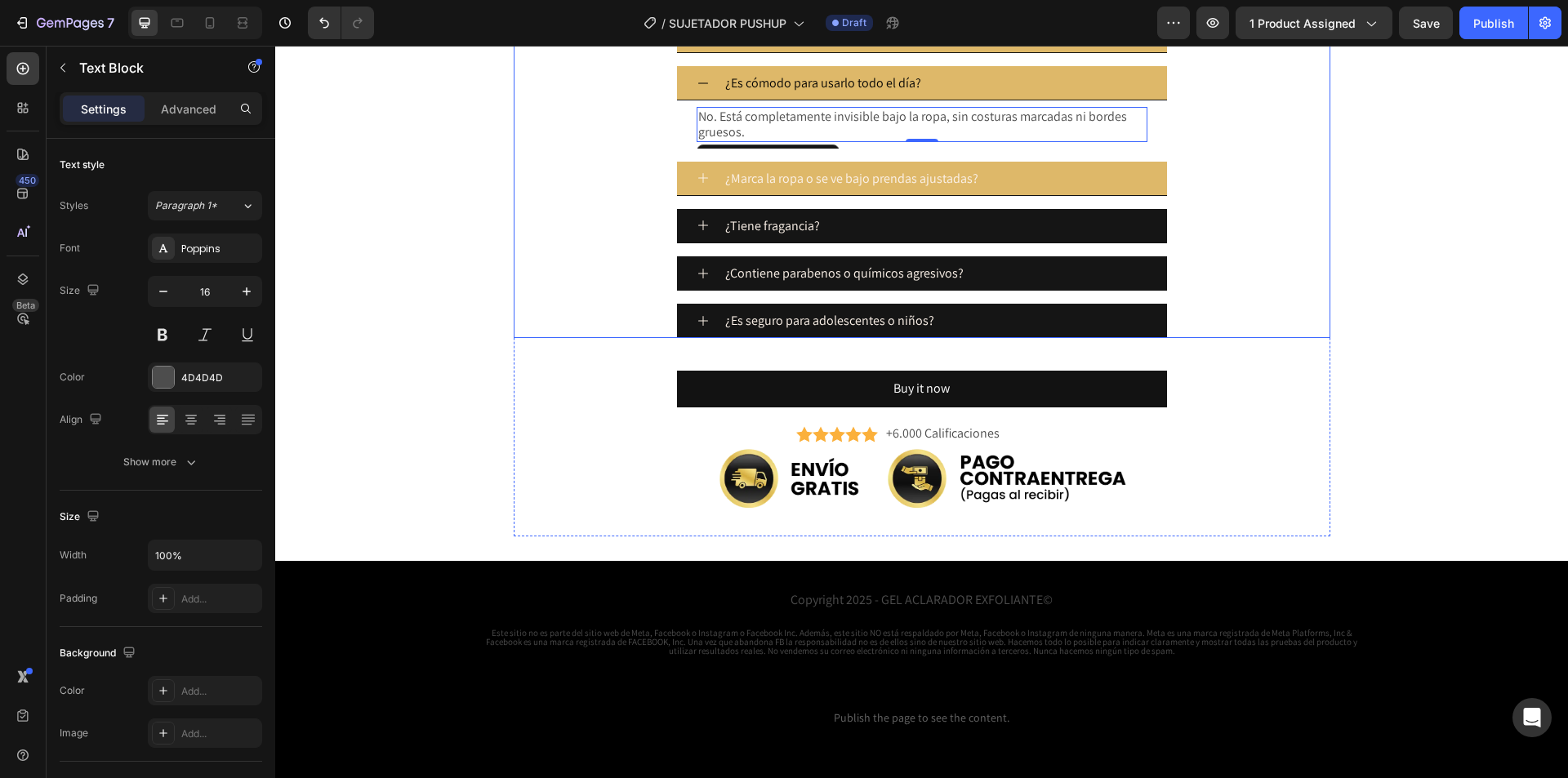 click on "¿Marca la ropa o se ve bajo prendas ajustadas?" at bounding box center (852, 178) 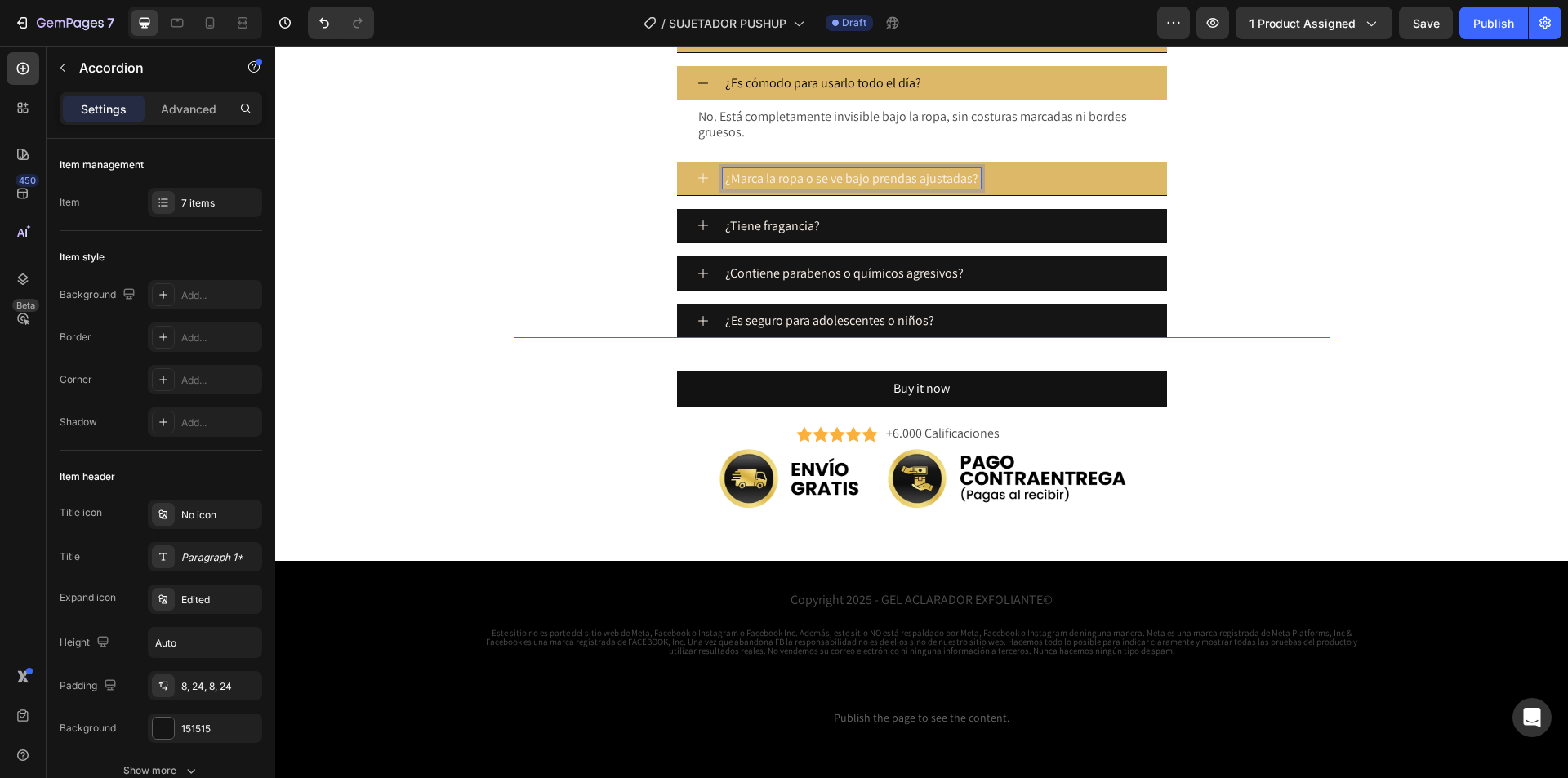 click on "¿Marca la ropa o se ve bajo prendas ajustadas?" at bounding box center [852, 178] 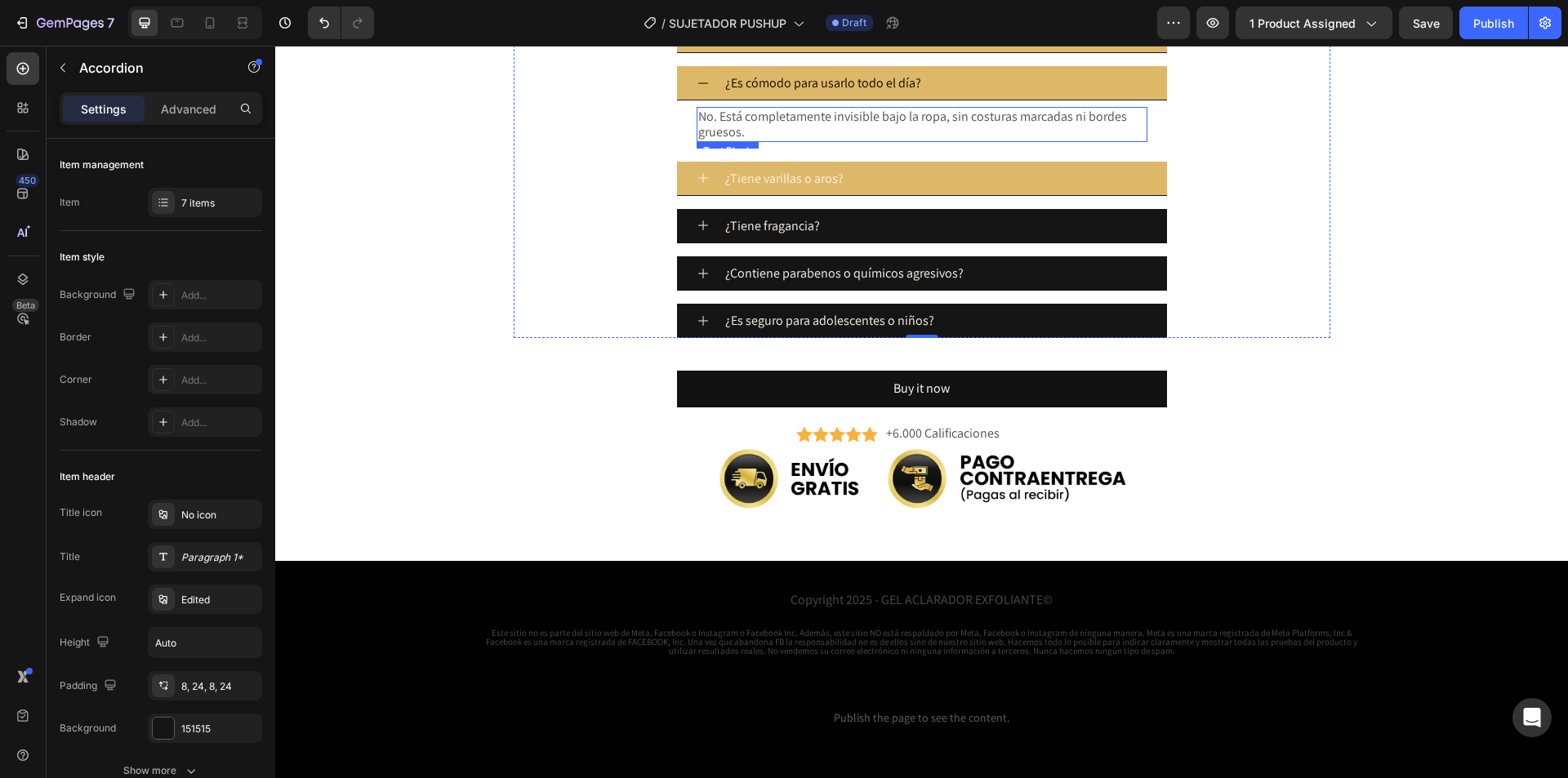 click on "No. Es completamente invisible bajo la ropa, sin costuras marcadas ni bordes gruesos." at bounding box center (922, 124) 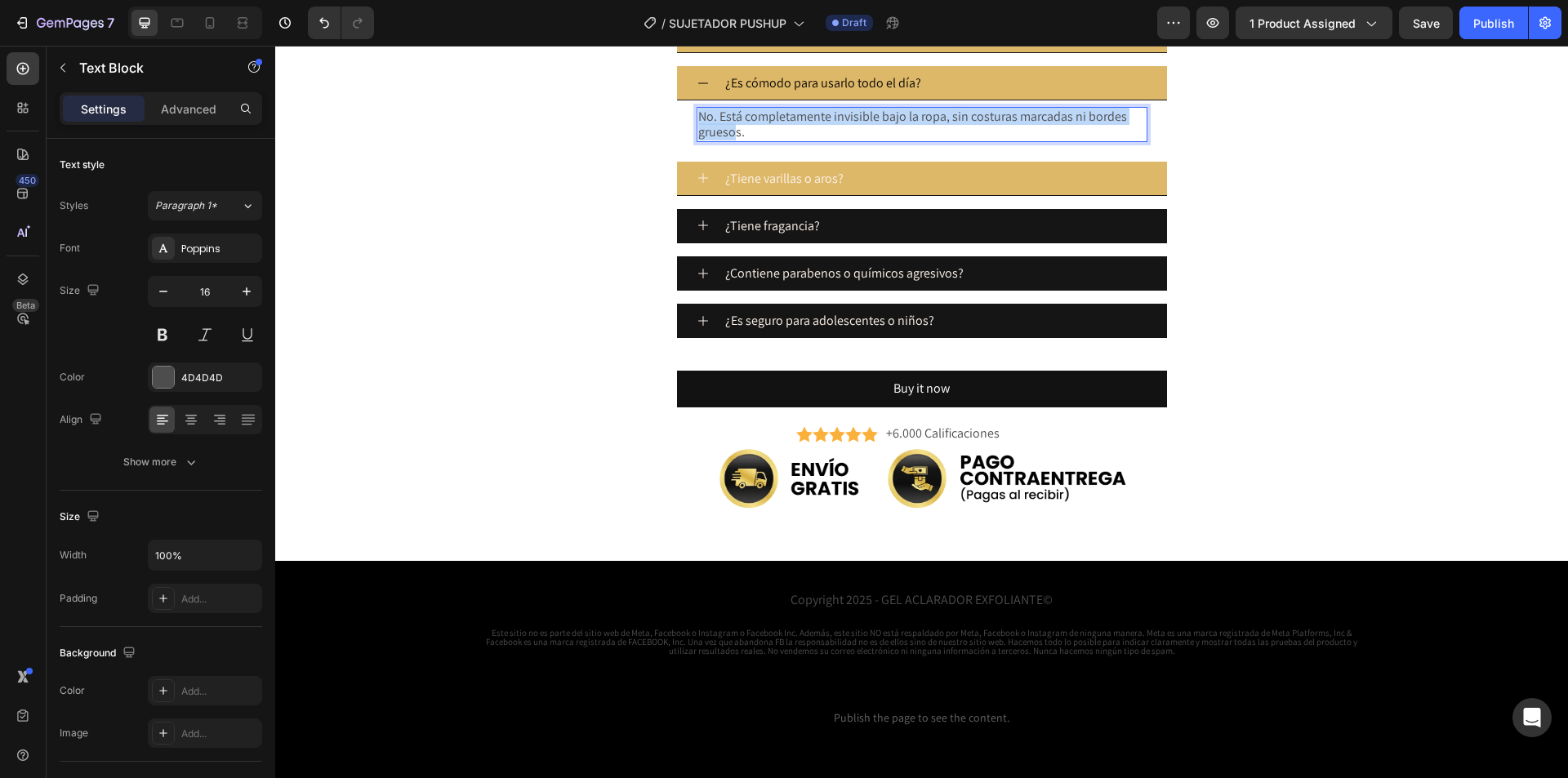 click on "No. Es completamente invisible bajo la ropa, sin costuras marcadas ni bordes gruesos." at bounding box center (922, 124) 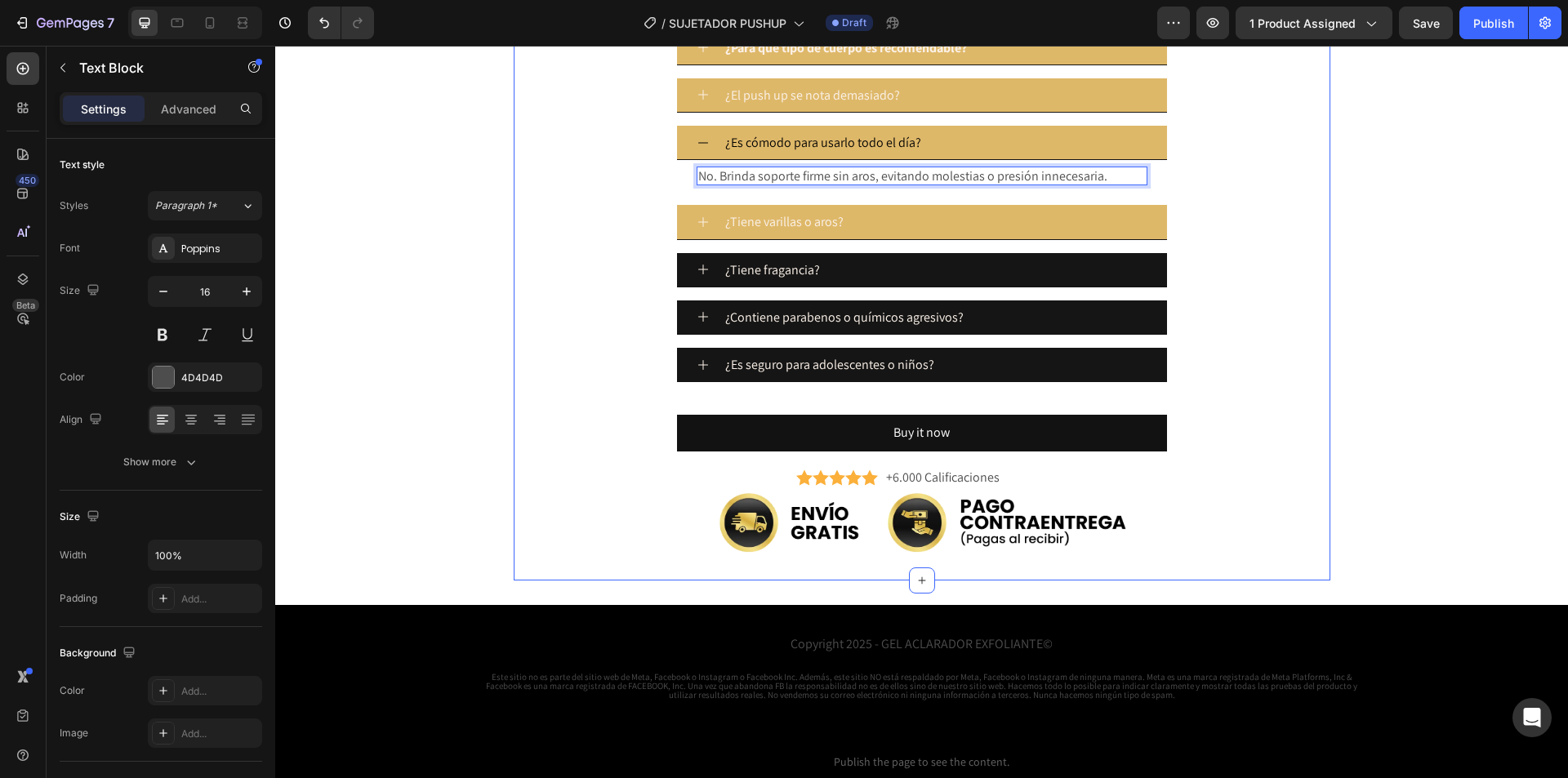 scroll, scrollTop: 4621, scrollLeft: 0, axis: vertical 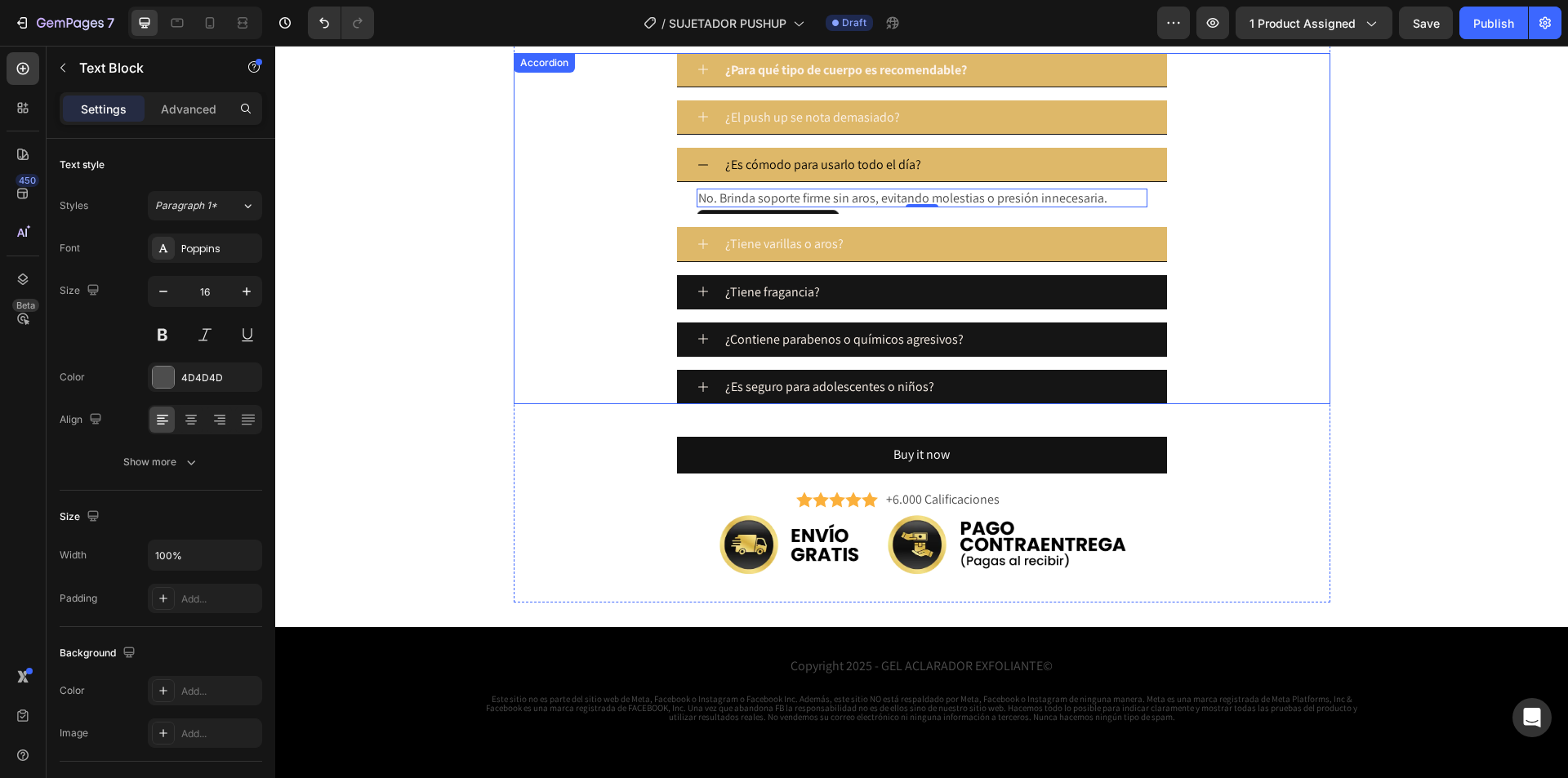 click on "¿Tiene varillas o aros?" at bounding box center [784, 243] 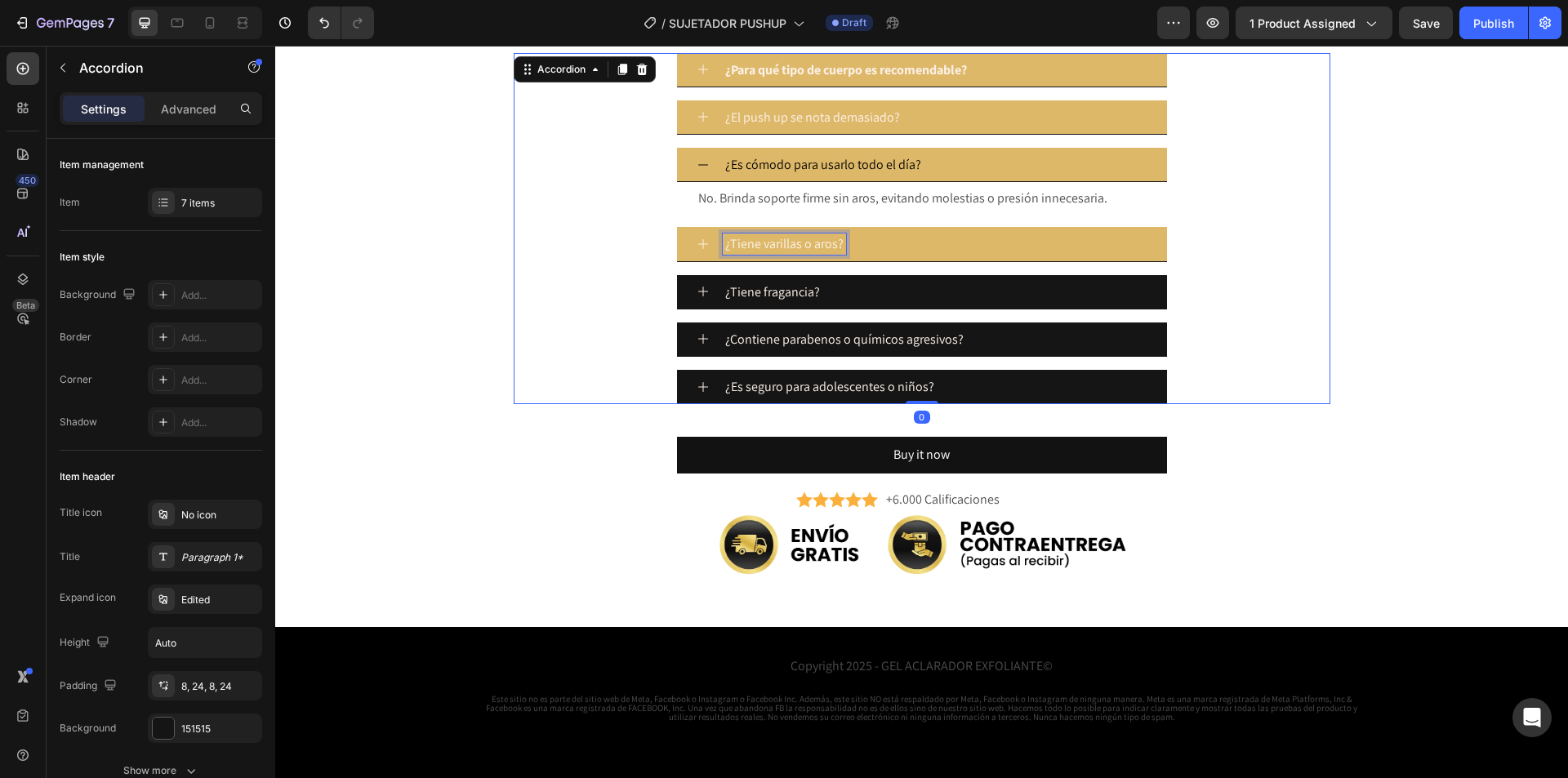 click on "¿Tiene varillas o aros?" at bounding box center [784, 243] 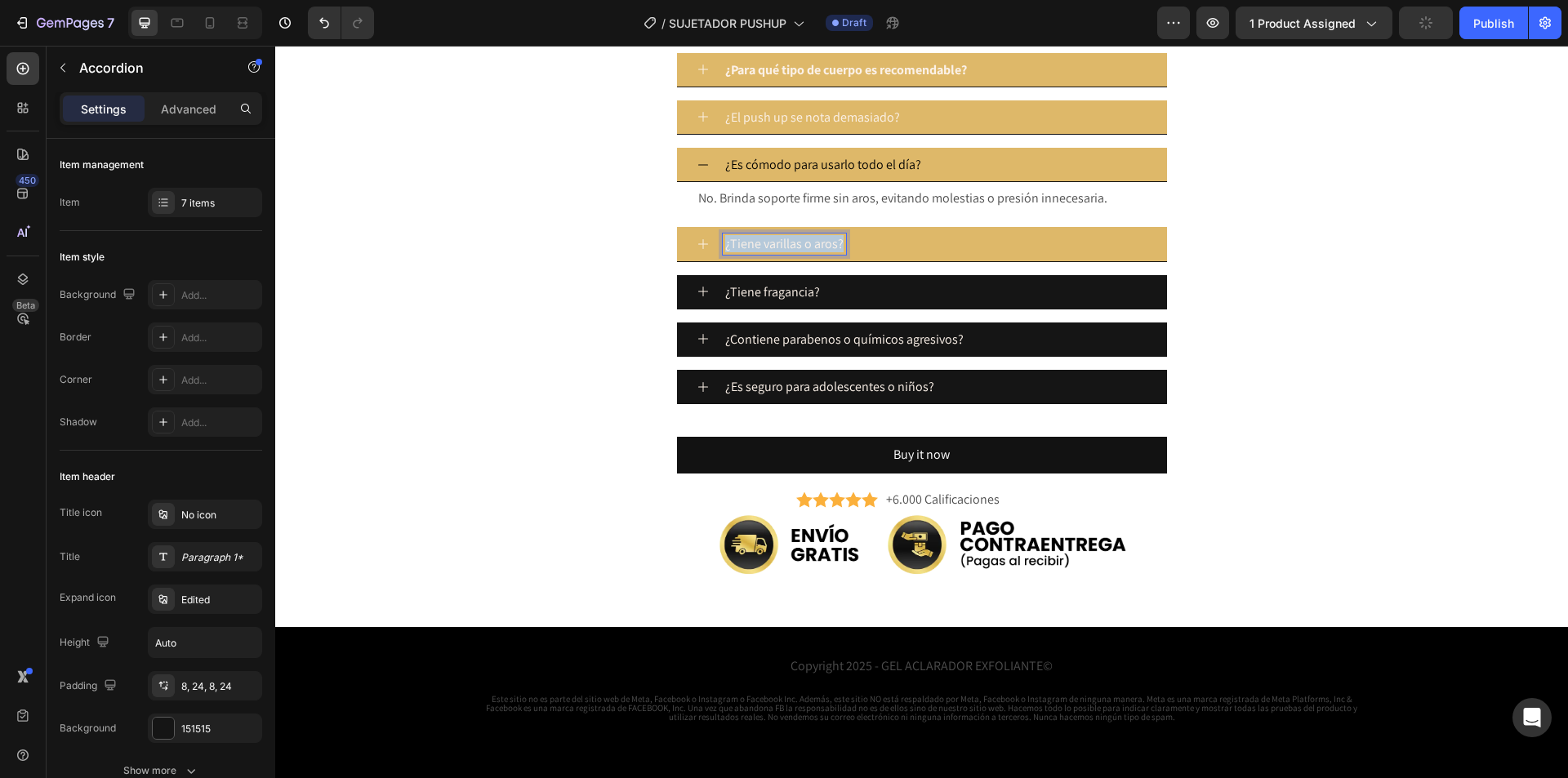 click on "¿Tiene varillas o aros?" at bounding box center [784, 243] 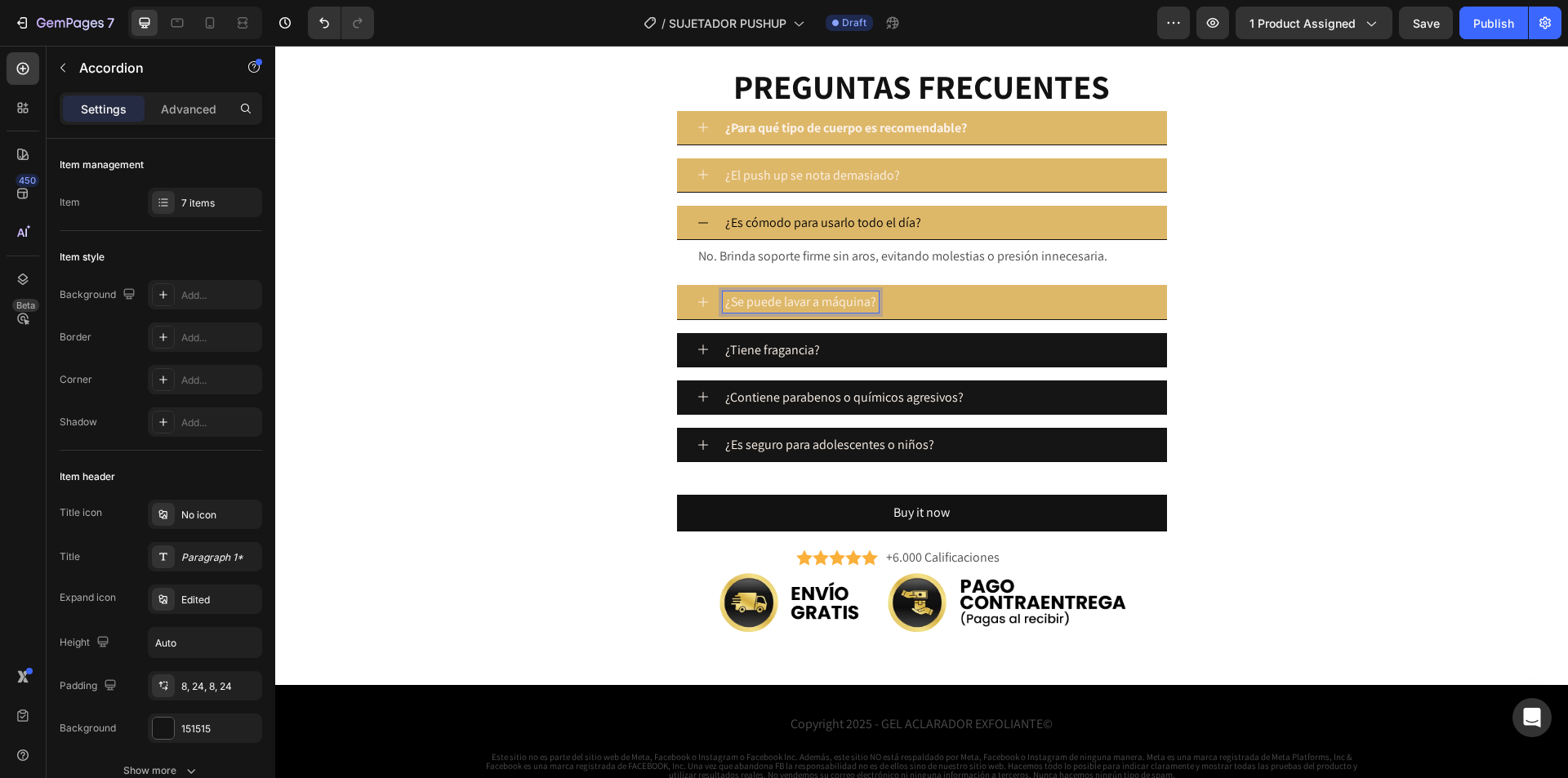 scroll, scrollTop: 4539, scrollLeft: 0, axis: vertical 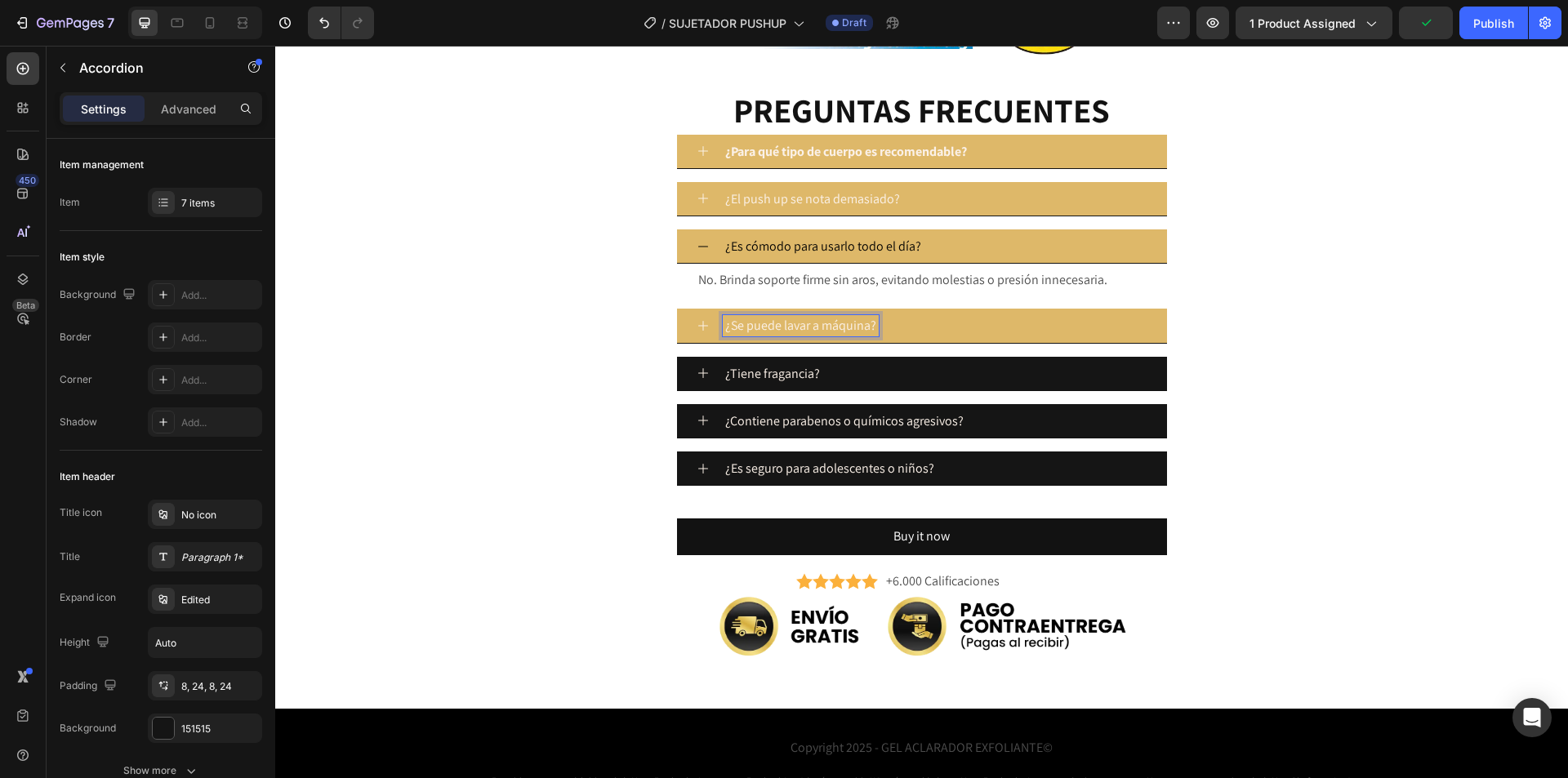 click on "¿Para qué tipo de cuerpo es recomendable?" at bounding box center (922, 152) 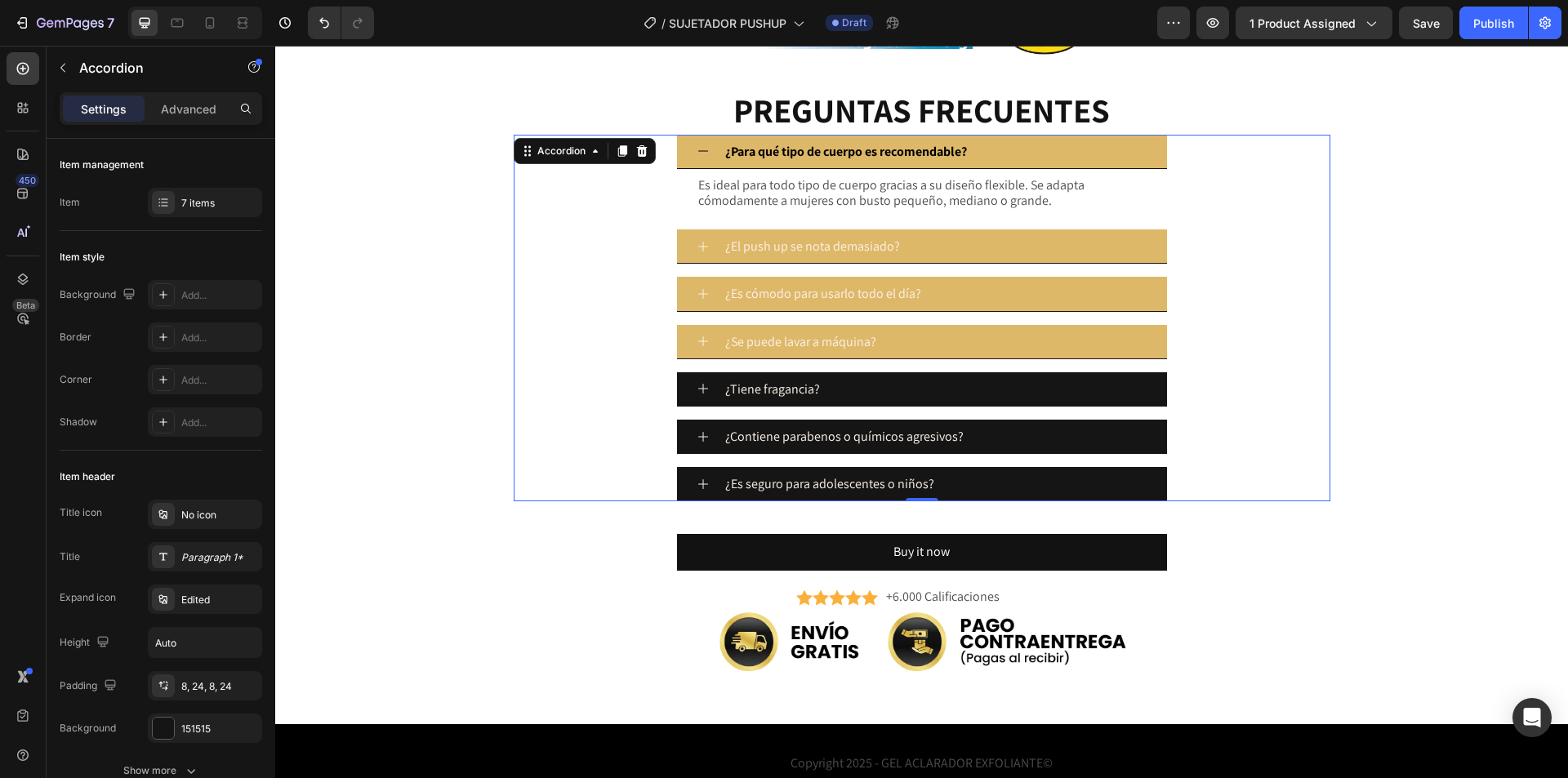 click on "¿El push up se nota demasiado?" at bounding box center [922, 247] 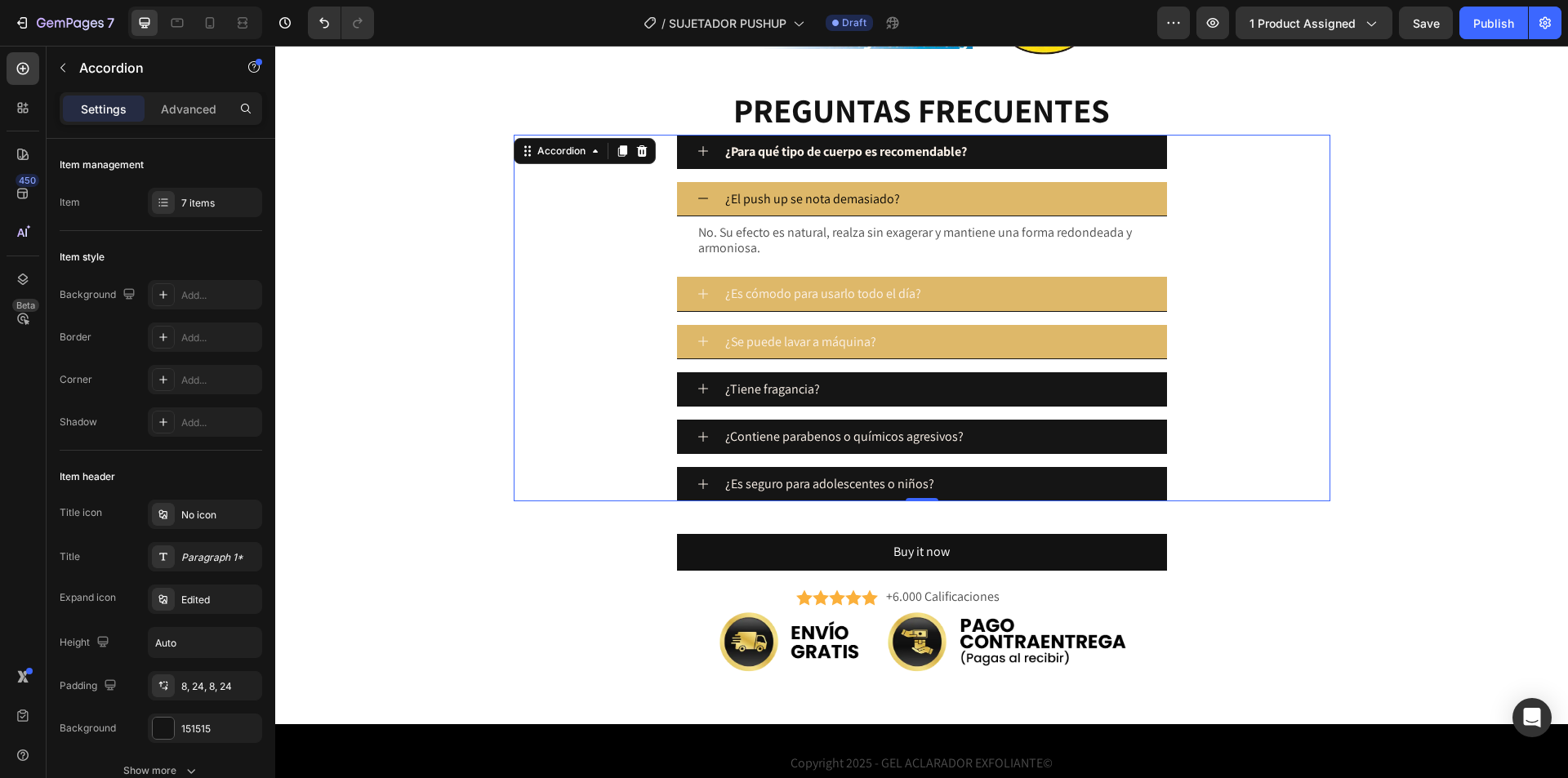 click on "¿Es cómodo para usarlo todo el día?" at bounding box center [922, 294] 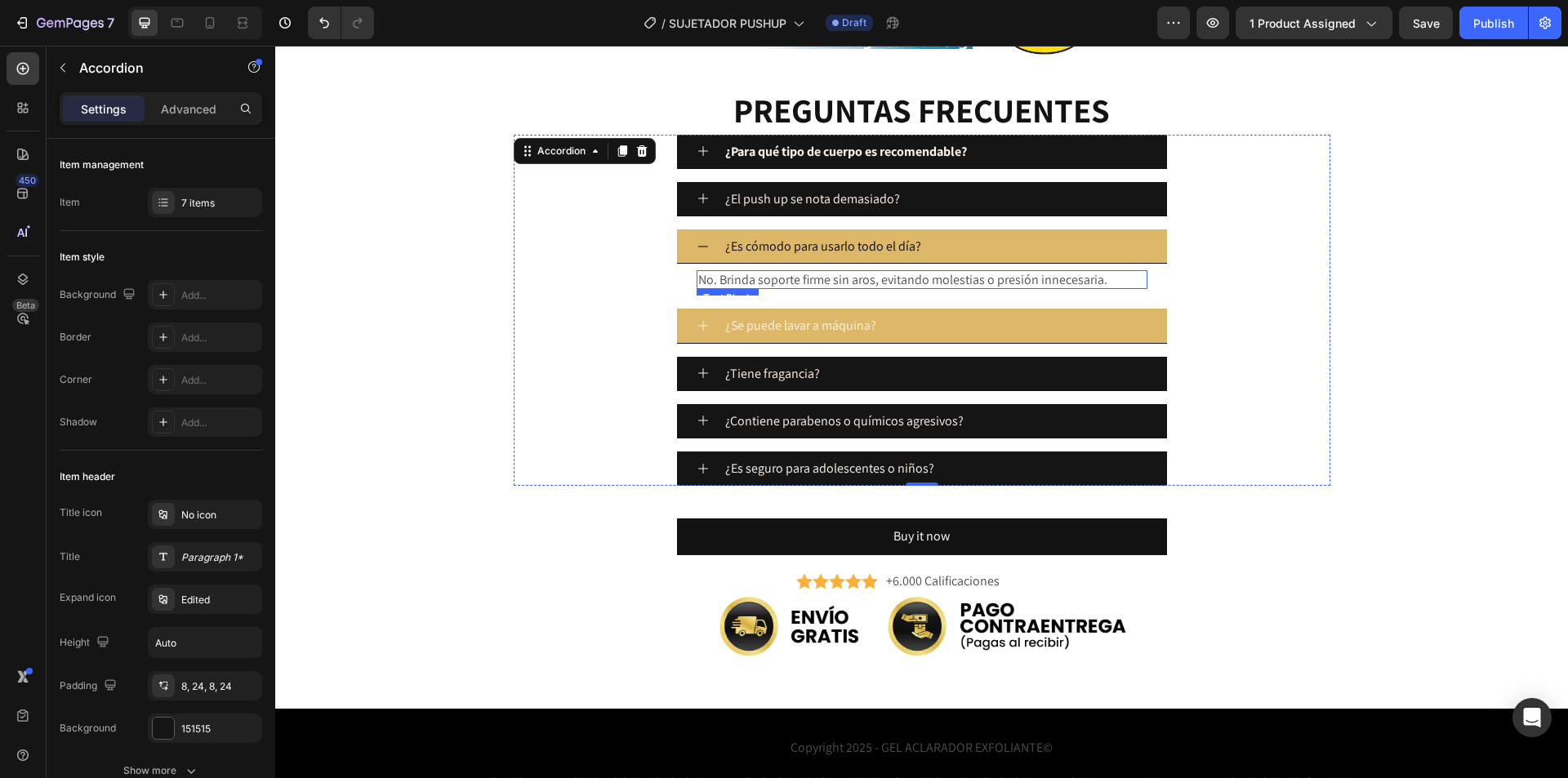 click on "No. Brinda soporte firme sin aros, evitando molestias o presión innecesaria." at bounding box center [922, 279] 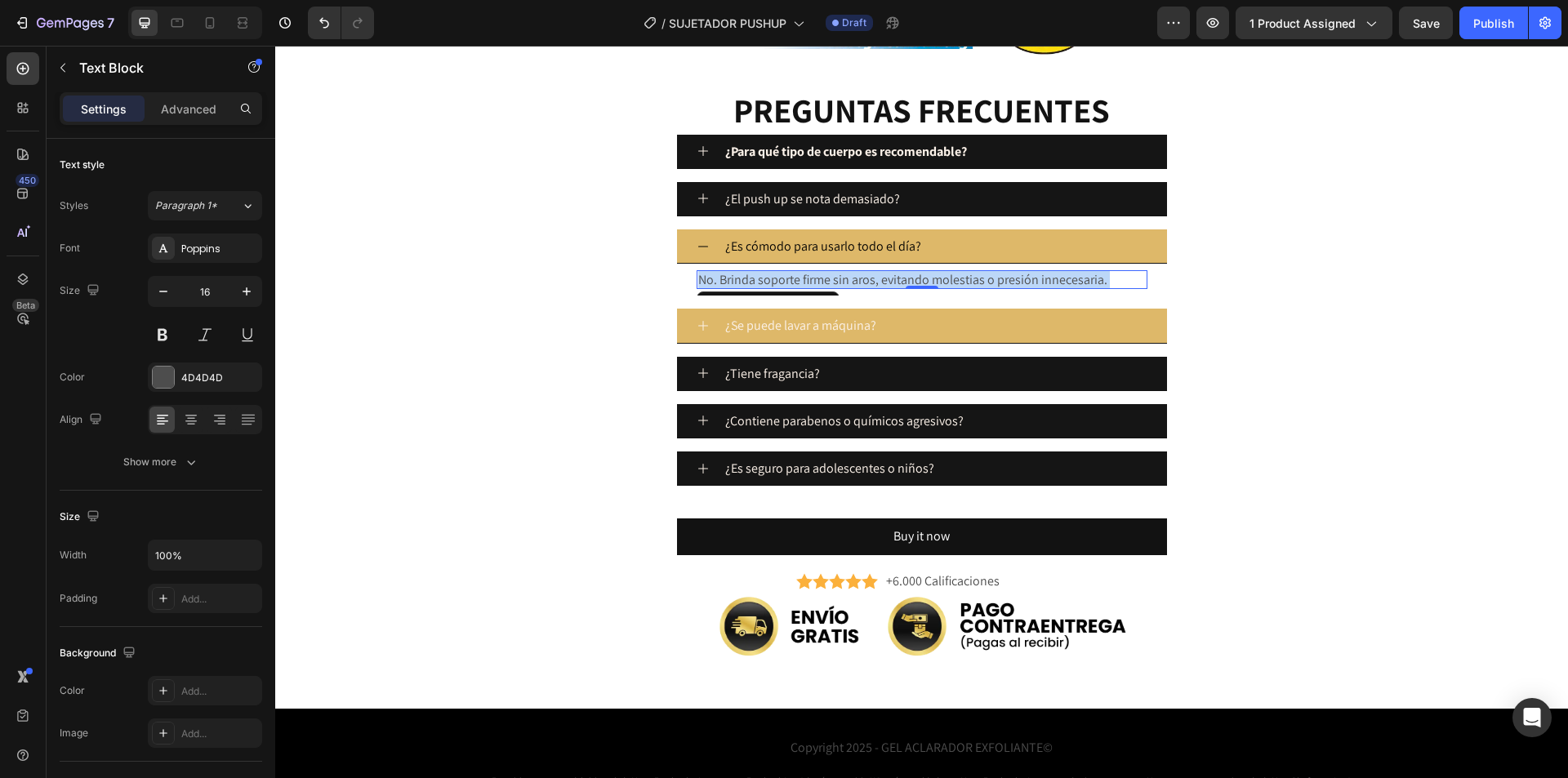 click on "No. Brinda soporte firme sin aros, evitando molestias o presión innecesaria." at bounding box center (922, 279) 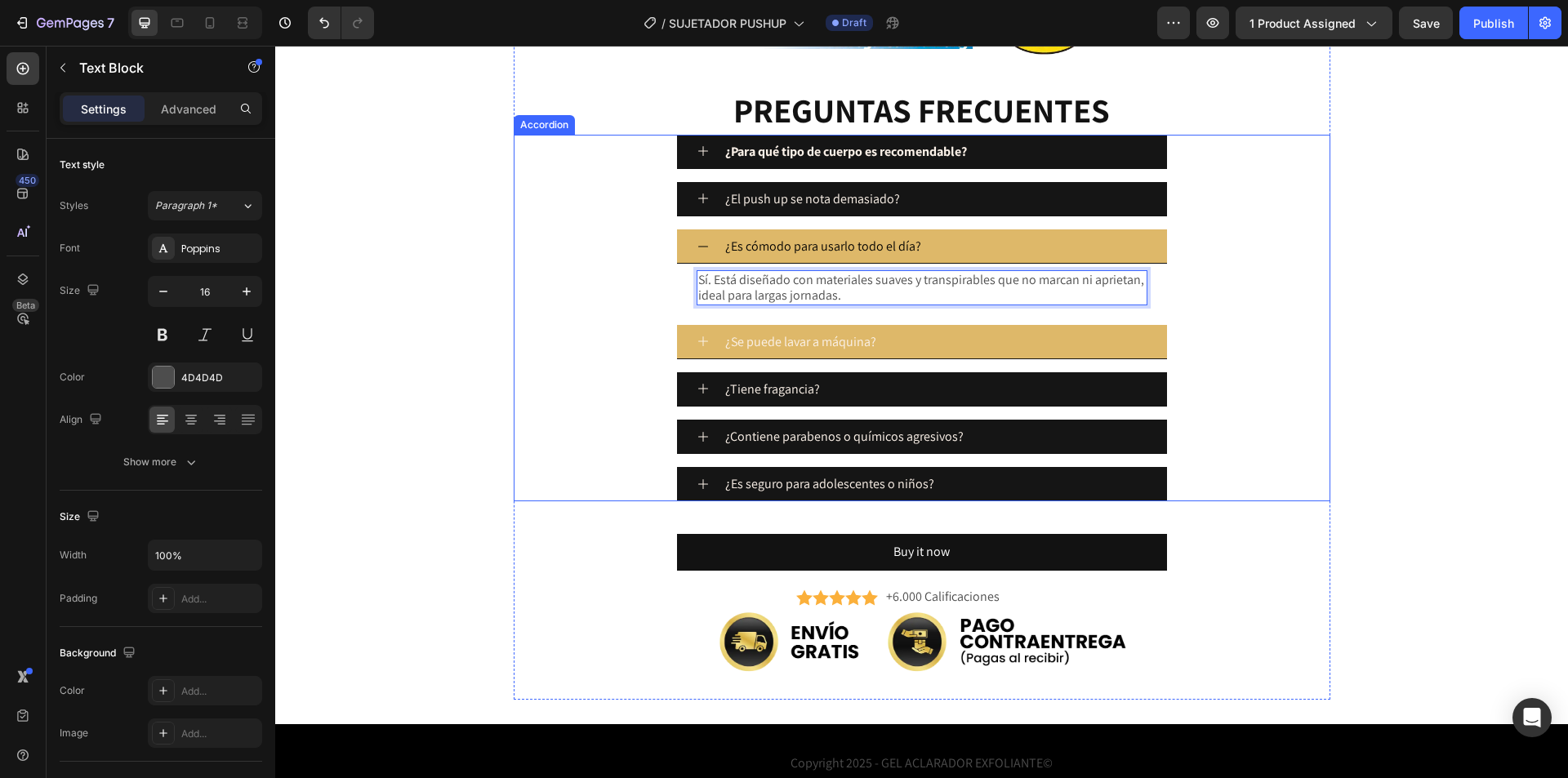 click 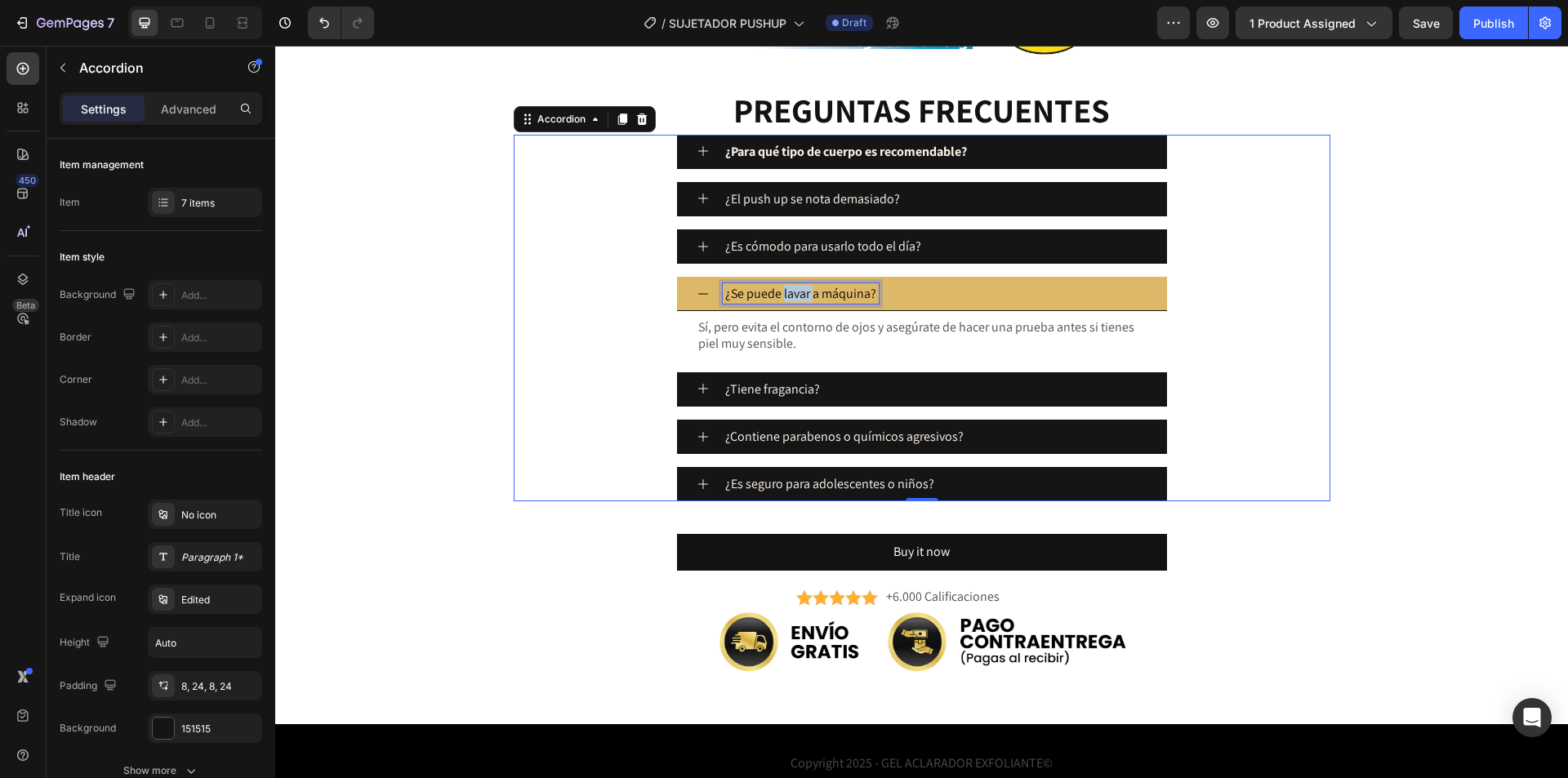 click on "¿Se puede lavar a máquina?" at bounding box center [800, 293] 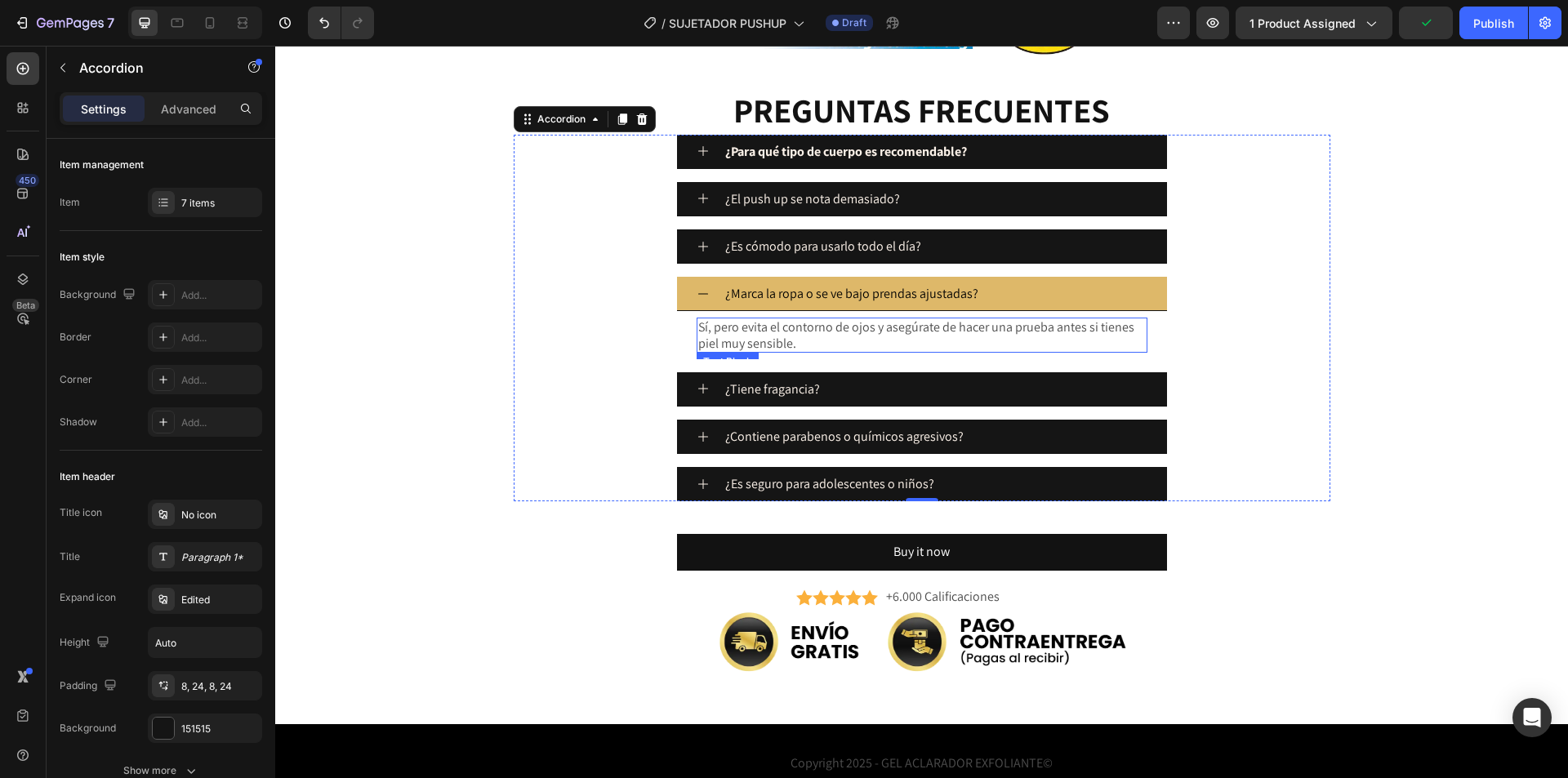 click on "Sí, pero evita el contorno de ojos y asegúrate de hacer una prueba antes si tienes piel muy sensible." at bounding box center (922, 335) 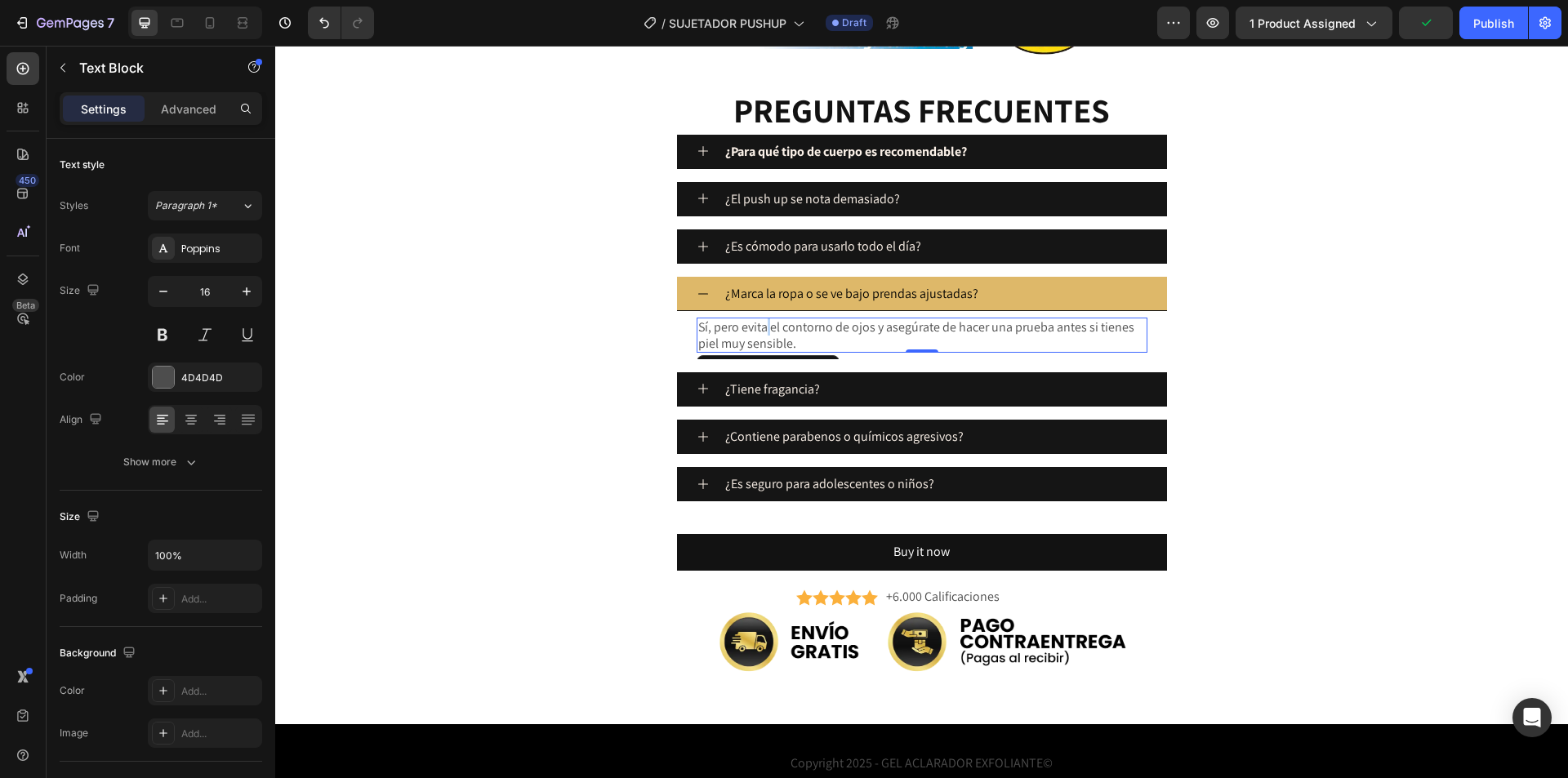 click on "Sí, pero evita el contorno de ojos y asegúrate de hacer una prueba antes si tienes piel muy sensible." at bounding box center (922, 335) 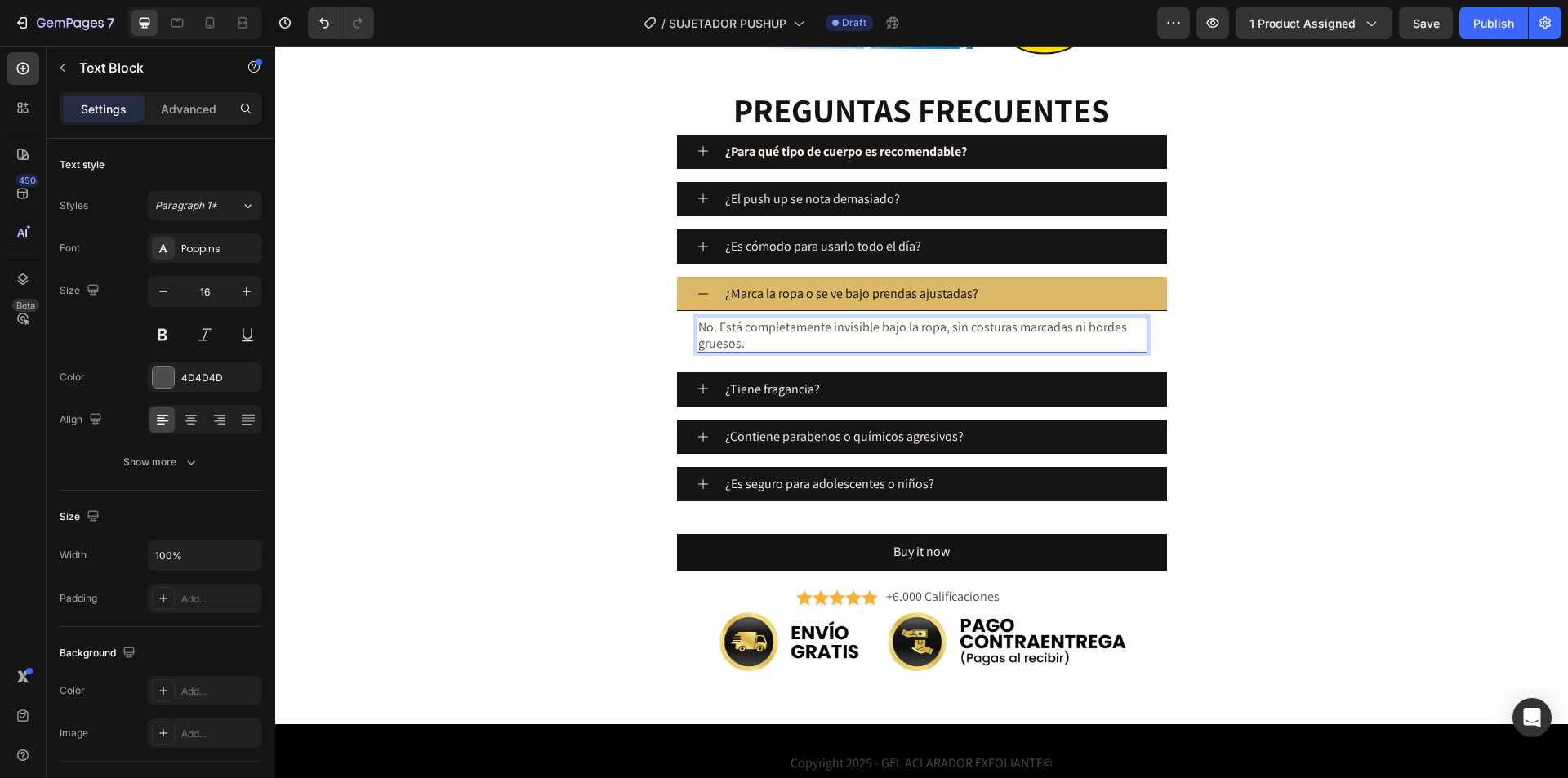 click on "Publish the page to see the content.
Custom Code Section 1 Descubre cómo nuestro  GEL ACLARADOR  transforma tu piel, eliminando impurezas y revelando un tono más claro, uniforme y con un brillo natural. Heading Row ¿Cómo funciona? Heading
Image Paso #1 Heading Humedece la piel y limpia suavemente antes de aplicar el gel. Text Block Row Image Paso #2 Heading Aplica el gel exfoliante de forma uniforme sobre las zonas deseadas, evitando el rostro si no está indicado. Text Block Row Image Paso #3 Heading Masajea con movimientos circulares durante 1-2 minutos y enjuaga con abundante agua. Úsalo 2 a 3 veces por semana. Text Block Row
Carousel Section 6 Piel Suave e Hidratada al Instante Heading Image 💧  Exfoliación inmediata: Text Block
.id575890153466233554 .cls-1 {
fill: #ffc43a;
}" at bounding box center (921, -1759) 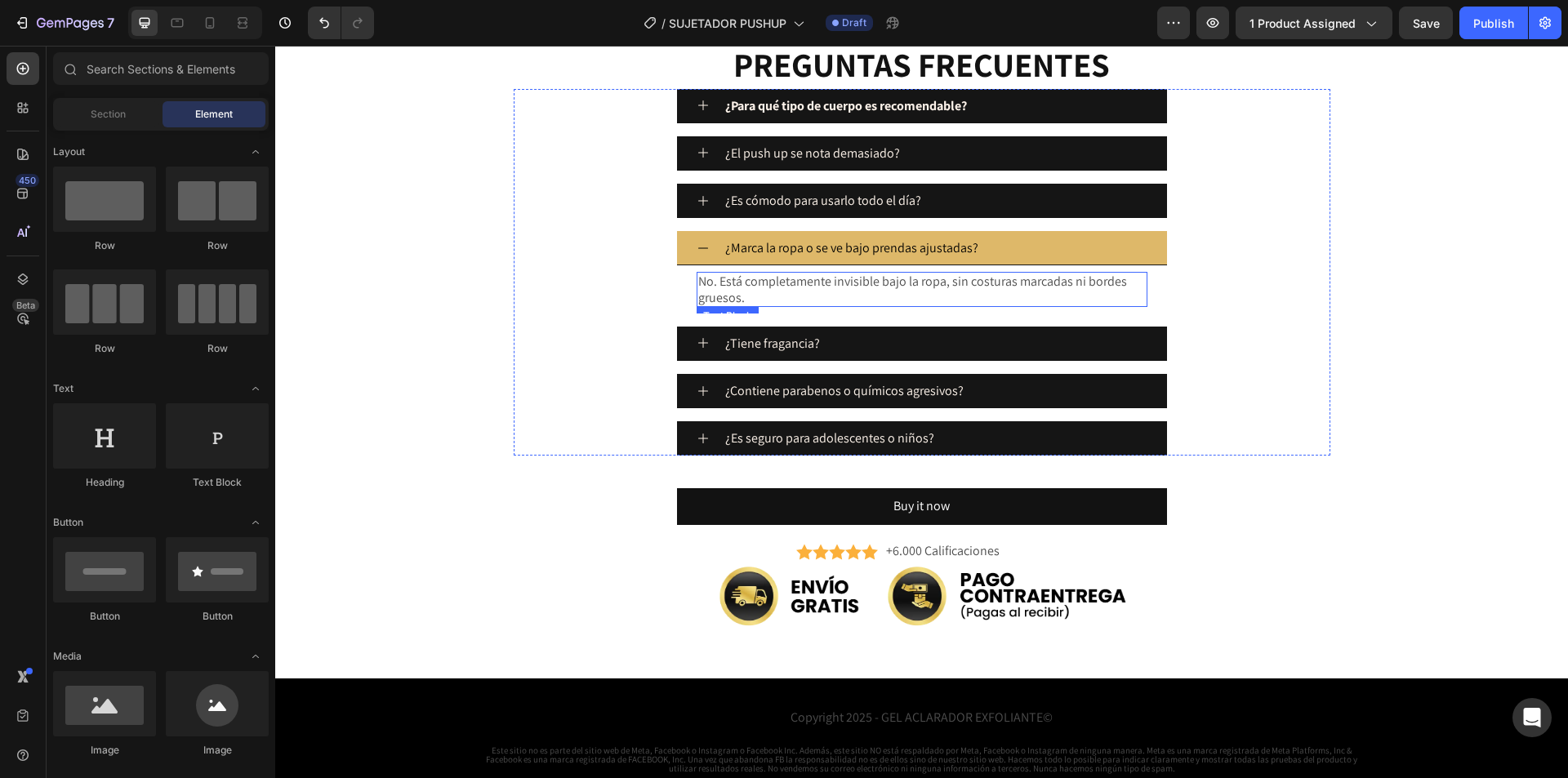 scroll, scrollTop: 4621, scrollLeft: 0, axis: vertical 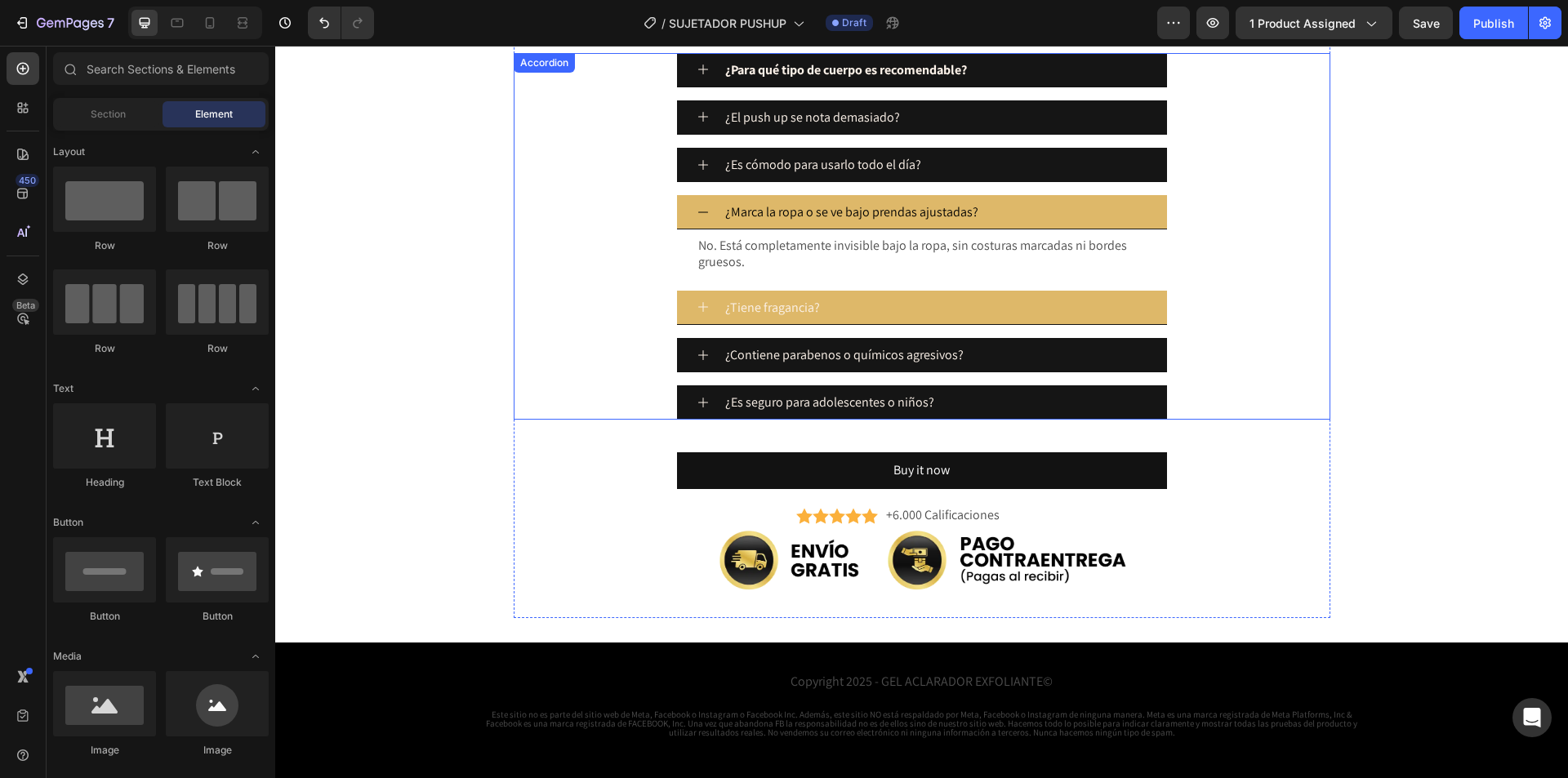 click 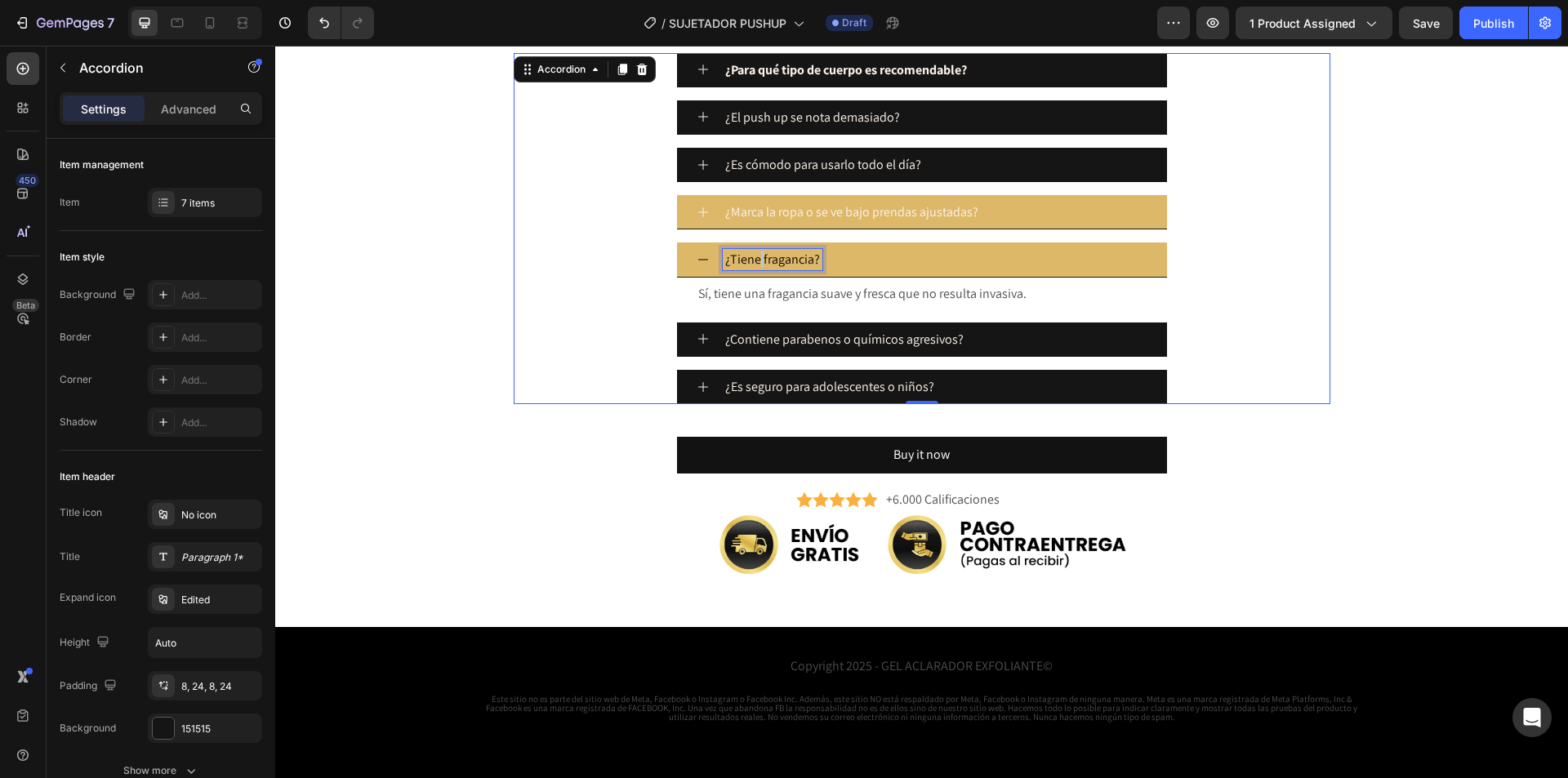 click on "¿Tiene fragancia?" at bounding box center (773, 259) 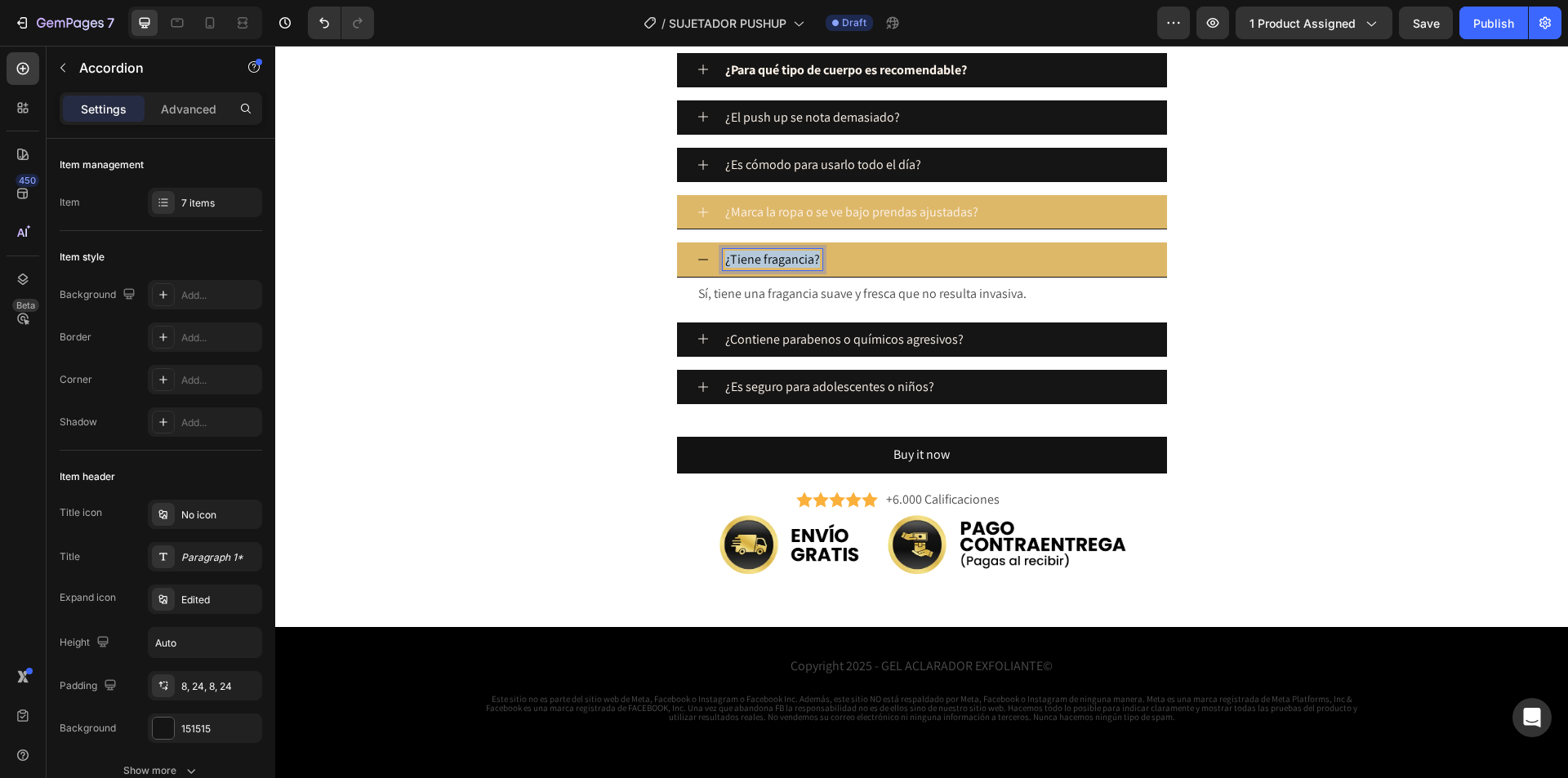 click on "¿Tiene fragancia?" at bounding box center [773, 259] 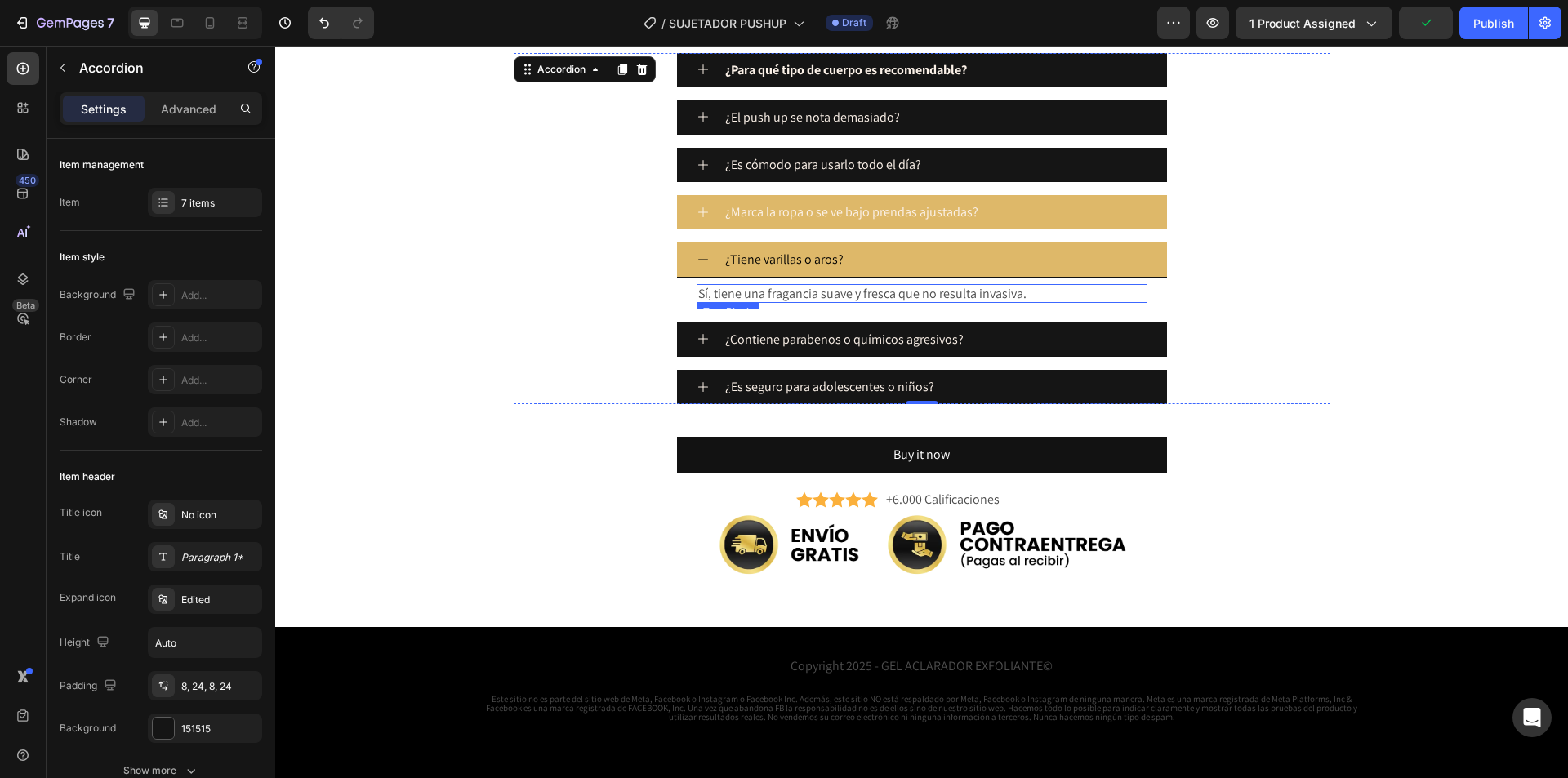 click on "Sí, tiene una fragancia suave y fresca que no resulta invasiva." at bounding box center [922, 293] 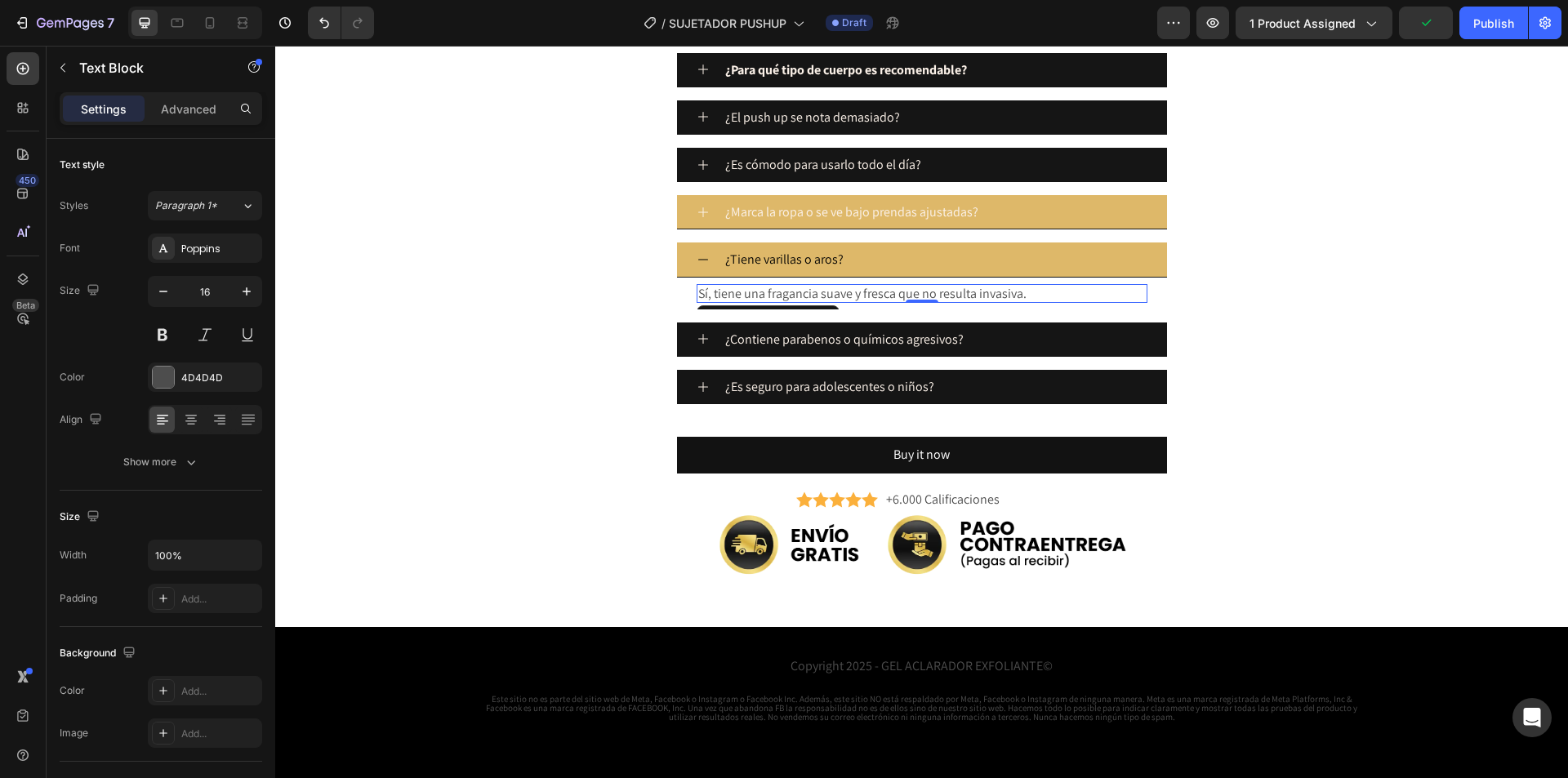 click on "Sí, tiene una fragancia suave y fresca que no resulta invasiva." at bounding box center (922, 293) 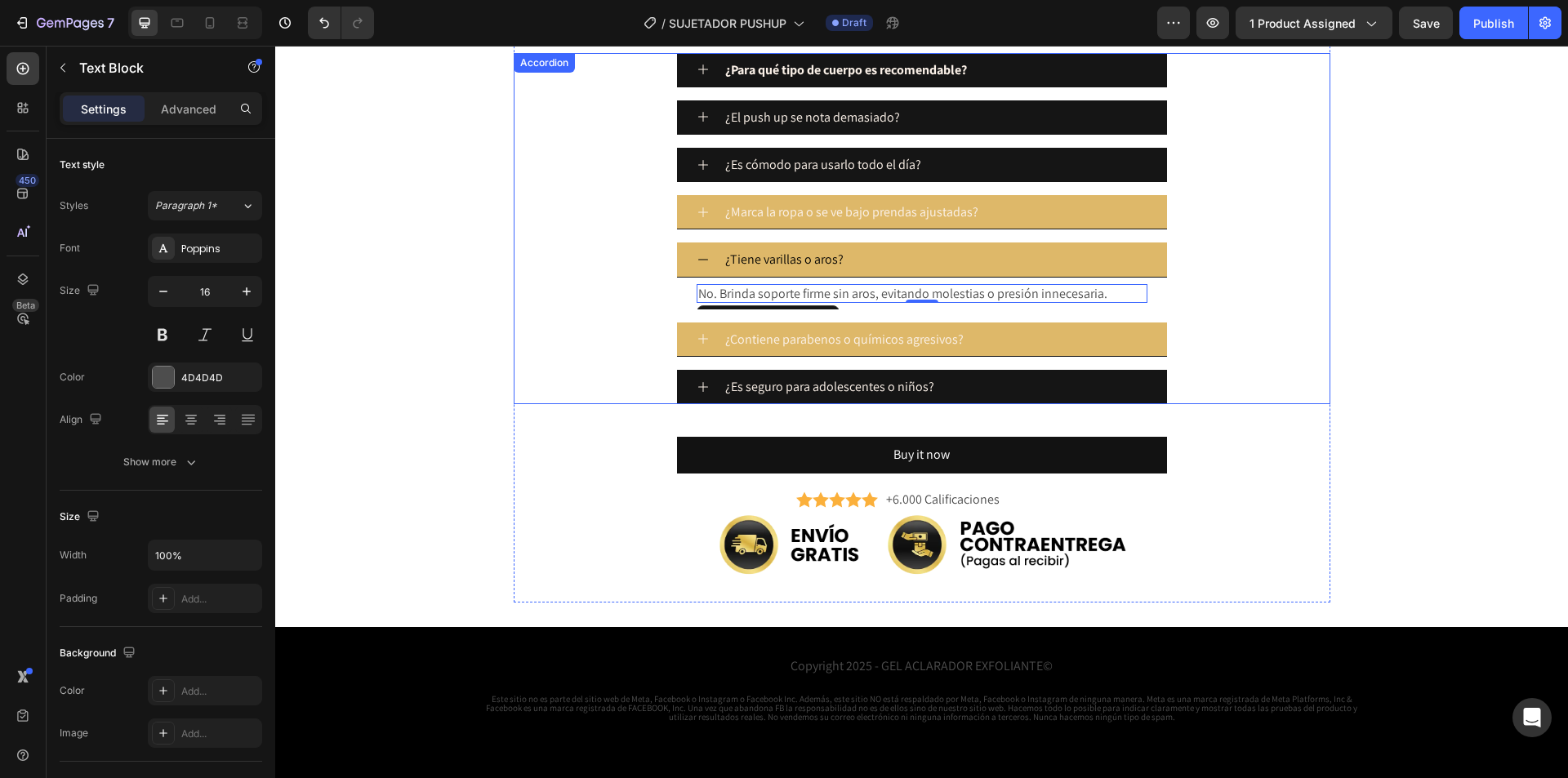click on "¿Contiene parabenos o químicos agresivos?" at bounding box center [844, 339] 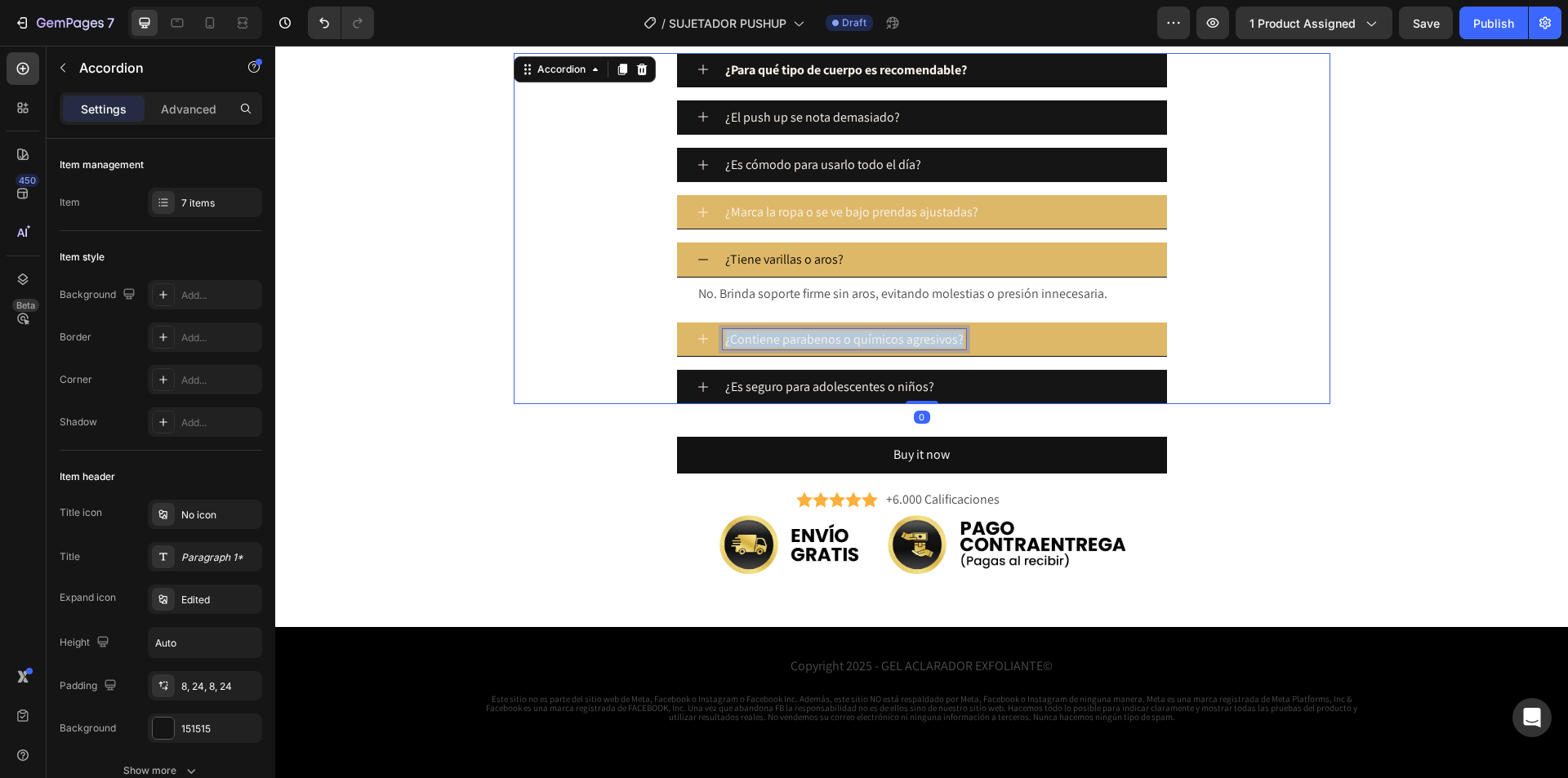 click on "¿Contiene parabenos o químicos agresivos?" at bounding box center (844, 339) 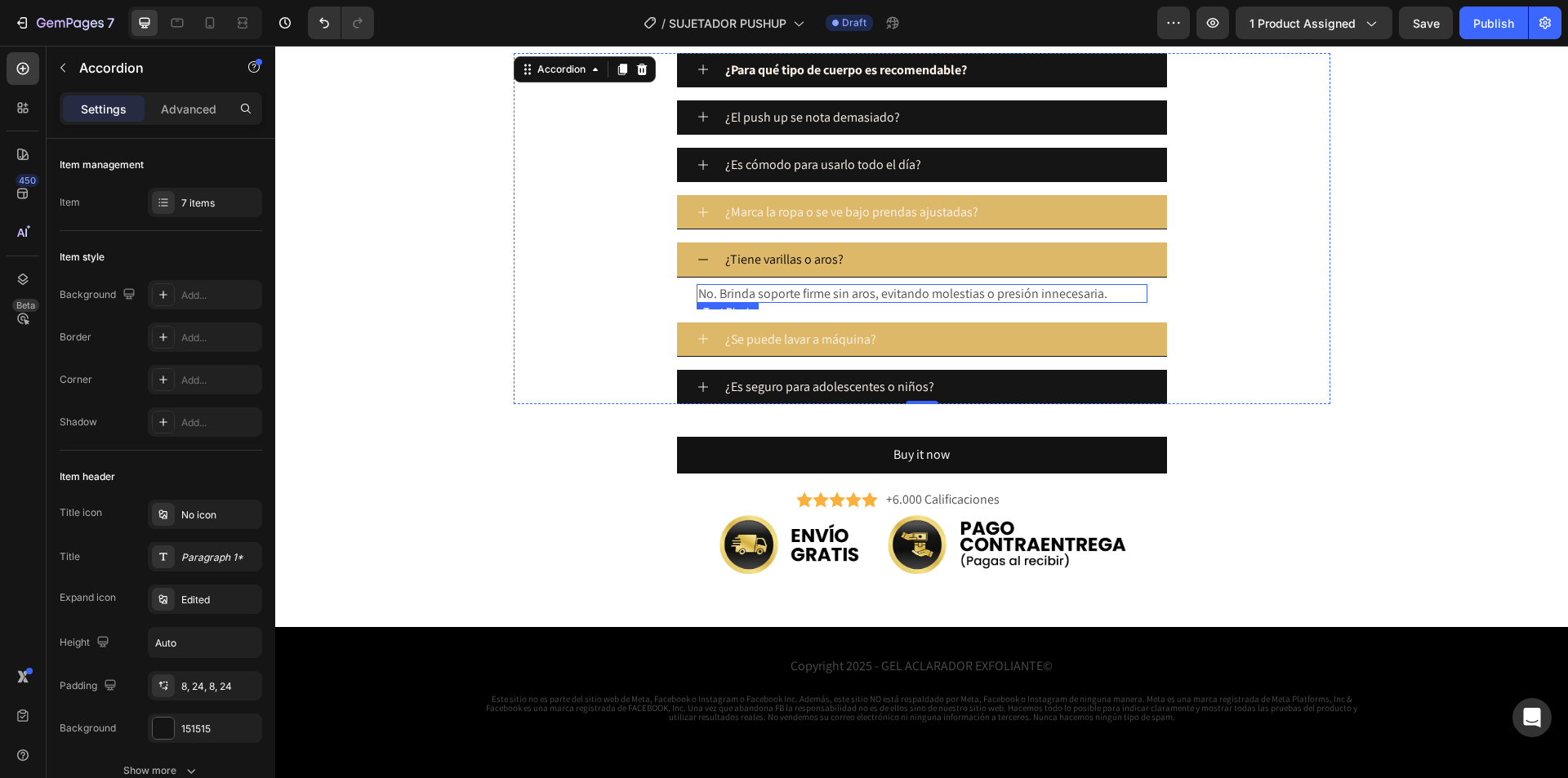 click on "No. Brinda soporte firme sin aros, evitando molestias o presión innecesaria." at bounding box center [922, 293] 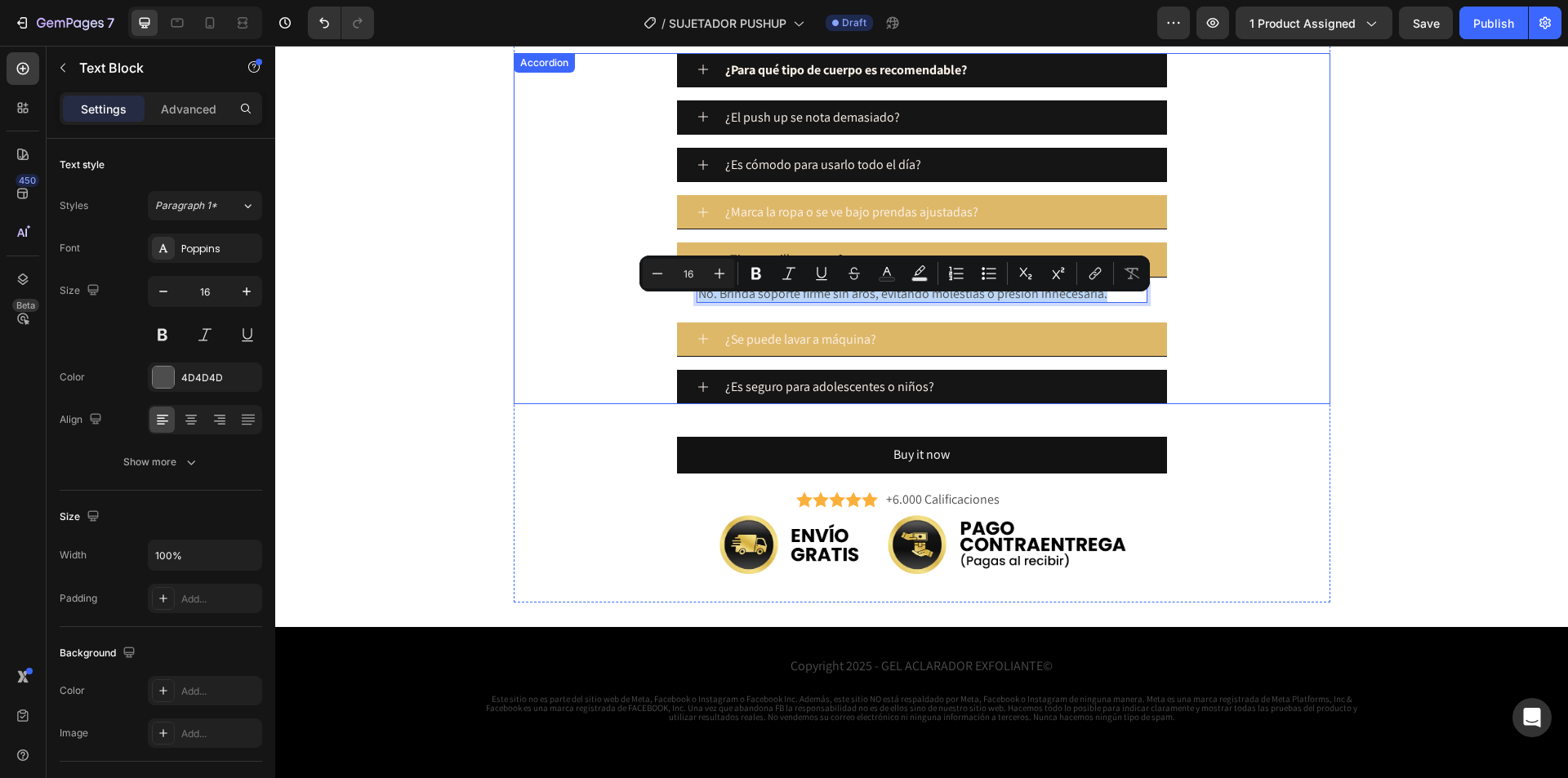 click on "¿Se puede lavar a máquina?" at bounding box center [922, 340] 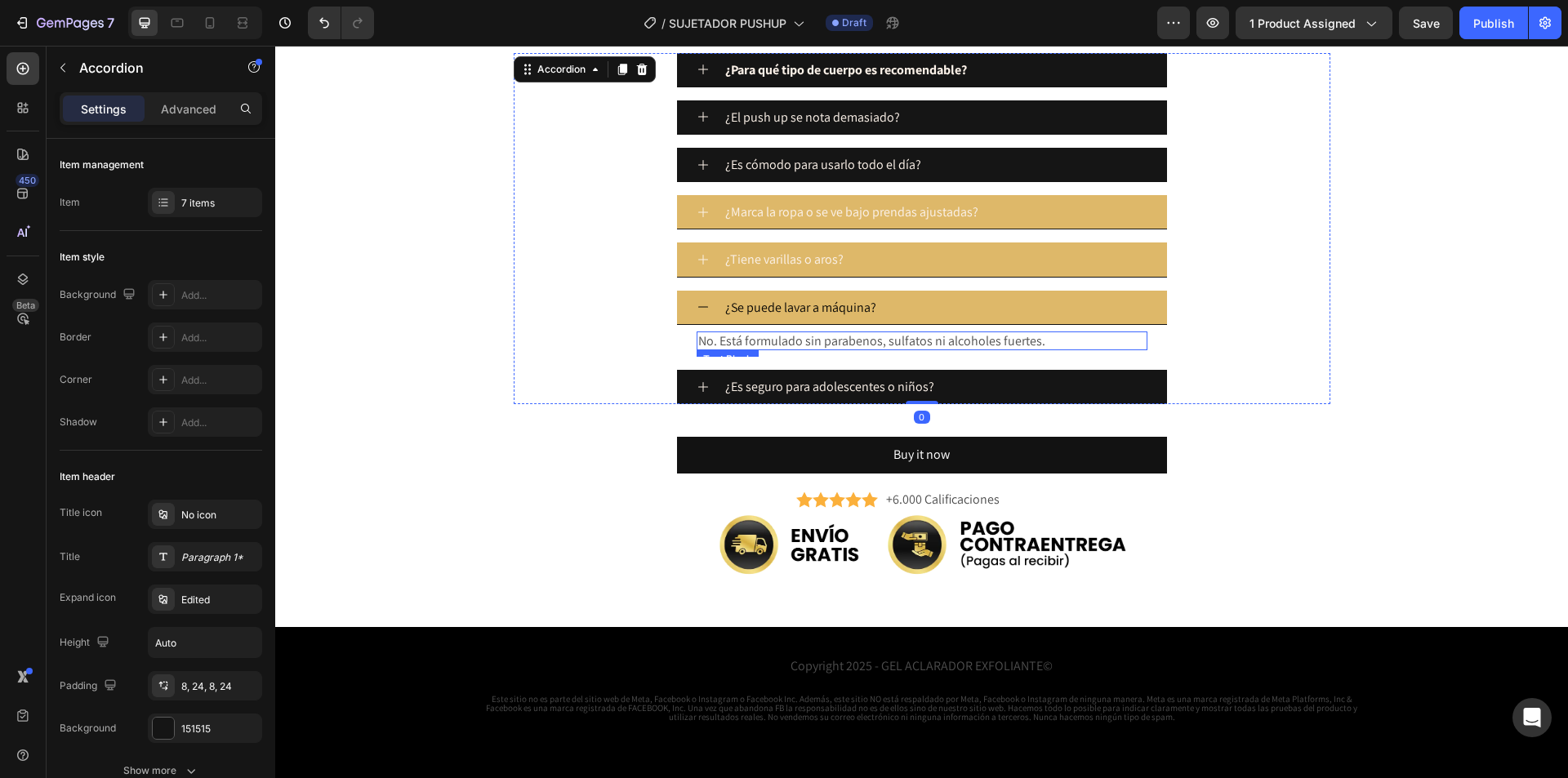click on "No. Está formulado sin parabenos, sulfatos ni alcoholes fuertes." at bounding box center (922, 340) 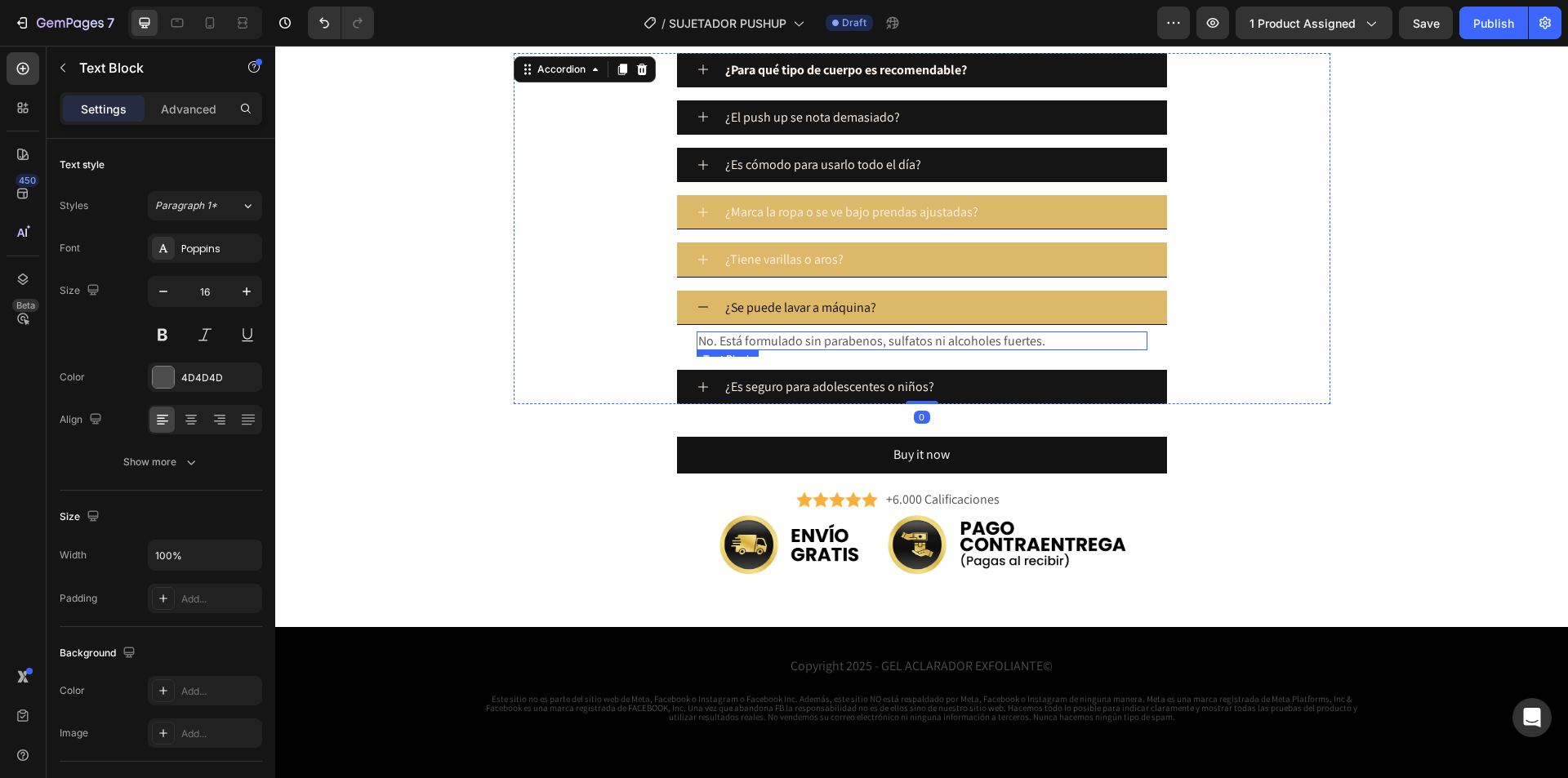 click on "No. Está formulado sin parabenos, sulfatos ni alcoholes fuertes." at bounding box center (922, 340) 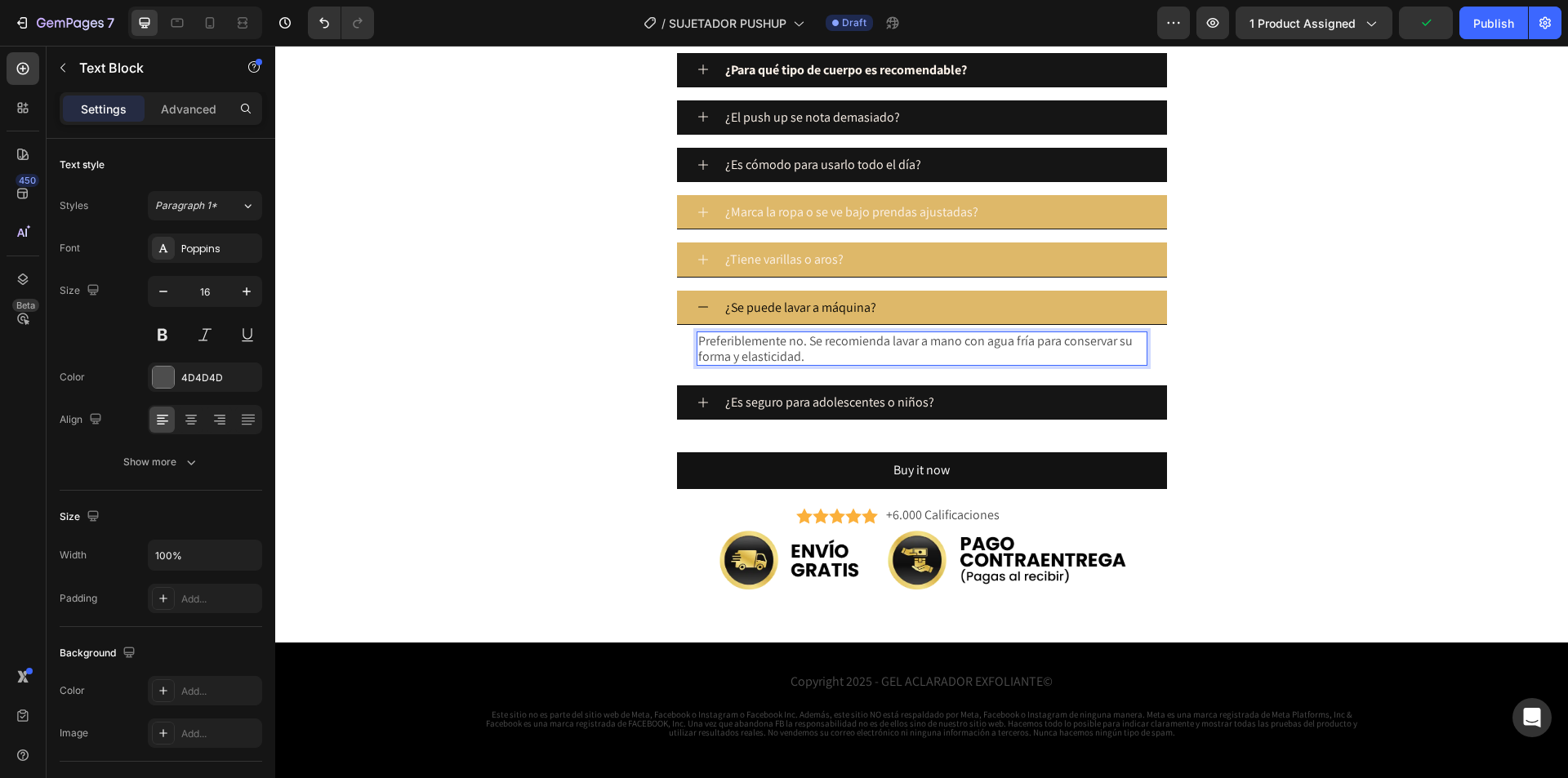 click on "Publish the page to see the content.
Custom Code Section 1 Descubre cómo nuestro  GEL ACLARADOR  transforma tu piel, eliminando impurezas y revelando un tono más claro, uniforme y con un brillo natural. Heading Row ¿Cómo funciona? Heading
Image Paso #1 Heading Humedece la piel y limpia suavemente antes de aplicar el gel. Text Block Row Image Paso #2 Heading Aplica el gel exfoliante de forma uniforme sobre las zonas deseadas, evitando el rostro si no está indicado. Text Block Row Image Paso #3 Heading Masajea con movimientos circulares durante 1-2 minutos y enjuaga con abundante agua. Úsalo 2 a 3 veces por semana. Text Block Row
Carousel Section 6 Piel Suave e Hidratada al Instante Heading Image 💧  Exfoliación inmediata: Text Block
.id575890153466233554 .cls-1 {
fill: #ffc43a;
}" at bounding box center [921, -1841] 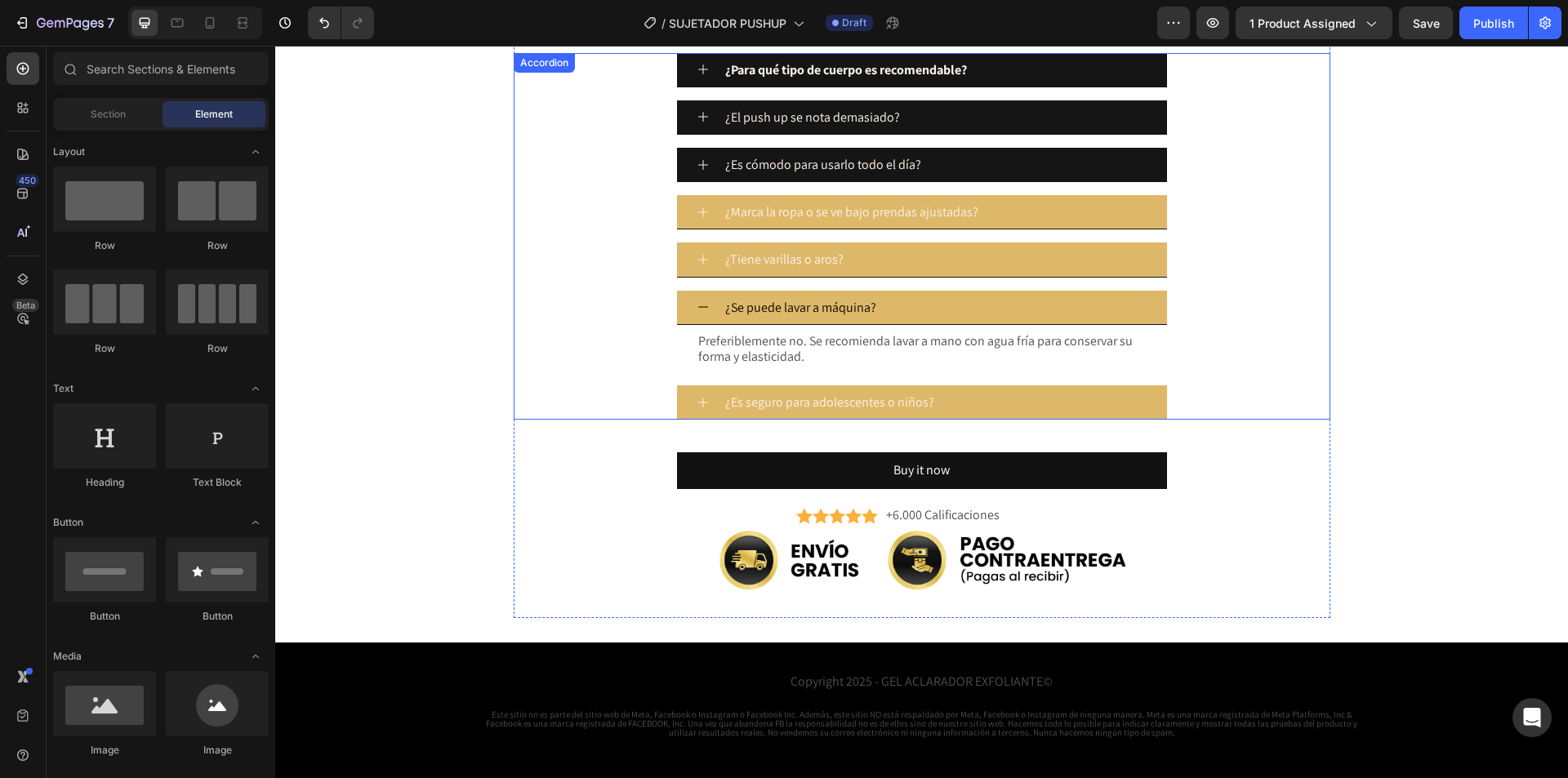 click on "¿Es seguro para adolescentes o niños?" at bounding box center [922, 402] 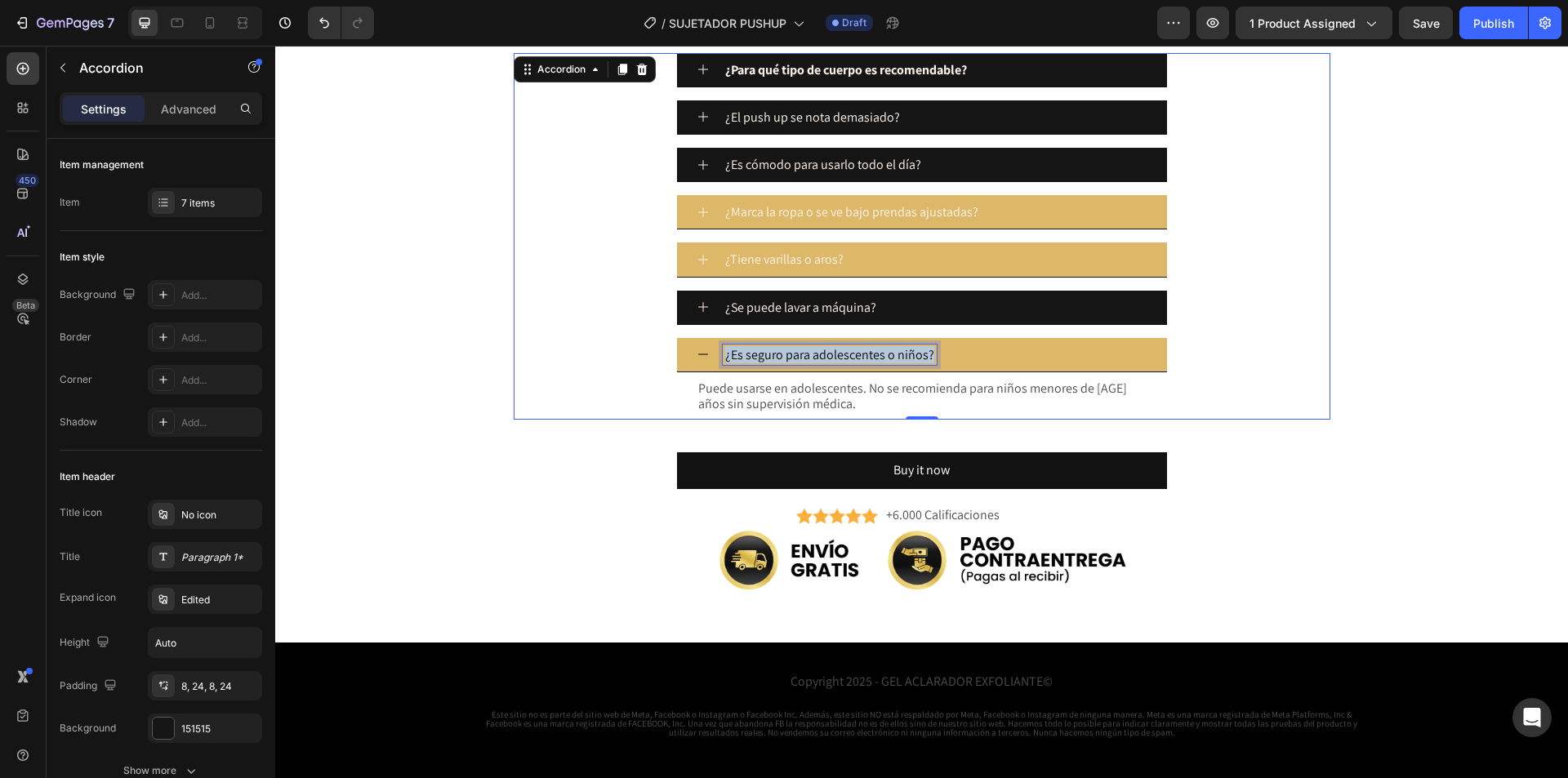 click on "¿Es seguro para adolescentes o niños?" at bounding box center (830, 354) 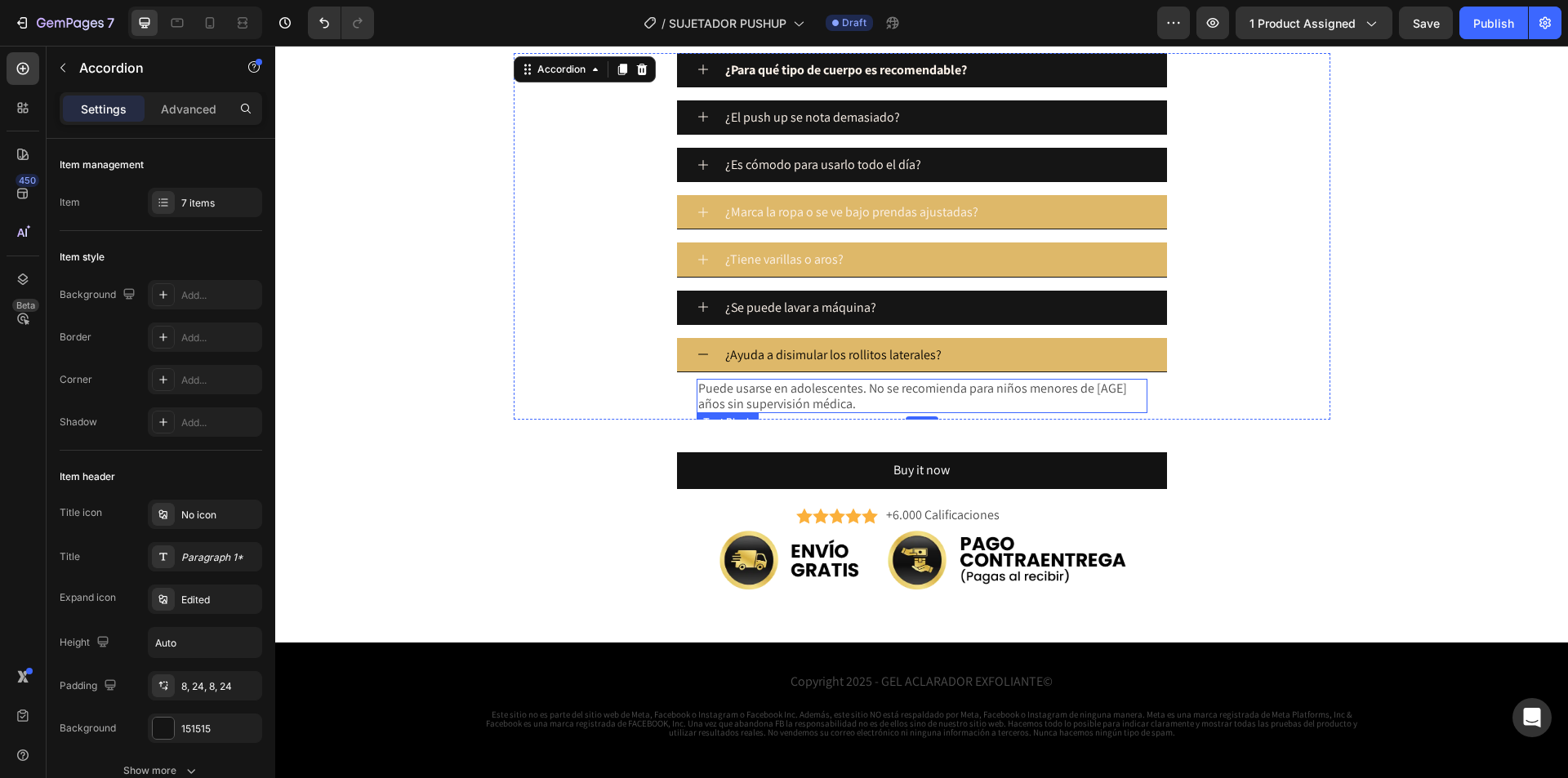 click on "Puede usarse en adolescentes. No se recomienda para niños menores de 12 años sin supervisión médica." at bounding box center [922, 396] 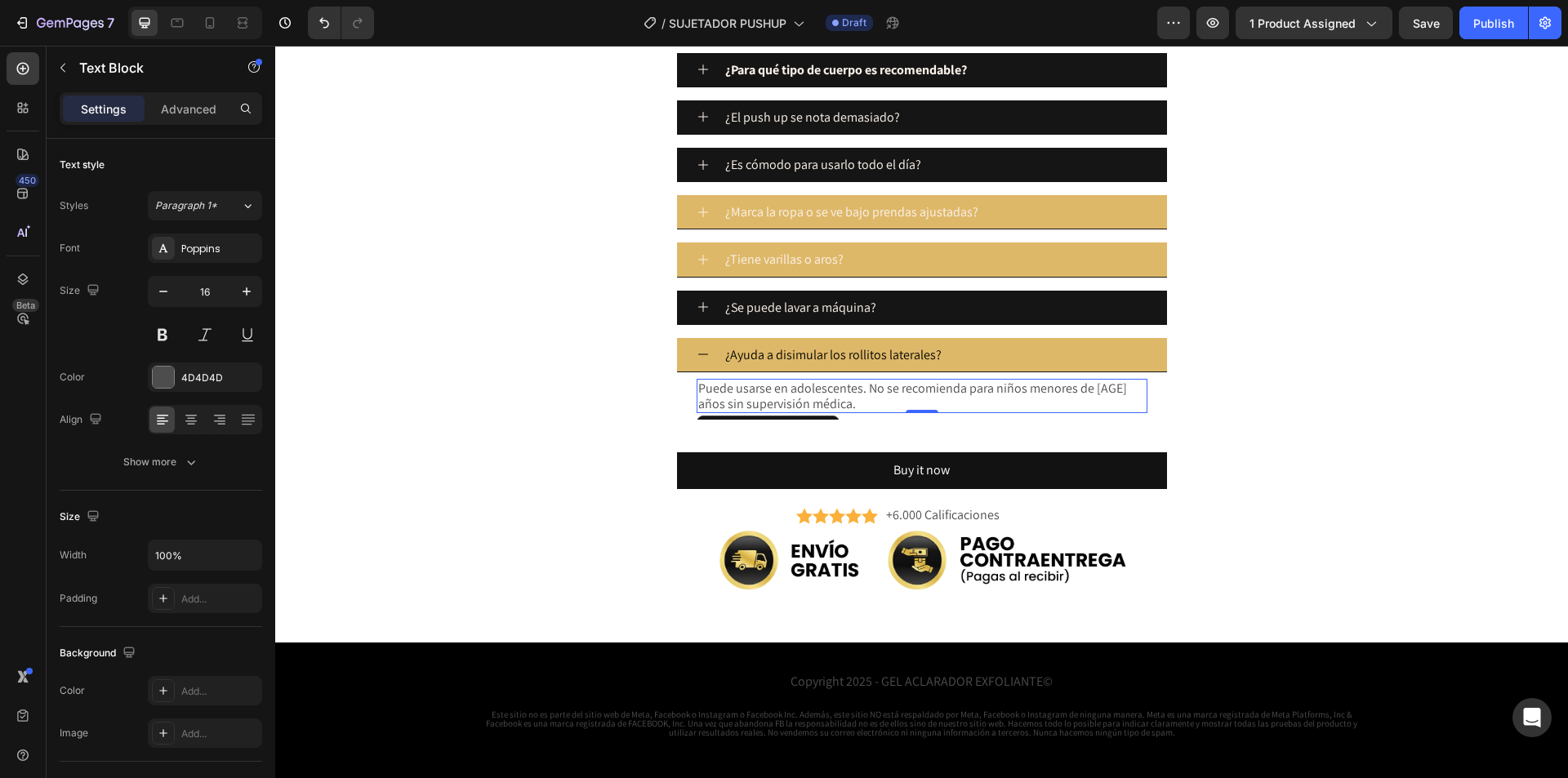 click on "Puede usarse en adolescentes. No se recomienda para niños menores de 12 años sin supervisión médica." at bounding box center [922, 396] 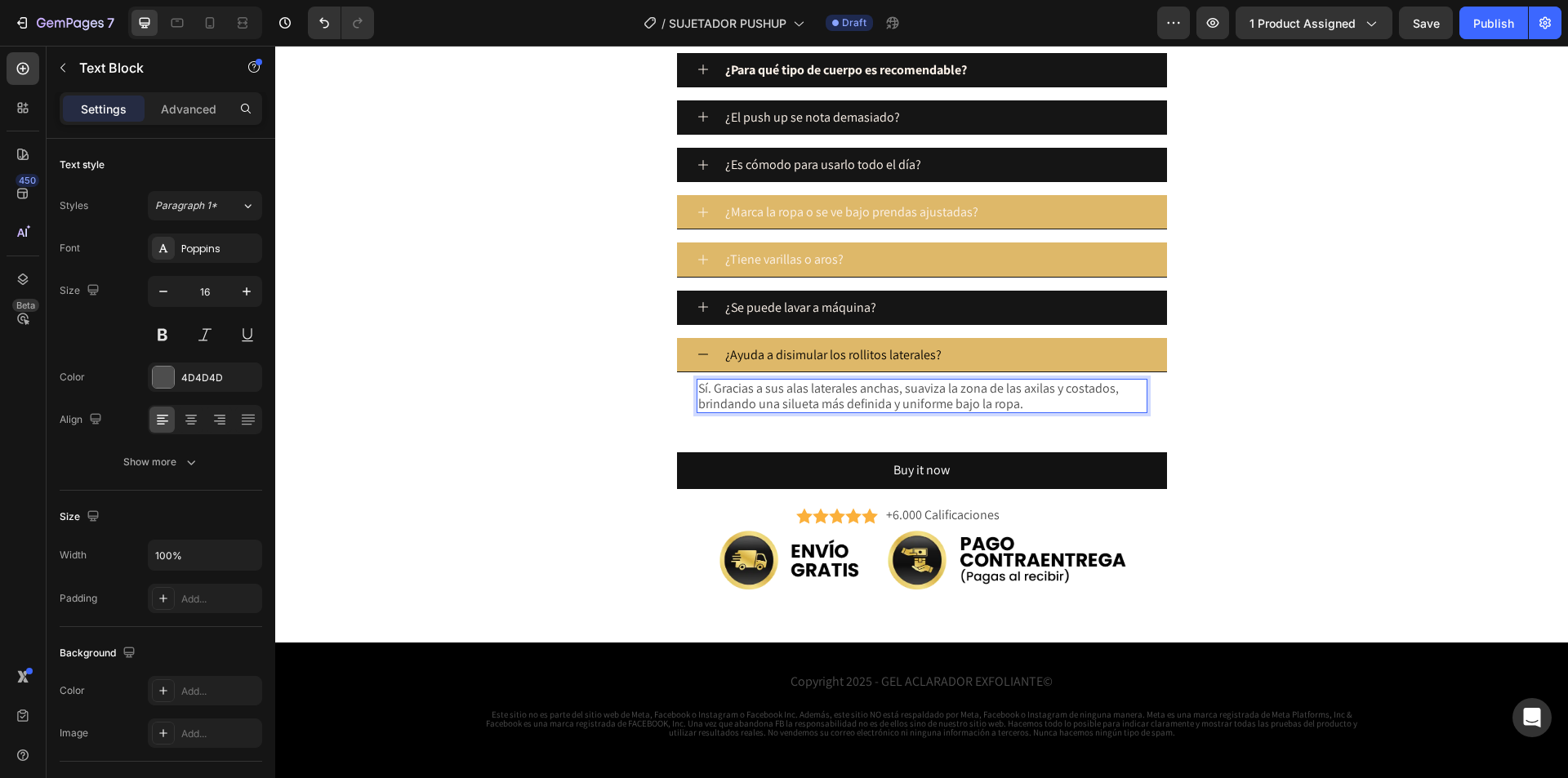 click on "Publish the page to see the content.
Custom Code Section 1 Descubre cómo nuestro  GEL ACLARADOR  transforma tu piel, eliminando impurezas y revelando un tono más claro, uniforme y con un brillo natural. Heading Row ¿Cómo funciona? Heading
Image Paso #1 Heading Humedece la piel y limpia suavemente antes de aplicar el gel. Text Block Row Image Paso #2 Heading Aplica el gel exfoliante de forma uniforme sobre las zonas deseadas, evitando el rostro si no está indicado. Text Block Row Image Paso #3 Heading Masajea con movimientos circulares durante 1-2 minutos y enjuaga con abundante agua. Úsalo 2 a 3 veces por semana. Text Block Row
Carousel Section 6 Piel Suave e Hidratada al Instante Heading Image 💧  Exfoliación inmediata: Text Block
.id575890153466233554 .cls-1 {
fill: #ffc43a;
}" at bounding box center (921, -1841) 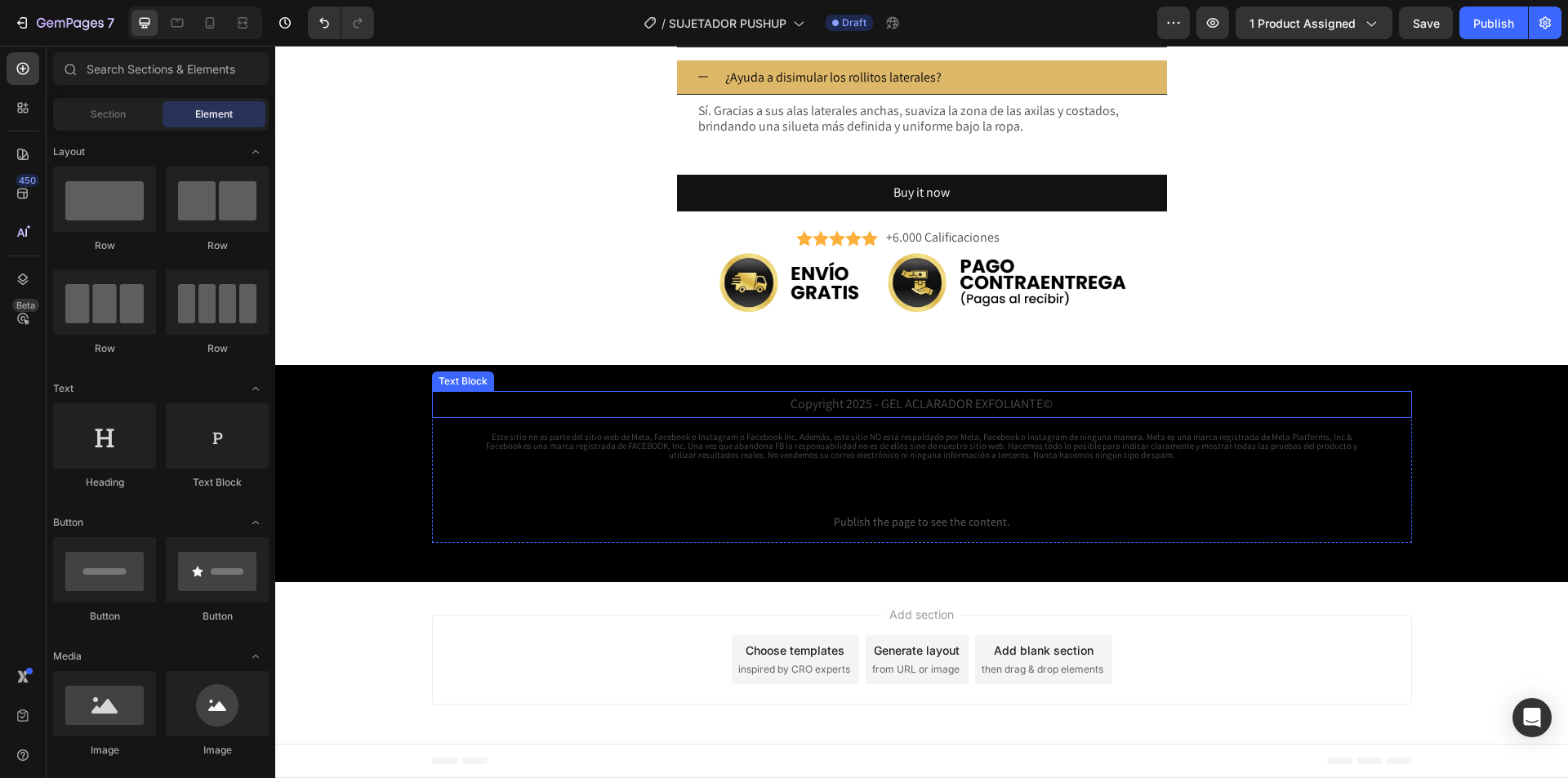 scroll, scrollTop: 4937, scrollLeft: 0, axis: vertical 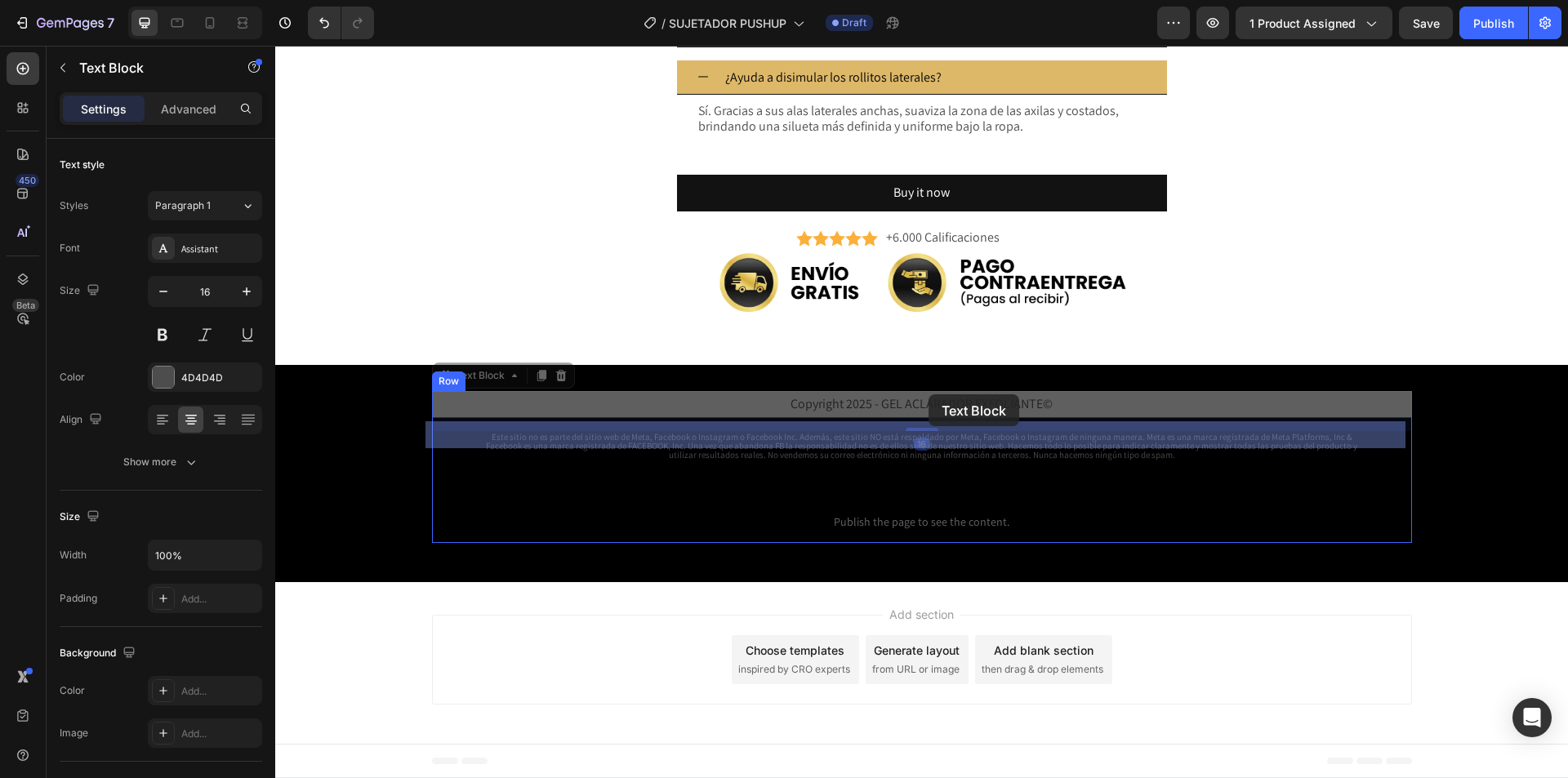 drag, startPoint x: 877, startPoint y: 394, endPoint x: 943, endPoint y: 395, distance: 66.00758 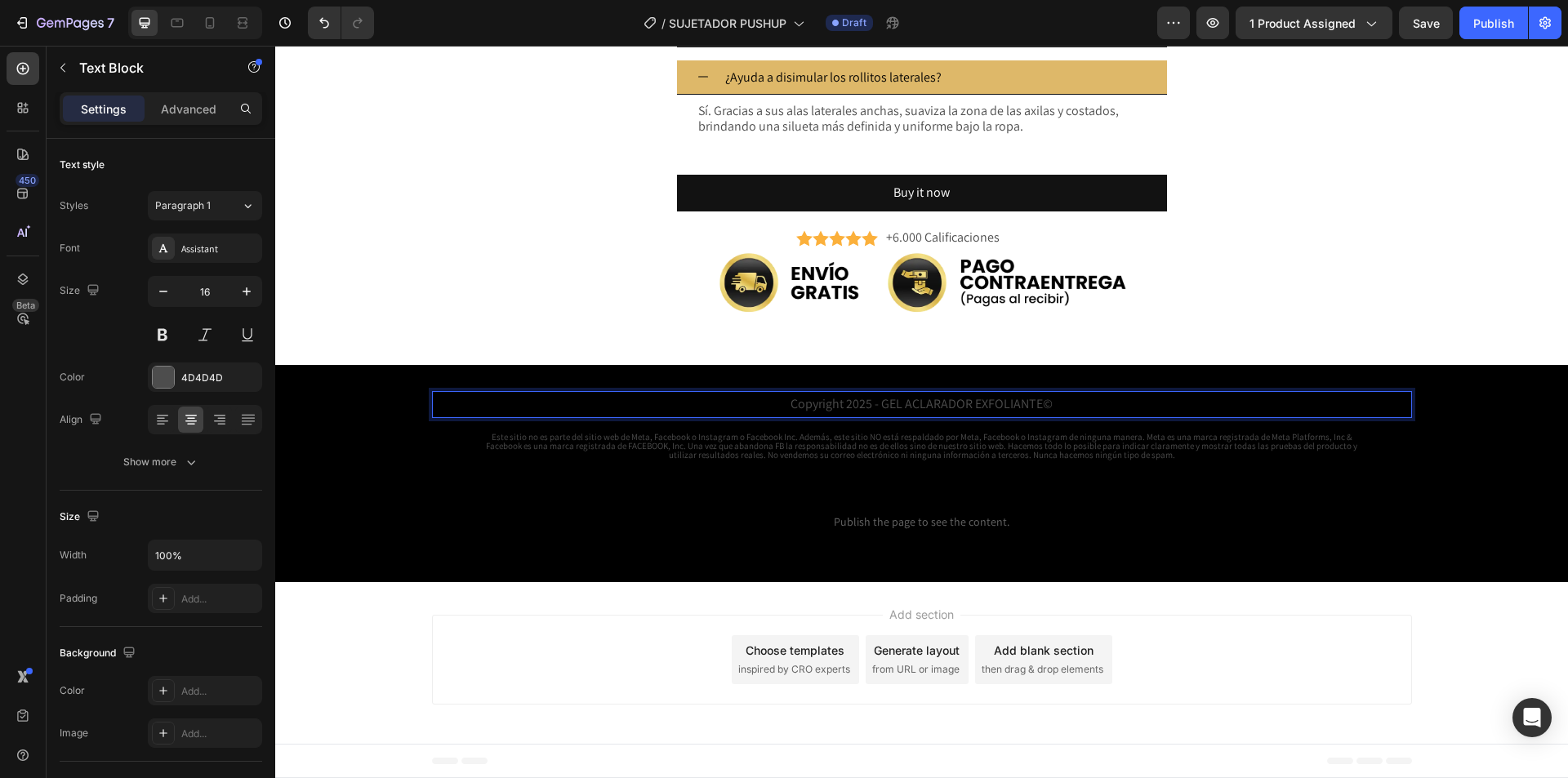drag, startPoint x: 877, startPoint y: 396, endPoint x: 1047, endPoint y: 396, distance: 170 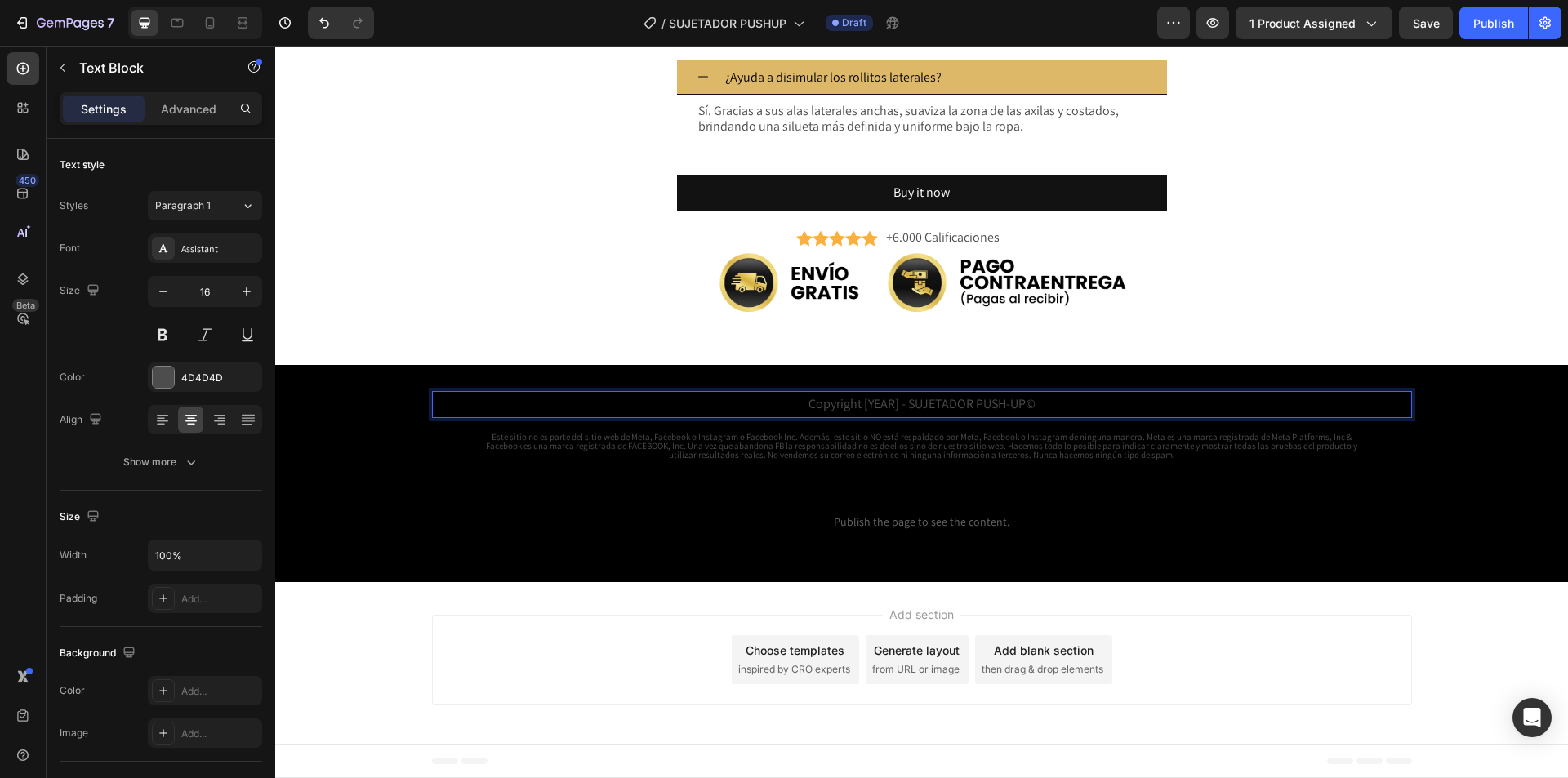 click on "Publish the page to see the content.
Custom Code Section 1 Descubre cómo nuestro  GEL ACLARADOR  transforma tu piel, eliminando impurezas y revelando un tono más claro, uniforme y con un brillo natural. Heading Row ¿Cómo funciona? Heading
Image Paso #1 Heading Humedece la piel y limpia suavemente antes de aplicar el gel. Text Block Row Image Paso #2 Heading Aplica el gel exfoliante de forma uniforme sobre las zonas deseadas, evitando el rostro si no está indicado. Text Block Row Image Paso #3 Heading Masajea con movimientos circulares durante 1-2 minutos y enjuaga con abundante agua. Úsalo 2 a 3 veces por semana. Text Block Row
Carousel Section 6 Piel Suave e Hidratada al Instante Heading Image 💧  Exfoliación inmediata: Text Block
.id575890153466233554 .cls-1 {
fill: #ffc43a;
}" at bounding box center [921, -2118] 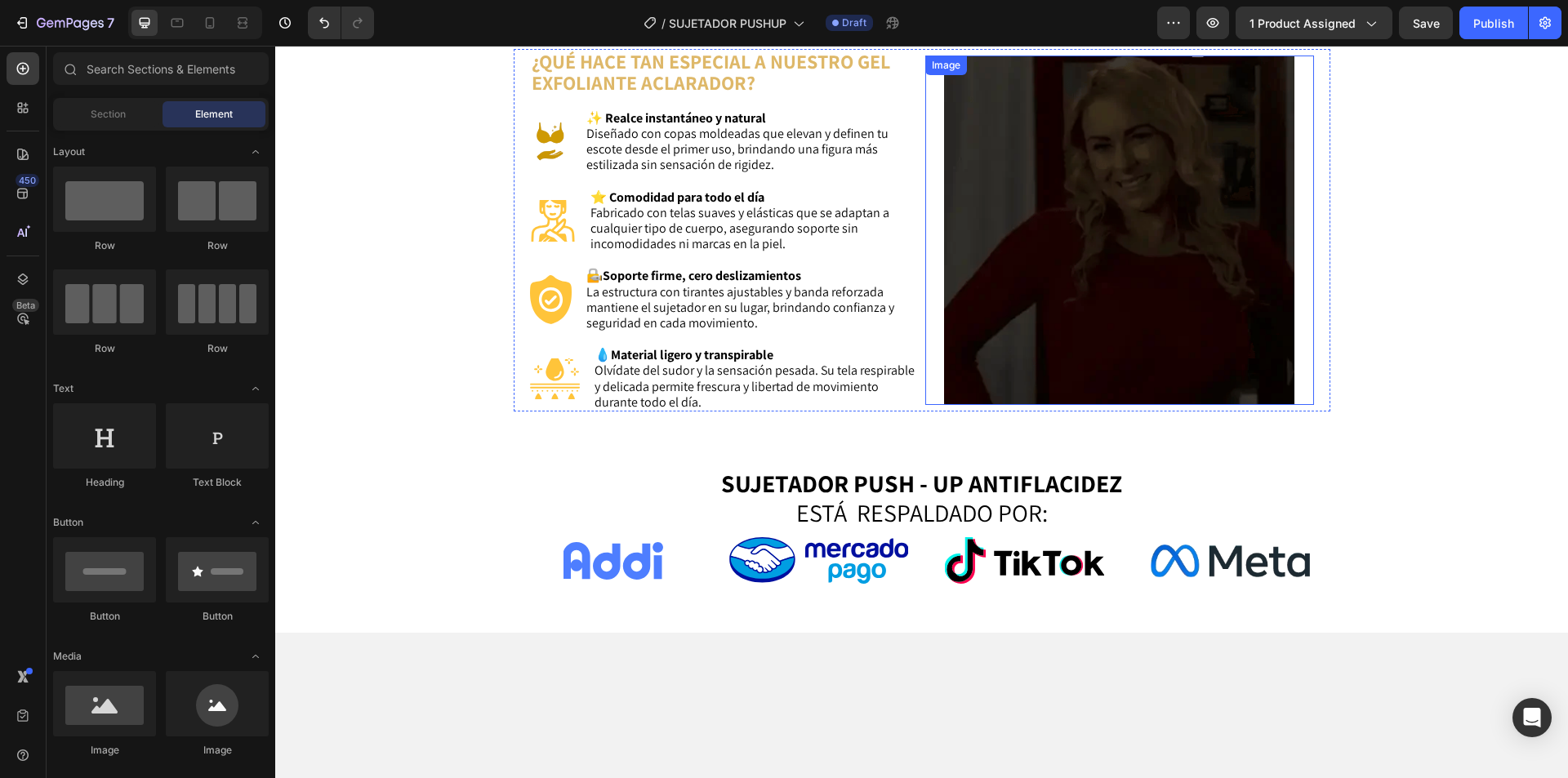 scroll, scrollTop: 0, scrollLeft: 0, axis: both 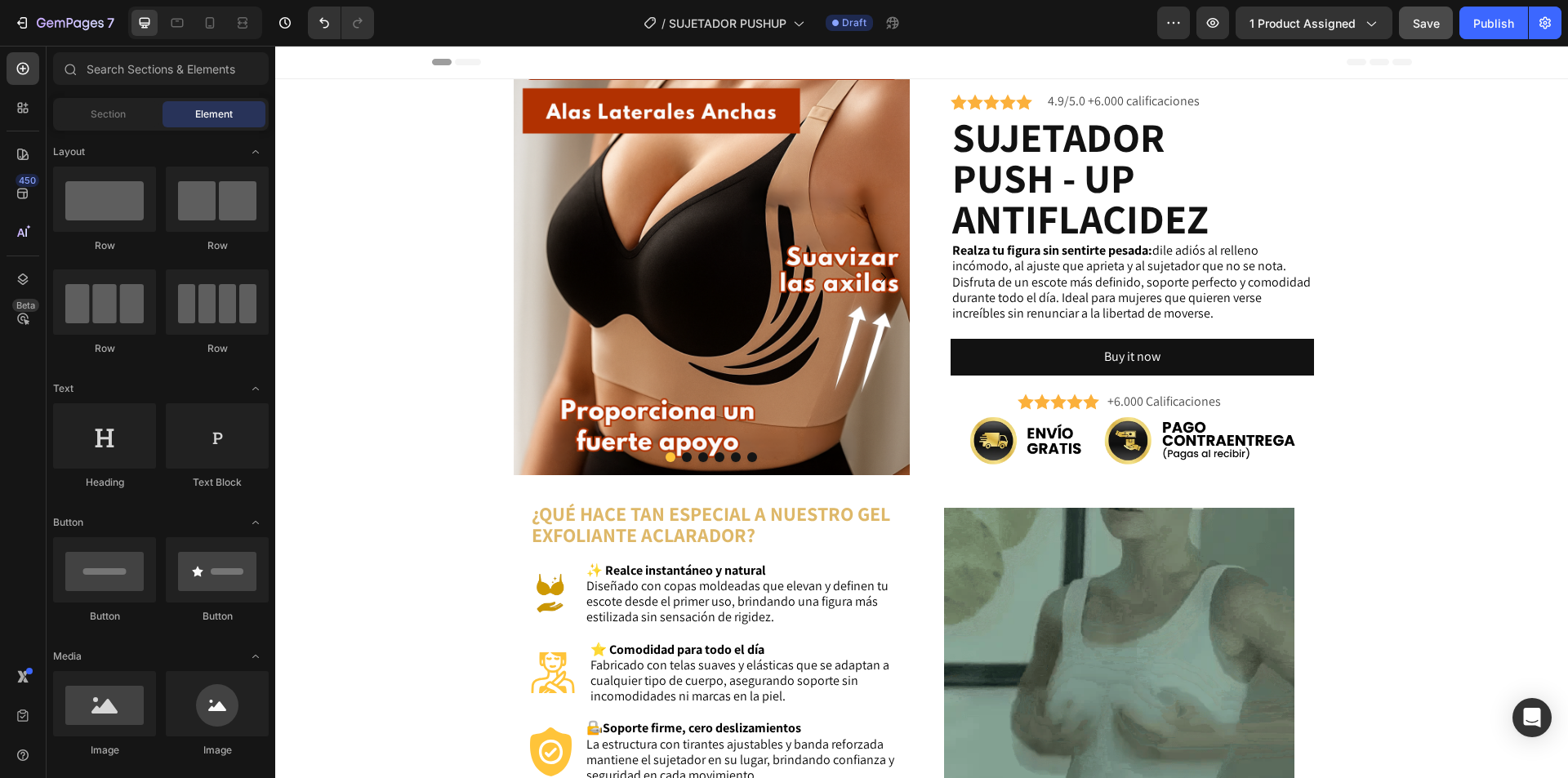 drag, startPoint x: 299, startPoint y: 16, endPoint x: 1435, endPoint y: 24, distance: 1136.0282 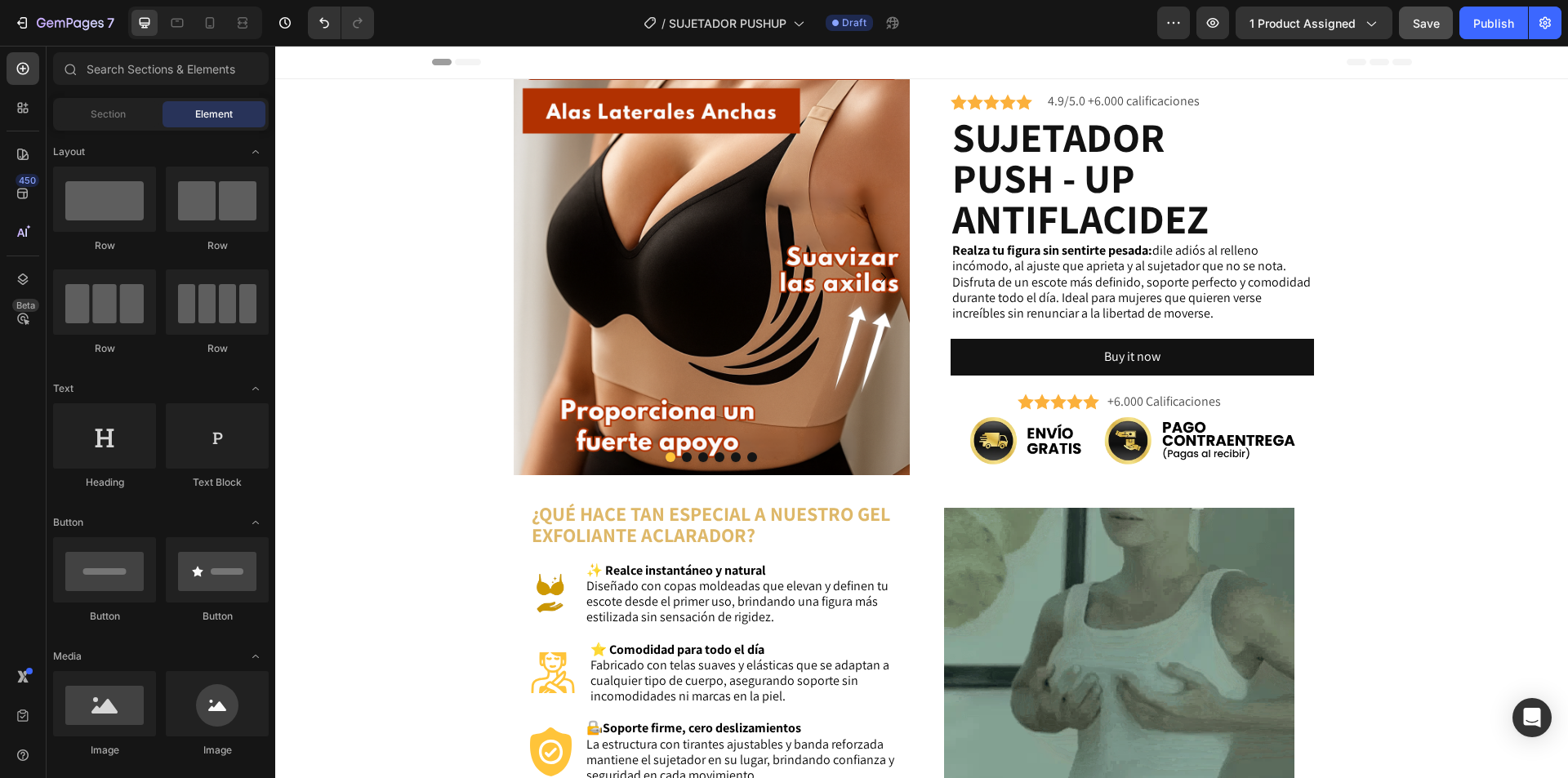 click on "Save" at bounding box center (1426, 23) 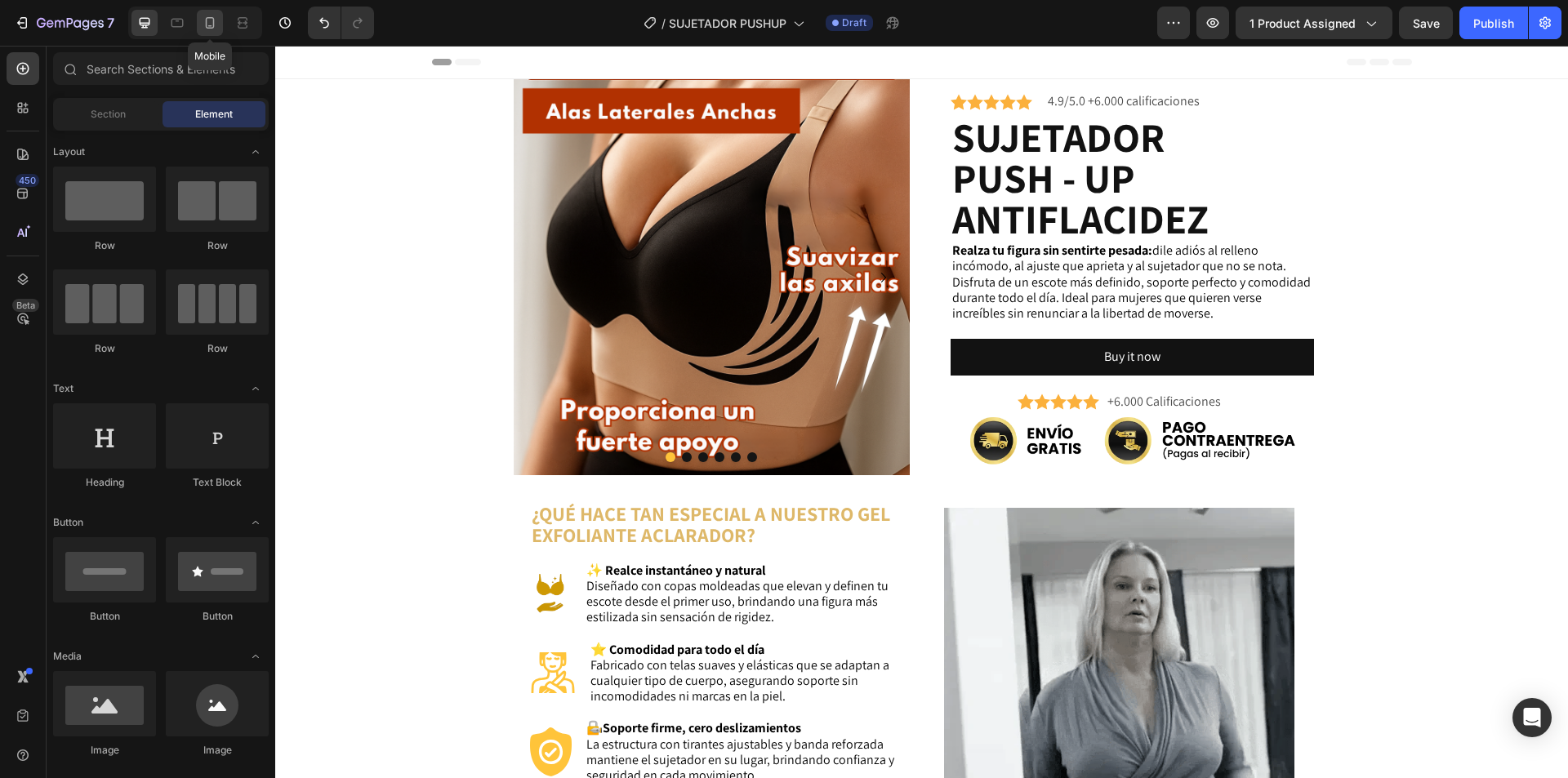 click 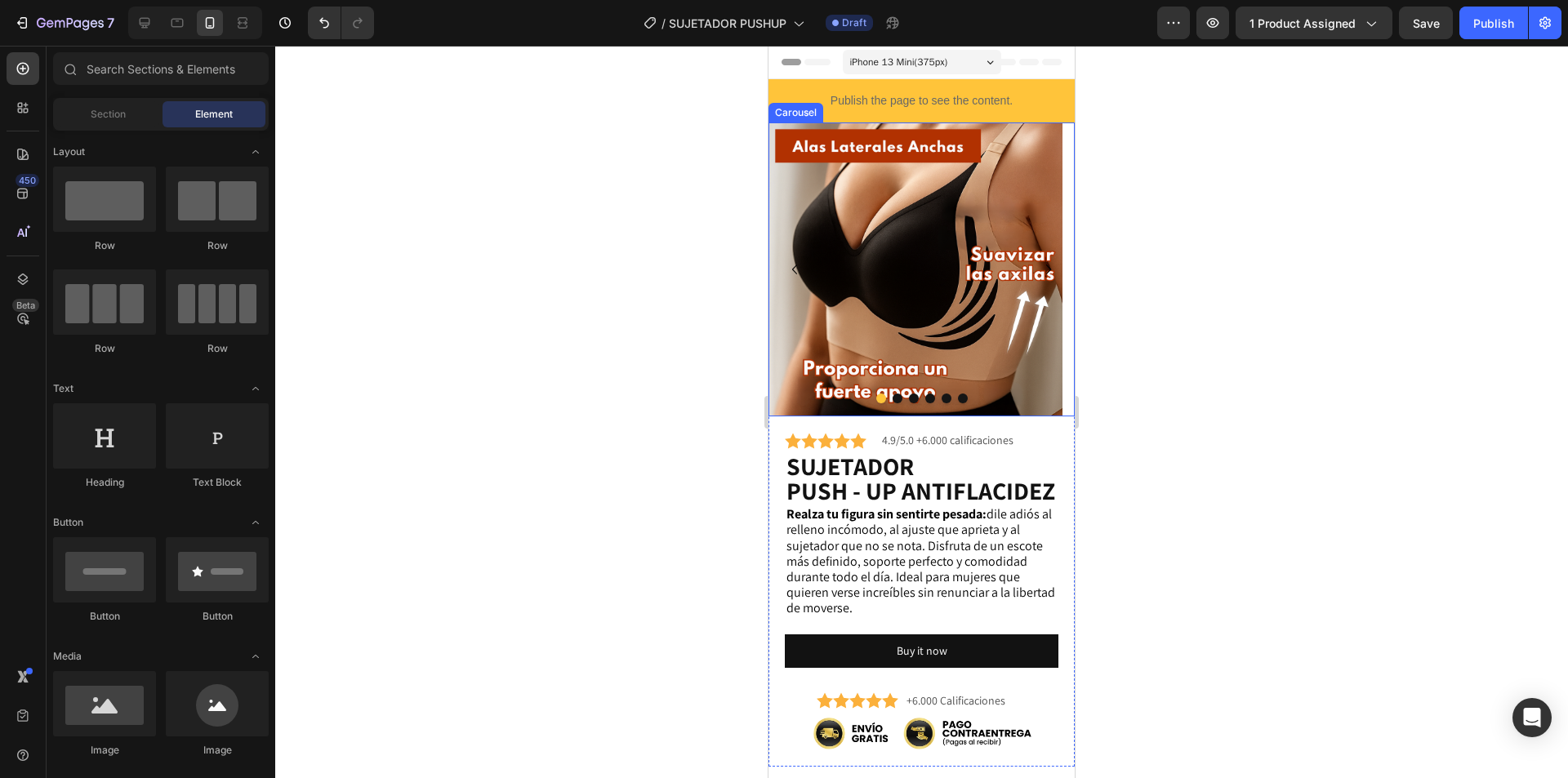 click at bounding box center [898, 398] 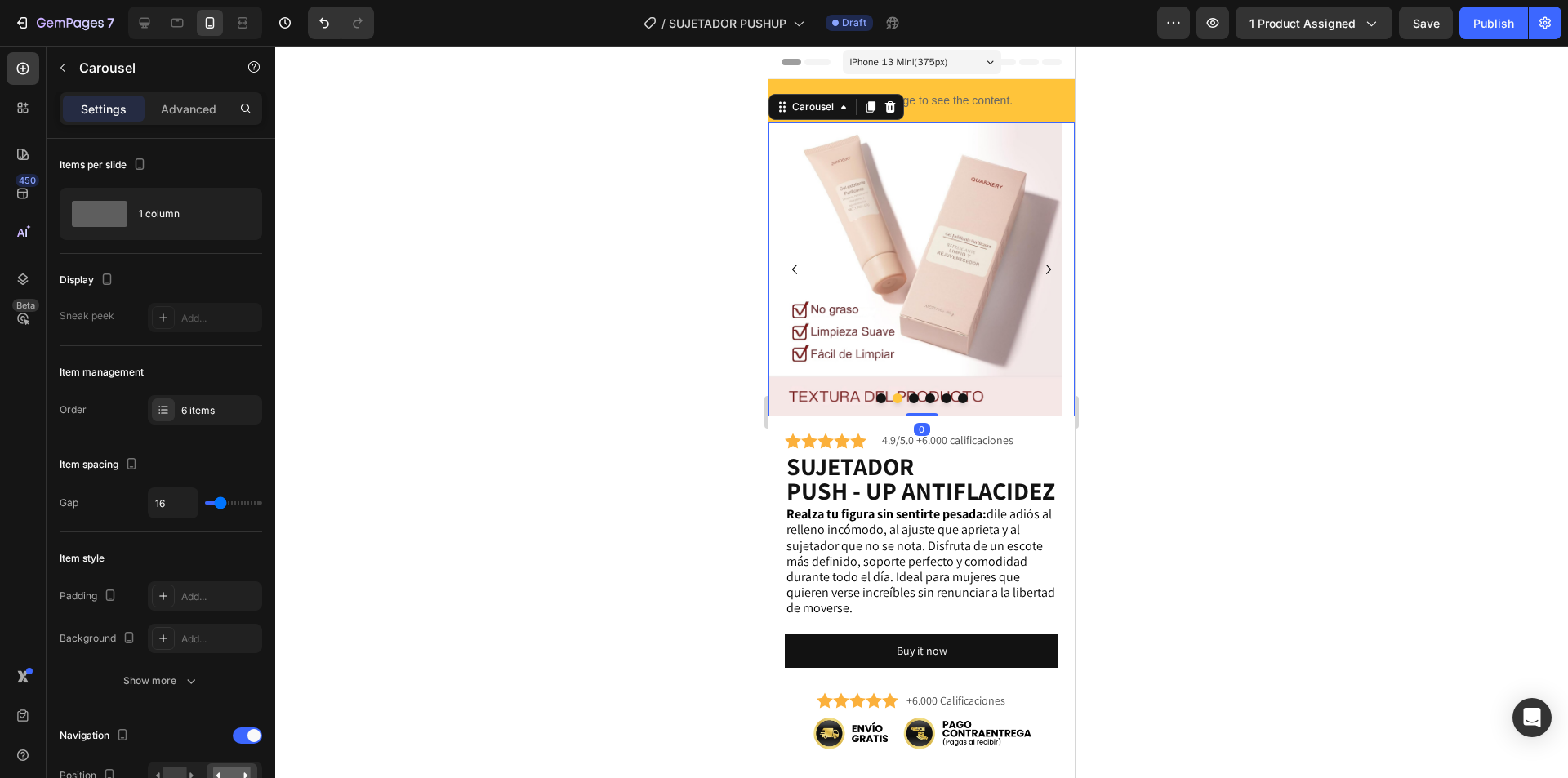 click at bounding box center [914, 398] 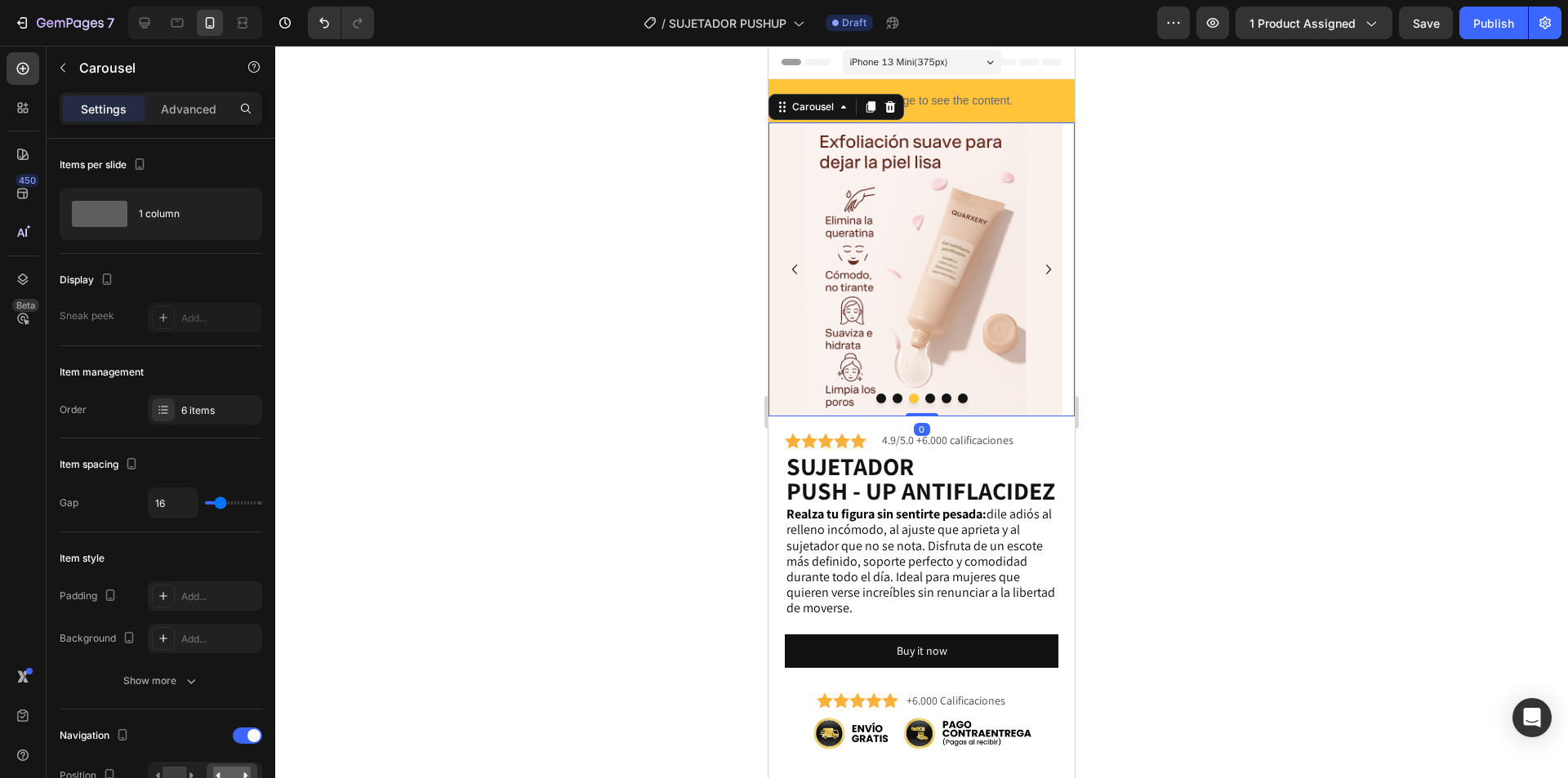 click at bounding box center [898, 398] 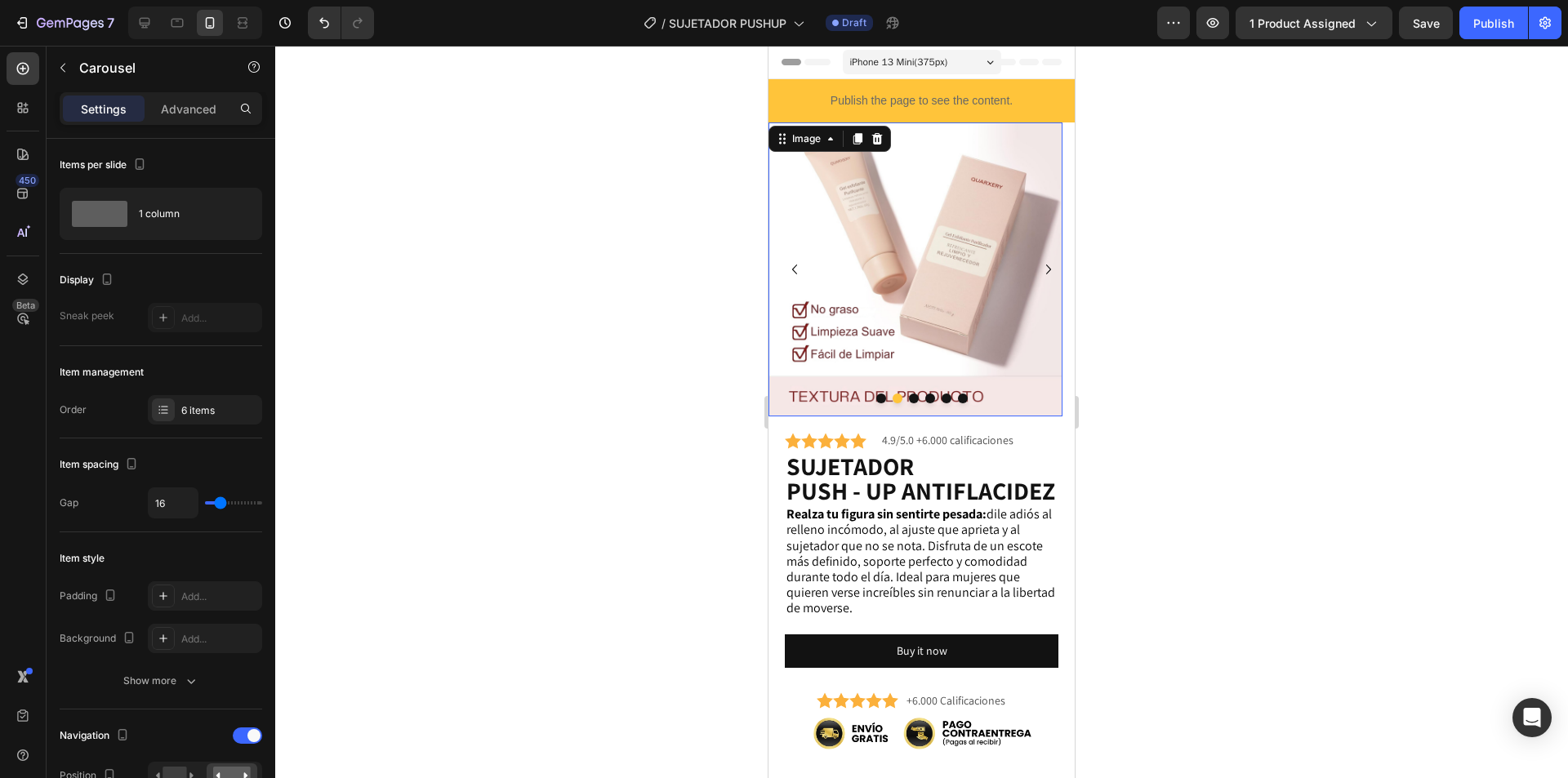 click at bounding box center [915, 269] 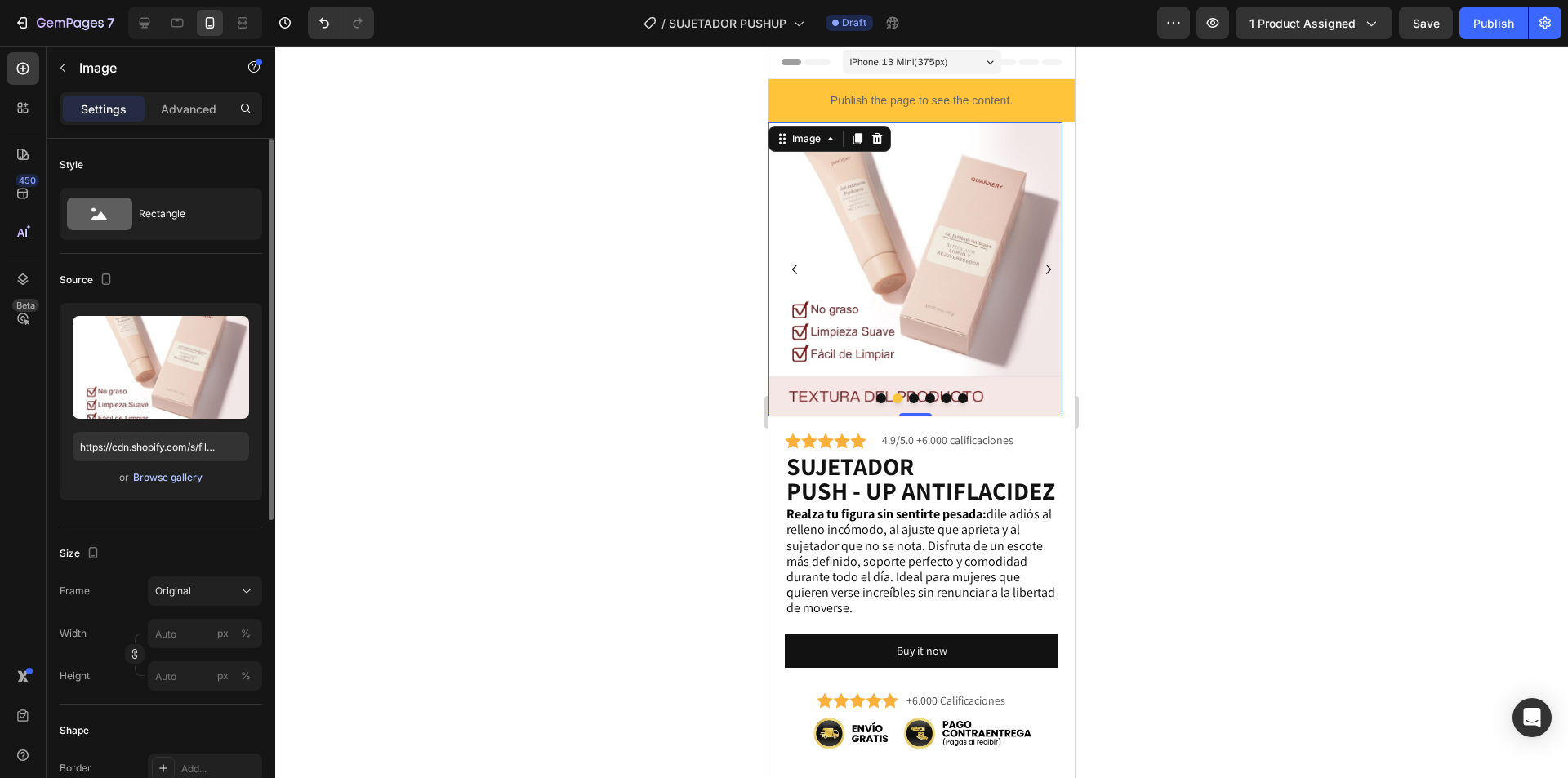 click on "Browse gallery" at bounding box center (167, 478) 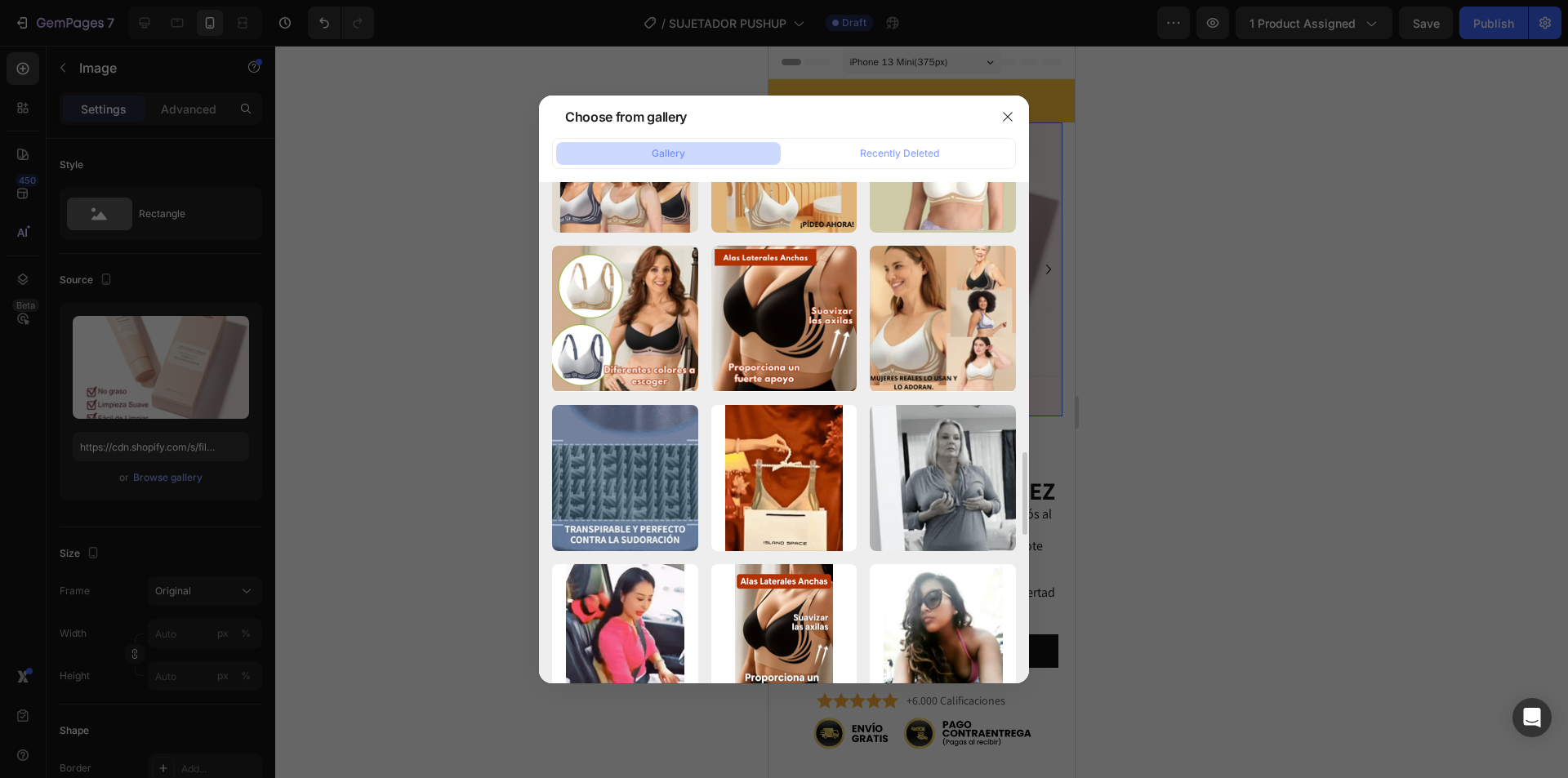 scroll, scrollTop: 980, scrollLeft: 0, axis: vertical 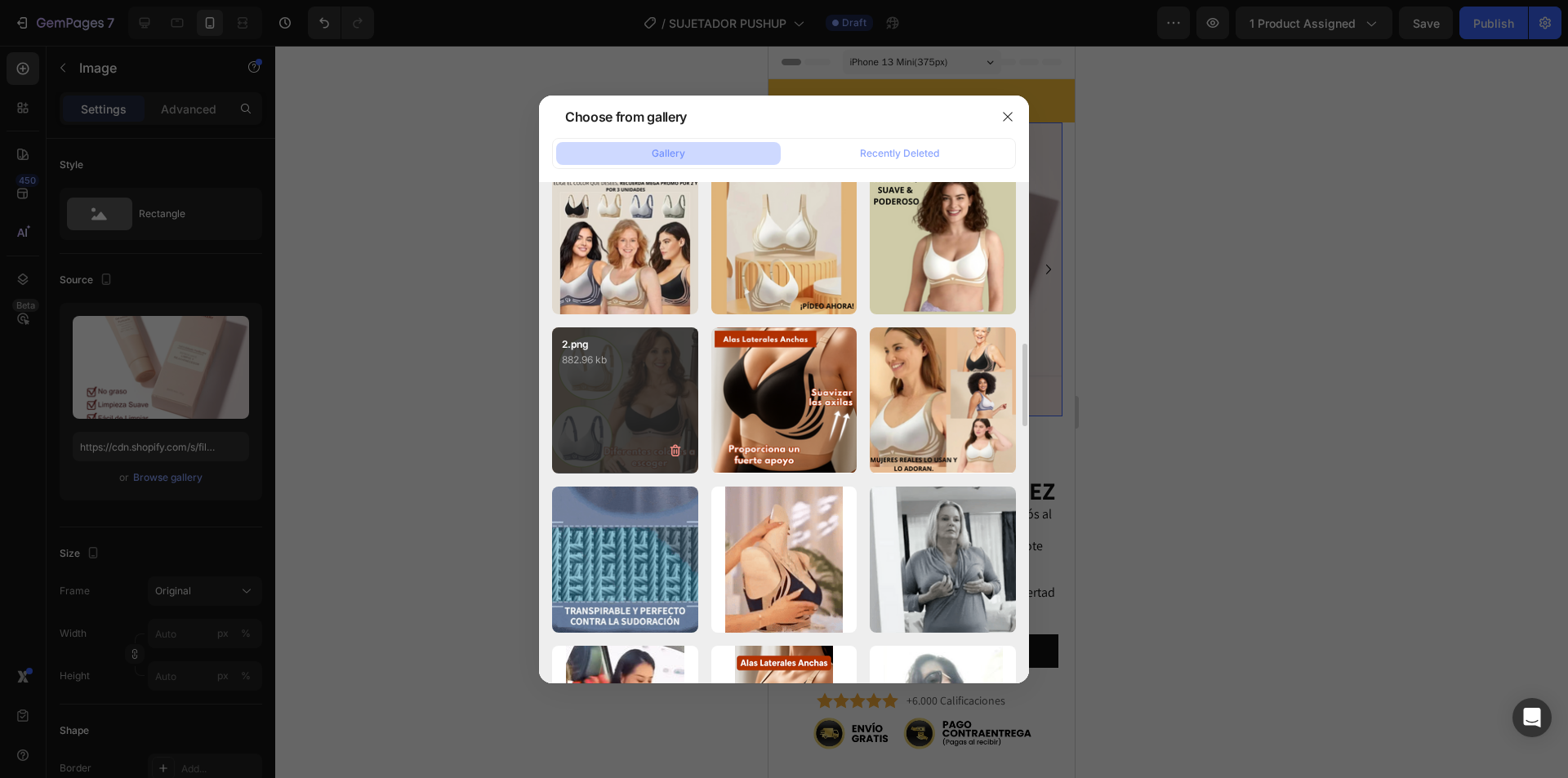 click on "2.png 882.96 kb" at bounding box center (625, 400) 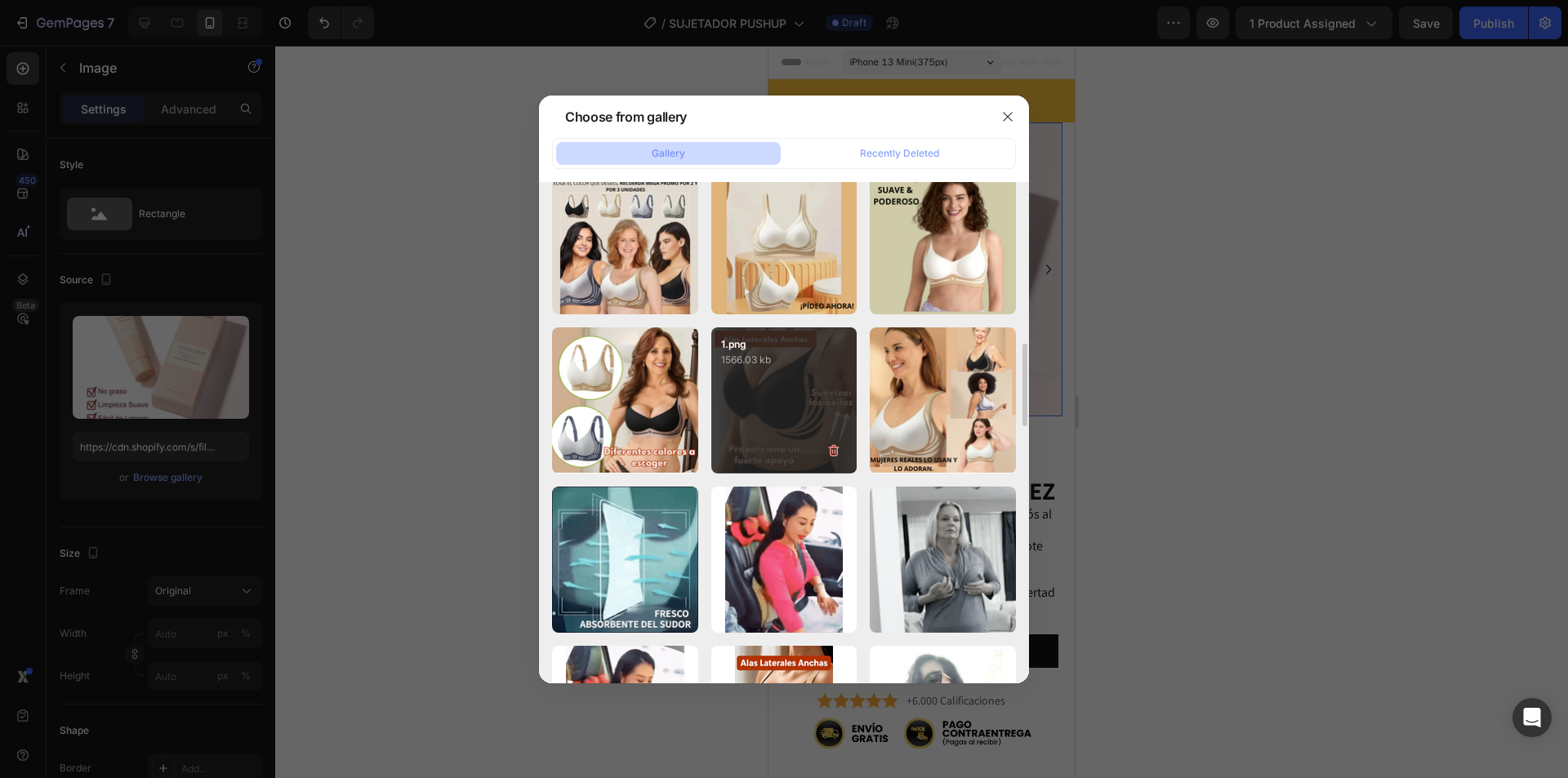 type on "https://cdn.shopify.com/s/files/1/0674/3484/0382/files/gempages_490663051666654355-44d0ded0-46ed-401f-8f13-1ce6b95d7b9d.png" 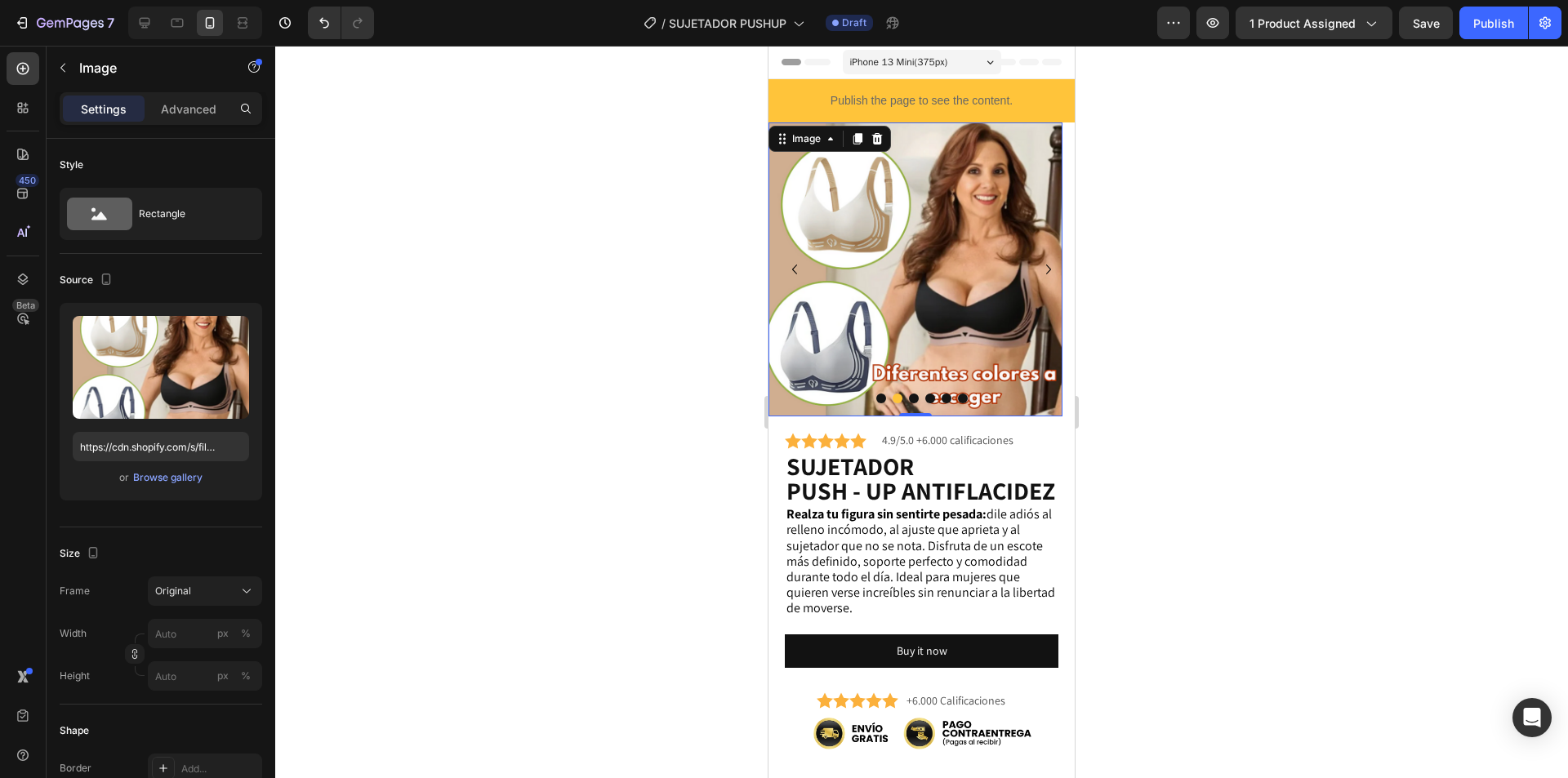click at bounding box center [914, 398] 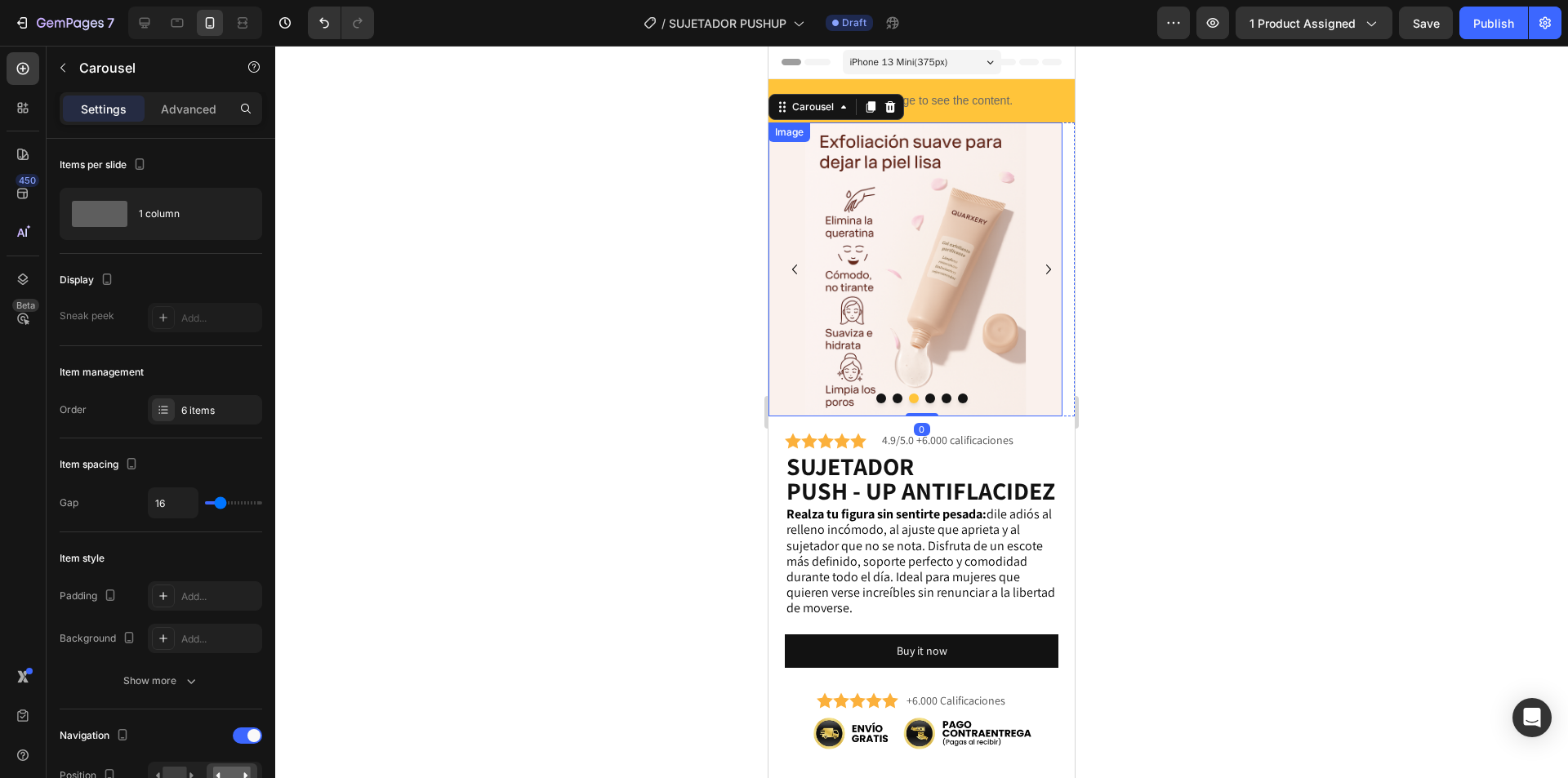 click at bounding box center (915, 269) 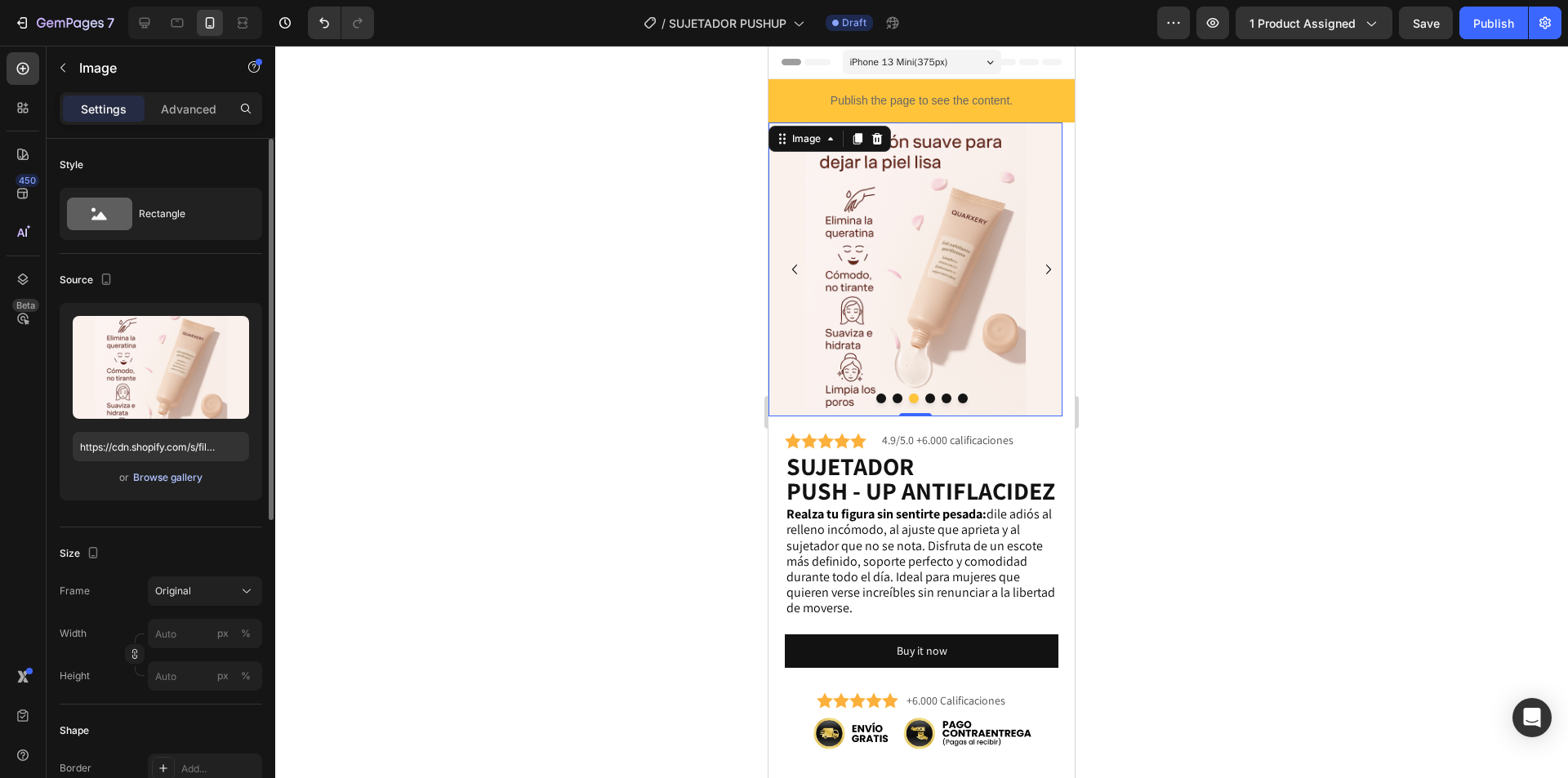 click on "Browse gallery" at bounding box center [167, 478] 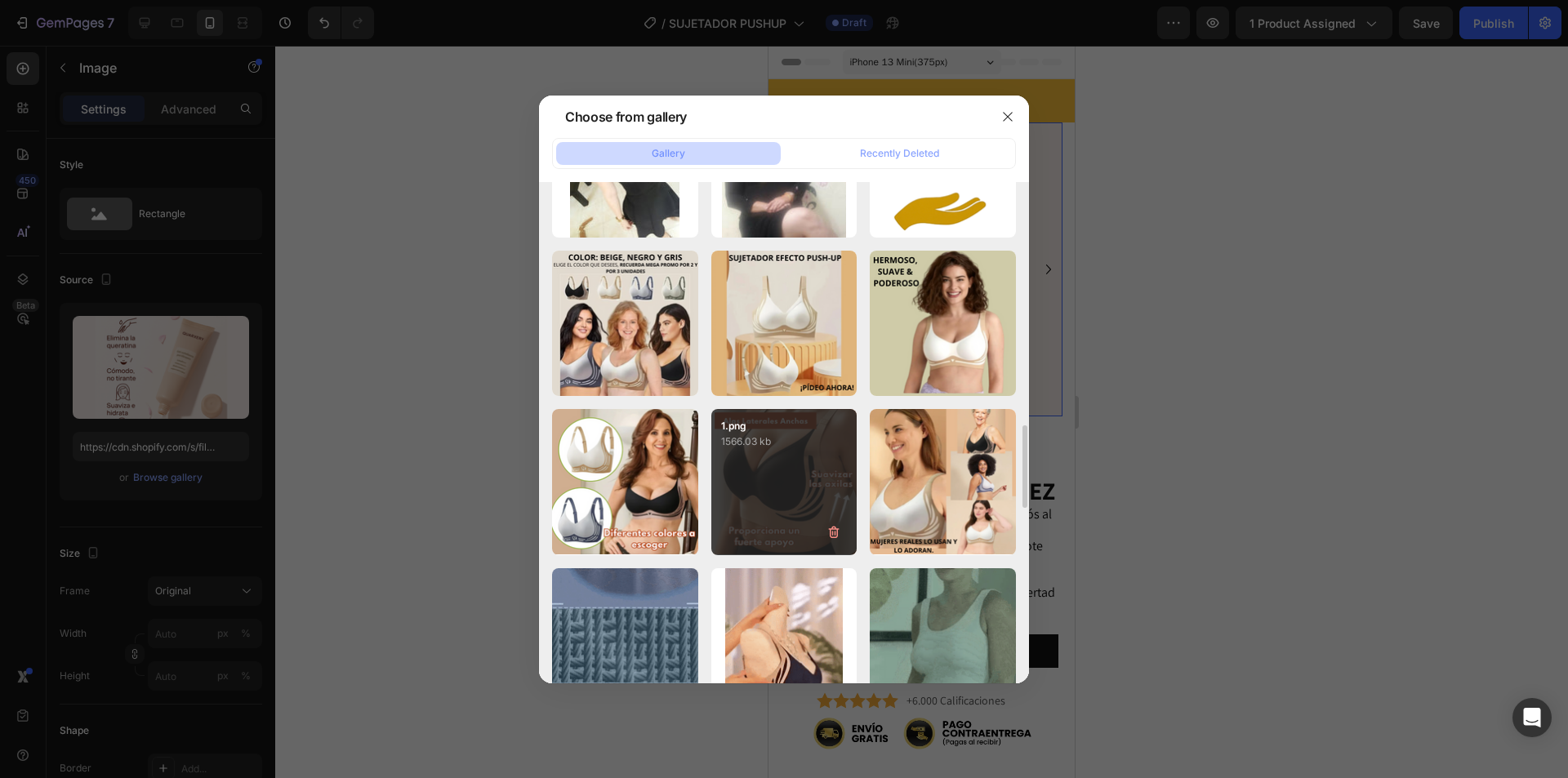 scroll, scrollTop: 980, scrollLeft: 0, axis: vertical 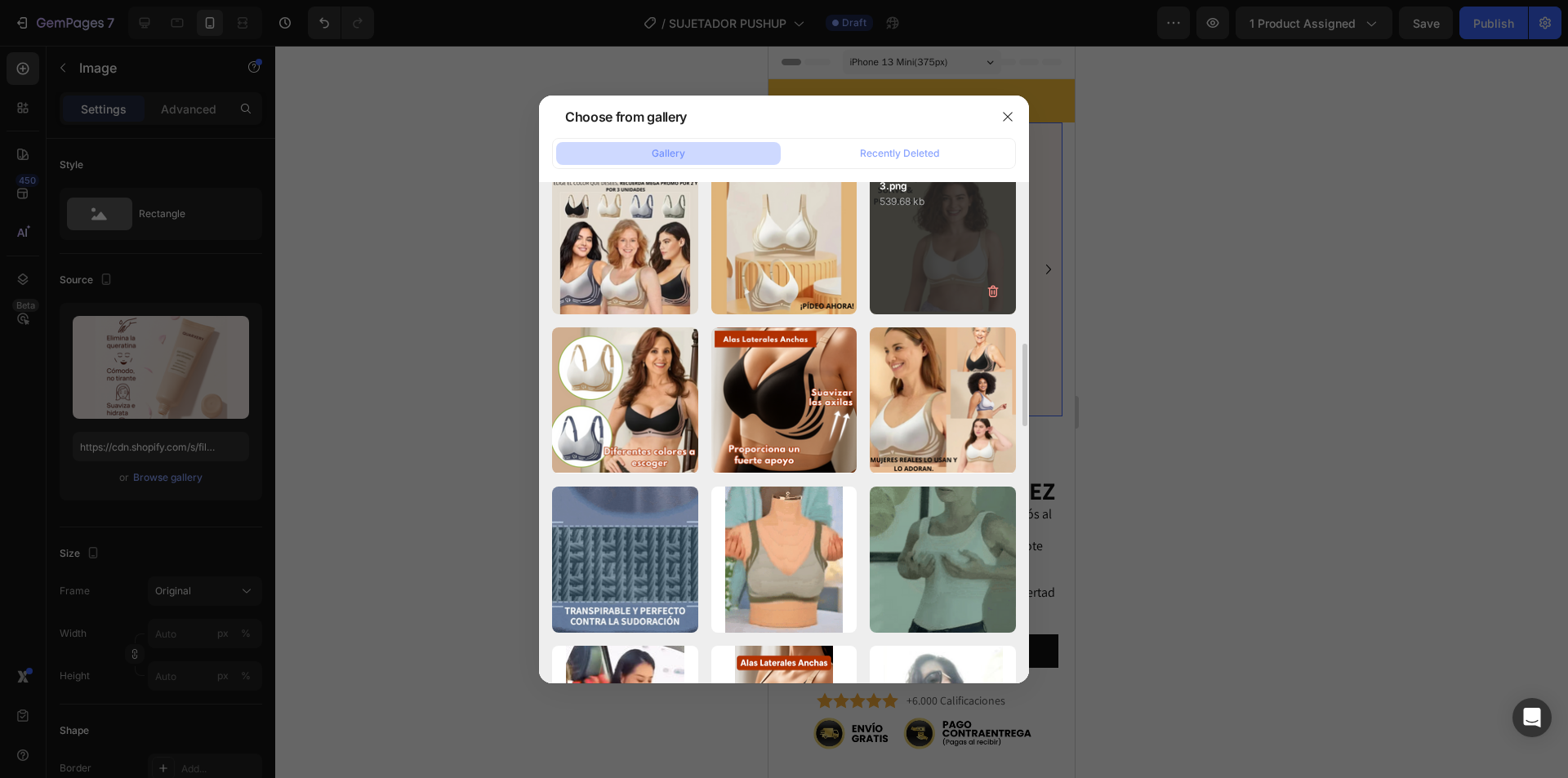 click on "3.png 539.68 kb" at bounding box center (942, 242) 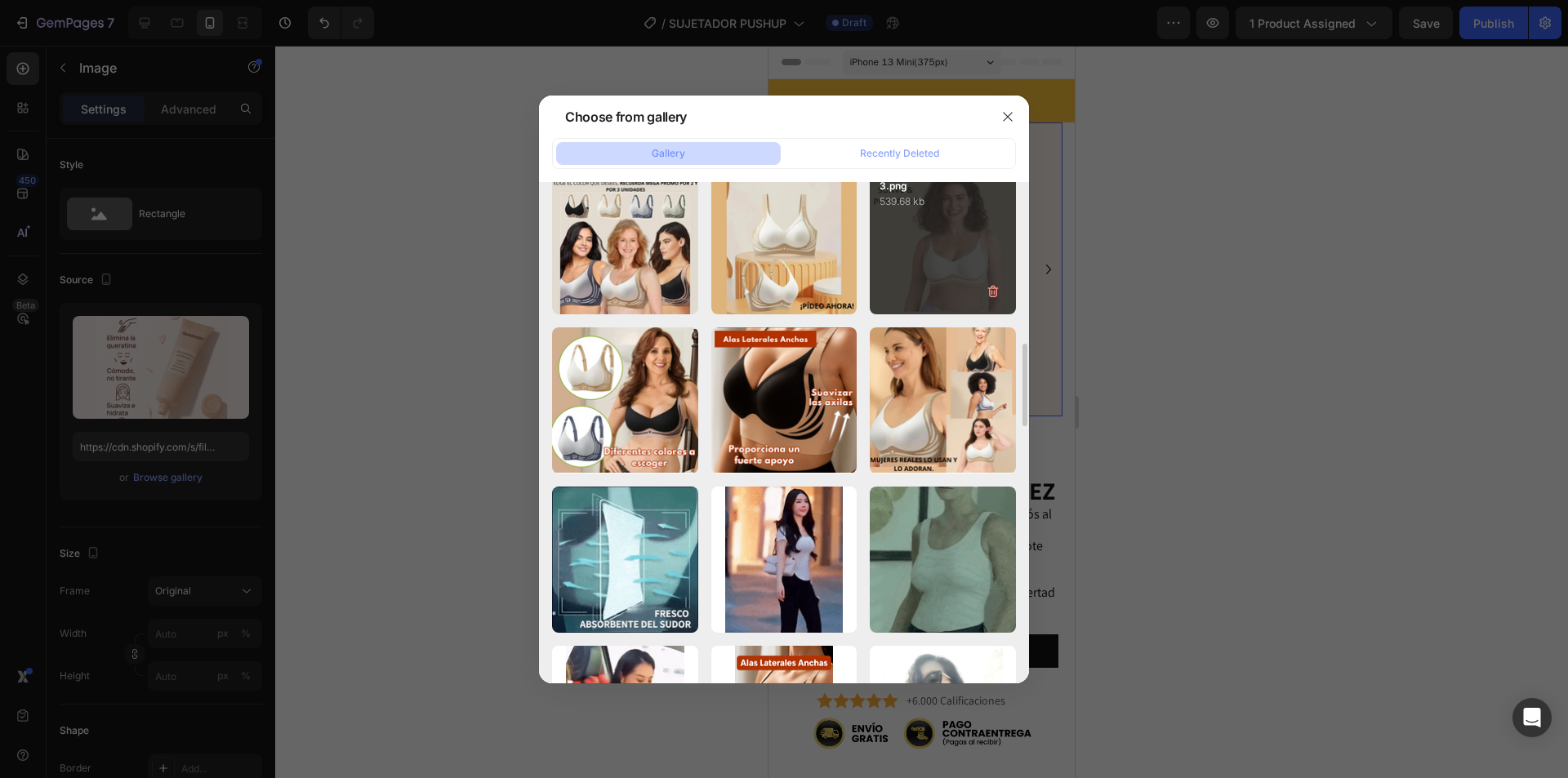 type on "https://cdn.shopify.com/s/files/1/0674/3484/0382/files/gempages_490663051666654355-b578a368-5ace-418d-8148-8ae014a90e6c.png" 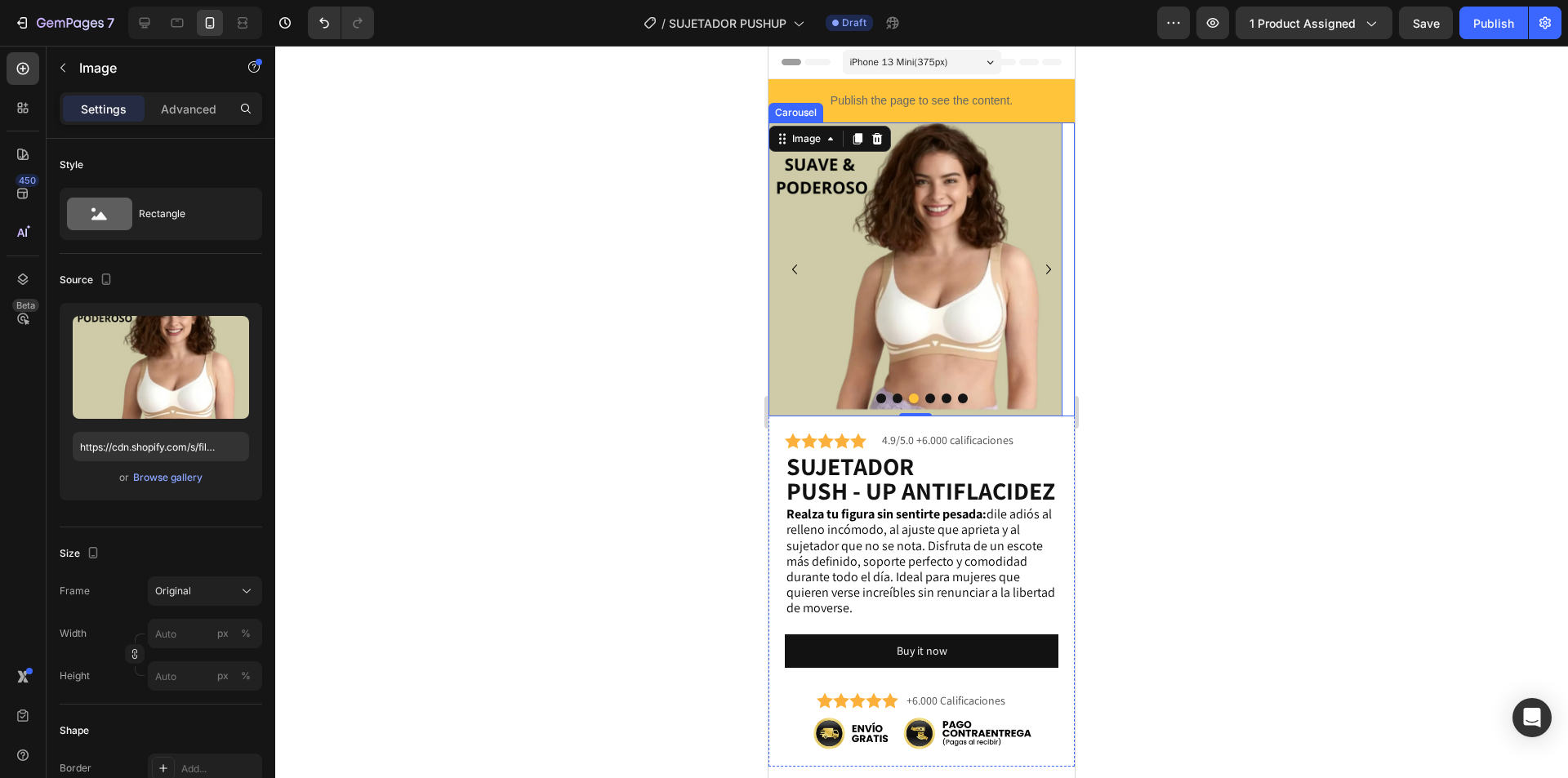 click at bounding box center [930, 398] 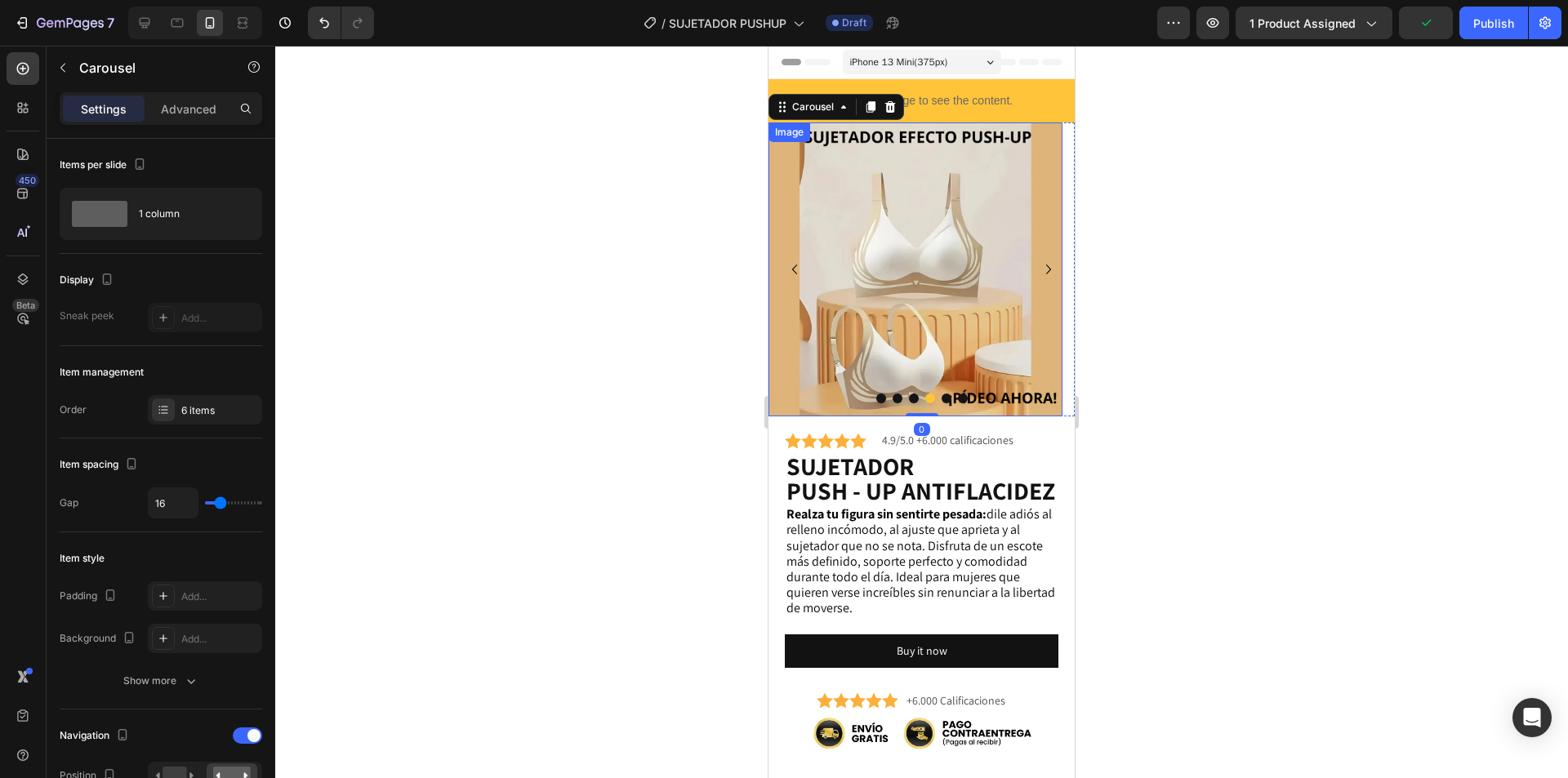 click at bounding box center (915, 269) 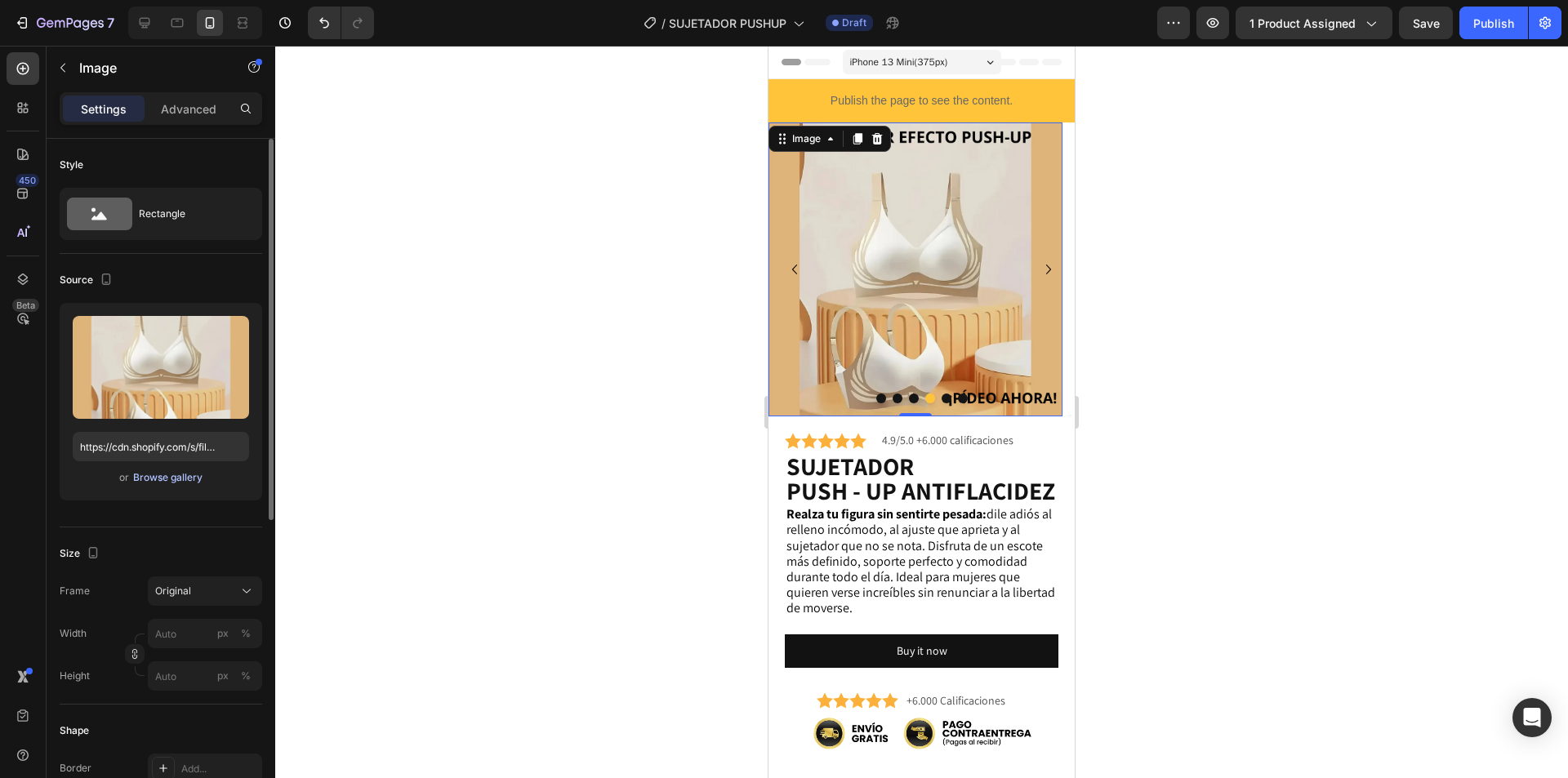 click on "Browse gallery" at bounding box center [167, 478] 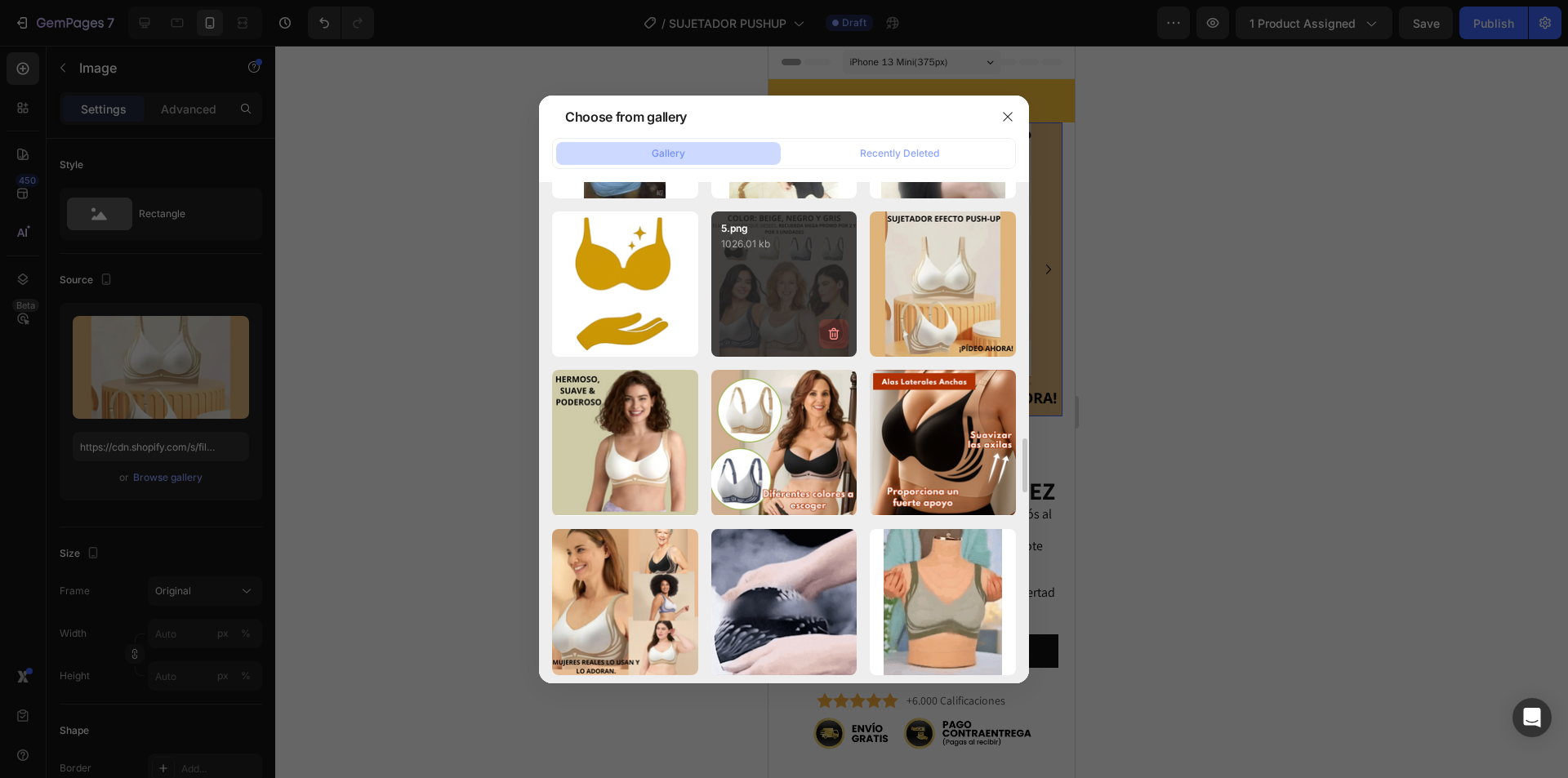 scroll, scrollTop: 2286, scrollLeft: 0, axis: vertical 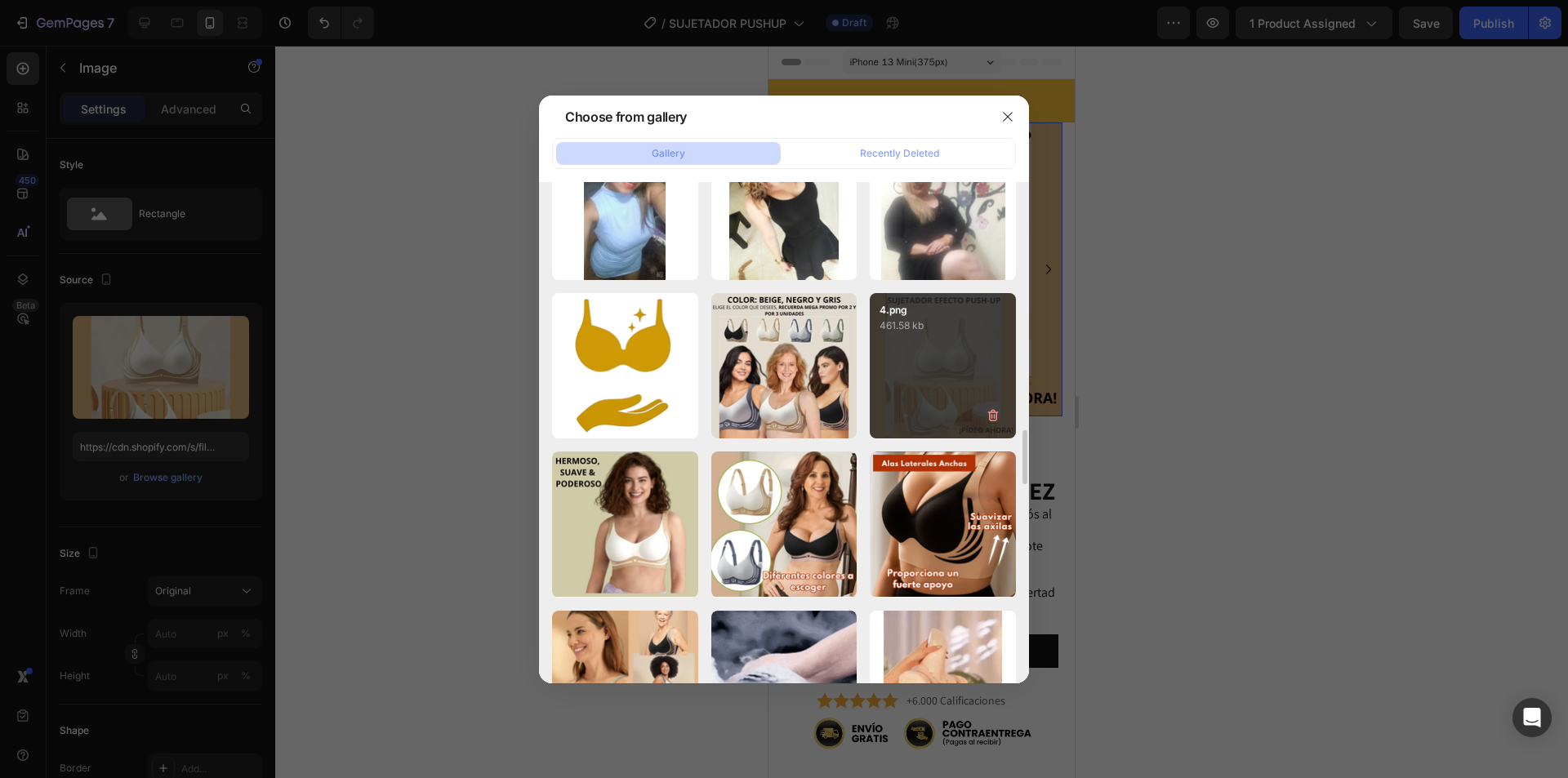 click on "4.png 461.58 kb" at bounding box center (942, 366) 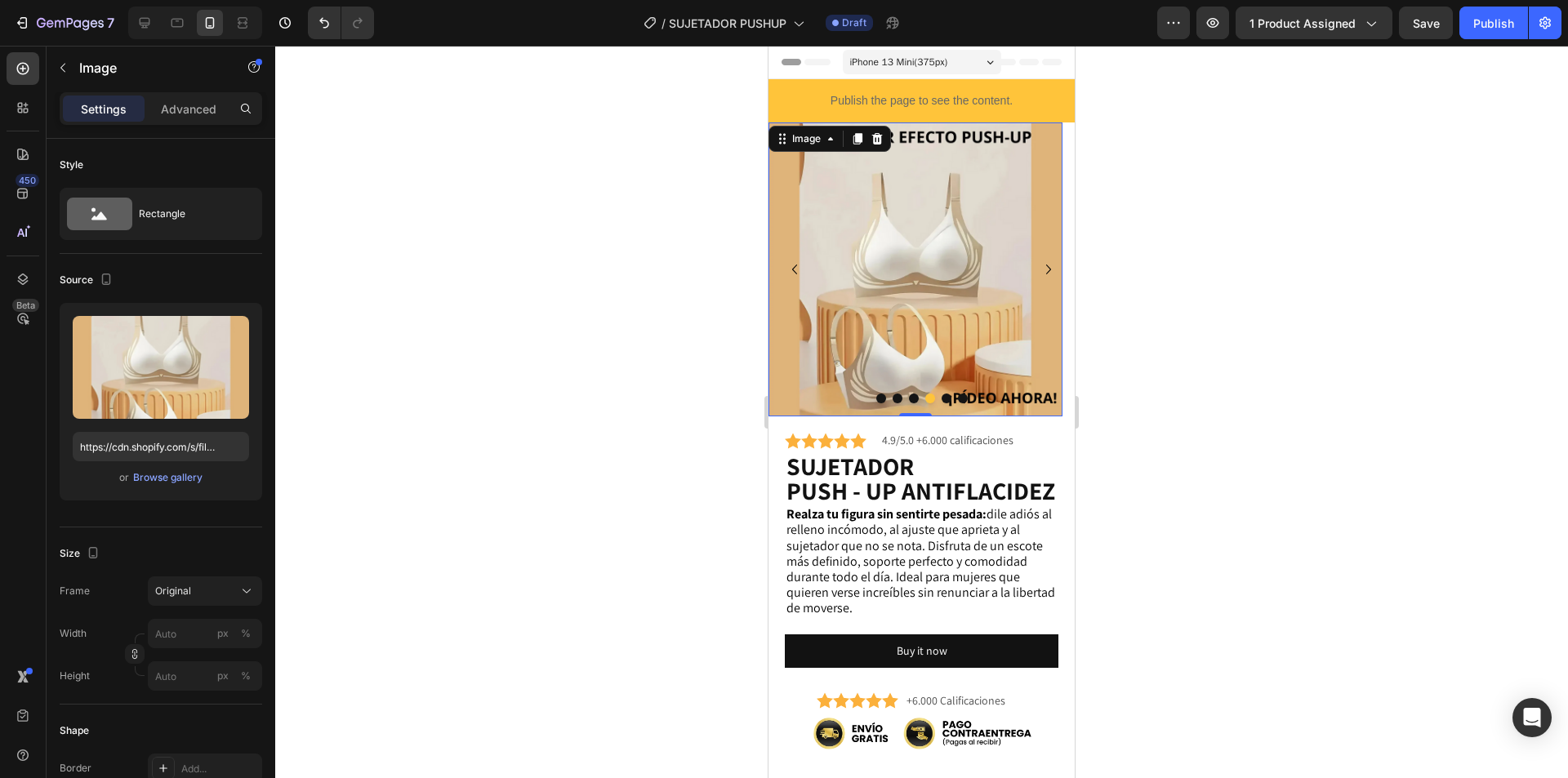 click at bounding box center (947, 398) 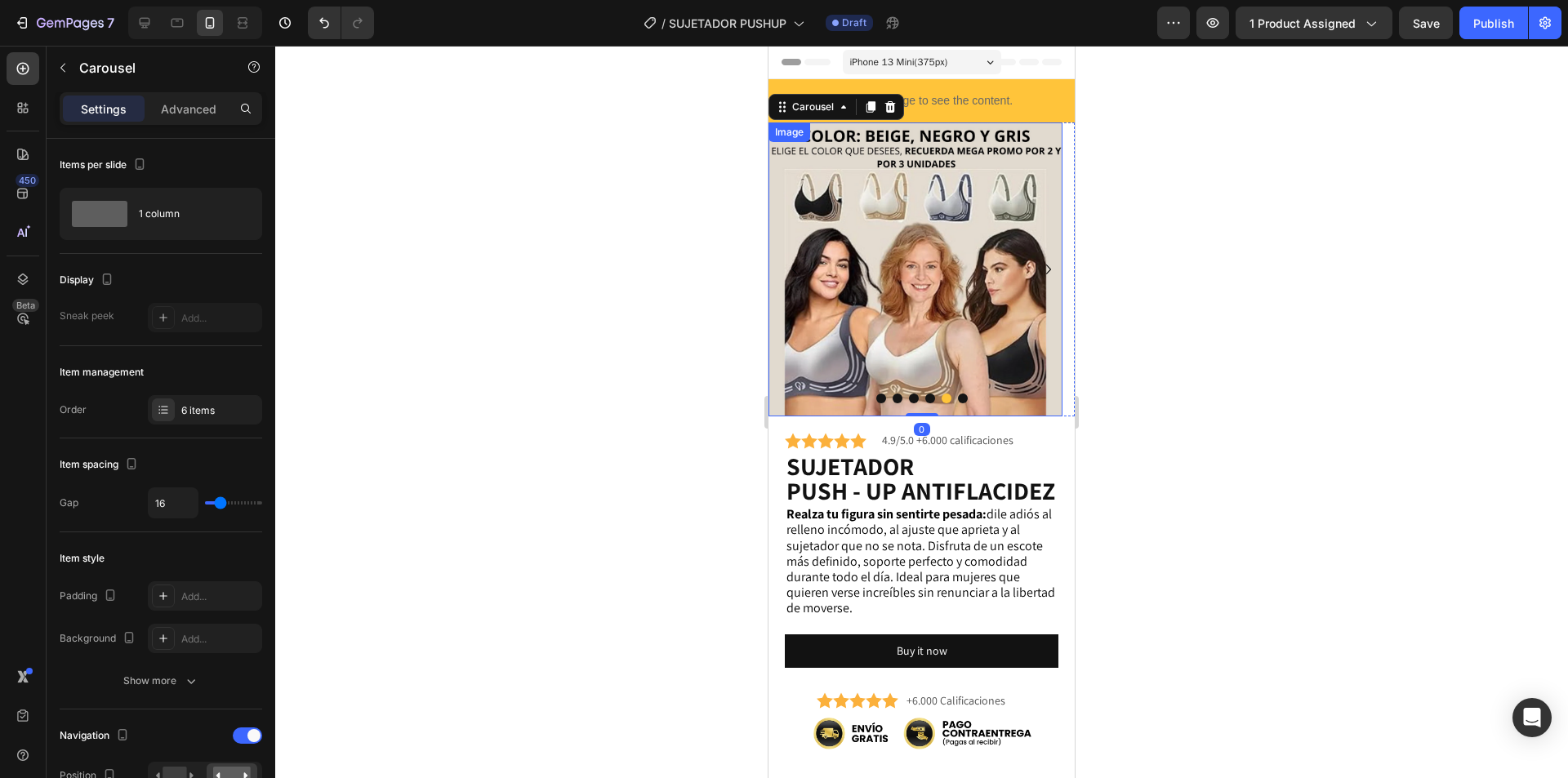 click at bounding box center [915, 269] 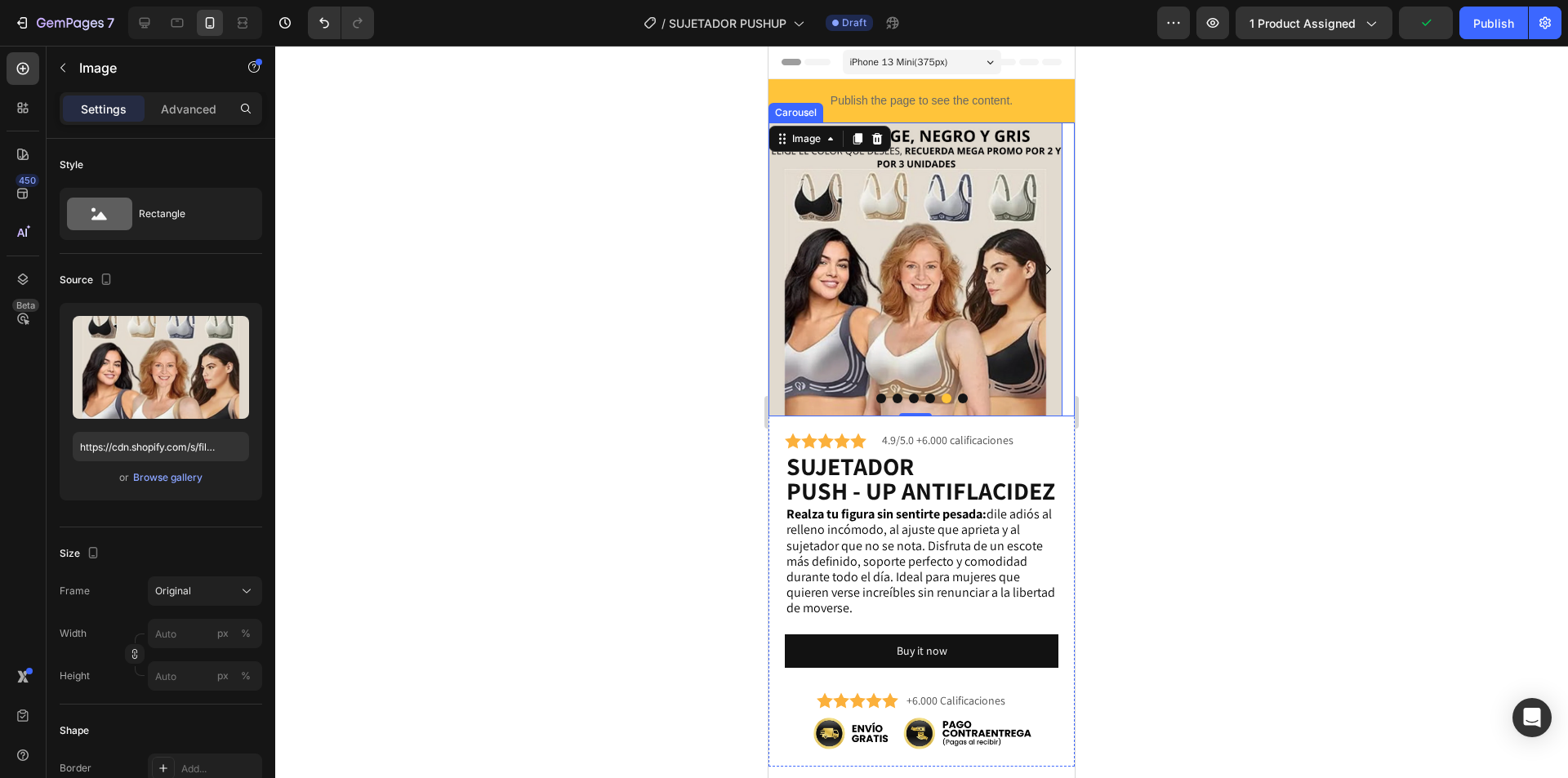 click at bounding box center [963, 398] 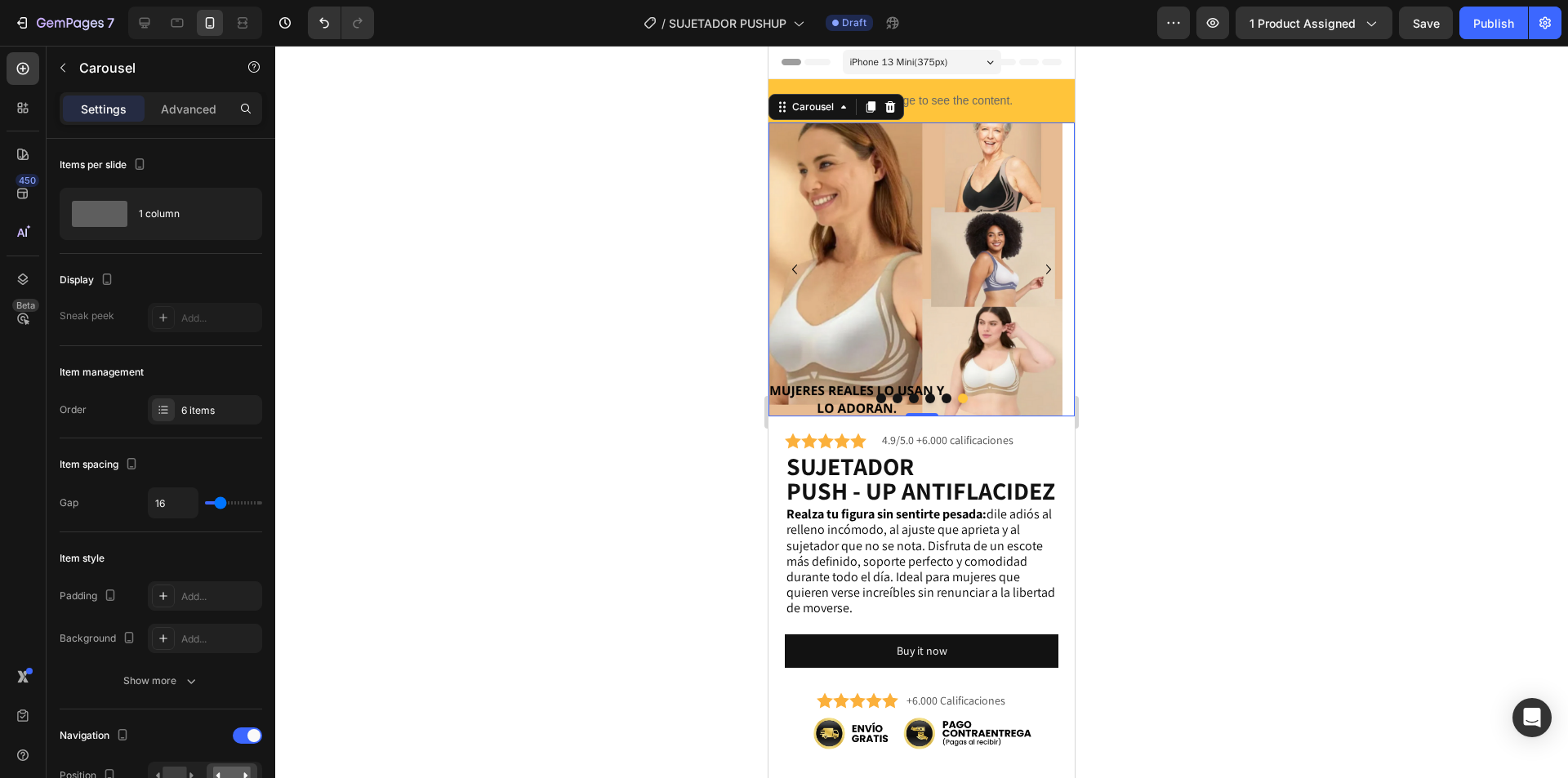 click at bounding box center (881, 398) 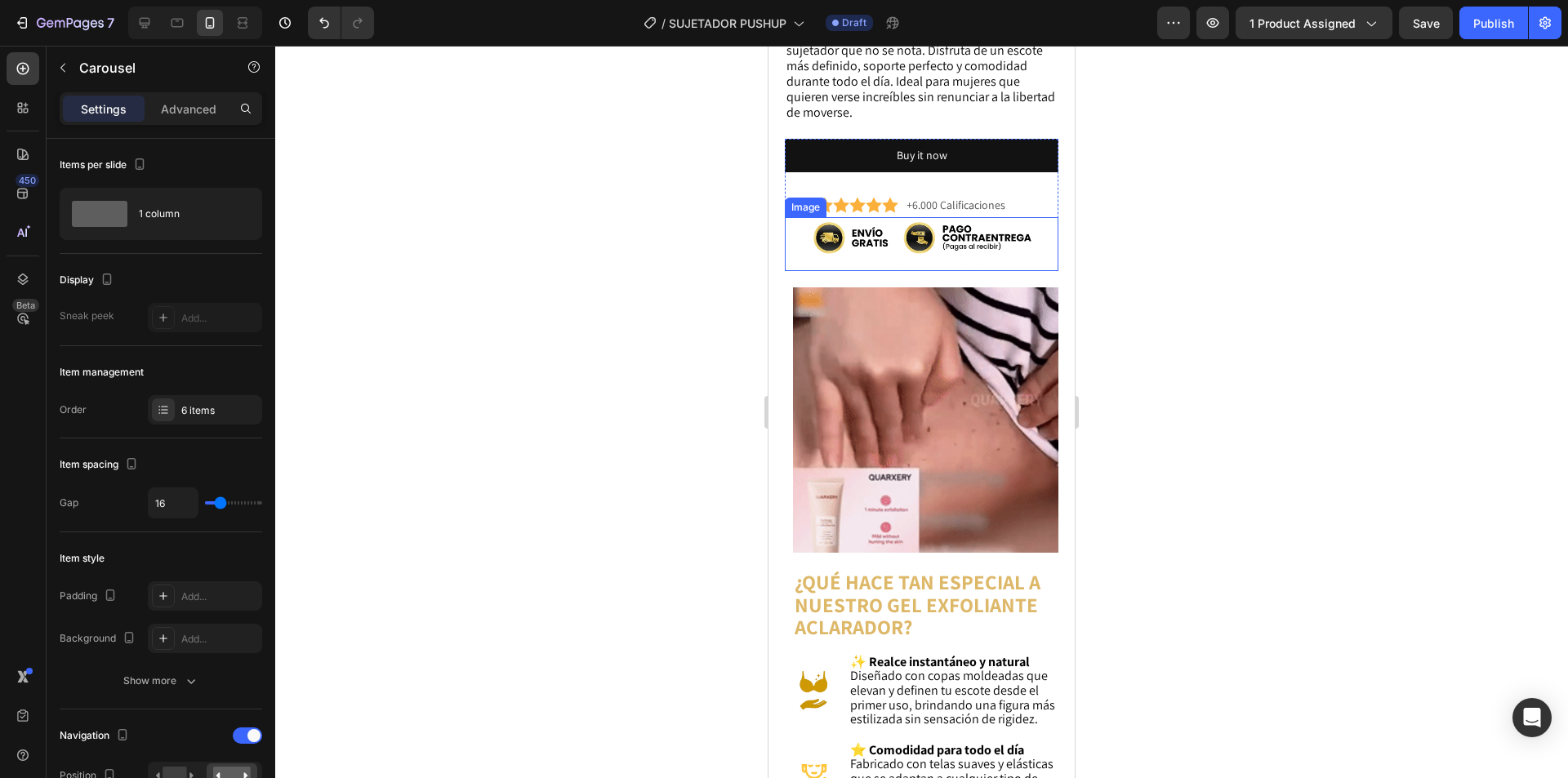 scroll, scrollTop: 653, scrollLeft: 0, axis: vertical 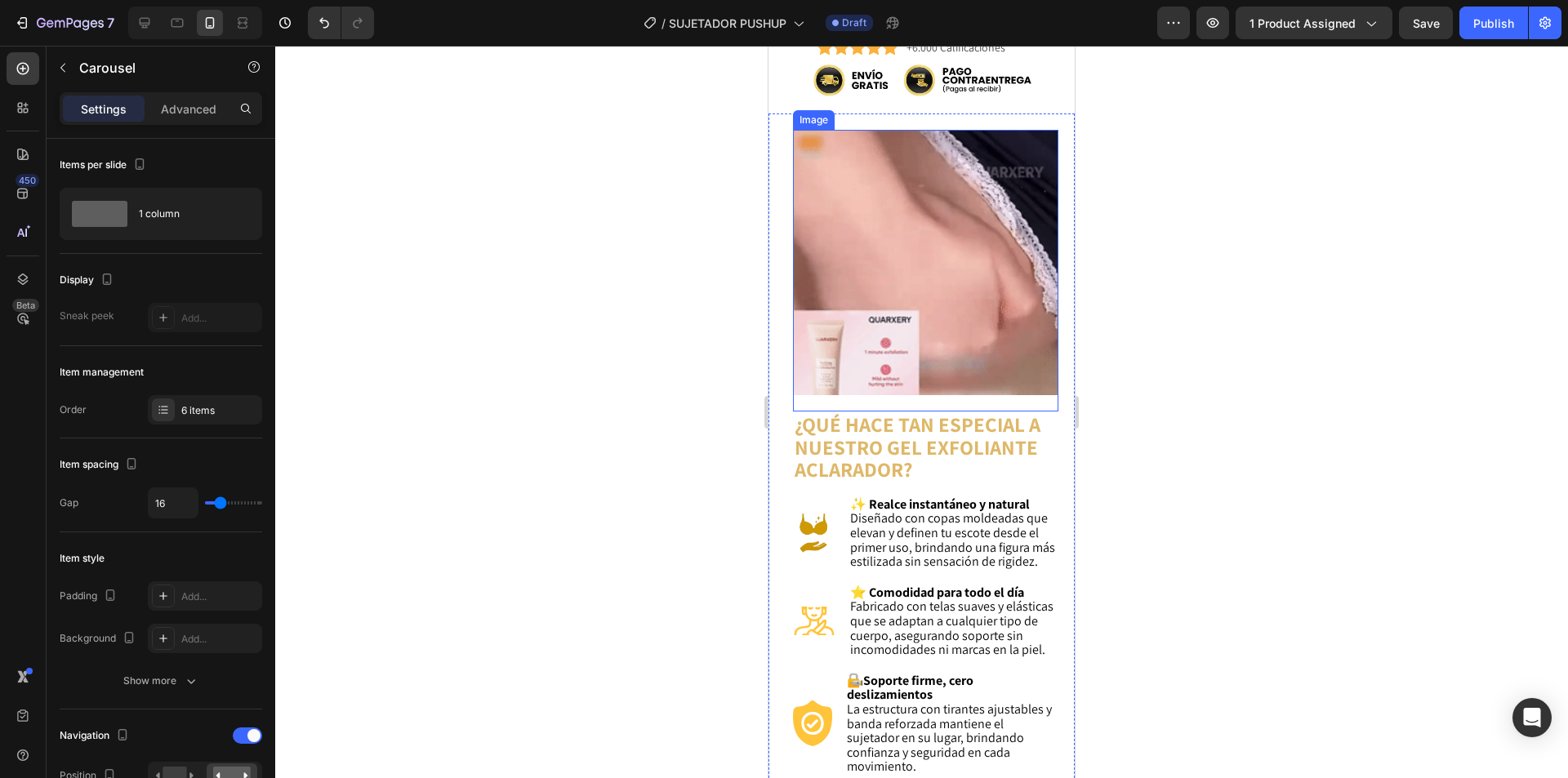 click at bounding box center [925, 262] 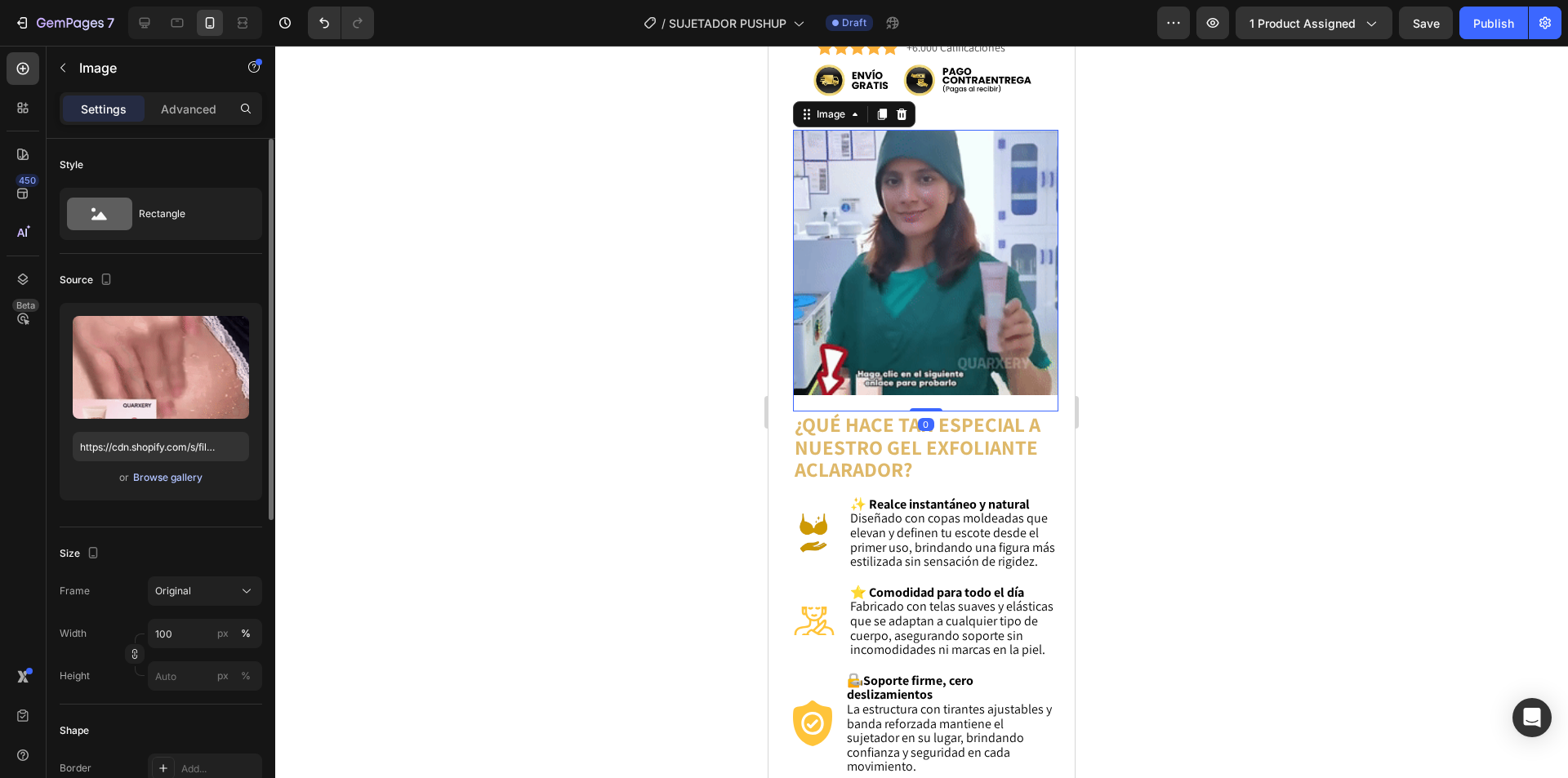click on "Browse gallery" at bounding box center (167, 478) 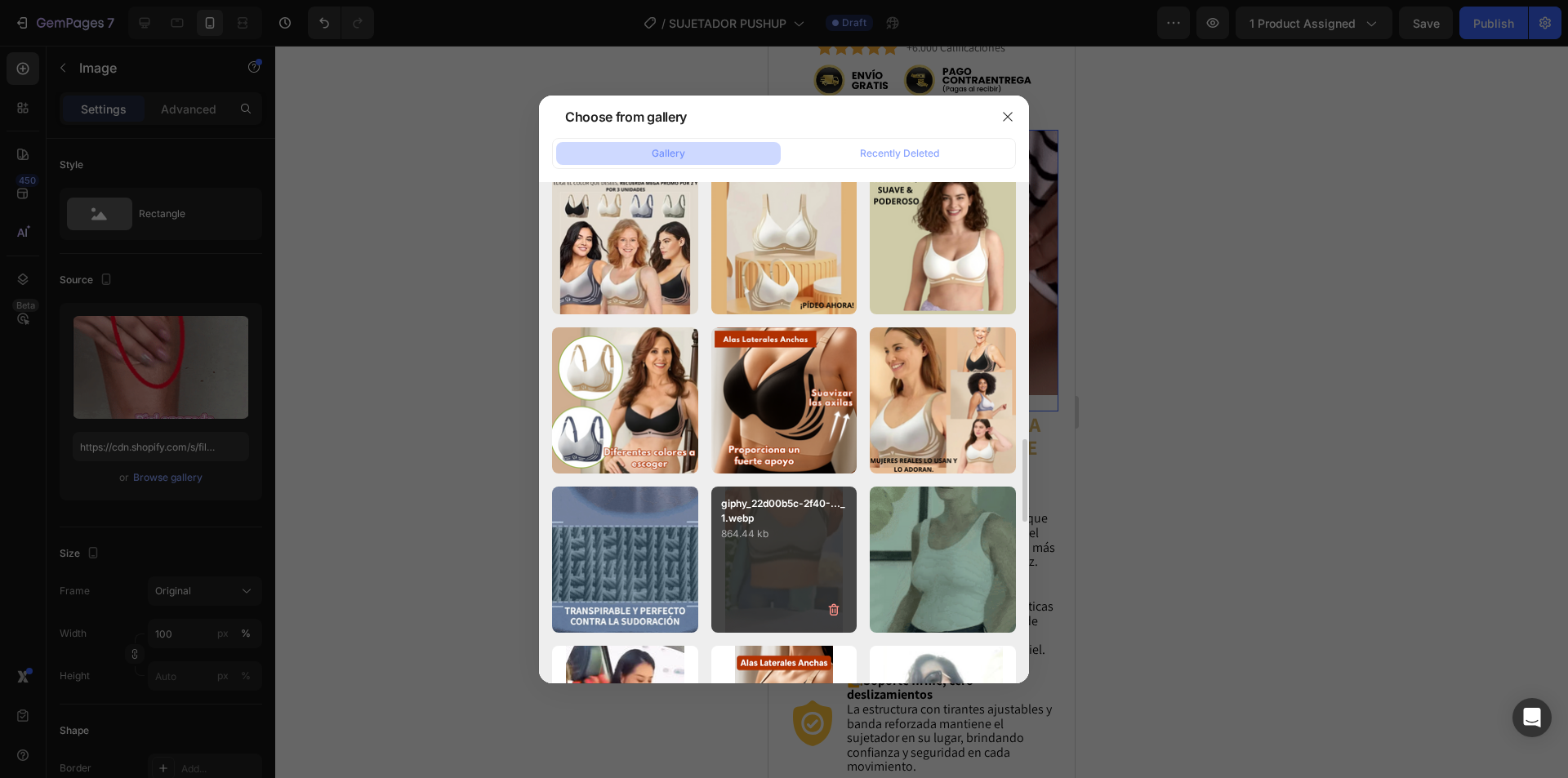 scroll, scrollTop: 1143, scrollLeft: 0, axis: vertical 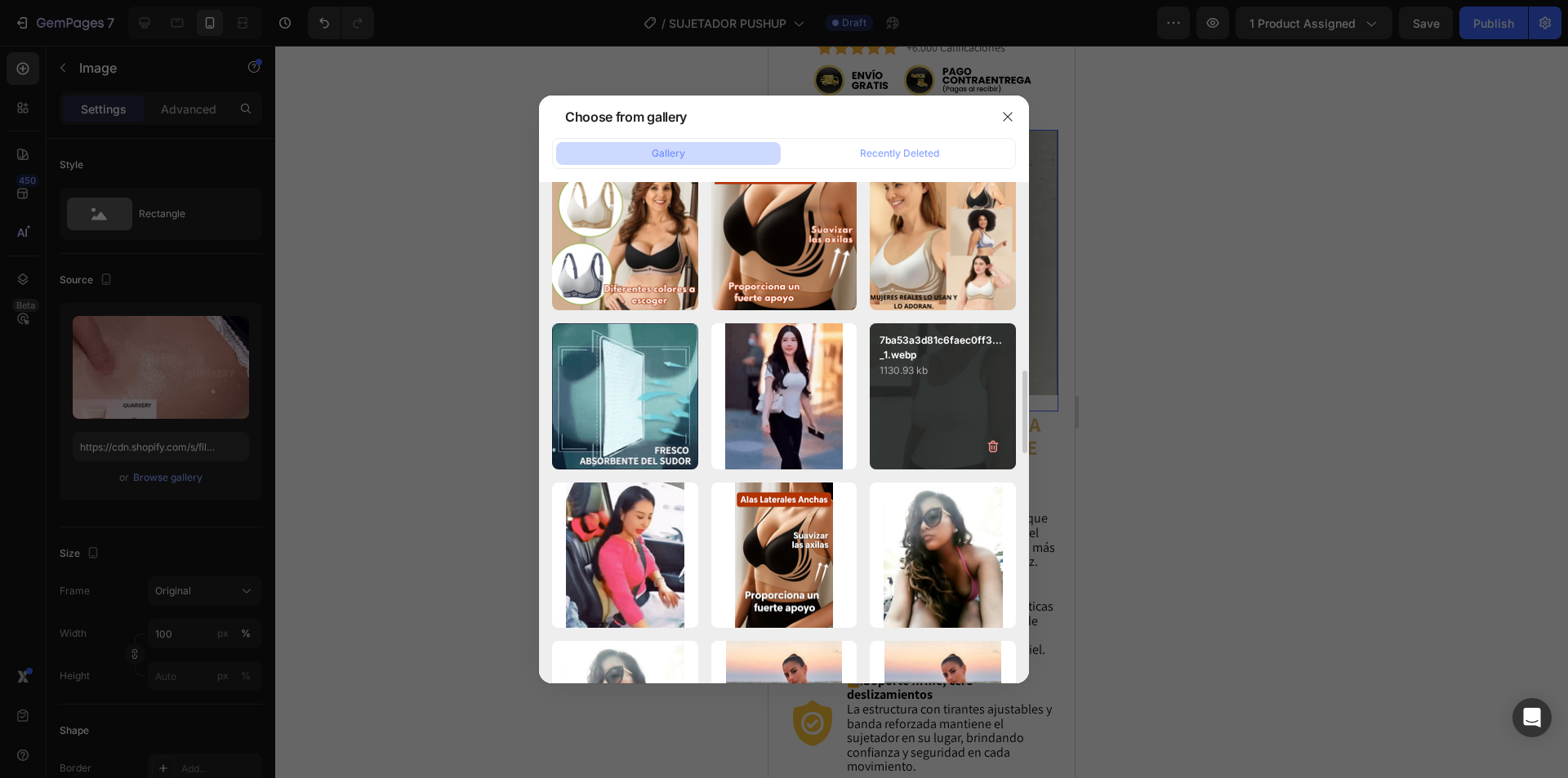 click on "7ba53a3d81c6faec0ff3..._1.webp 1130.93 kb" at bounding box center (942, 396) 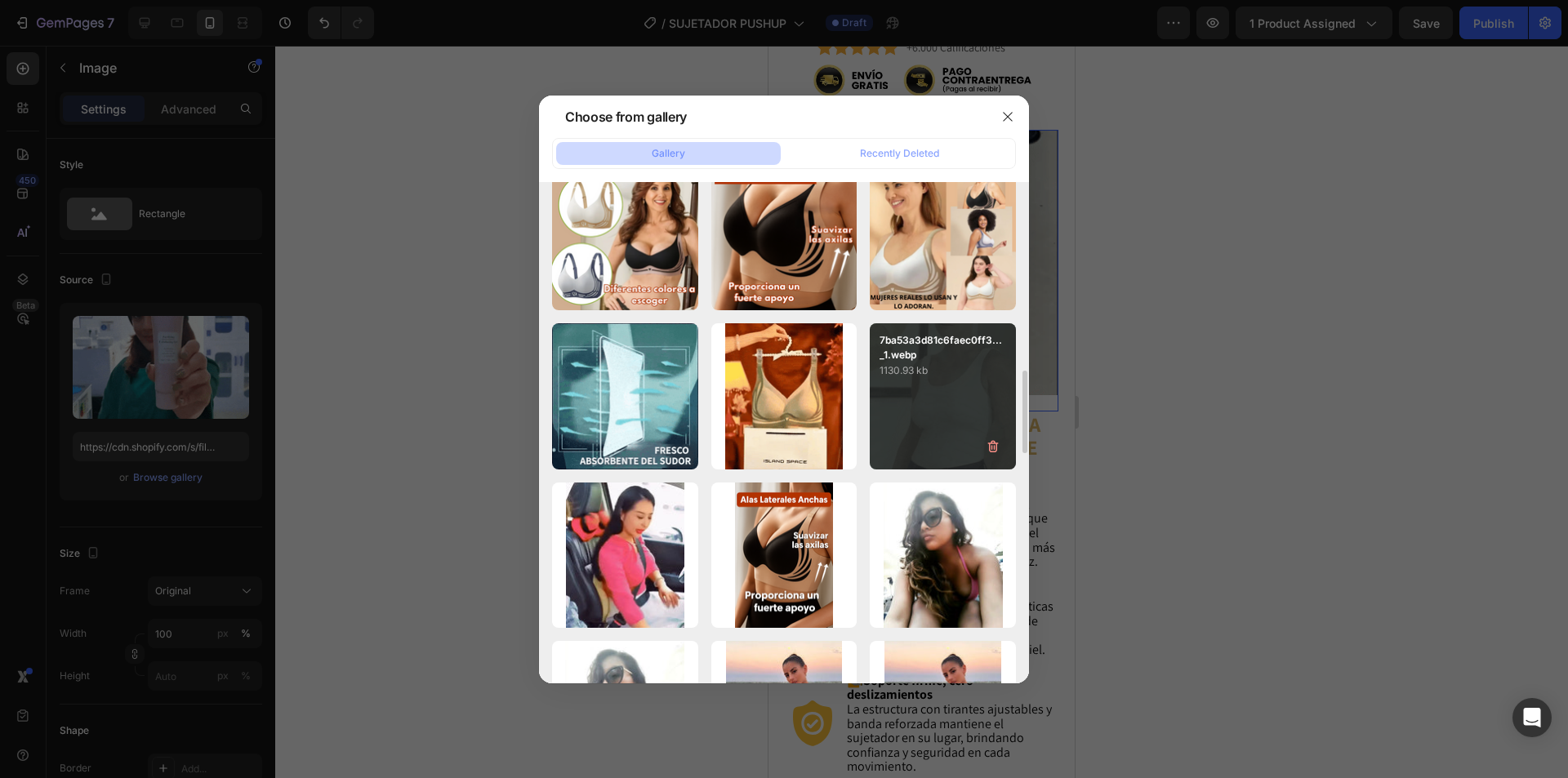 type on "https://cdn.shopify.com/s/files/1/0674/3484/0382/files/gempages_490663051666654355-001fa89b-6e9b-419a-bf89-a28f076adff1.webp" 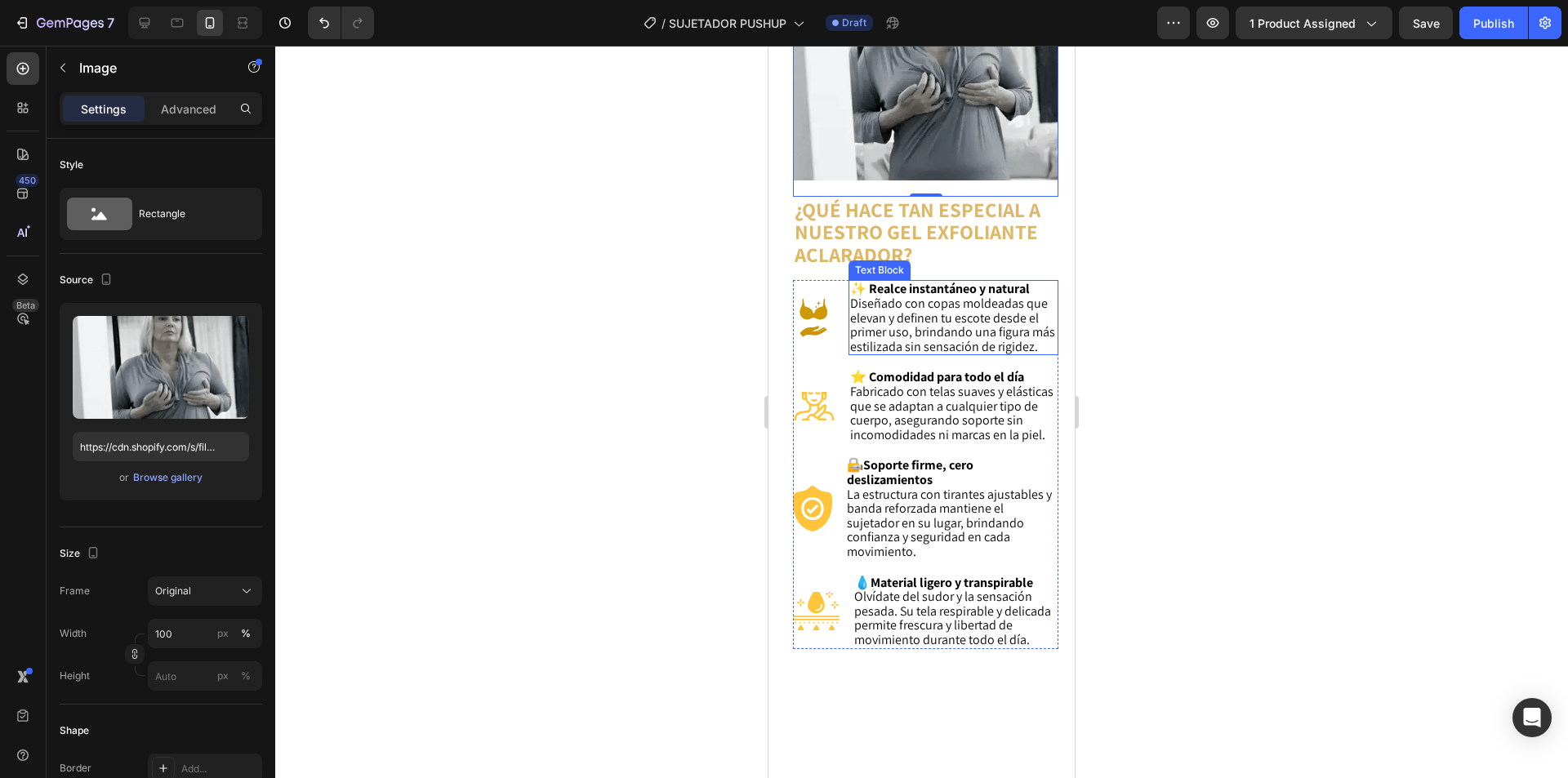 scroll, scrollTop: 980, scrollLeft: 0, axis: vertical 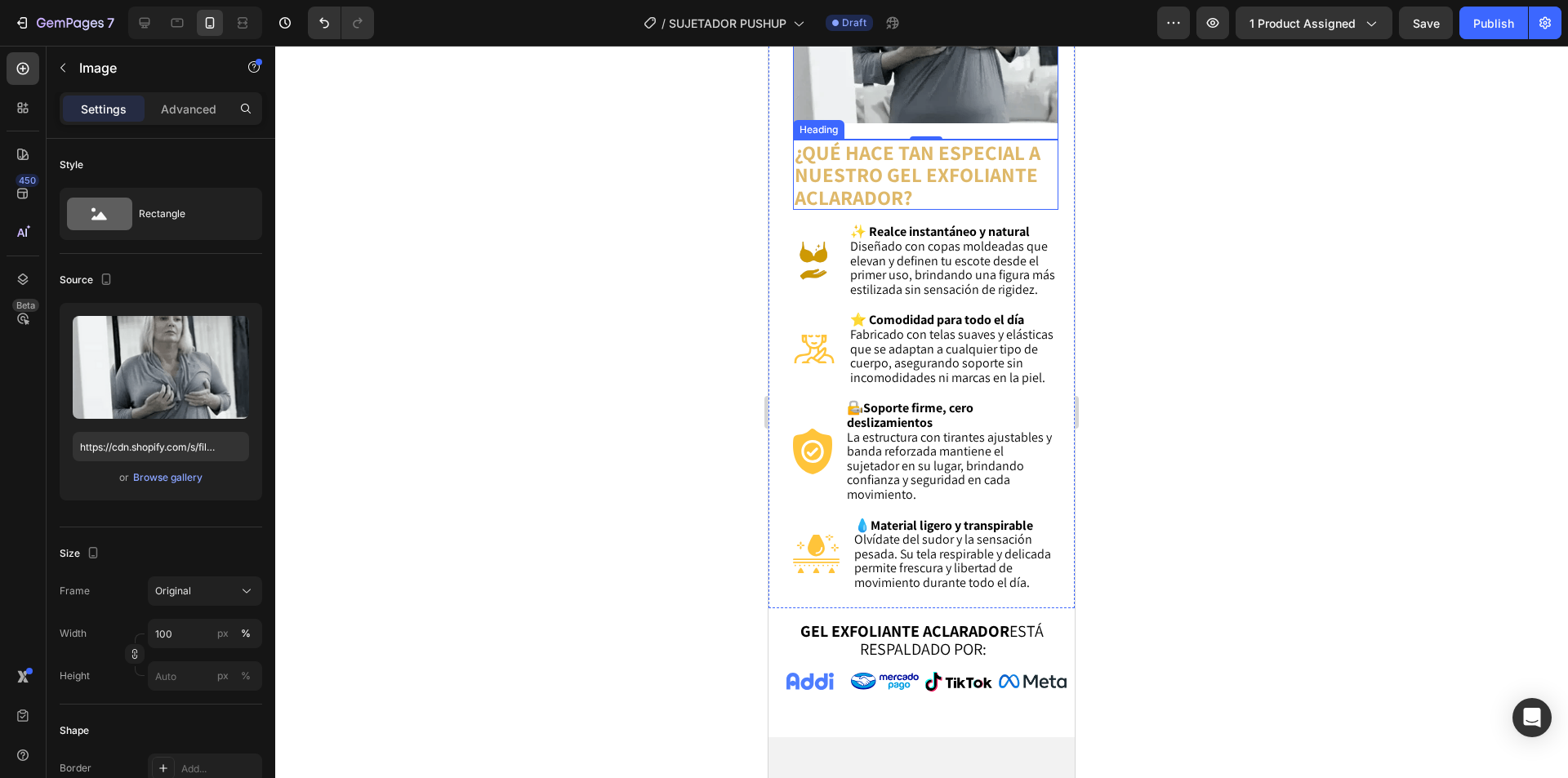 click on "¿QUÉ HACE TAN ESPECIAL A NUESTRO GEL EXFOLIANTE ACLARADOR?" at bounding box center (925, 175) 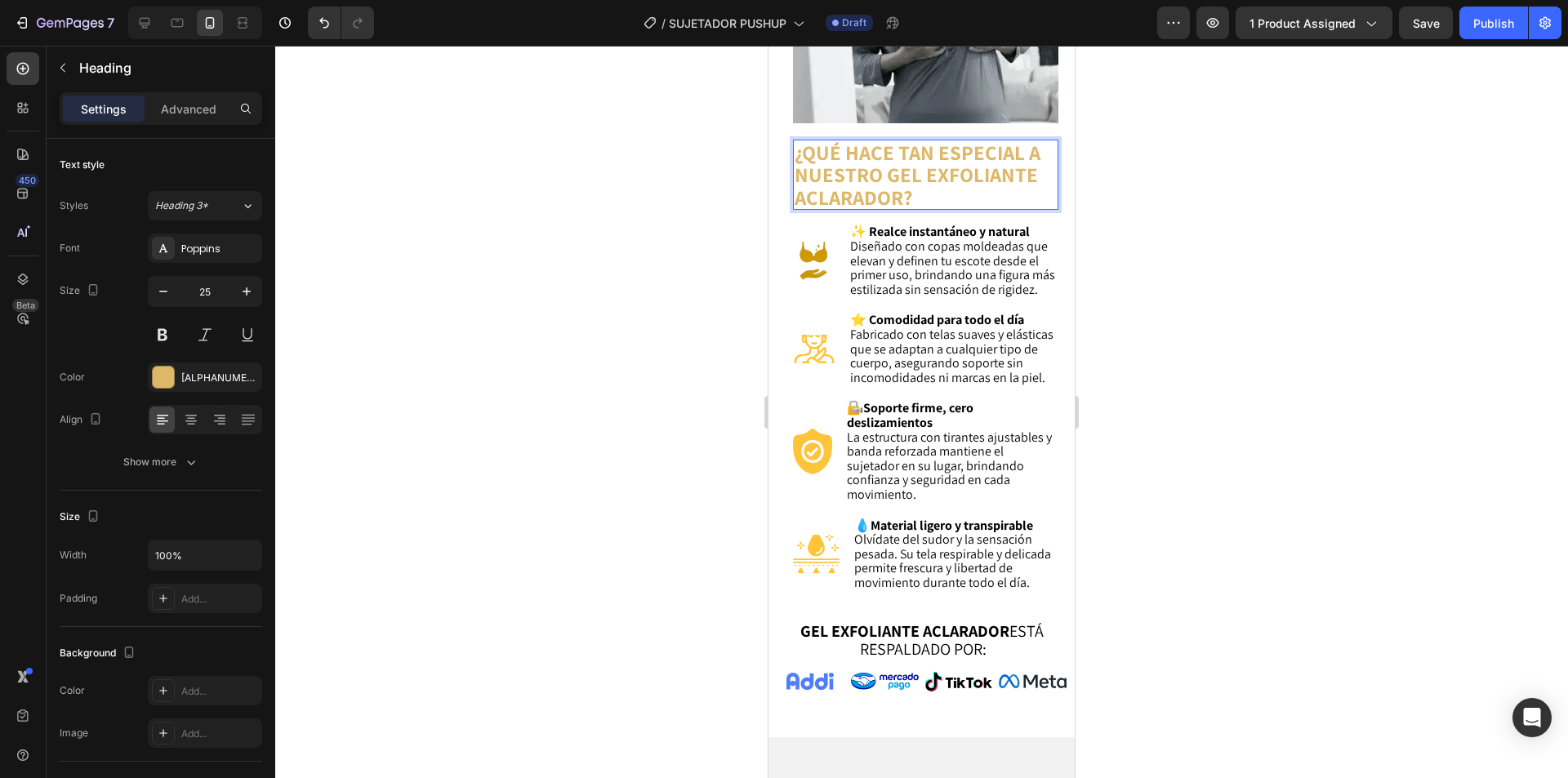 click on "¿QUÉ HACE TAN ESPECIAL A NUESTRO GEL EXFOLIANTE ACLARADOR?" at bounding box center [925, 175] 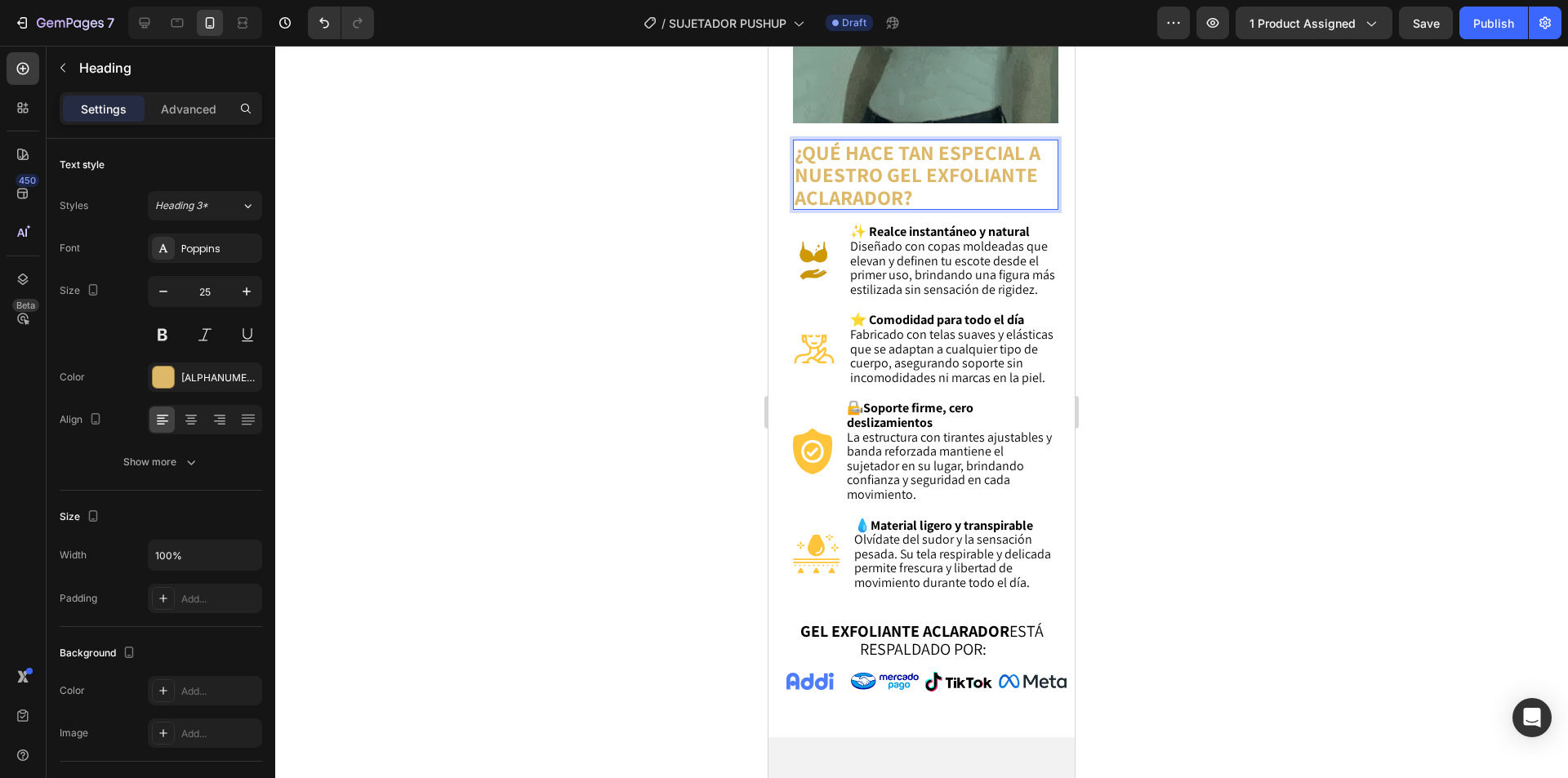 scroll, scrollTop: 1, scrollLeft: 0, axis: vertical 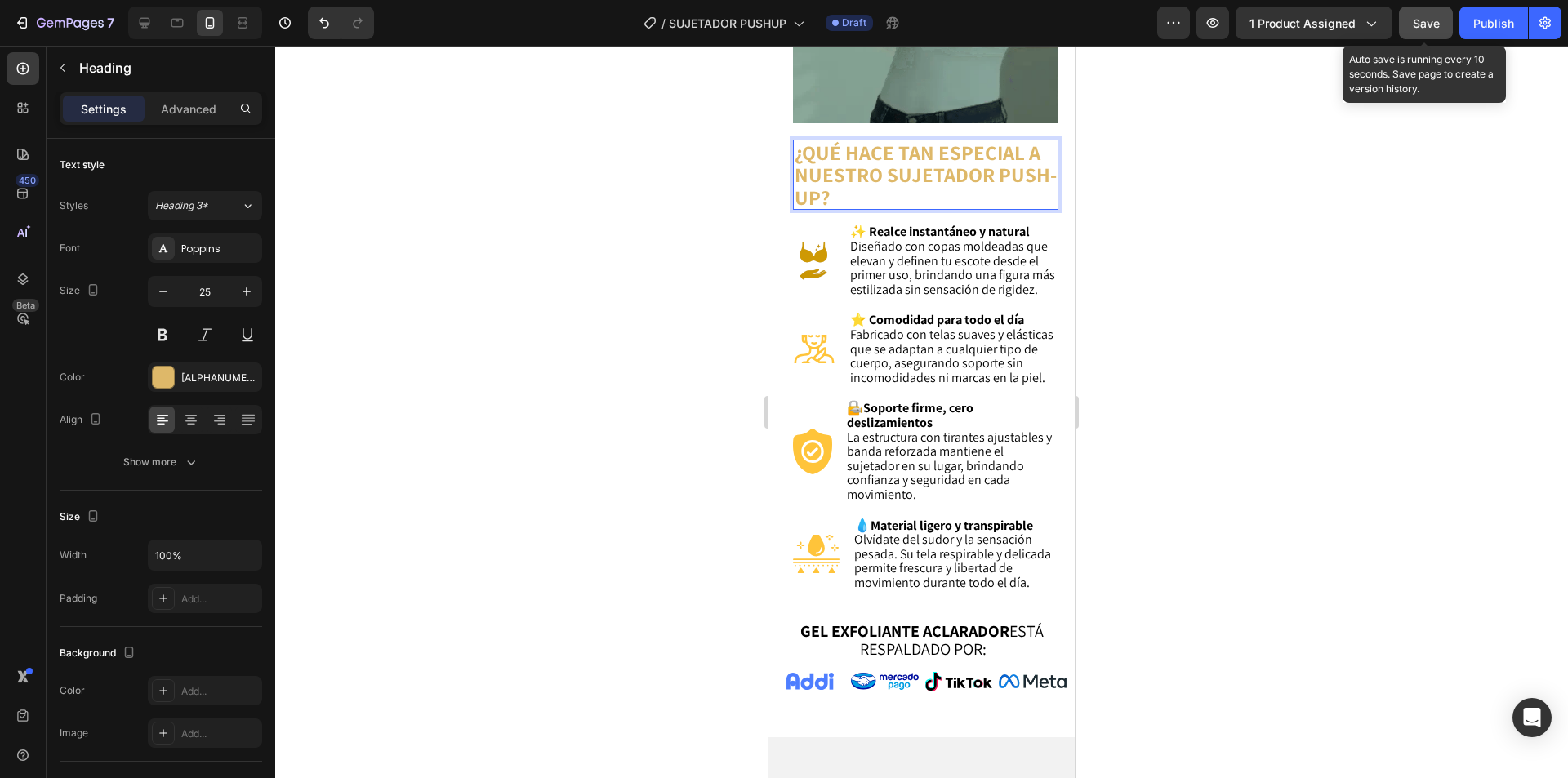 click on "Save" at bounding box center [1426, 23] 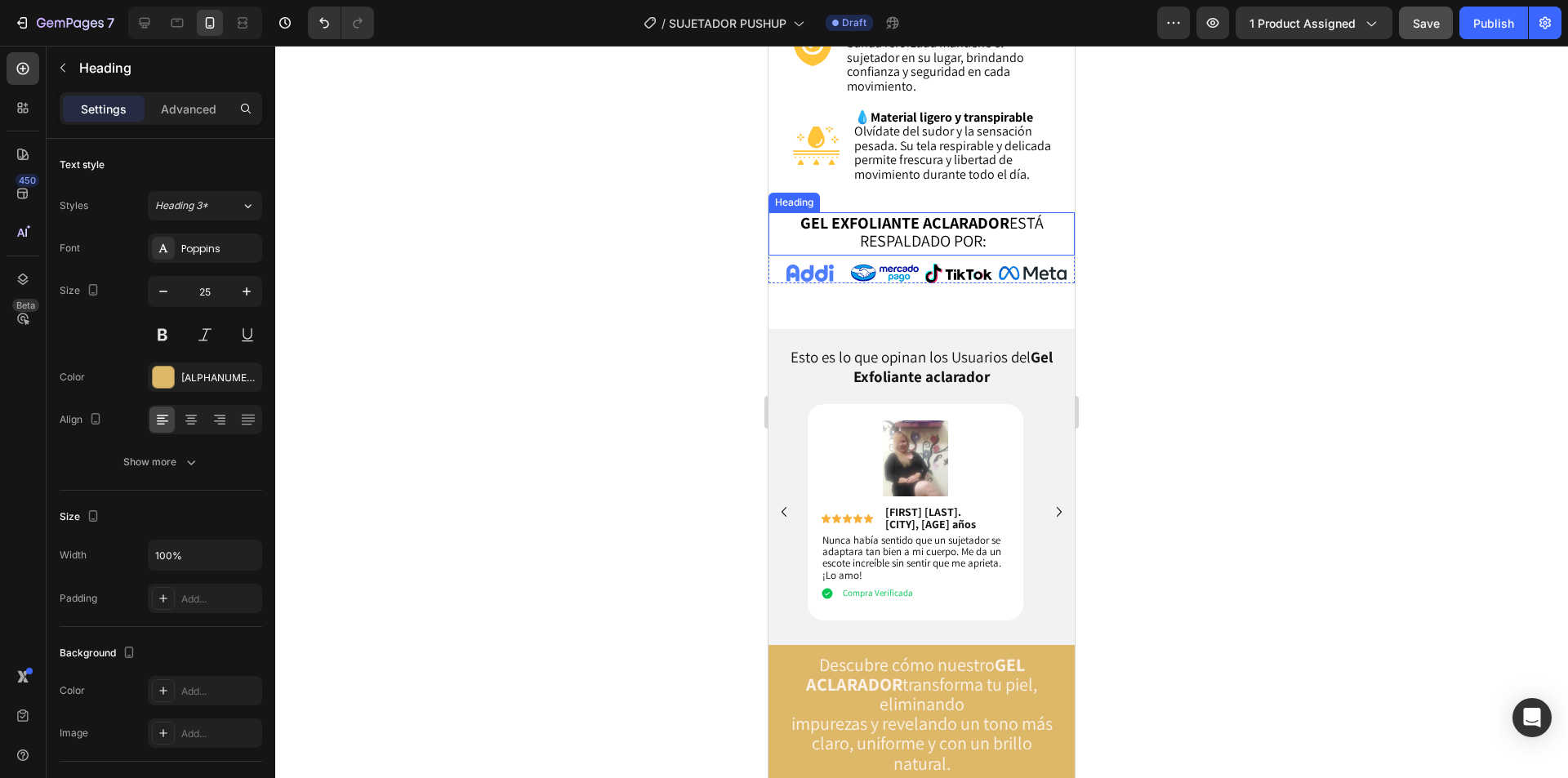scroll, scrollTop: 1469, scrollLeft: 0, axis: vertical 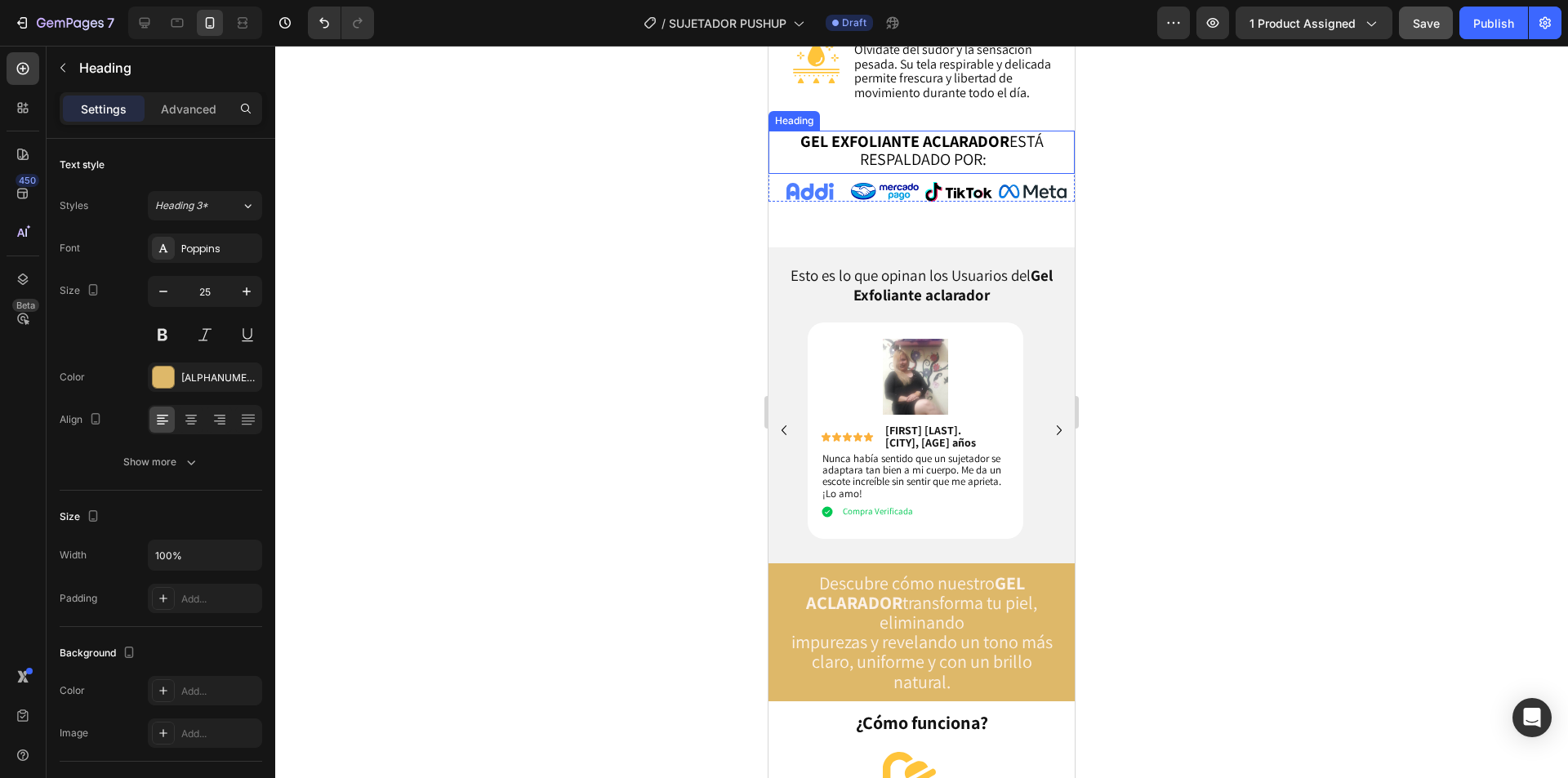 click on "GEL EXFOLIANTE ACLARADOR  ESTÁ  RESPALDADO POR:" at bounding box center [922, 150] 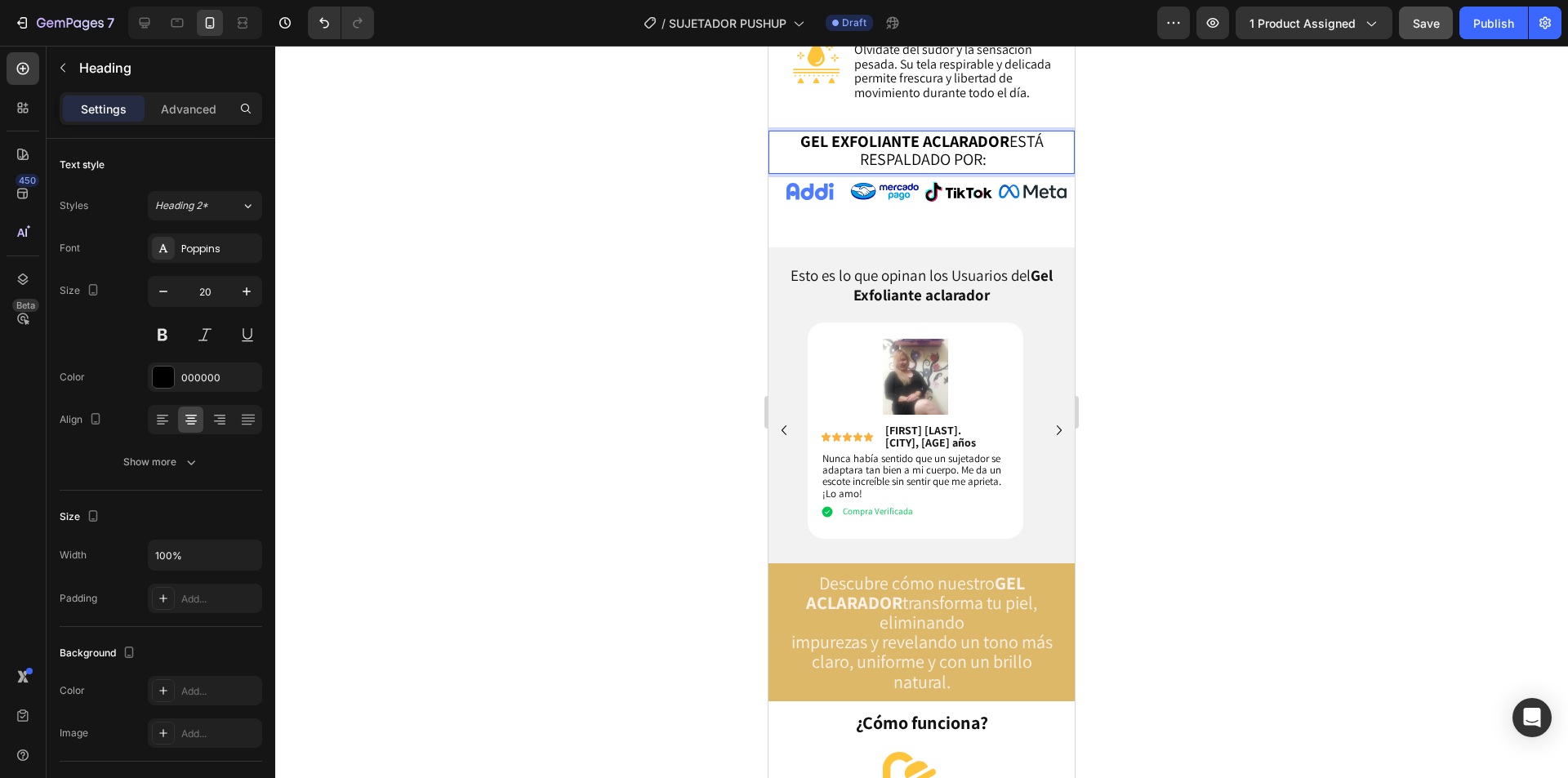 scroll, scrollTop: 1, scrollLeft: 0, axis: vertical 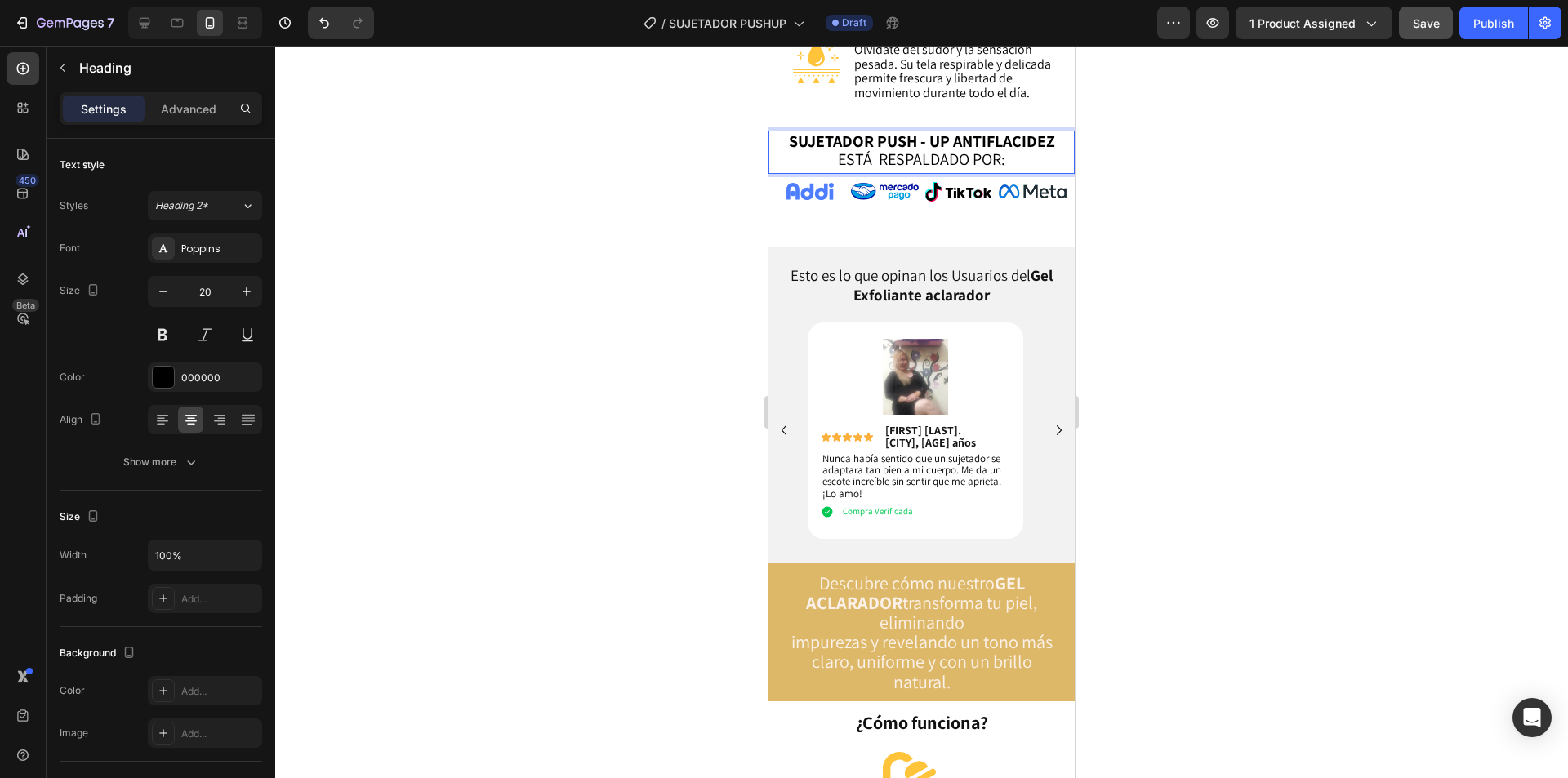 click 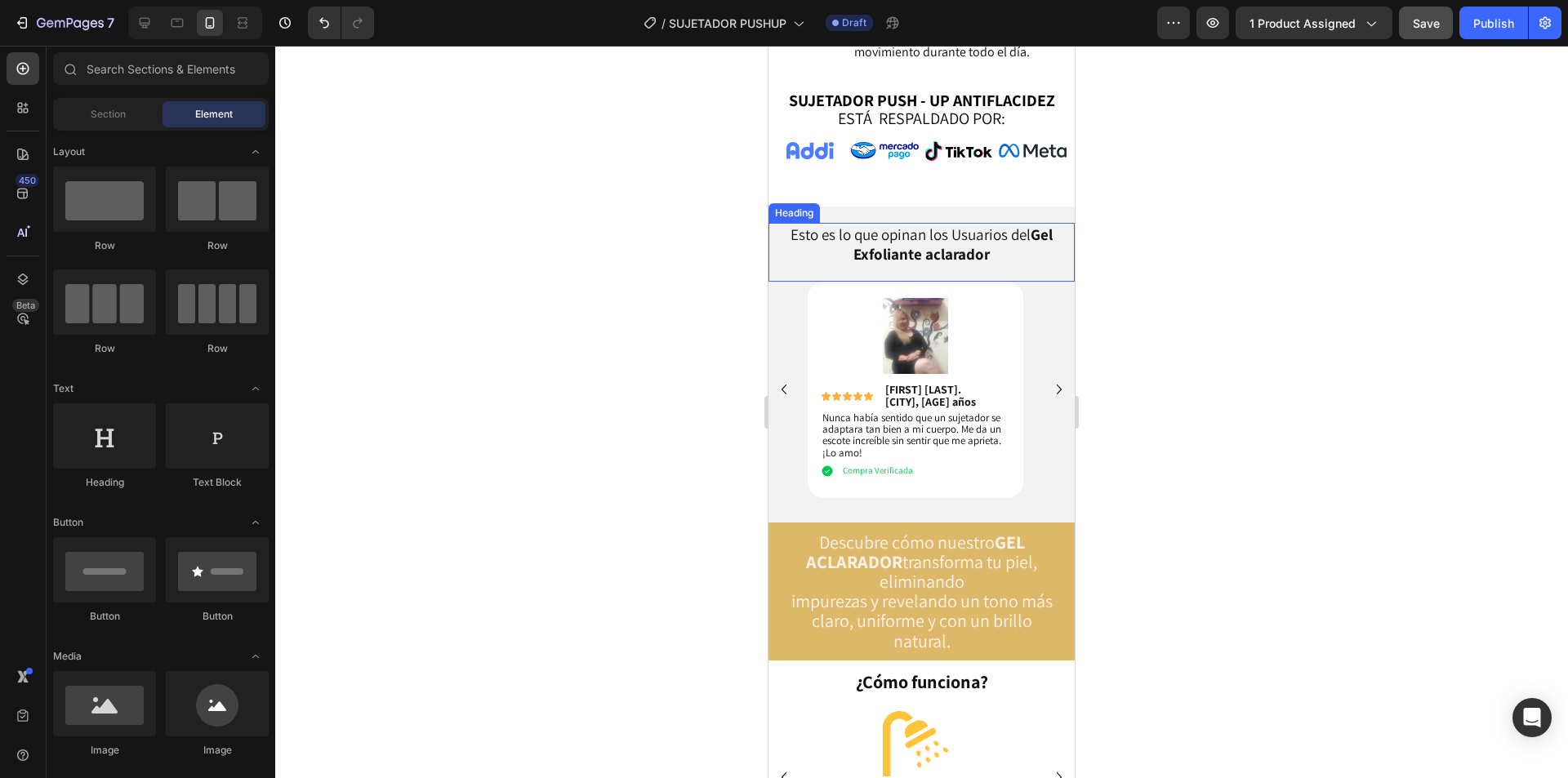 scroll, scrollTop: 1633, scrollLeft: 0, axis: vertical 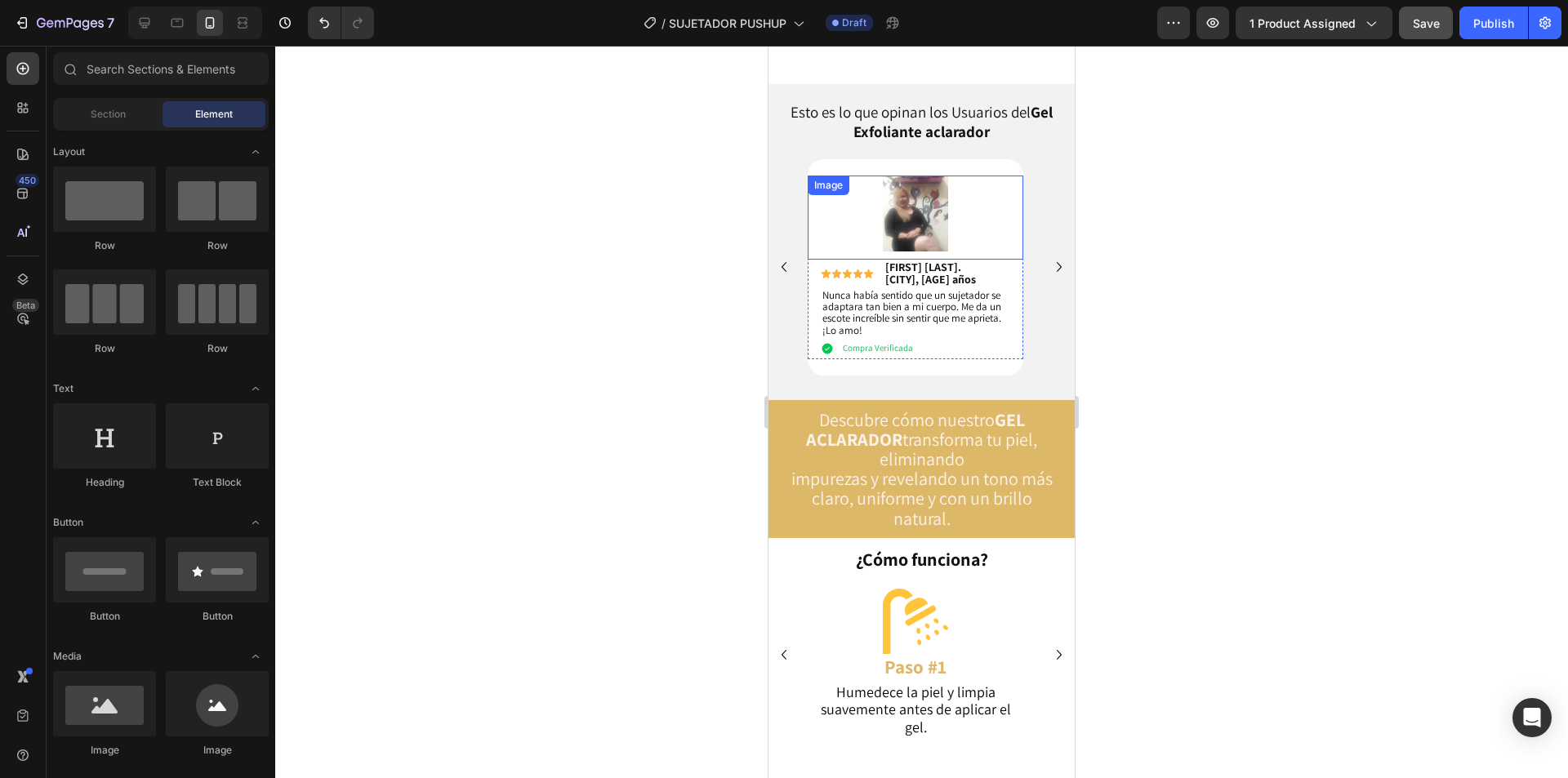 click at bounding box center (915, 213) 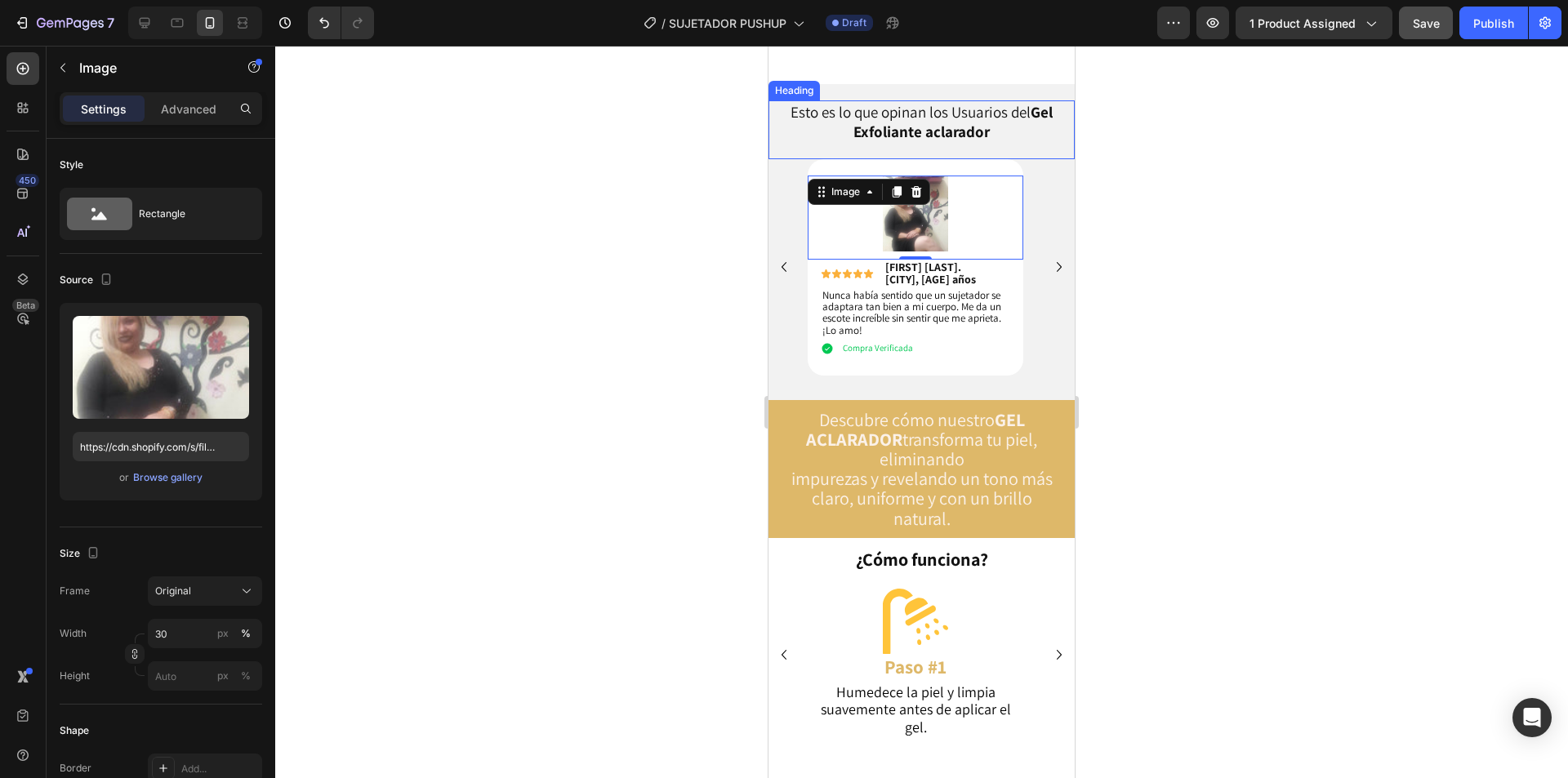 click on "Gel Exfoliante aclarador" at bounding box center (953, 122) 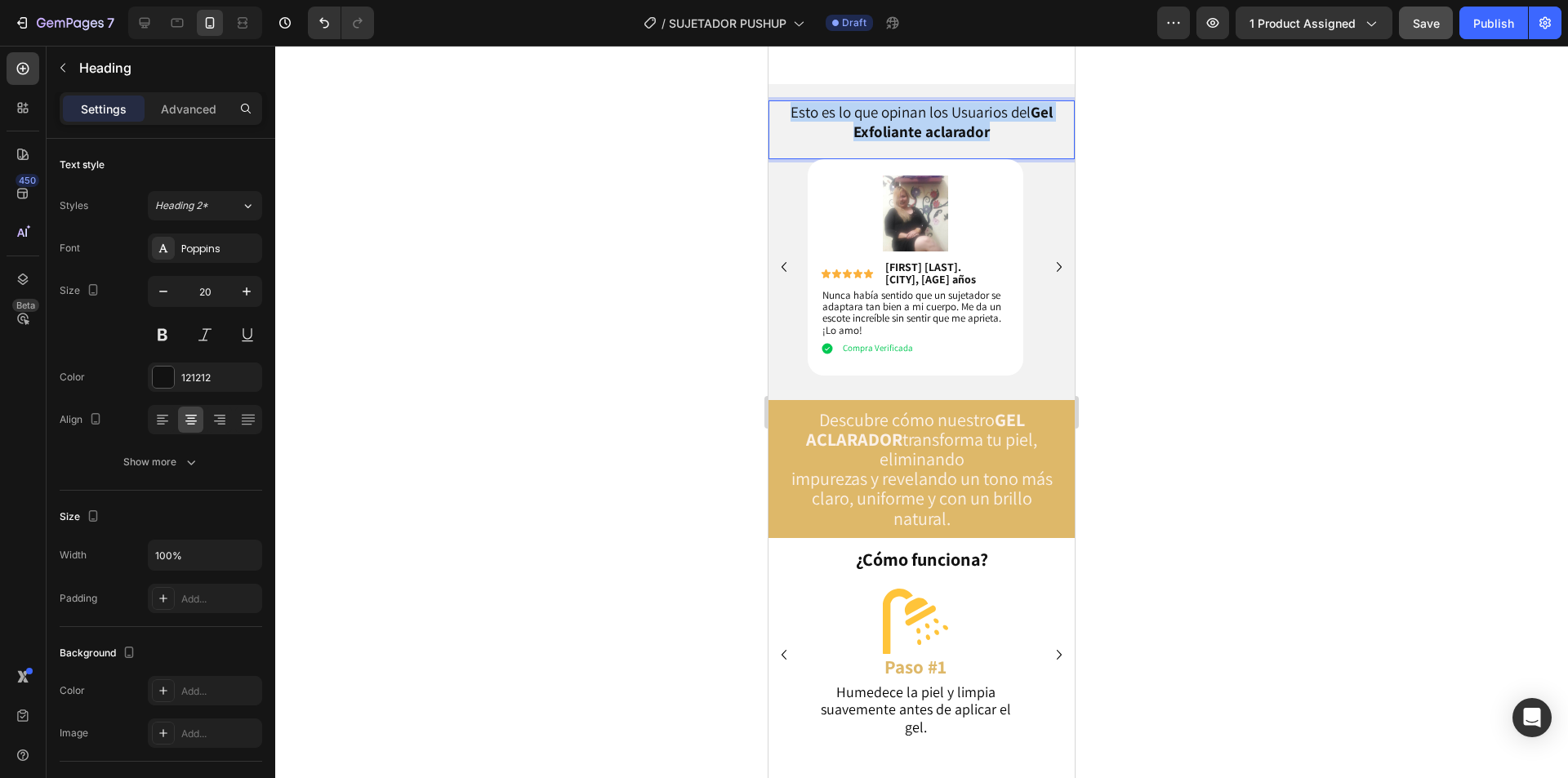 click on "Gel Exfoliante aclarador" at bounding box center [953, 122] 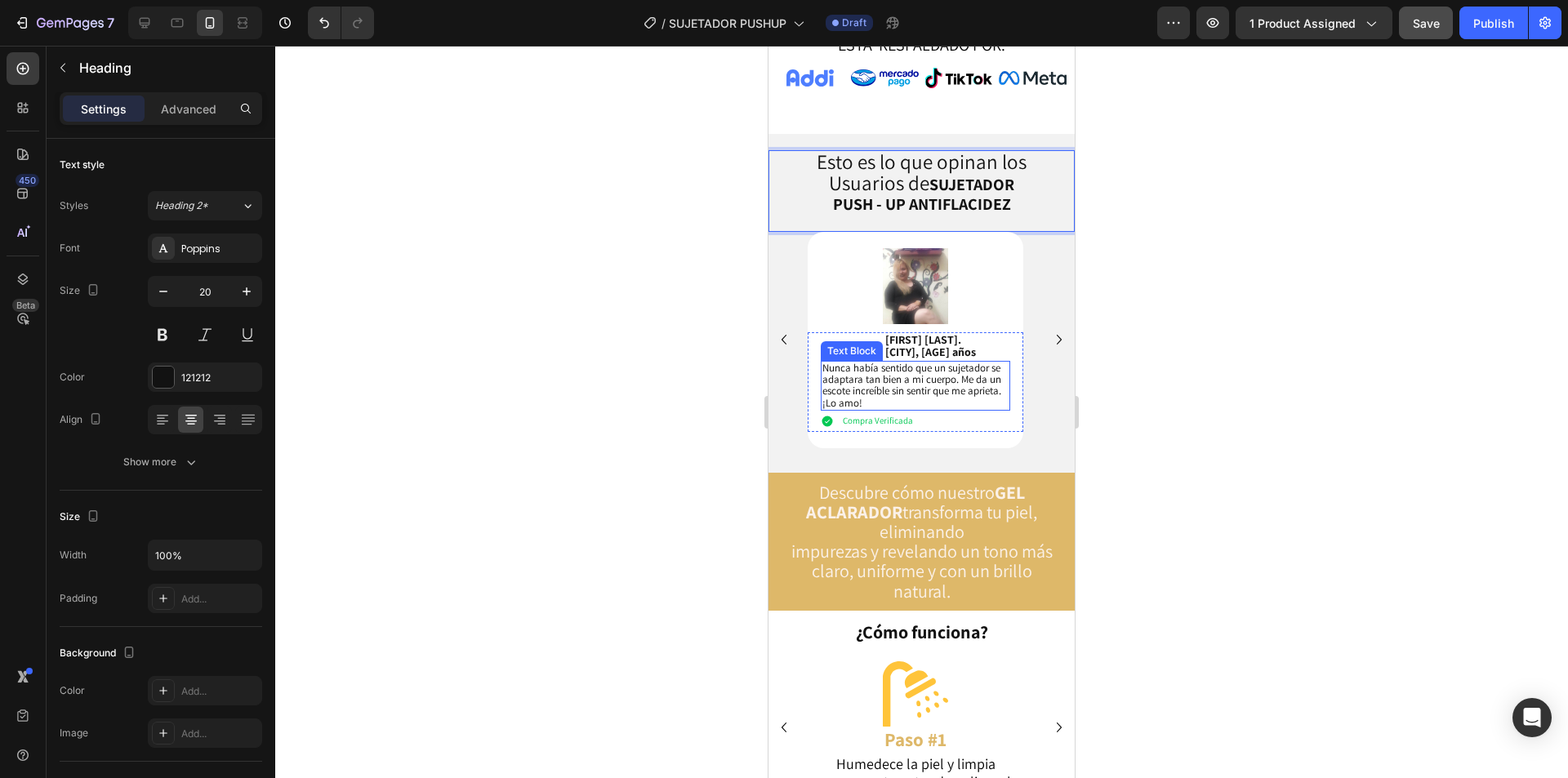 scroll, scrollTop: 1796, scrollLeft: 0, axis: vertical 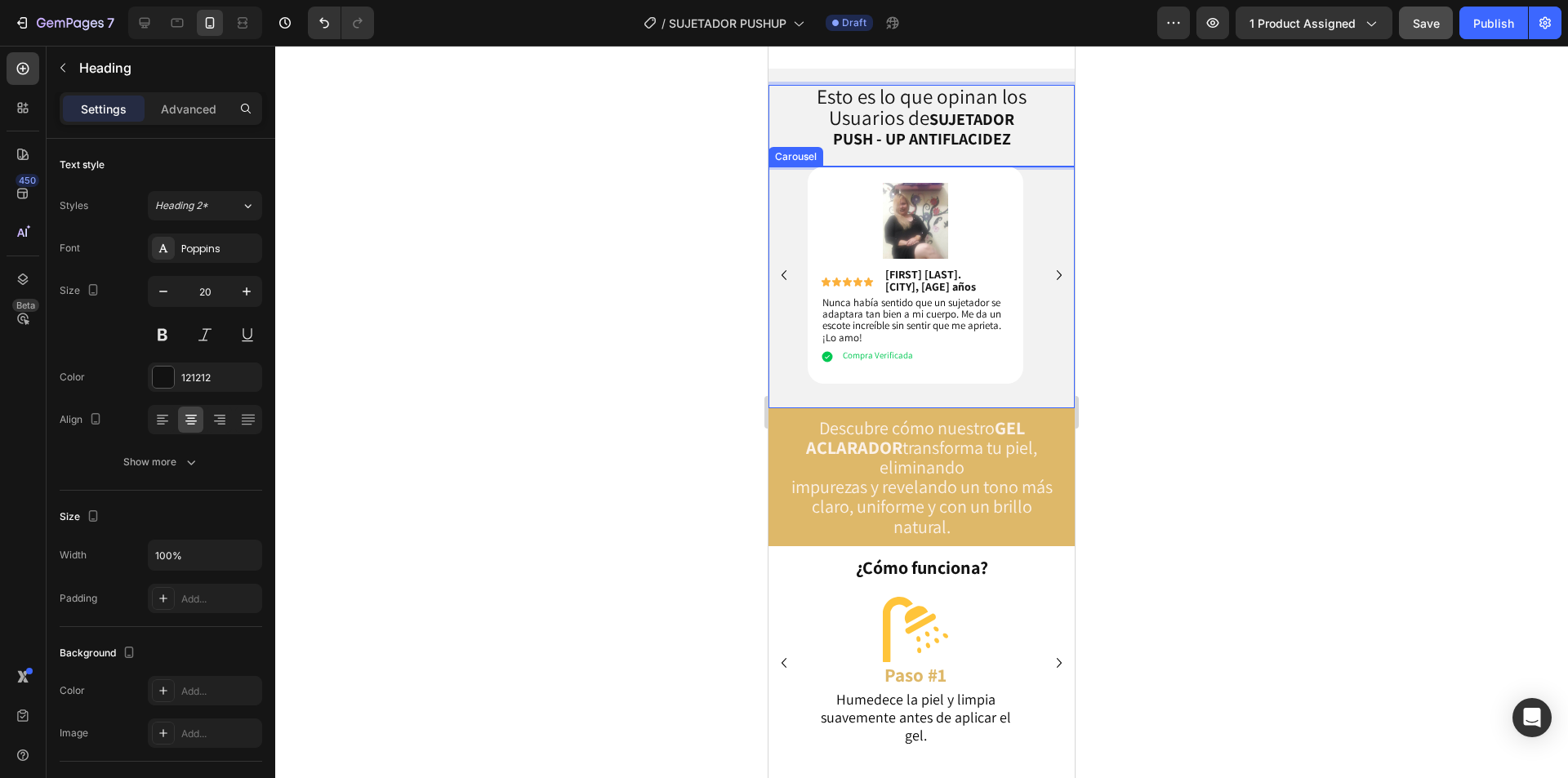 click 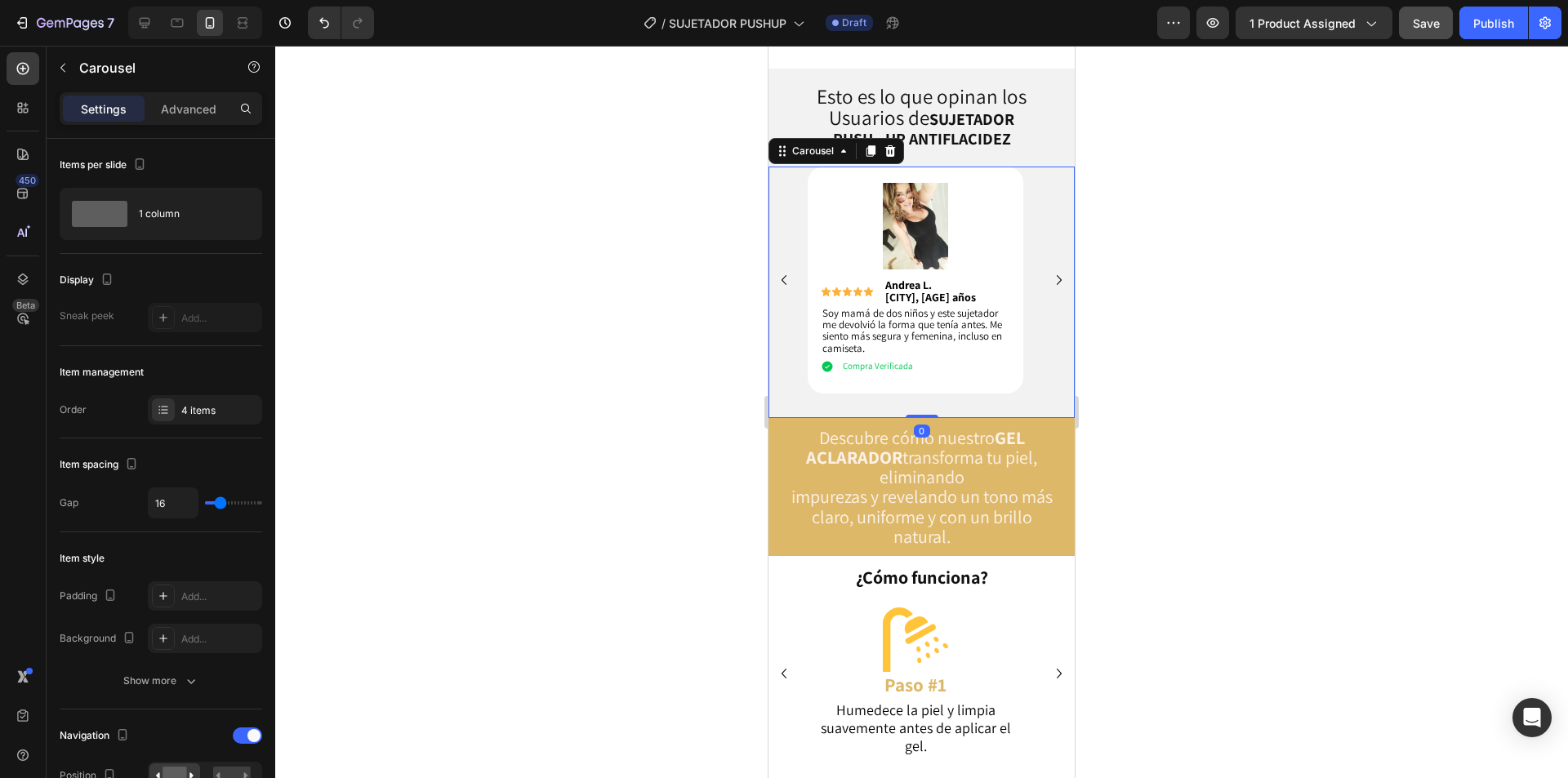 click at bounding box center [1059, 280] 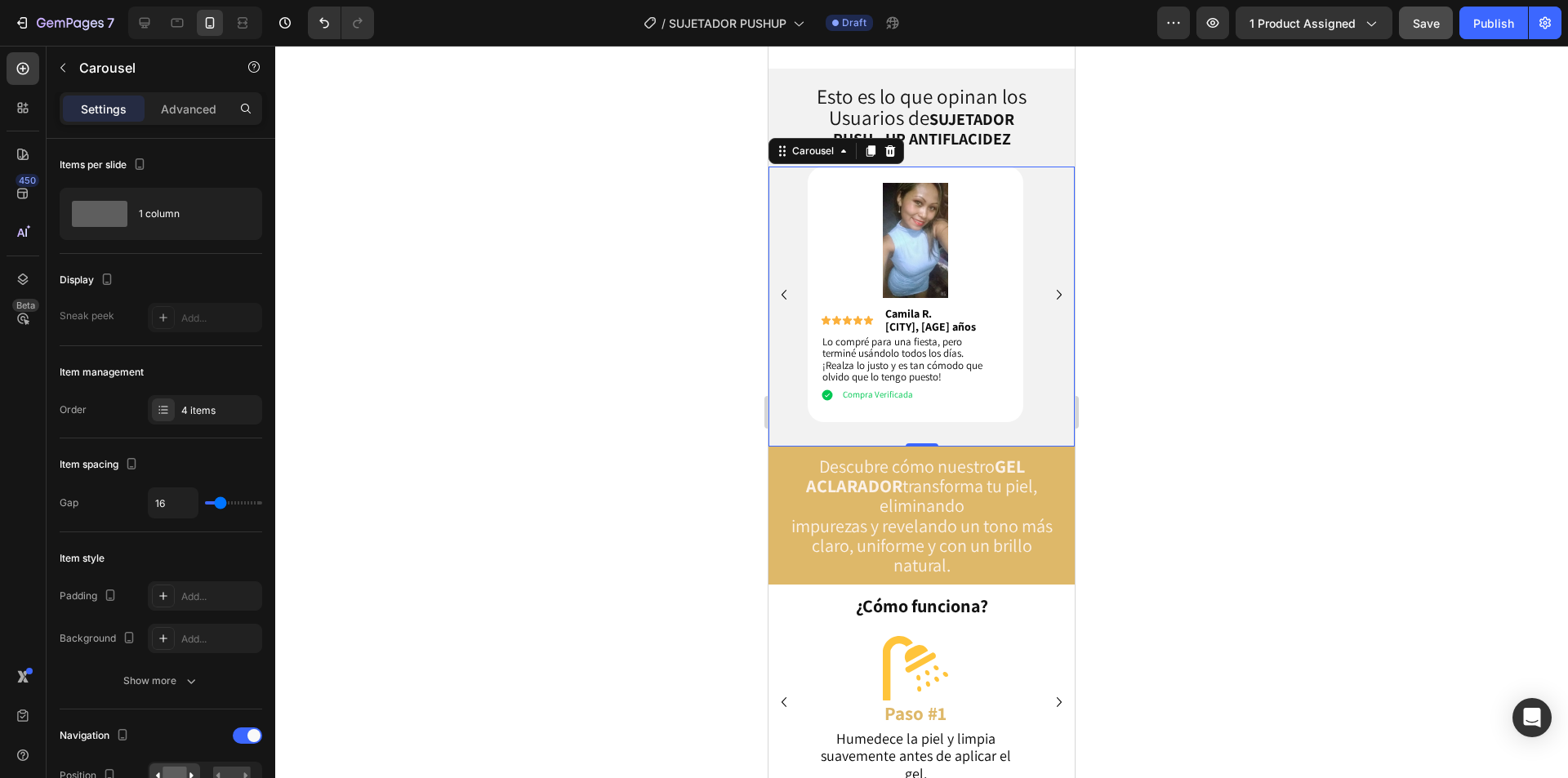 click on "Image Icon Icon Icon Icon
Icon Icon List Mariana G. Bogotá, 28 años Text Block Row Nunca había sentido que un sujetador se adaptara tan bien a mi cuerpo. Me da un escote increíble sin sentir que me aprieta. ¡Lo amo! Text Block Compra Verificada Item List Row Row Row Image Icon Icon Icon Icon
Icon Icon List Andrea L. Medellín, 35 años Text Block Row Soy mamá de dos niños y este sujetador me devolvió la forma que tenía antes. Me siento más segura y femenina, incluso en camiseta. Text Block Compra Verificada Item List Row Row Row Image Icon Icon Icon Icon
Icon Icon List Camila R.  Cali, 22 años Text Block Row Lo compré para una fiesta, pero terminé usándolo todos los días. ¡Realza lo justo y es tan cómodo que olvido que lo tengo puesto! Text Block Compra Verificada Item List Row Row Row Image Icon Icon Icon Icon
Icon Icon List 4. Valentina M. Barranquilla, 31 años Text Block Row" at bounding box center (921, 294) 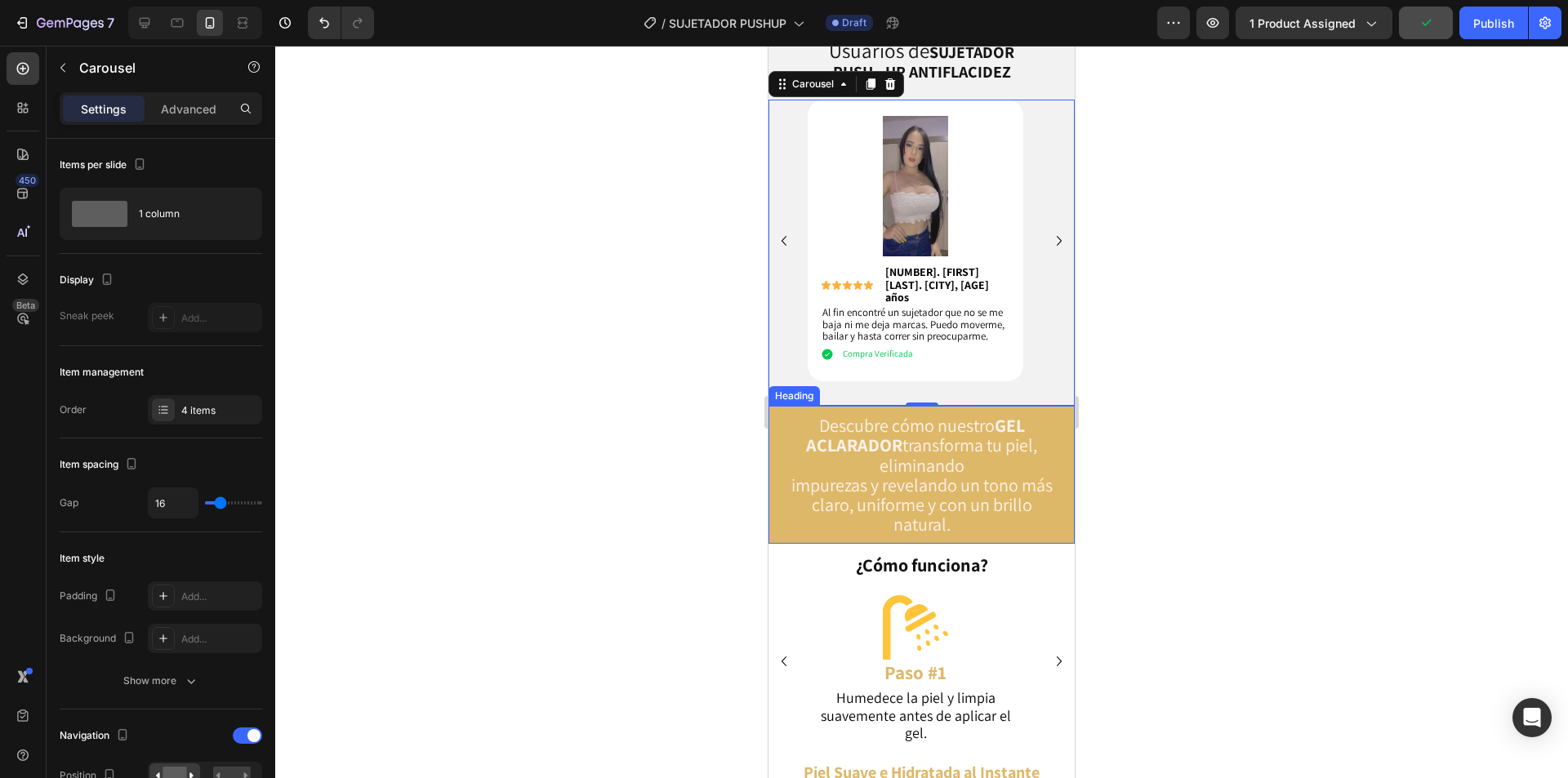 scroll, scrollTop: 2123, scrollLeft: 0, axis: vertical 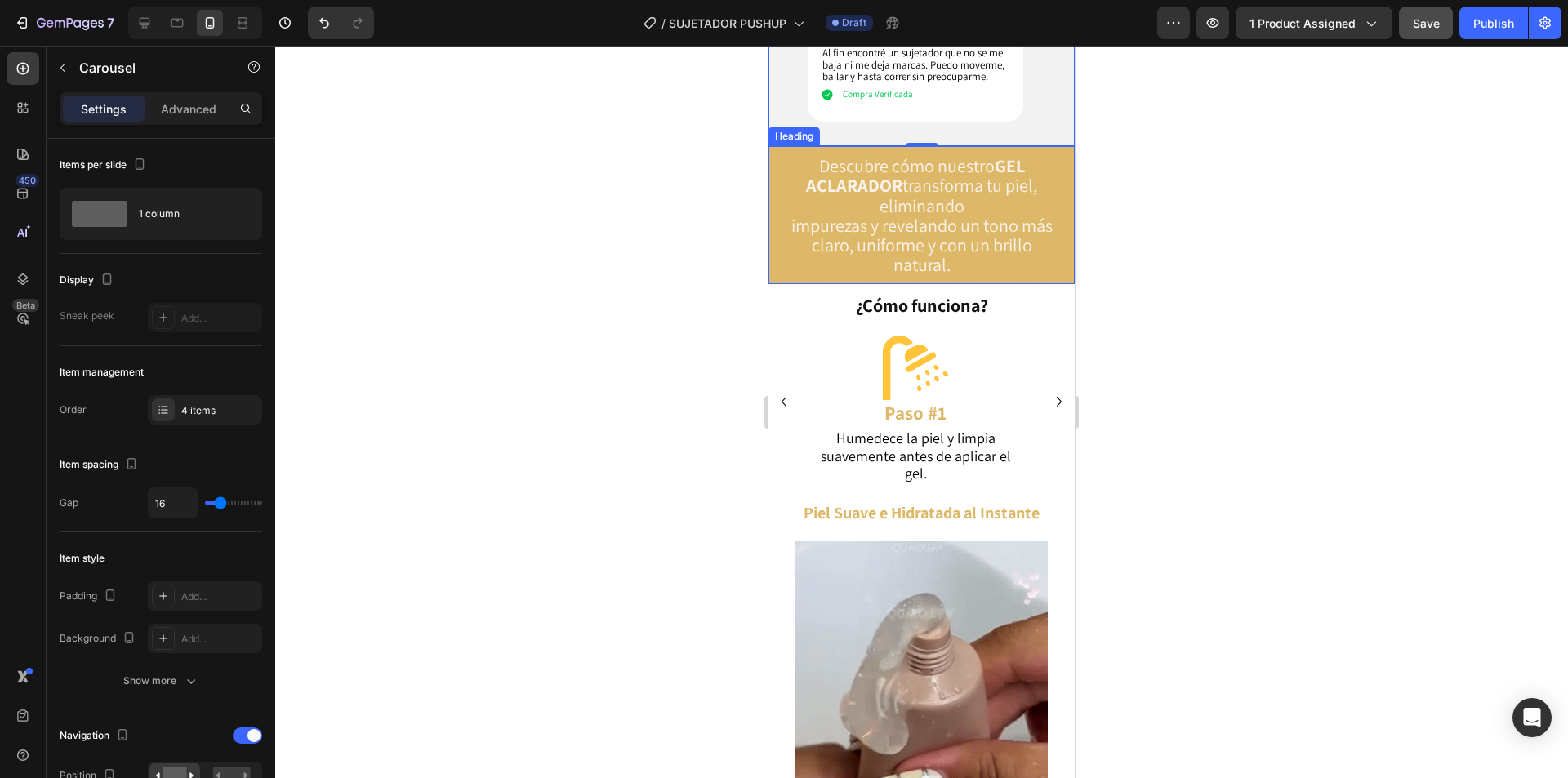 click on "GEL ACLARADOR" at bounding box center (915, 176) 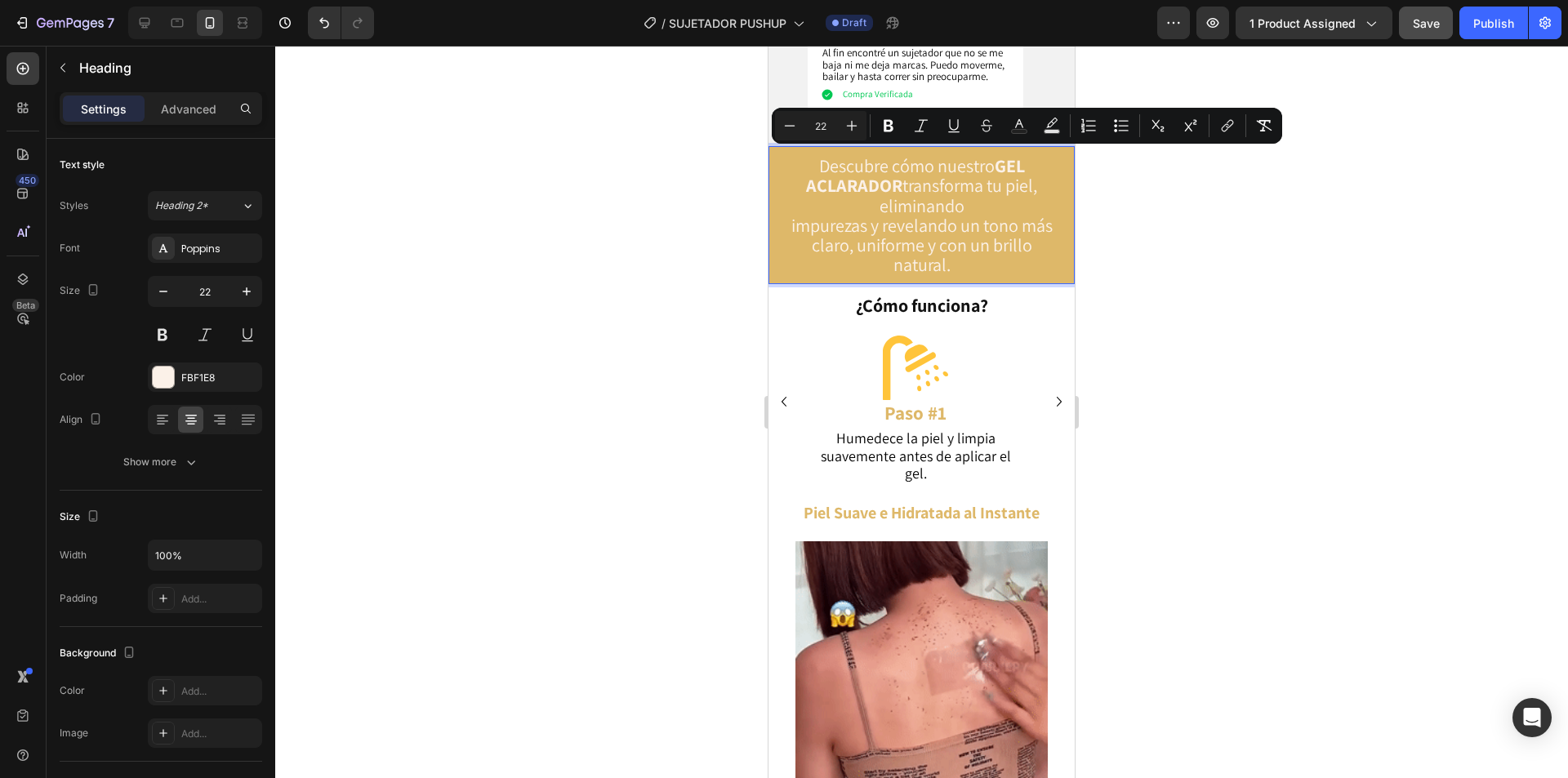 scroll, scrollTop: 1, scrollLeft: 0, axis: vertical 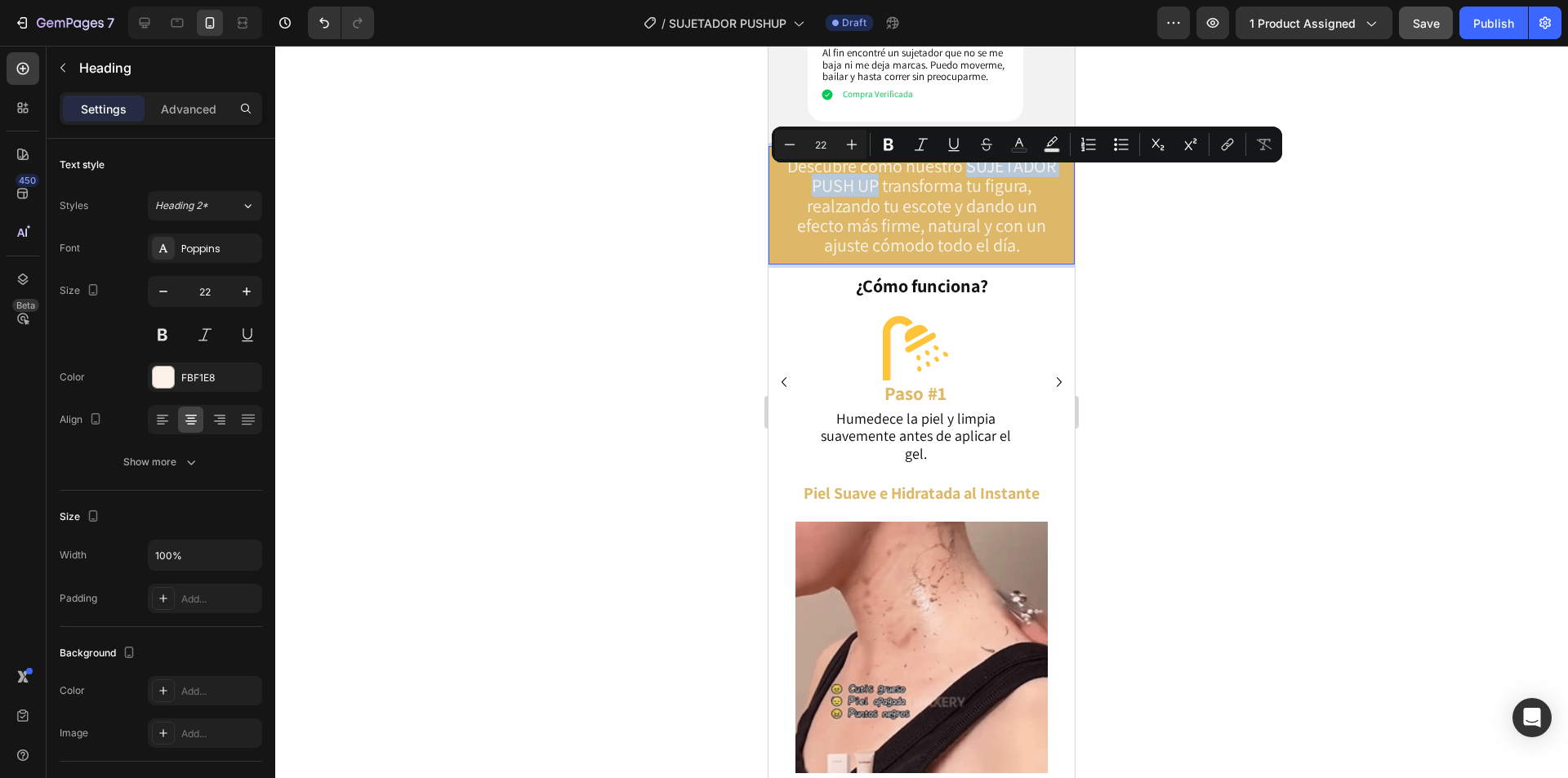 drag, startPoint x: 827, startPoint y: 182, endPoint x: 1000, endPoint y: 180, distance: 173.01156 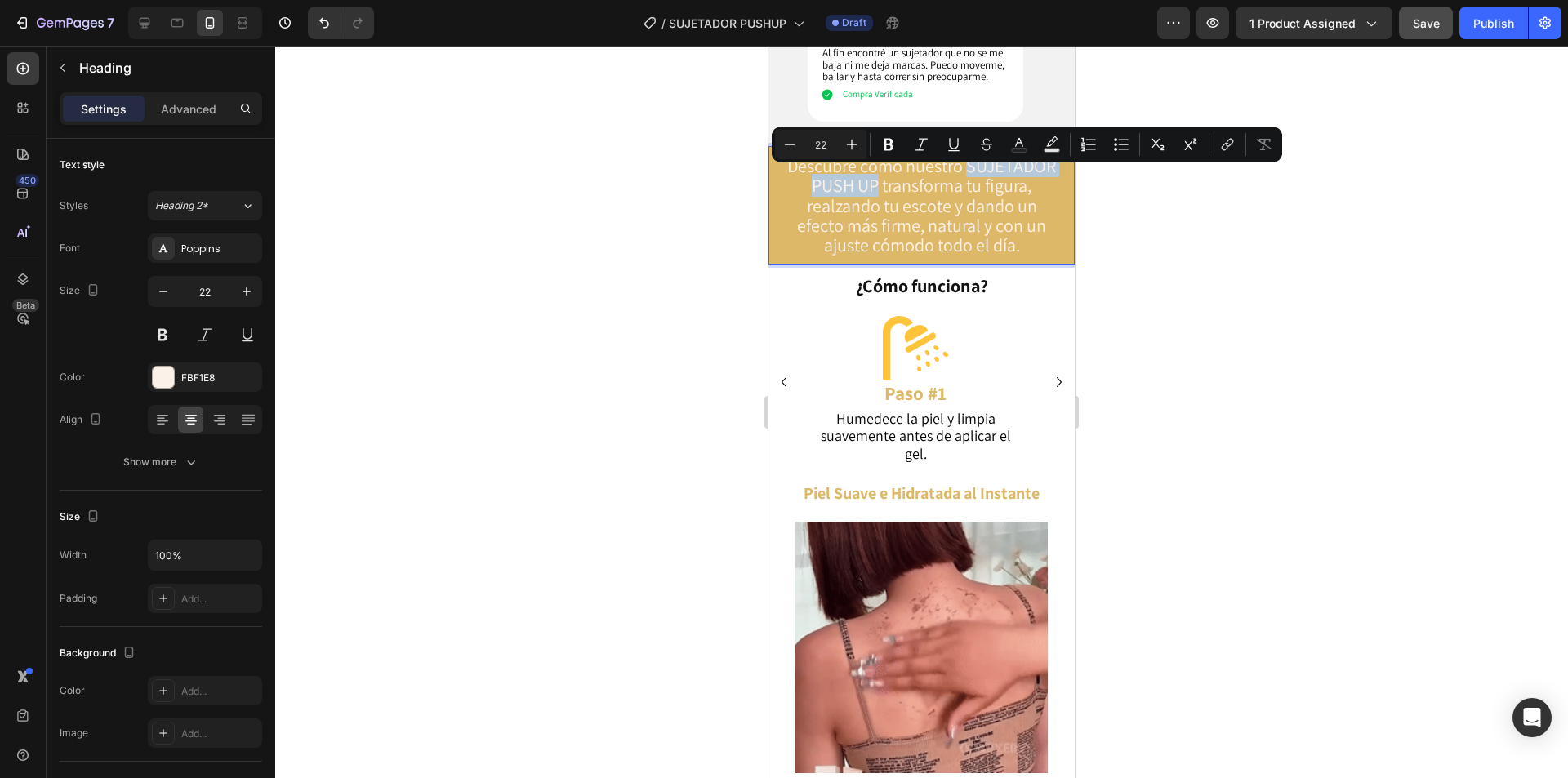 click on "Descubre cómo nuestro SUJETADOR PUSH UP transforma tu figura, realzando tu escote y dando un efecto más firme, natural y con un ajuste cómodo todo el día." at bounding box center (921, 205) 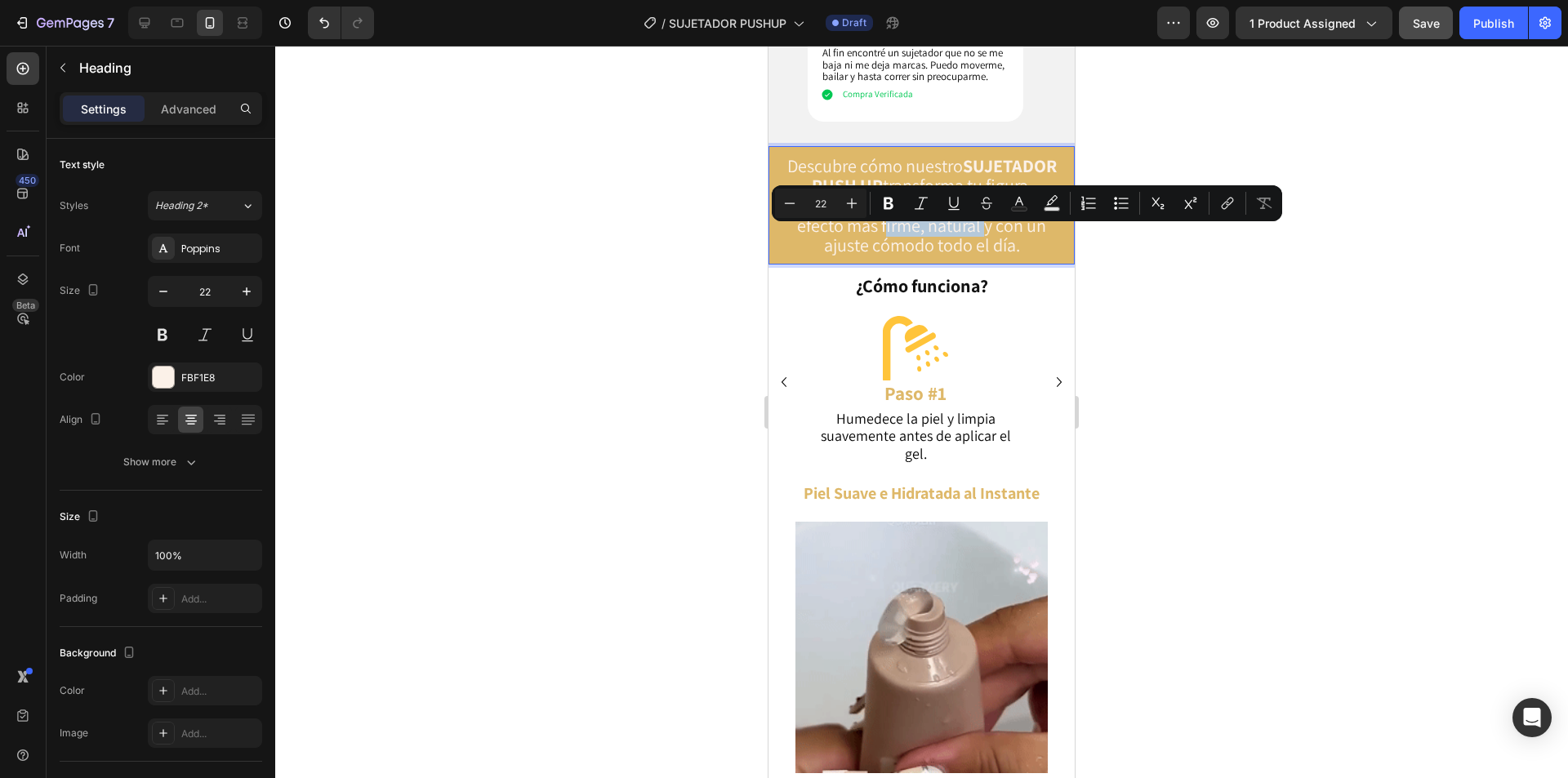 drag, startPoint x: 924, startPoint y: 241, endPoint x: 1044, endPoint y: 239, distance: 120.0167 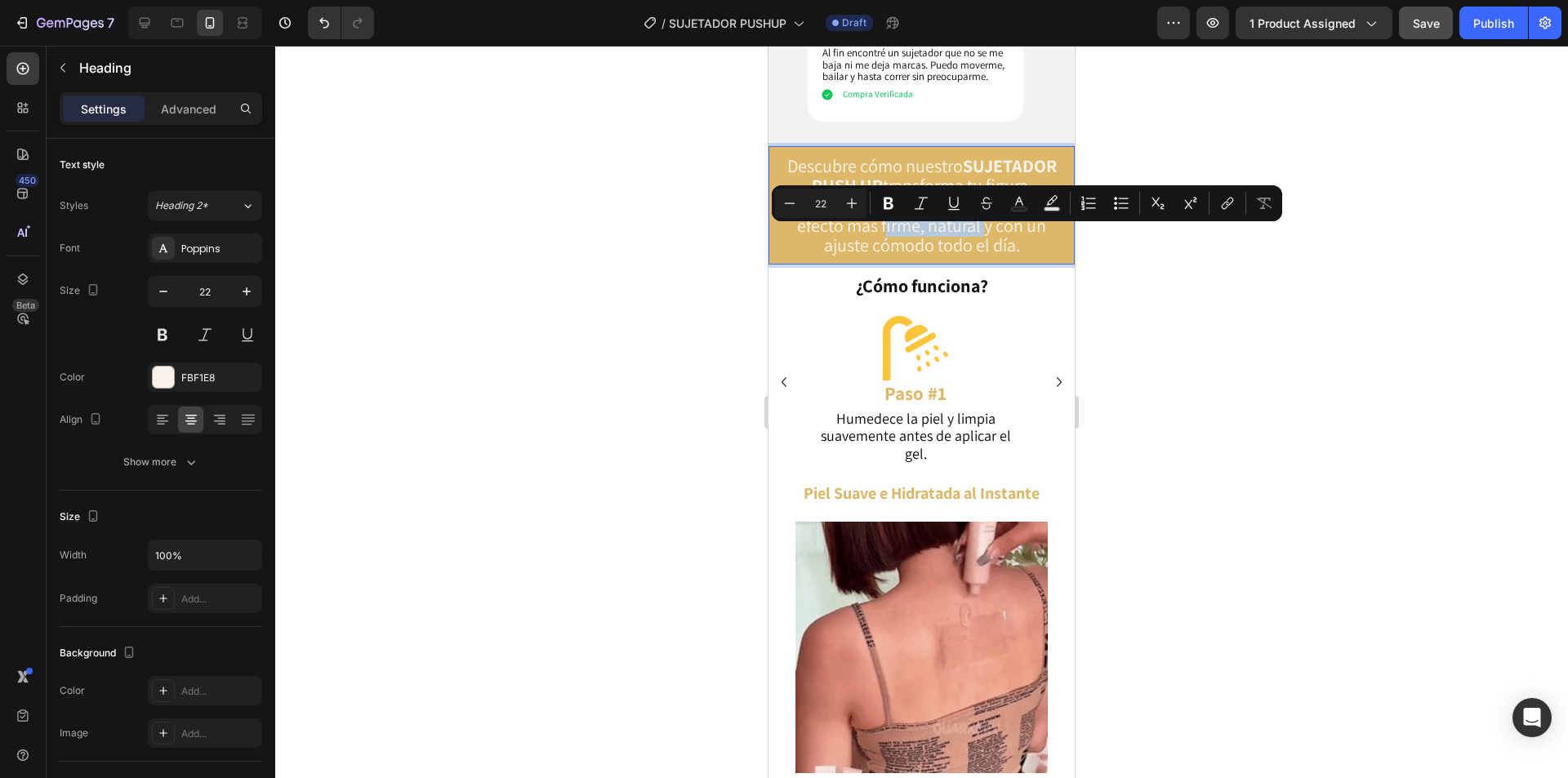 click on "Descubre cómo nuestro  SUJETADOR PUSH UP  transforma tu figura, realzando tu escote y dando un efecto más firme, natural y con un ajuste cómodo todo el día." at bounding box center (921, 205) 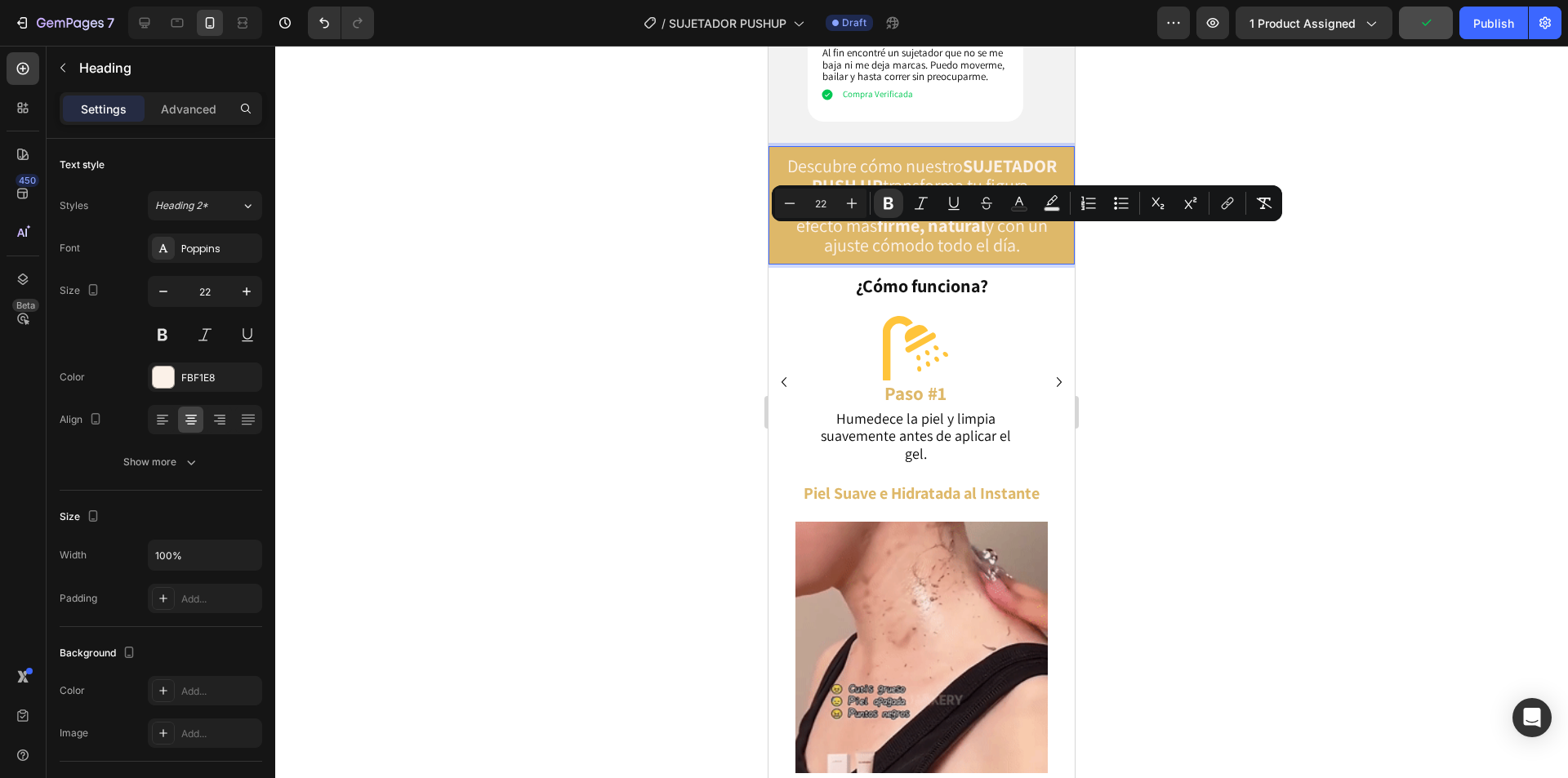 click 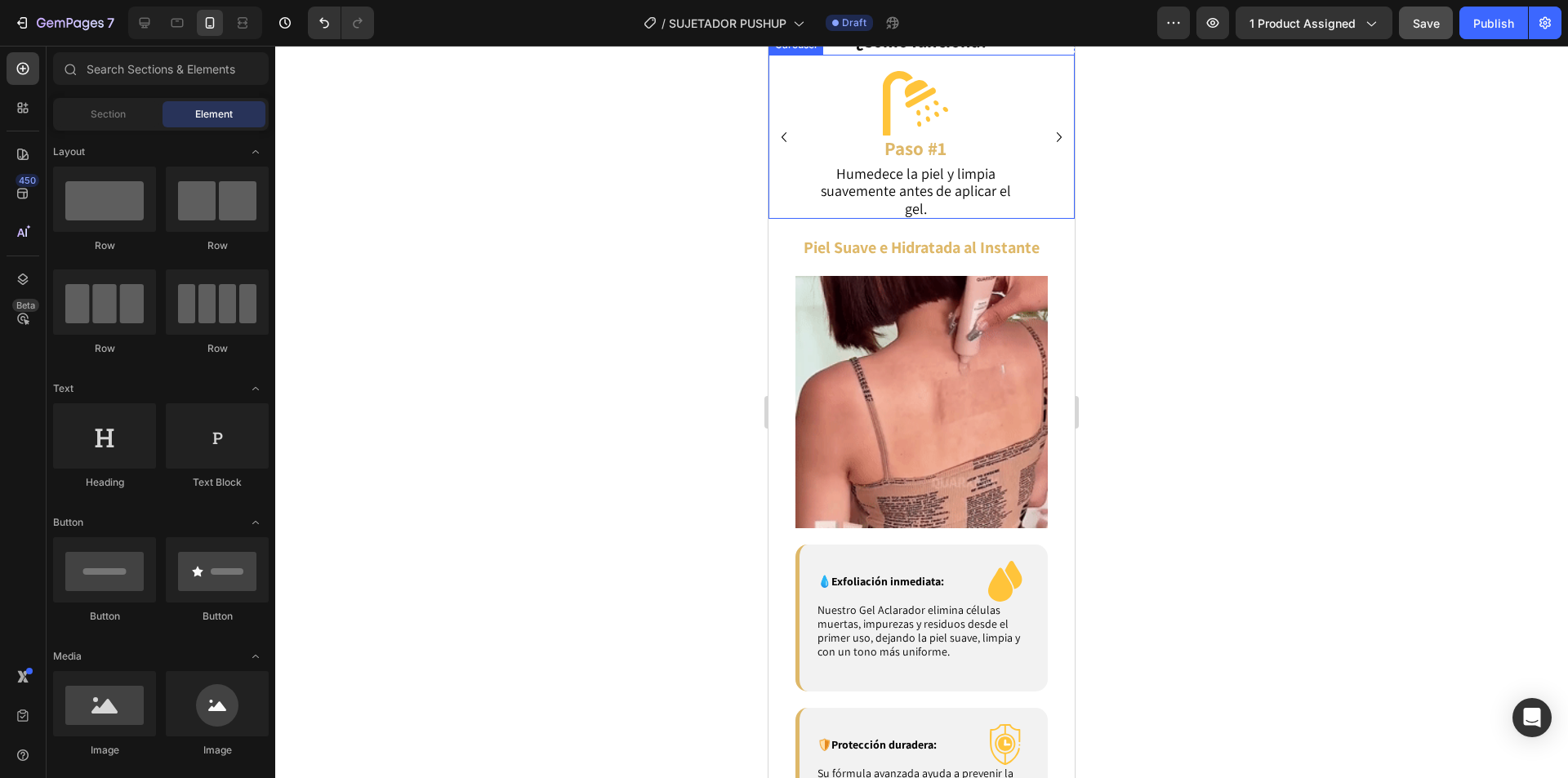 scroll, scrollTop: 2367, scrollLeft: 0, axis: vertical 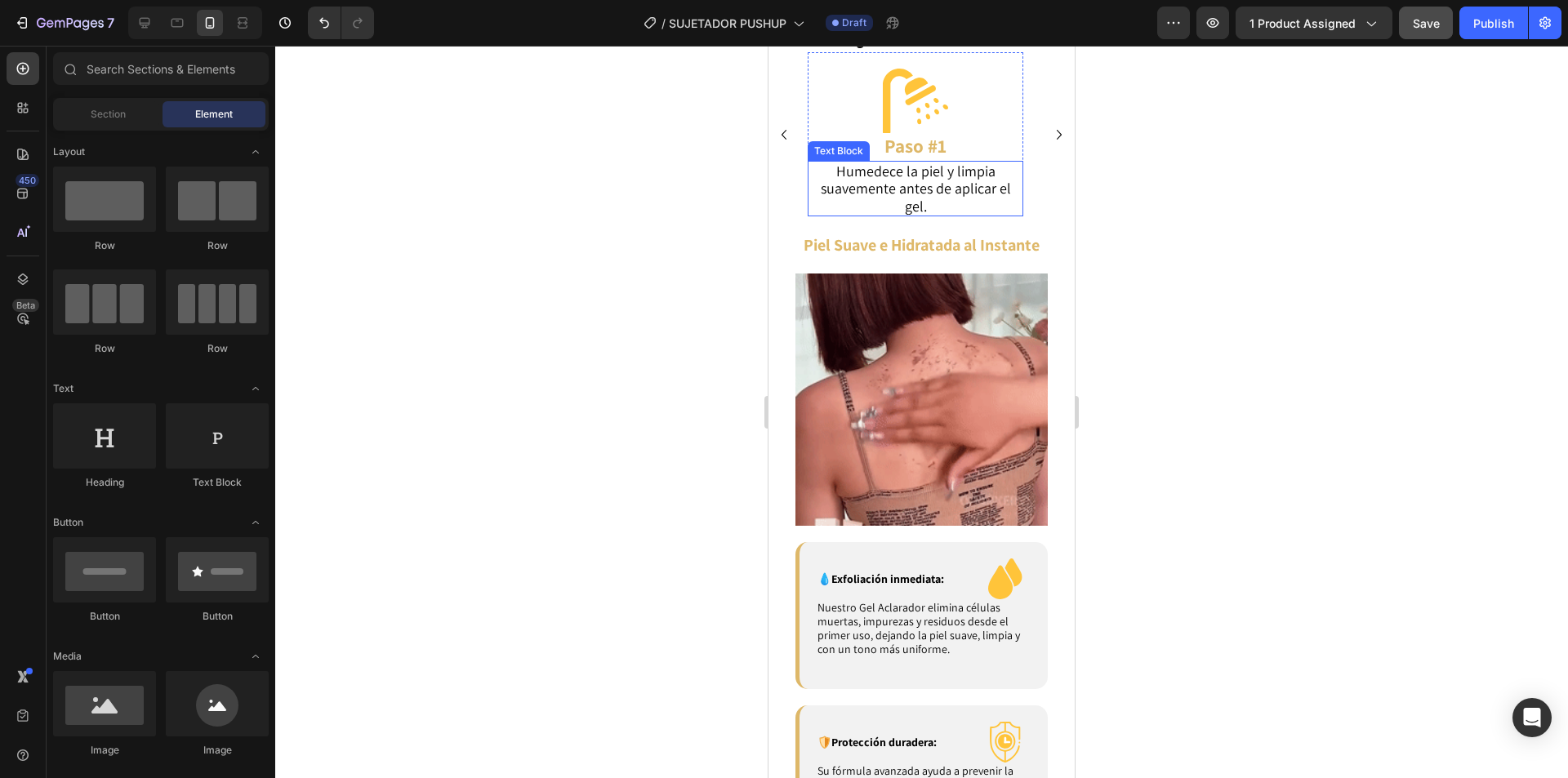 click on "Humedece la piel y limpia suavemente antes de aplicar el gel." at bounding box center (915, 189) 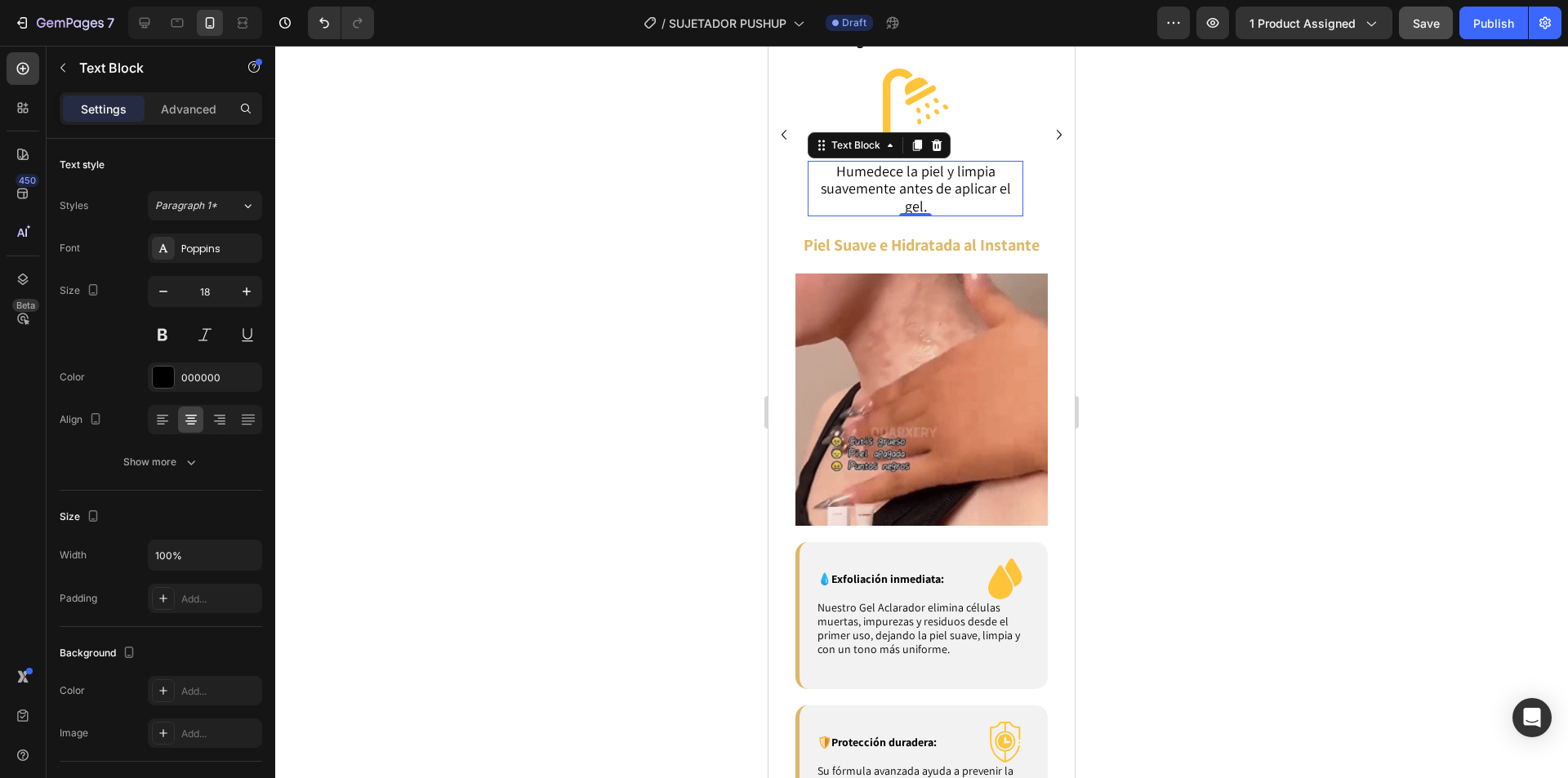 click on "Humedece la piel y limpia suavemente antes de aplicar el gel." at bounding box center [915, 189] 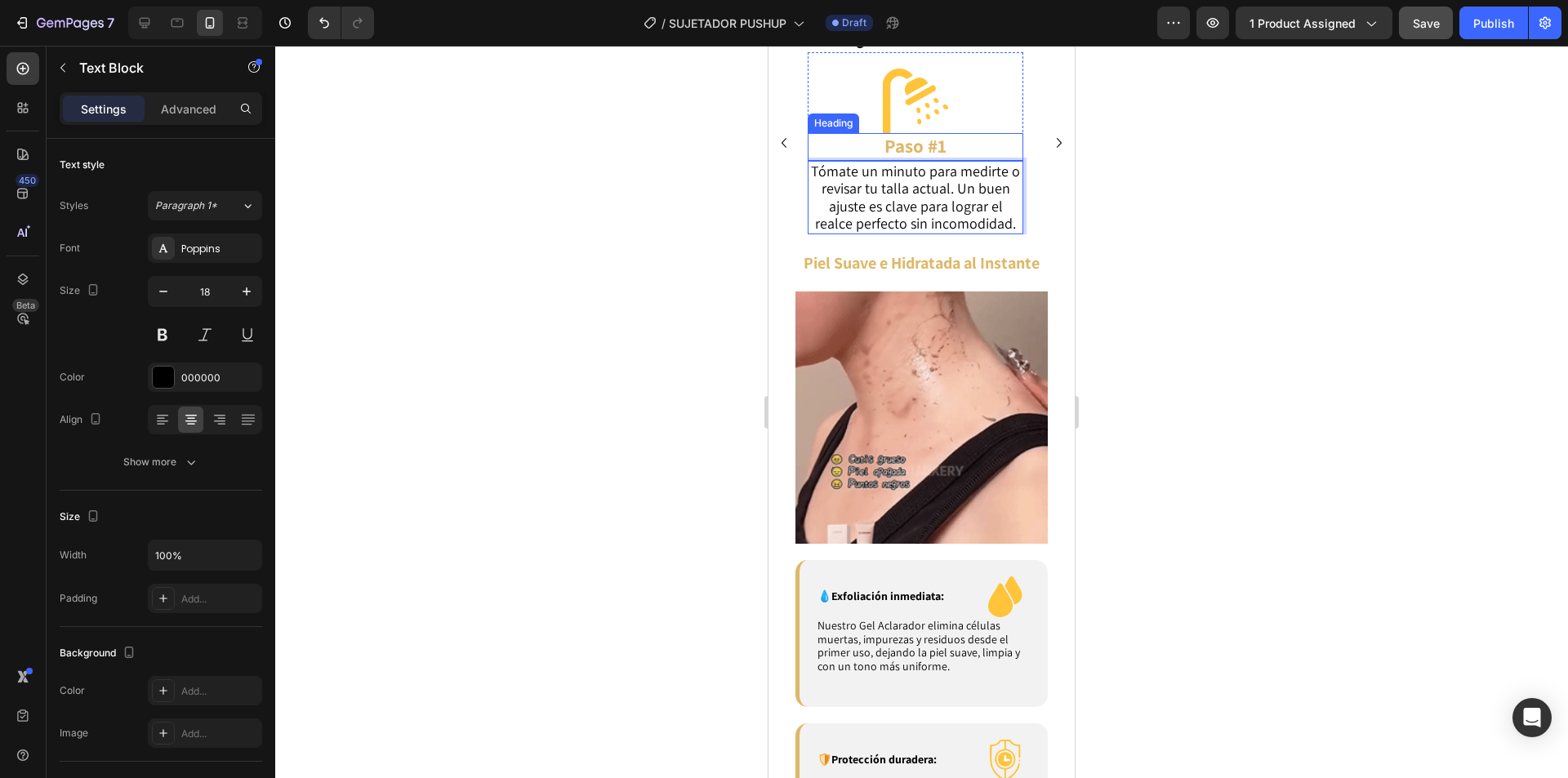 click at bounding box center [915, 100] 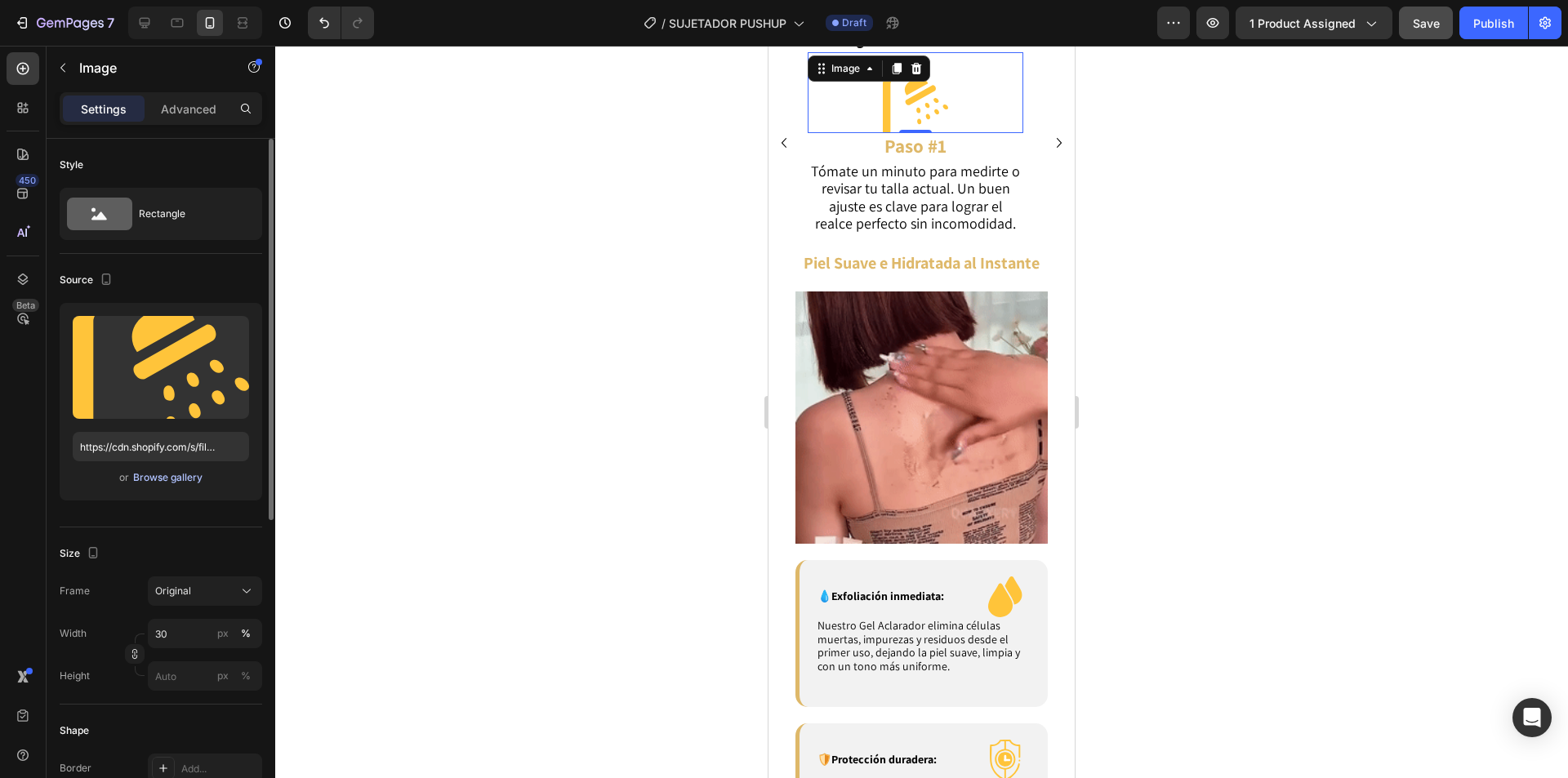 click on "Browse gallery" at bounding box center (167, 478) 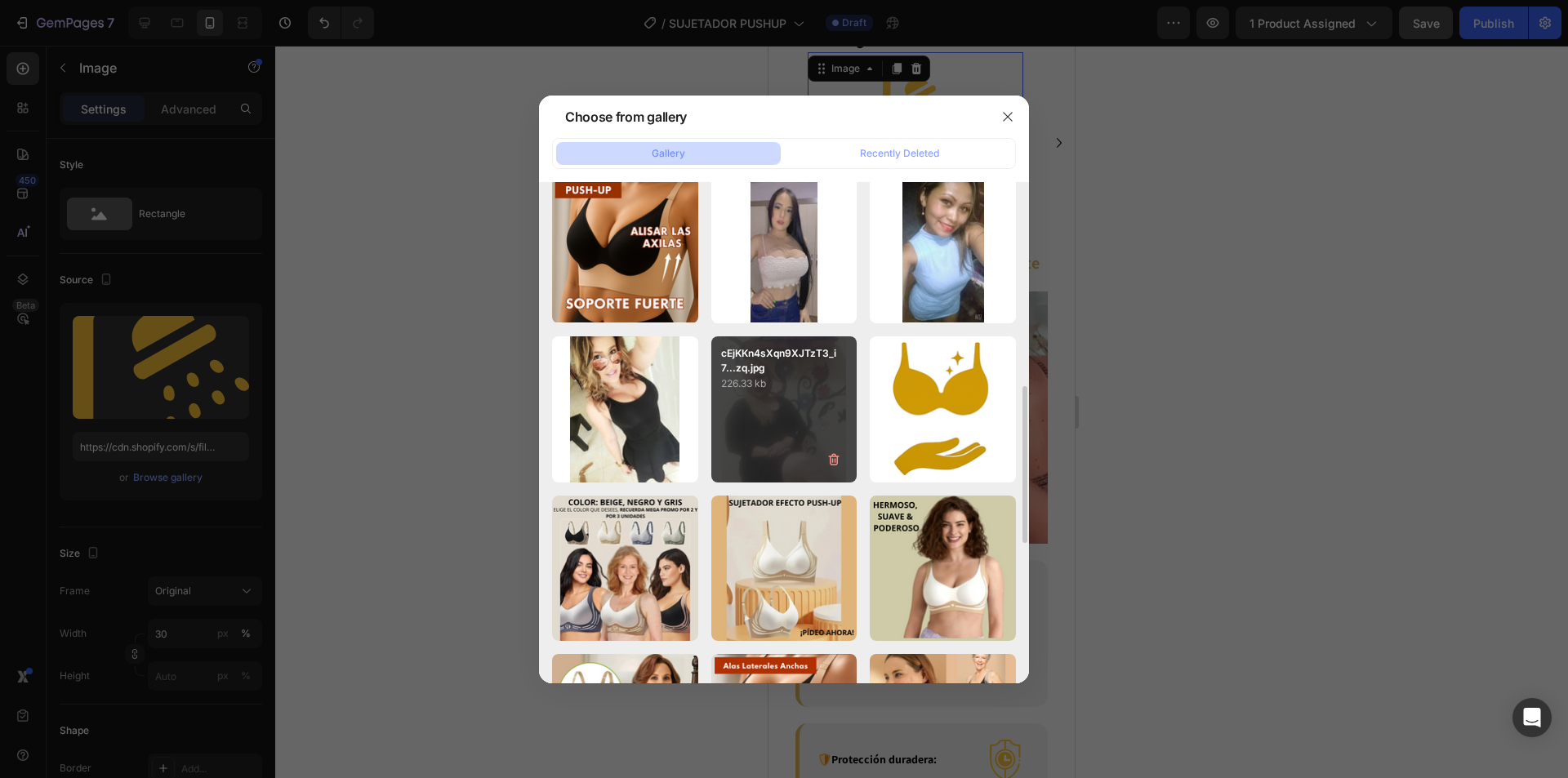 scroll, scrollTop: 735, scrollLeft: 0, axis: vertical 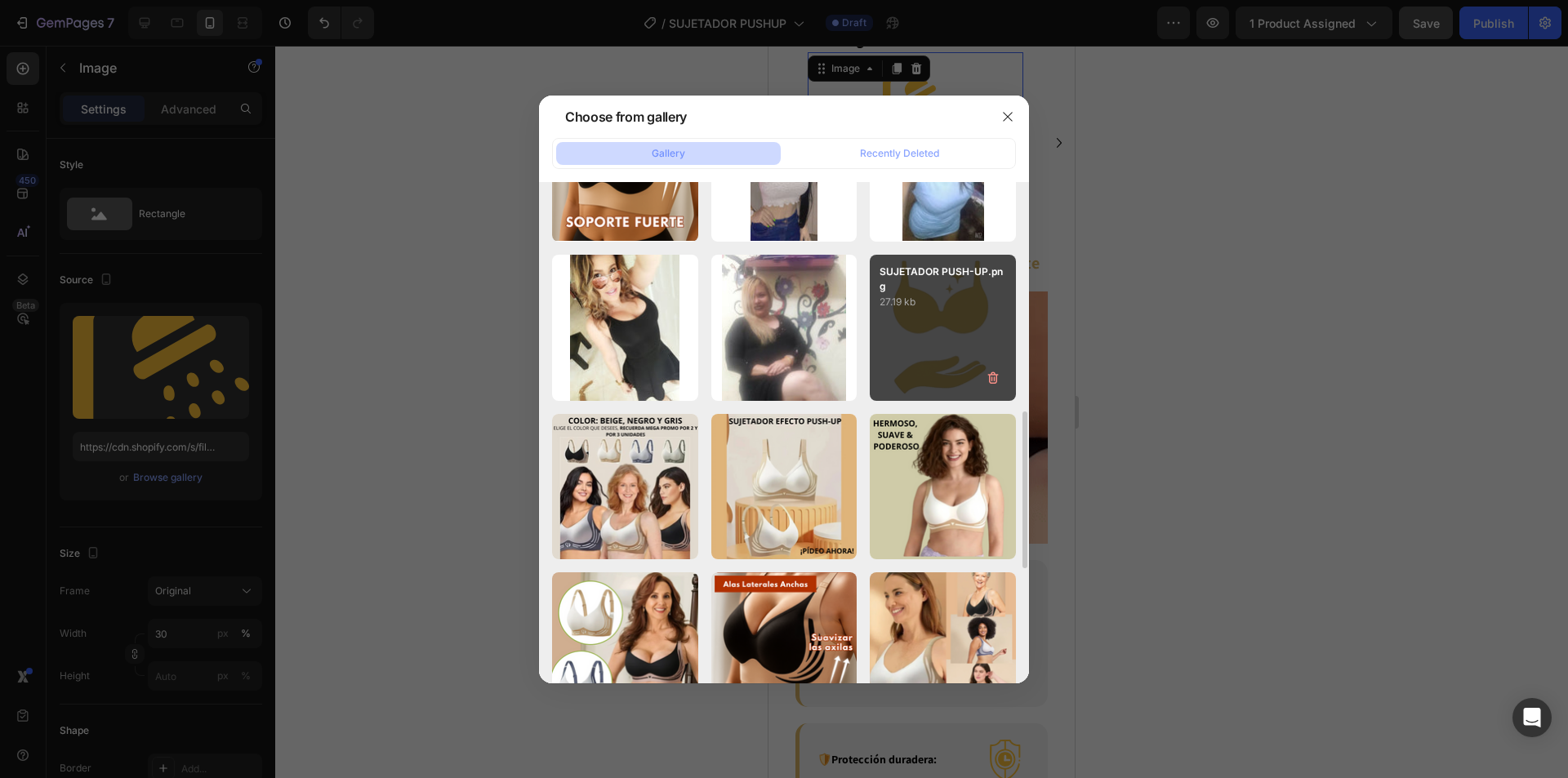 click on "SUJETADOR PUSH-UP.png 27.19 kb" at bounding box center (942, 327) 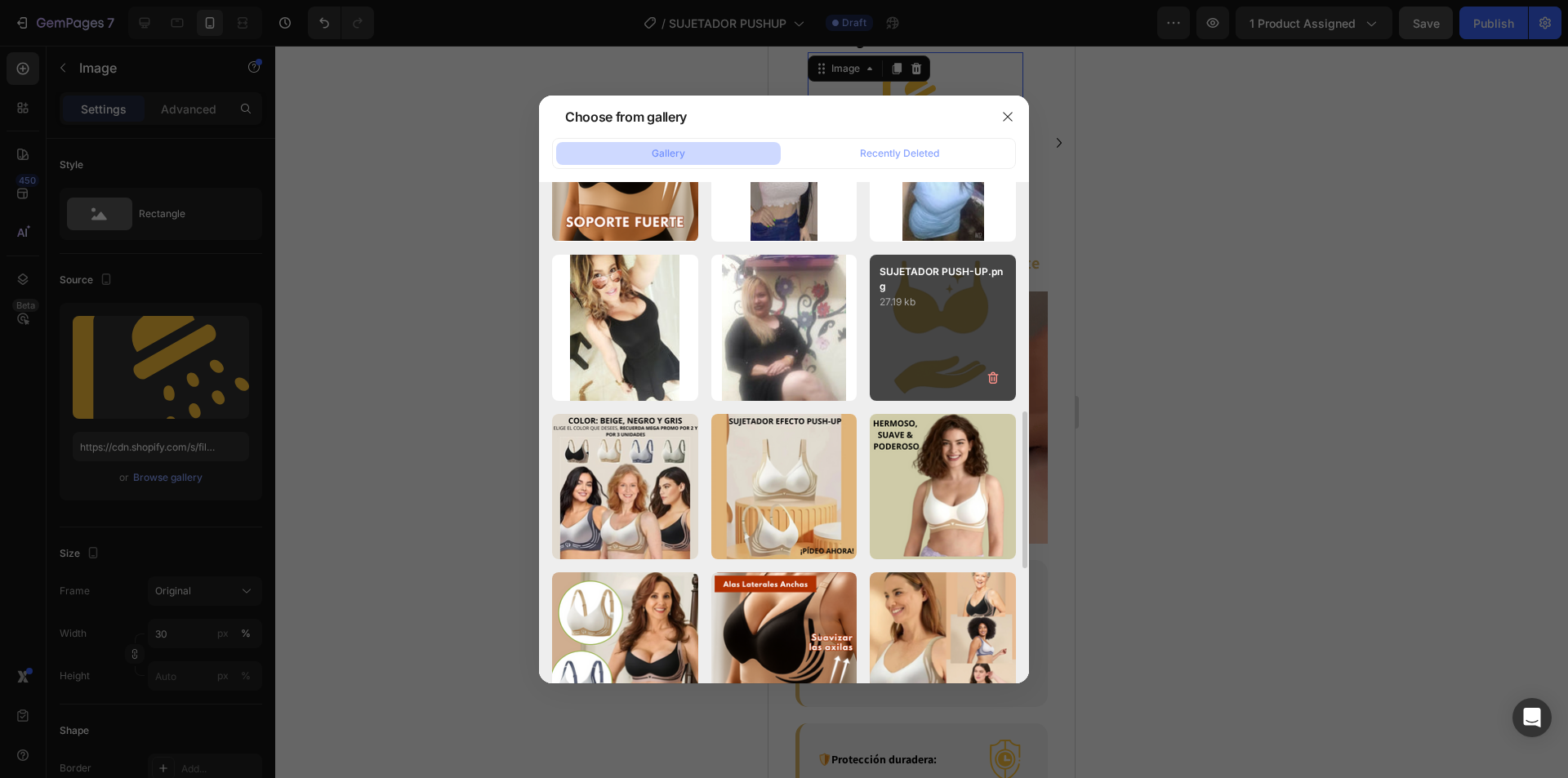 type on "https://cdn.shopify.com/s/files/1/0674/3484/0382/files/gempages_490663051666654355-cd4e7130-5a3b-47a1-92d1-9f71b2b83d9f.png" 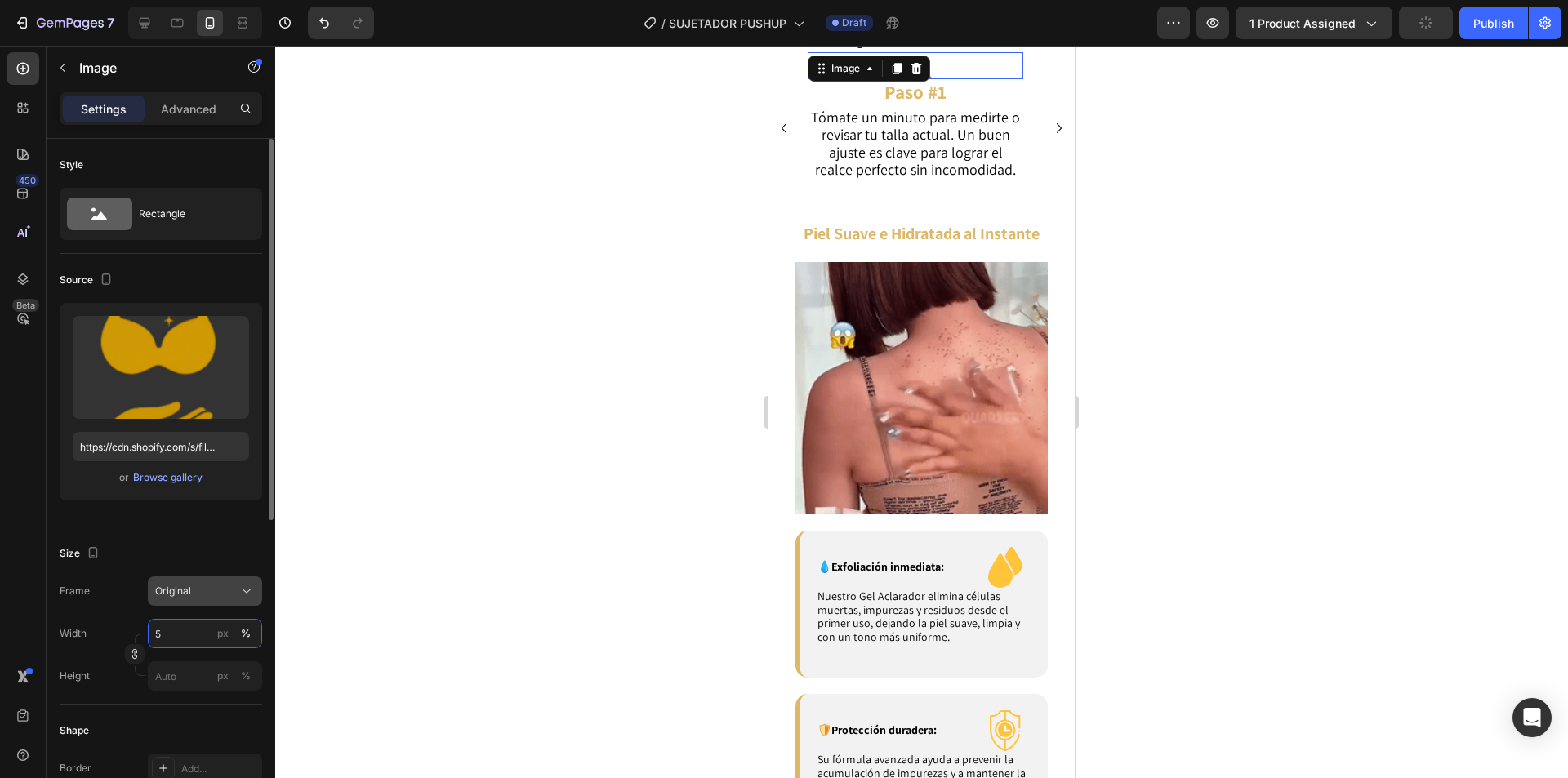 type on "50" 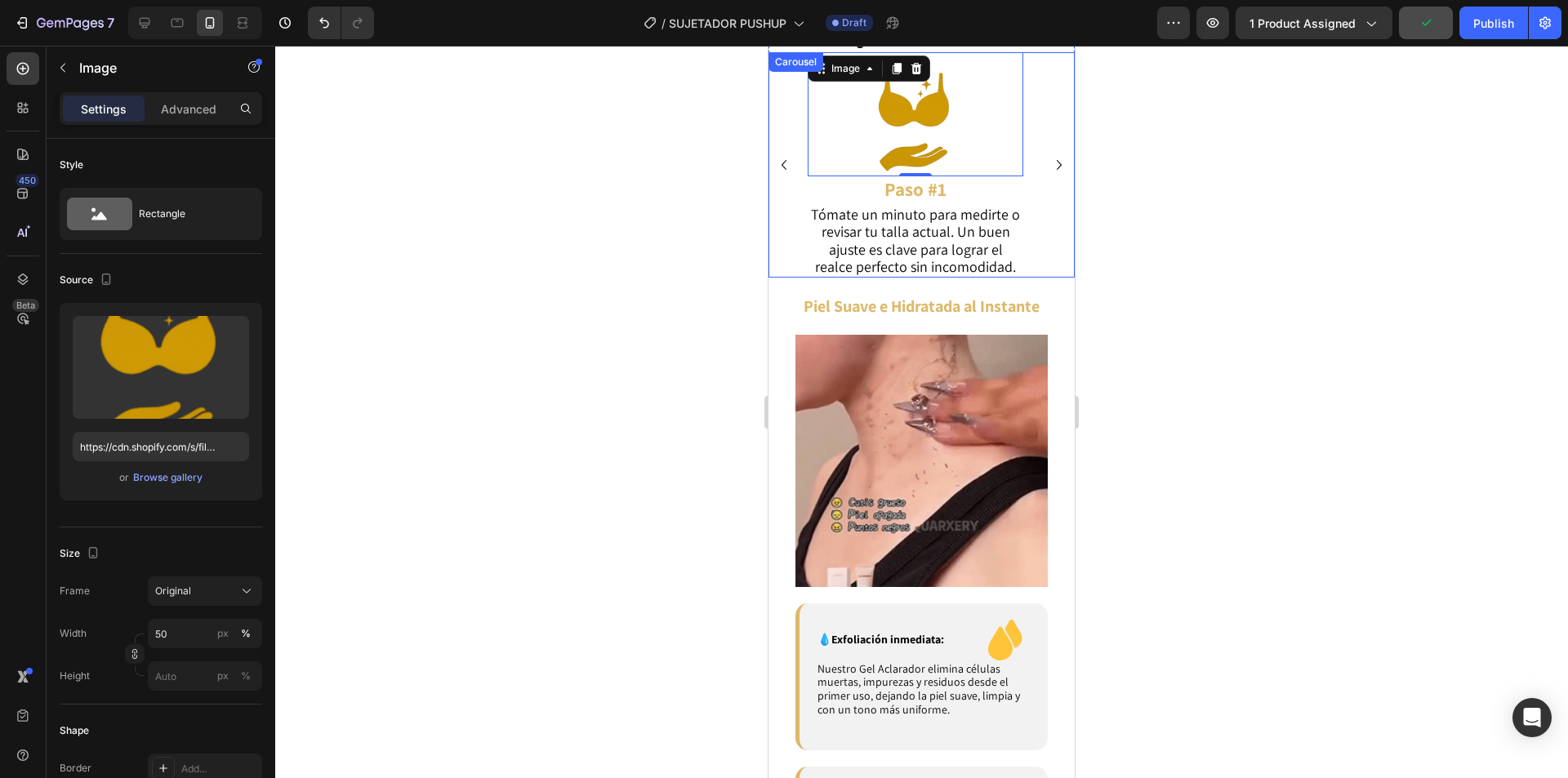 click 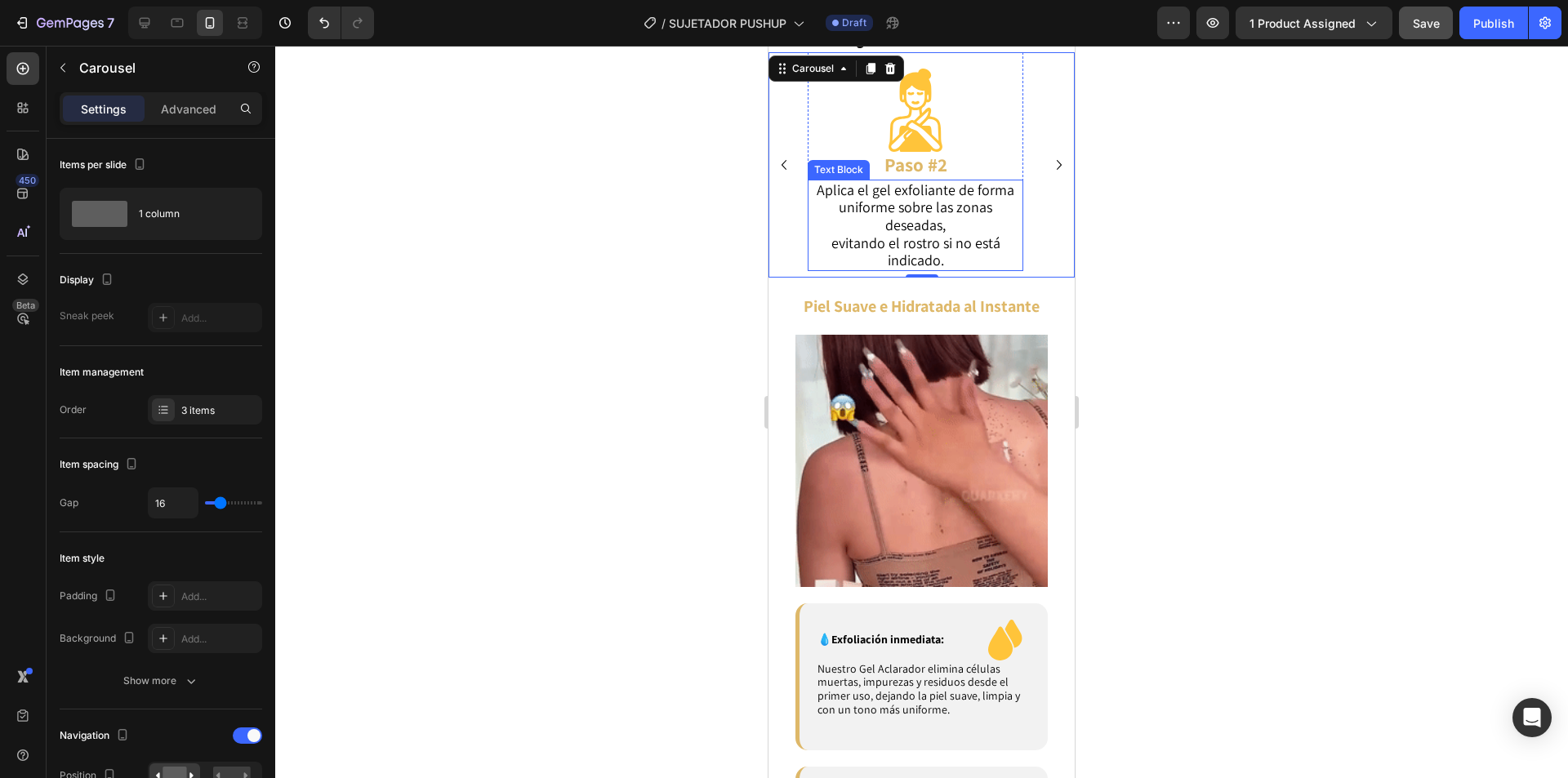 click on "Aplica el gel exfoliante de forma uniforme sobre las zonas deseadas, evitando el rostro si no está indicado." at bounding box center (915, 225) 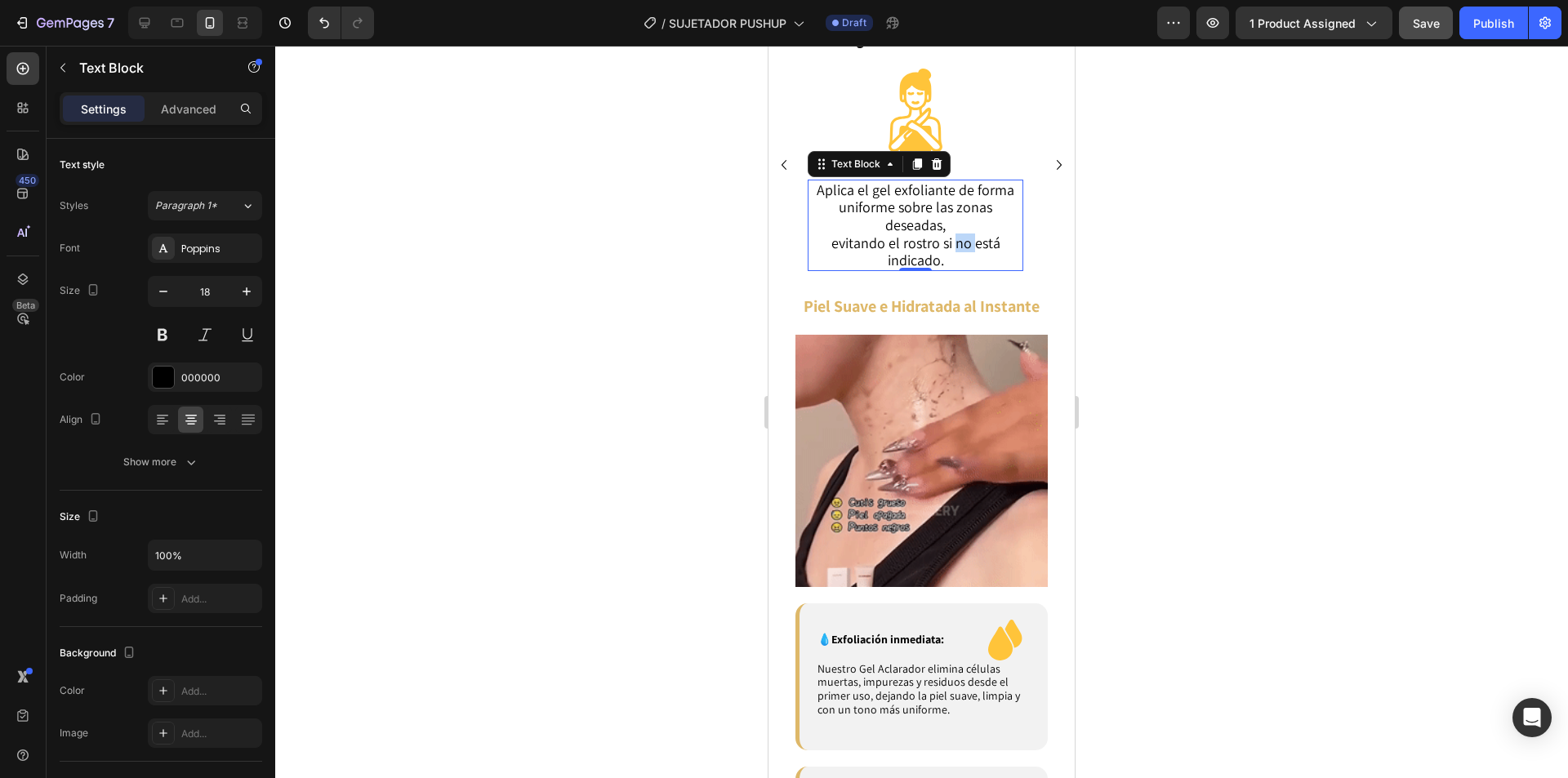 click on "Aplica el gel exfoliante de forma uniforme sobre las zonas deseadas, evitando el rostro si no está indicado." at bounding box center [915, 225] 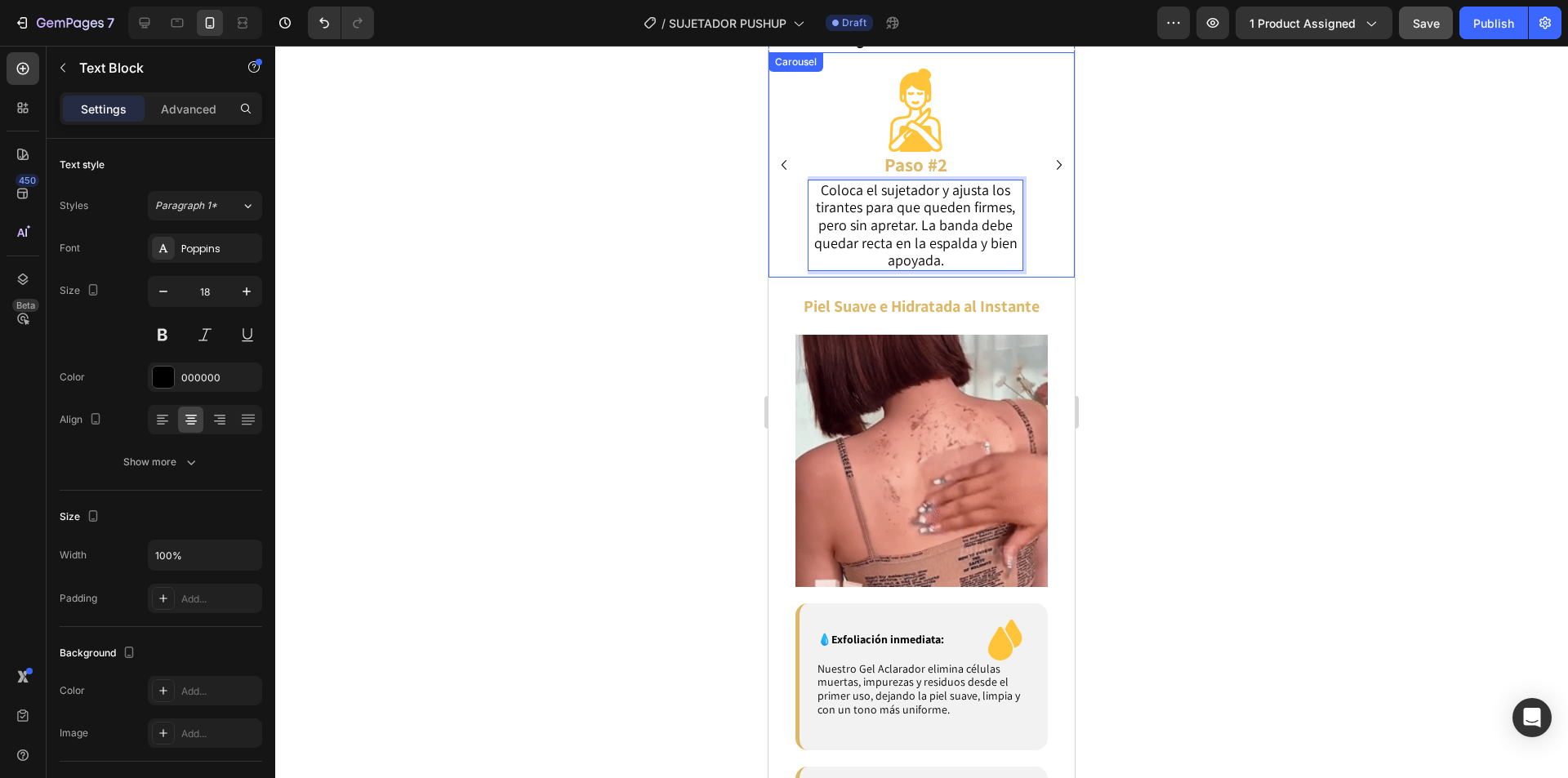 click 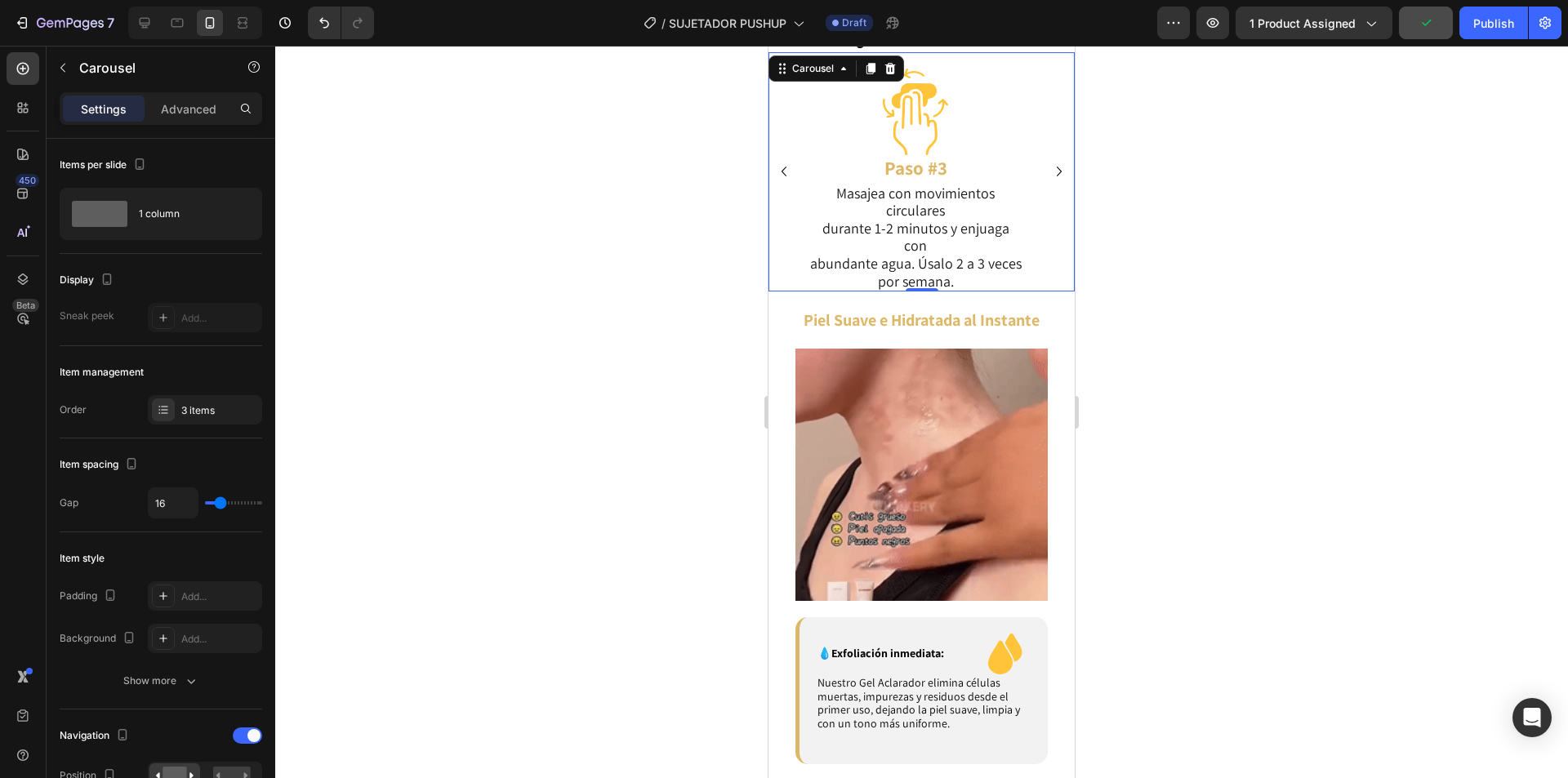 click on "Masajea con movimientos circulares durante 1-2 minutos y enjuaga con abundante agua. Úsalo 2 a 3 veces por semana." at bounding box center [915, 238] 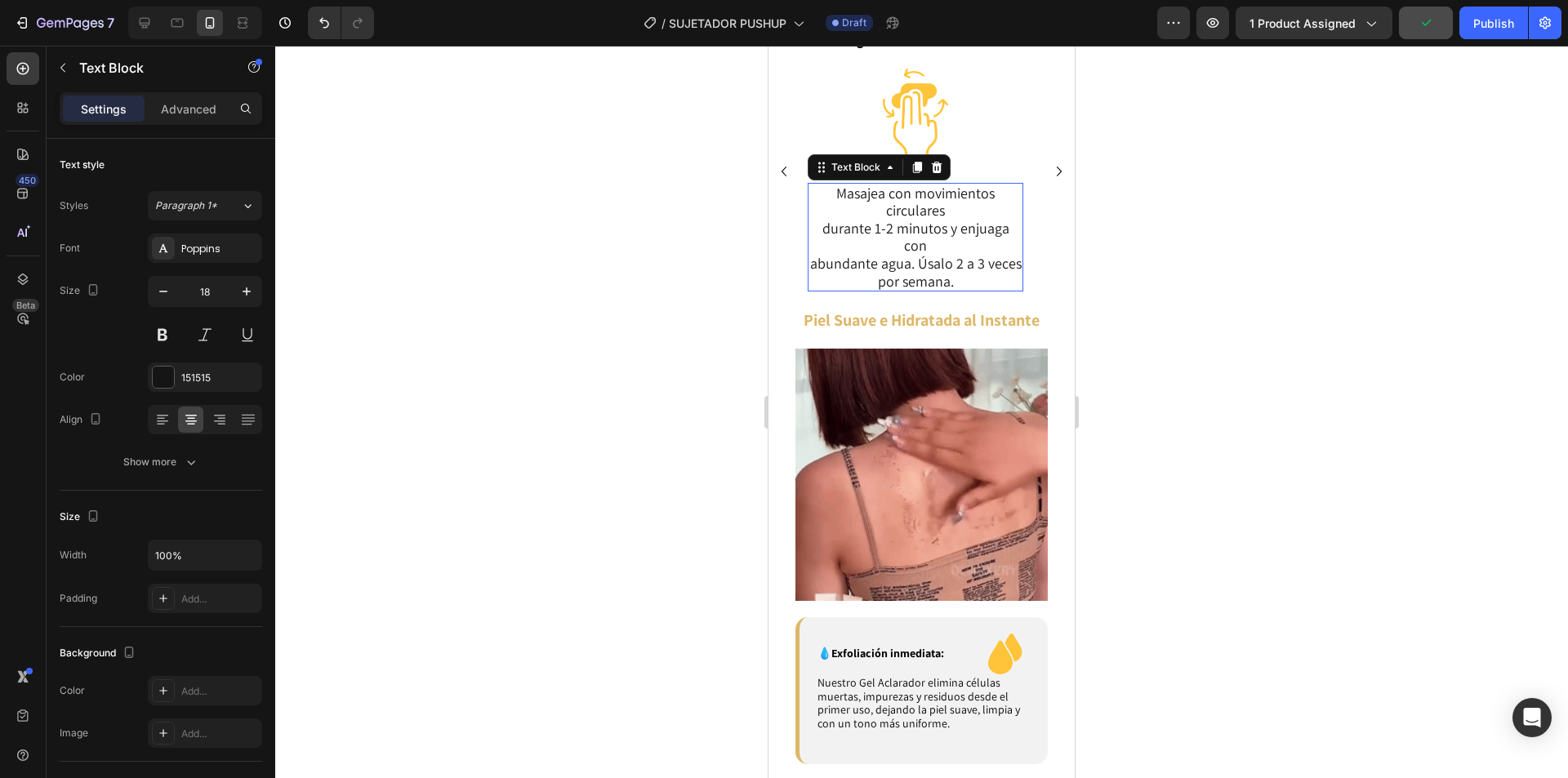 click on "Masajea con movimientos circulares durante 1-2 minutos y enjuaga con abundante agua. Úsalo 2 a 3 veces por semana." at bounding box center [915, 238] 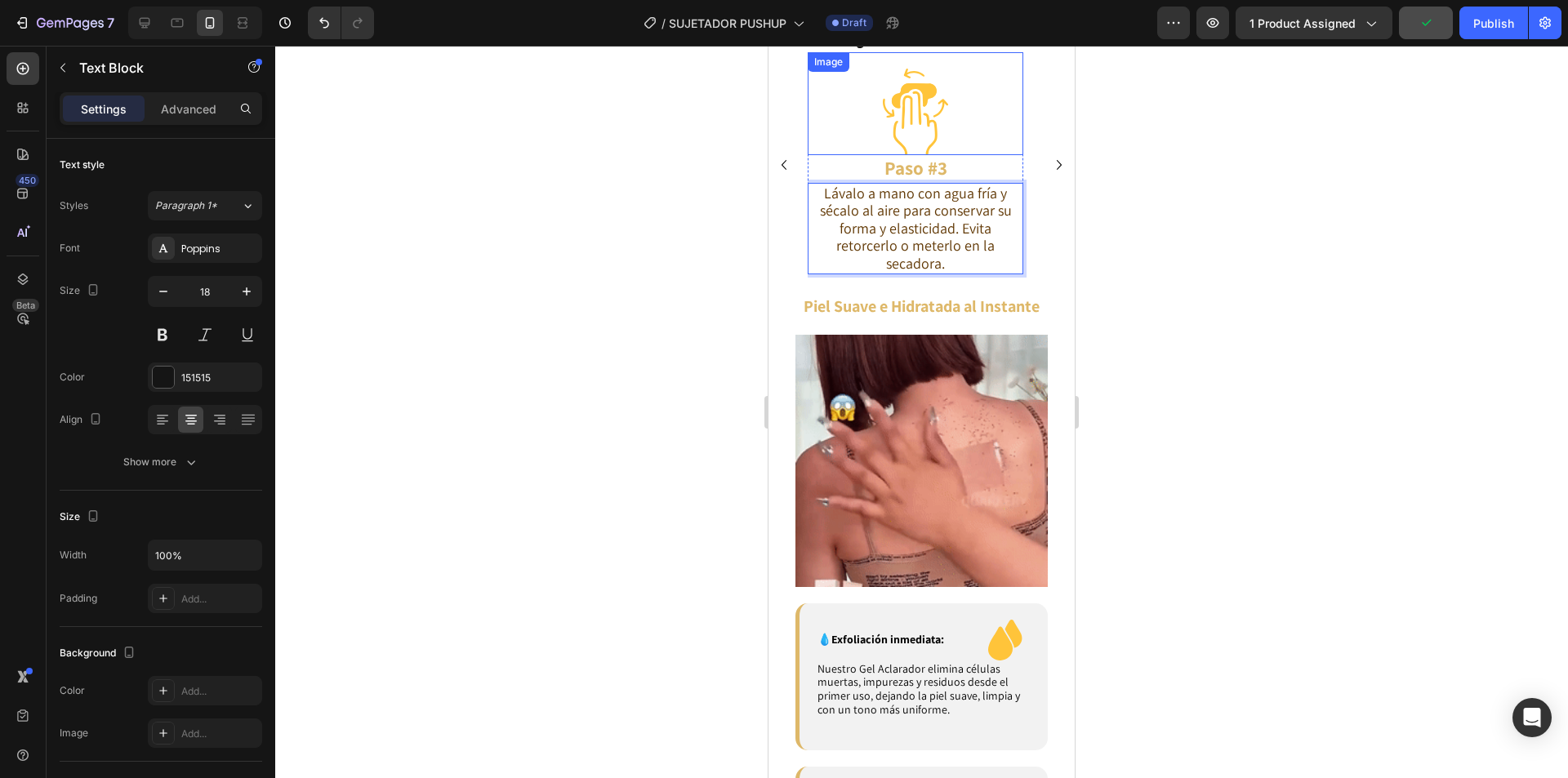 click at bounding box center (915, 112) 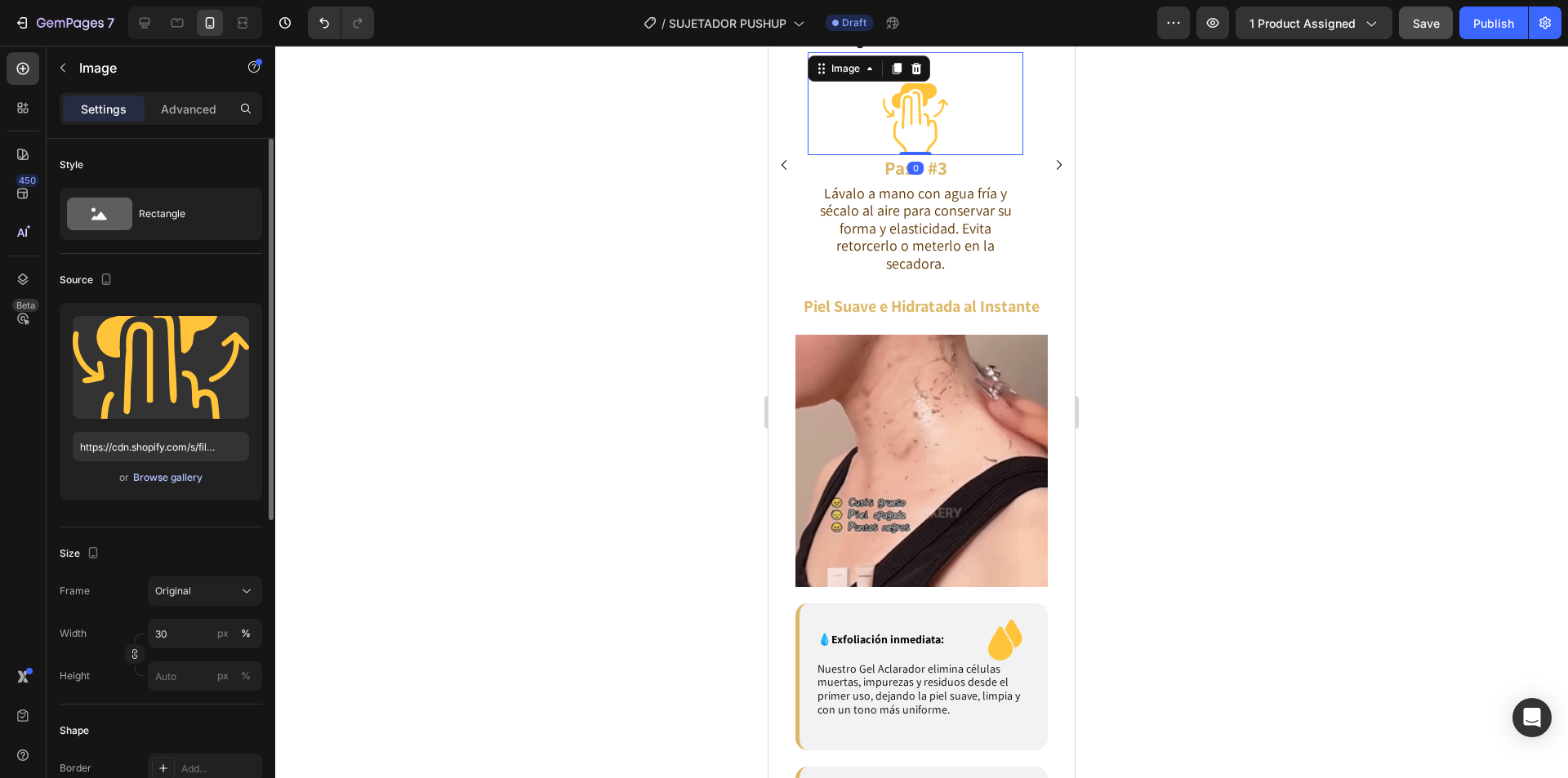 click on "Browse gallery" at bounding box center (167, 478) 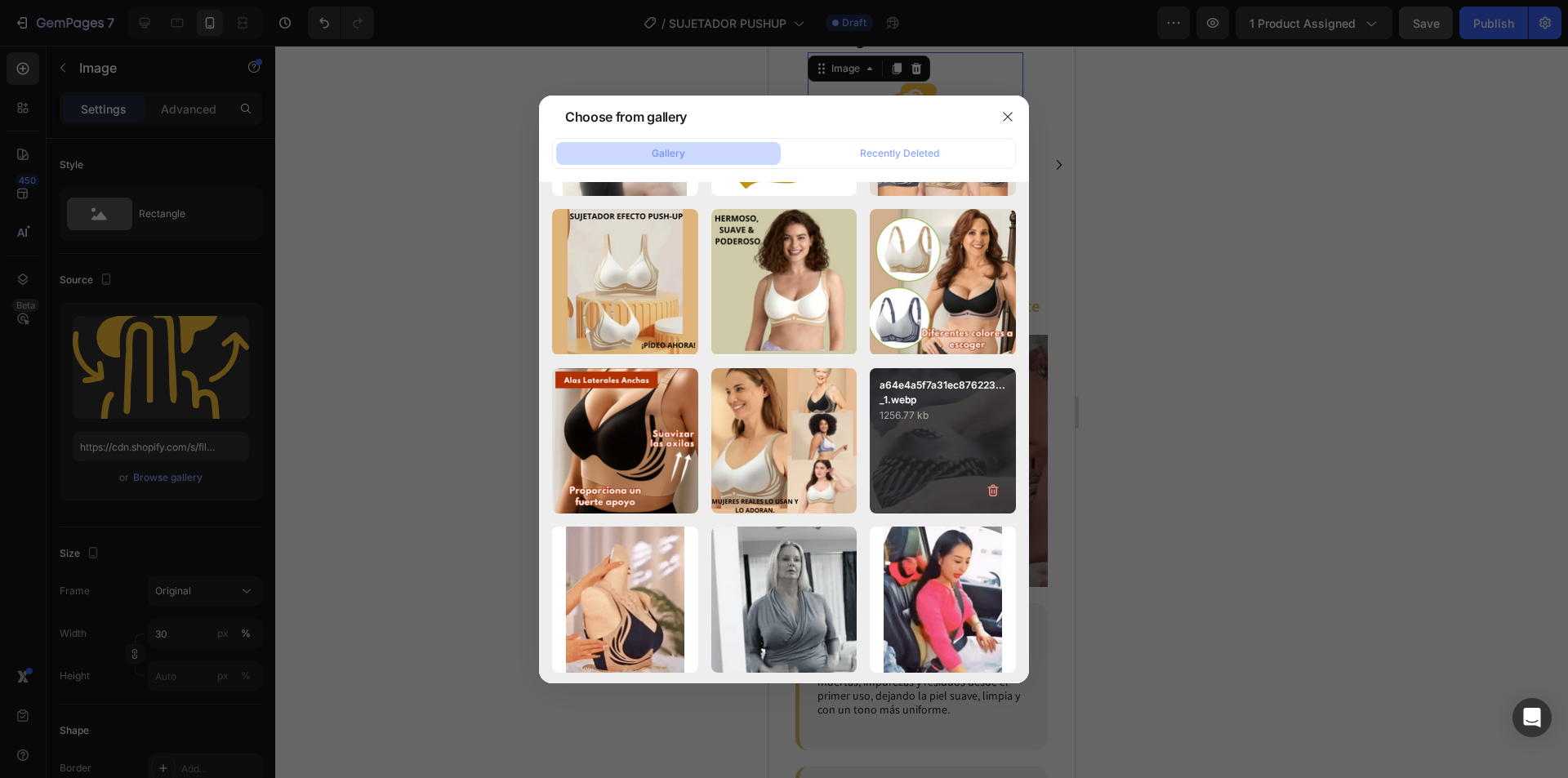 scroll, scrollTop: 8572, scrollLeft: 0, axis: vertical 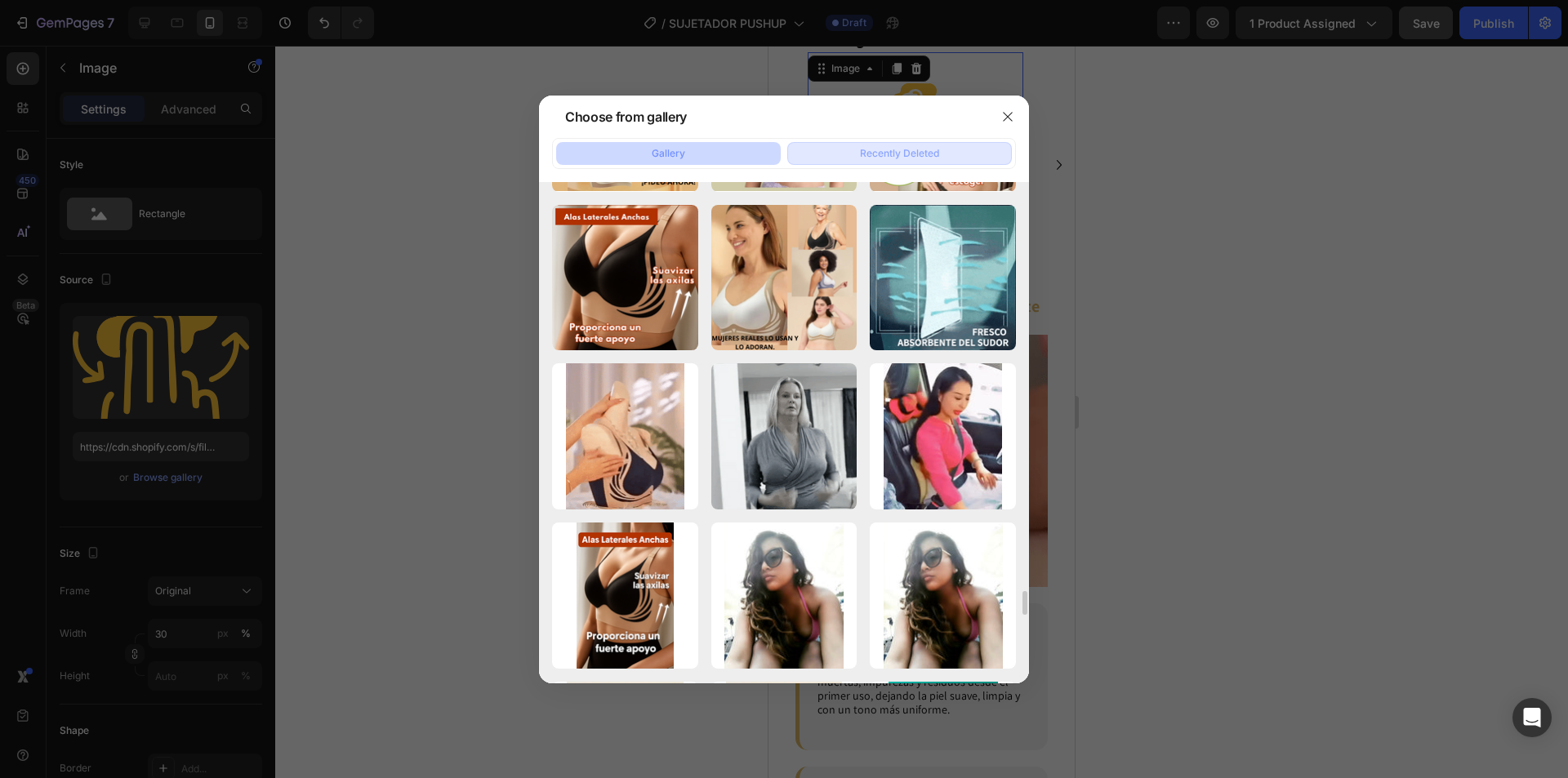 click on "Recently Deleted" at bounding box center [899, 153] 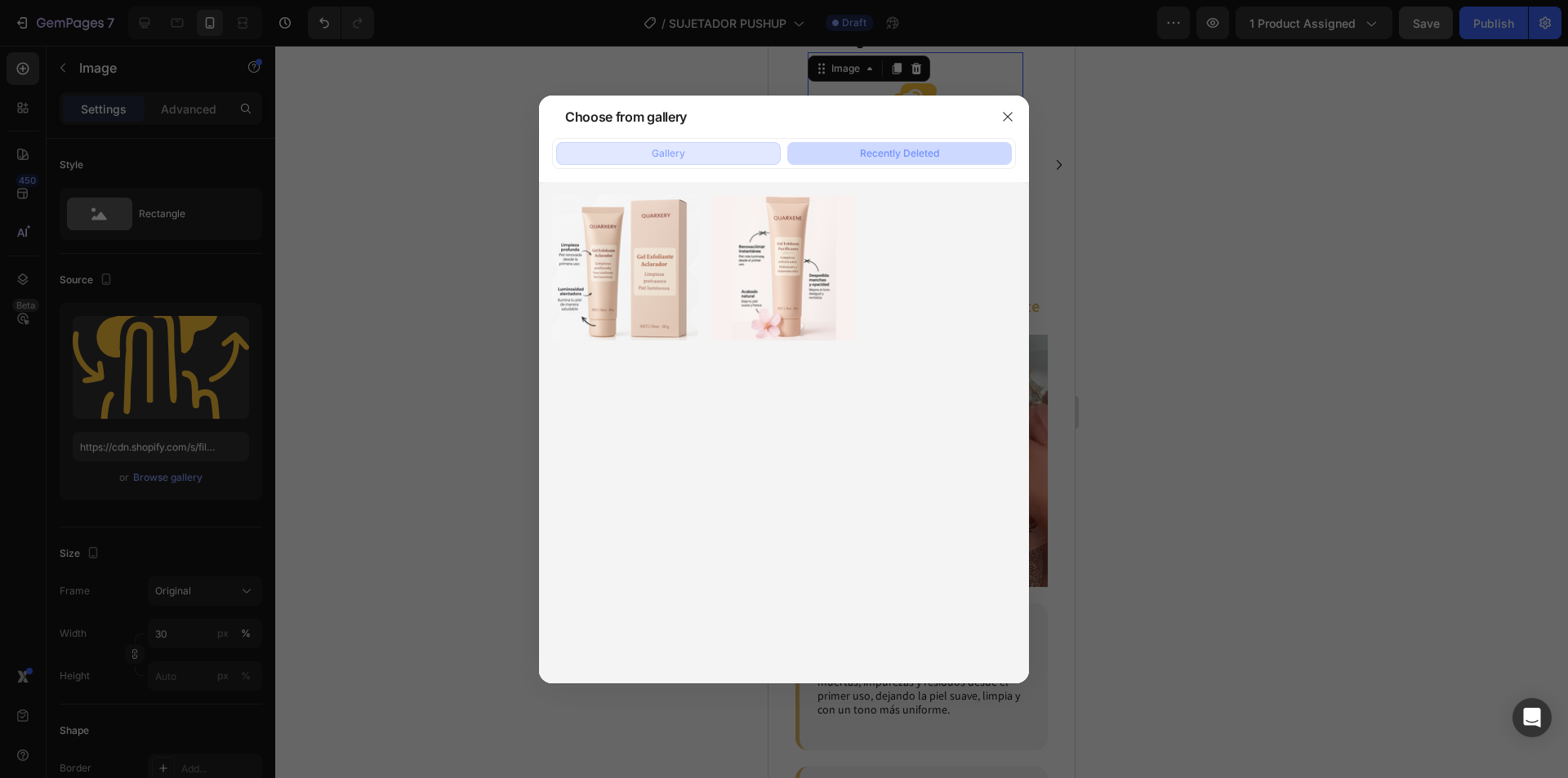click on "Gallery" at bounding box center (668, 153) 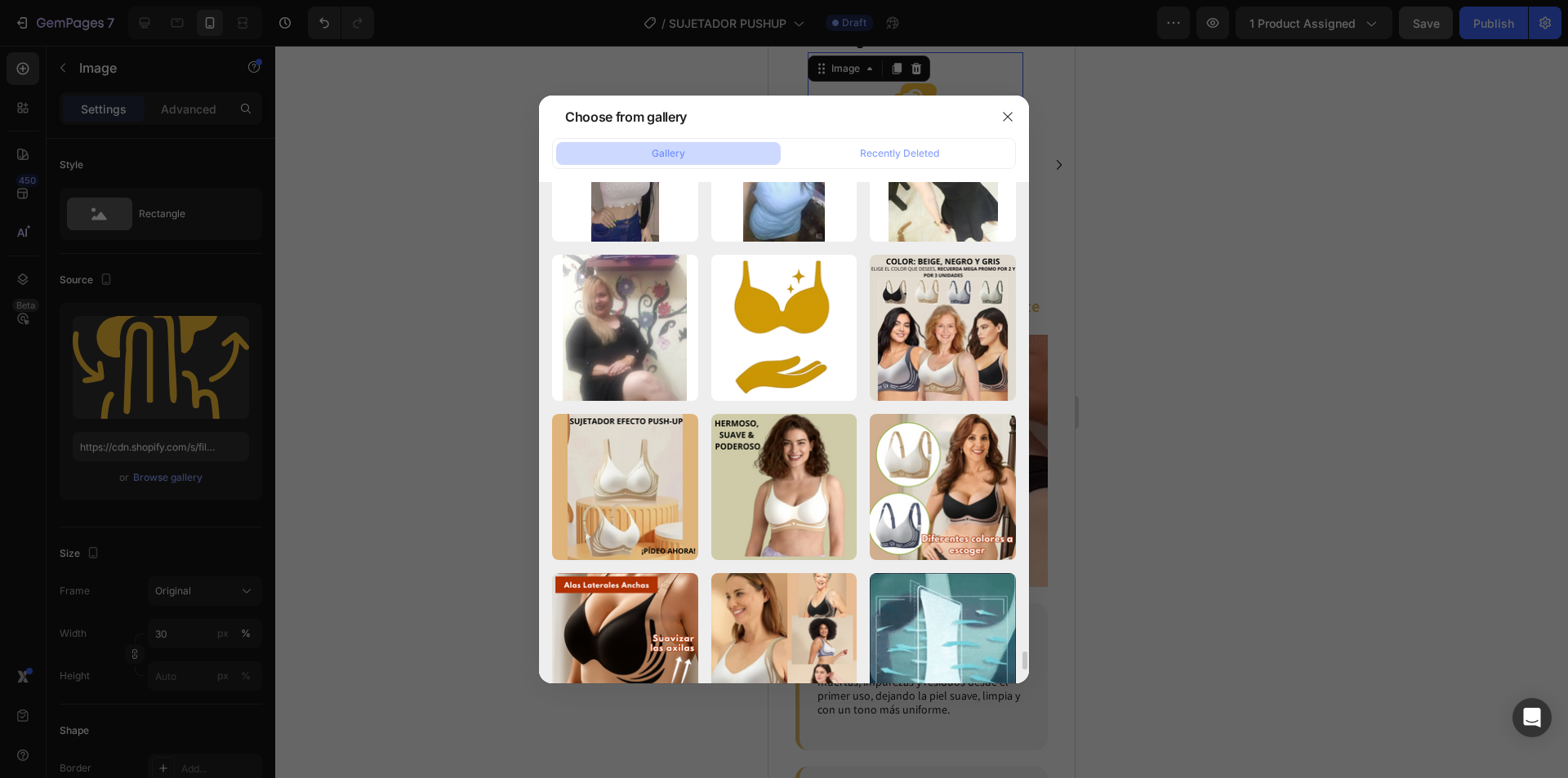 scroll, scrollTop: 13020, scrollLeft: 0, axis: vertical 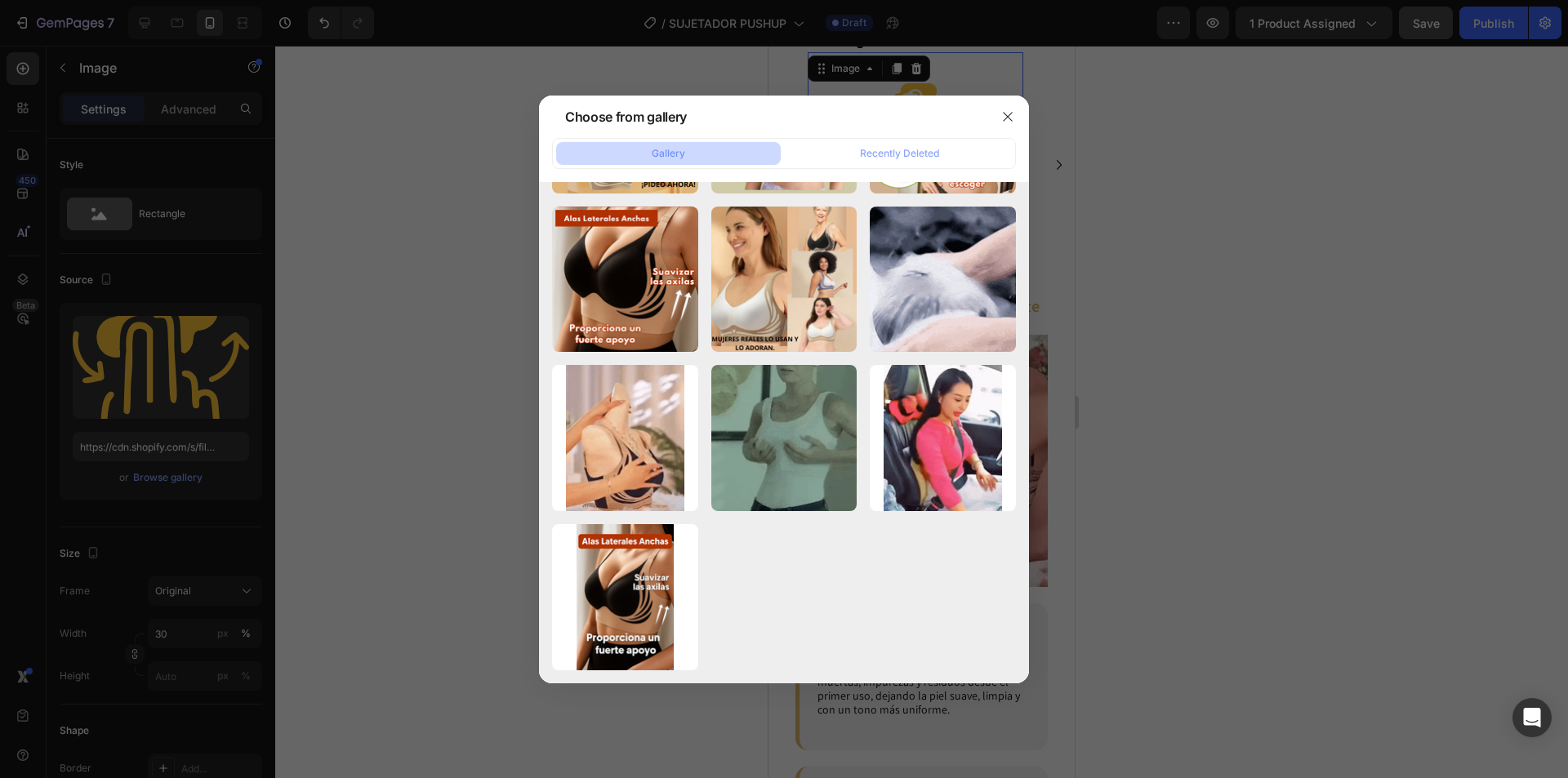 click at bounding box center (784, 389) 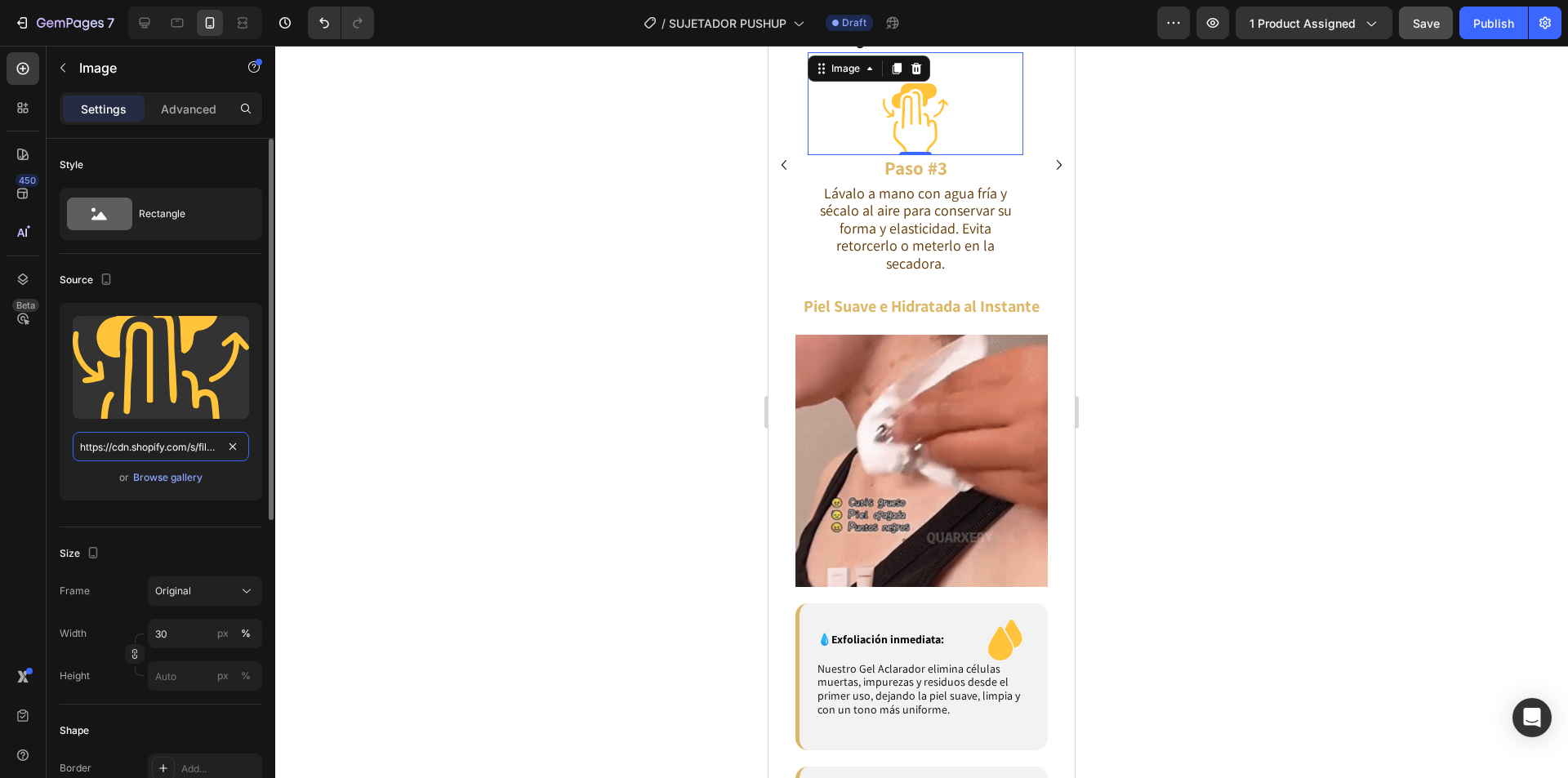 click on "https://cdn.shopify.com/s/files/1/0674/3484/0382/files/gempages_490663051666654355-e411b16b-22d3-4e58-91a8-1418abb48a73.svg" at bounding box center [161, 447] 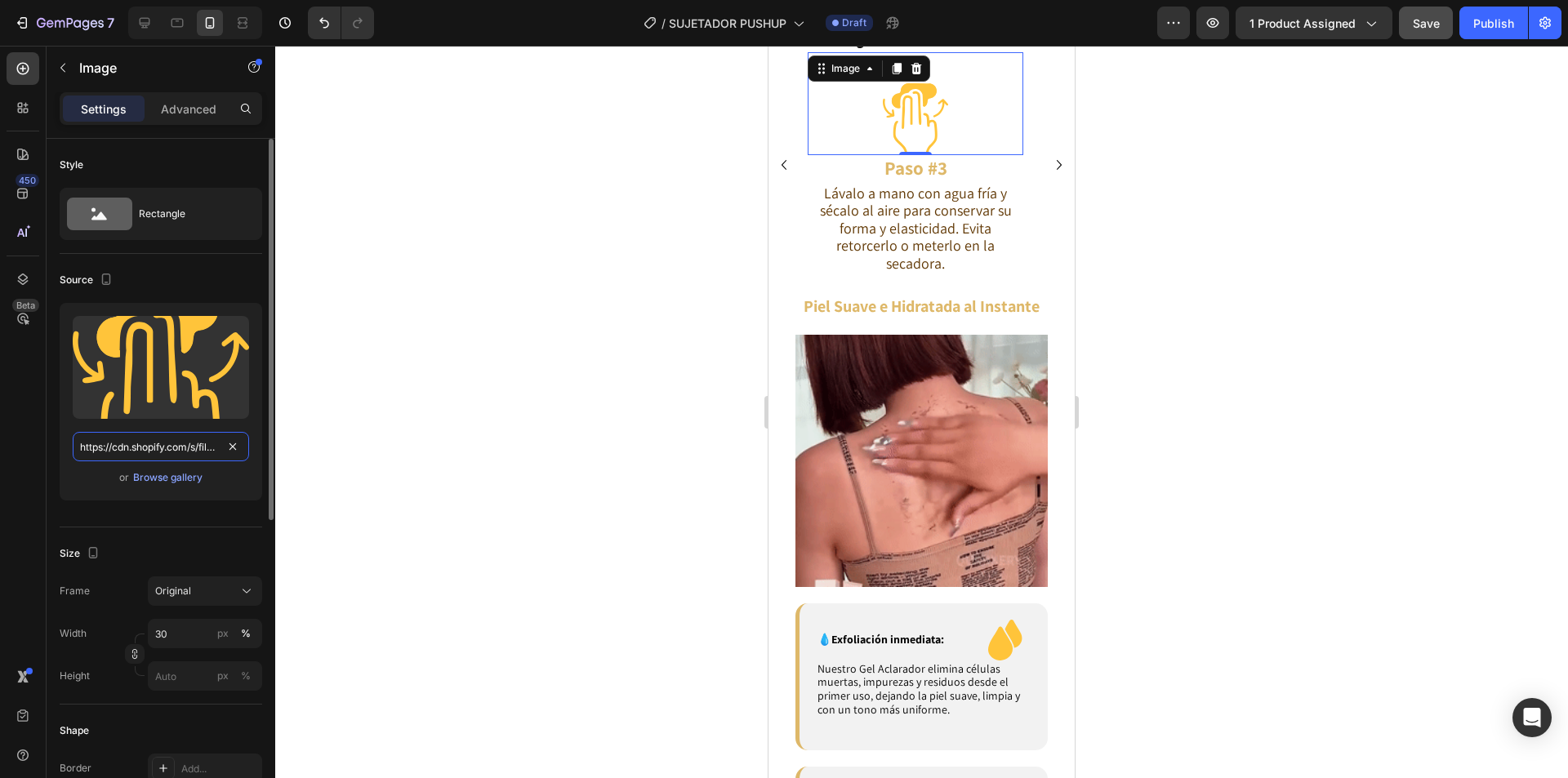 paste on "434ff8c3-13df-4fdd-bac3-7d7bf9e7d526" 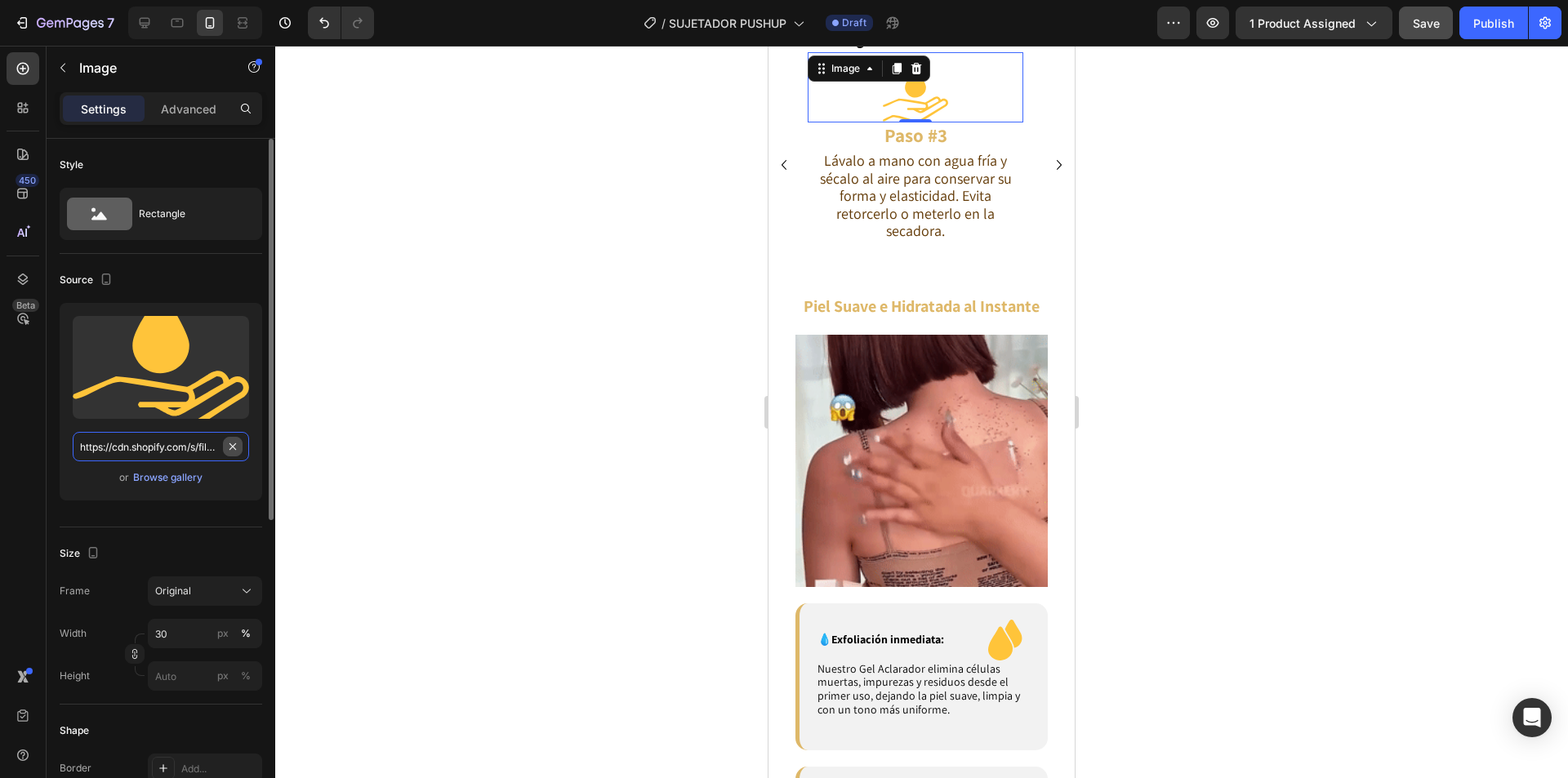 scroll, scrollTop: 0, scrollLeft: 498, axis: horizontal 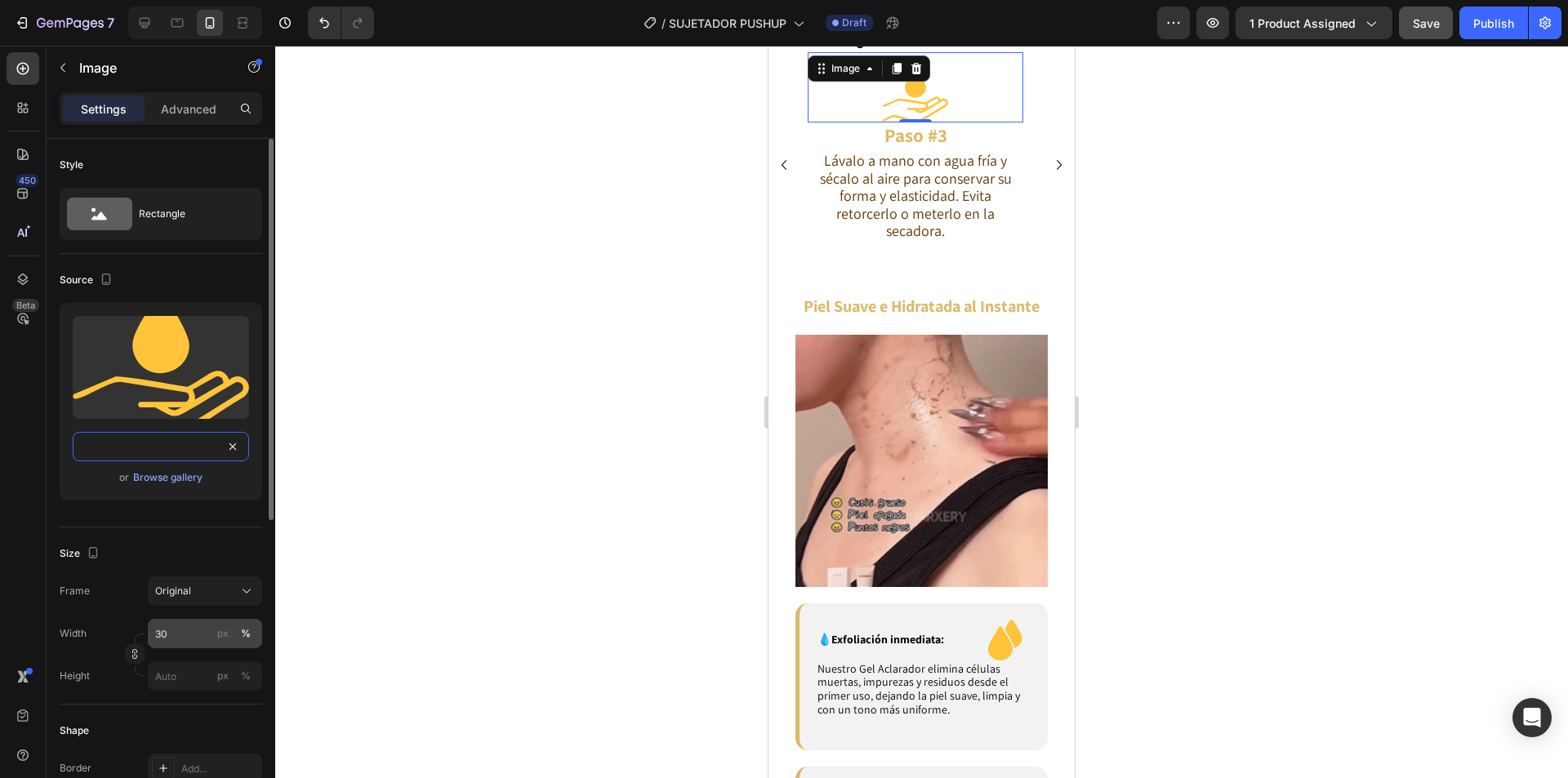 type on "https://cdn.shopify.com/s/files/1/0674/3484/0382/files/gempages_490663051666654355-434ff8c3-13df-4fdd-bac3-7d7bf9e7d526.svg" 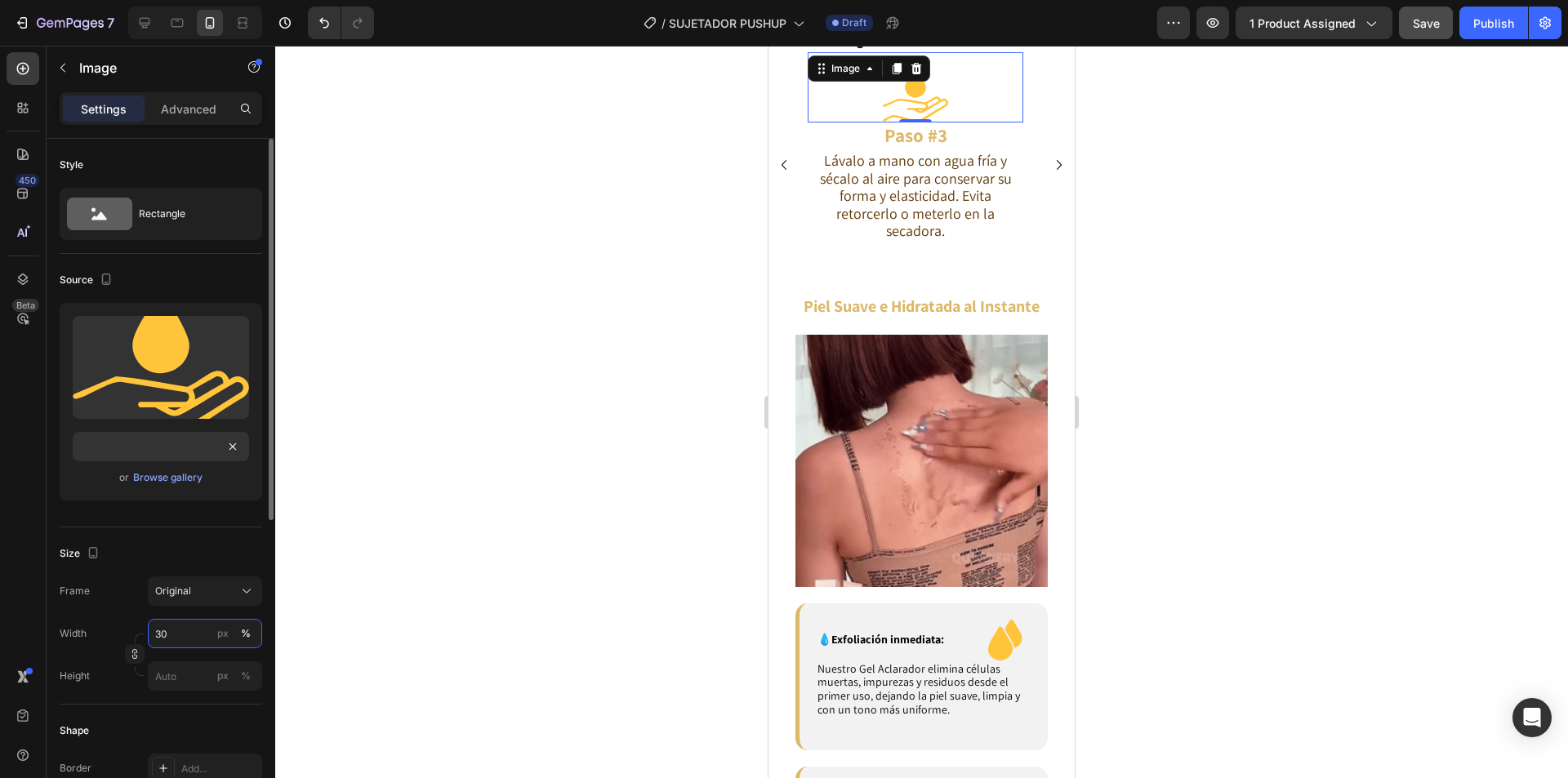 scroll, scrollTop: 0, scrollLeft: 0, axis: both 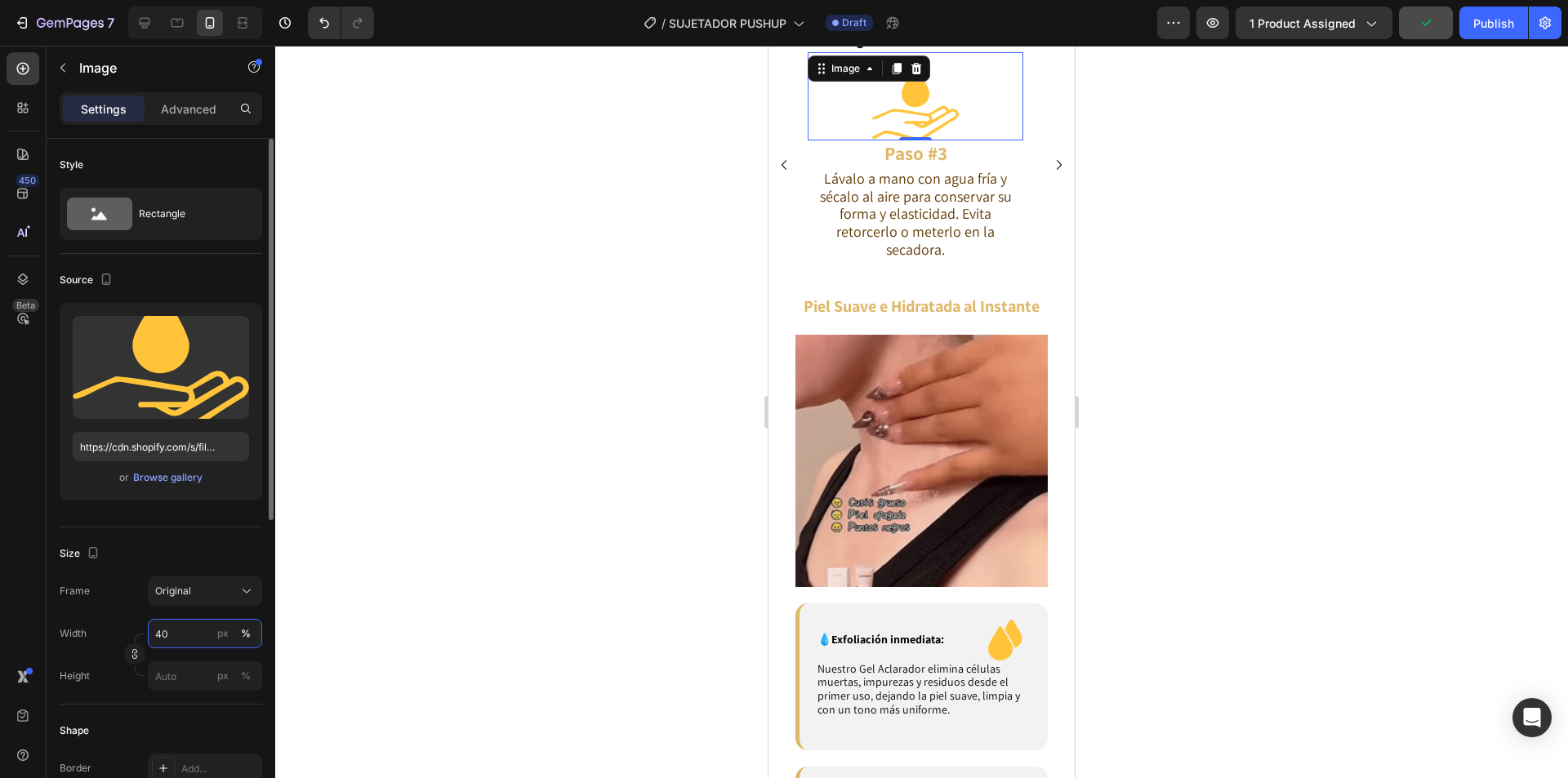 drag, startPoint x: 183, startPoint y: 632, endPoint x: 141, endPoint y: 634, distance: 42.0476 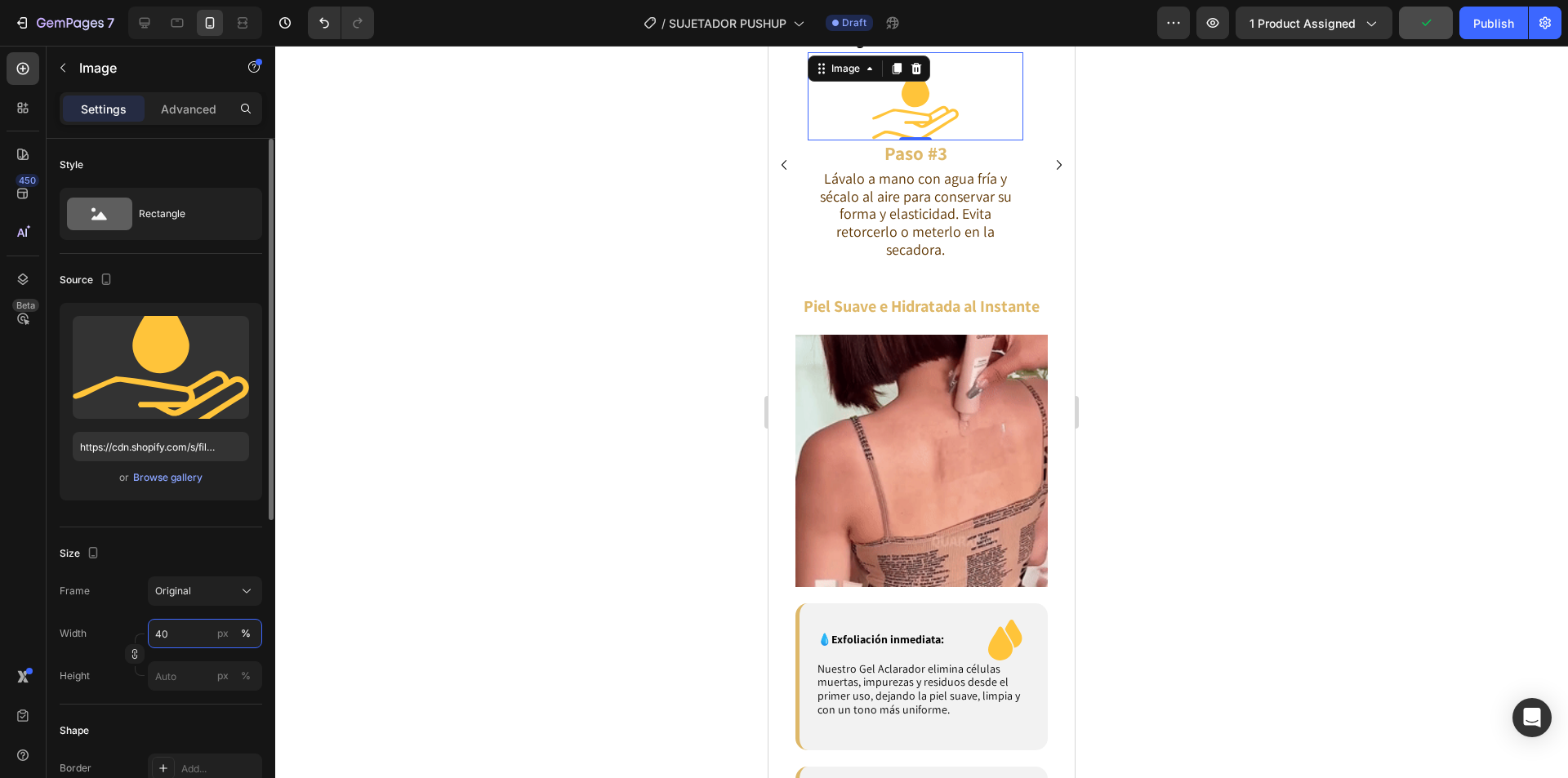click on "Width 40 px % Height px %" at bounding box center [161, 655] 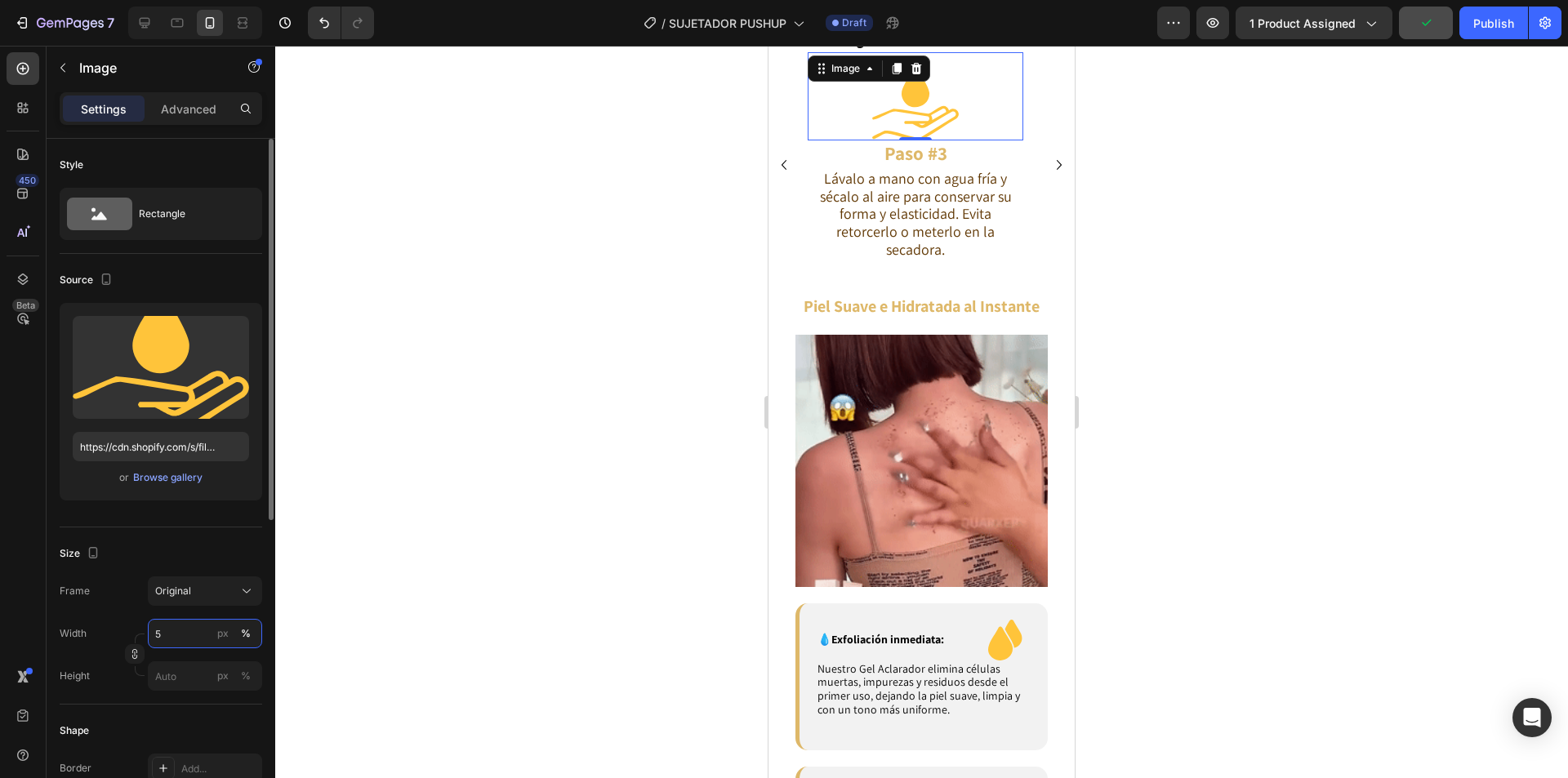 type on "50" 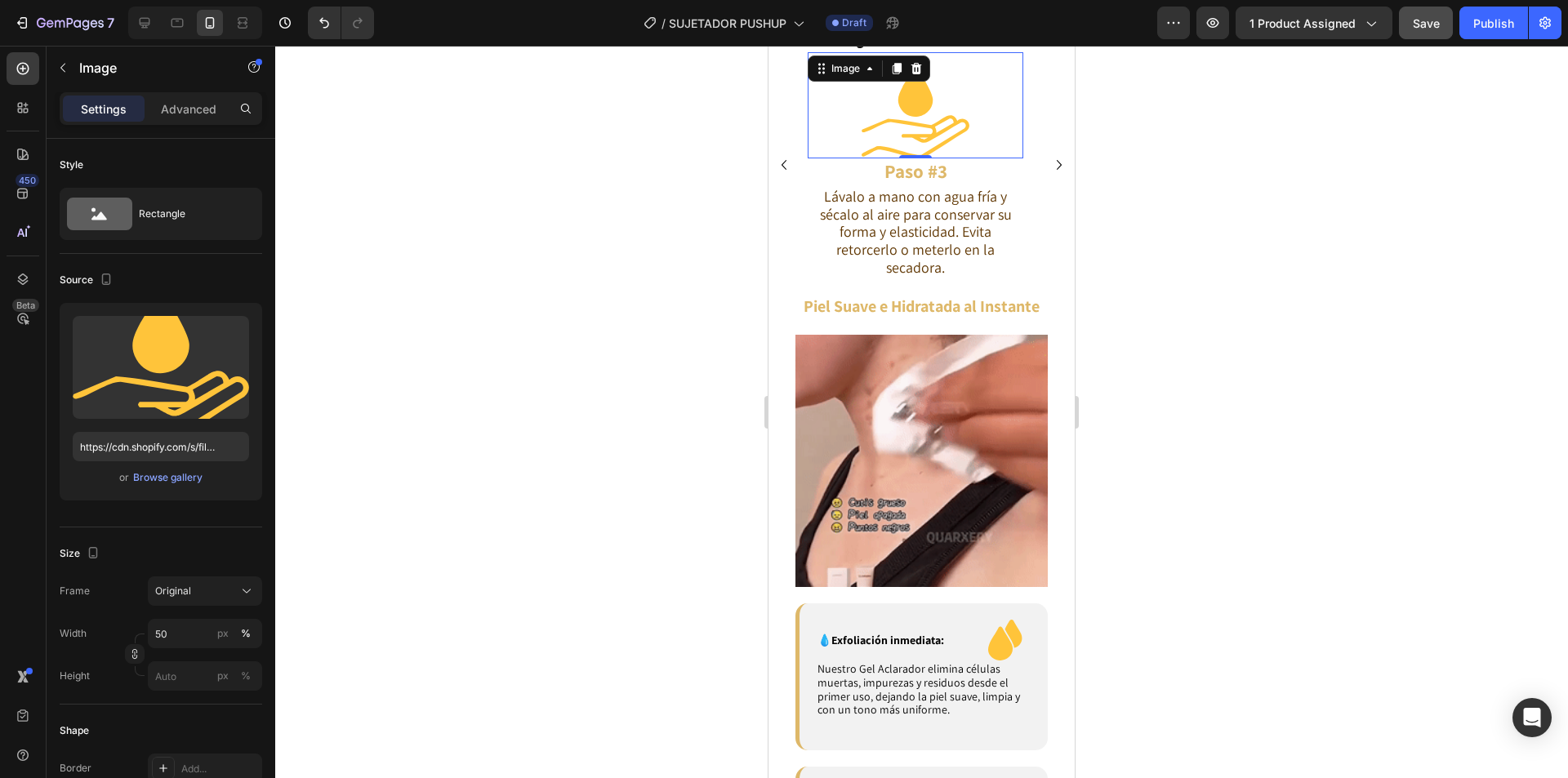click 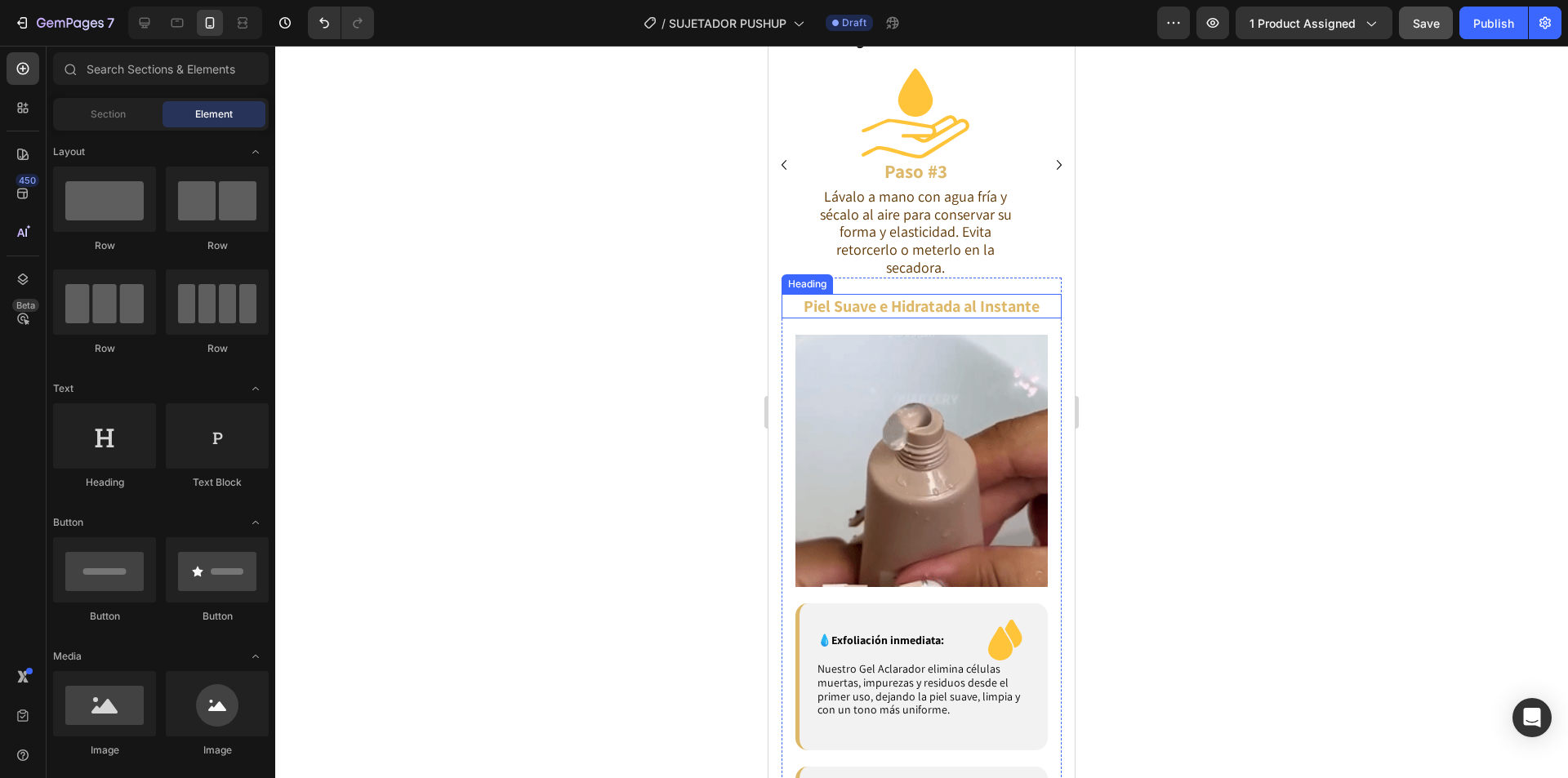 click on "Piel Suave e Hidratada al Instante" at bounding box center [921, 306] 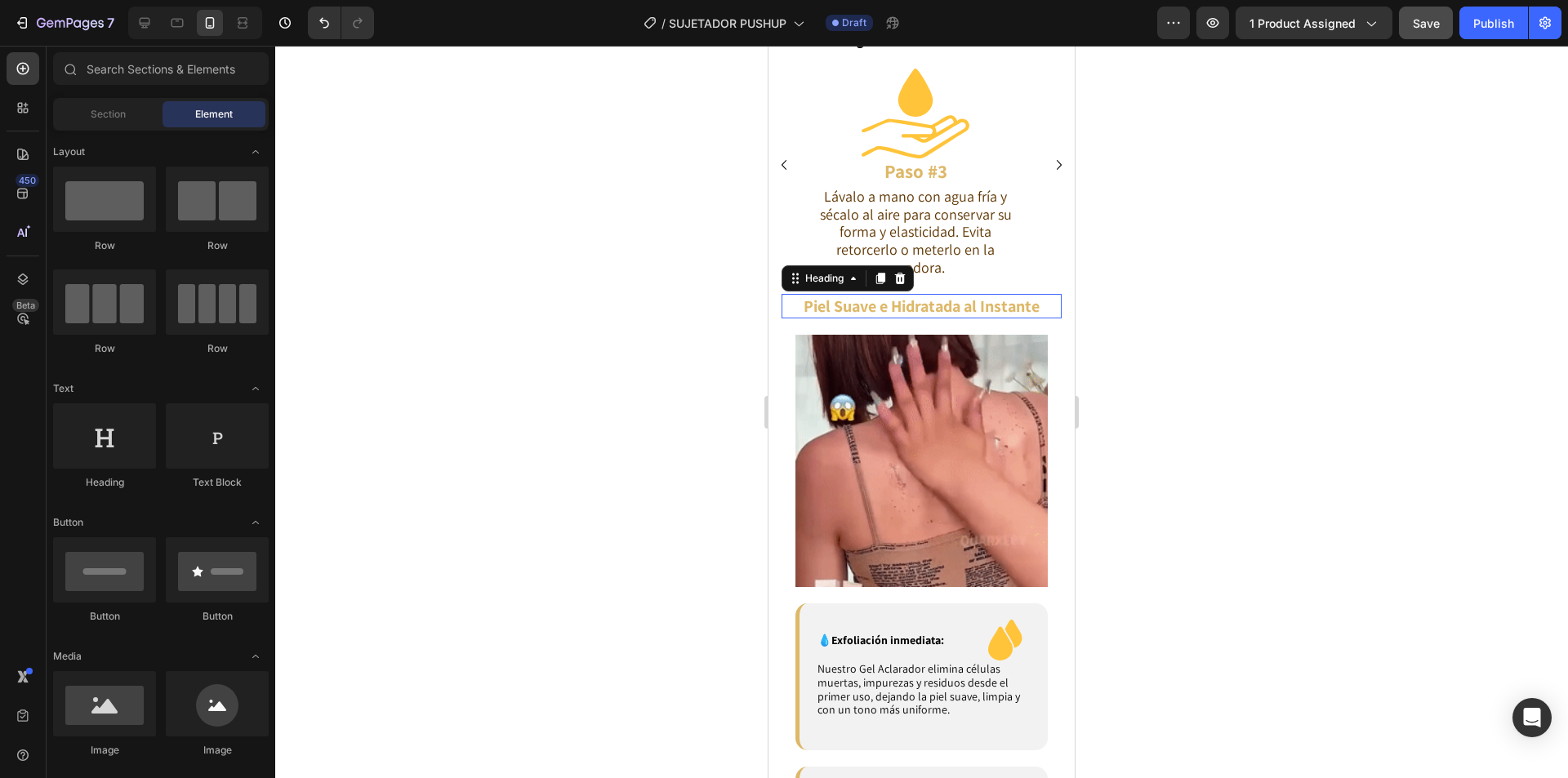 click on "Piel Suave e Hidratada al Instante" at bounding box center [921, 306] 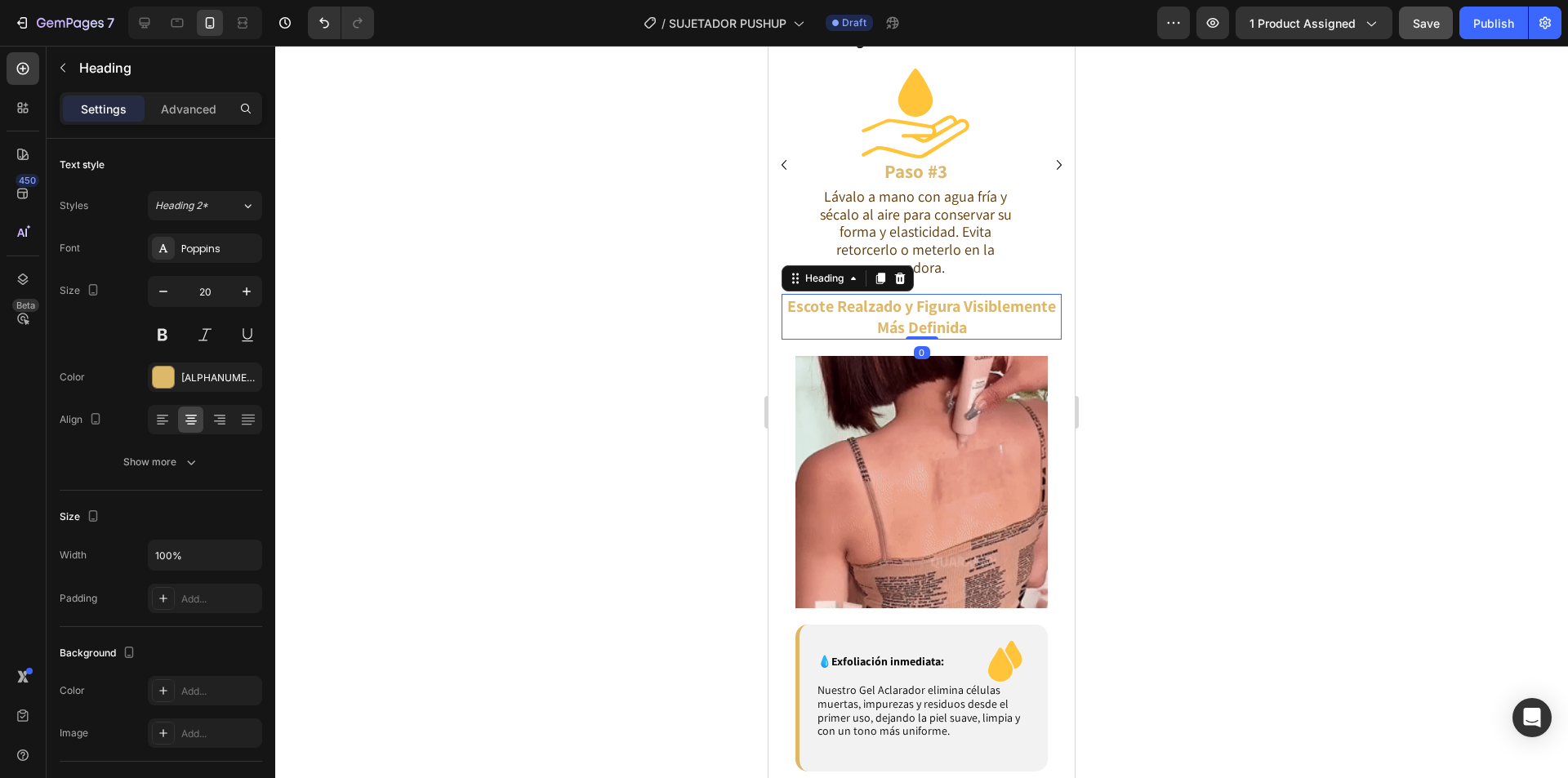 click 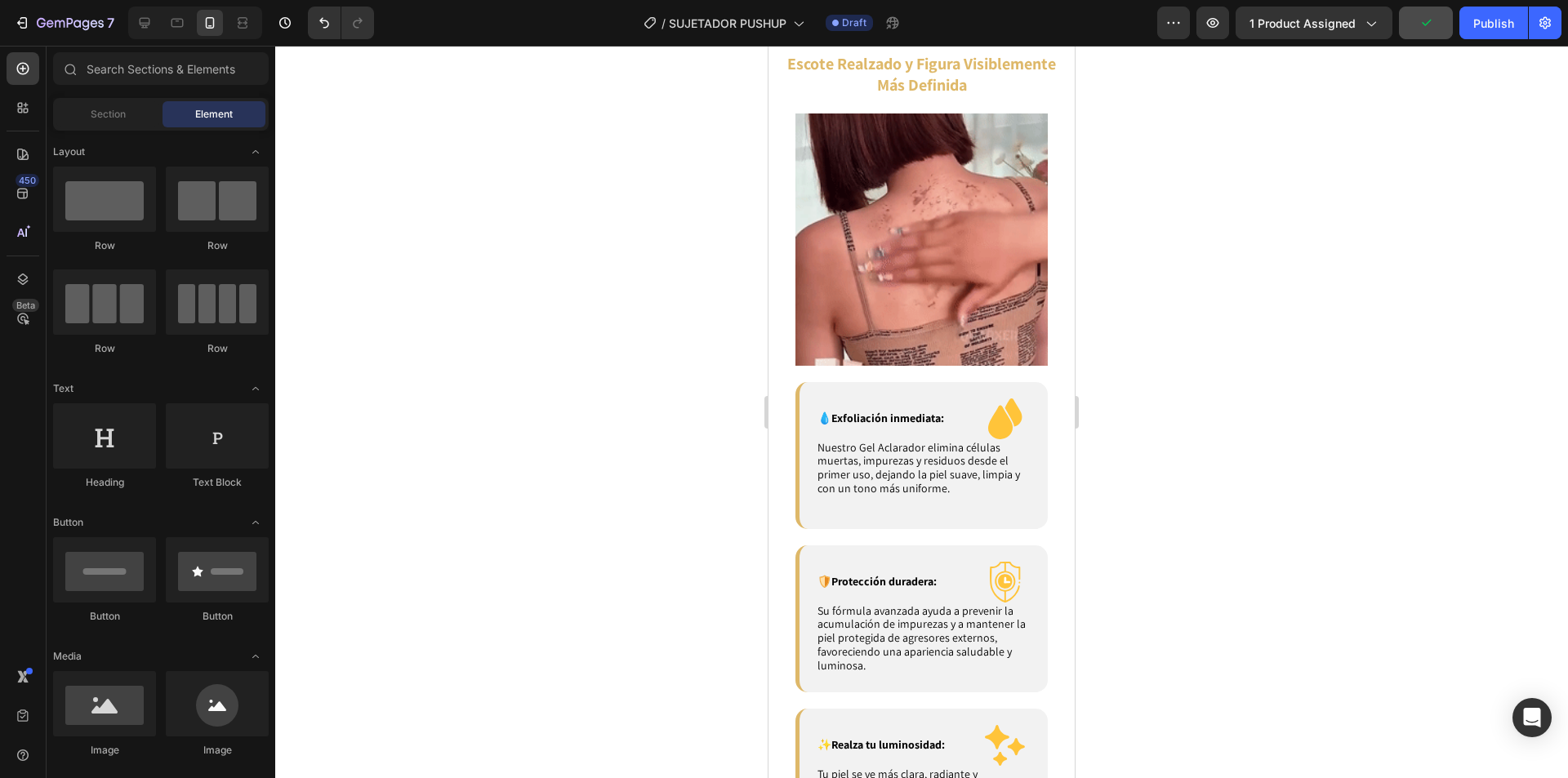 scroll, scrollTop: 2694, scrollLeft: 0, axis: vertical 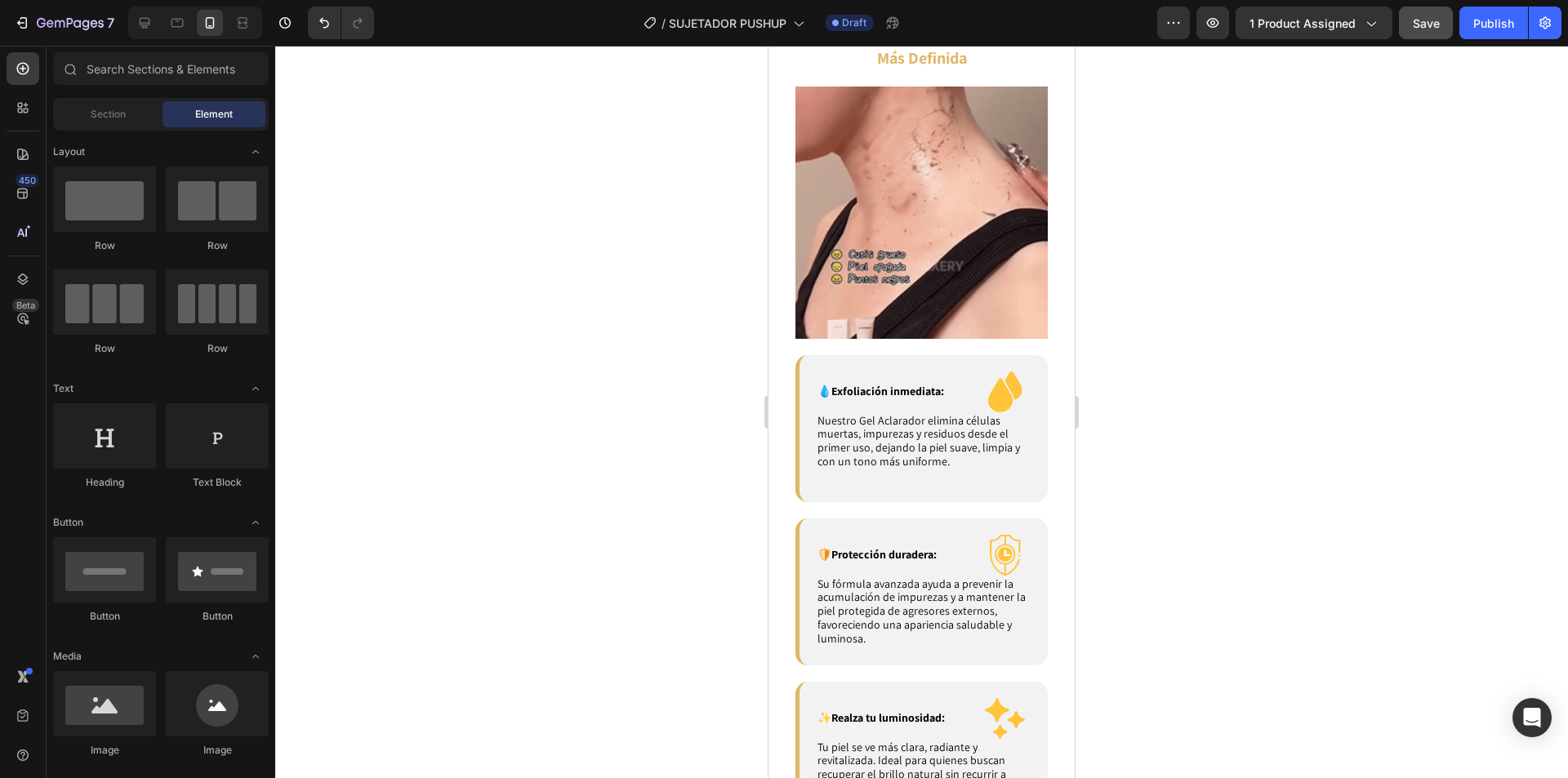 click 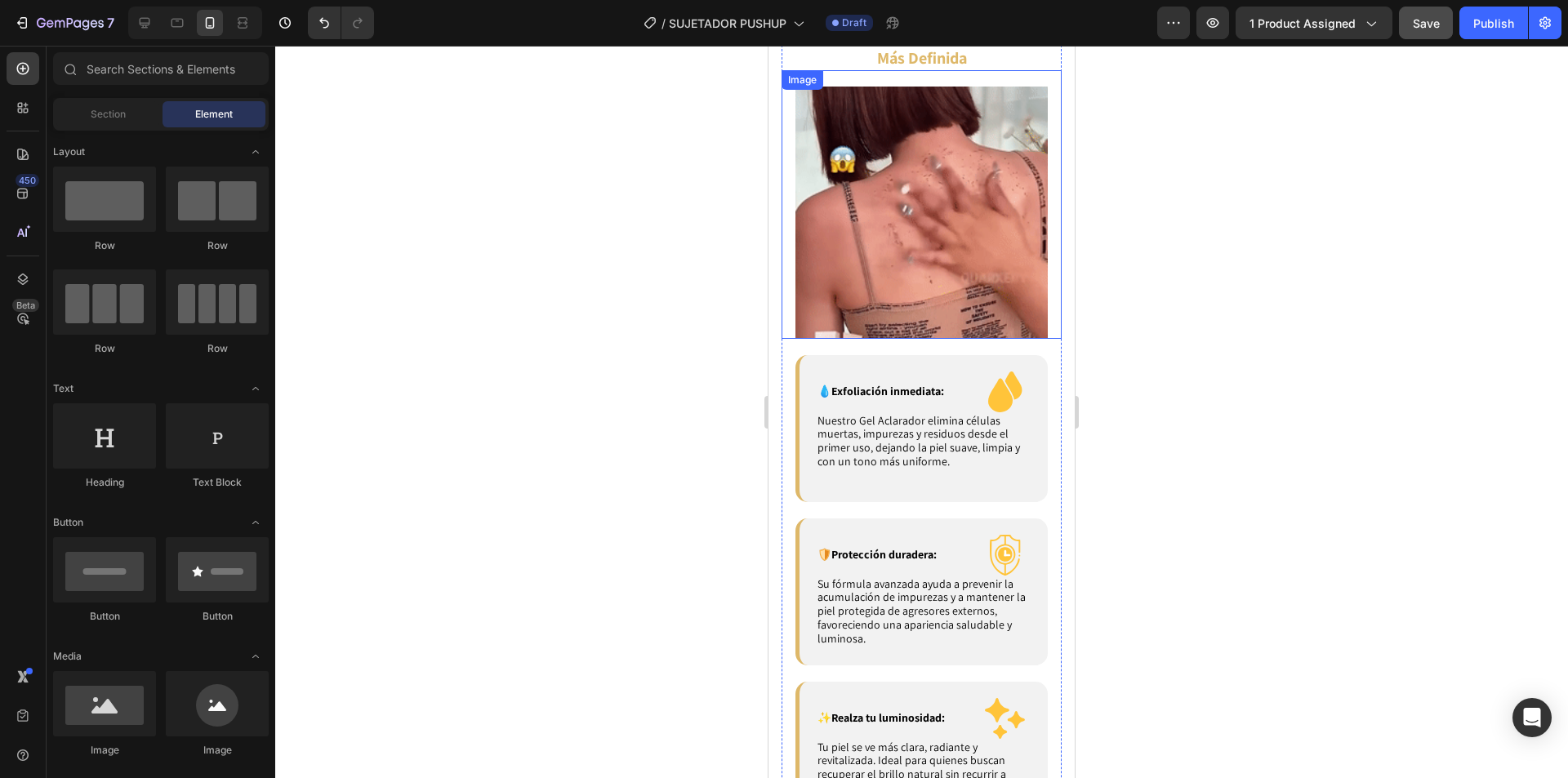 click at bounding box center [921, 212] 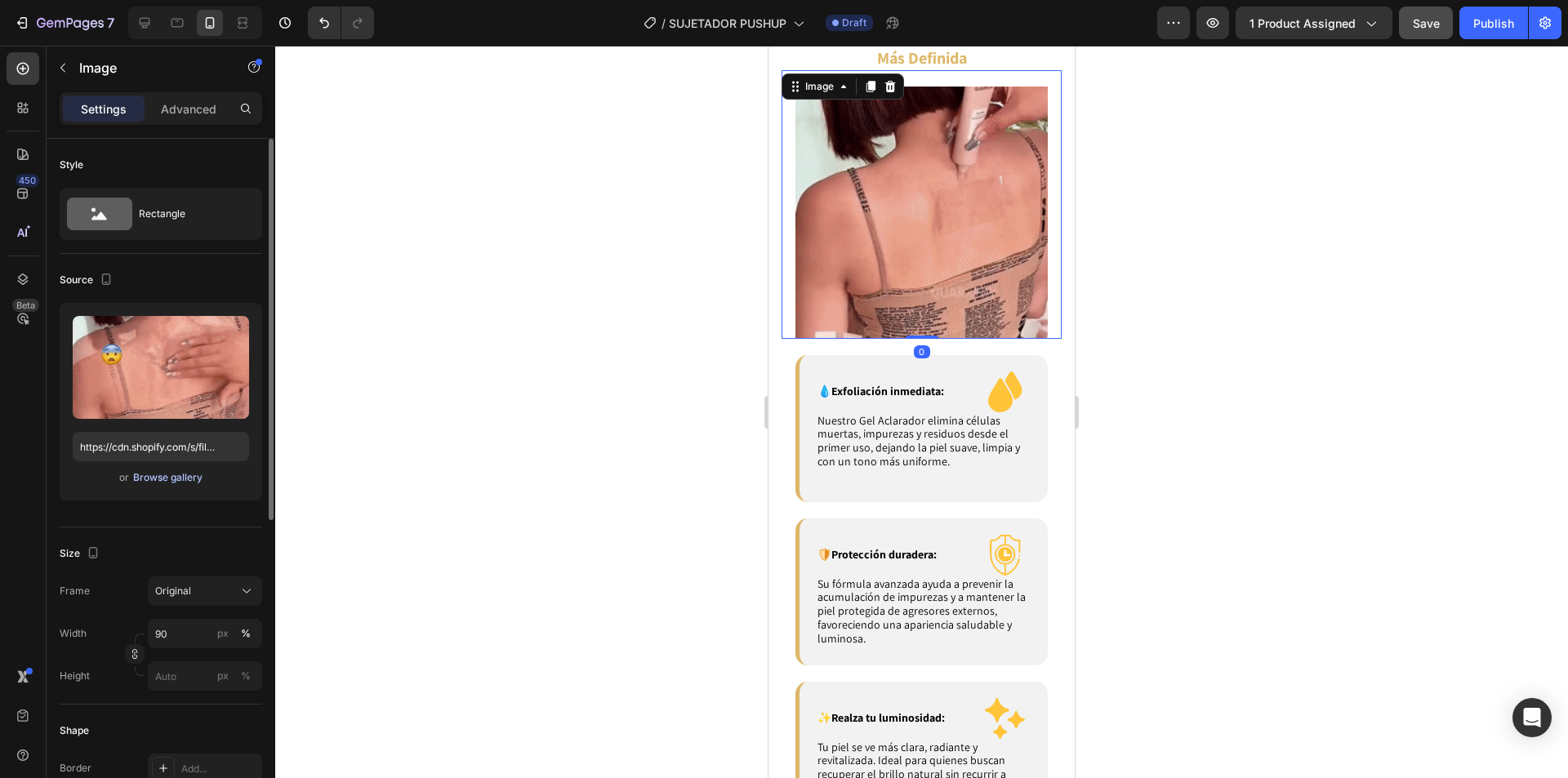 click on "Browse gallery" at bounding box center [167, 478] 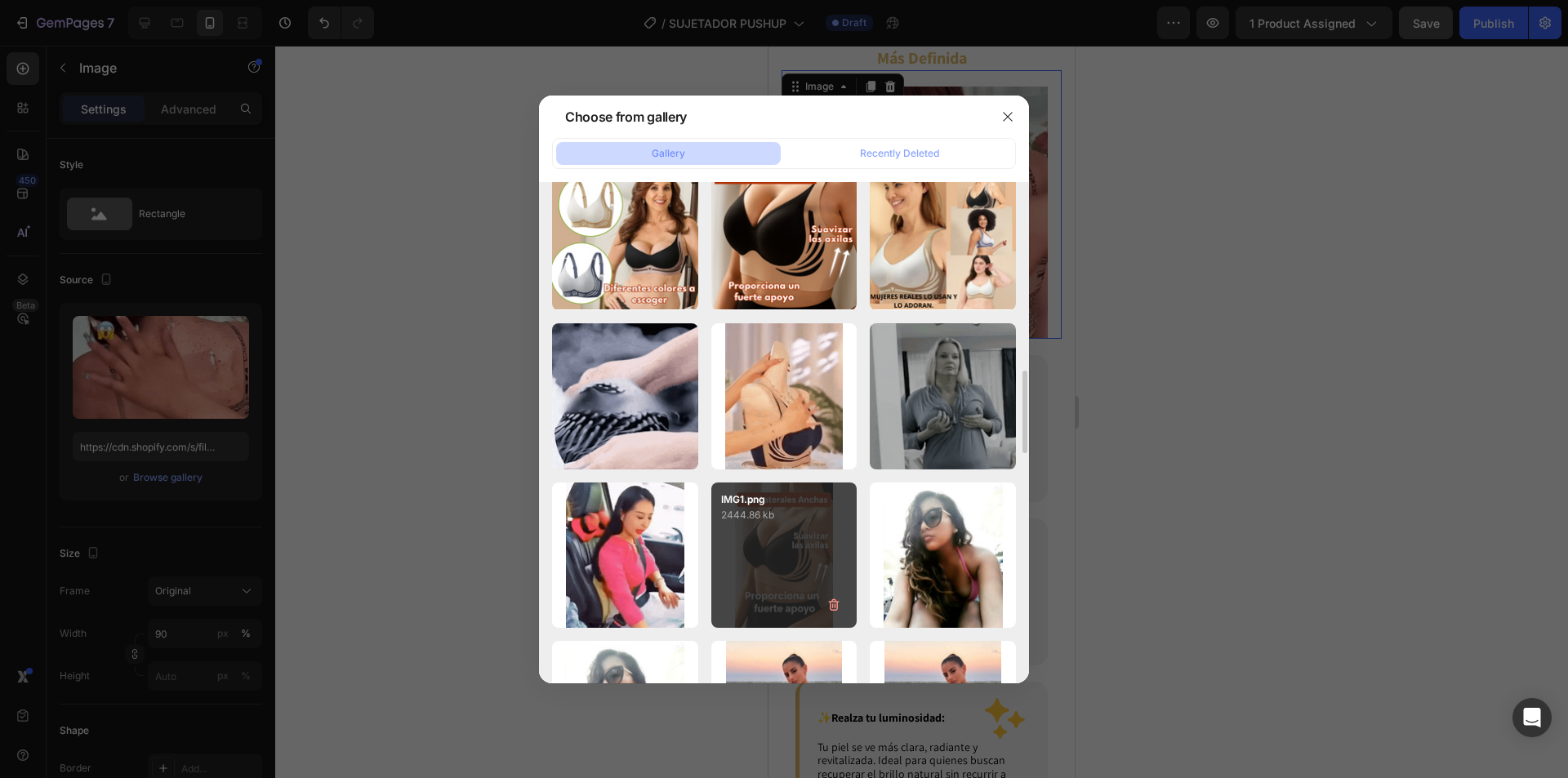 scroll, scrollTop: 1306, scrollLeft: 0, axis: vertical 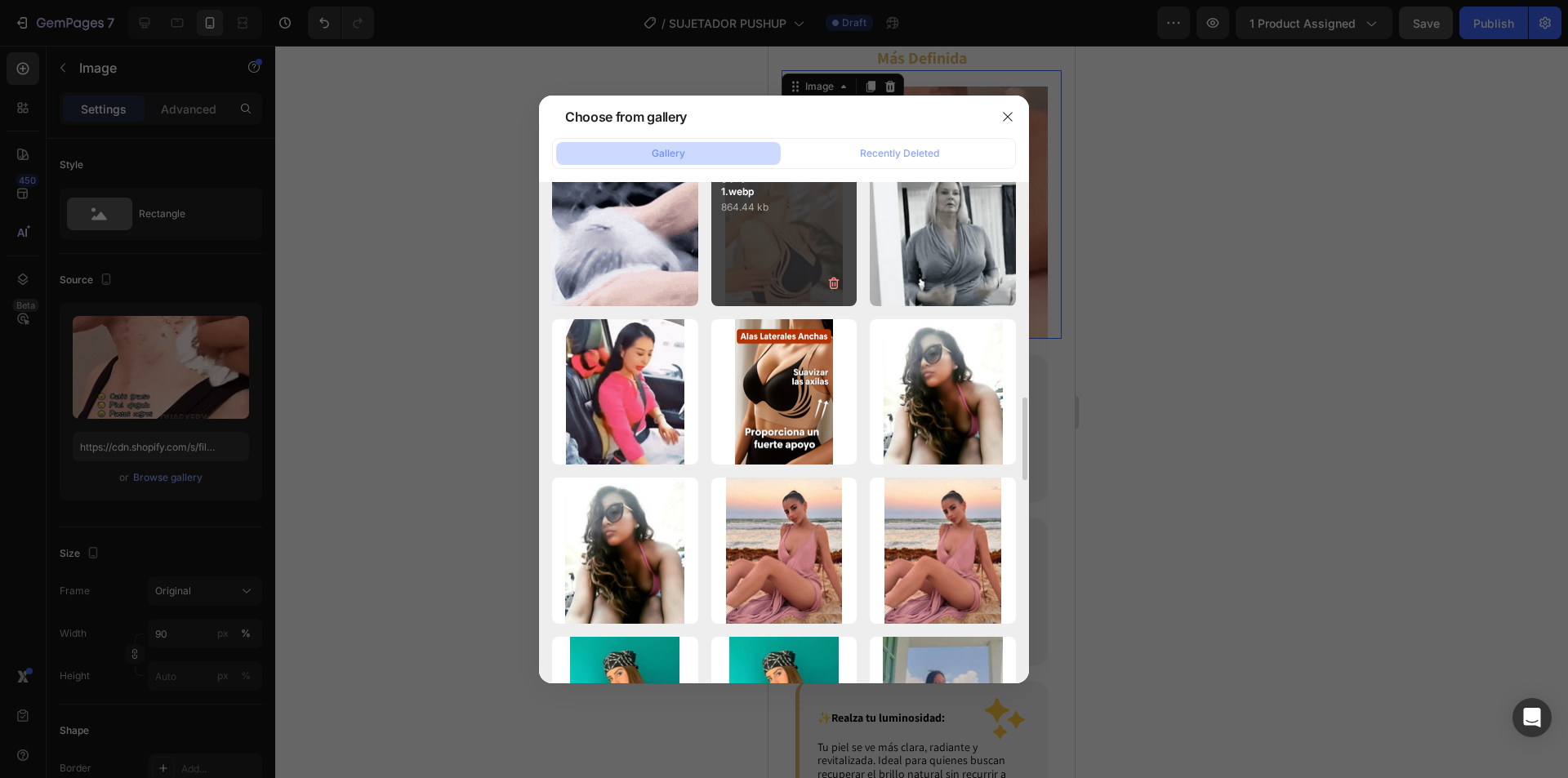 click on "864.44 kb" at bounding box center (784, 207) 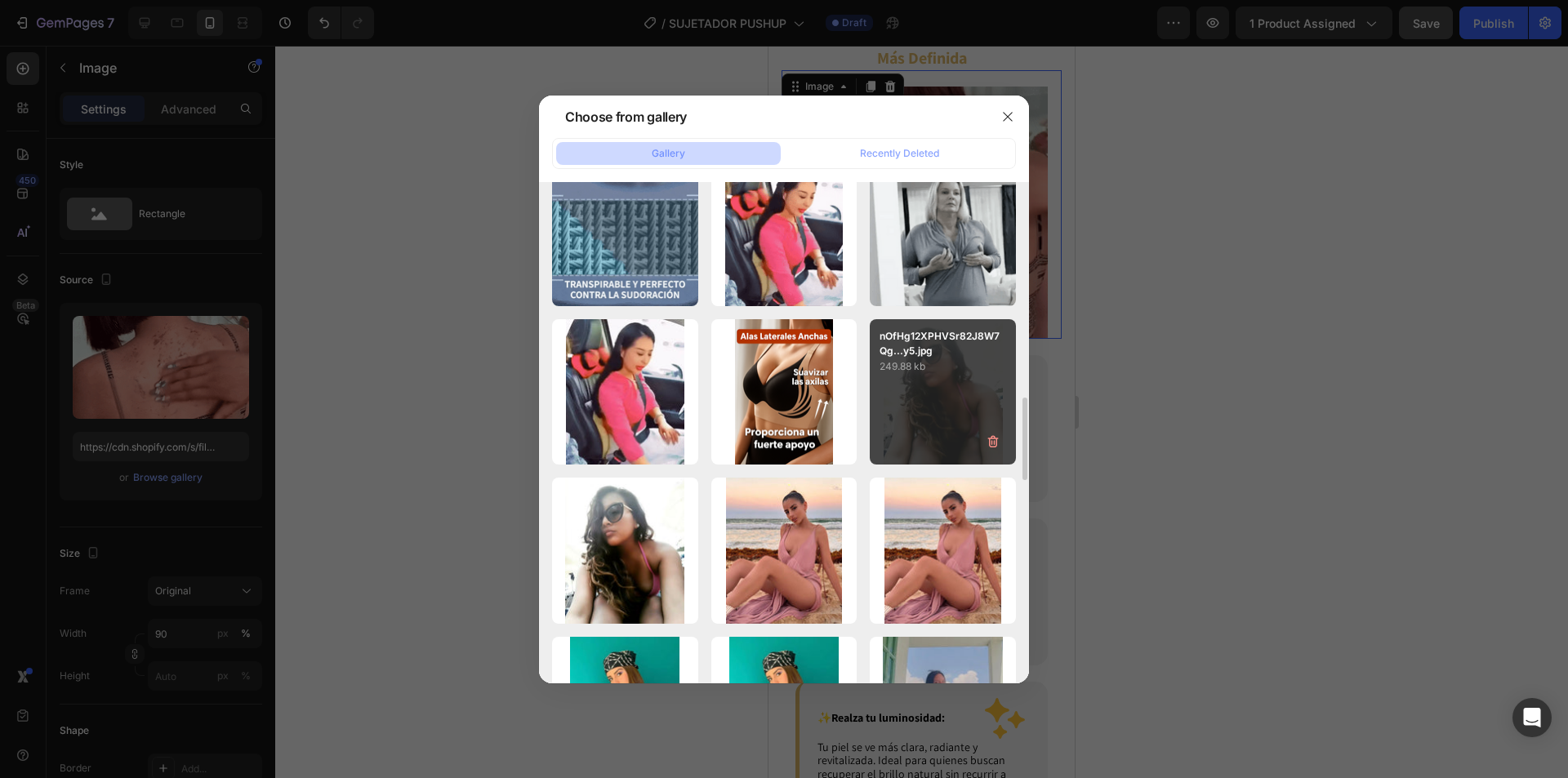 type on "https://cdn.shopify.com/s/files/1/0674/3484/0382/files/gempages_490663051666654355-54ef26c5-279a-4578-aa04-a23e98d44808.webp" 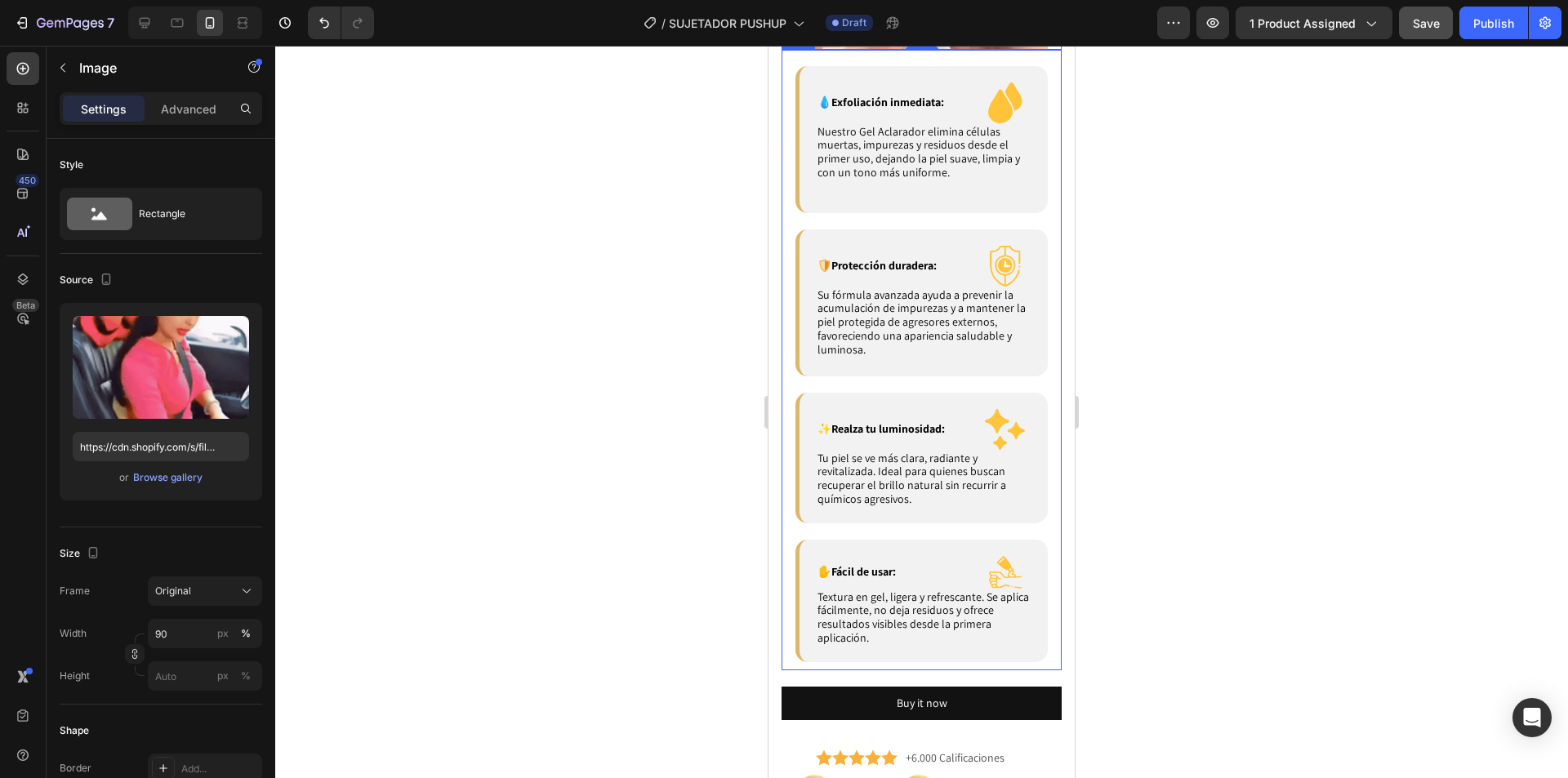 scroll, scrollTop: 3021, scrollLeft: 0, axis: vertical 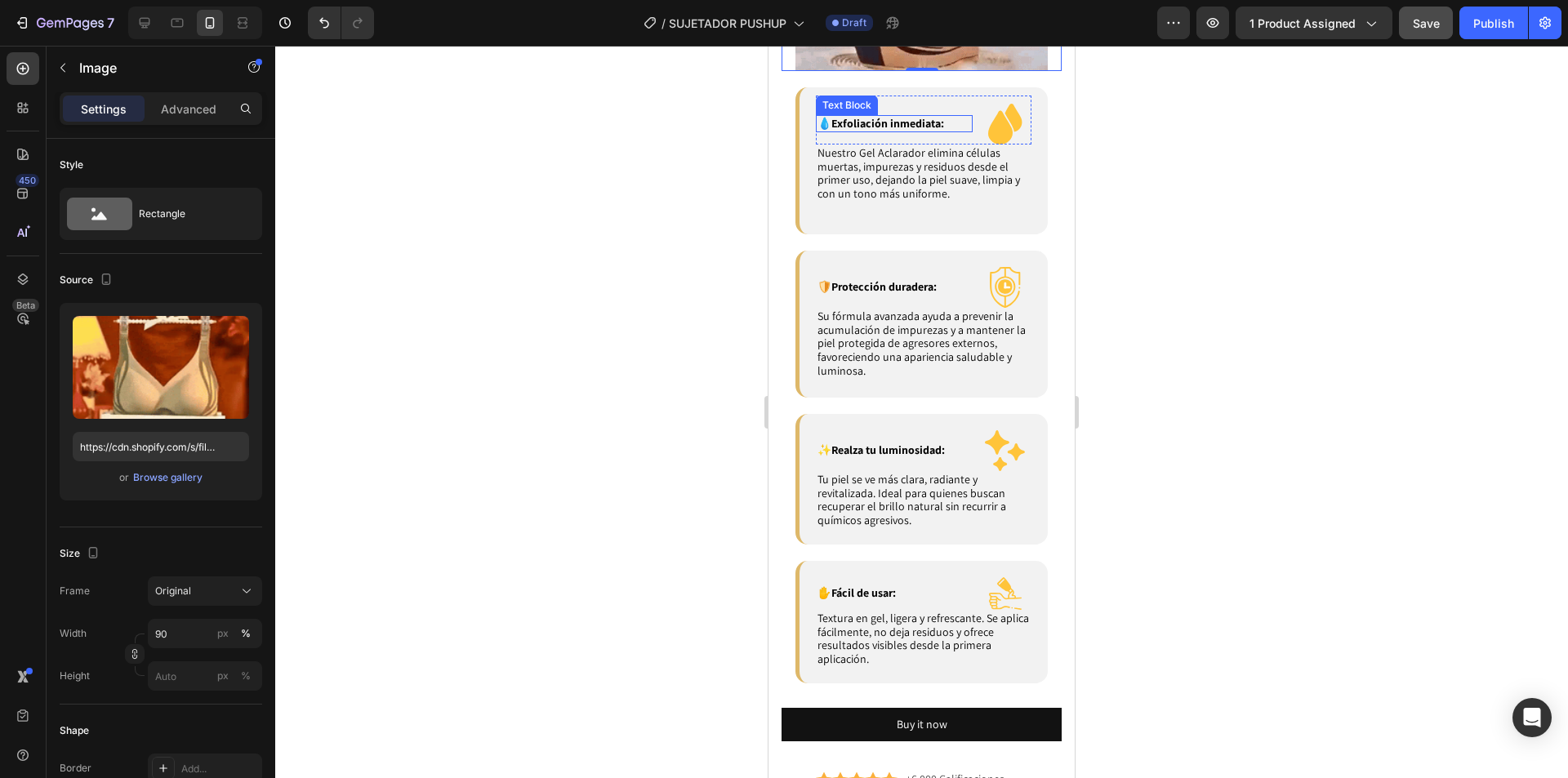 click on "Exfoliación inmediata:" at bounding box center (888, 123) 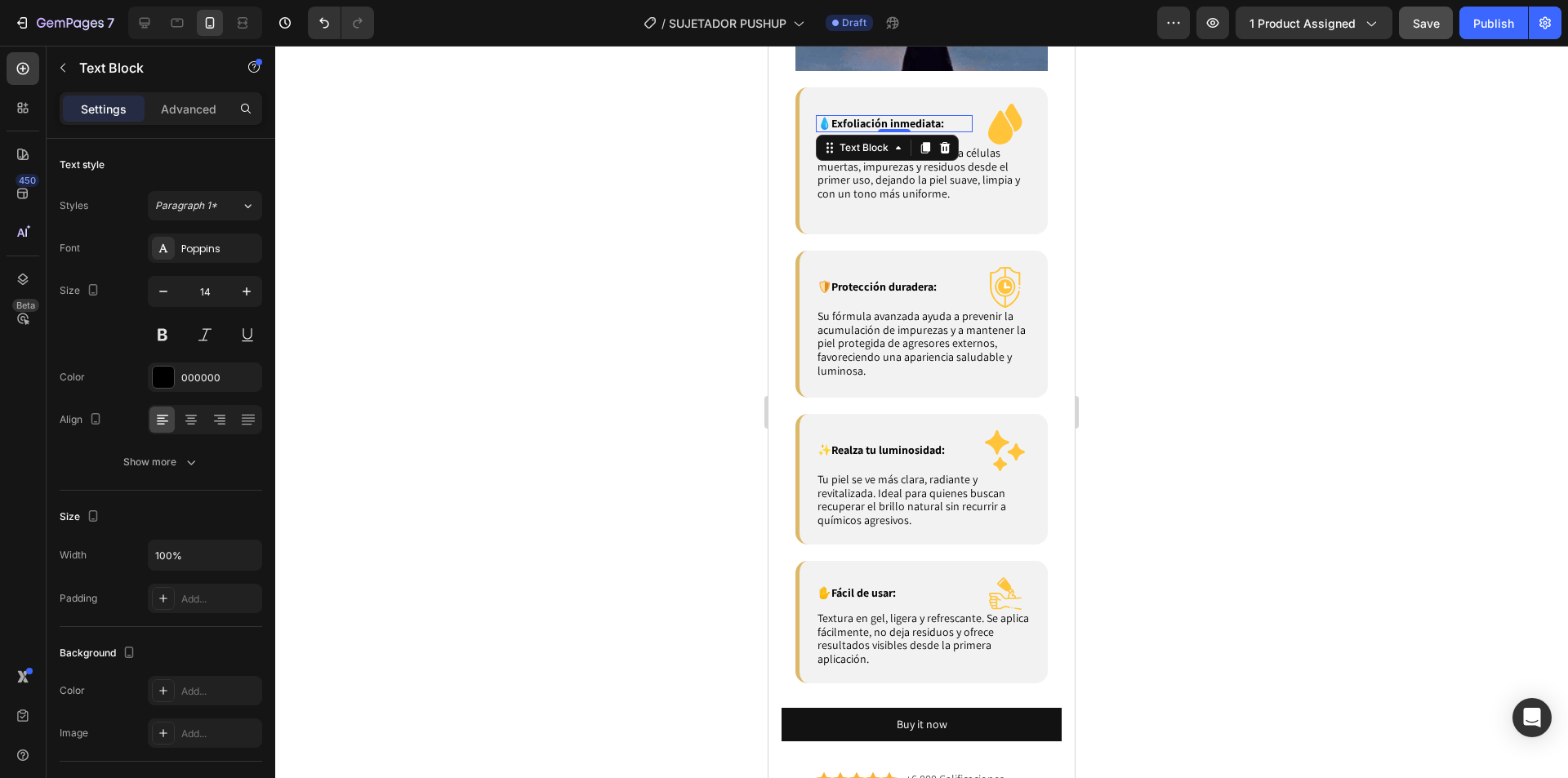 click on "Exfoliación inmediata:" at bounding box center [888, 123] 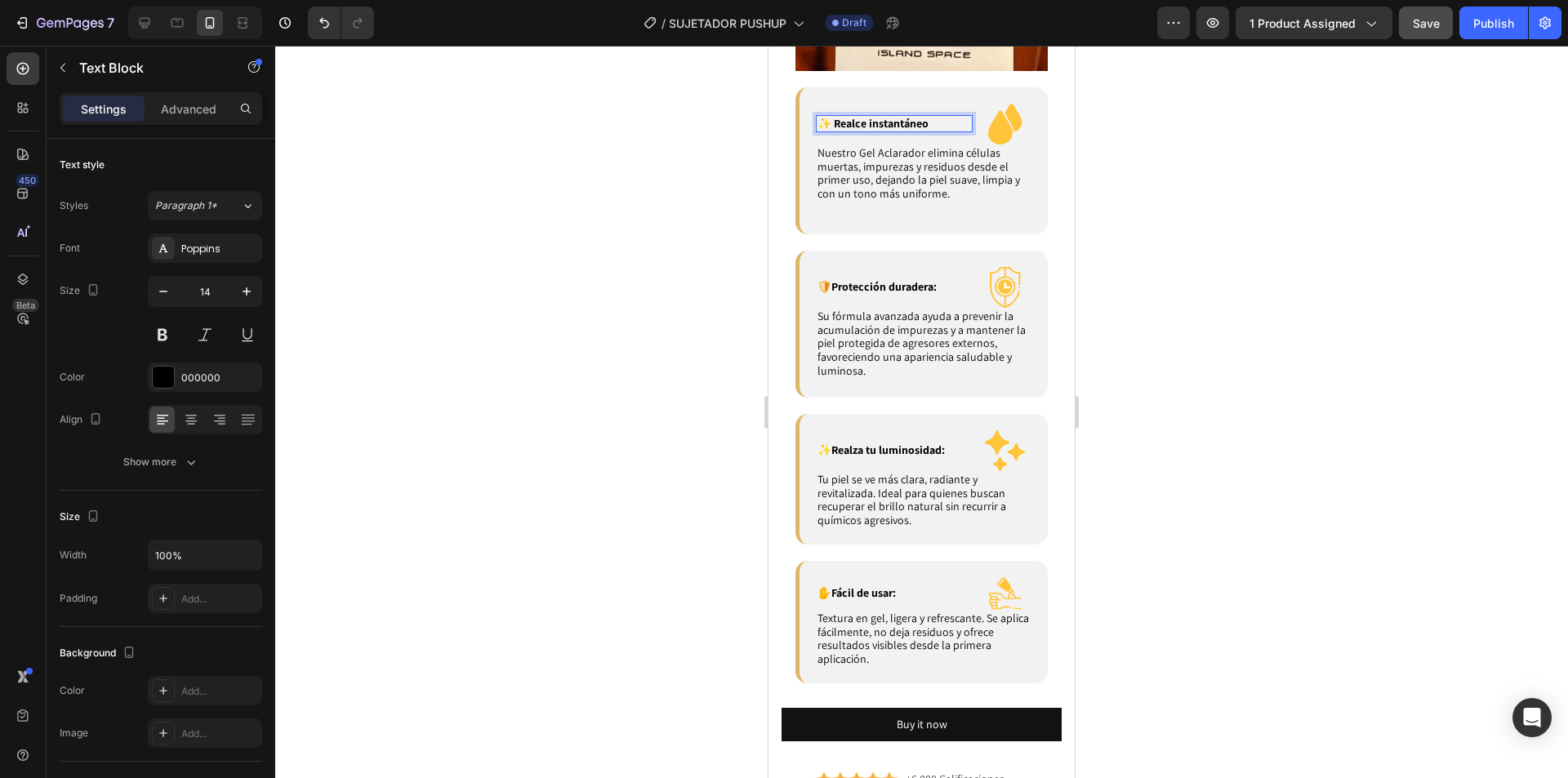 scroll, scrollTop: 3028, scrollLeft: 0, axis: vertical 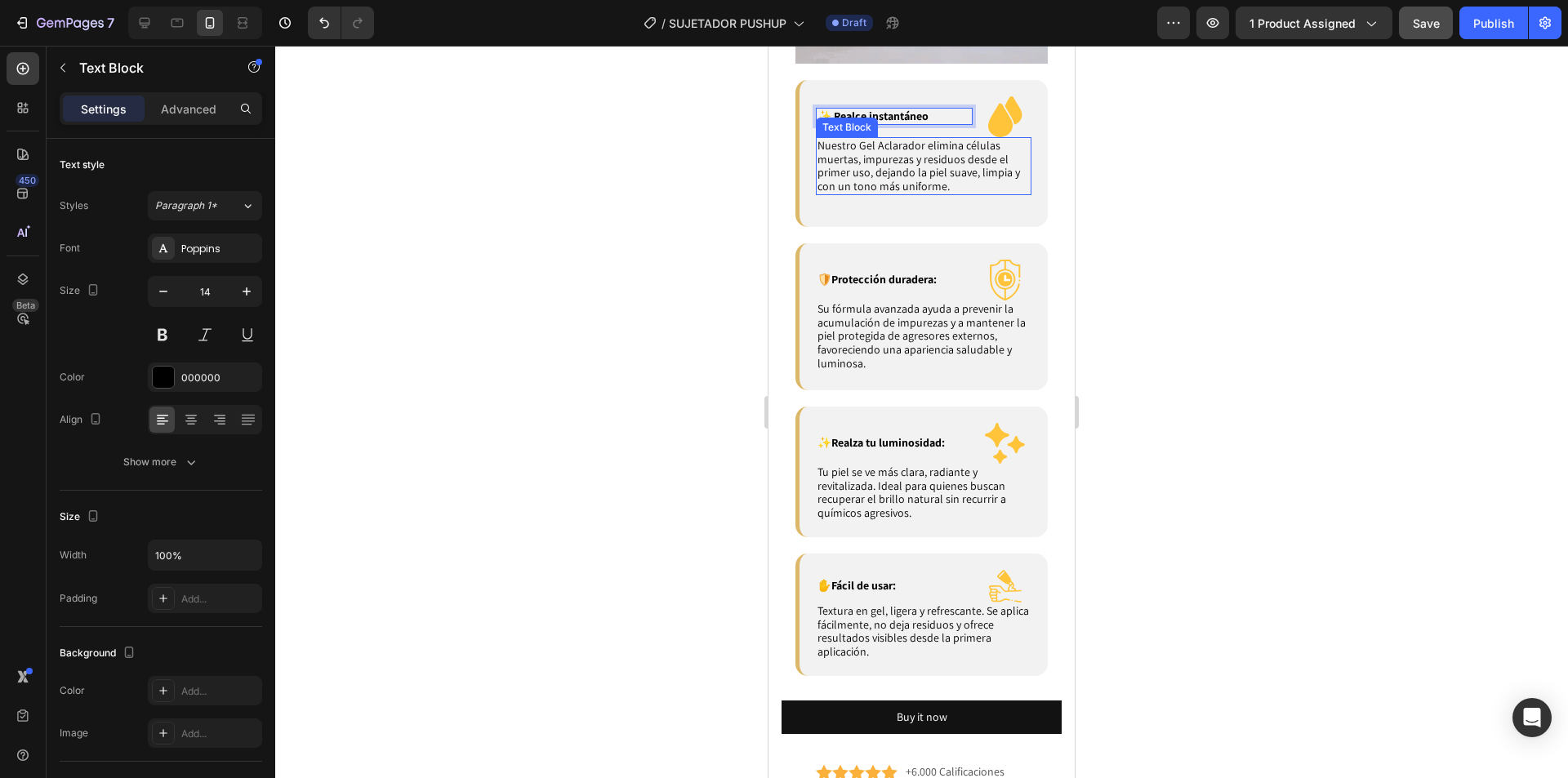 click on "Nuestro Gel Aclarador elimina células muertas, impurezas y residuos desde el primer uso, dejando la piel suave, limpia y con un tono más uniforme." at bounding box center [919, 166] 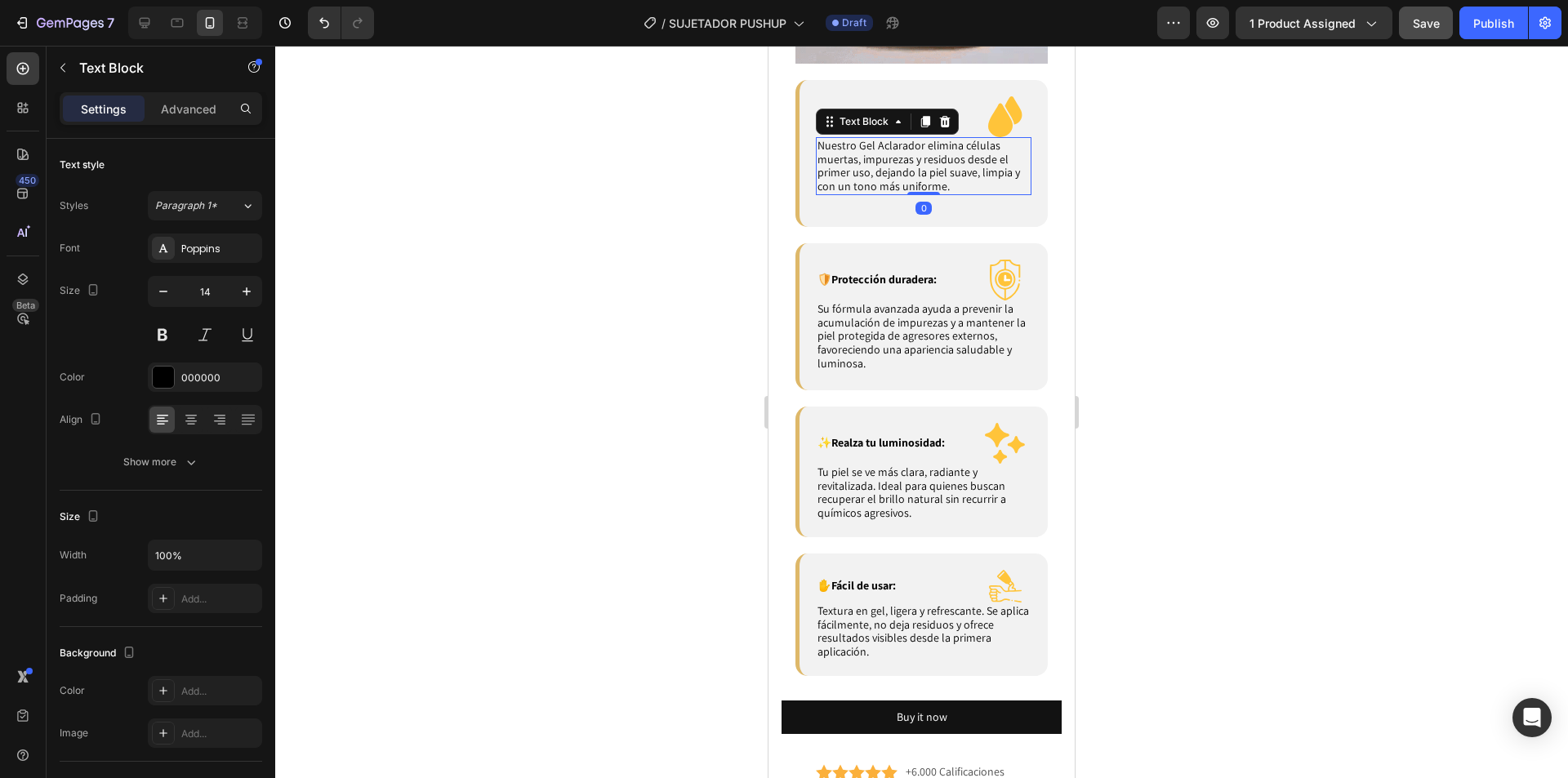 click on "Nuestro Gel Aclarador elimina células muertas, impurezas y residuos desde el primer uso, dejando la piel suave, limpia y con un tono más uniforme." at bounding box center (919, 166) 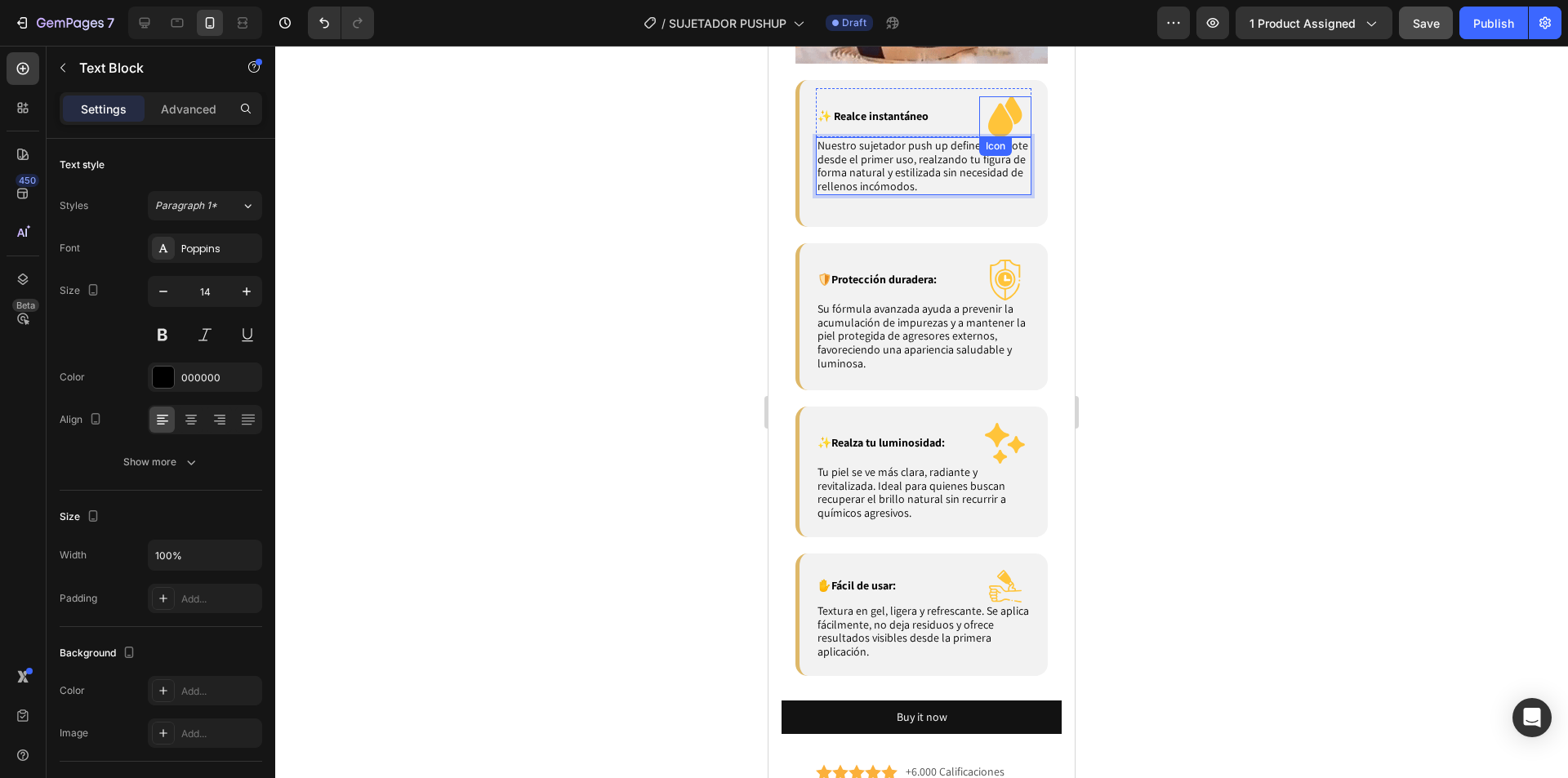 click 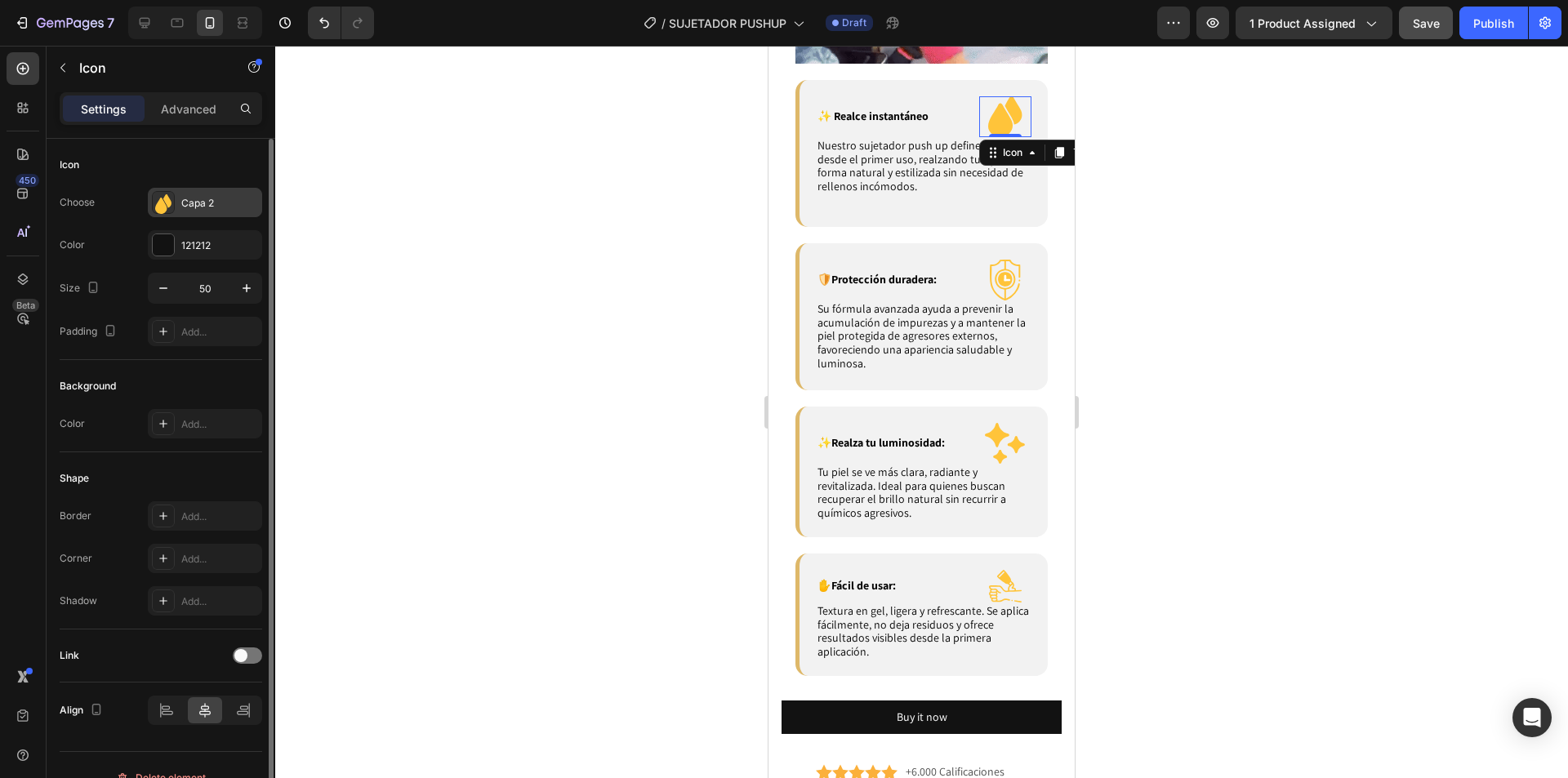 click on ".id575890153466233554 .cls-1 {
fill: #ffc43a;
}" 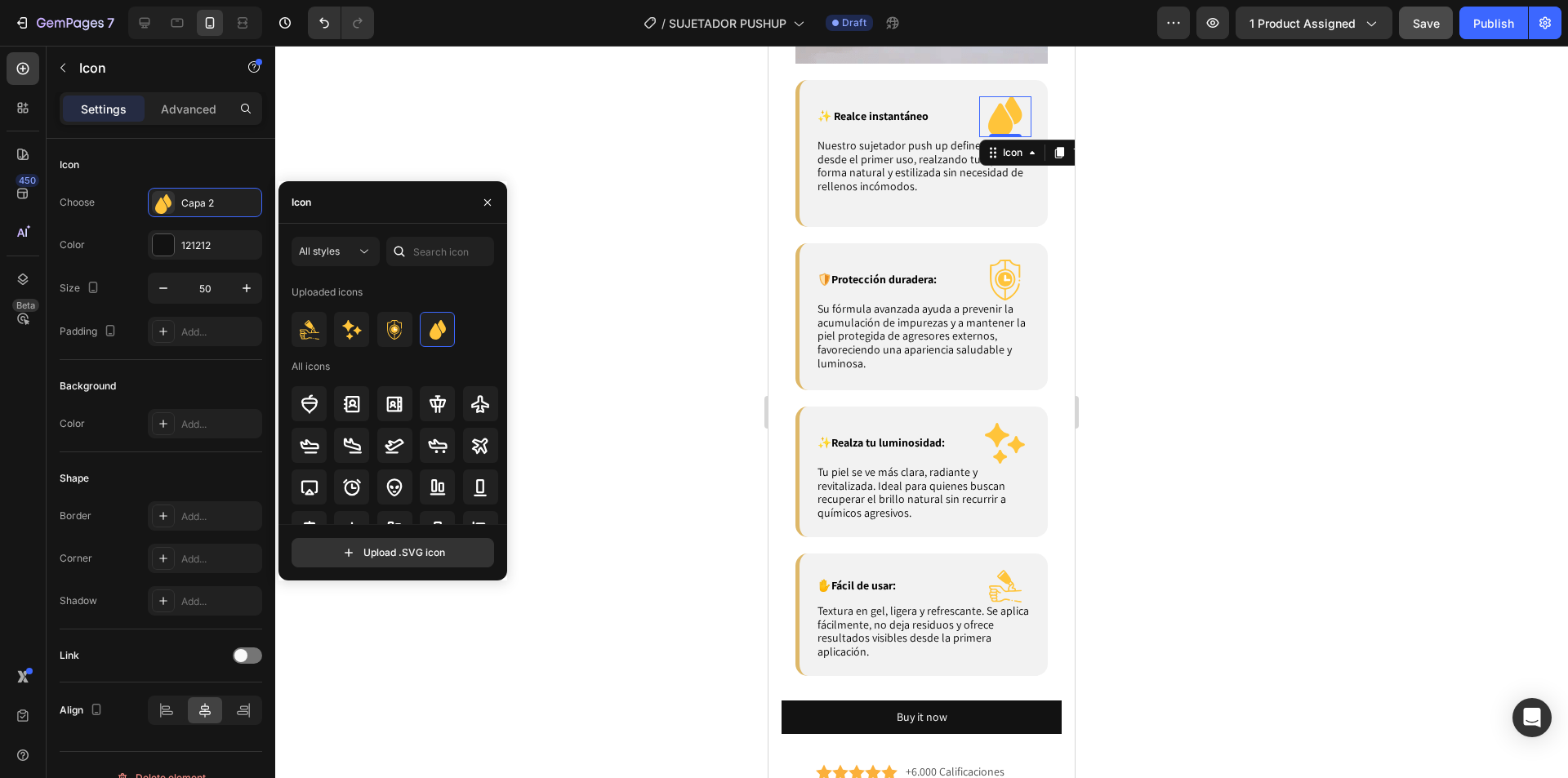 click 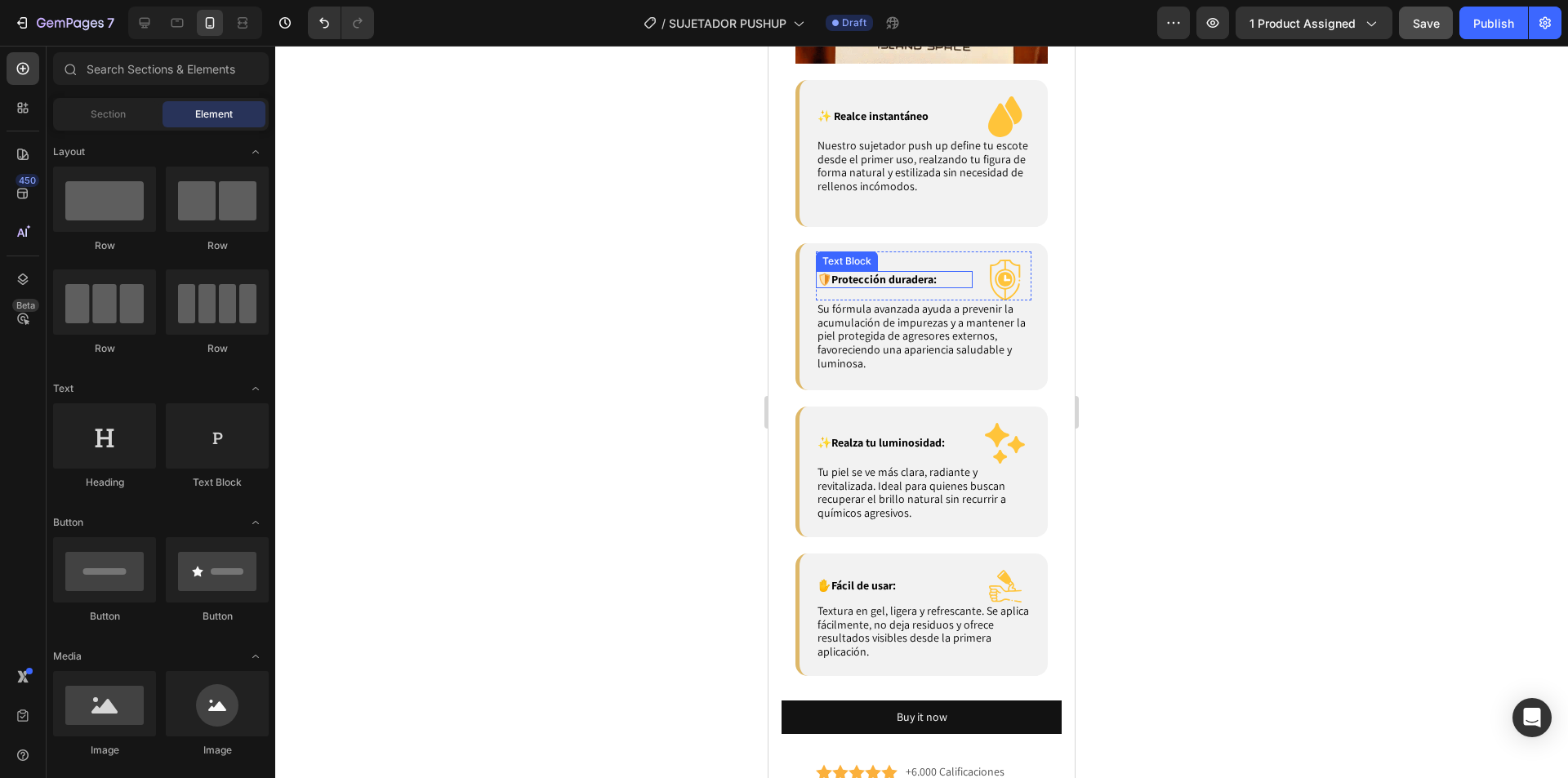 click on "🛡️  Protección duradera:" at bounding box center (894, 279) 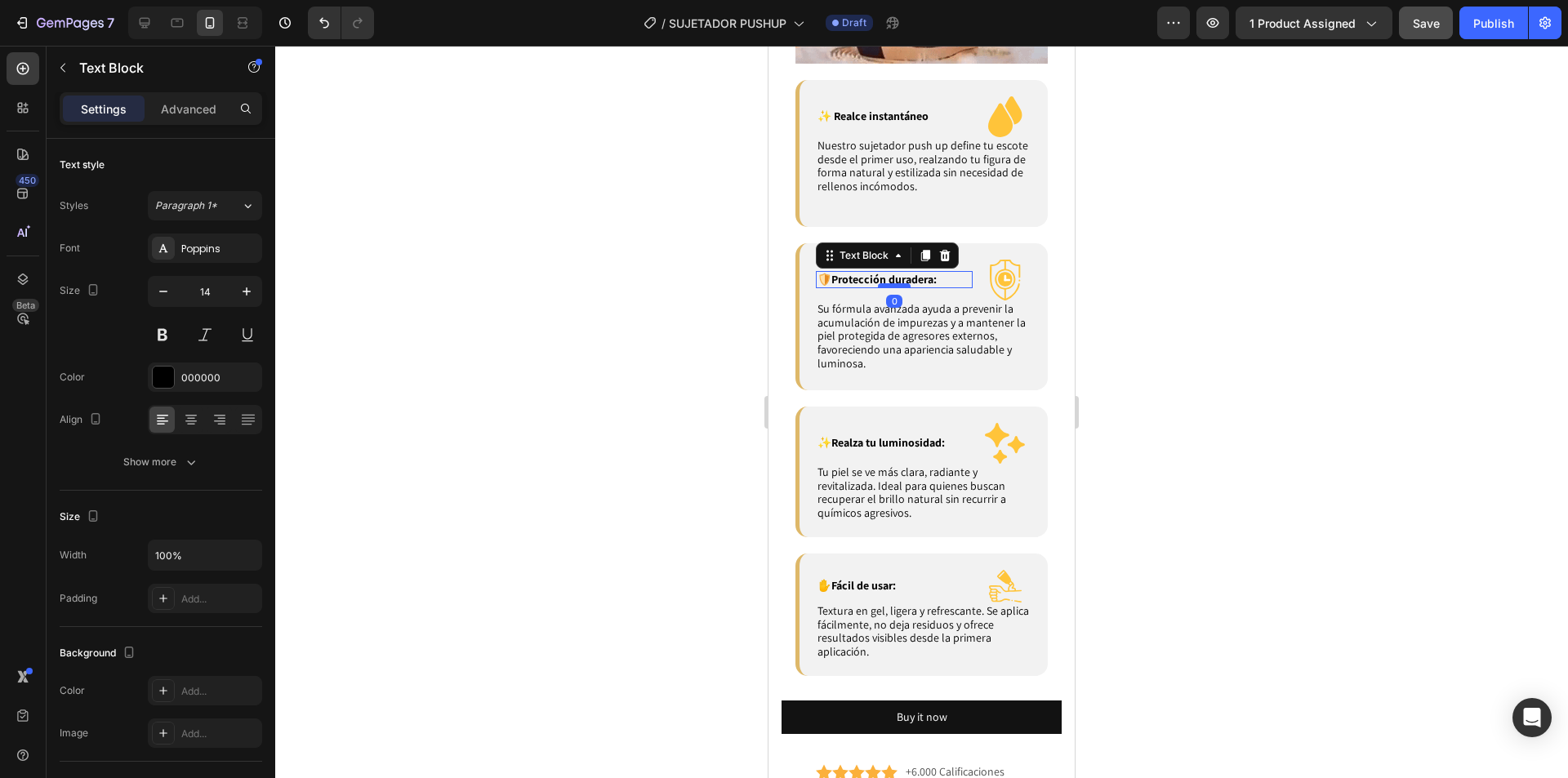 click at bounding box center [894, 286] 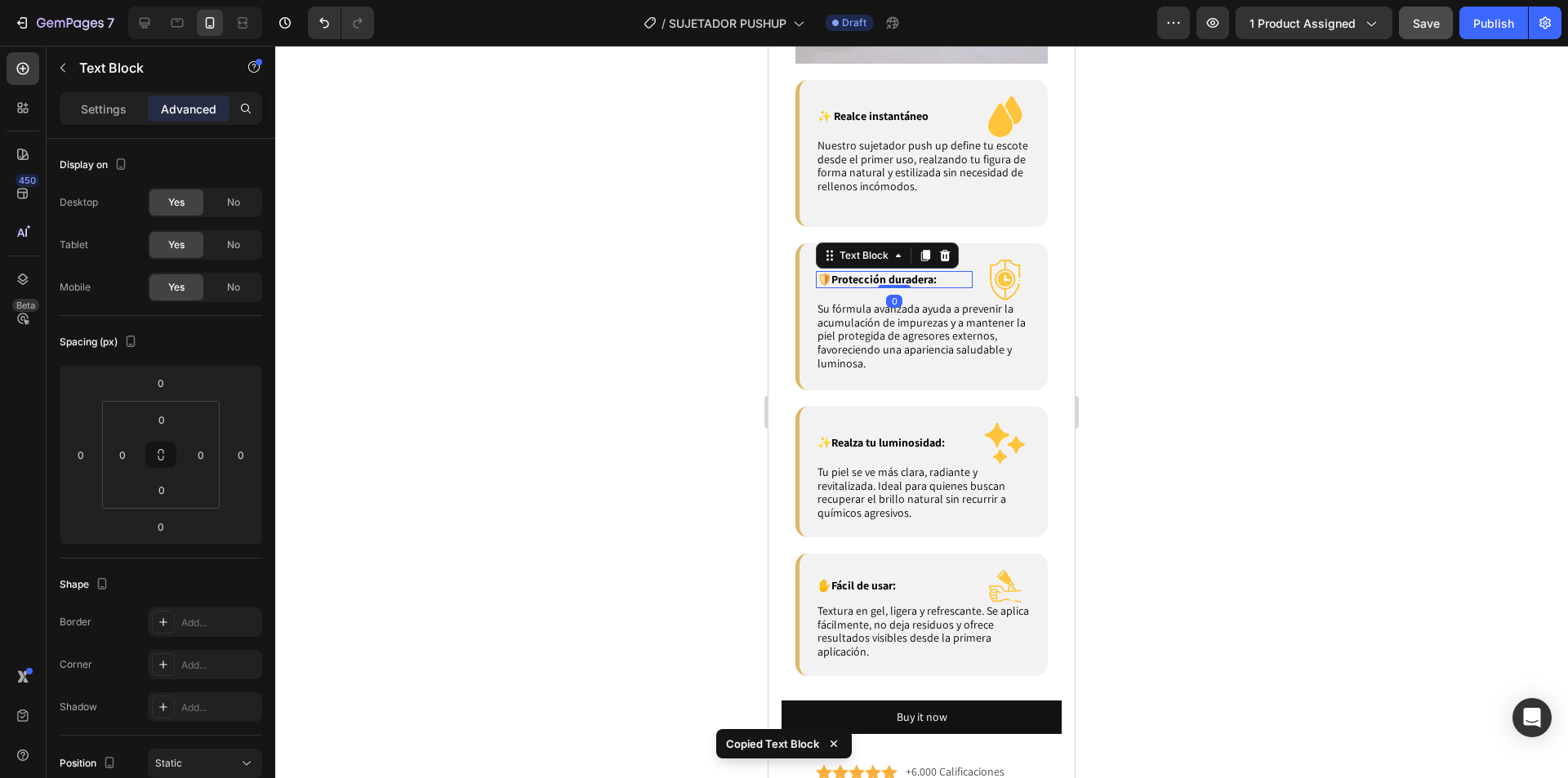 click on "Protección duradera:" at bounding box center [884, 279] 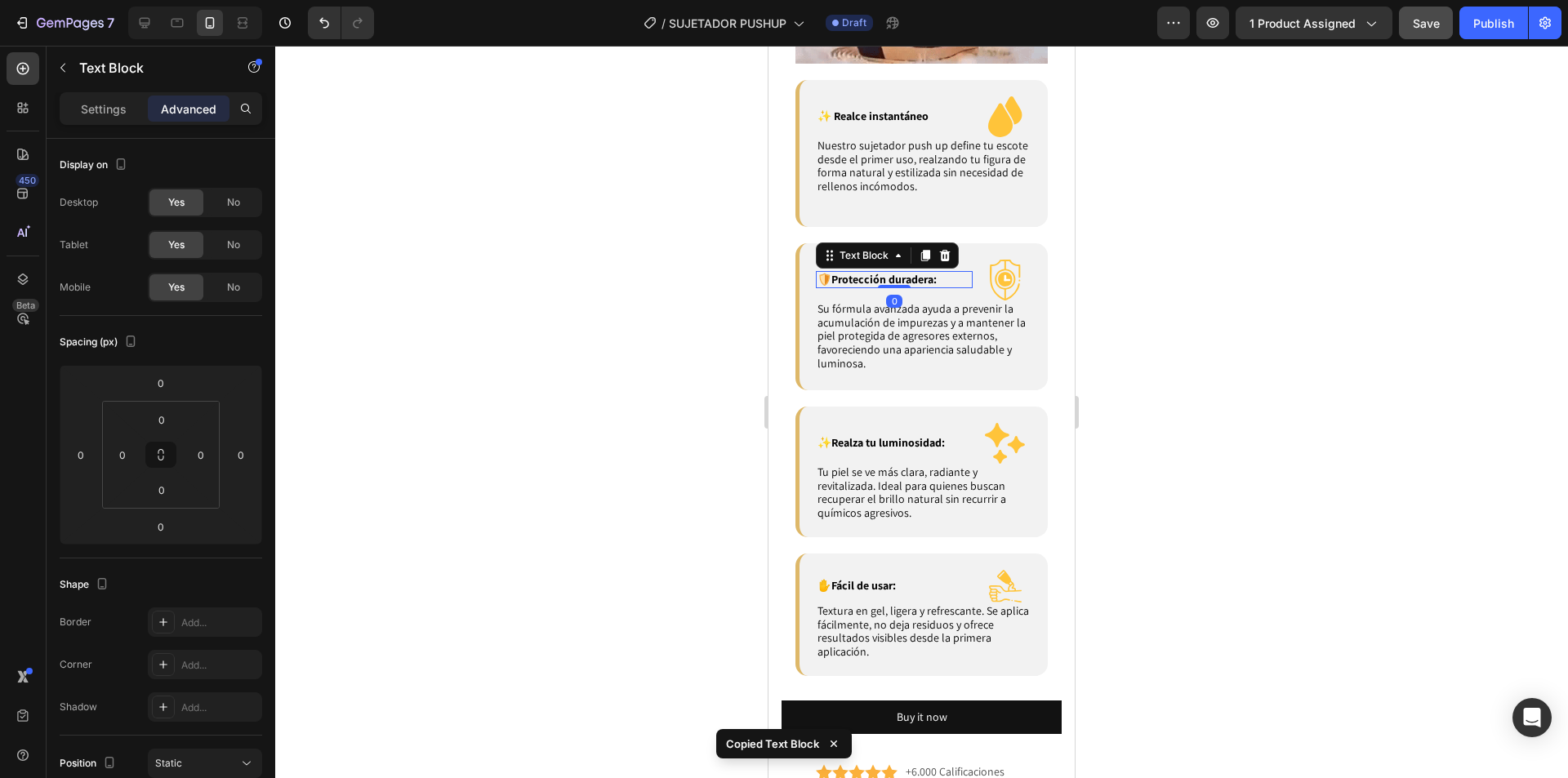 click on "Protección duradera:" at bounding box center (884, 279) 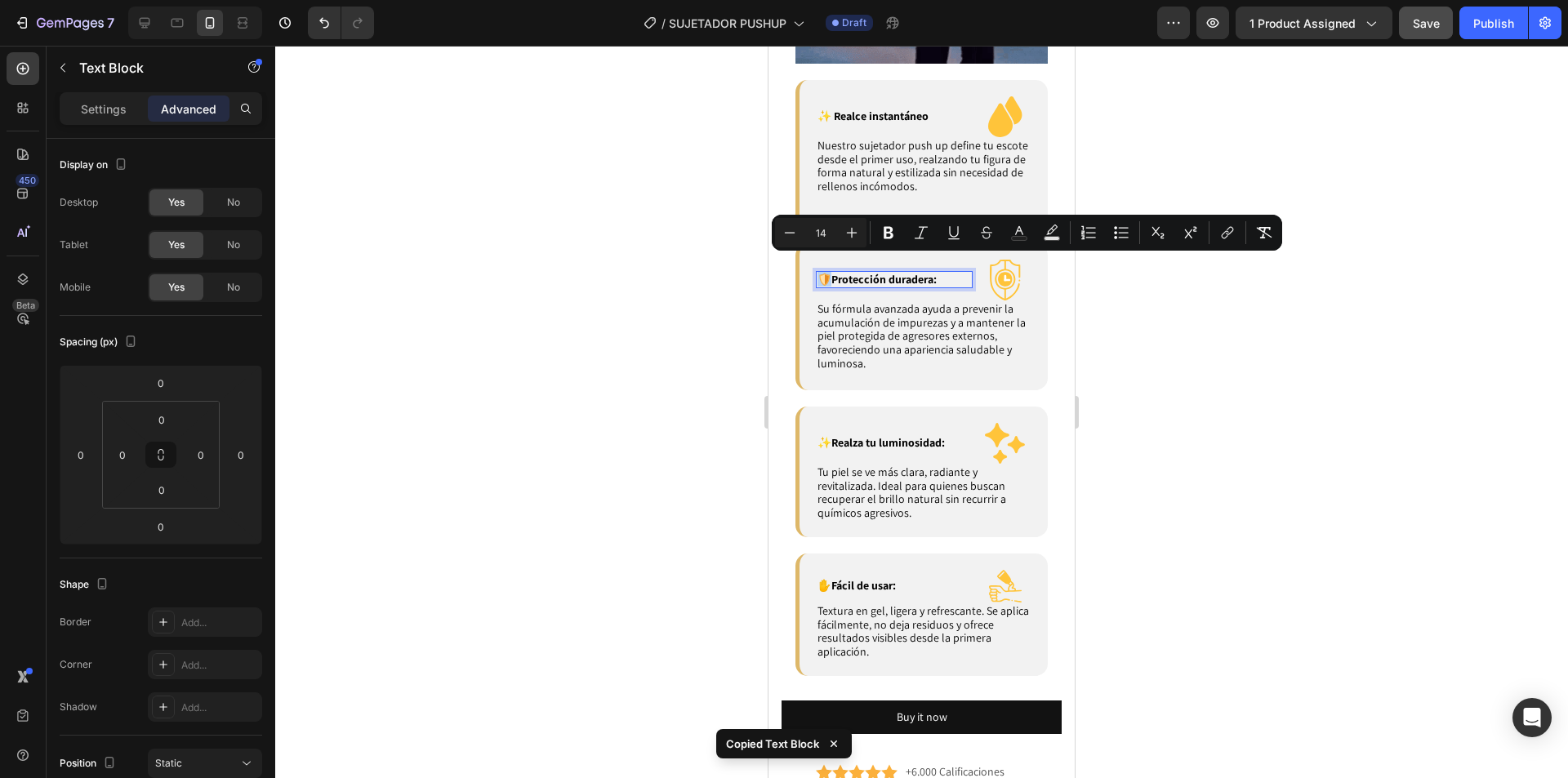 copy on "🛡️" 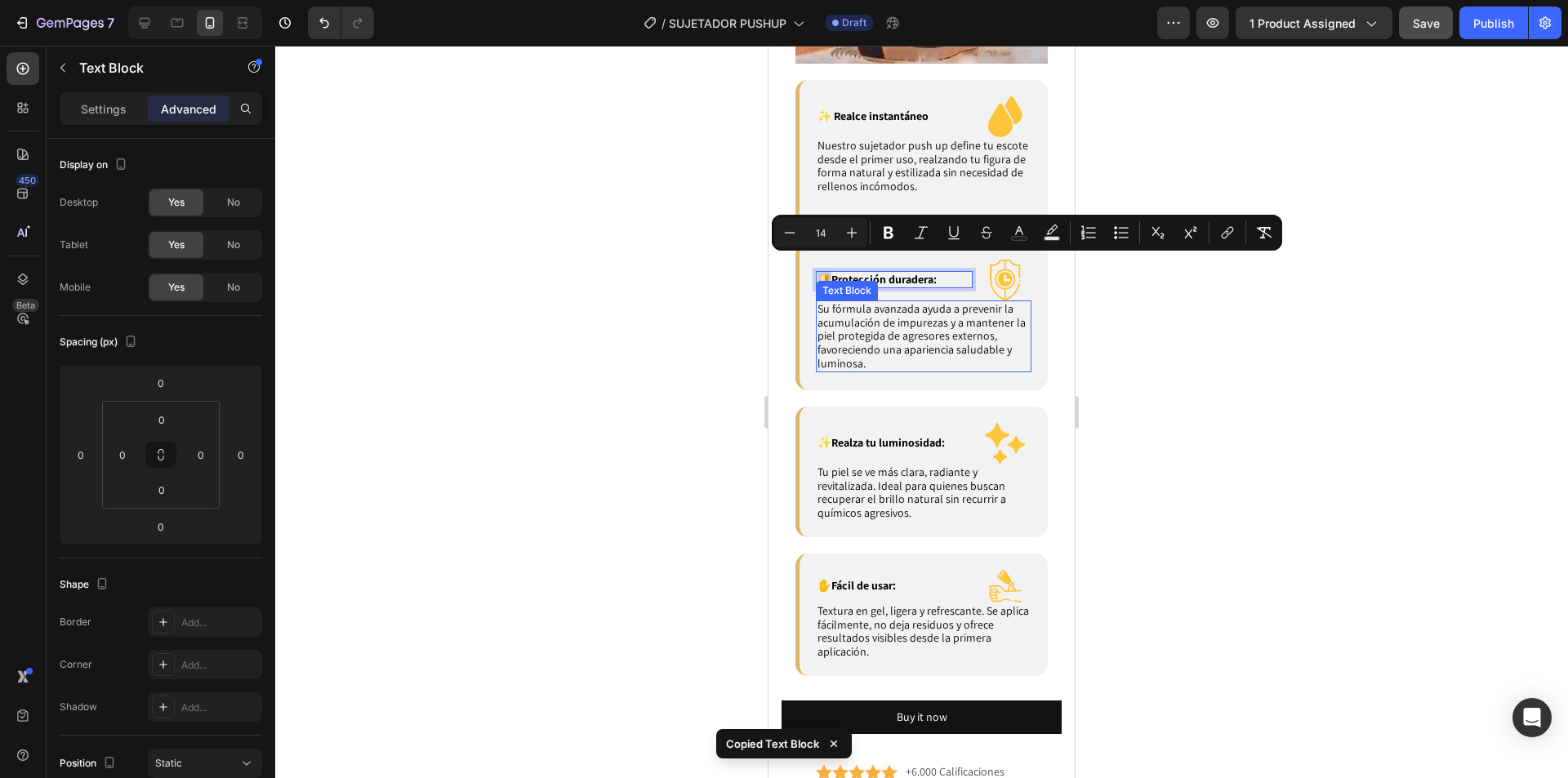 click on "Su fórmula avanzada ayuda a prevenir la acumulación de impurezas y a mantener la piel protegida de agresores externos, favoreciendo una apariencia saludable y luminosa." at bounding box center (921, 336) 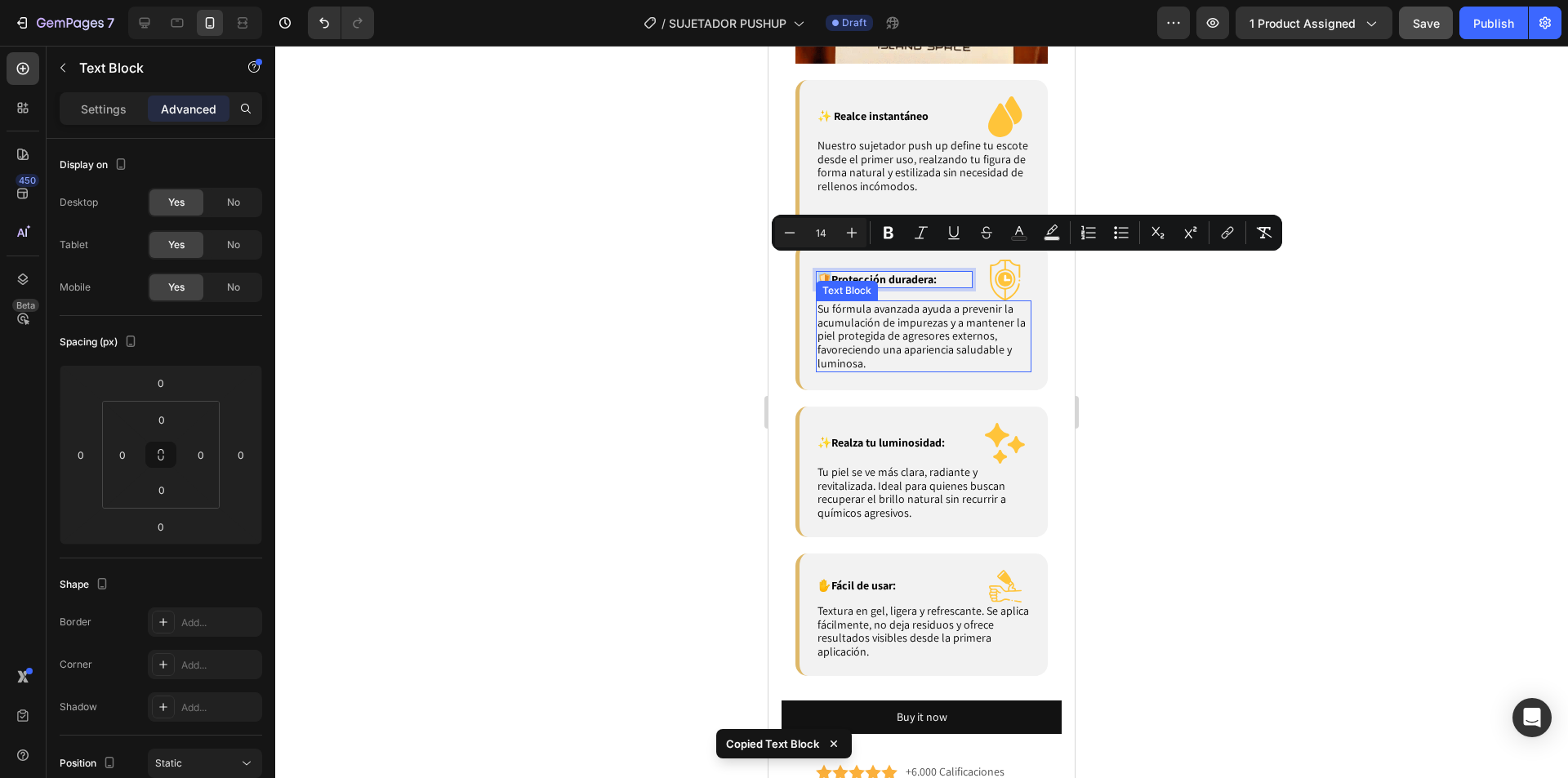 click on "Su fórmula avanzada ayuda a prevenir la acumulación de impurezas y a mantener la piel protegida de agresores externos, favoreciendo una apariencia saludable y luminosa." at bounding box center [921, 336] 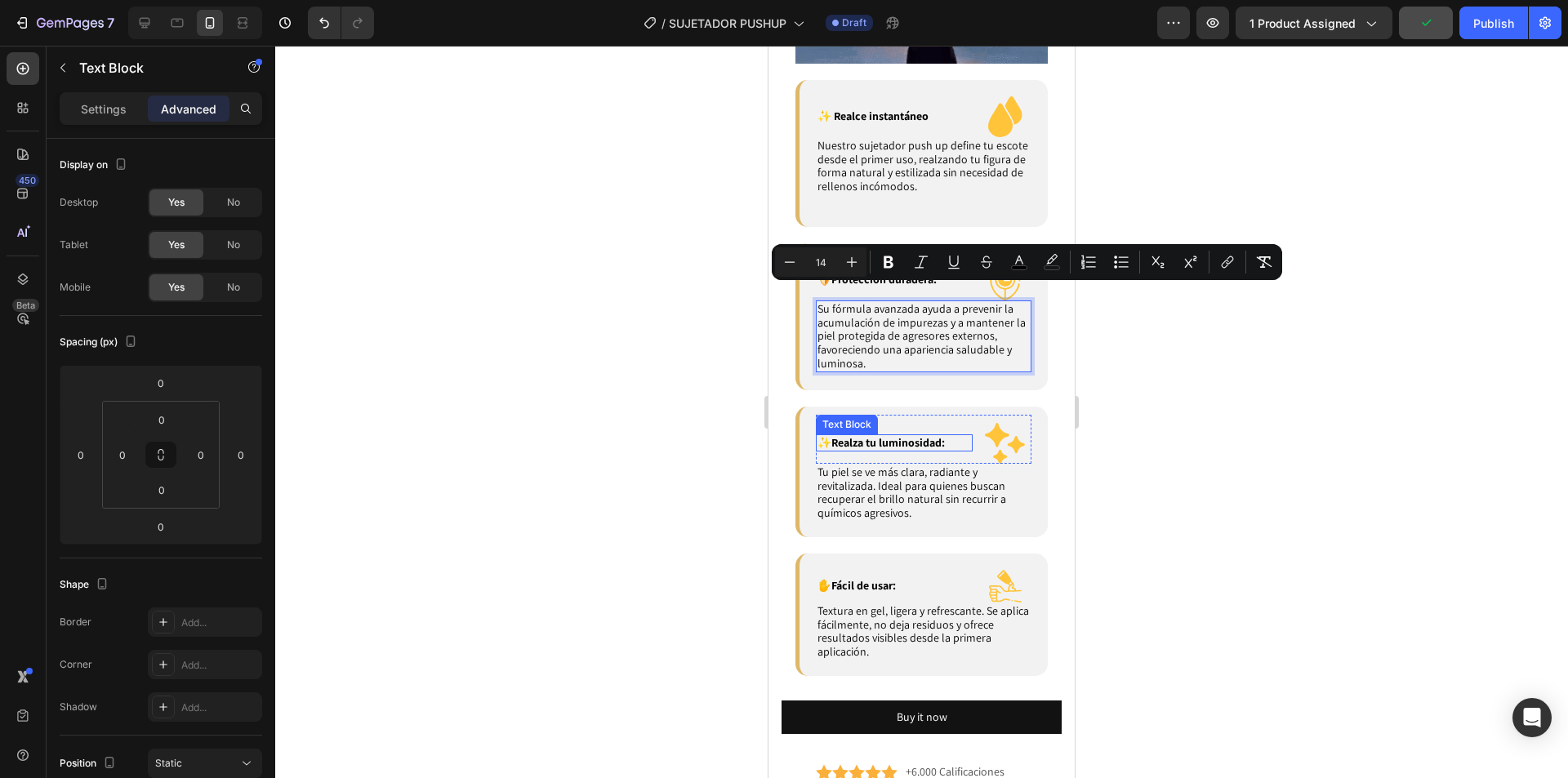 click on "Realza tu luminosidad:" at bounding box center (888, 442) 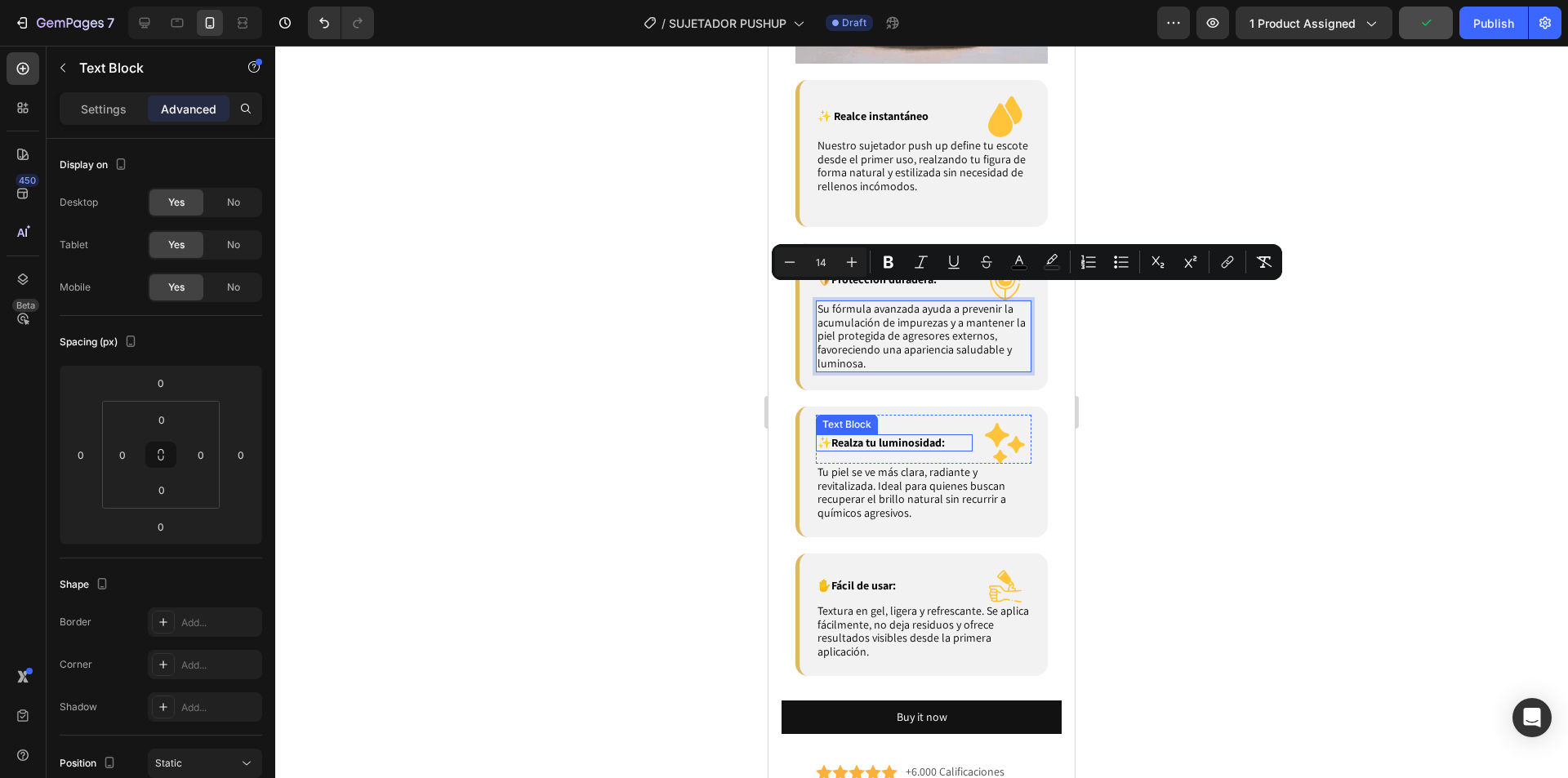 click on "Realza tu luminosidad:" at bounding box center [888, 442] 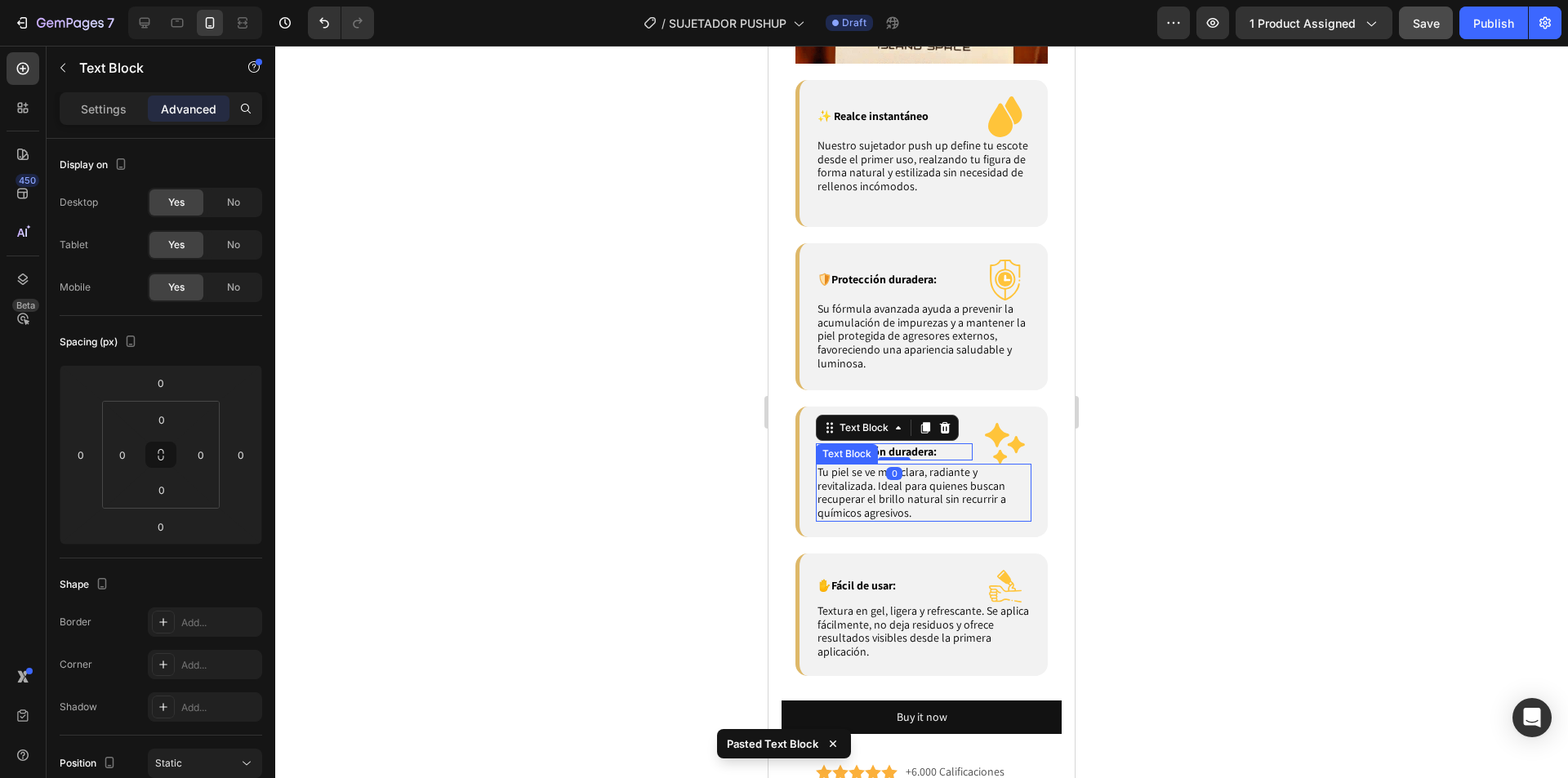 scroll, scrollTop: 3023, scrollLeft: 0, axis: vertical 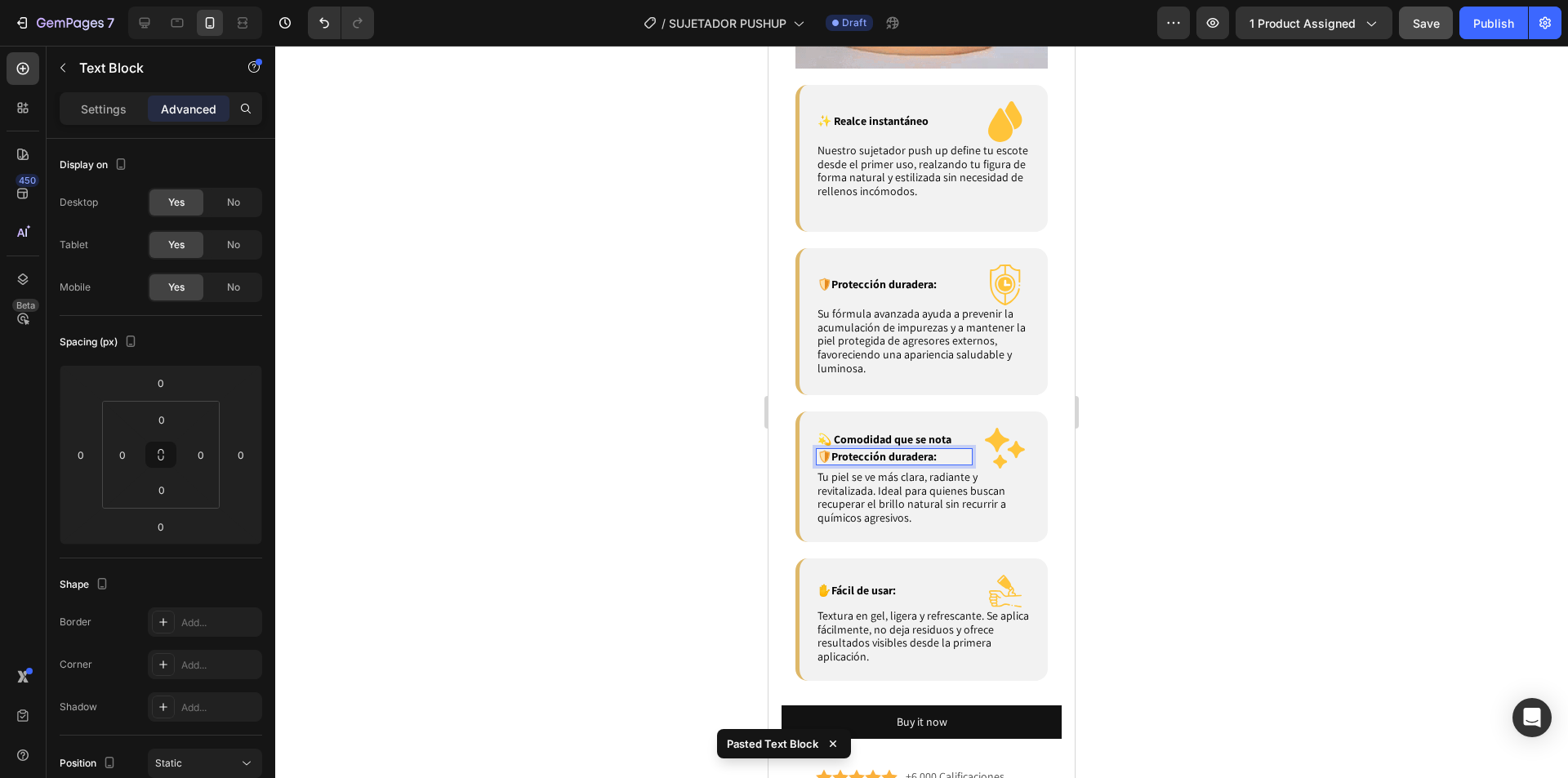 click 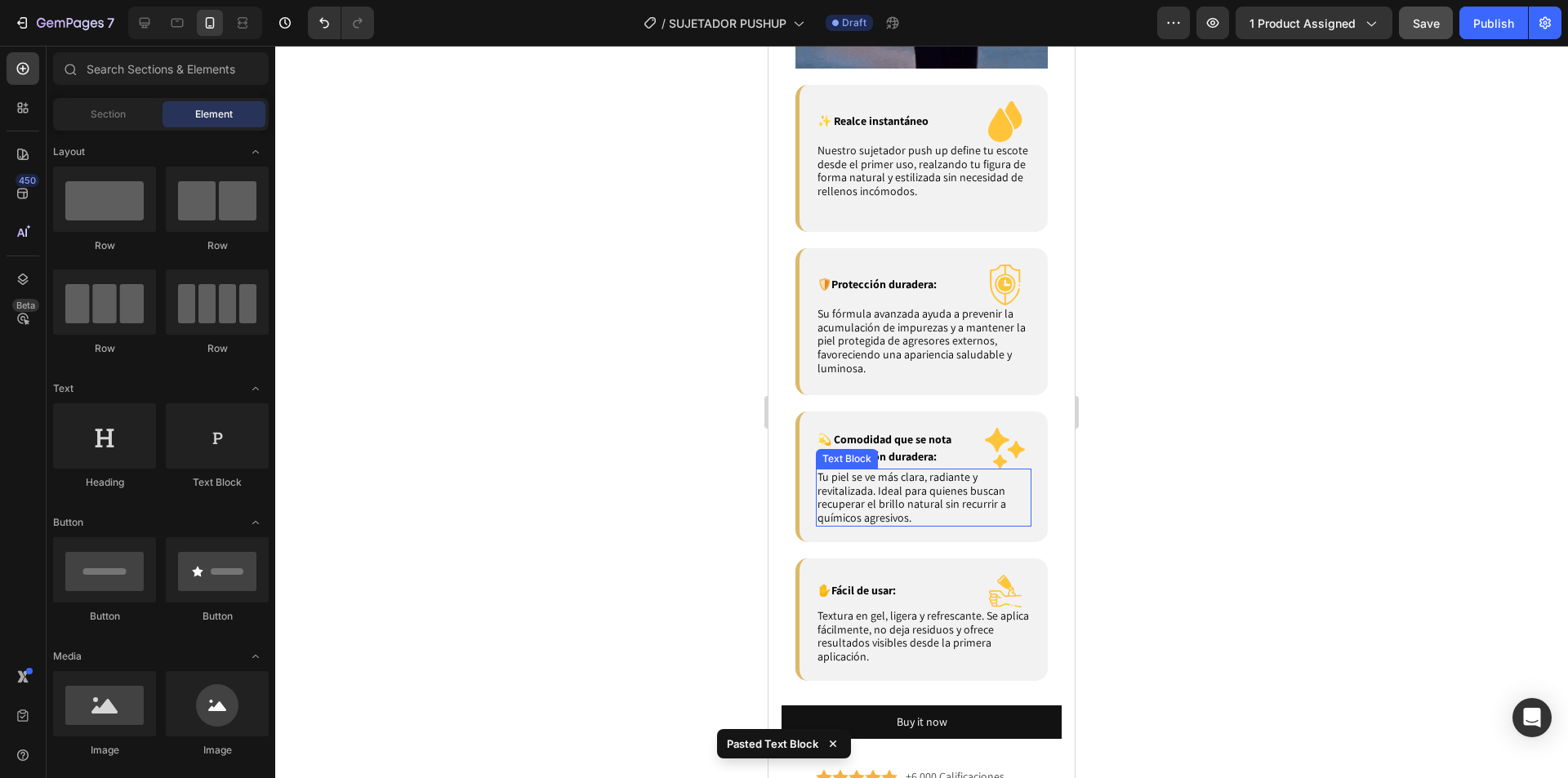 click on "Protección duradera:" at bounding box center [884, 456] 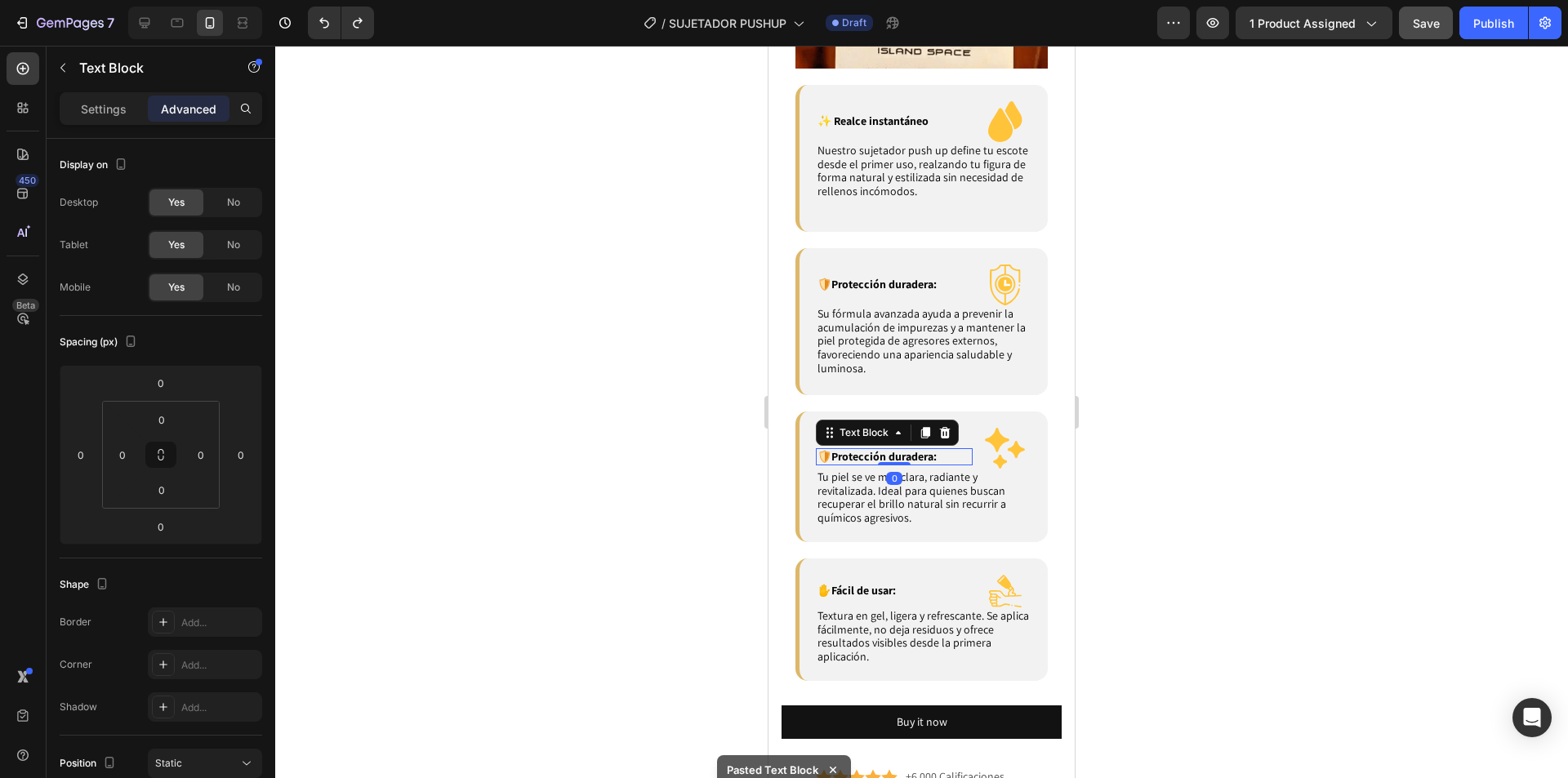 click 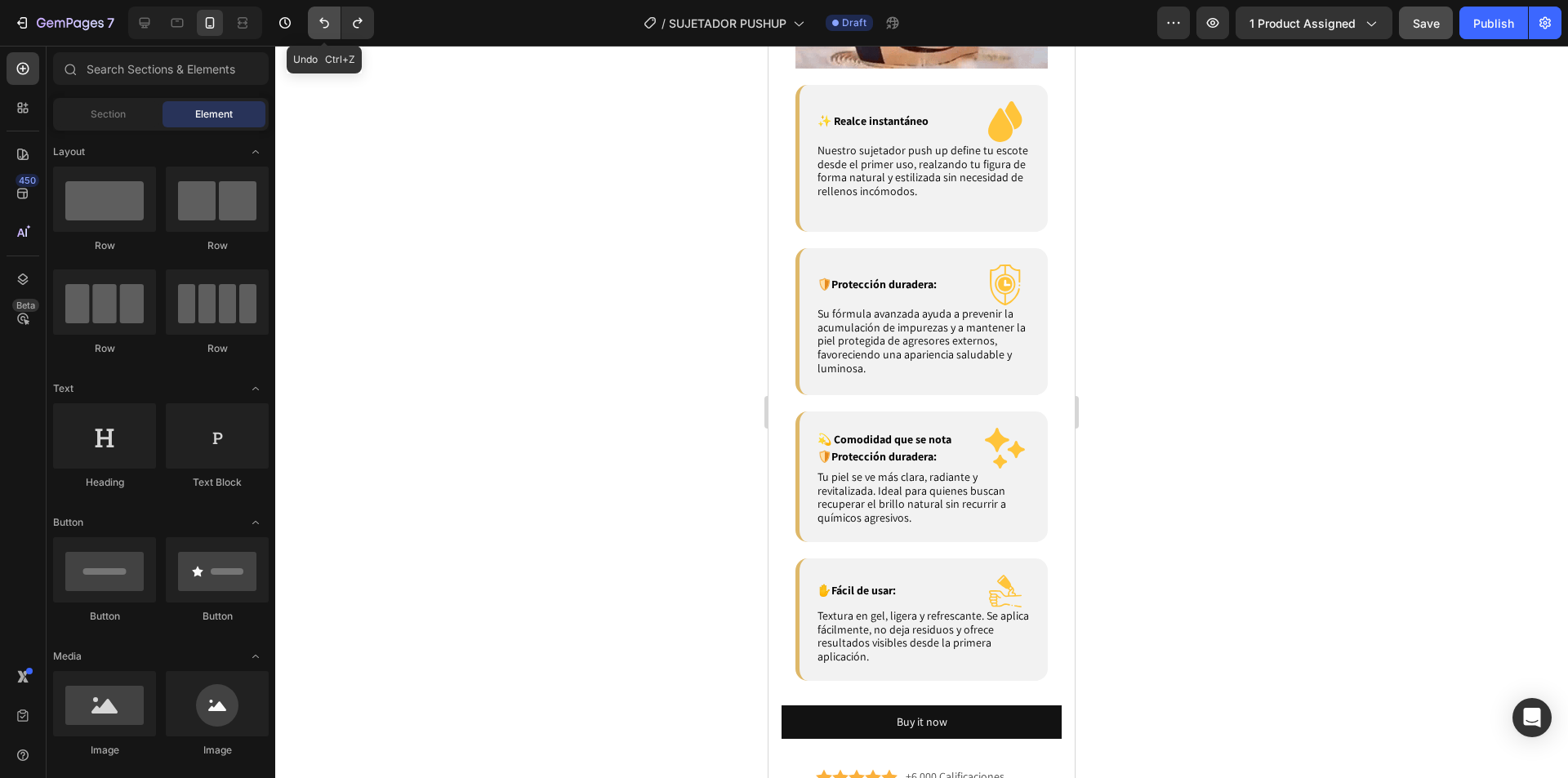 click 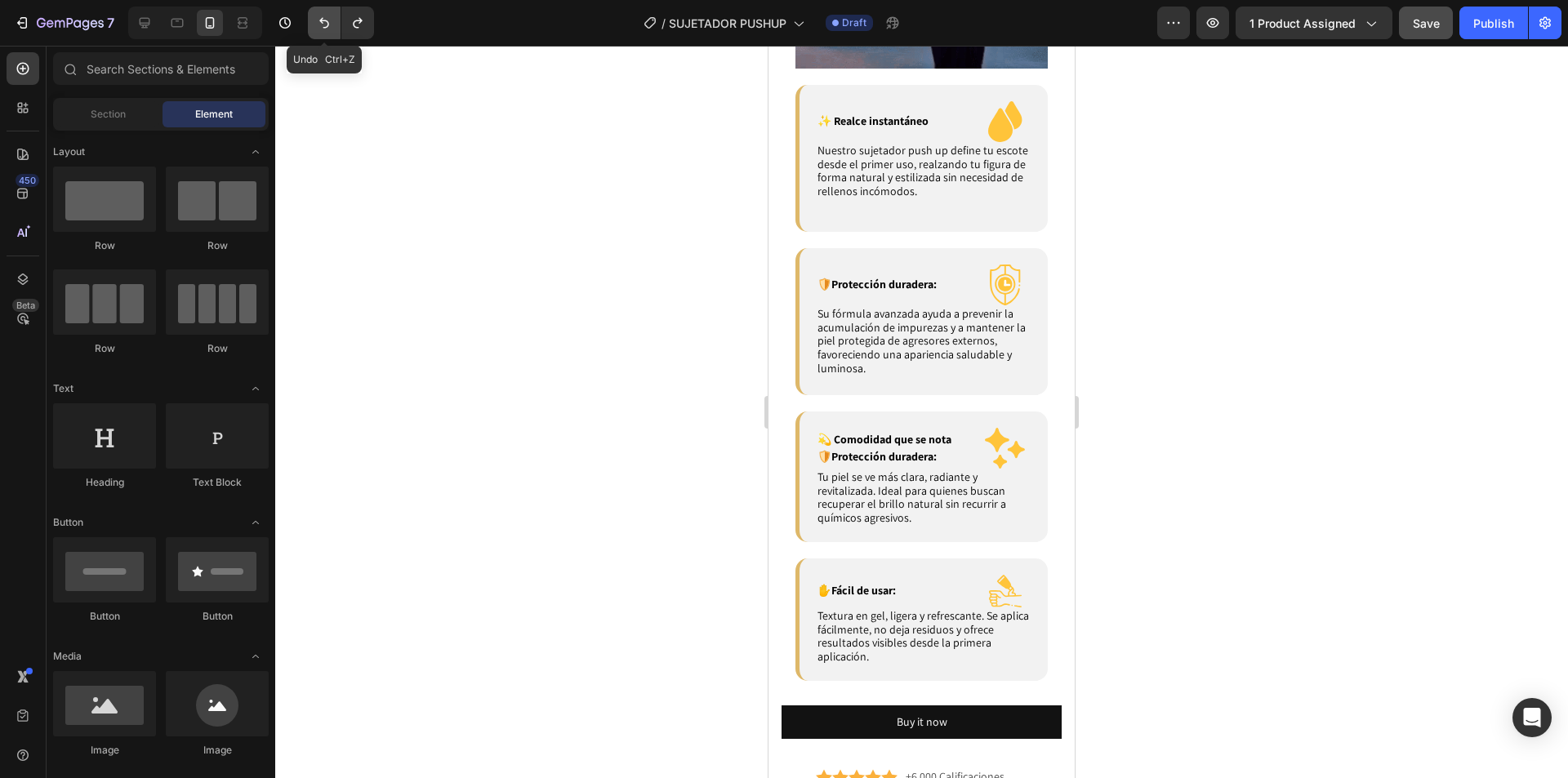 click 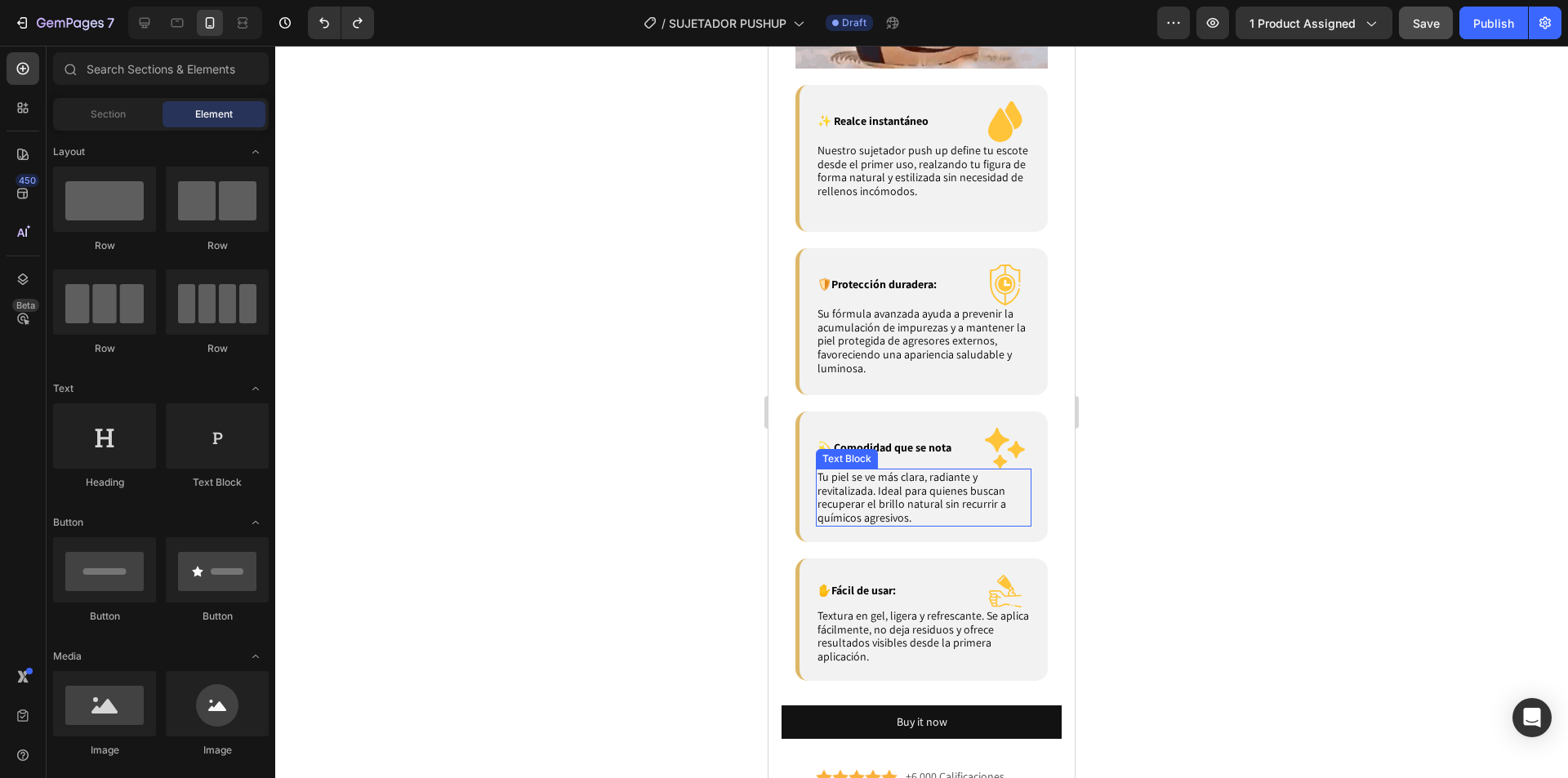 click on "Tu piel se ve más clara, radiante y revitalizada. Ideal para quienes buscan recuperar el brillo natural sin recurrir a químicos agresivos." at bounding box center [911, 497] 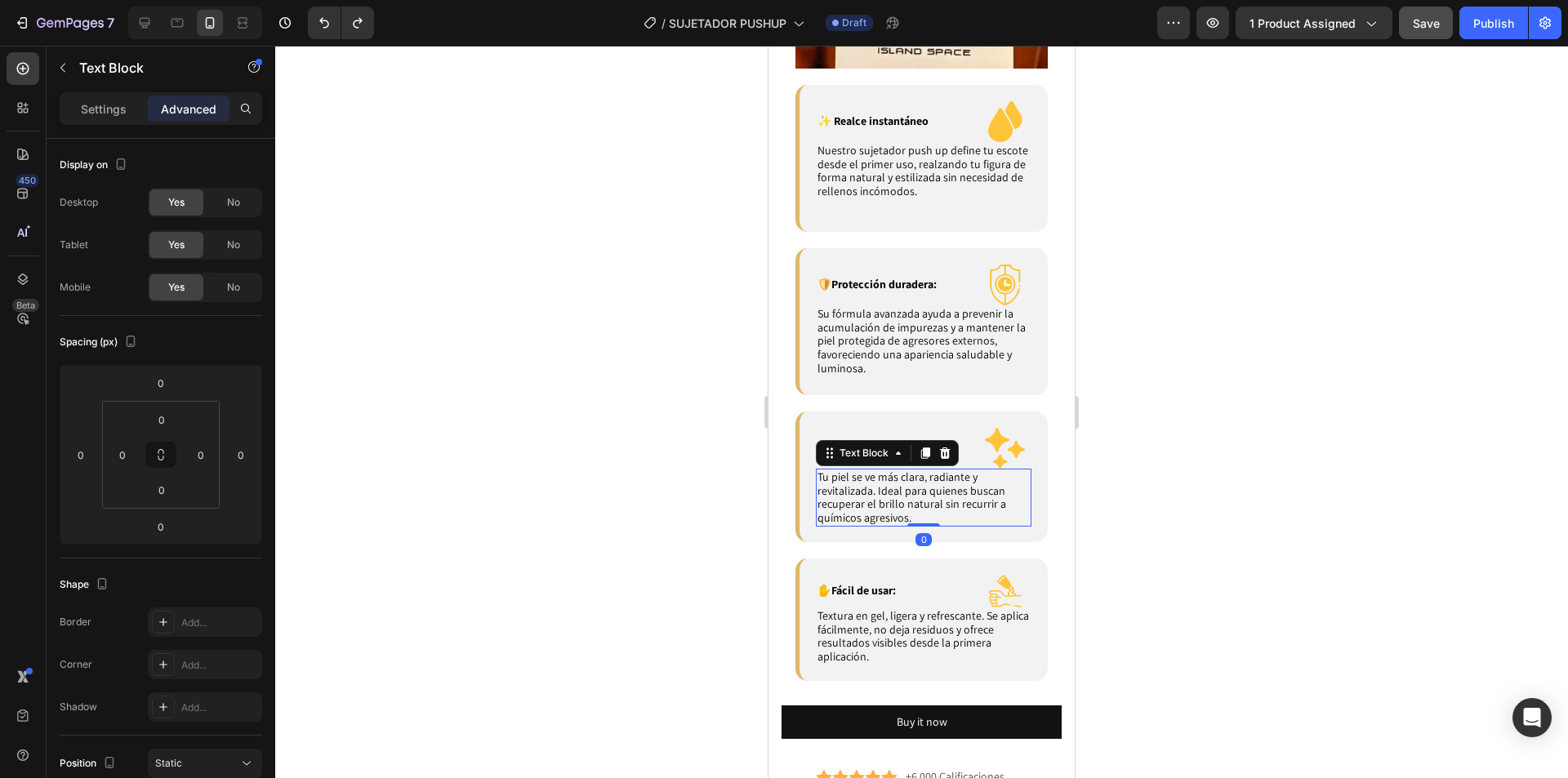 click on "Tu piel se ve más clara, radiante y revitalizada. Ideal para quienes buscan recuperar el brillo natural sin recurrir a químicos agresivos." at bounding box center (911, 497) 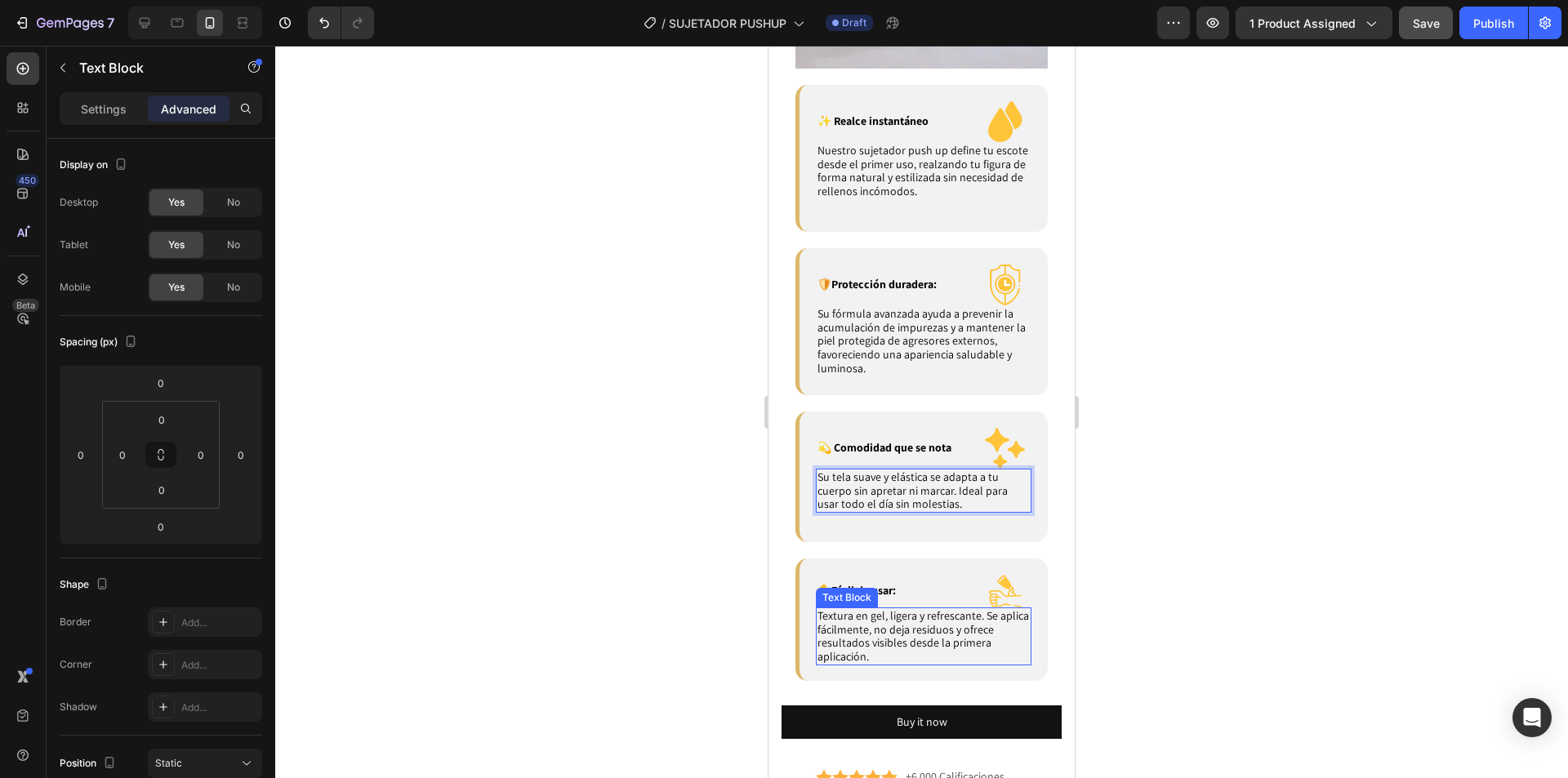click on "Textura en gel, ligera y refrescante. Se aplica fácilmente, no deja residuos y ofrece resultados visibles desde la primera aplicación." at bounding box center (923, 636) 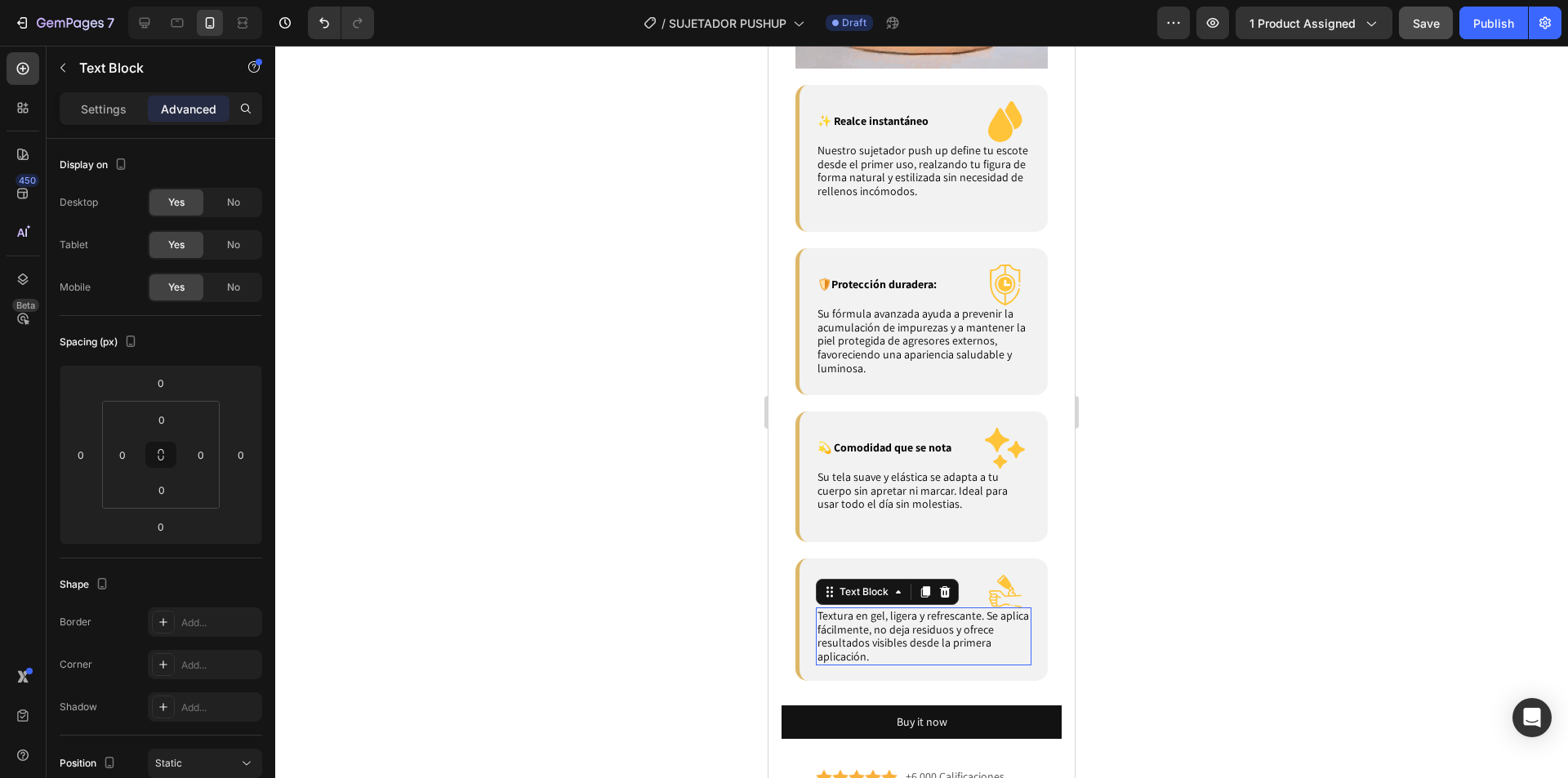 click on "Textura en gel, ligera y refrescante. Se aplica fácilmente, no deja residuos y ofrece resultados visibles desde la primera aplicación." at bounding box center (923, 636) 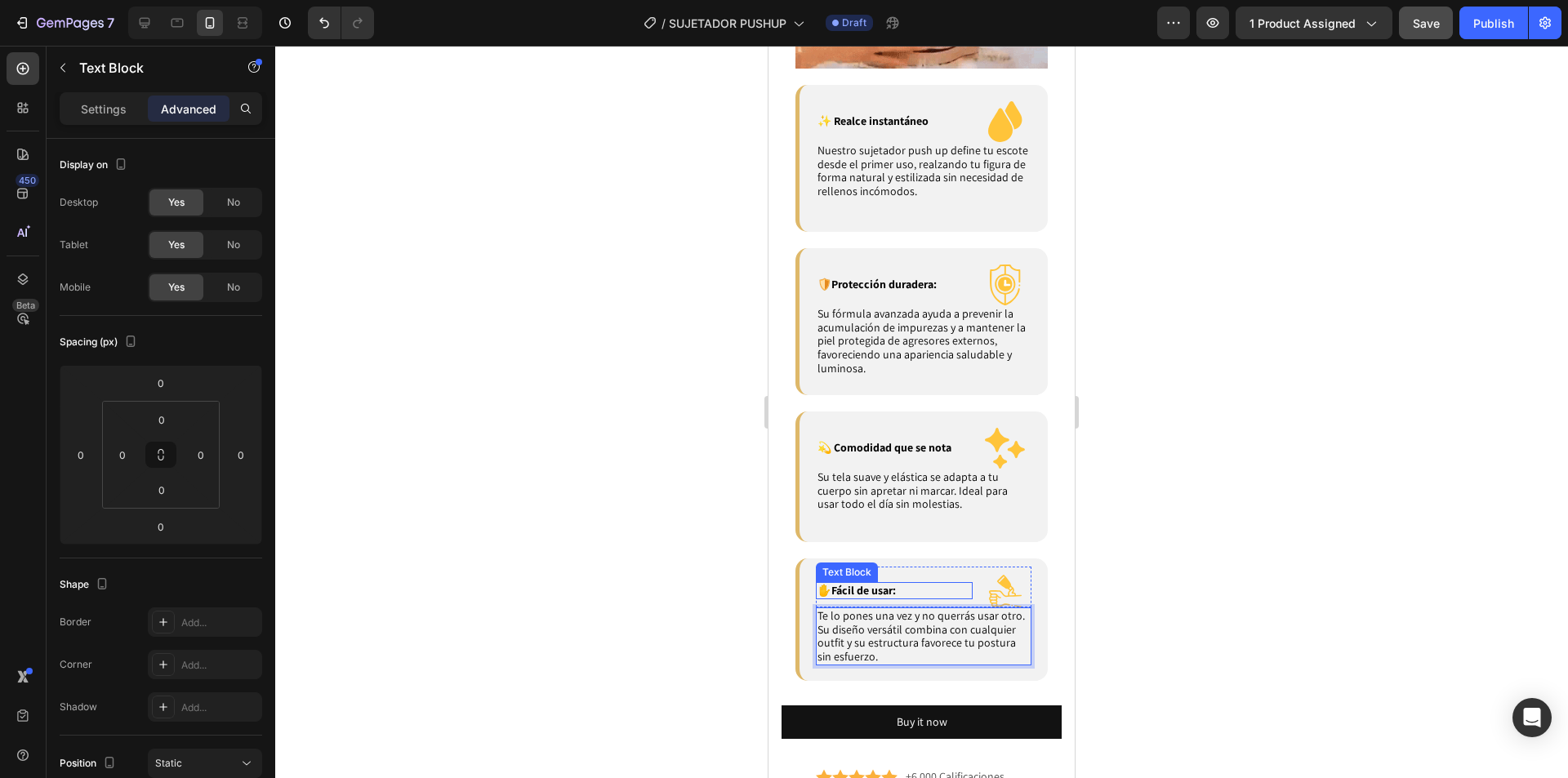 click on "Fácil de usar:" at bounding box center [863, 590] 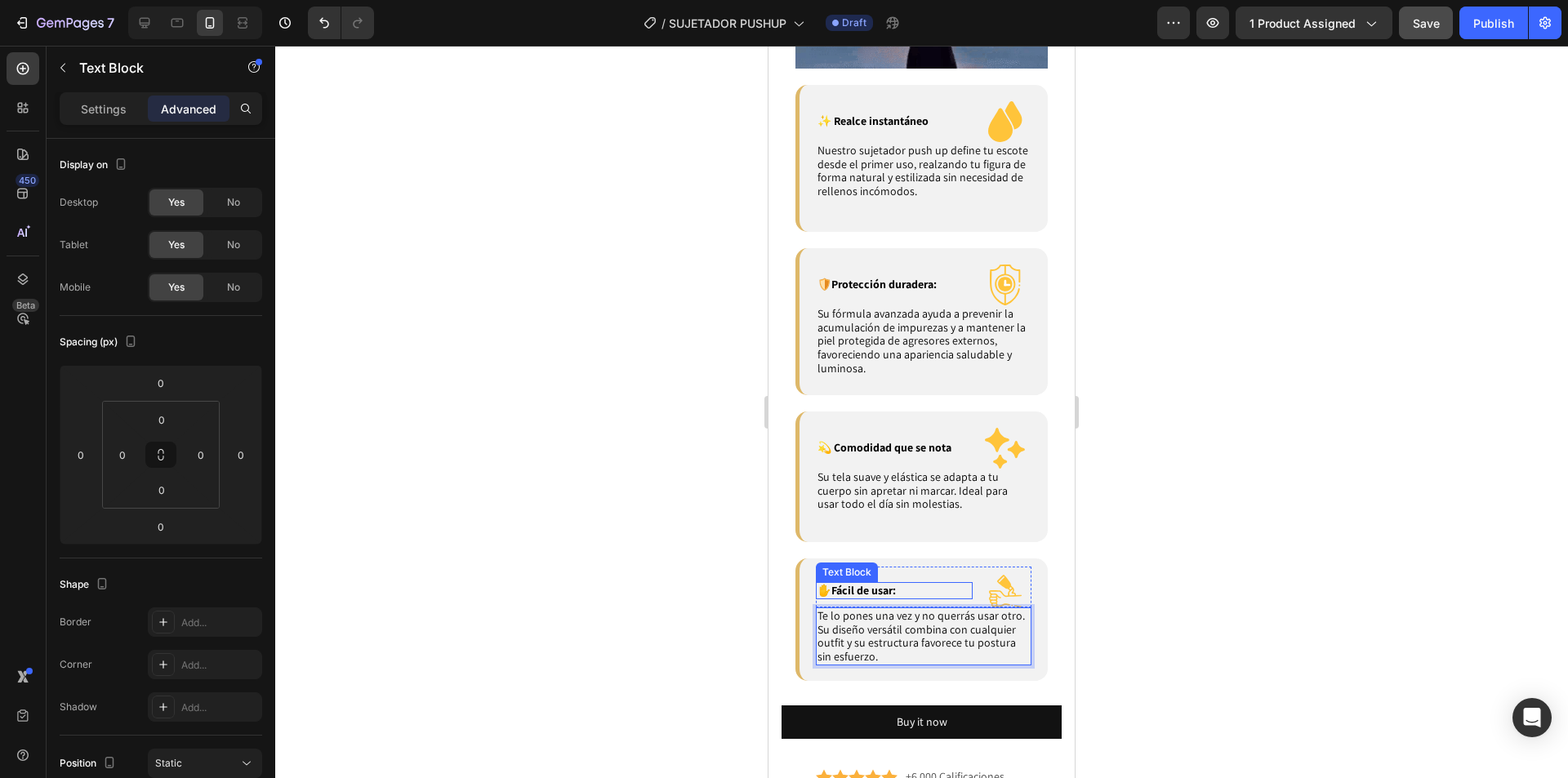 click on "Fácil de usar:" at bounding box center [863, 590] 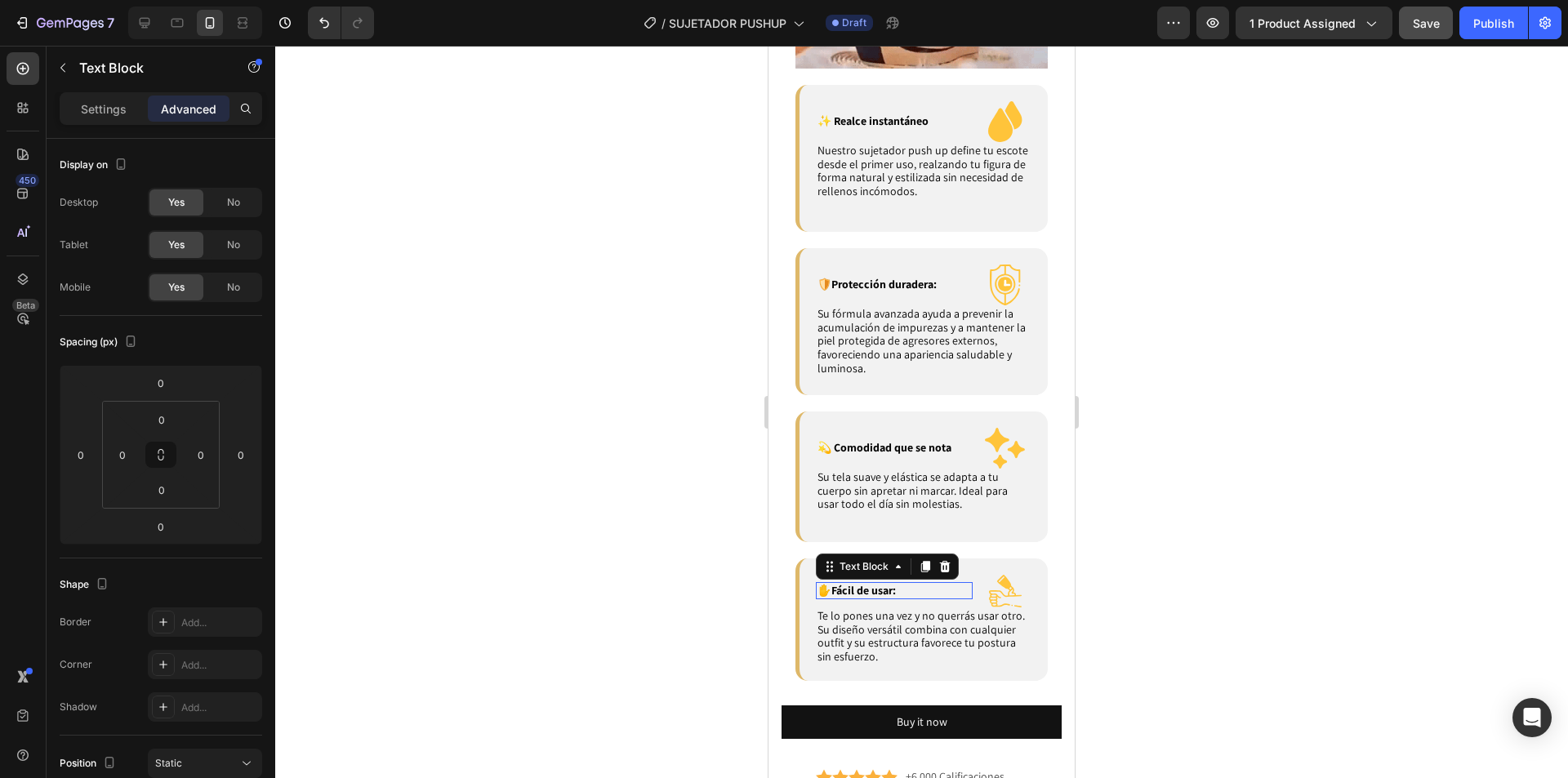 click on "Fácil de usar:" at bounding box center (863, 590) 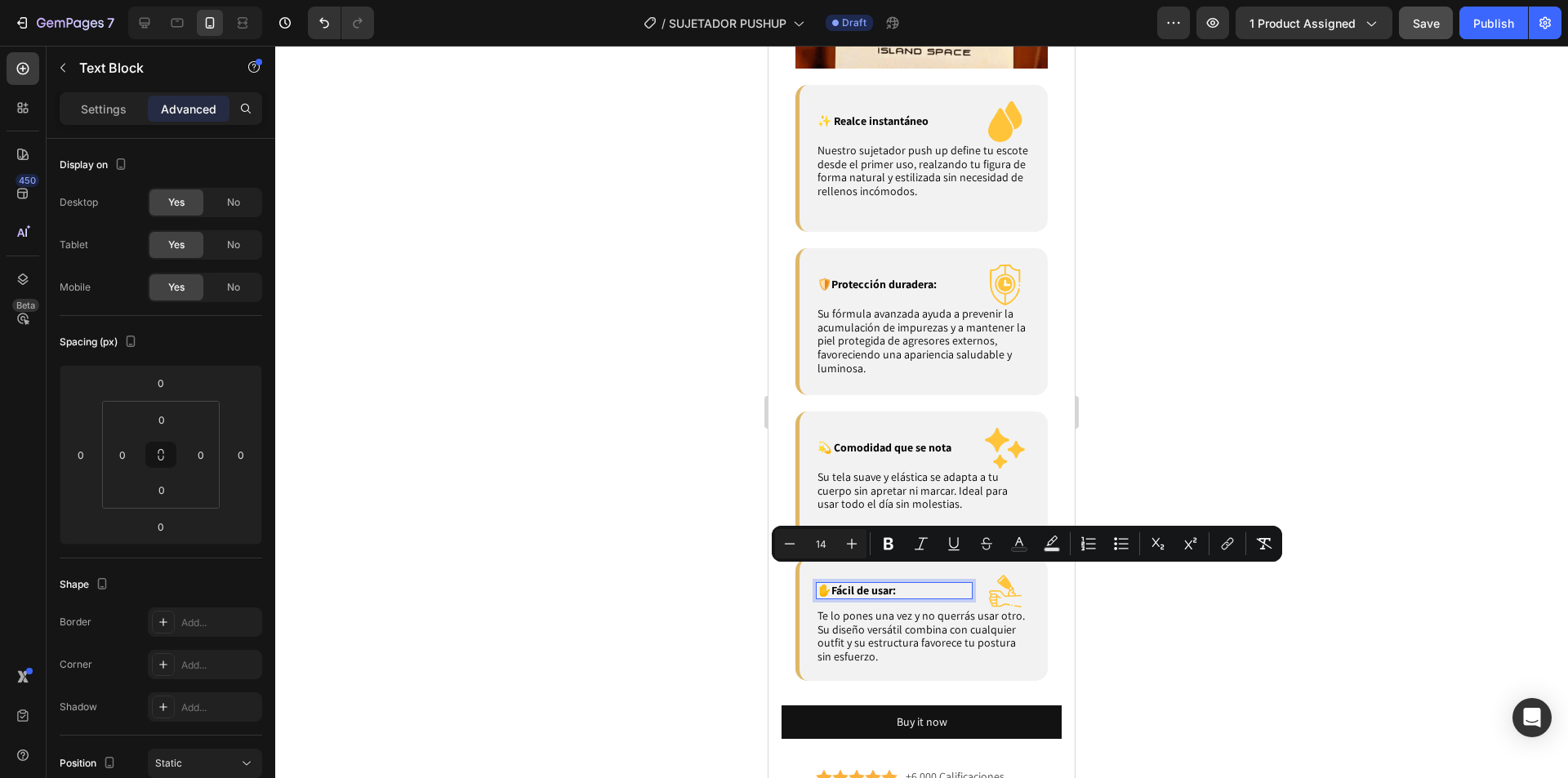 scroll, scrollTop: 3016, scrollLeft: 0, axis: vertical 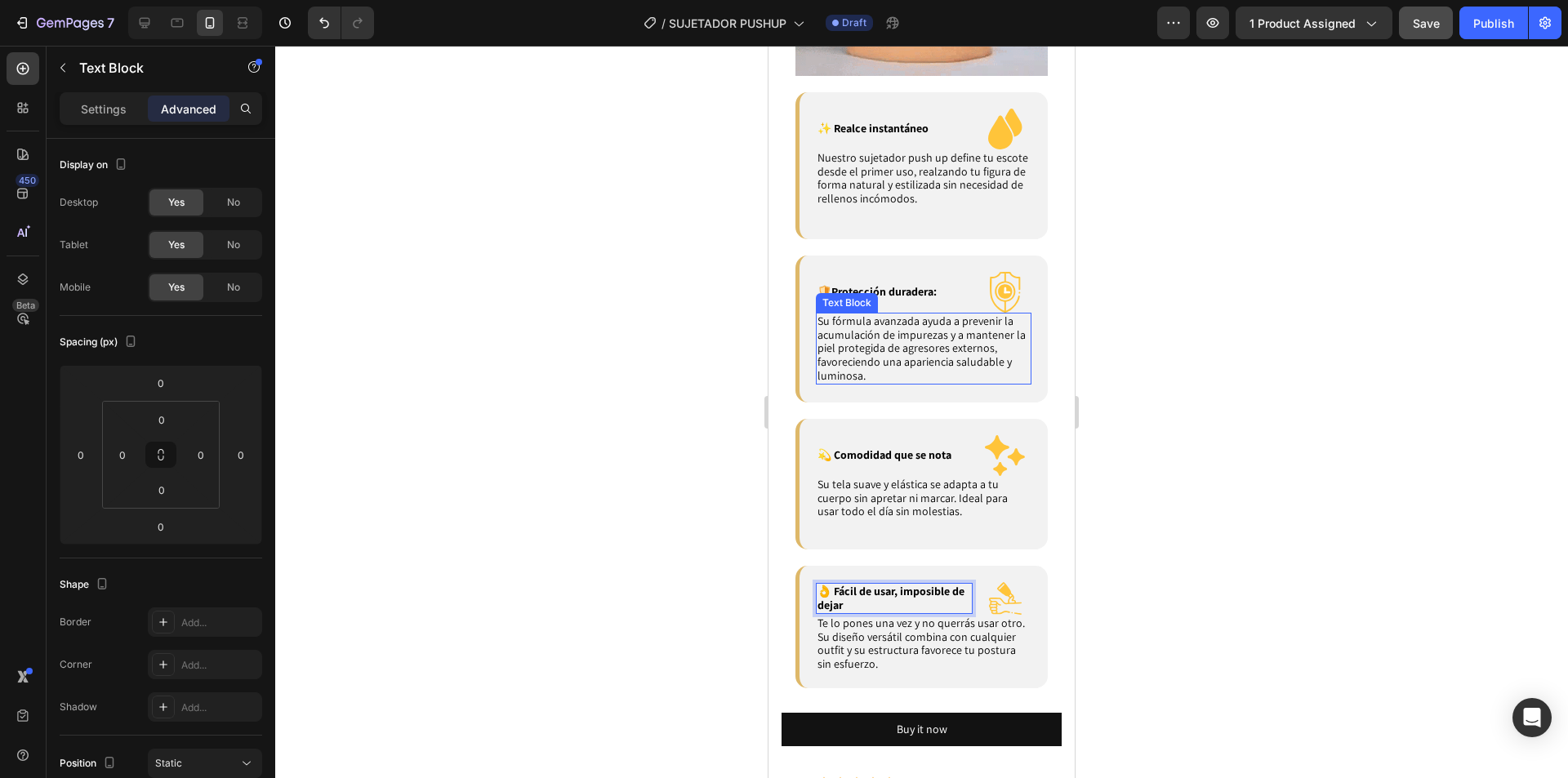 click on "Su fórmula avanzada ayuda a prevenir la acumulación de impurezas y a mantener la piel protegida de agresores externos, favoreciendo una apariencia saludable y luminosa." at bounding box center (921, 348) 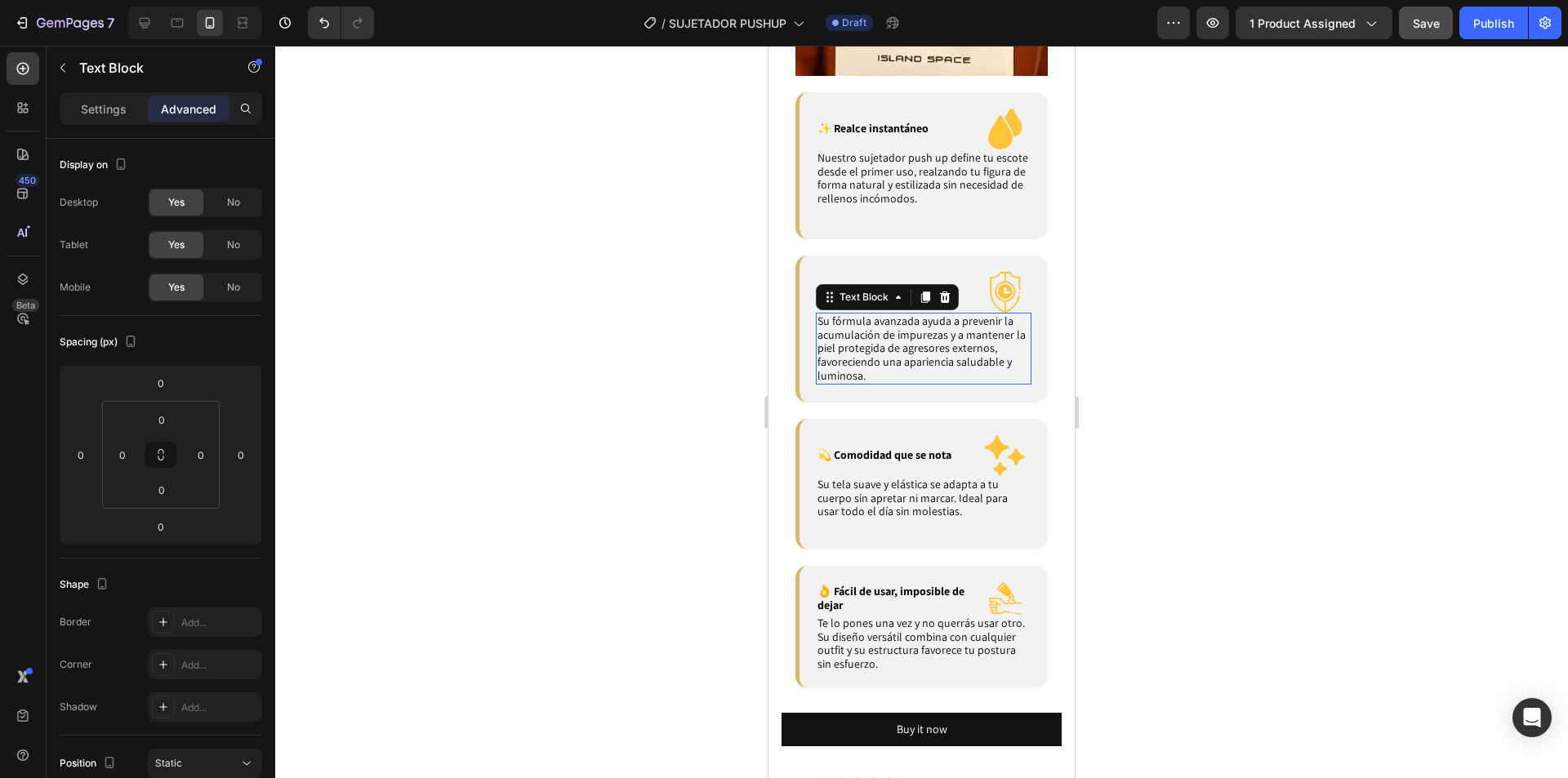 click on "Su fórmula avanzada ayuda a prevenir la acumulación de impurezas y a mantener la piel protegida de agresores externos, favoreciendo una apariencia saludable y luminosa." at bounding box center (921, 348) 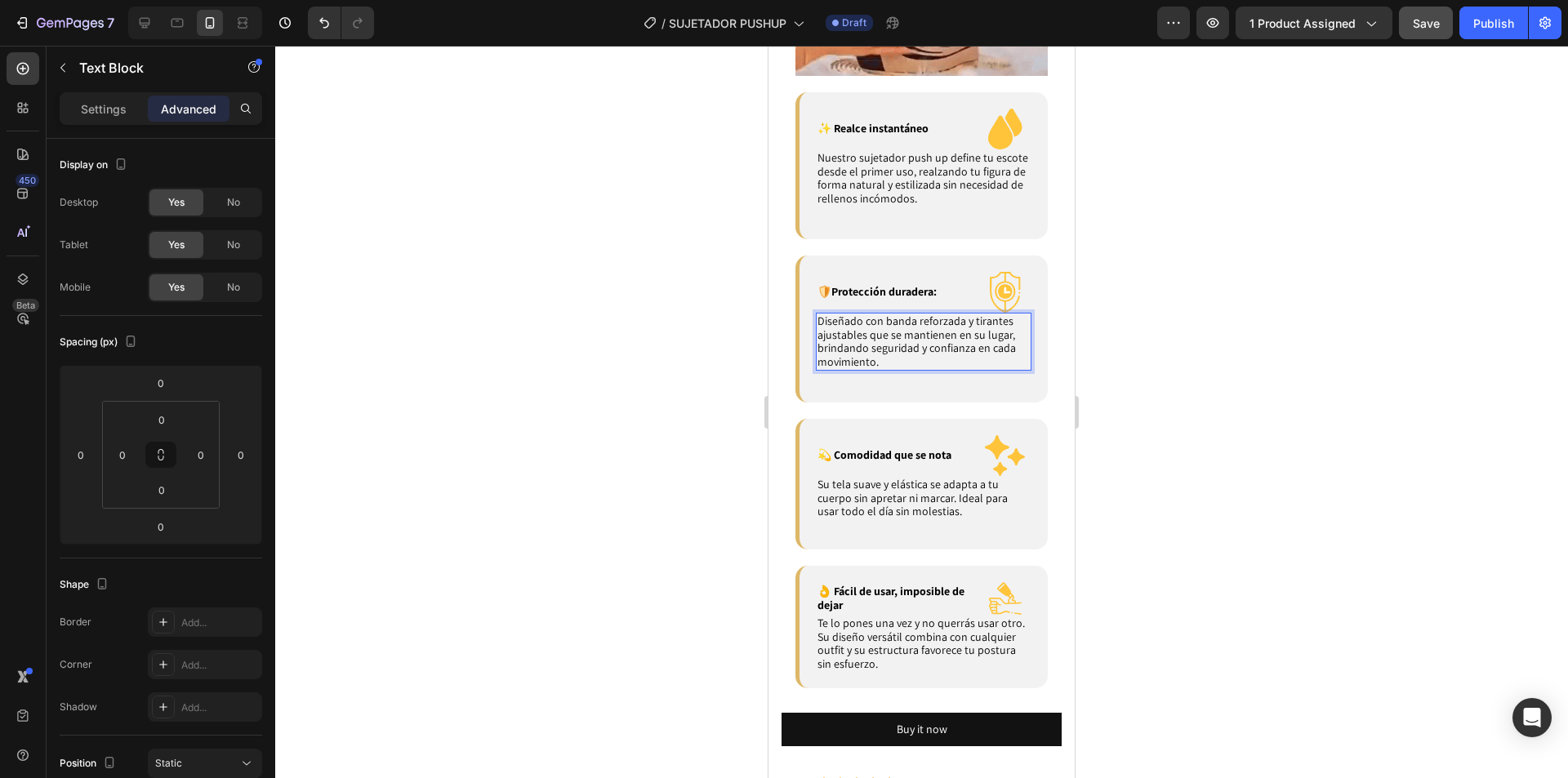 click on "Save" 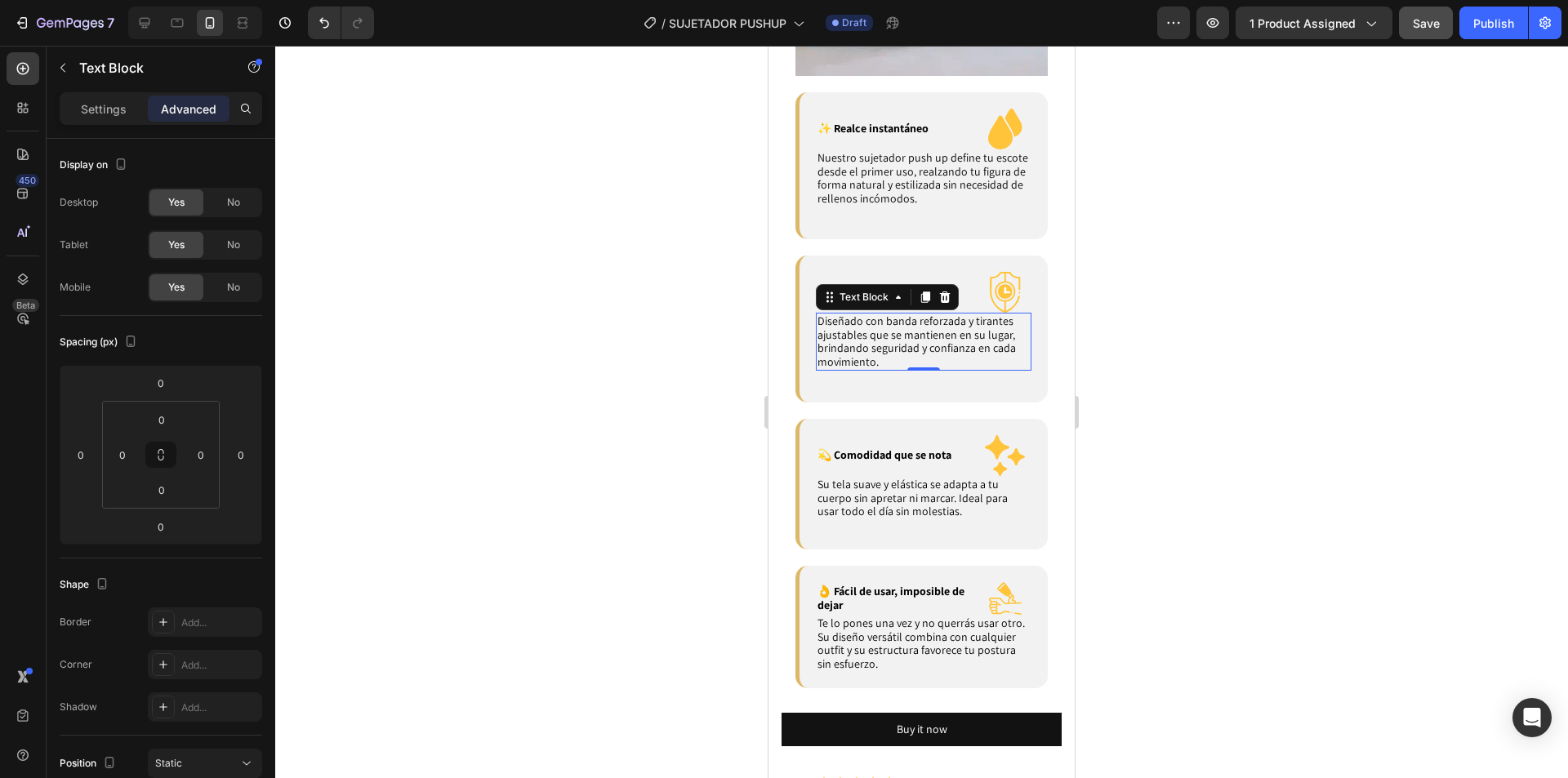 scroll, scrollTop: 3097, scrollLeft: 0, axis: vertical 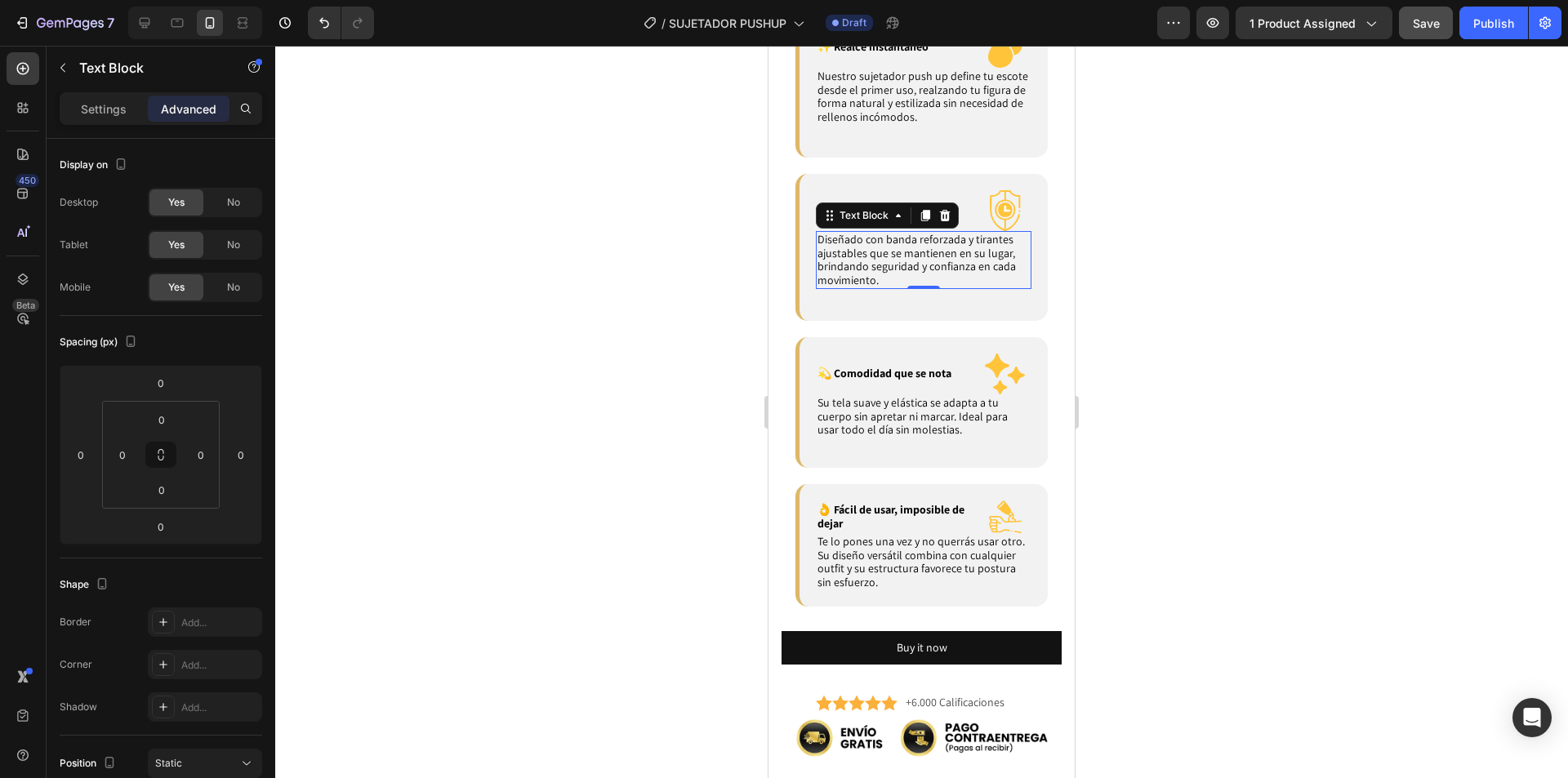 click 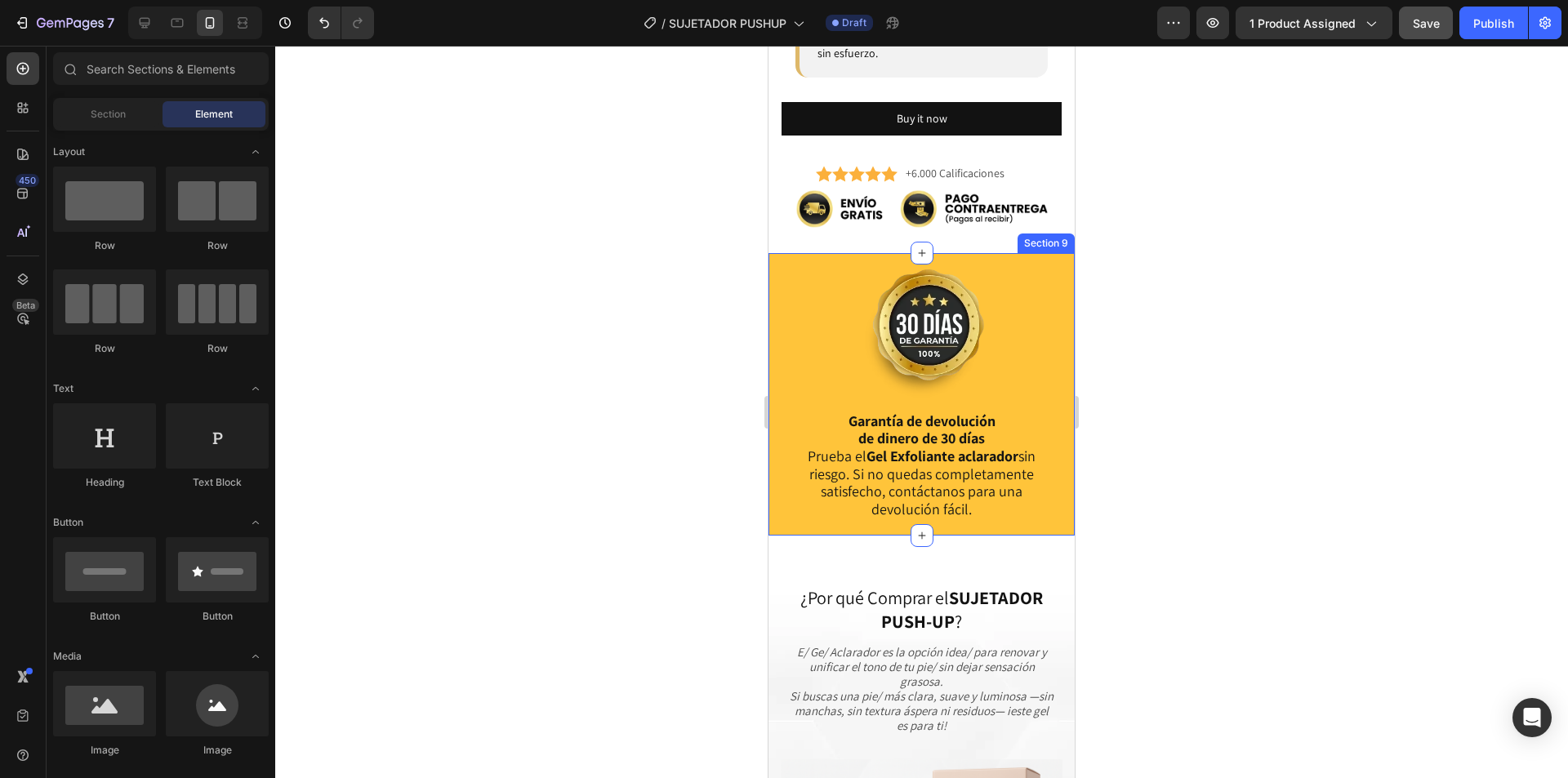scroll, scrollTop: 3669, scrollLeft: 0, axis: vertical 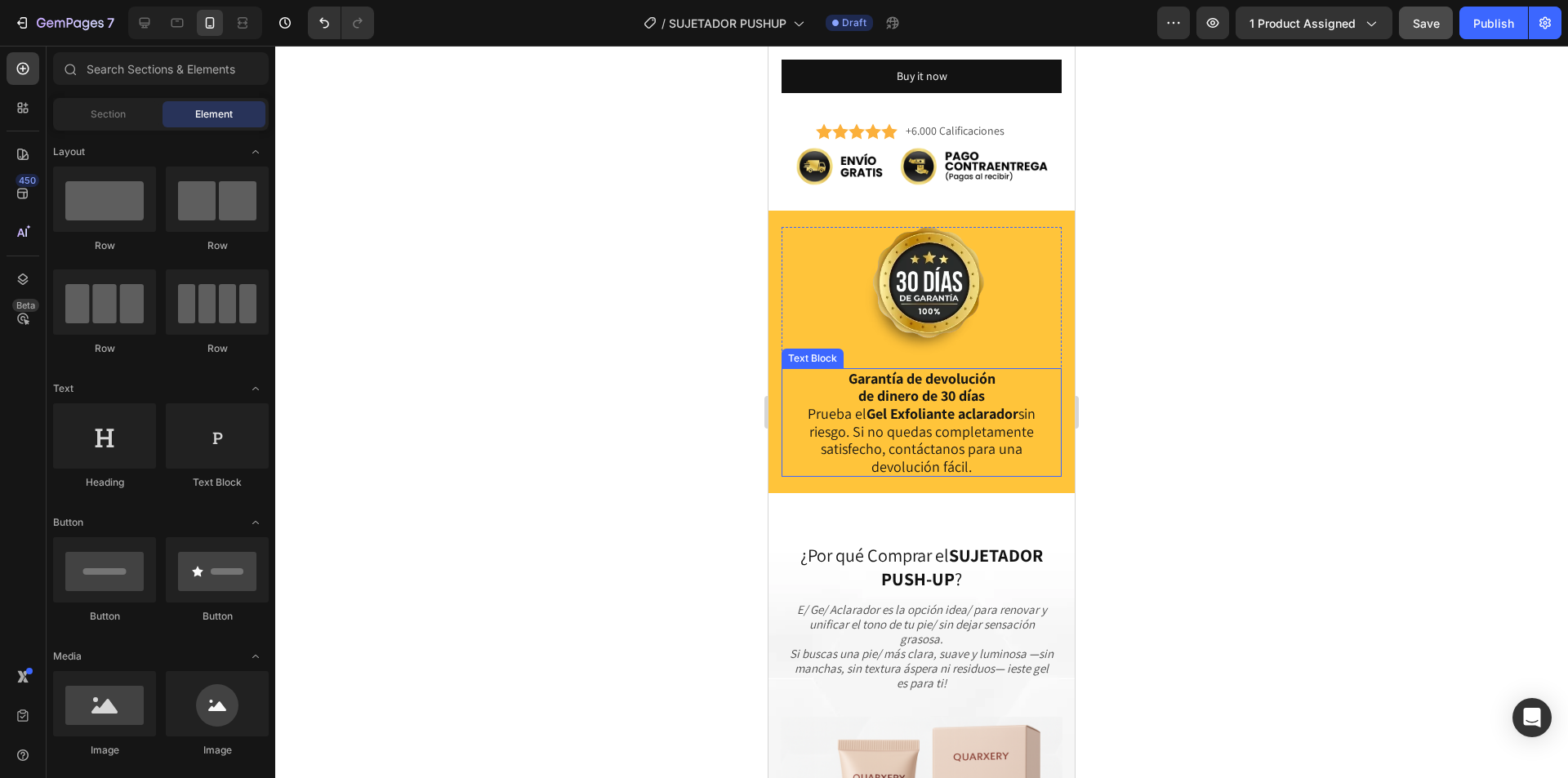 click on "Prueba el  Gel Exfoliante aclarador  sin riesgo. Si no quedas completamente satisfecho, contáctanos para una devolución fácil." at bounding box center [921, 440] 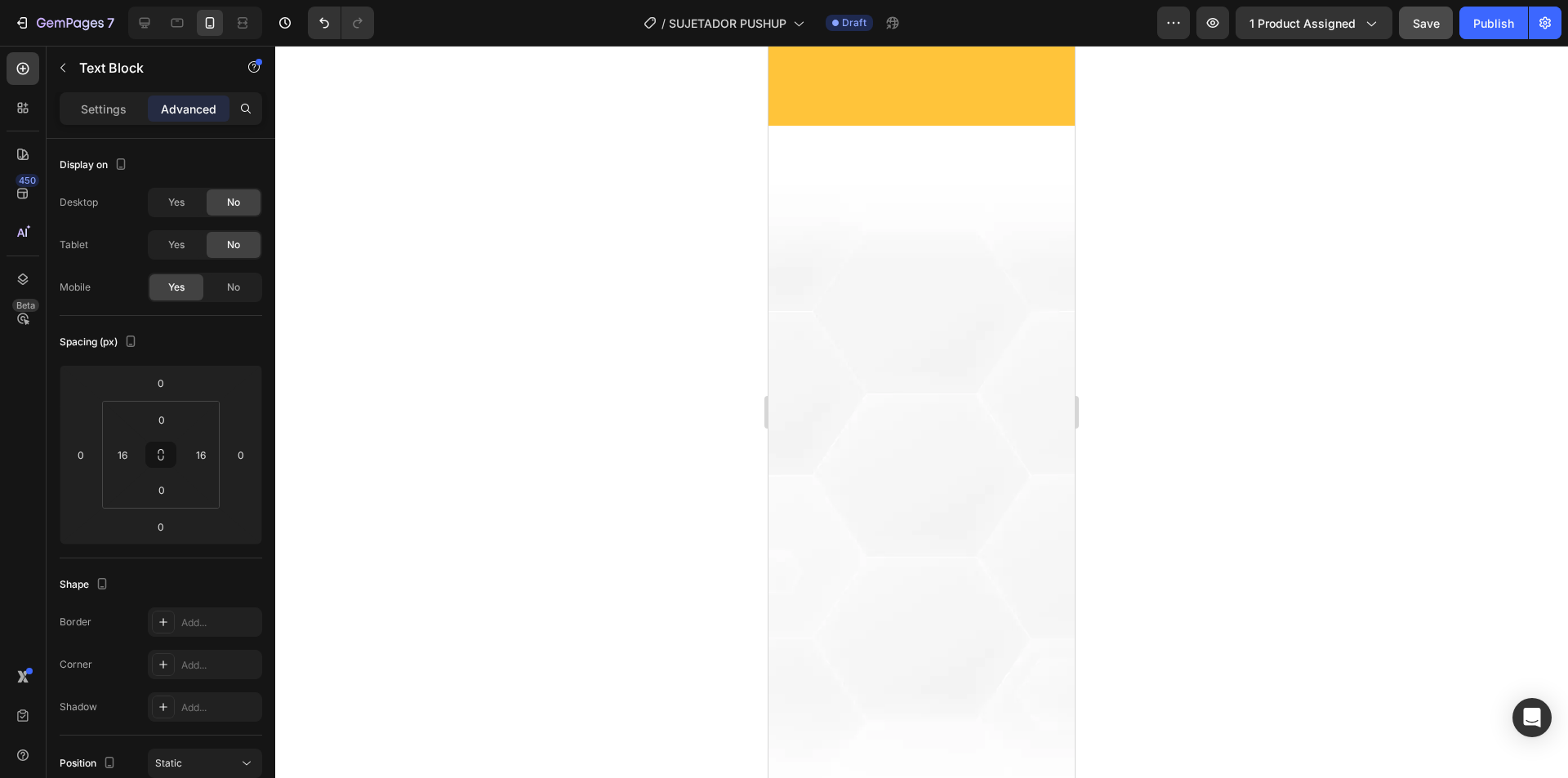 scroll, scrollTop: 4812, scrollLeft: 0, axis: vertical 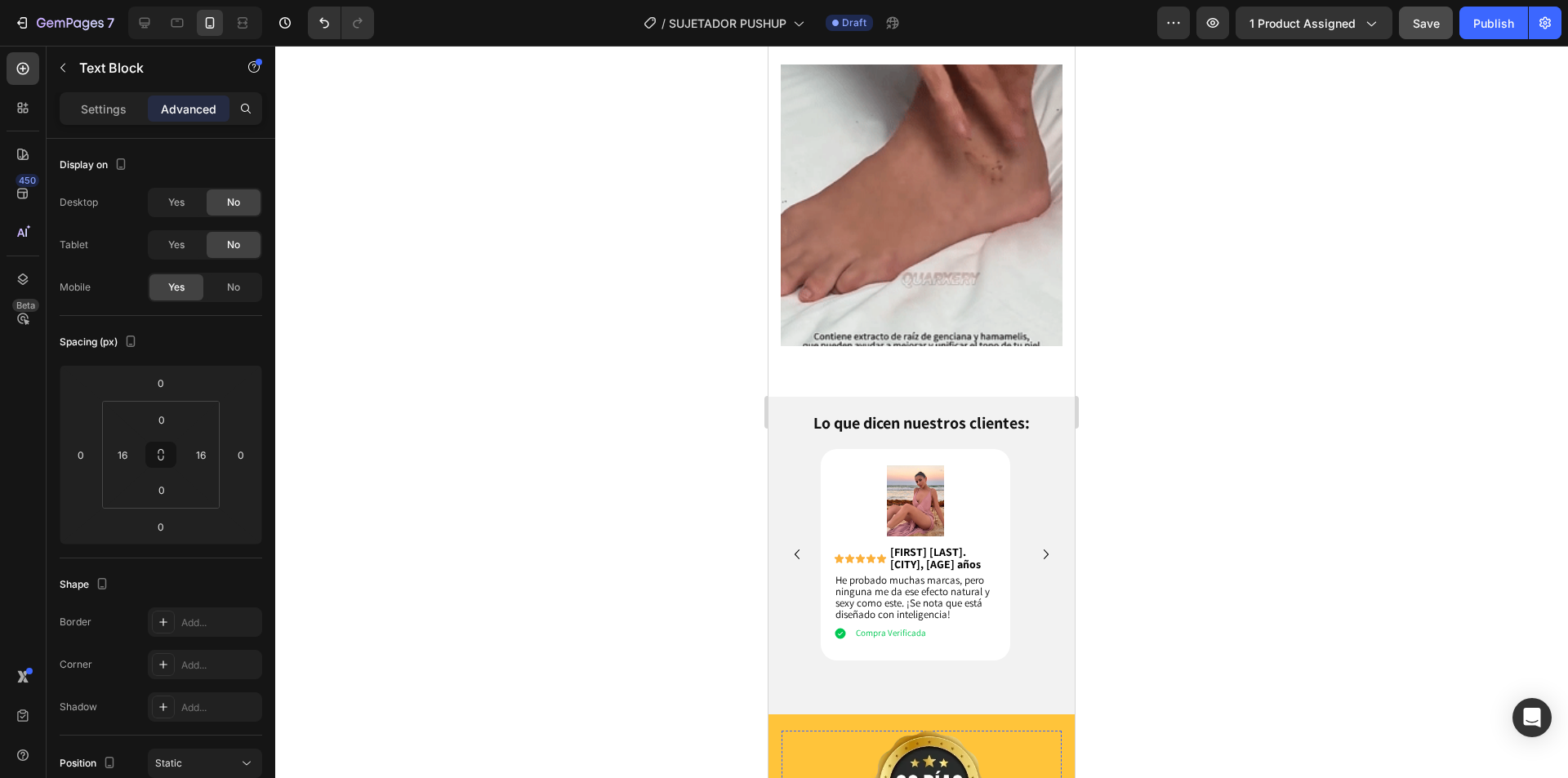click on "Image Icon Icon Icon Icon
Icon Icon List Juliana S. Cartagena, 40 años Text Block Row He probado muchas marcas, pero ninguna me da ese efecto natural y sexy como este. ¡Se nota que está diseñado con inteligencia! Text Block Compra Verificada Item List Row Row Row" at bounding box center [915, 554] 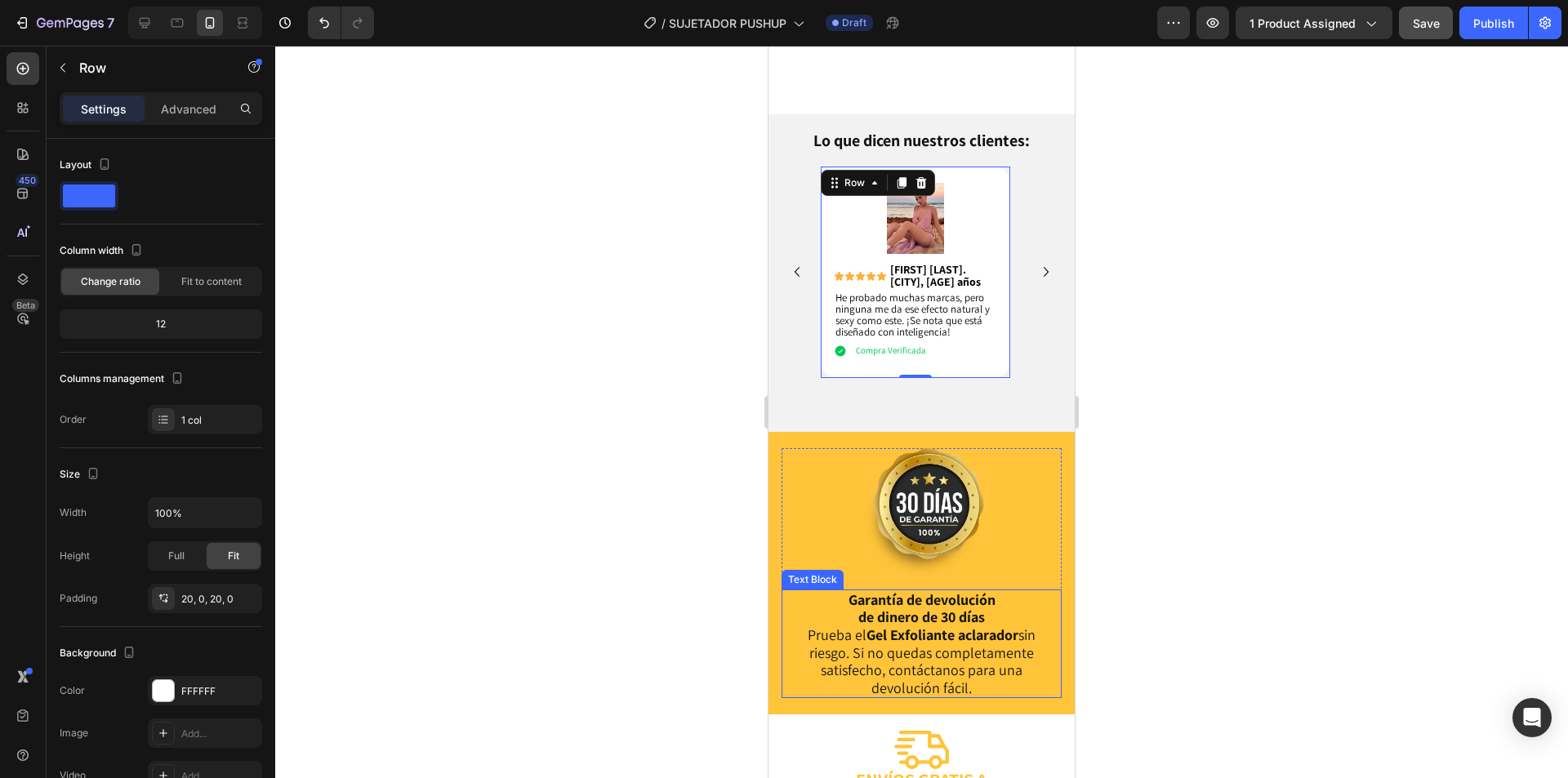 scroll, scrollTop: 5220, scrollLeft: 0, axis: vertical 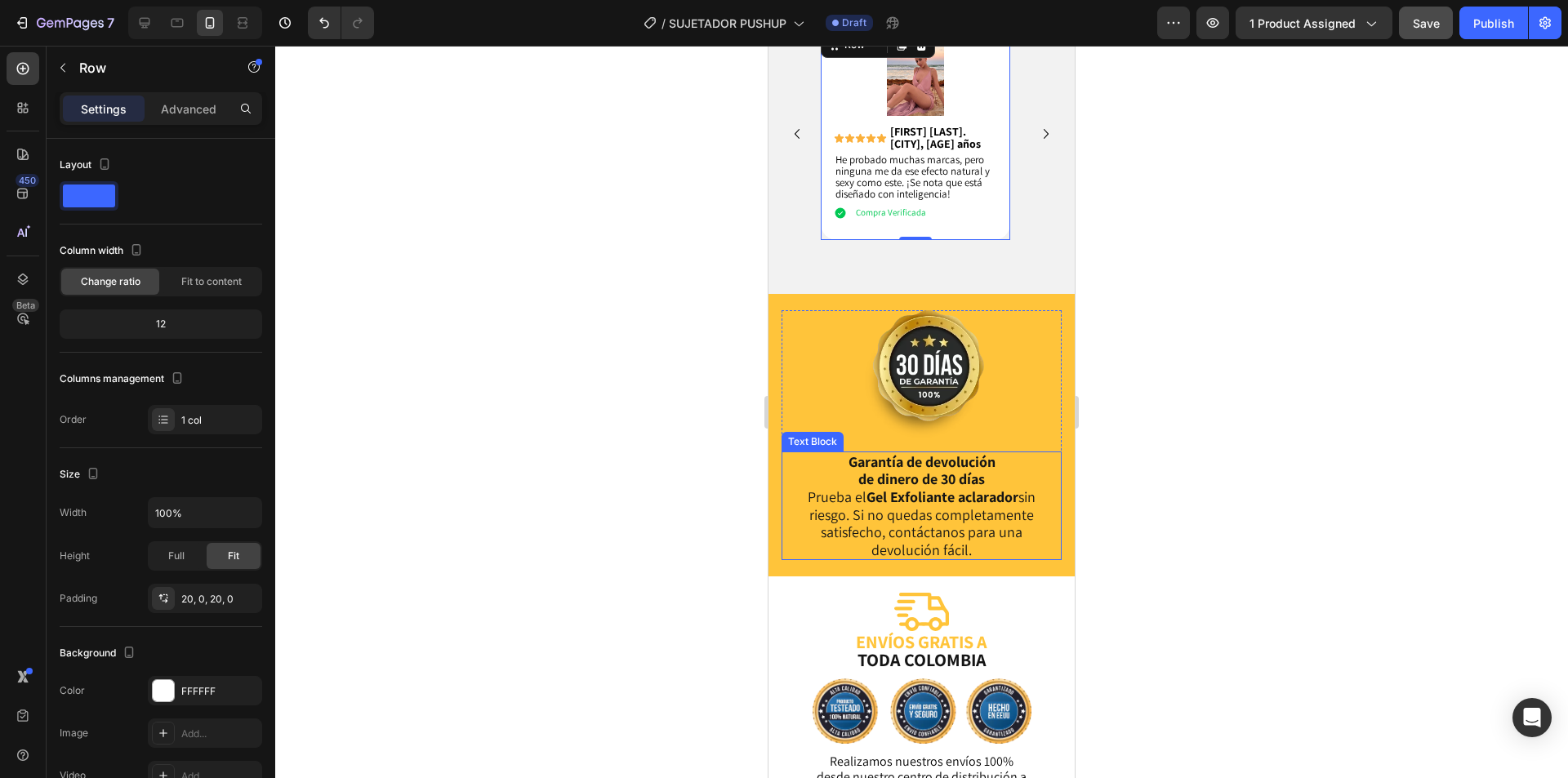 click on "de dinero de 30 días" at bounding box center (921, 478) 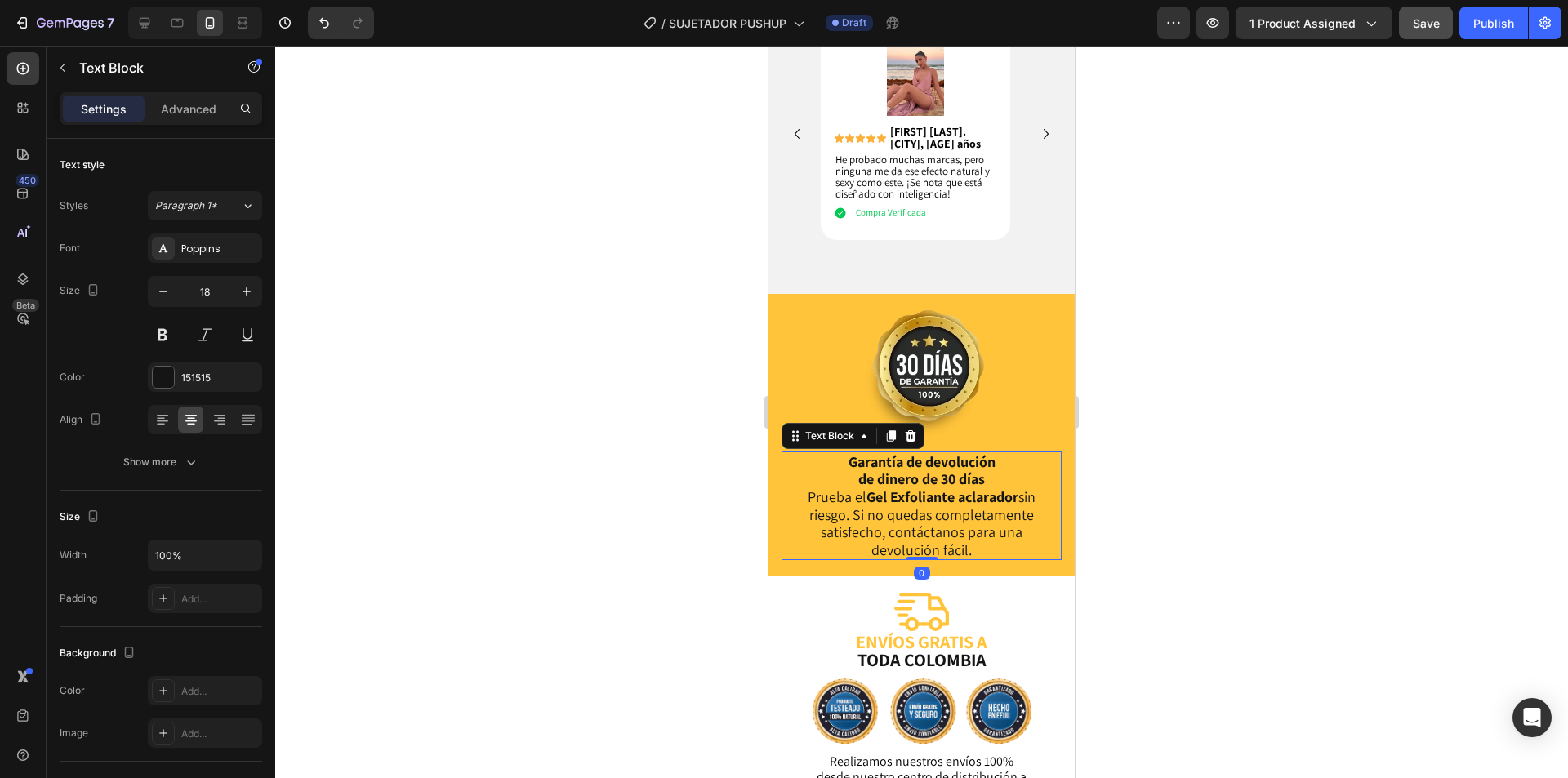 click on "Gel Exfoliante aclarador" at bounding box center [942, 496] 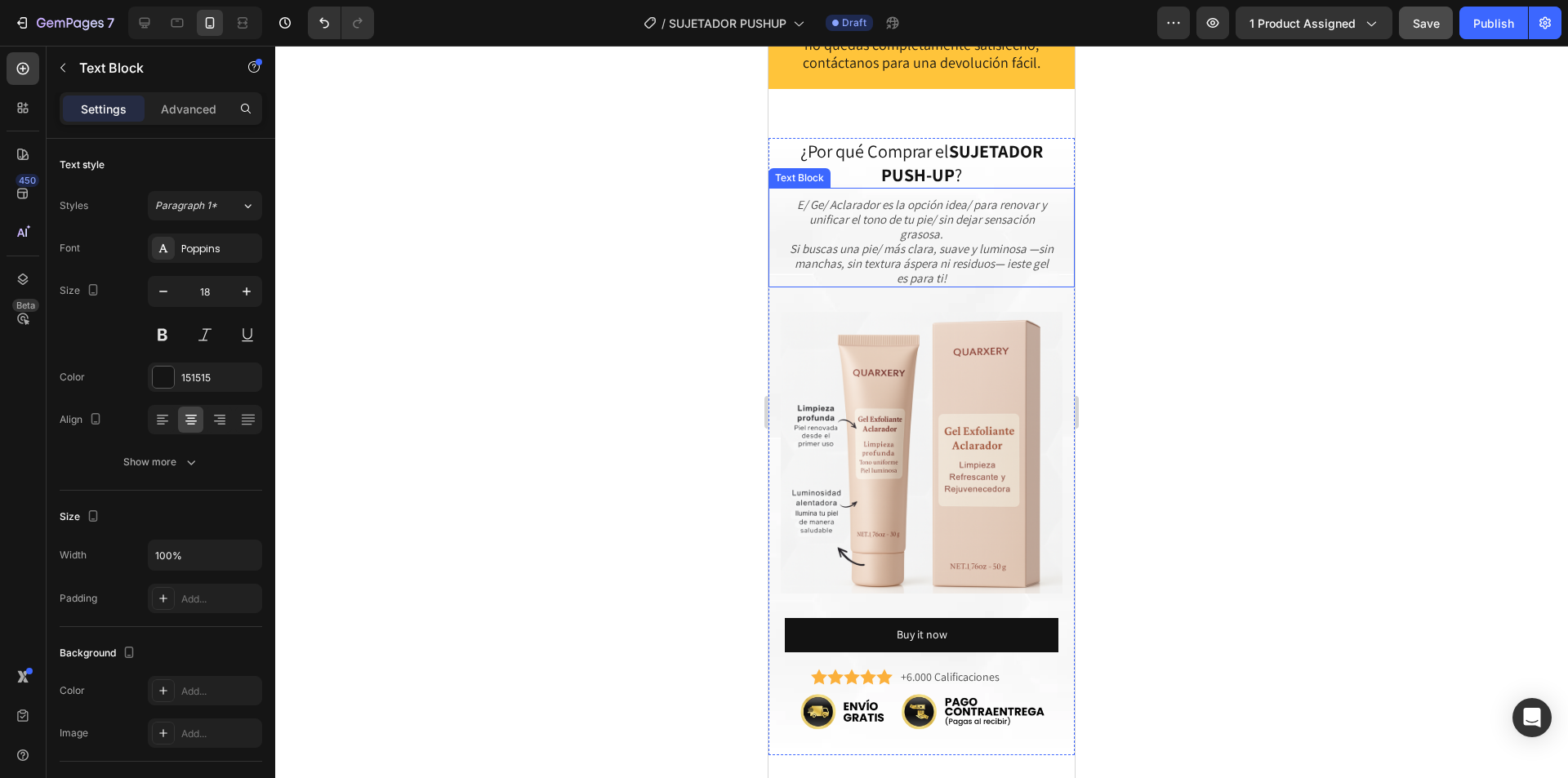 scroll, scrollTop: 4077, scrollLeft: 0, axis: vertical 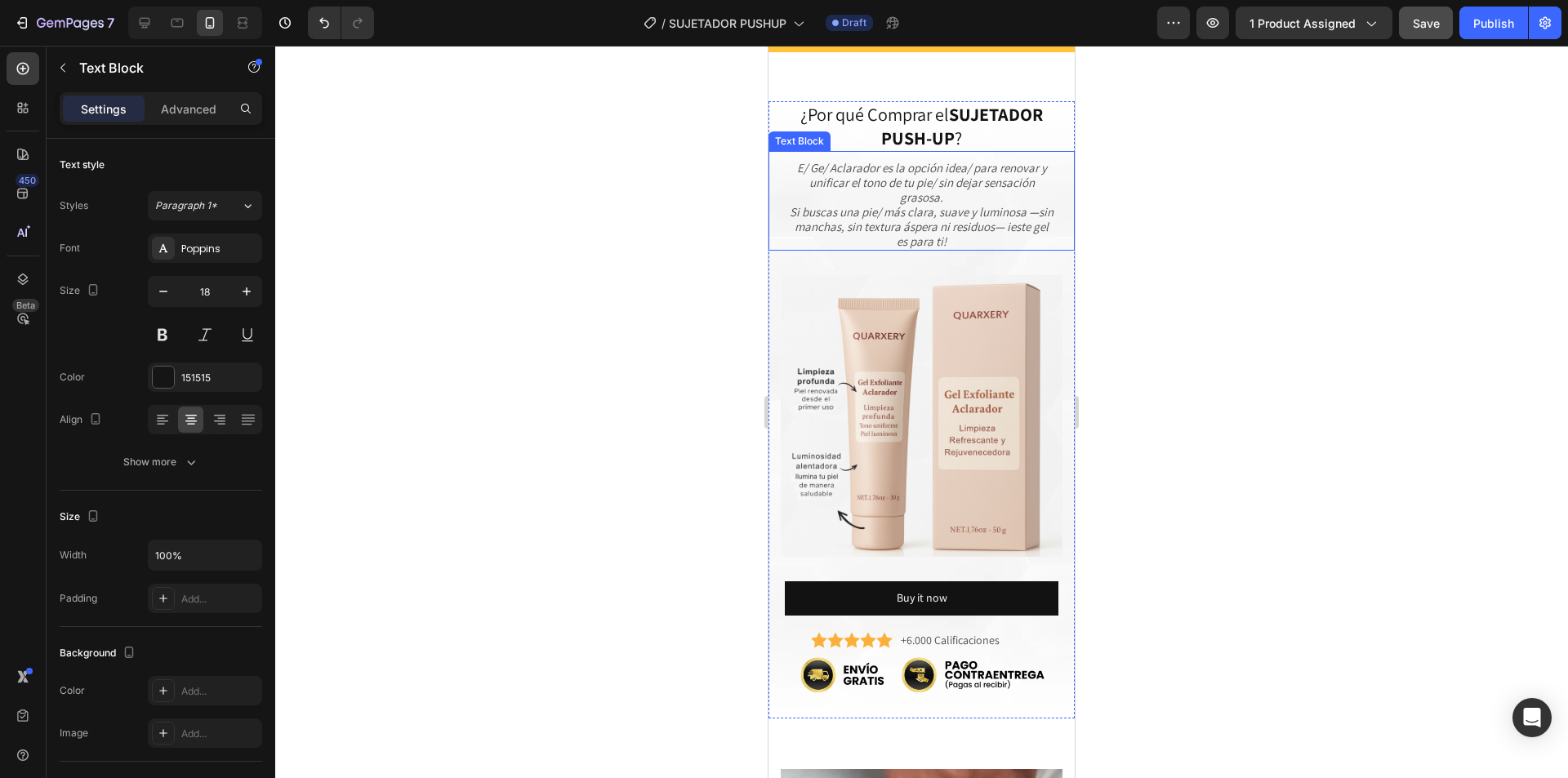 click on "E/ Ge/ Aclarador es la opción idea/ para renovar y unificar el tono de tu pie/ sin dejar sensación grasosa. Si buscas una pie/ más clara, suave y luminosa —sin manchas, sin textura áspera ni residuos— ieste gel es para ti!" at bounding box center [921, 205] 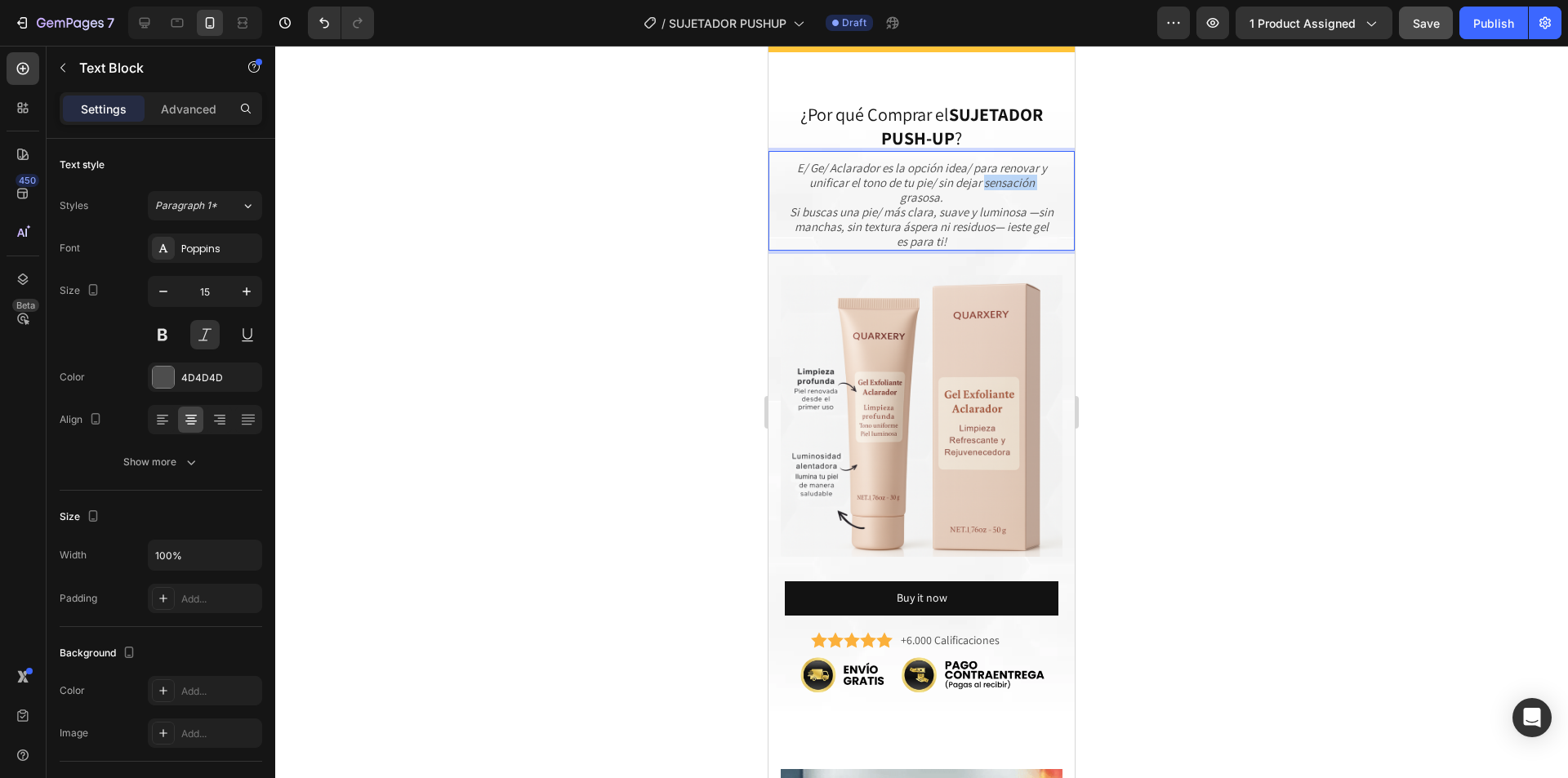 click on "E/ Ge/ Aclarador es la opción idea/ para renovar y unificar el tono de tu pie/ sin dejar sensación grasosa. Si buscas una pie/ más clara, suave y luminosa —sin manchas, sin textura áspera ni residuos— ieste gel es para ti!" at bounding box center (921, 205) 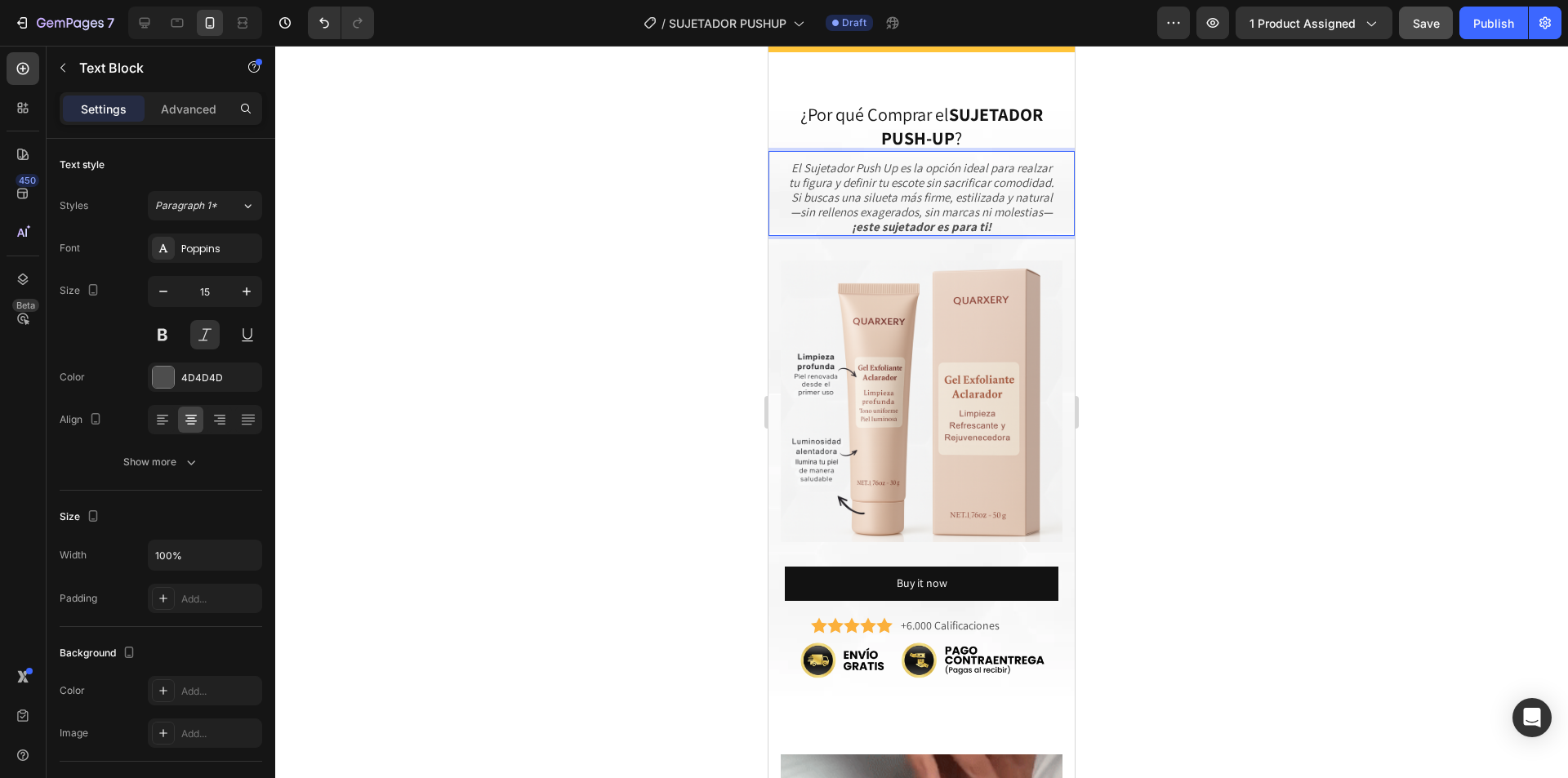 click 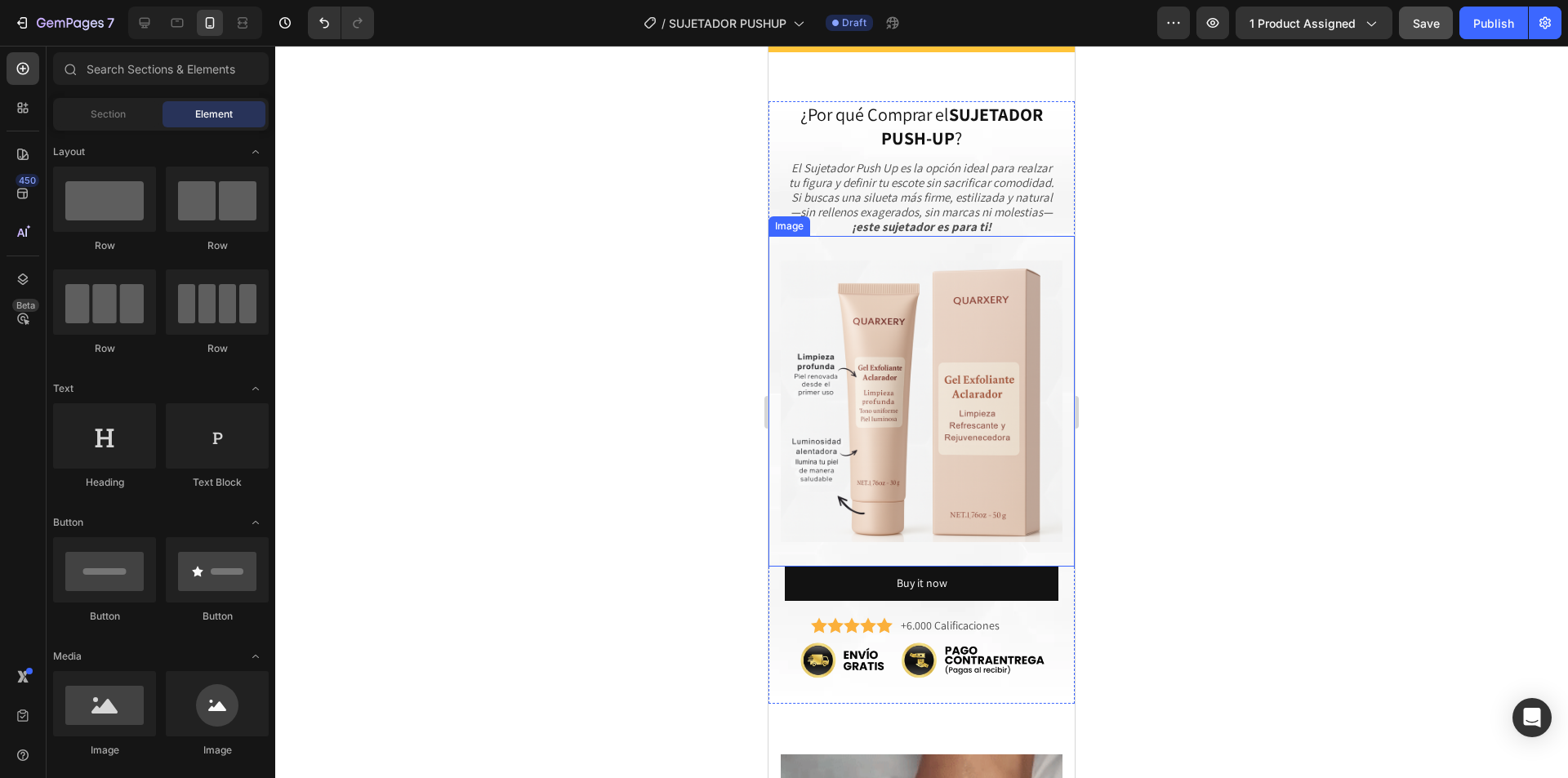 click at bounding box center [921, 401] 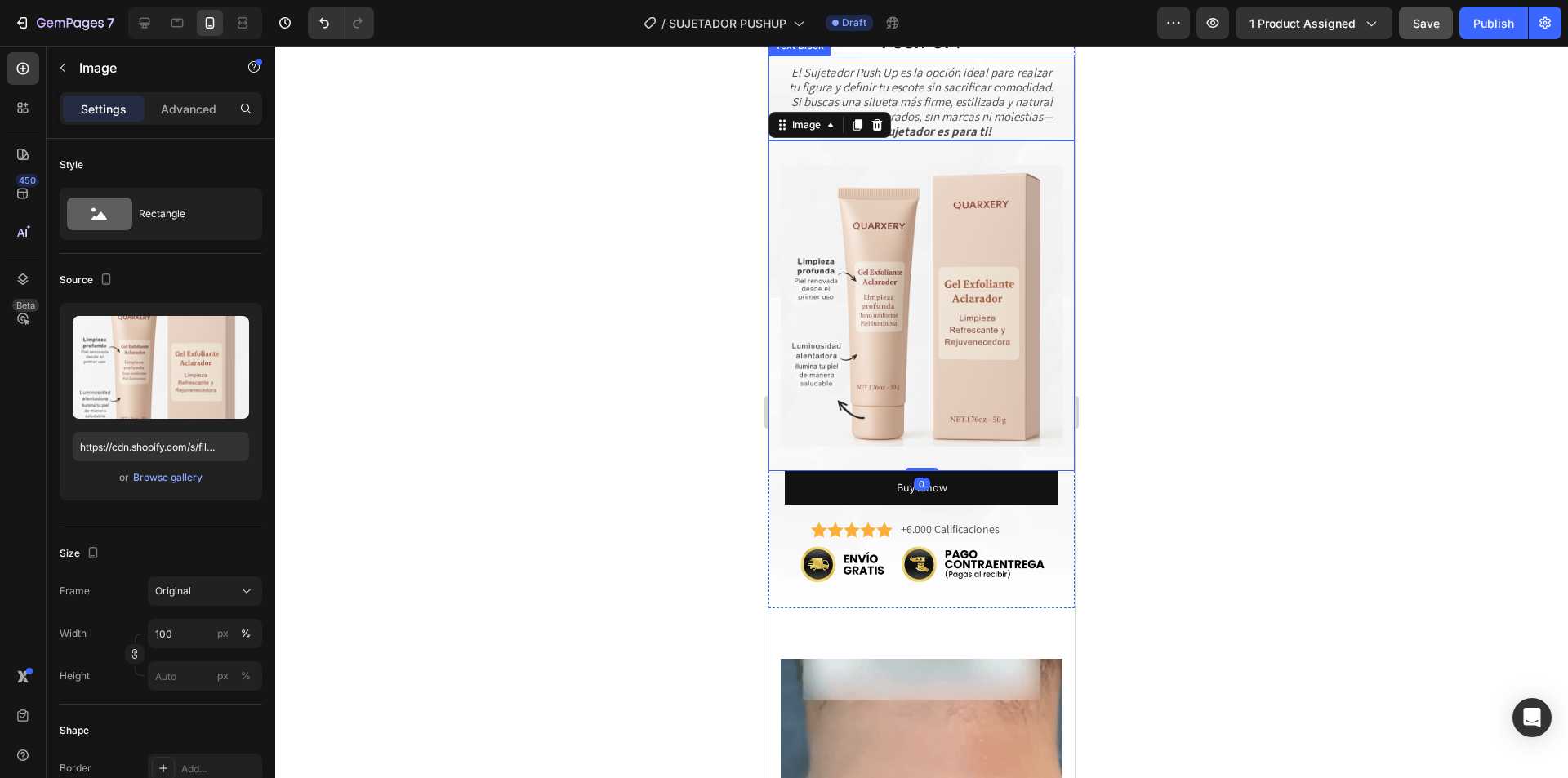 scroll, scrollTop: 4240, scrollLeft: 0, axis: vertical 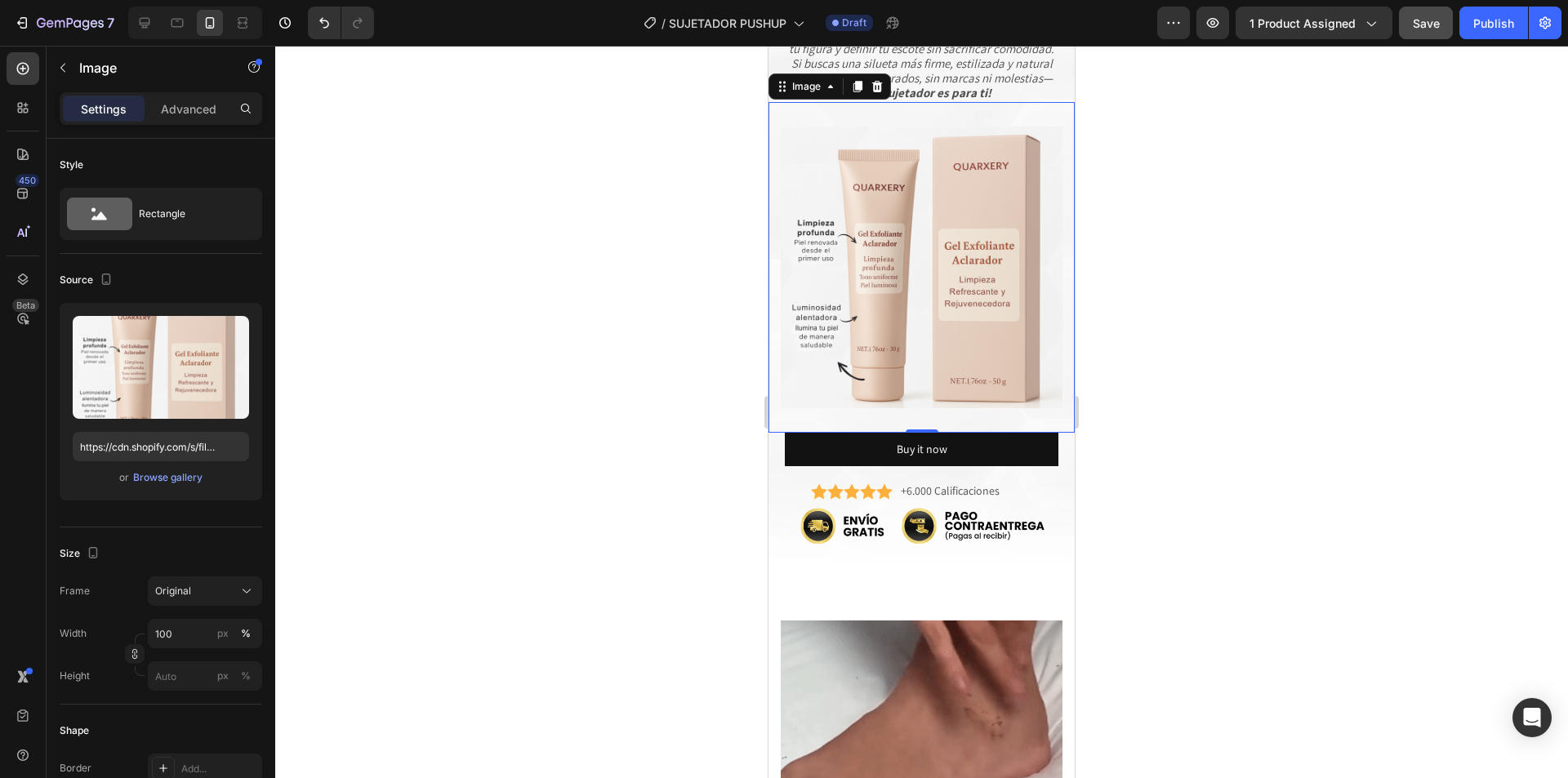 click at bounding box center (921, 267) 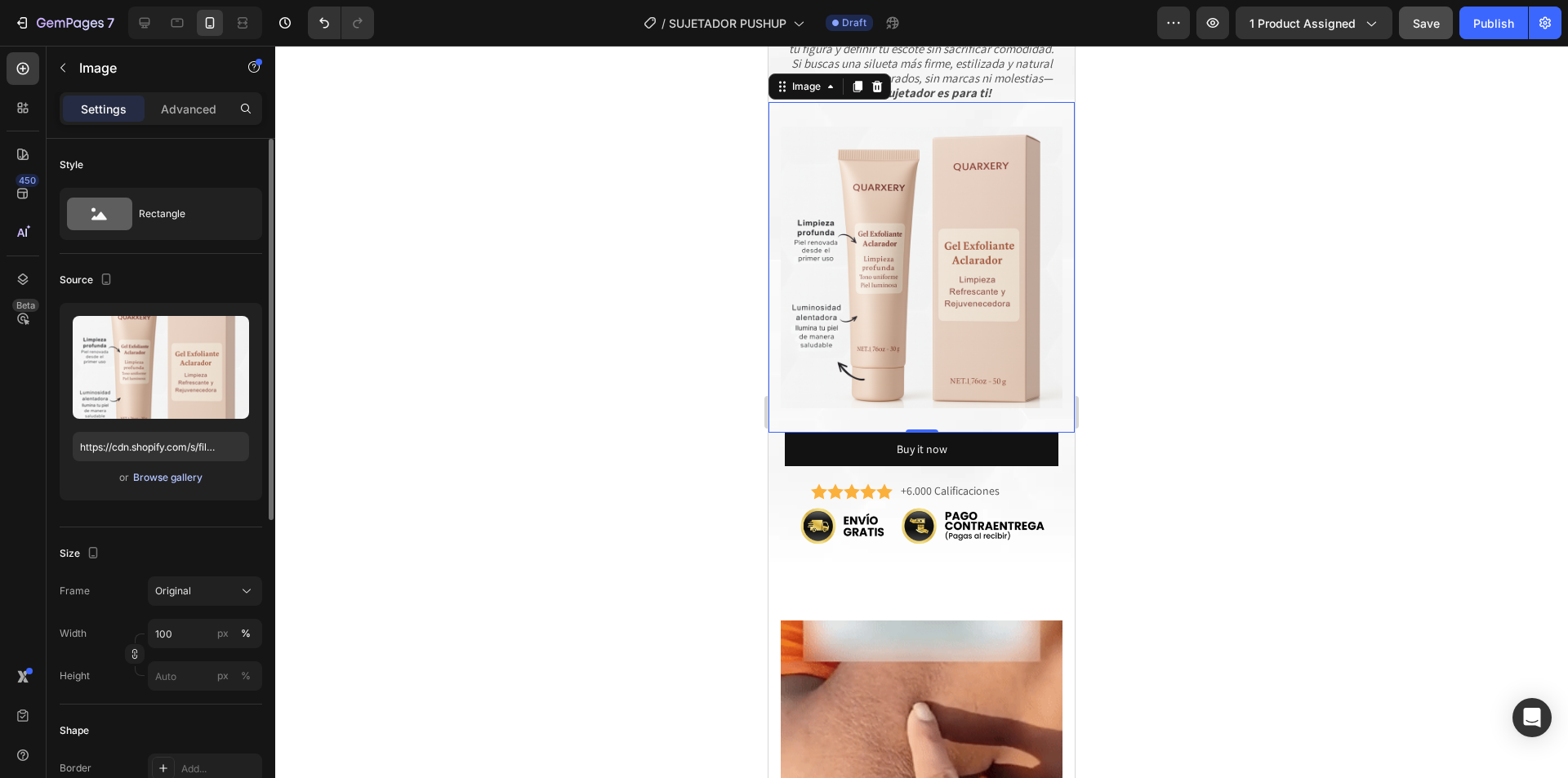 click on "Browse gallery" at bounding box center [167, 478] 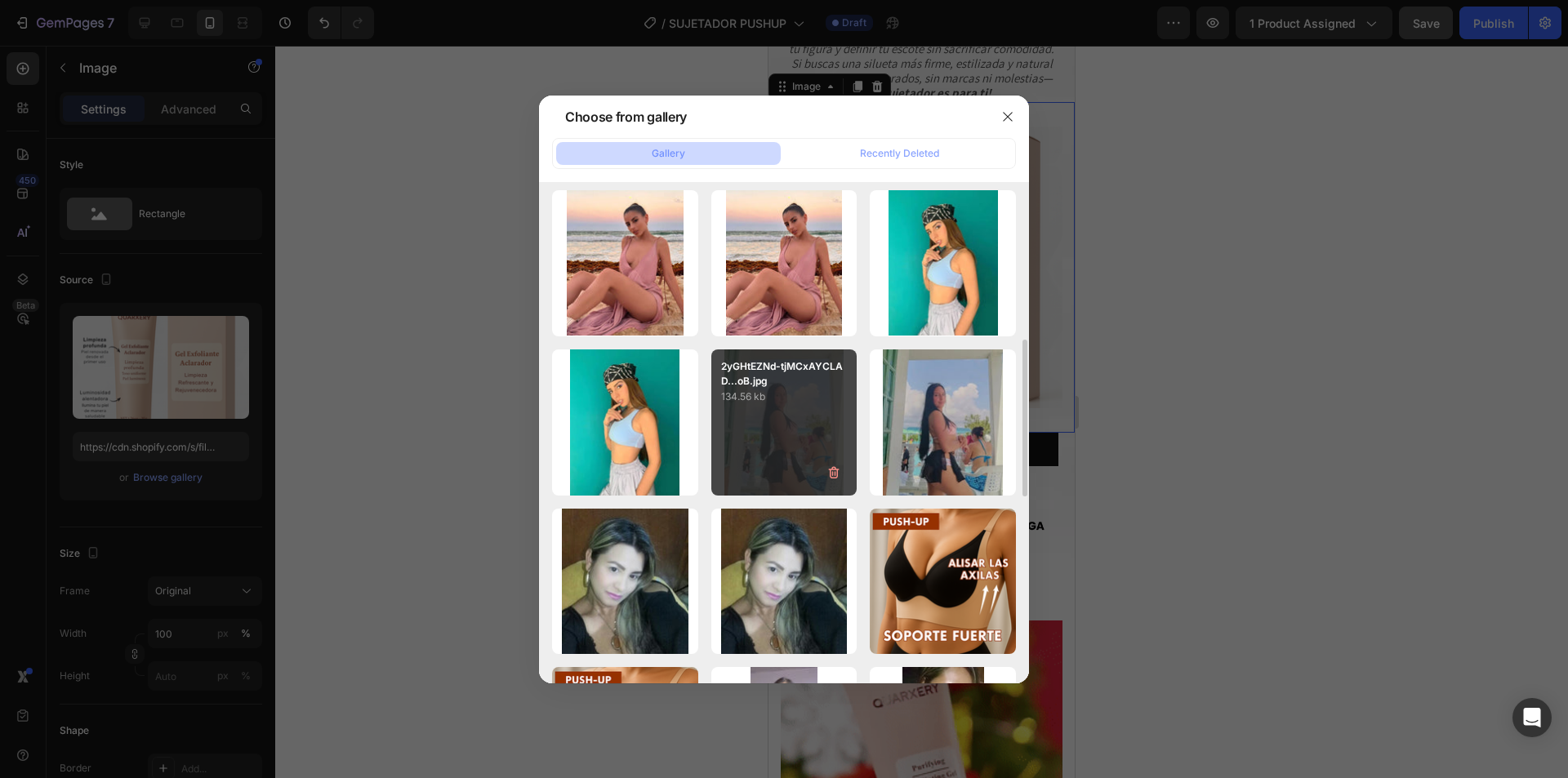 scroll, scrollTop: 408, scrollLeft: 0, axis: vertical 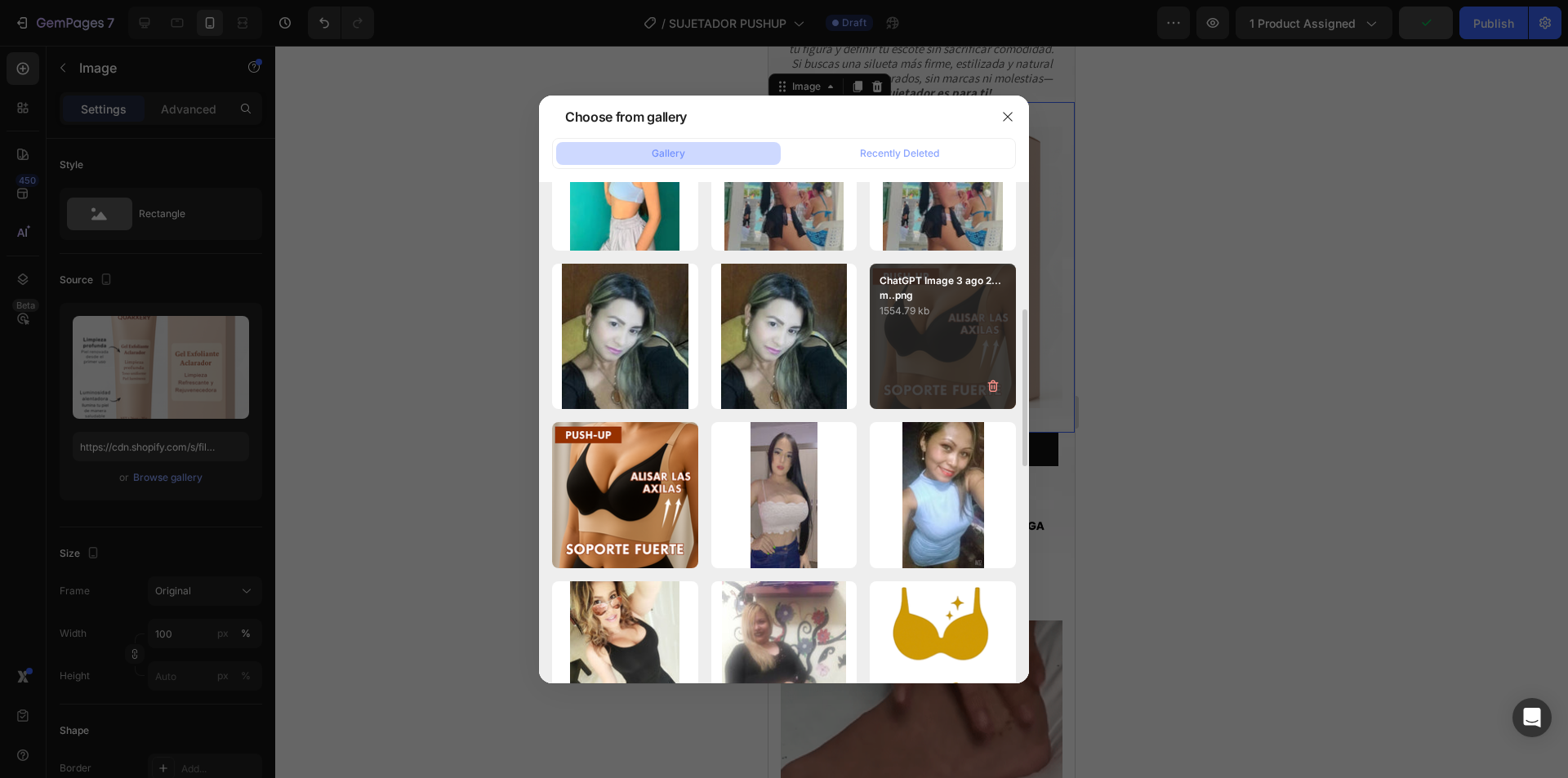 click on "ChatGPT Image 3 ago 2...m..png 1554.79 kb" at bounding box center [942, 336] 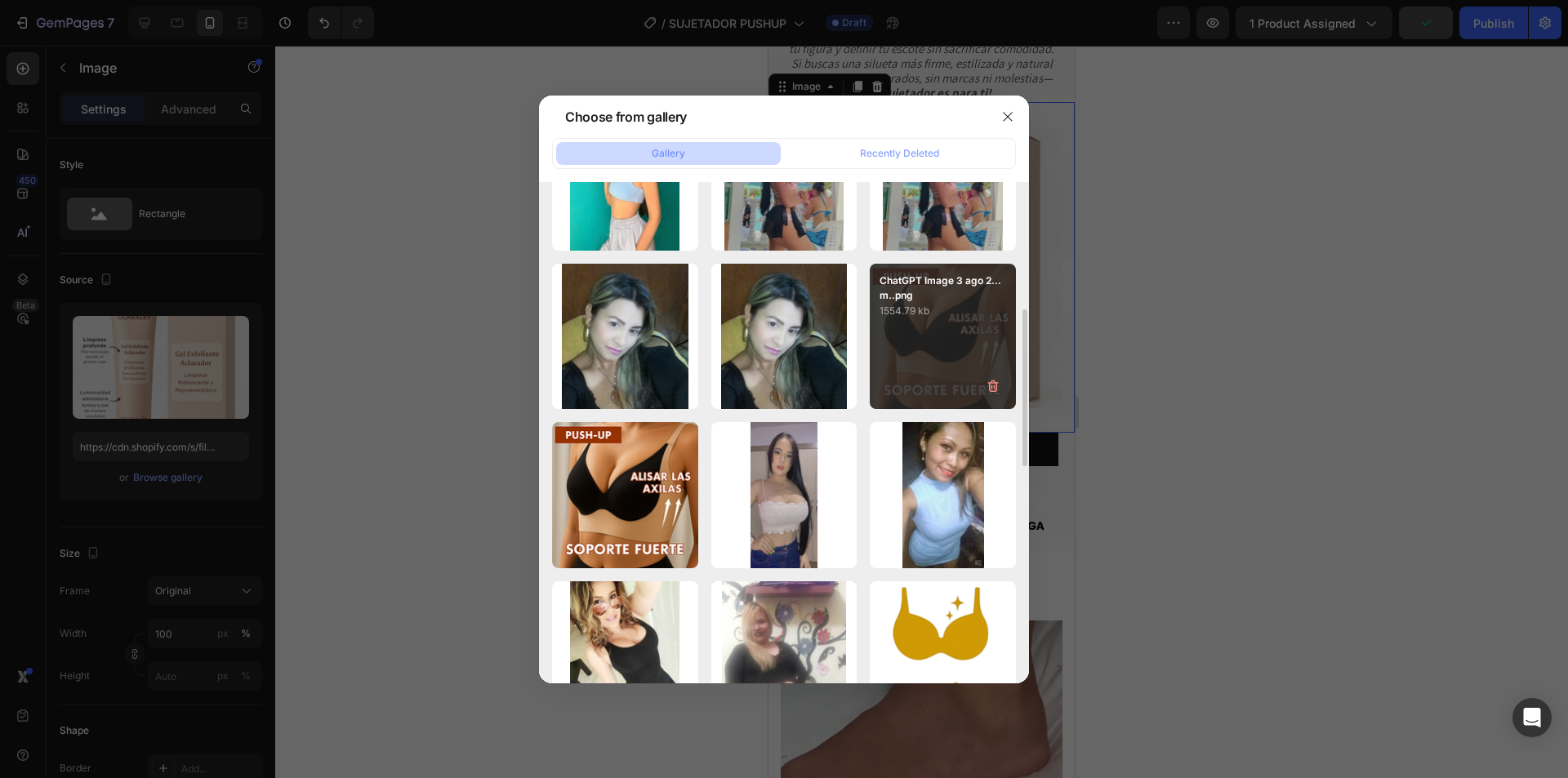 type on "https://cdn.shopify.com/s/files/1/0674/3484/0382/files/gempages_490663051666654355-cdd098ed-ae9e-428d-85b4-8ad8a47621f0.png" 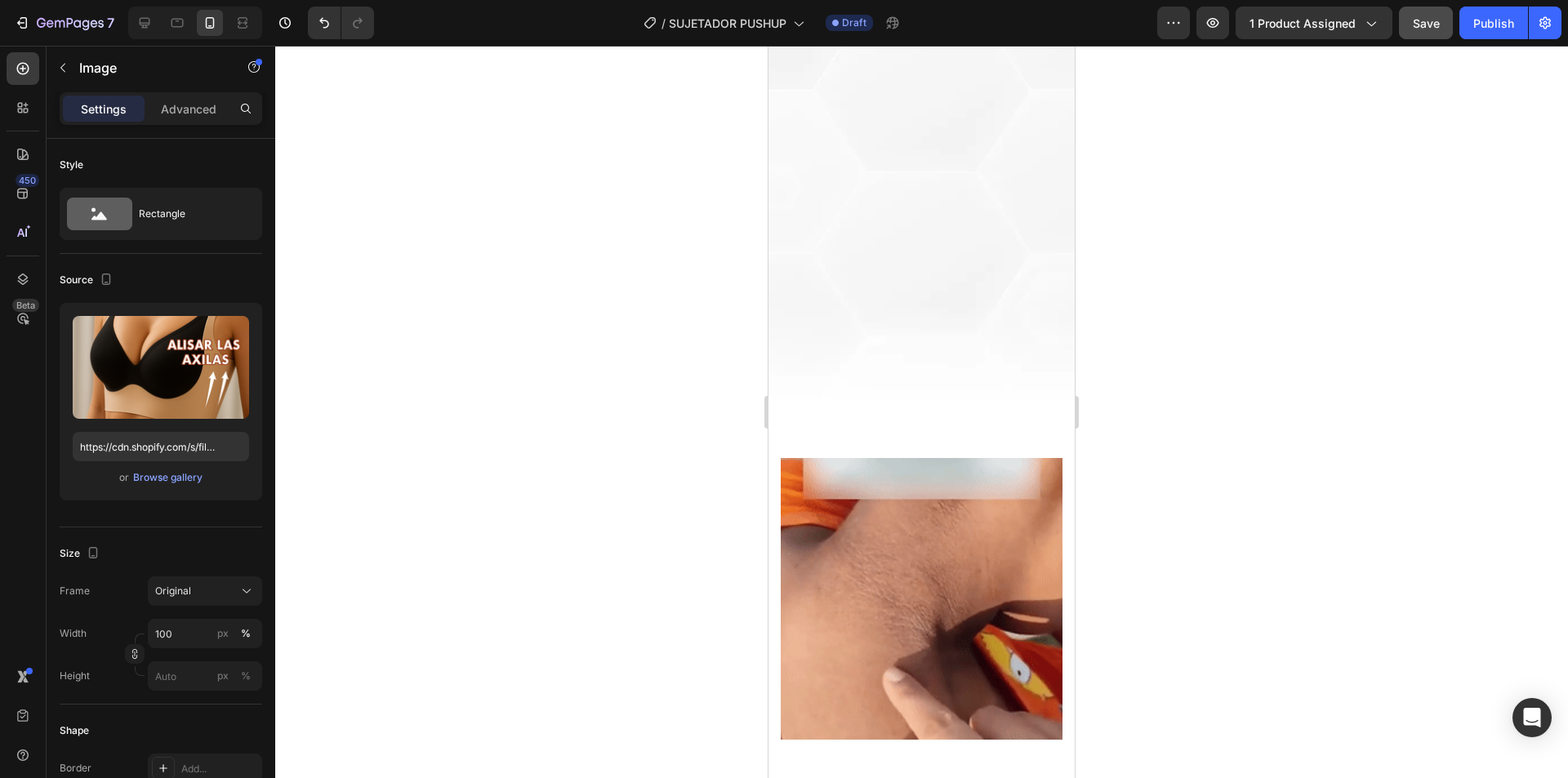scroll, scrollTop: 4812, scrollLeft: 0, axis: vertical 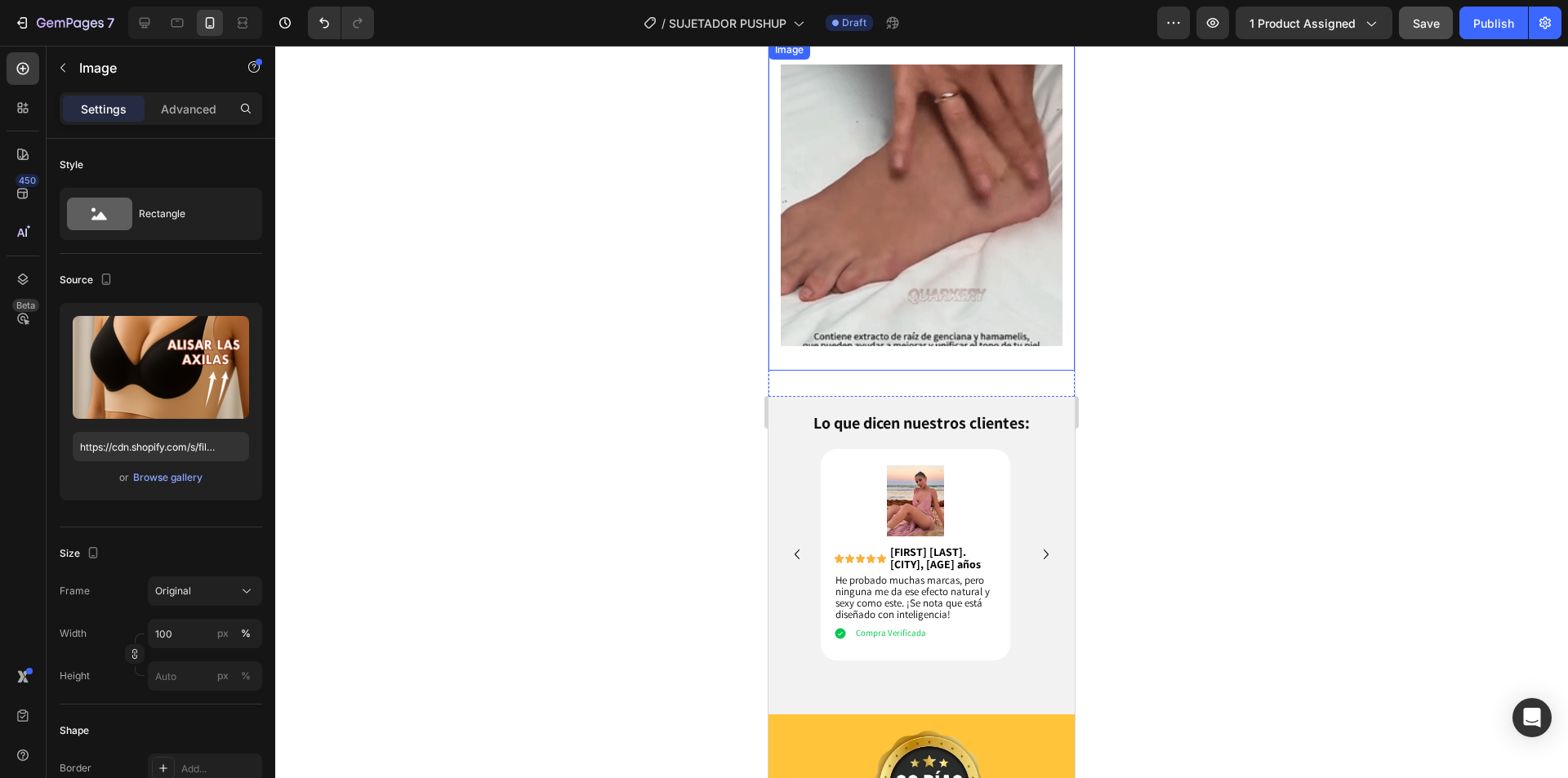 click at bounding box center [921, 205] 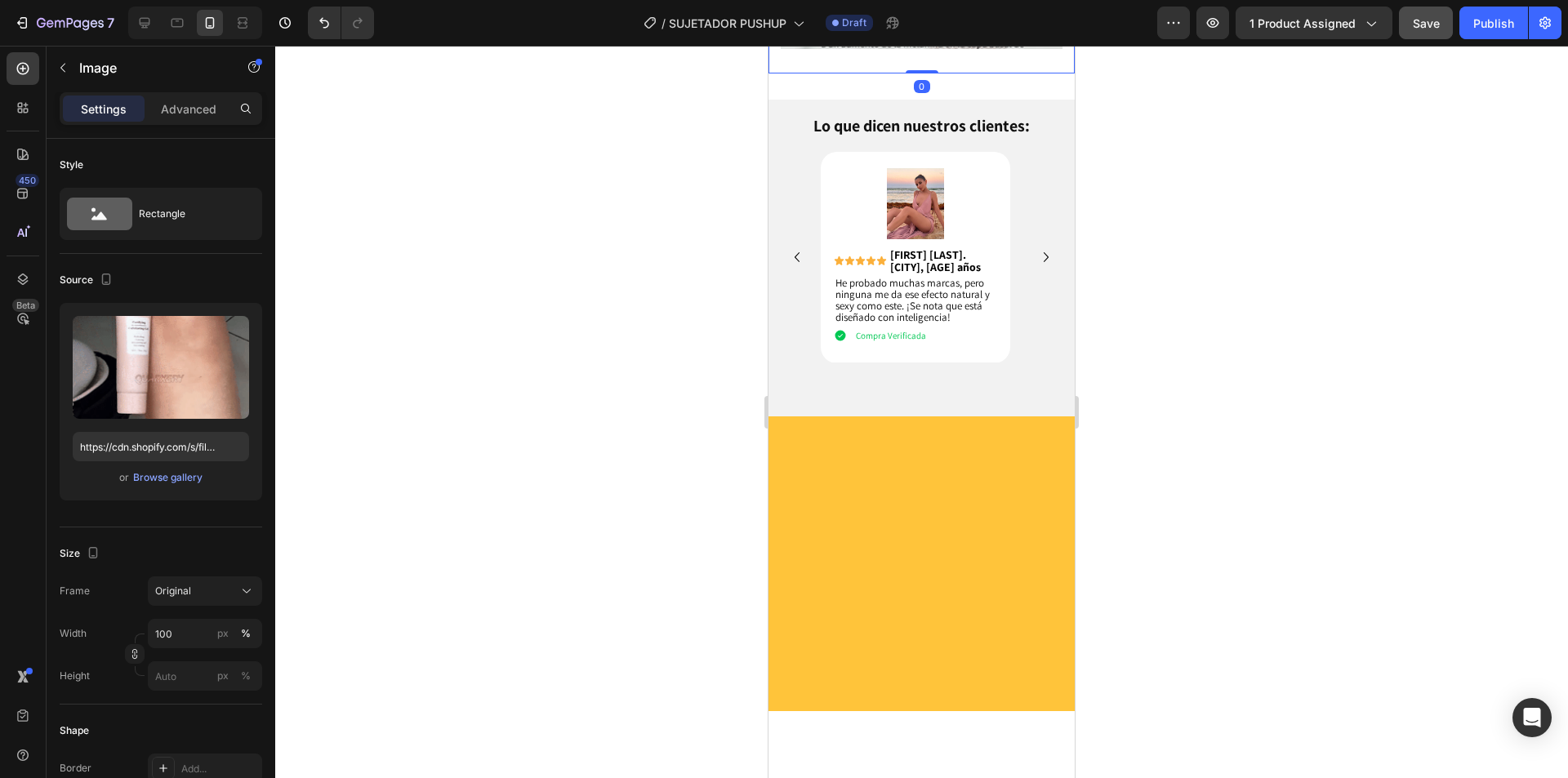 scroll, scrollTop: 4648, scrollLeft: 0, axis: vertical 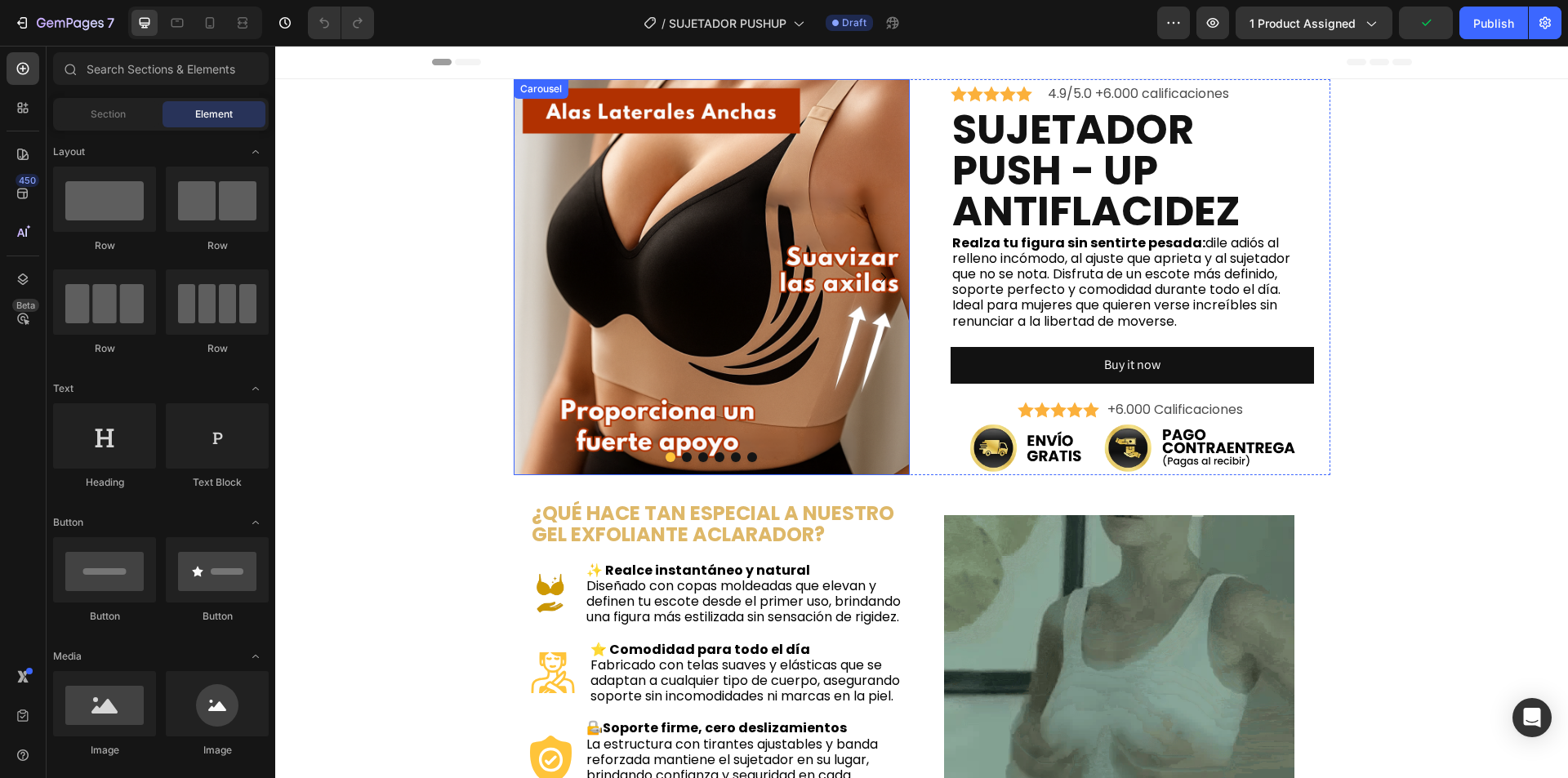 click at bounding box center (687, 457) 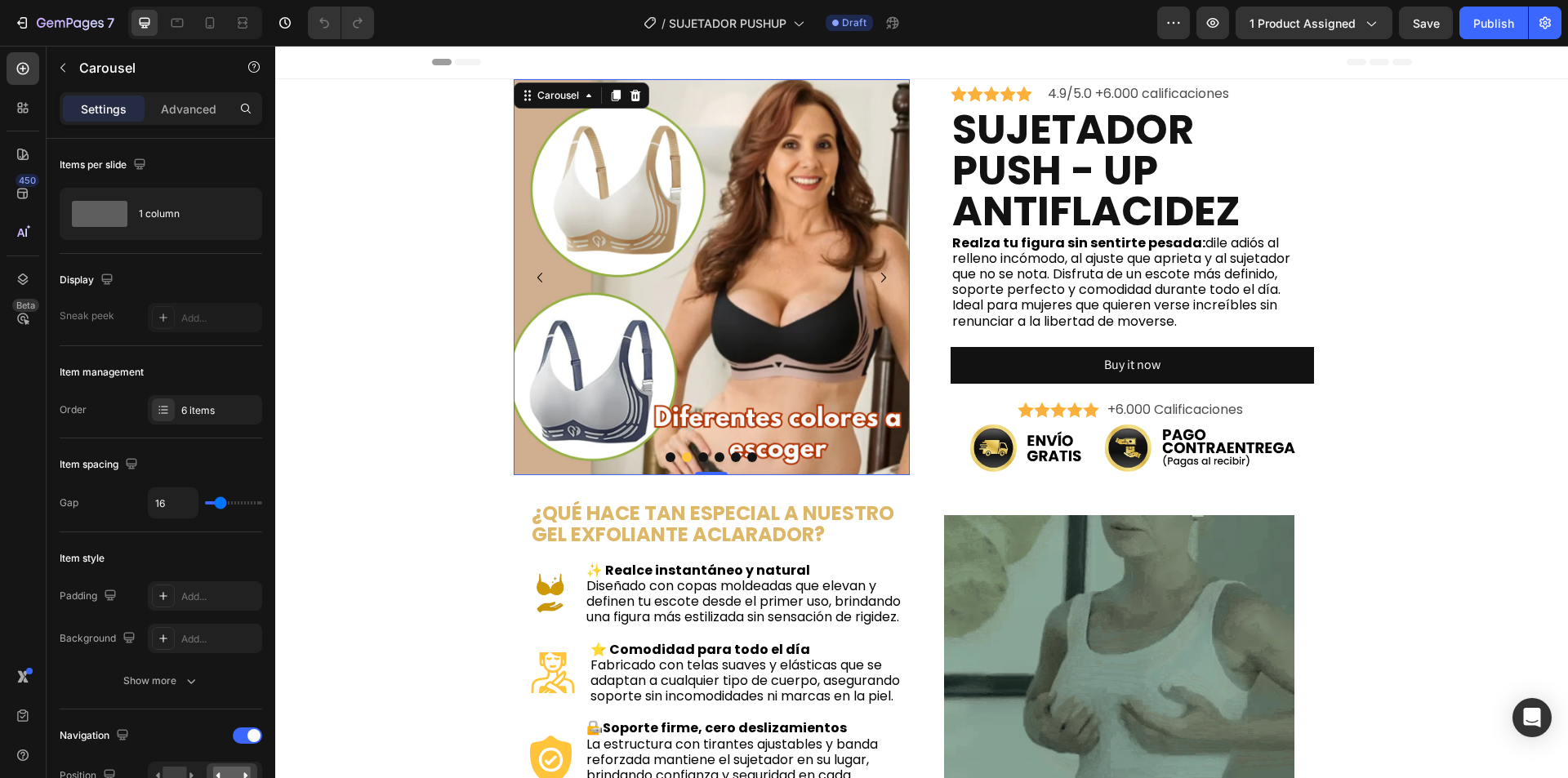 click at bounding box center [711, 457] 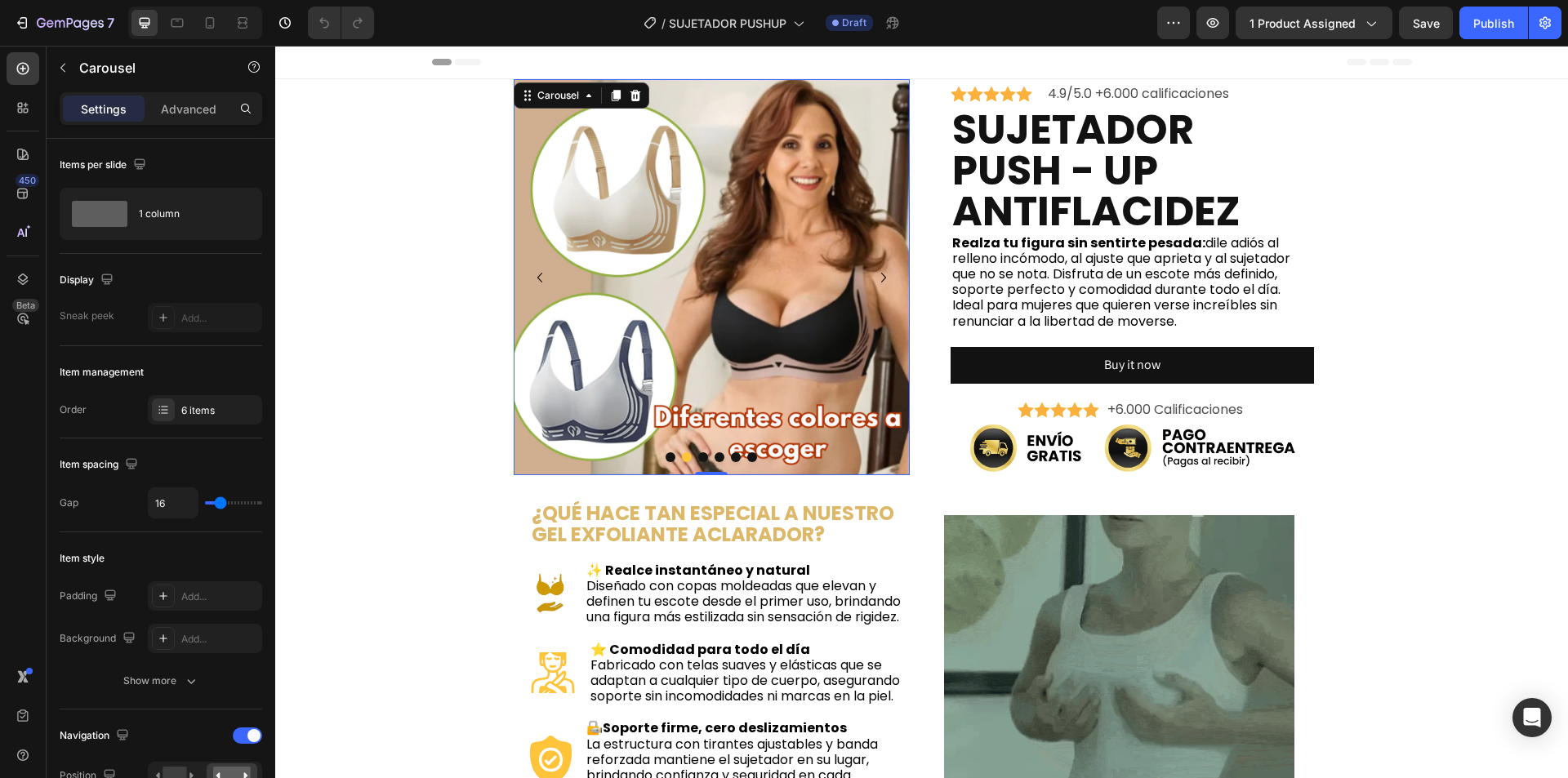 click at bounding box center [719, 457] 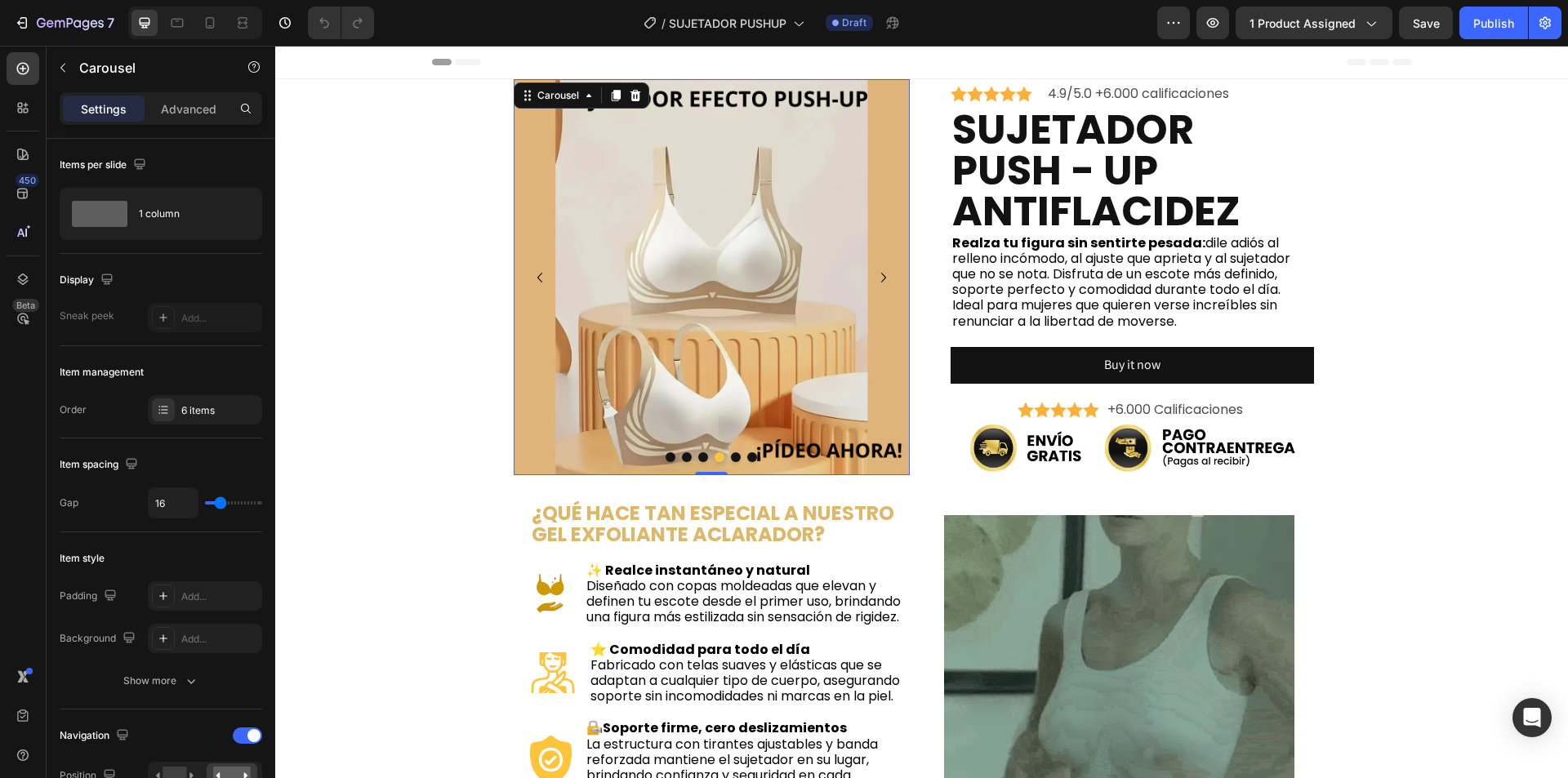 click at bounding box center [736, 457] 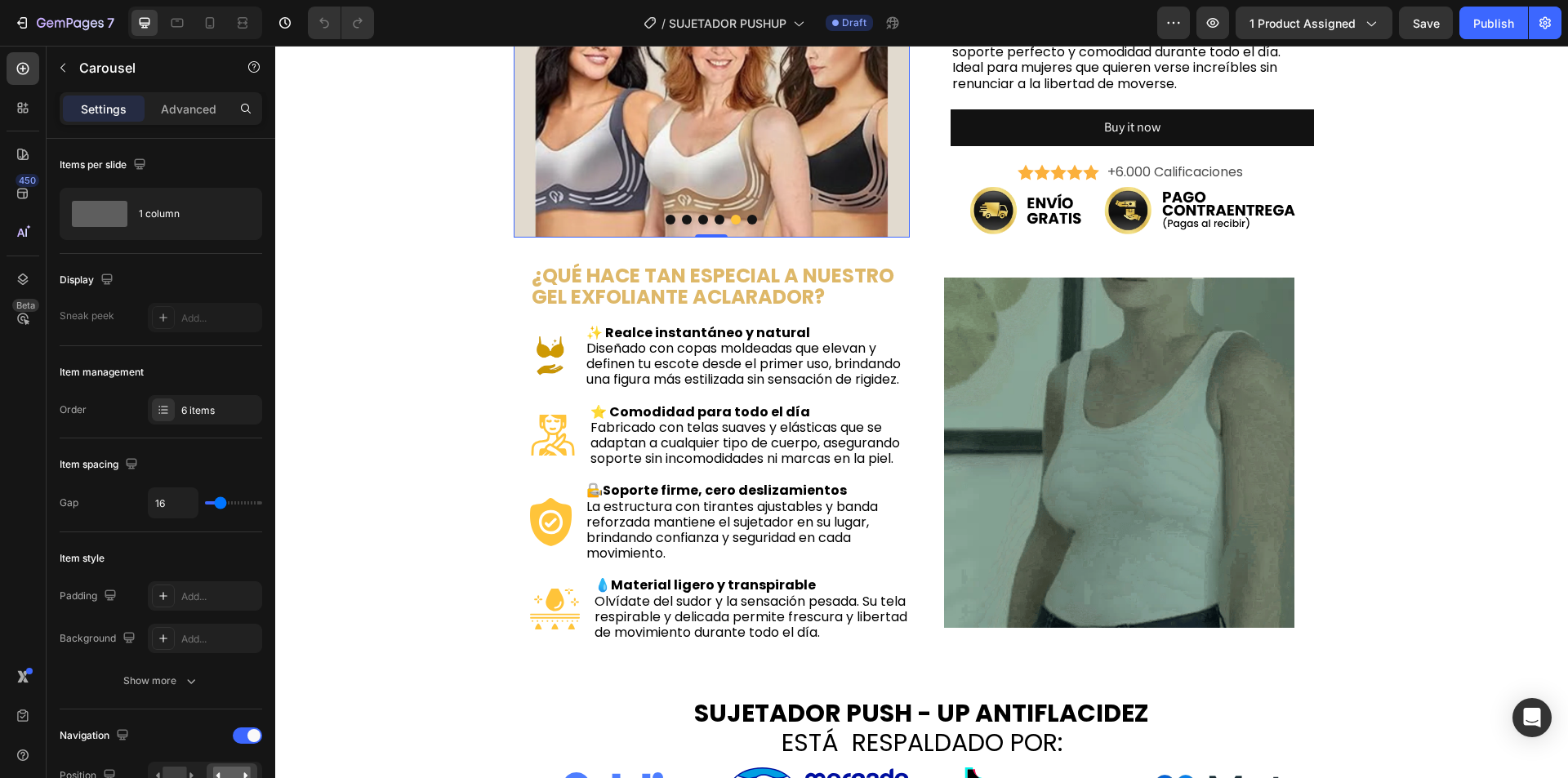 scroll, scrollTop: 245, scrollLeft: 0, axis: vertical 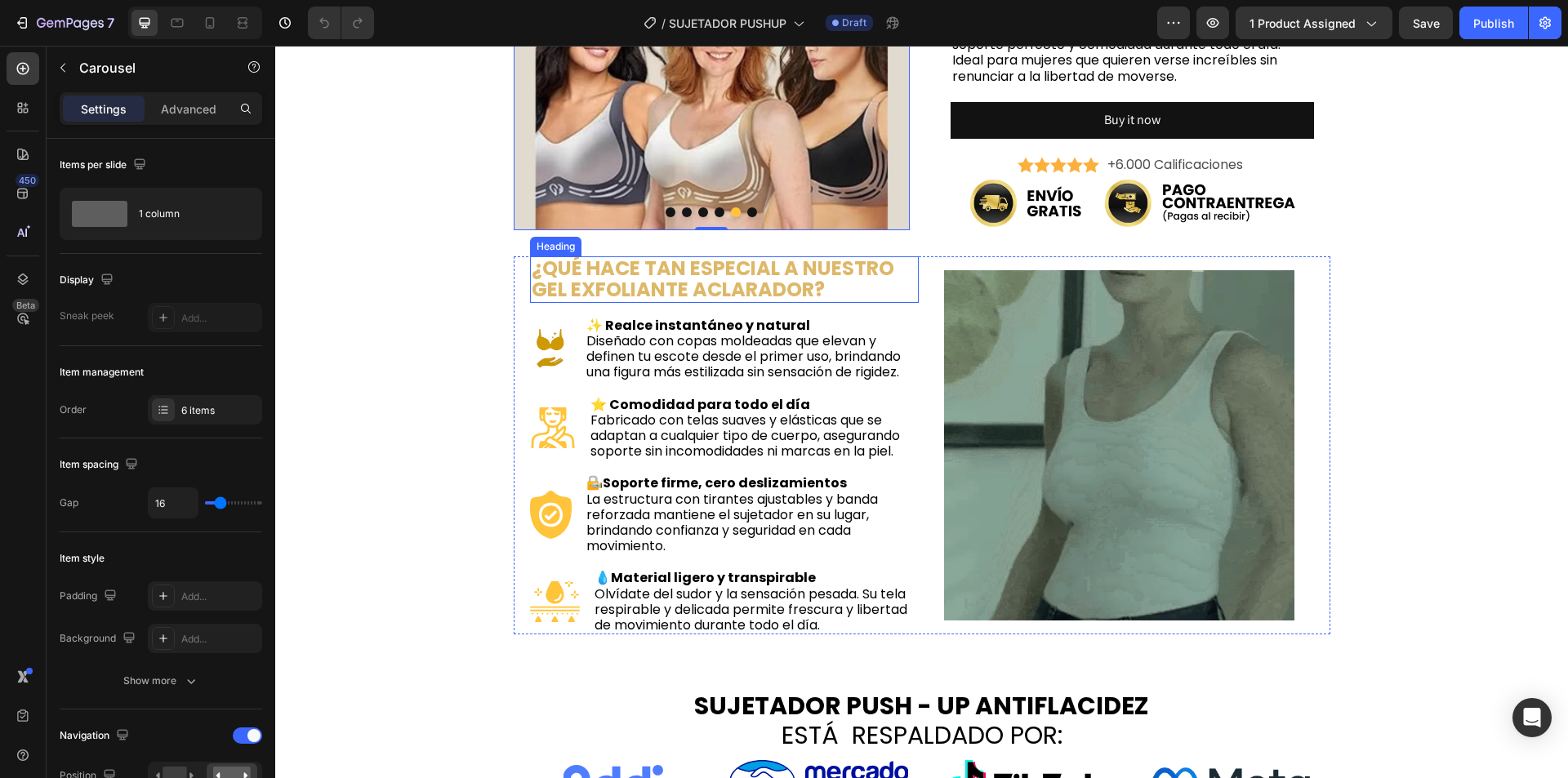 click on "¿QUÉ HACE TAN ESPECIAL A NUESTRO GEL EXFOLIANTE ACLARADOR?" at bounding box center [724, 279] 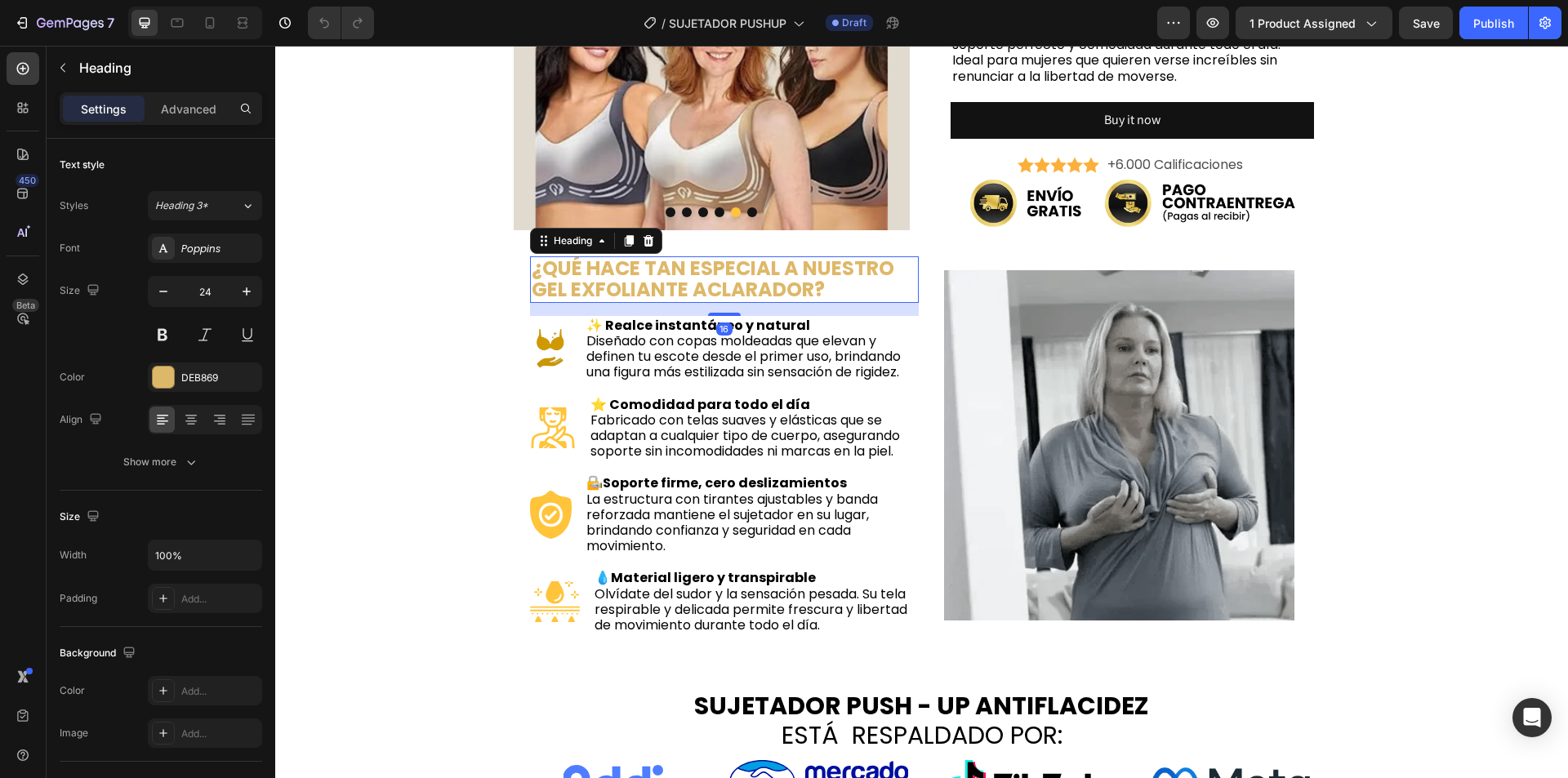 click on "¿QUÉ HACE TAN ESPECIAL A NUESTRO GEL EXFOLIANTE ACLARADOR?" at bounding box center [724, 279] 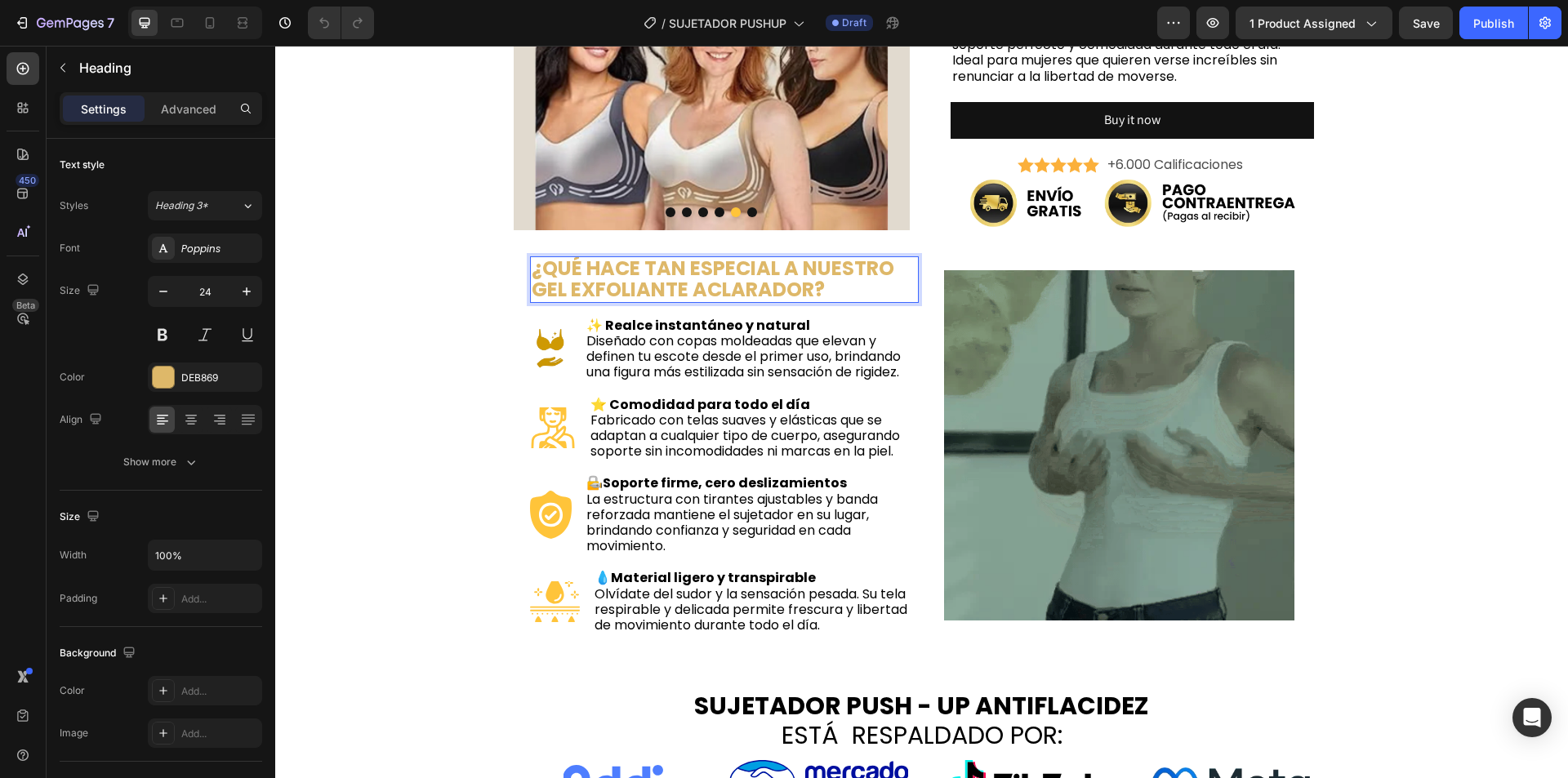 click on "¿QUÉ HACE TAN ESPECIAL A NUESTRO GEL EXFOLIANTE ACLARADOR?" at bounding box center (724, 279) 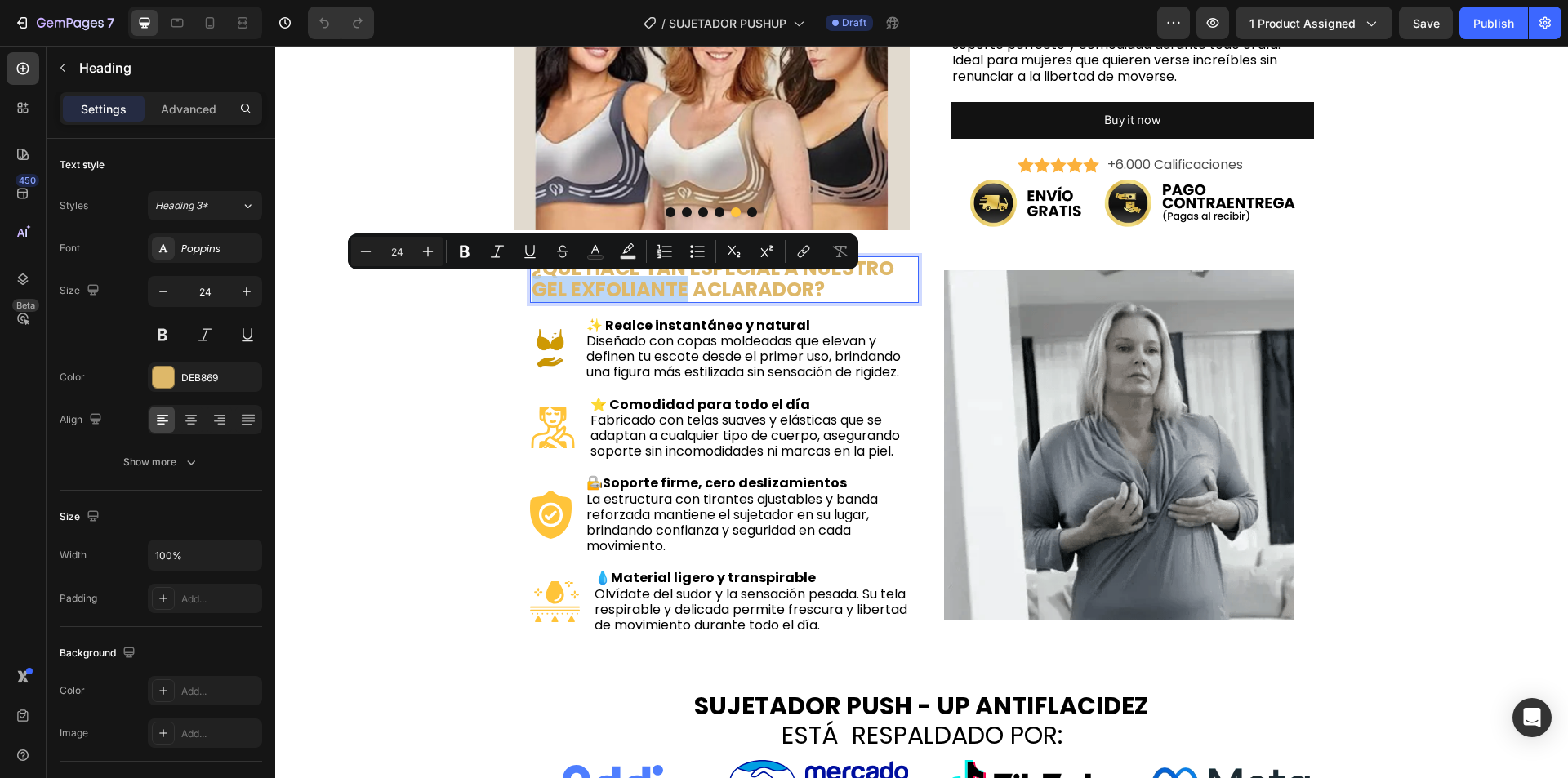 drag, startPoint x: 529, startPoint y: 288, endPoint x: 678, endPoint y: 290, distance: 149.01342 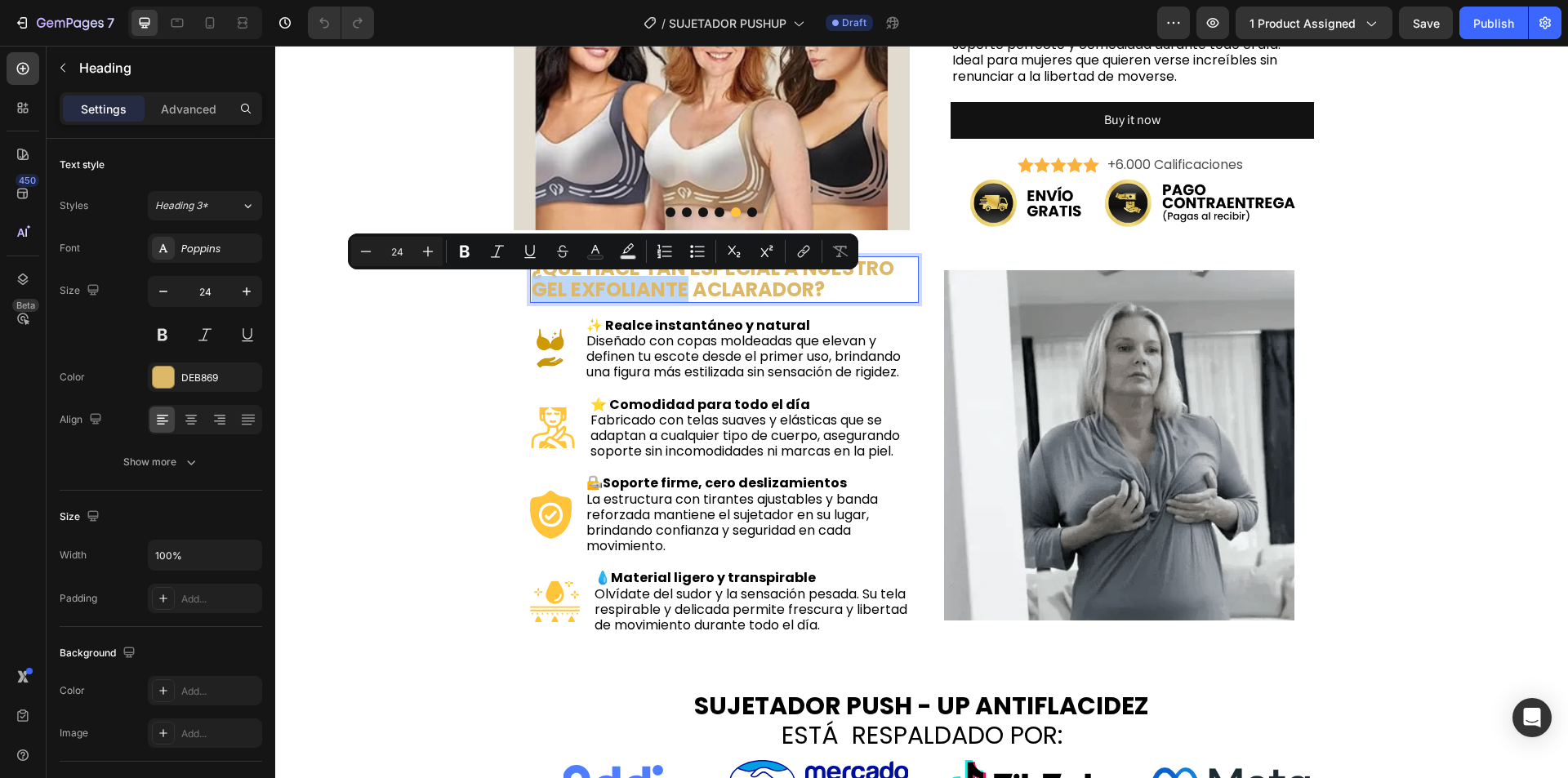 click on "¿QUÉ HACE TAN ESPECIAL A NUESTRO GEL EXFOLIANTE ACLARADOR?" at bounding box center (724, 279) 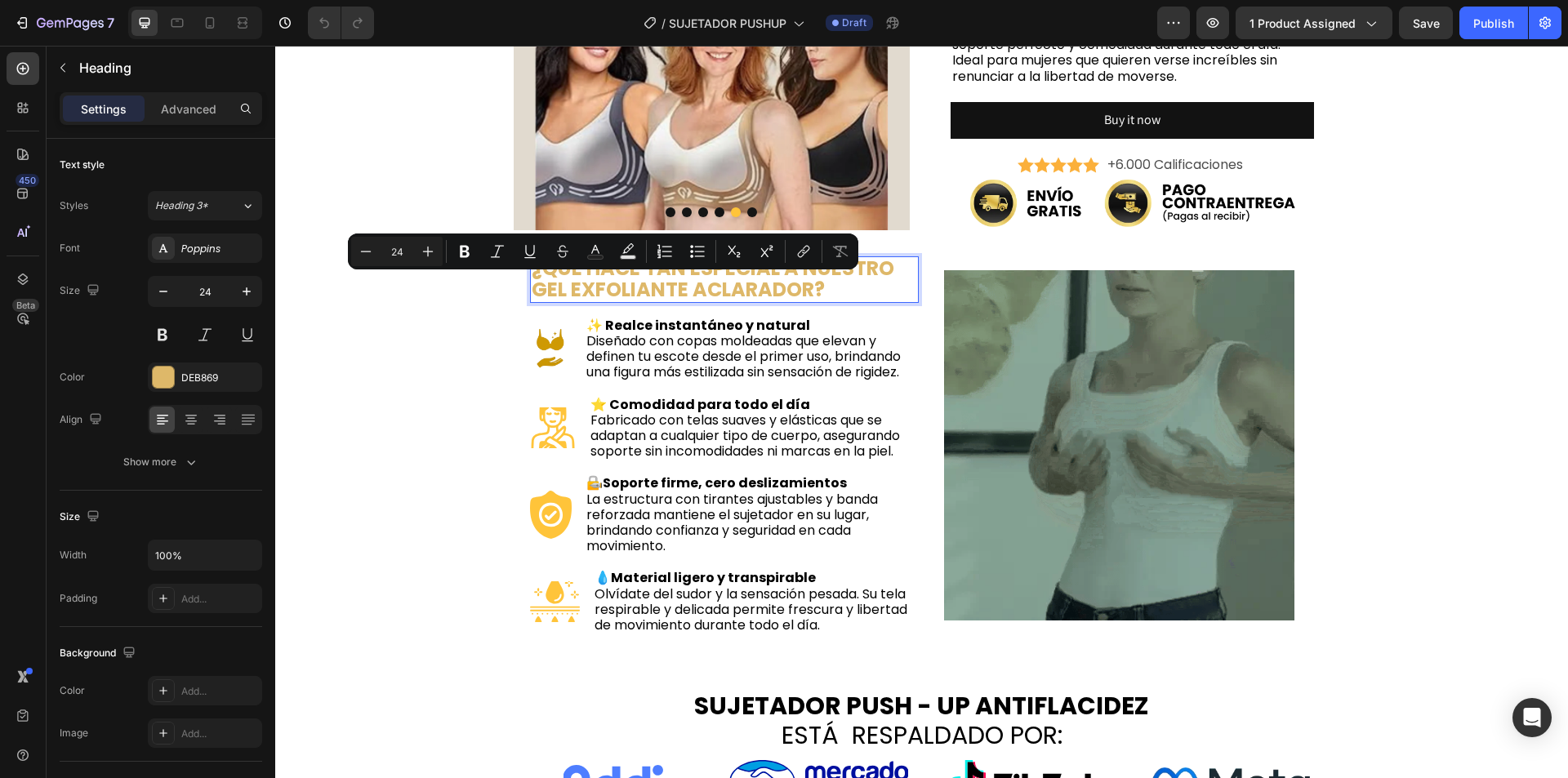 click on "¿QUÉ HACE TAN ESPECIAL A NUESTRO GEL EXFOLIANTE ACLARADOR?" at bounding box center (724, 279) 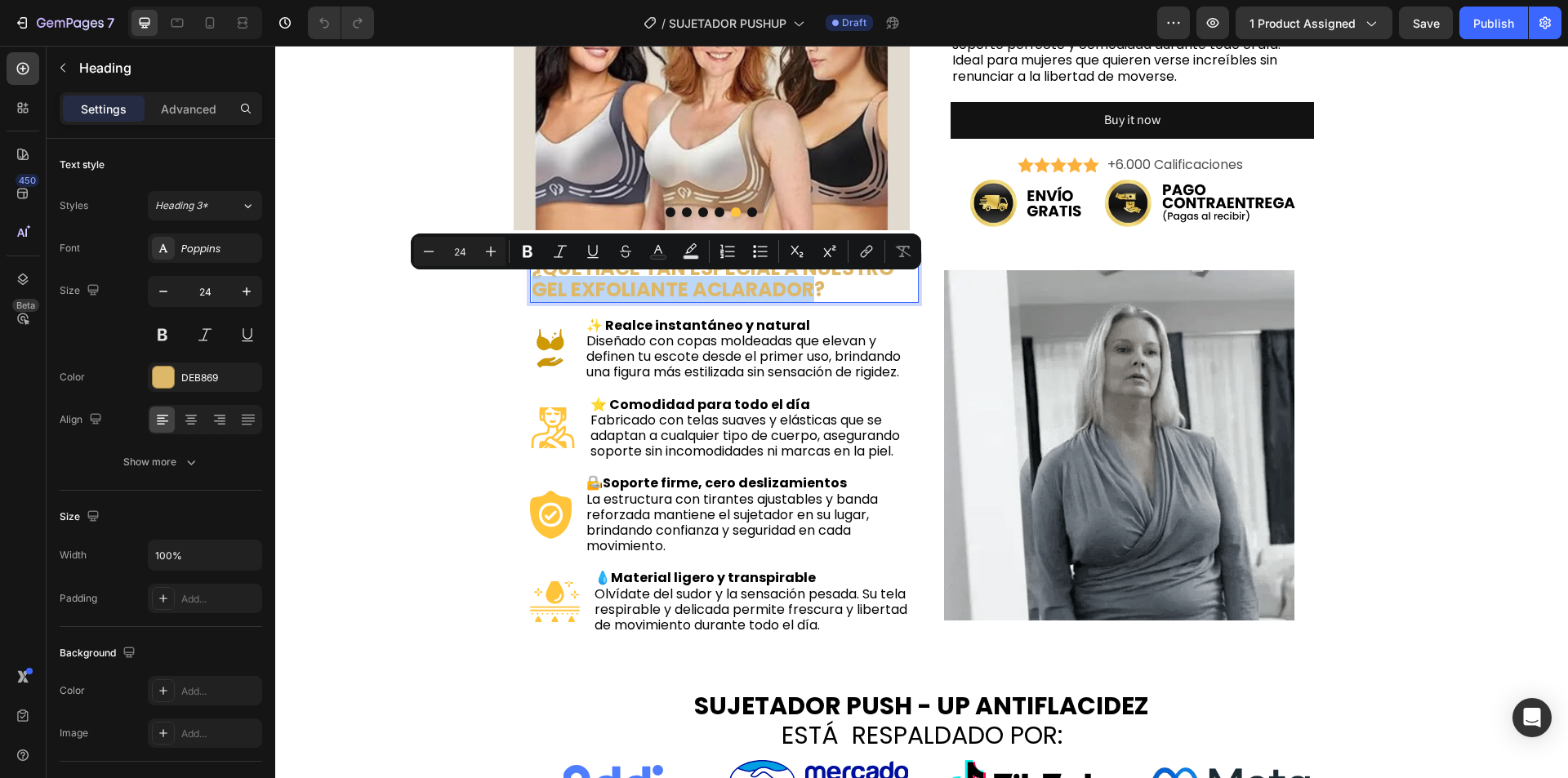 drag, startPoint x: 810, startPoint y: 291, endPoint x: 530, endPoint y: 291, distance: 280 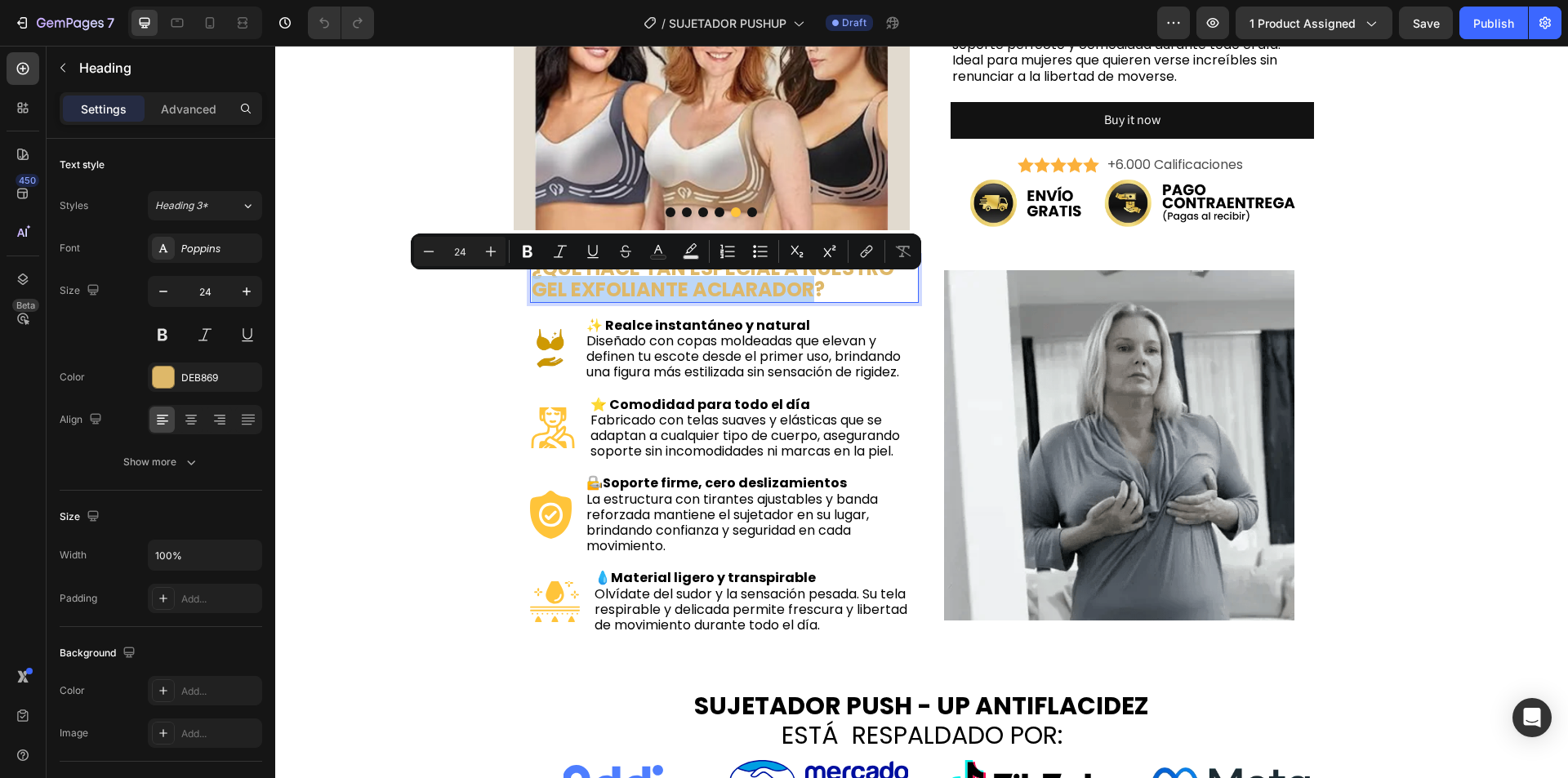 click on "¿QUÉ HACE TAN ESPECIAL A NUESTRO GEL EXFOLIANTE ACLARADOR?" at bounding box center (724, 279) 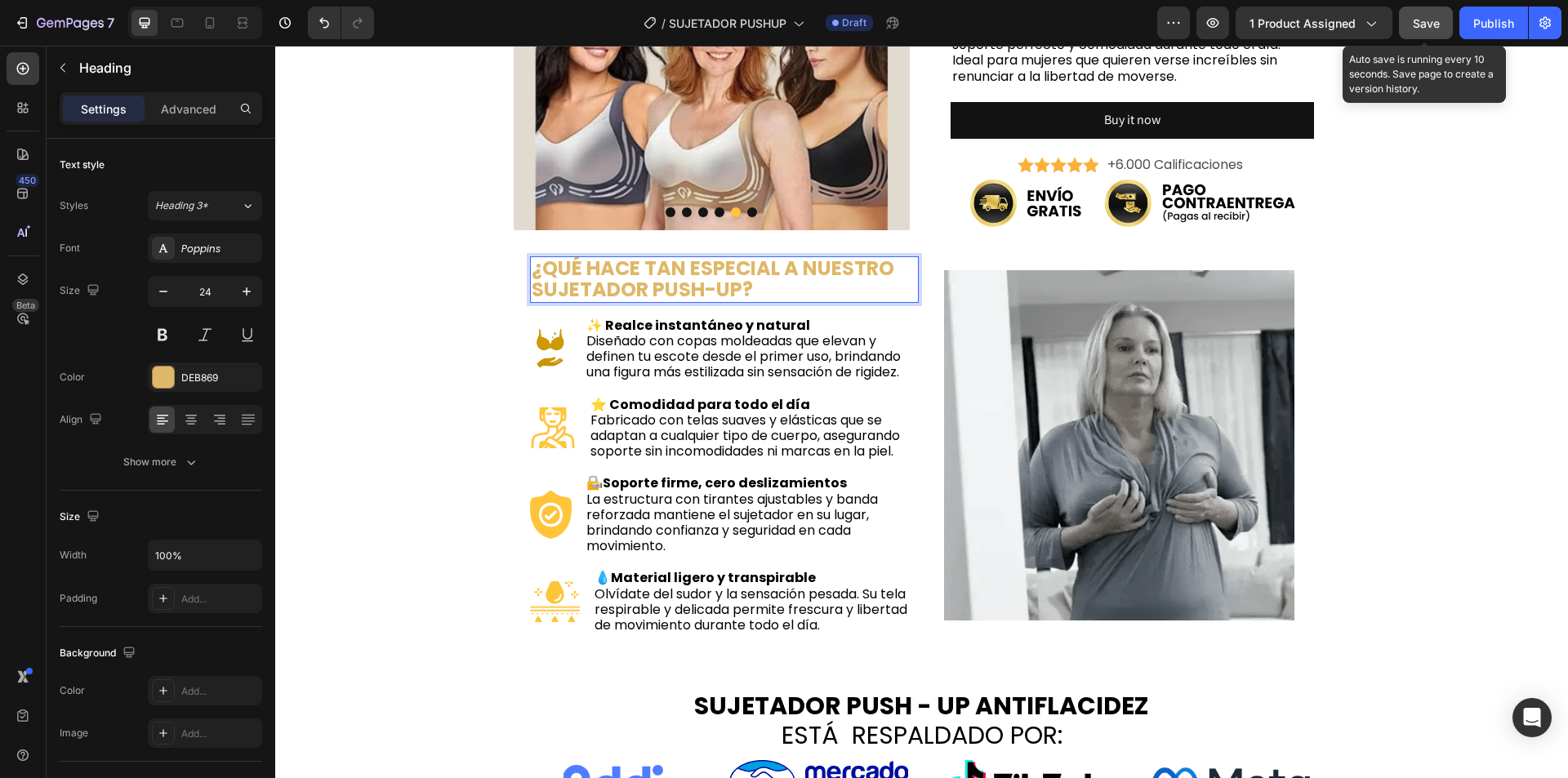 click on "Save" 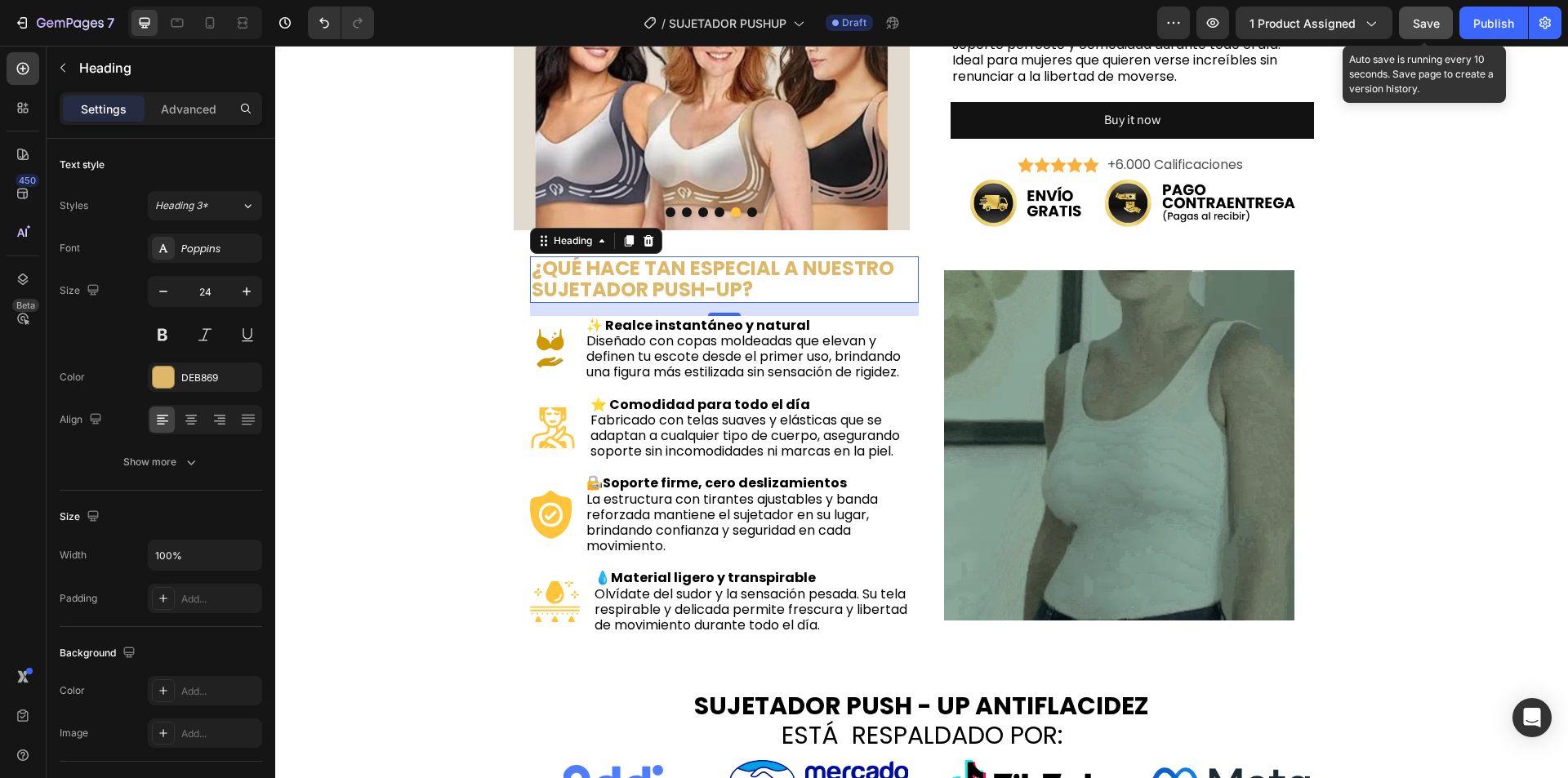 click on "Save" at bounding box center [1426, 23] 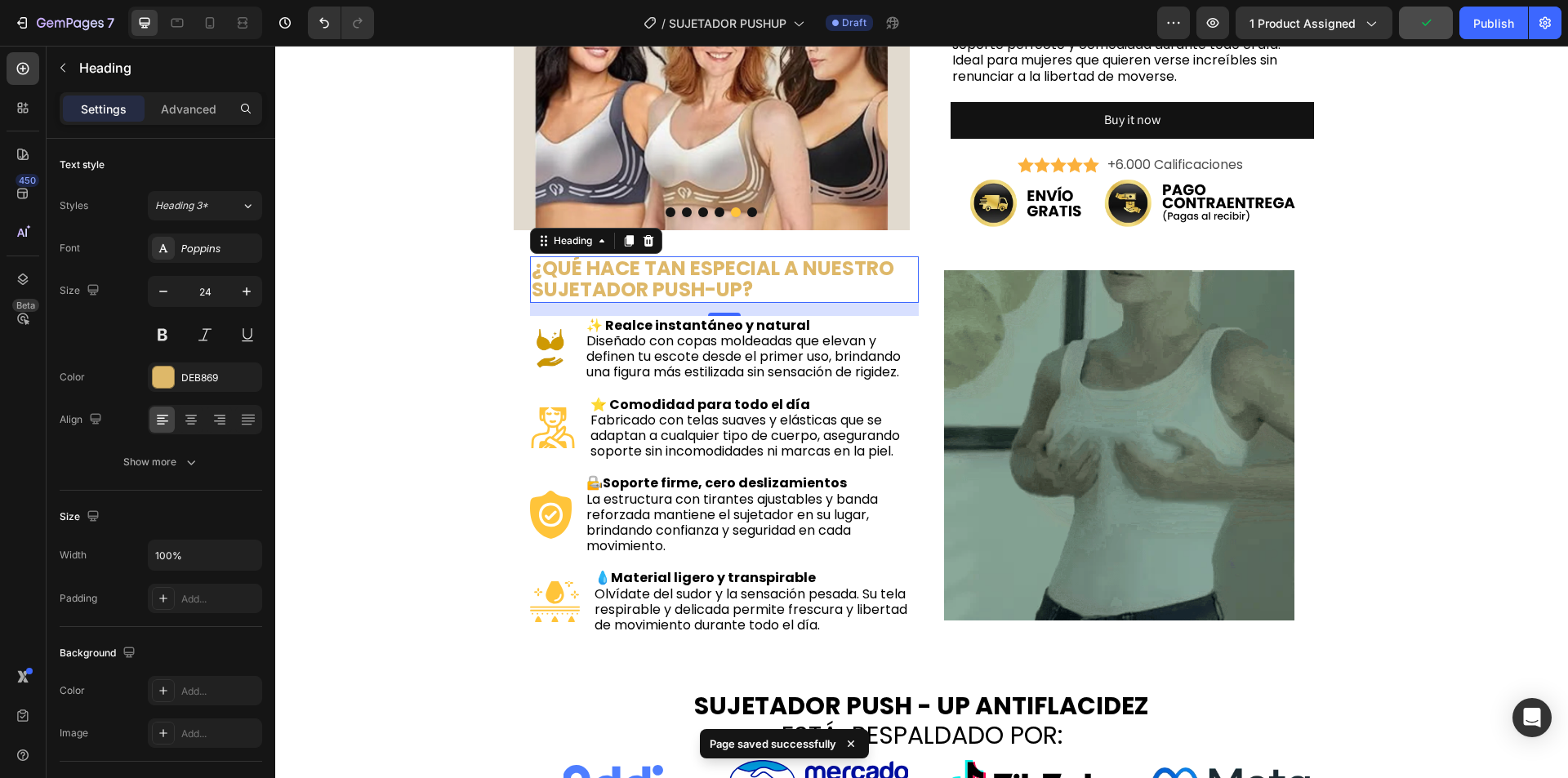 click on "¿QUÉ HACE TAN ESPECIAL A NUESTRO SUJETADOR PUSH-UP?" at bounding box center [724, 279] 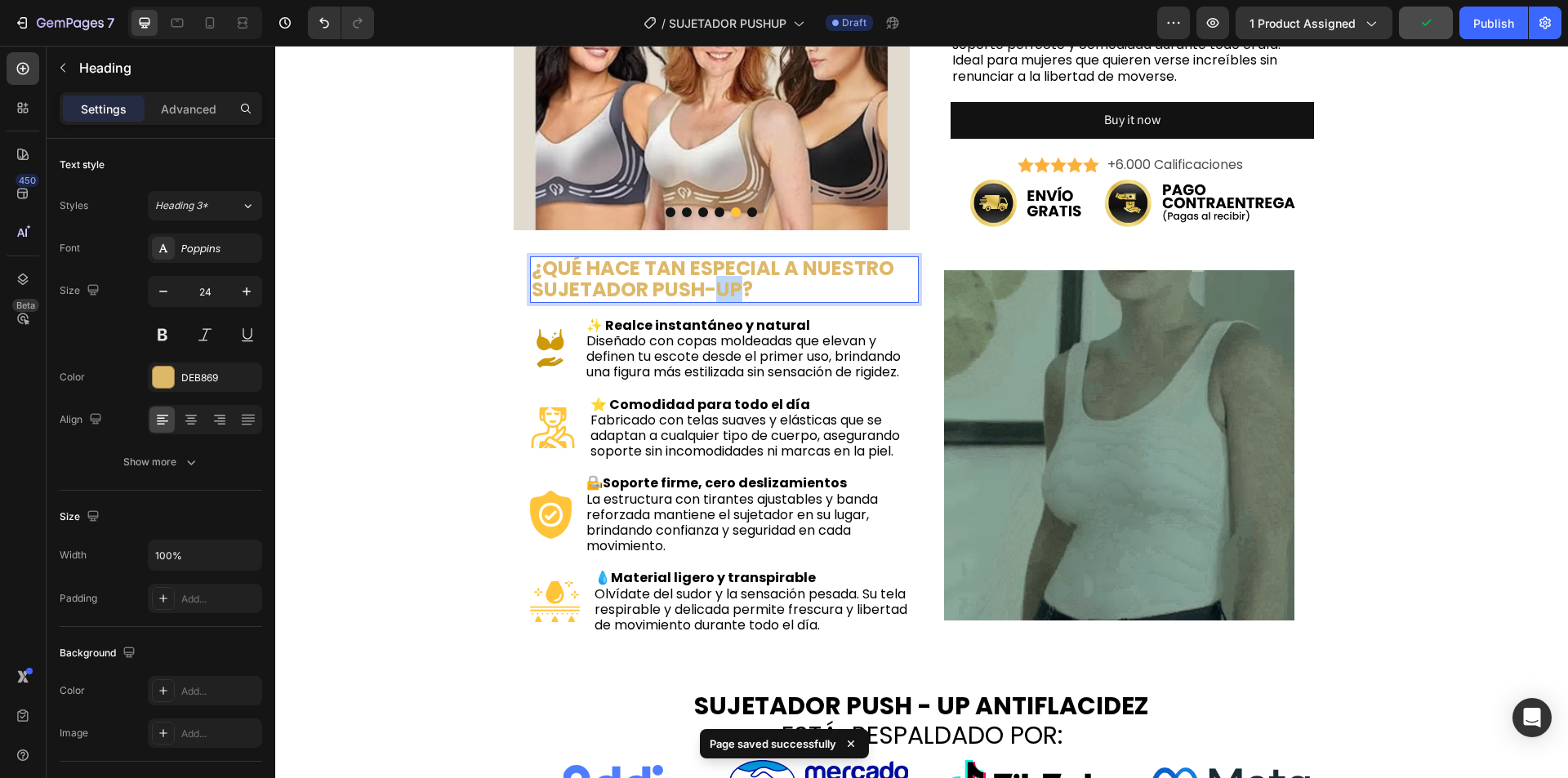 click on "¿QUÉ HACE TAN ESPECIAL A NUESTRO SUJETADOR PUSH-UP?" at bounding box center [724, 279] 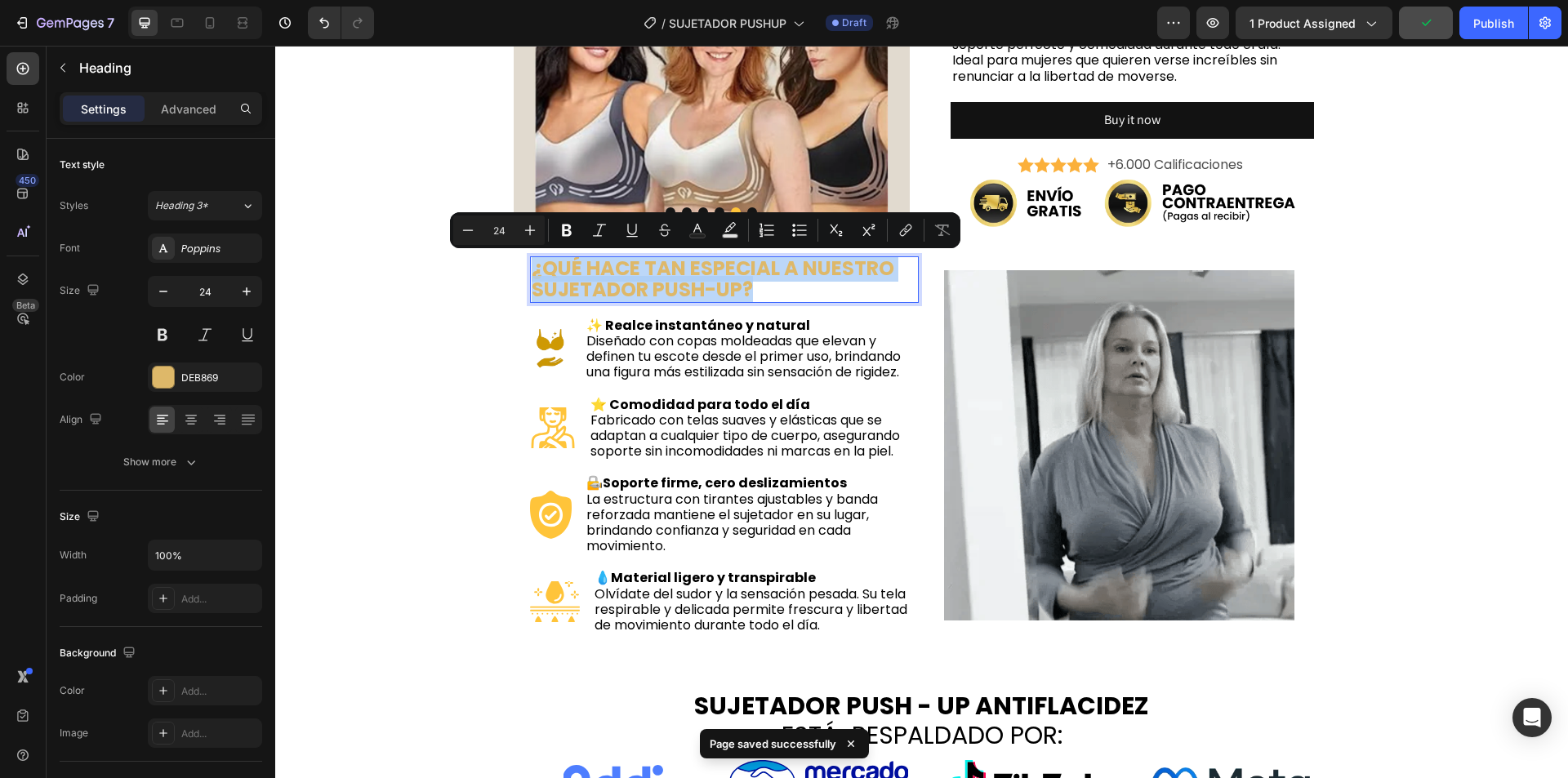 copy on "¿QUÉ HACE TAN ESPECIAL A NUESTRO SUJETADOR PUSH-UP?" 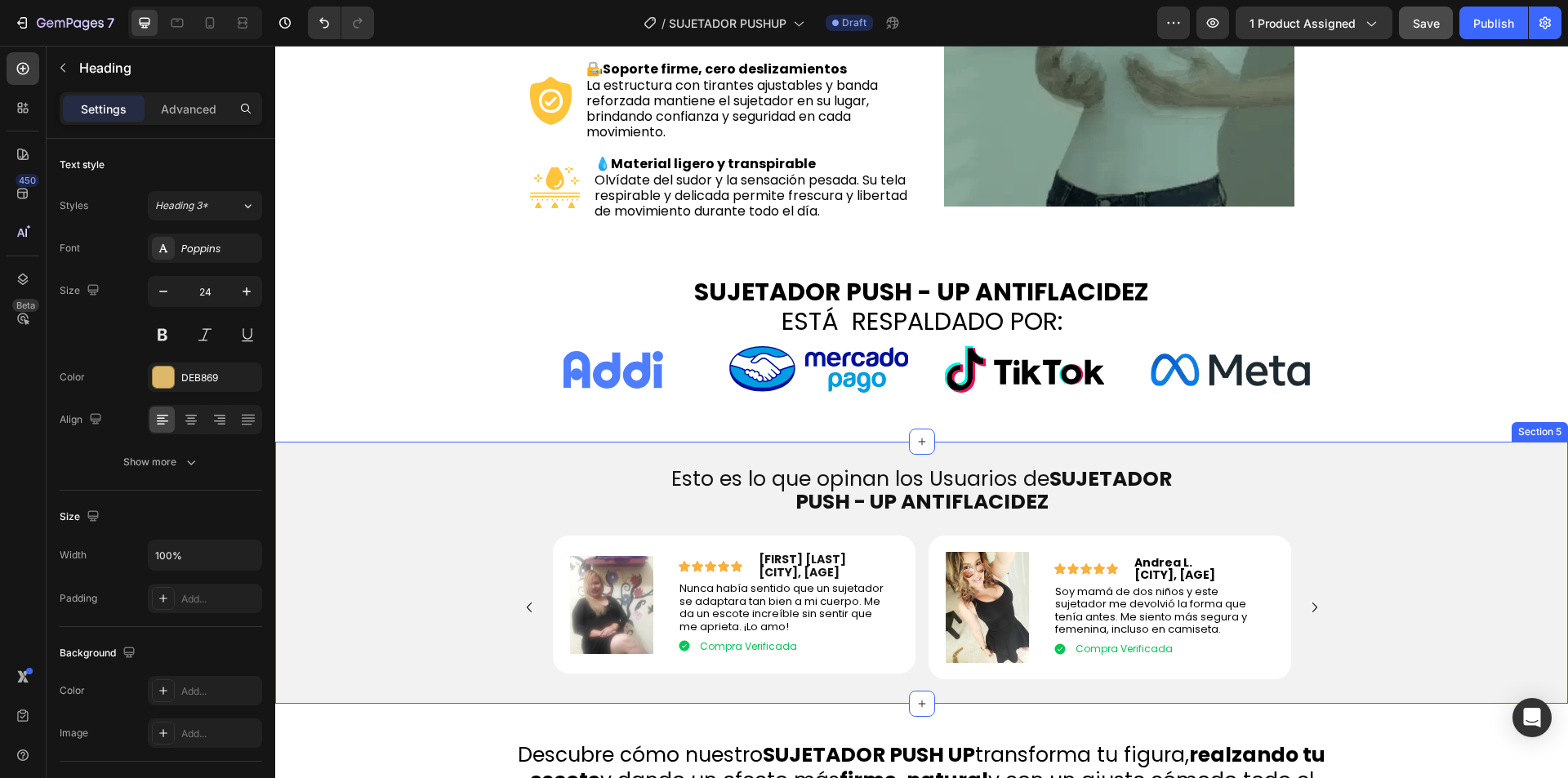 scroll, scrollTop: 735, scrollLeft: 0, axis: vertical 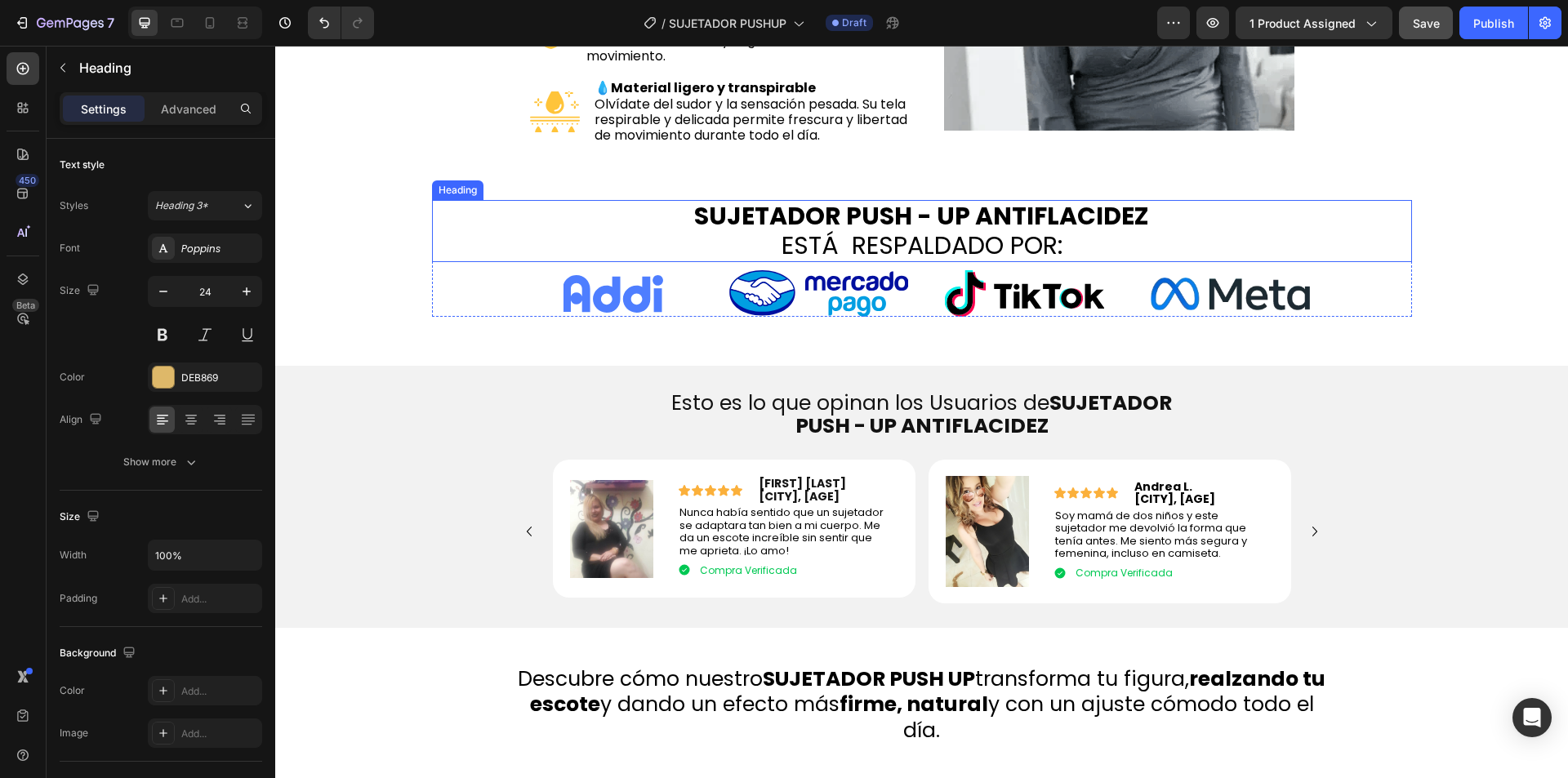 click on "SUJETADOR PUSH - UP ANTIFLACIDEZ" at bounding box center (921, 216) 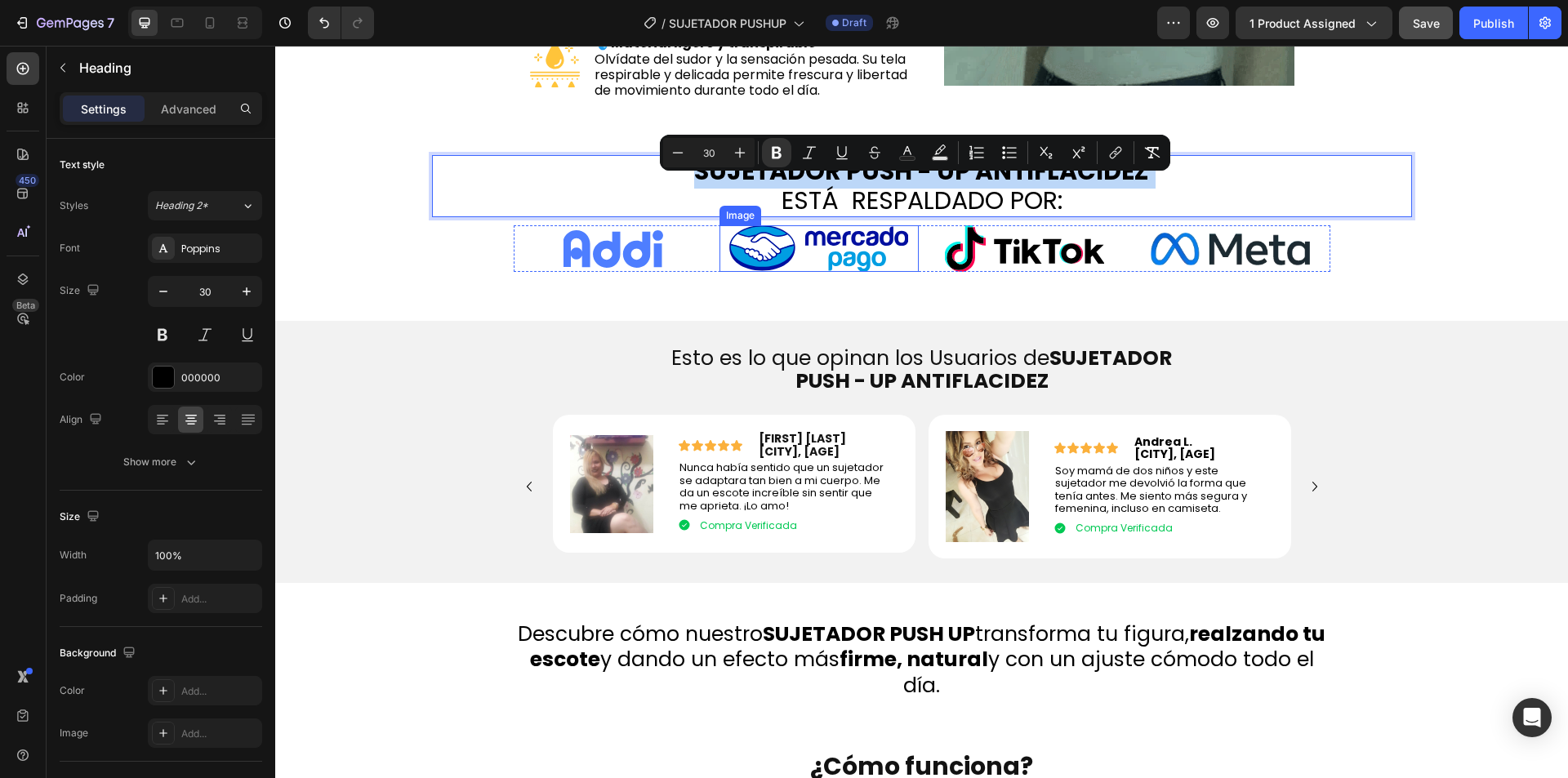 scroll, scrollTop: 816, scrollLeft: 0, axis: vertical 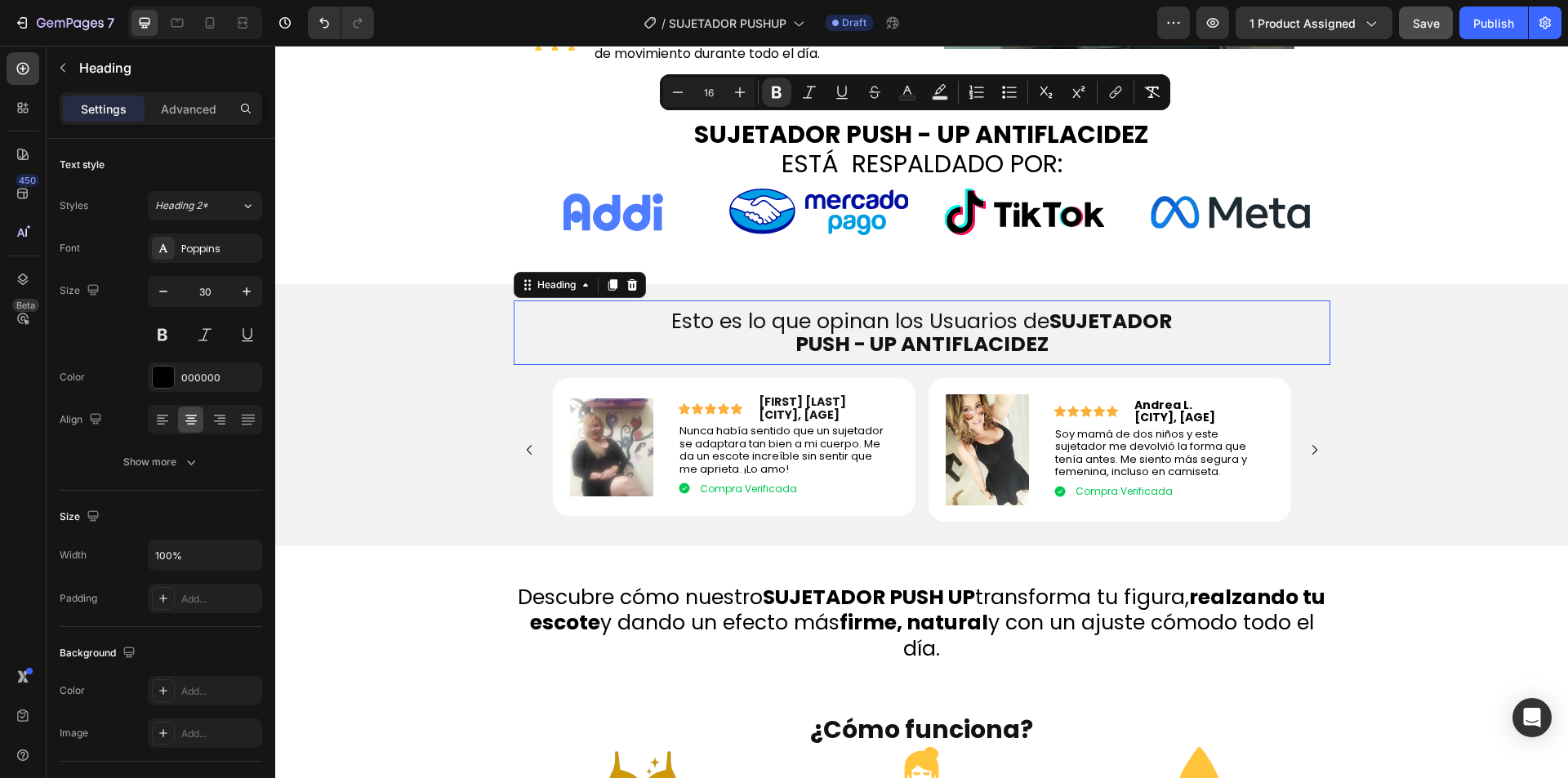 click on "PUSH - UP ANTIFLACIDEZ" at bounding box center [922, 344] 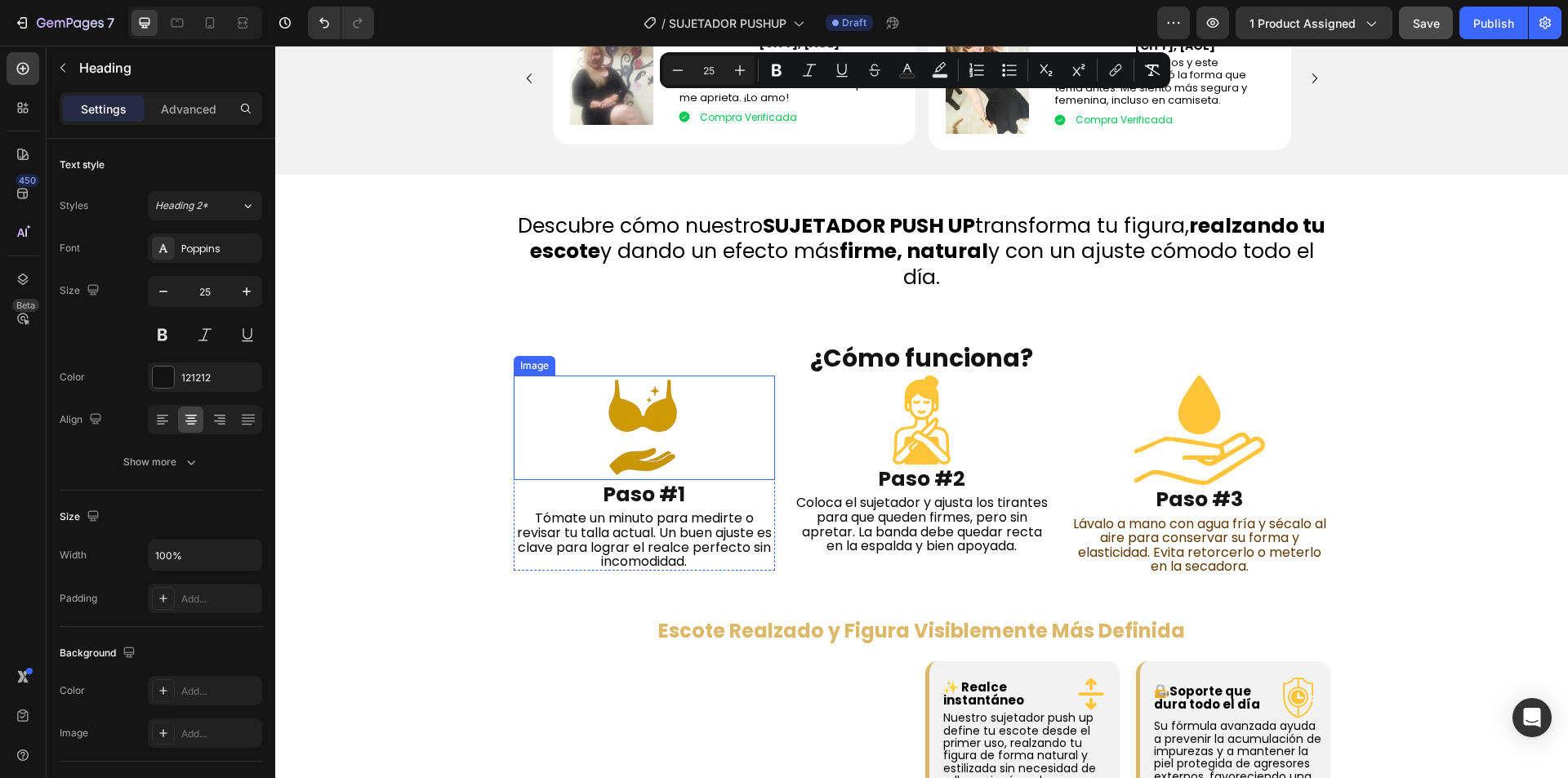 scroll, scrollTop: 1225, scrollLeft: 0, axis: vertical 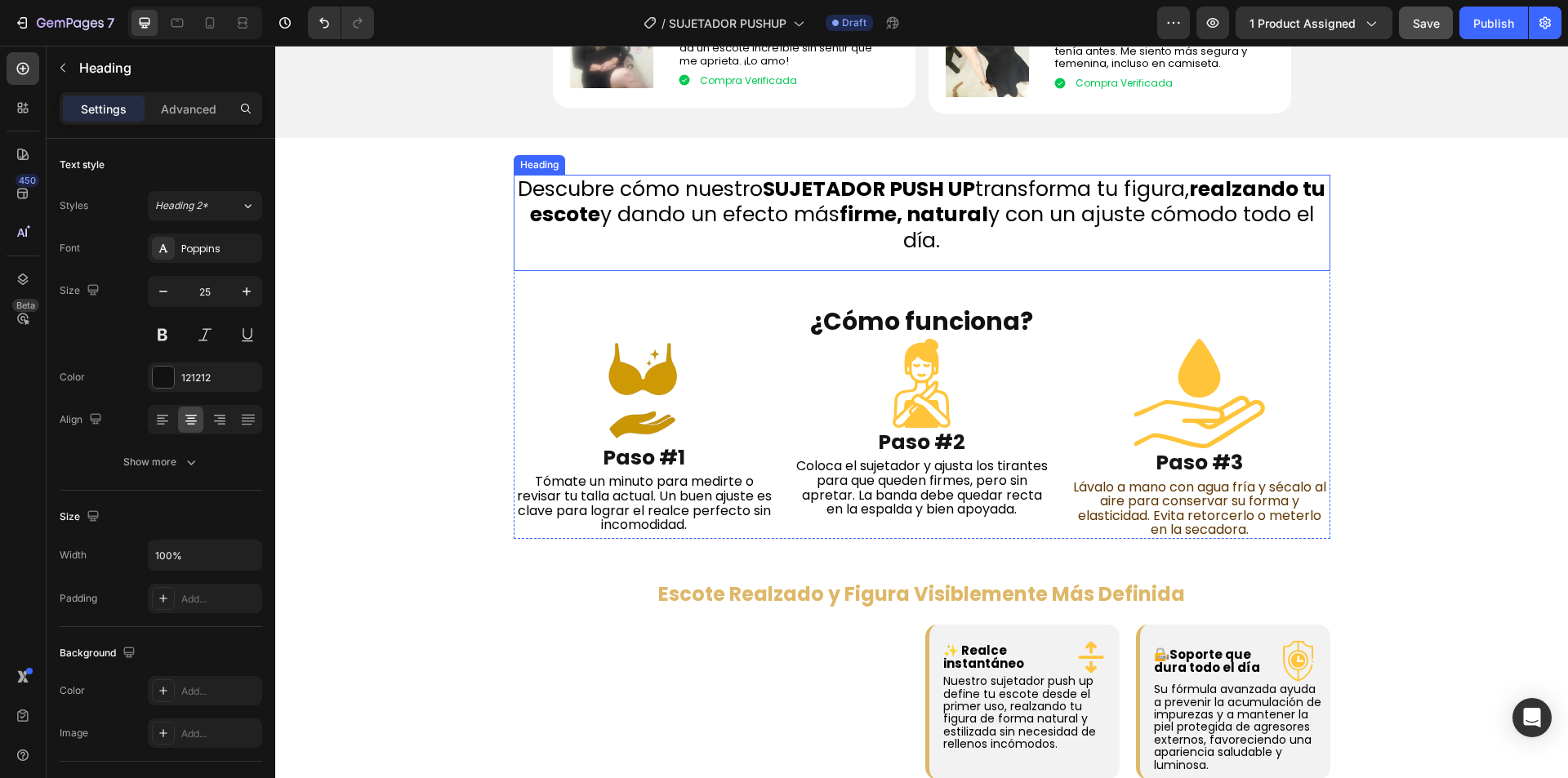 click on "firme, natural" at bounding box center (914, 214) 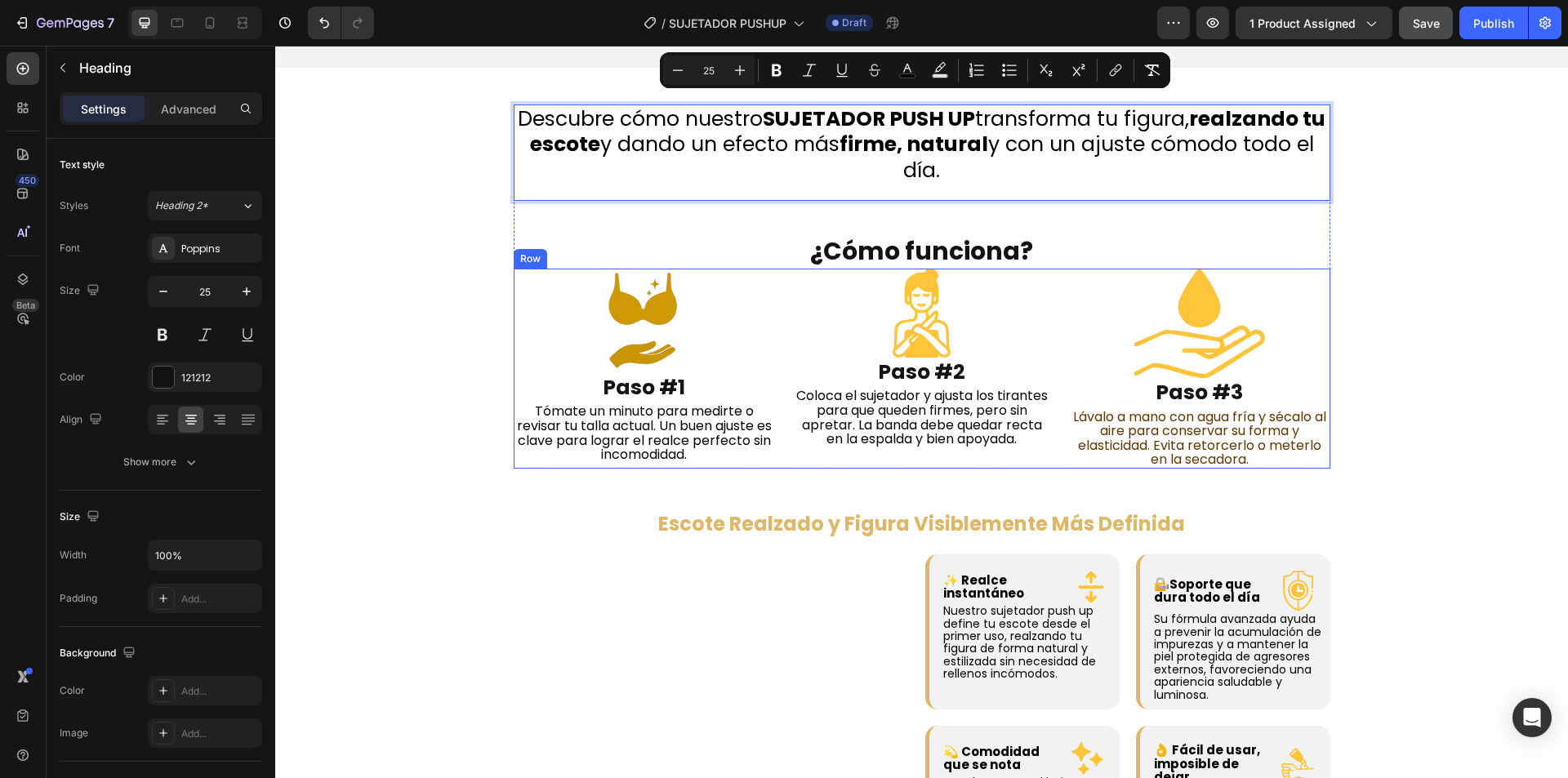 scroll, scrollTop: 1388, scrollLeft: 0, axis: vertical 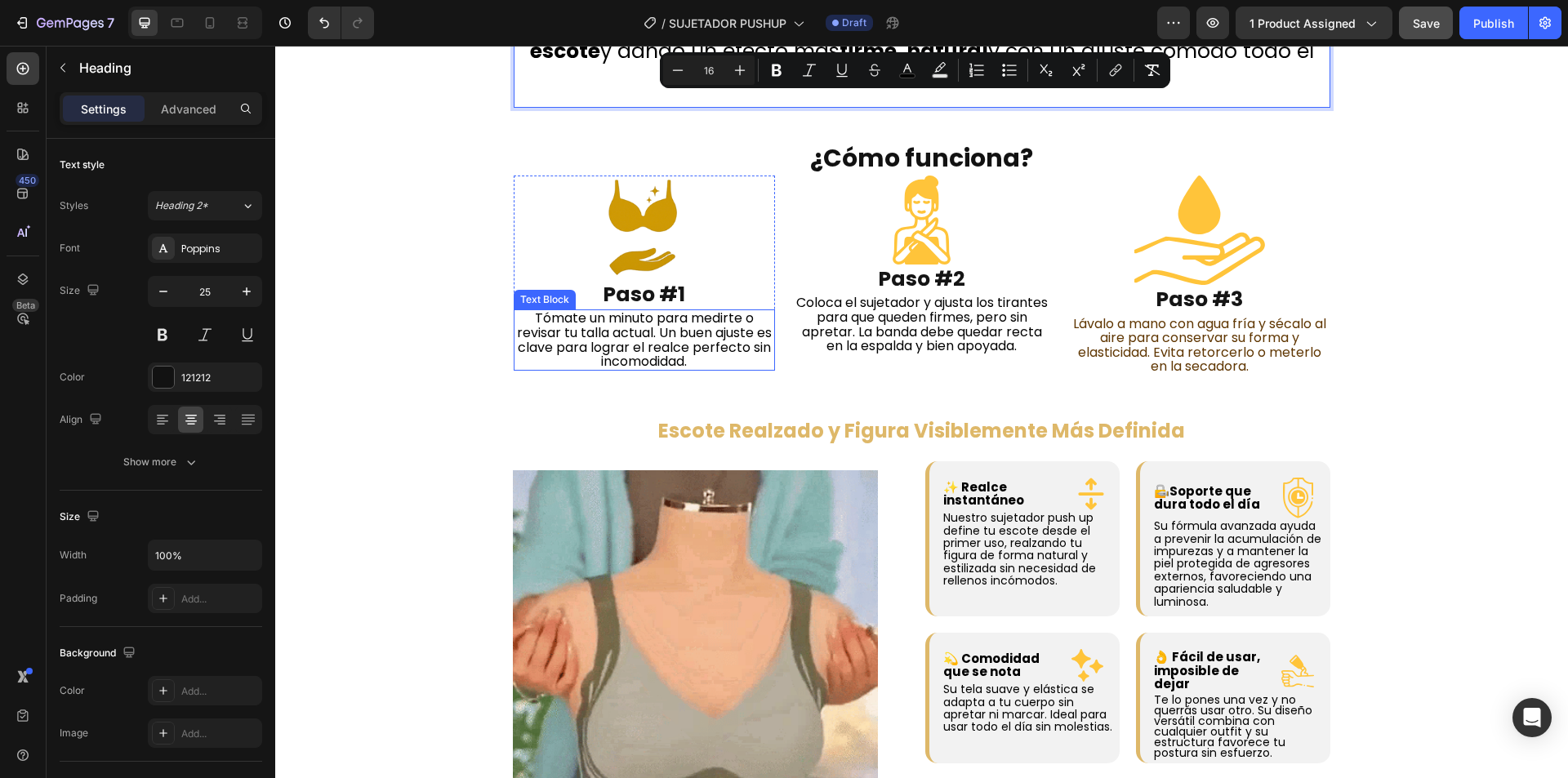 click on "Tómate un minuto para medirte o revisar tu talla actual. Un buen ajuste es clave para lograr el realce perfecto sin incomodidad." at bounding box center (644, 340) 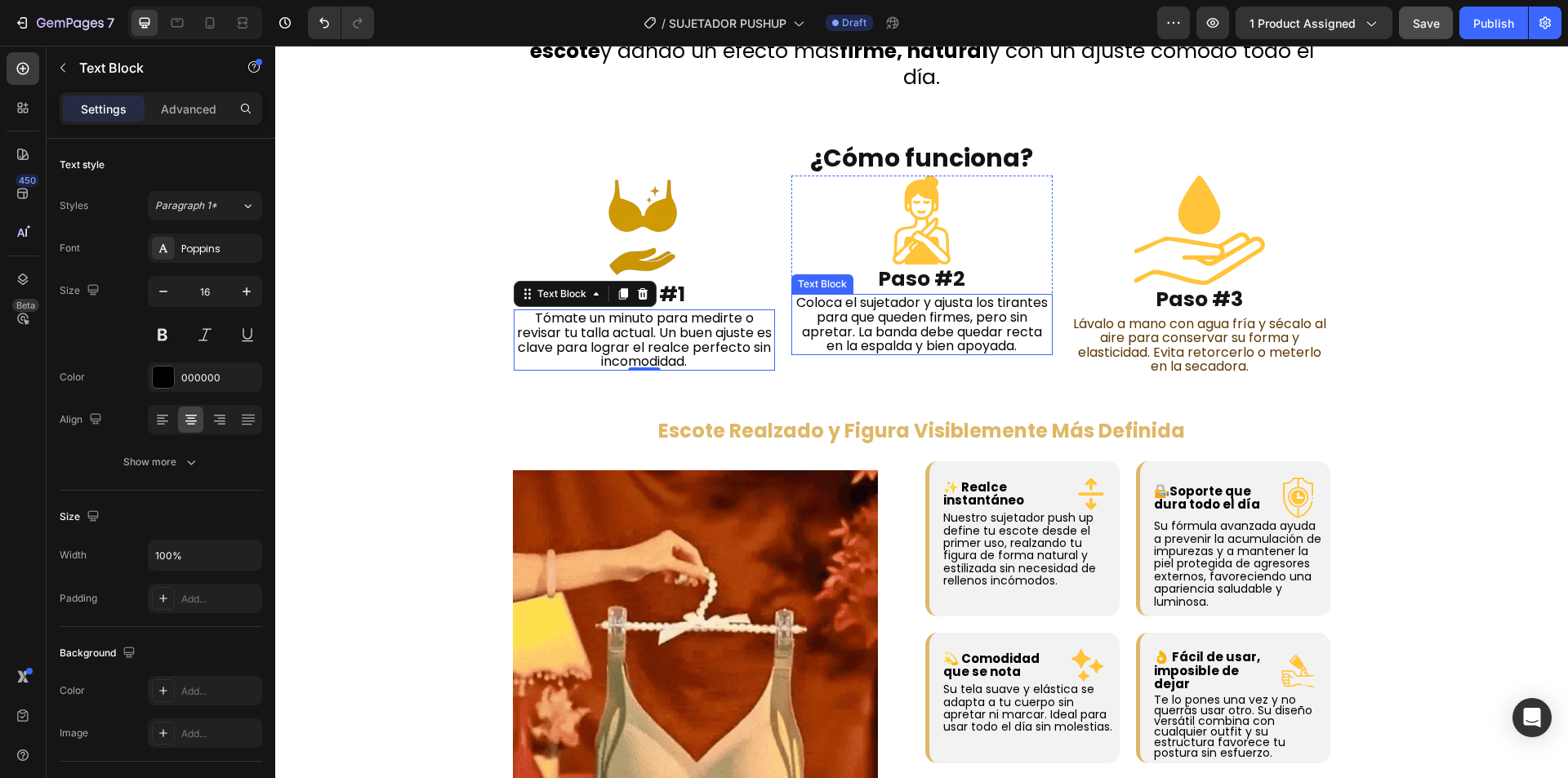 click on "Coloca el sujetador y ajusta los tirantes para que queden firmes, pero sin apretar. La banda debe quedar recta en la espalda y bien apoyada." at bounding box center [922, 324] 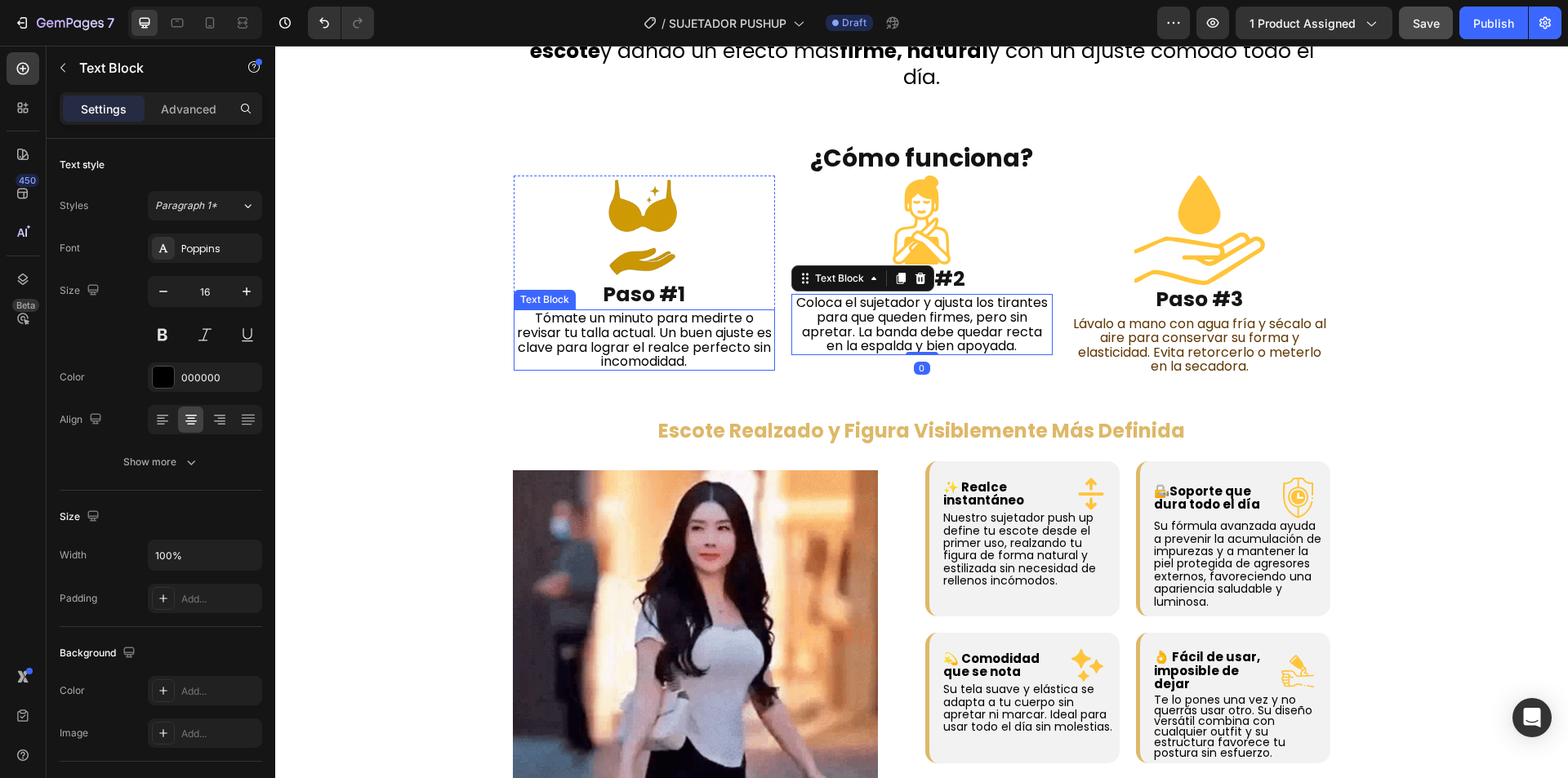 click on "Tómate un minuto para medirte o revisar tu talla actual. Un buen ajuste es clave para lograr el realce perfecto sin incomodidad." at bounding box center (644, 340) 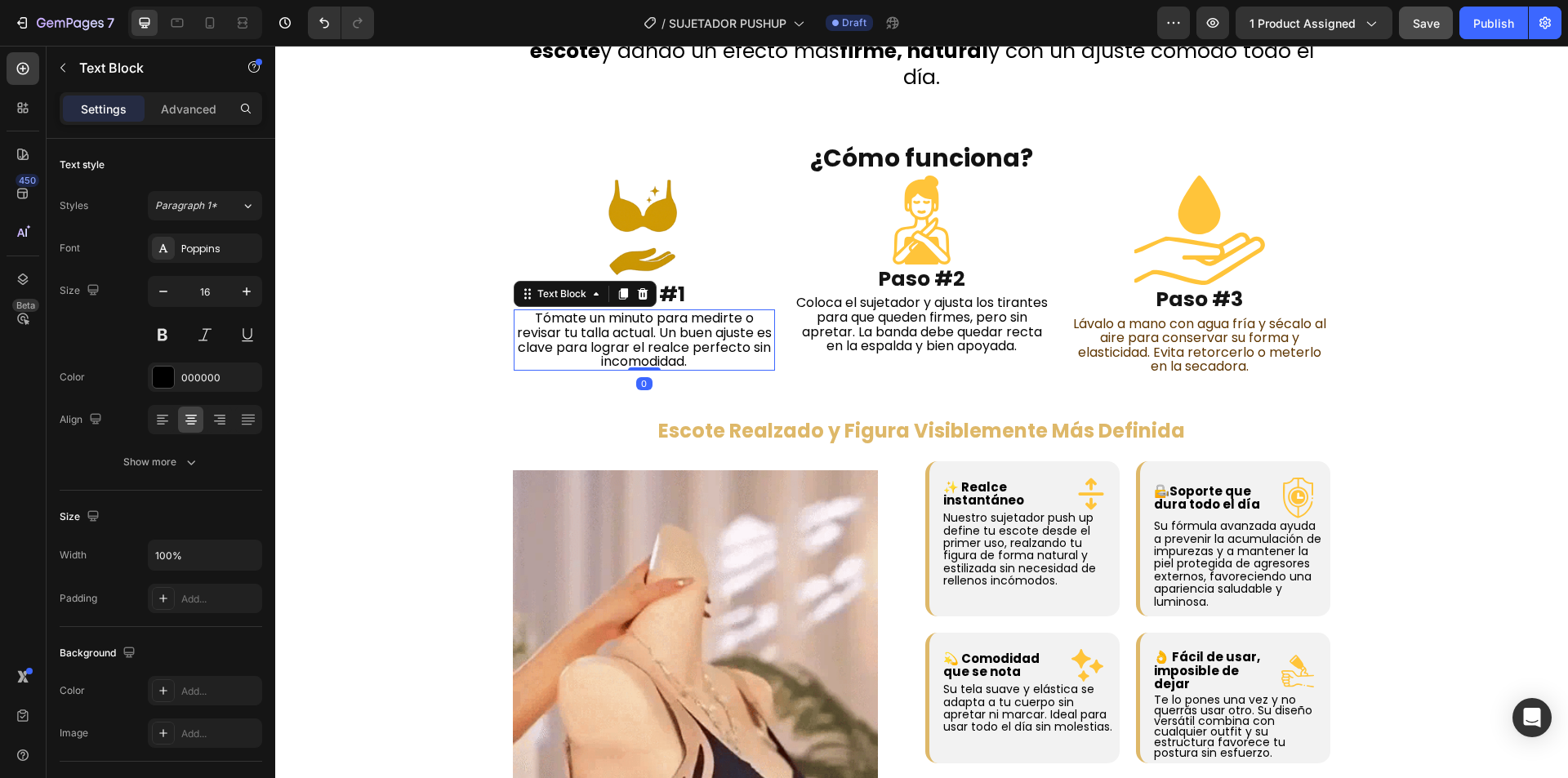 click on "Tómate un minuto para medirte o revisar tu talla actual. Un buen ajuste es clave para lograr el realce perfecto sin incomodidad." at bounding box center [644, 340] 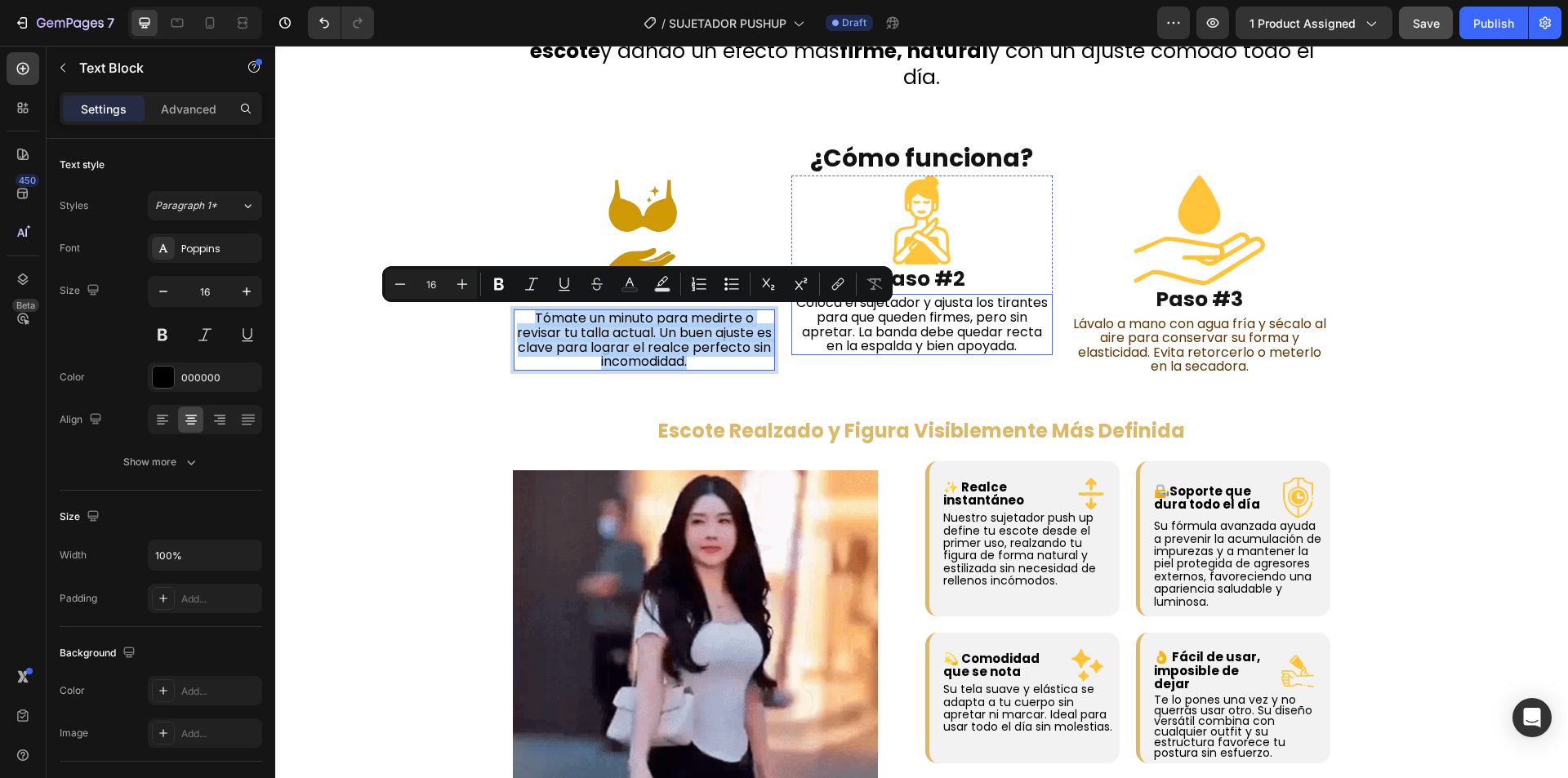 click on "Coloca el sujetador y ajusta los tirantes para que queden firmes, pero sin apretar. La banda debe quedar recta en la espalda y bien apoyada." at bounding box center (922, 324) 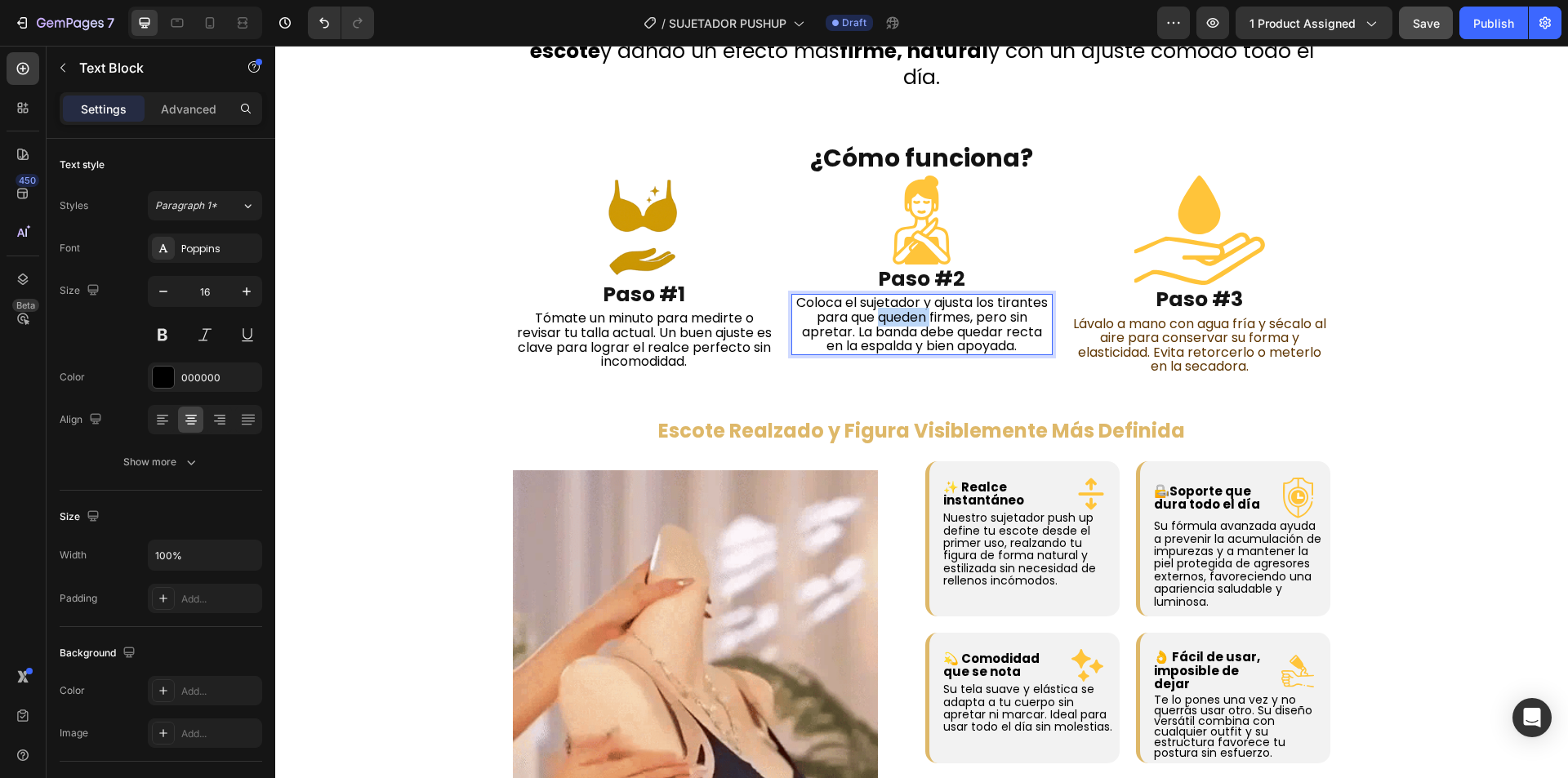 click on "Coloca el sujetador y ajusta los tirantes para que queden firmes, pero sin apretar. La banda debe quedar recta en la espalda y bien apoyada." at bounding box center (922, 324) 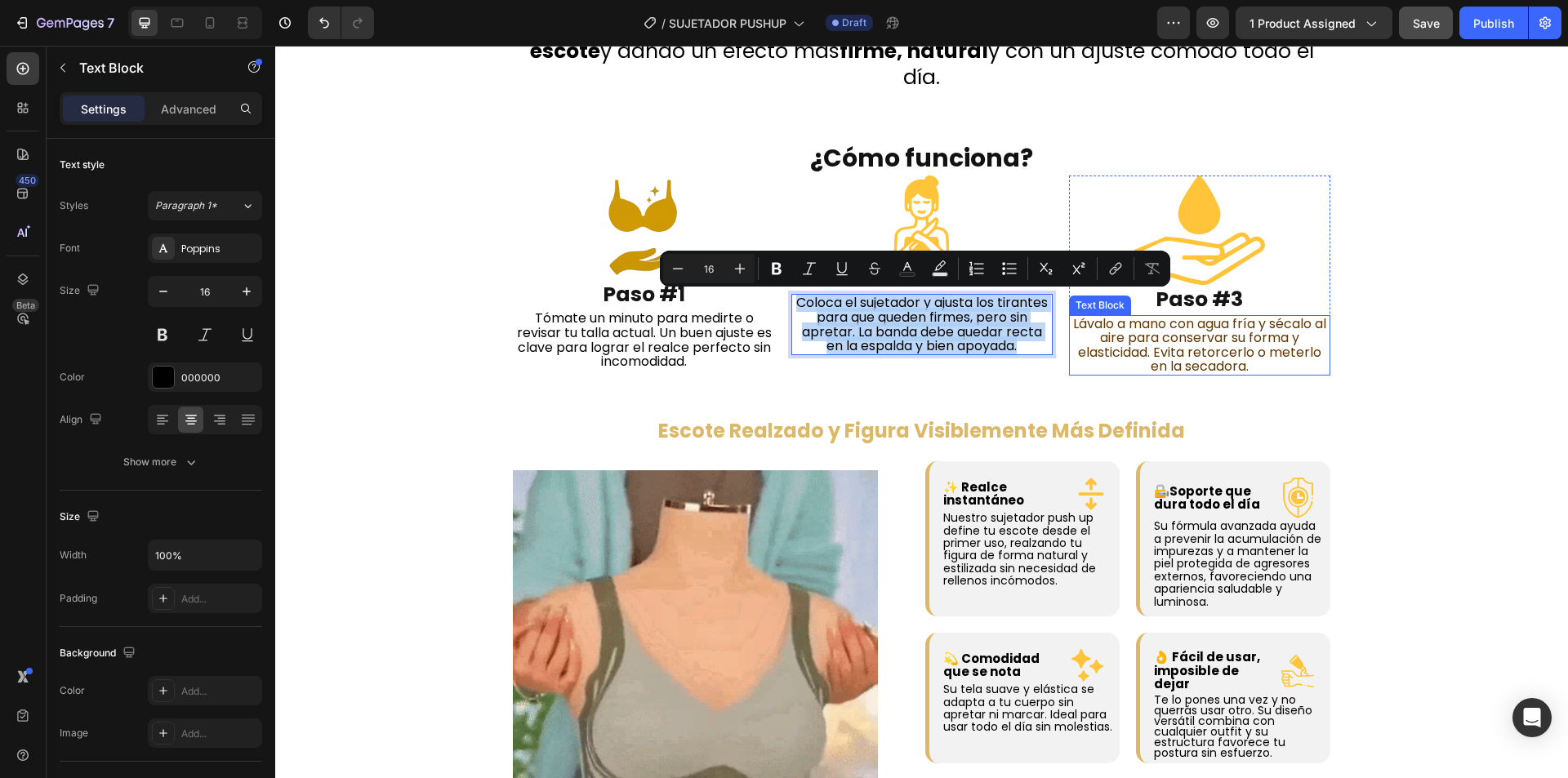 click on "Lávalo a mano con agua fría y sécalo al aire para conservar su forma y elasticidad. Evita retorcerlo o meterlo en la secadora." at bounding box center (1200, 345) 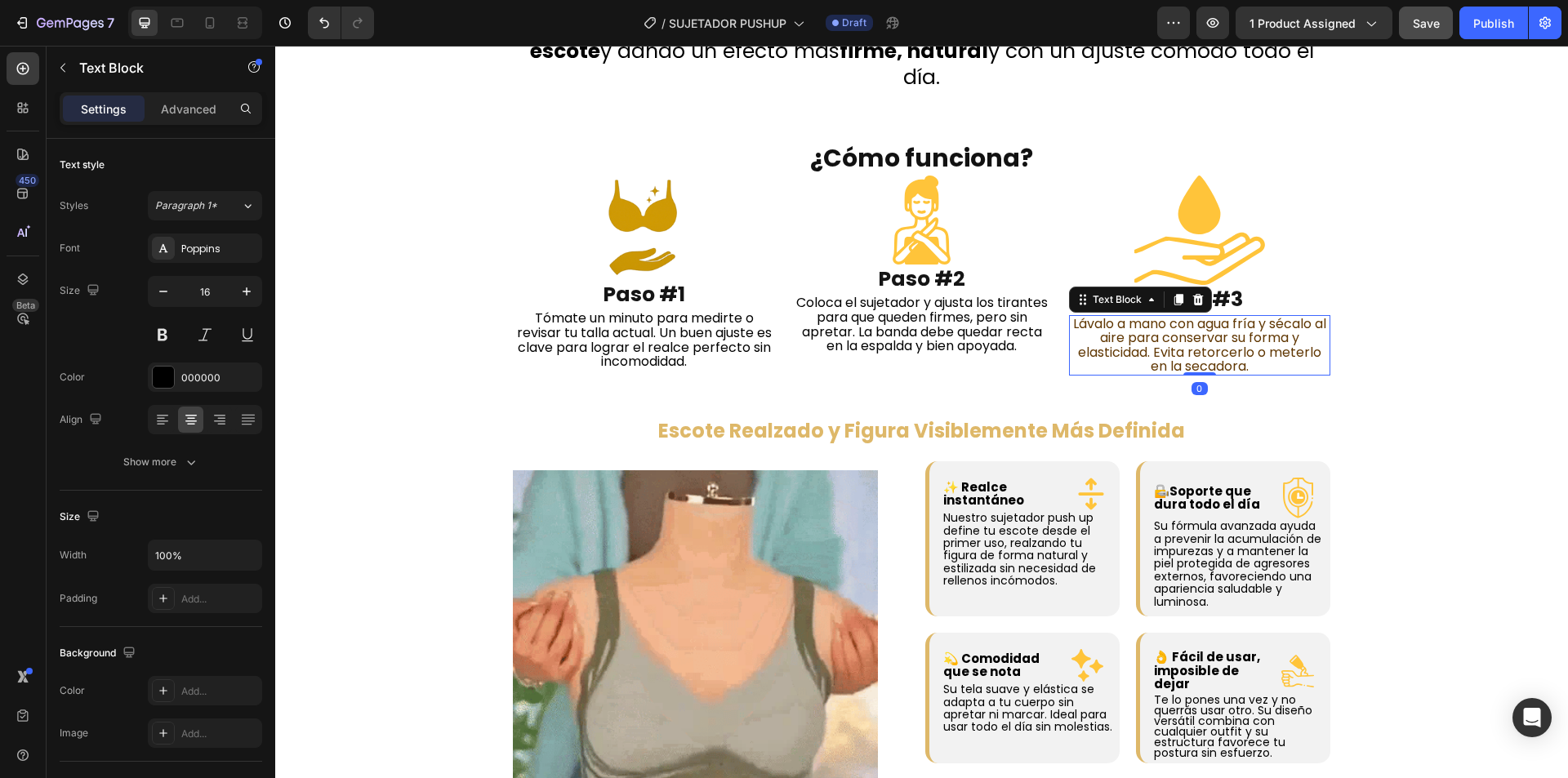 click on "Lávalo a mano con agua fría y sécalo al aire para conservar su forma y elasticidad. Evita retorcerlo o meterlo en la secadora." at bounding box center (1200, 345) 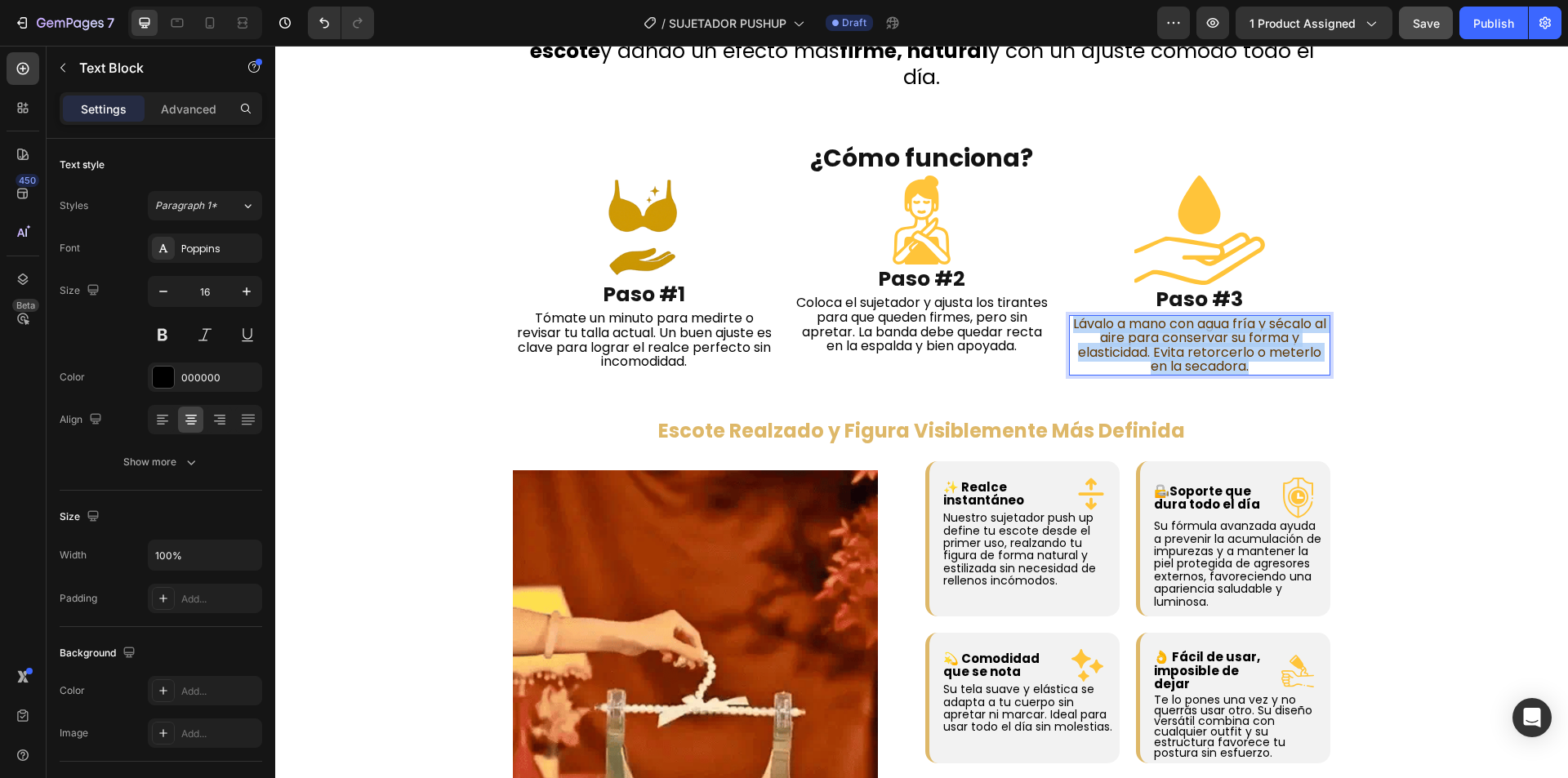 click on "Lávalo a mano con agua fría y sécalo al aire para conservar su forma y elasticidad. Evita retorcerlo o meterlo en la secadora." at bounding box center (1200, 345) 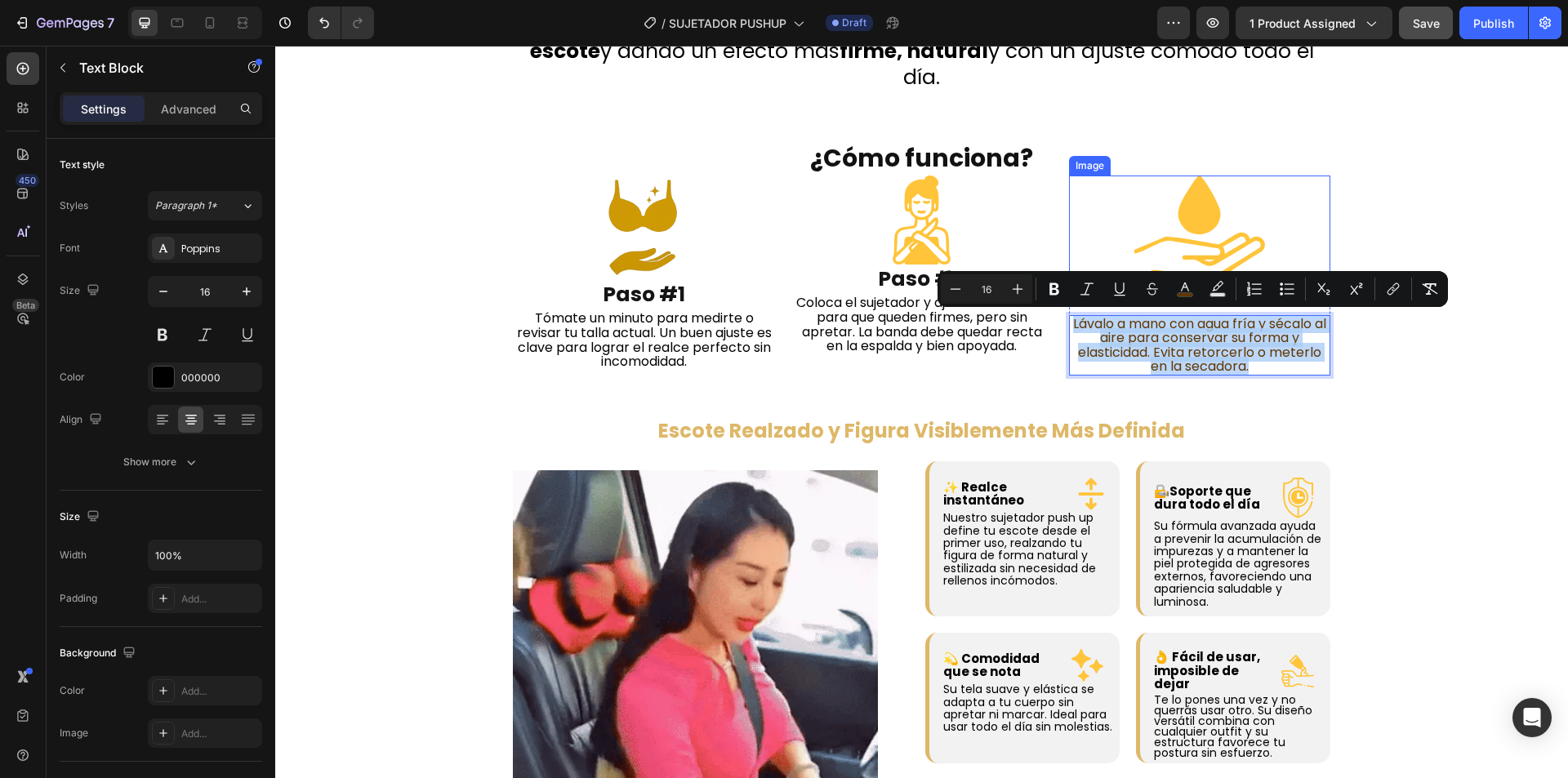 click at bounding box center [1200, 230] 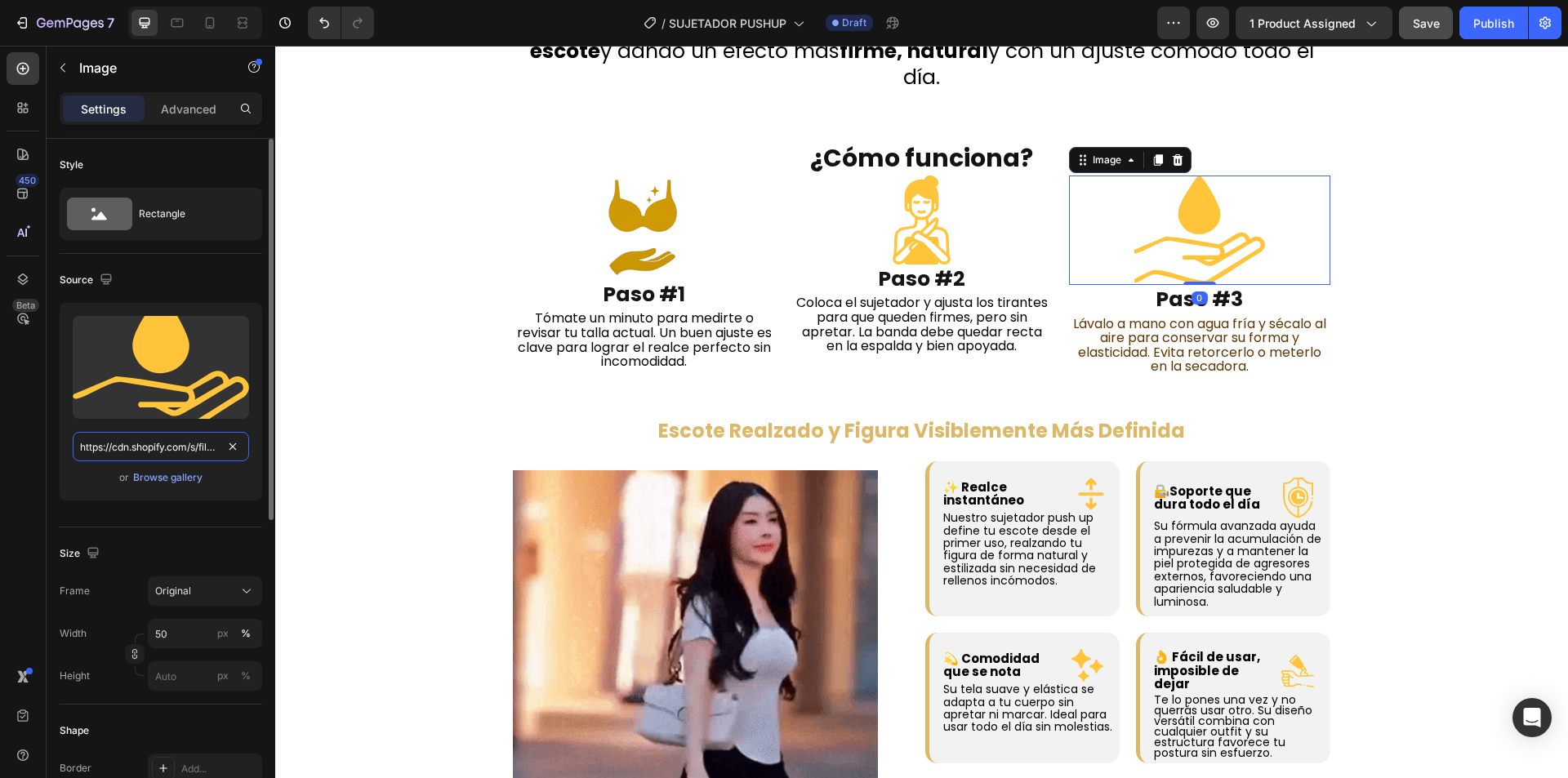click on "https://cdn.shopify.com/s/files/1/0674/3484/0382/files/gempages_490663051666654355-434ff8c3-13df-4fdd-bac3-7d7bf9e7d526.svg" at bounding box center (161, 447) 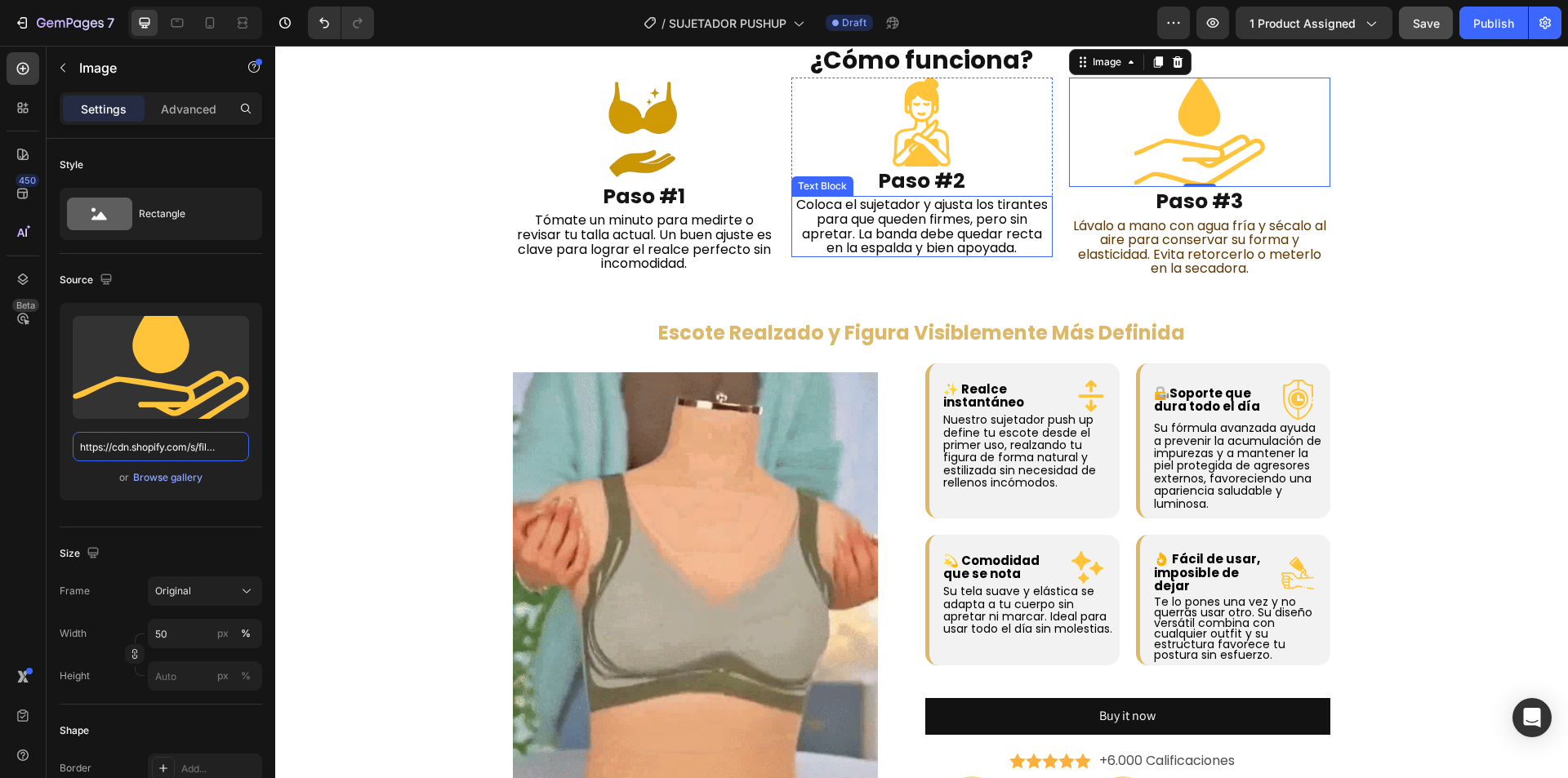 scroll, scrollTop: 1551, scrollLeft: 0, axis: vertical 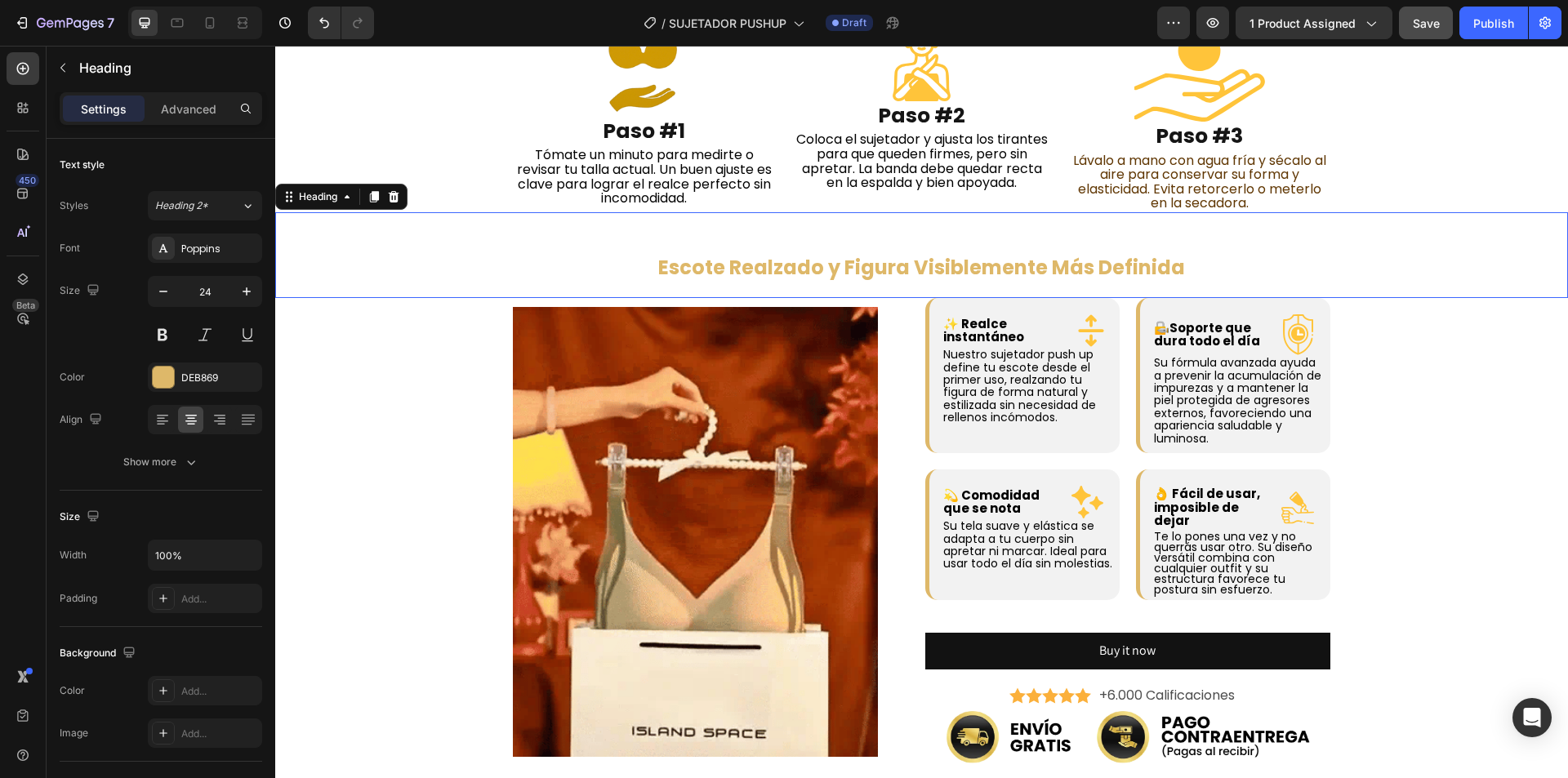 click on "Escote Realzado y Figura Visiblemente Más Definida" at bounding box center (921, 267) 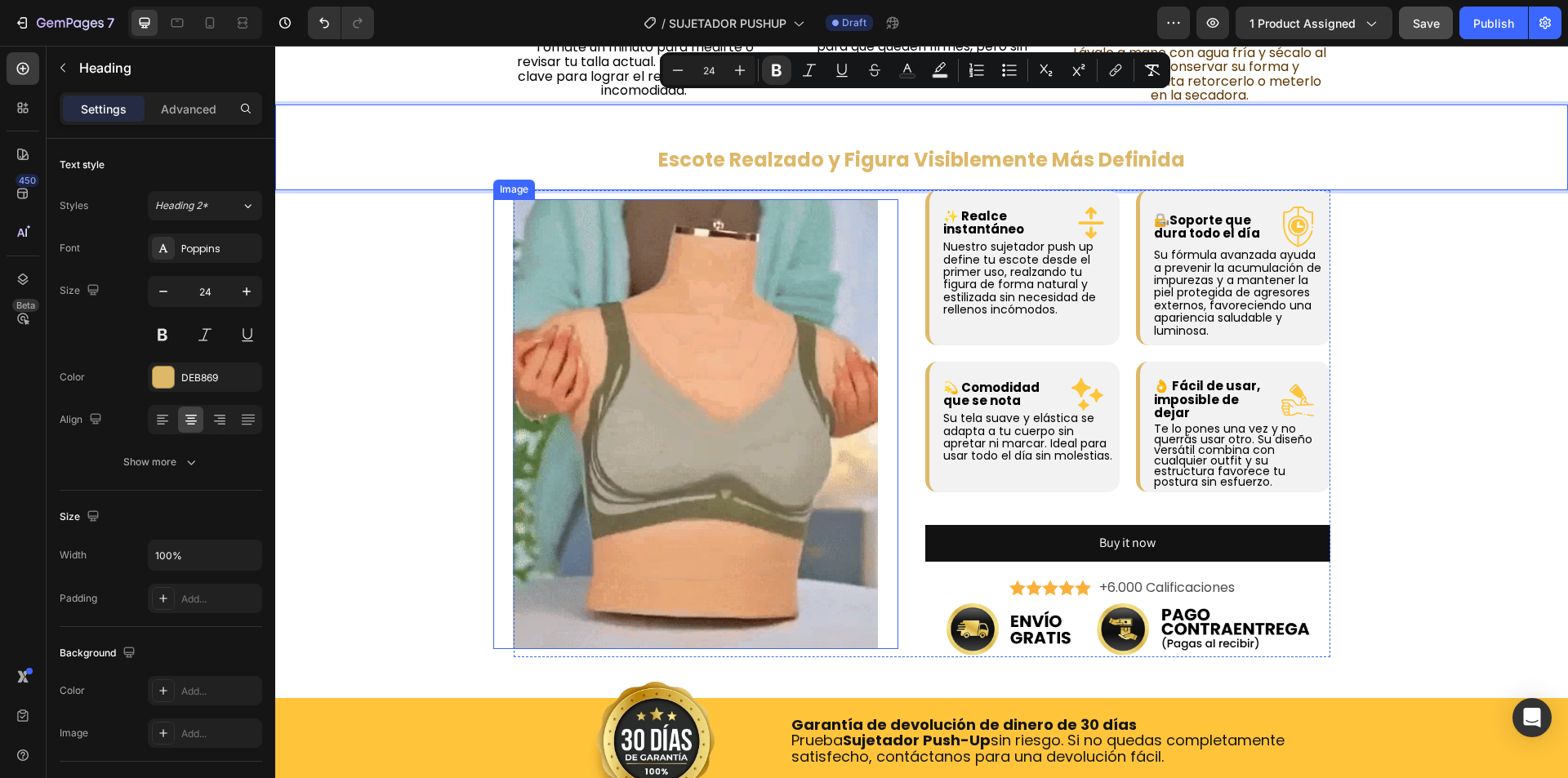 scroll, scrollTop: 1796, scrollLeft: 0, axis: vertical 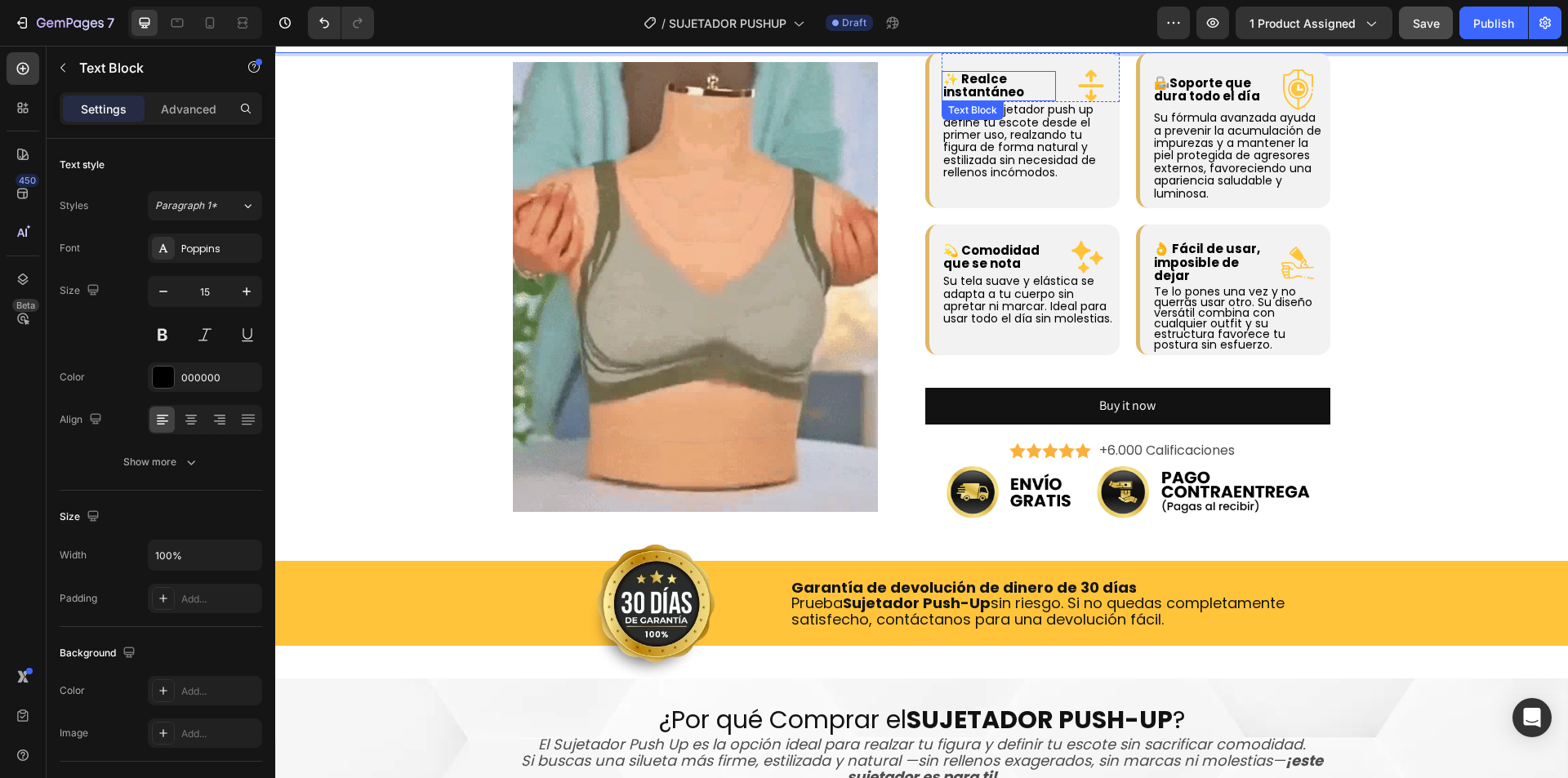 click on "✨ Realce instantáneo" at bounding box center [983, 86] 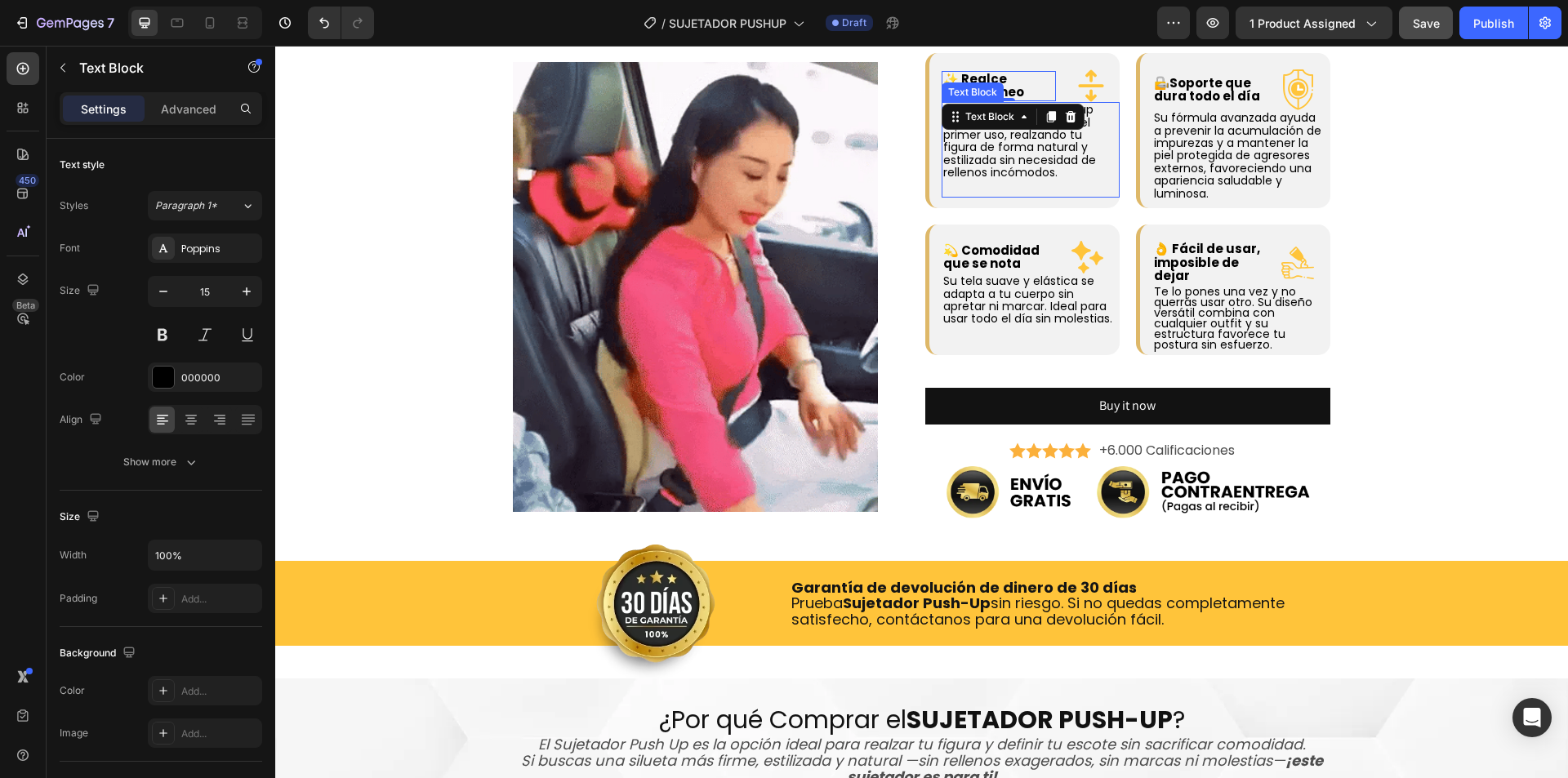 click on "Nuestro sujetador push up define tu escote desde el primer uso, realzando tu figura de forma natural y estilizada sin necesidad de rellenos incómodos." at bounding box center (1019, 140) 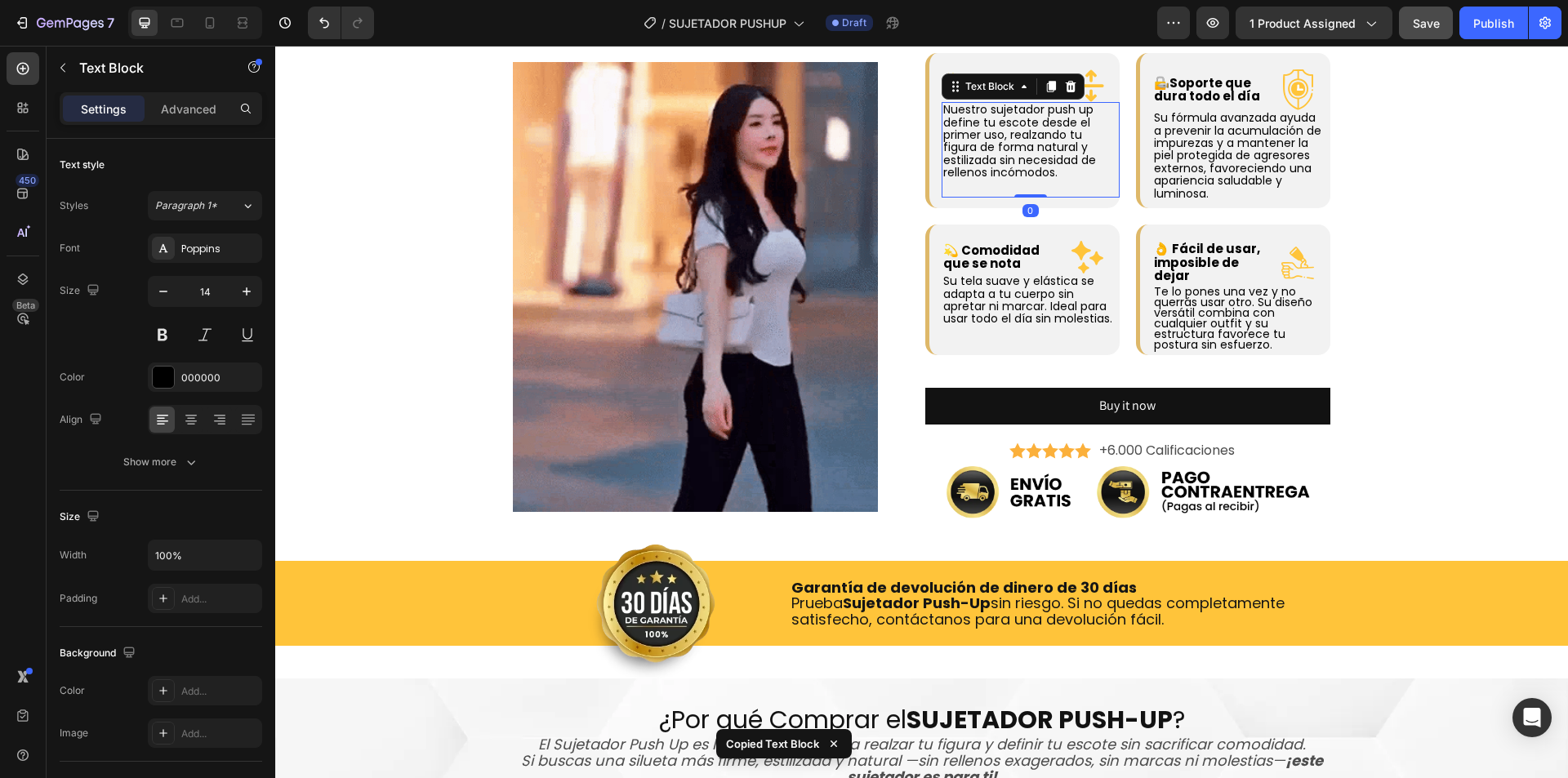click on "Nuestro sujetador push up define tu escote desde el primer uso, realzando tu figura de forma natural y estilizada sin necesidad de rellenos incómodos." at bounding box center (1019, 140) 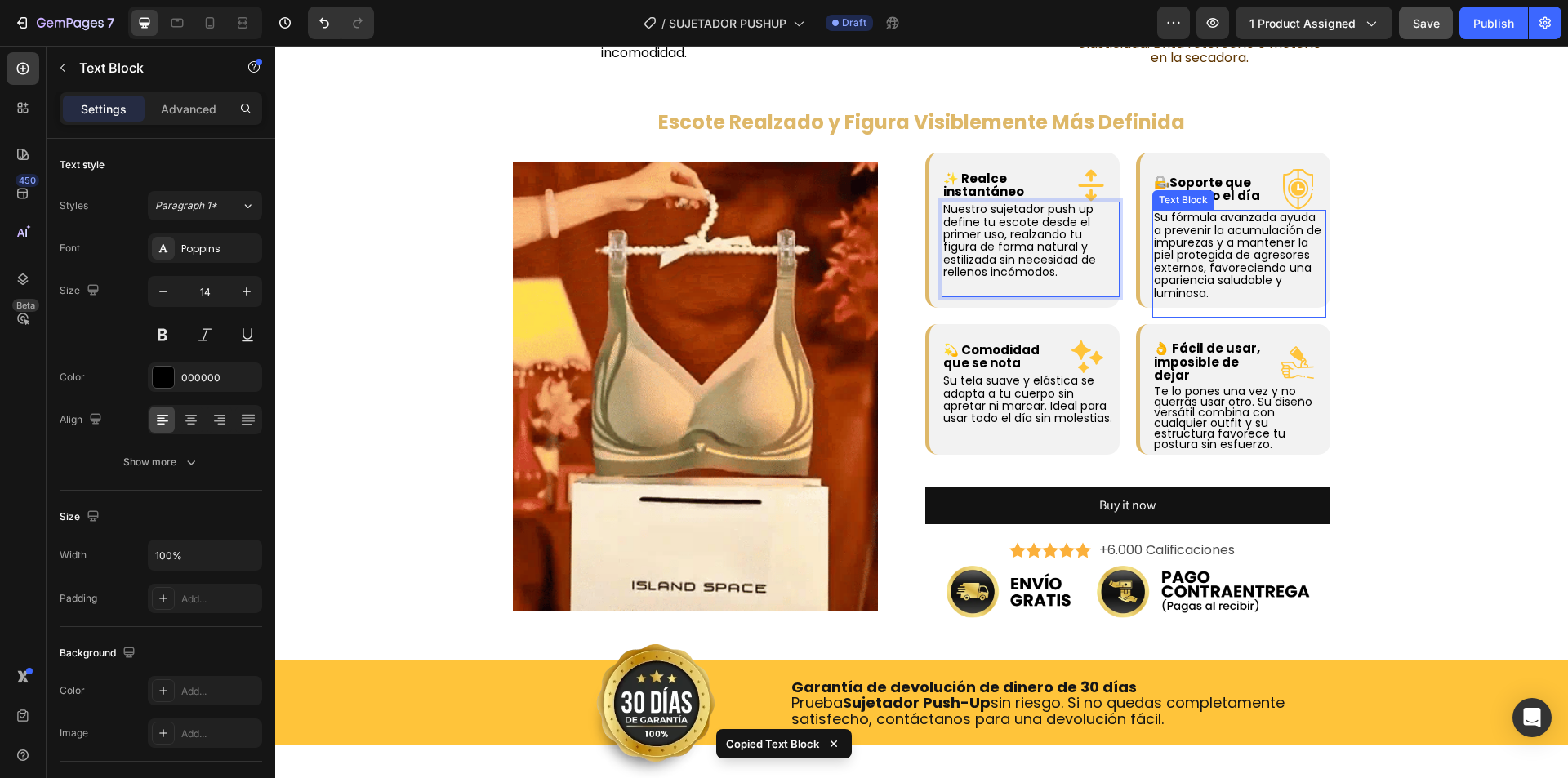 scroll, scrollTop: 1633, scrollLeft: 0, axis: vertical 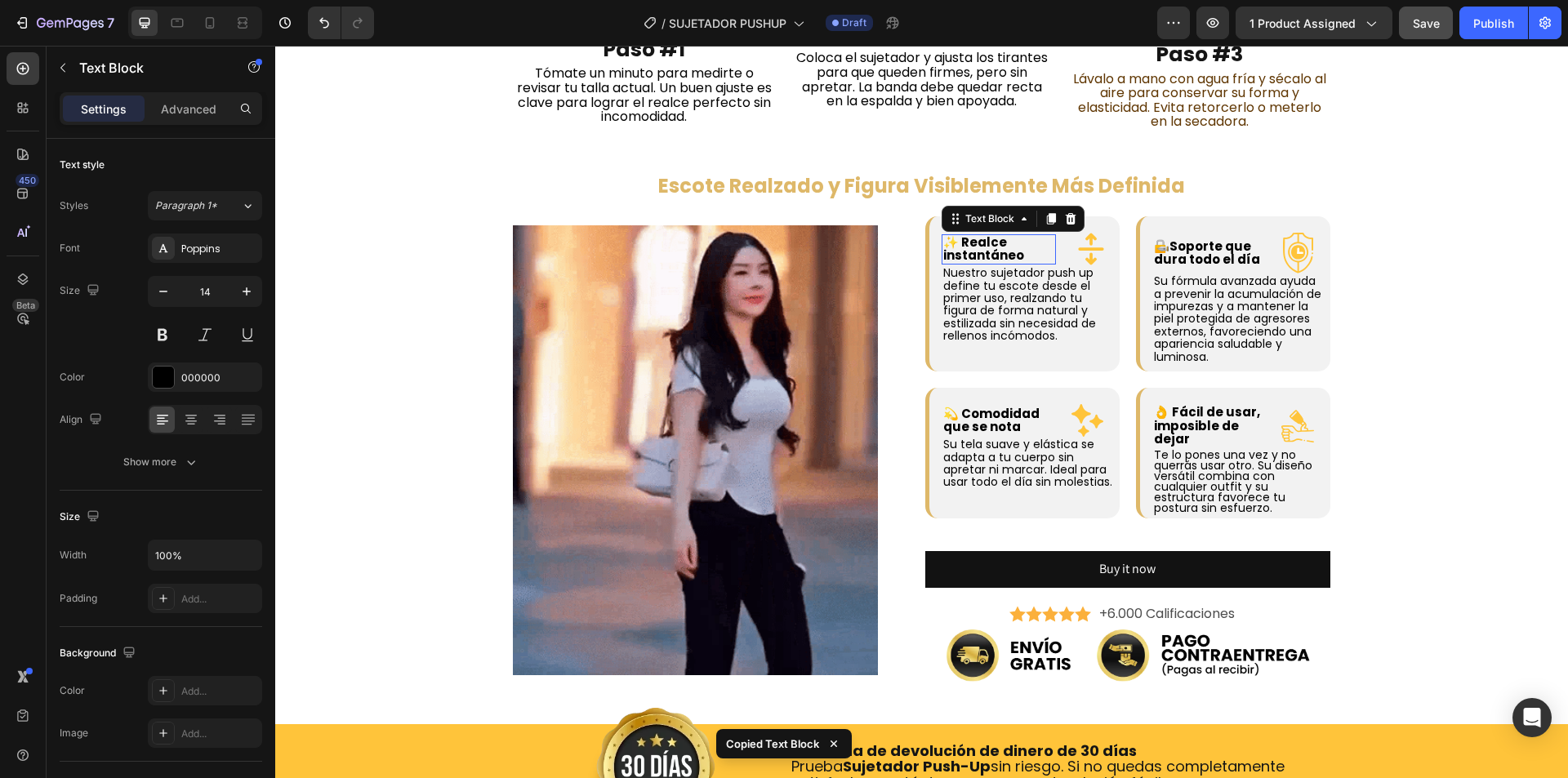 click on "✨ Realce instantáneo" at bounding box center (983, 249) 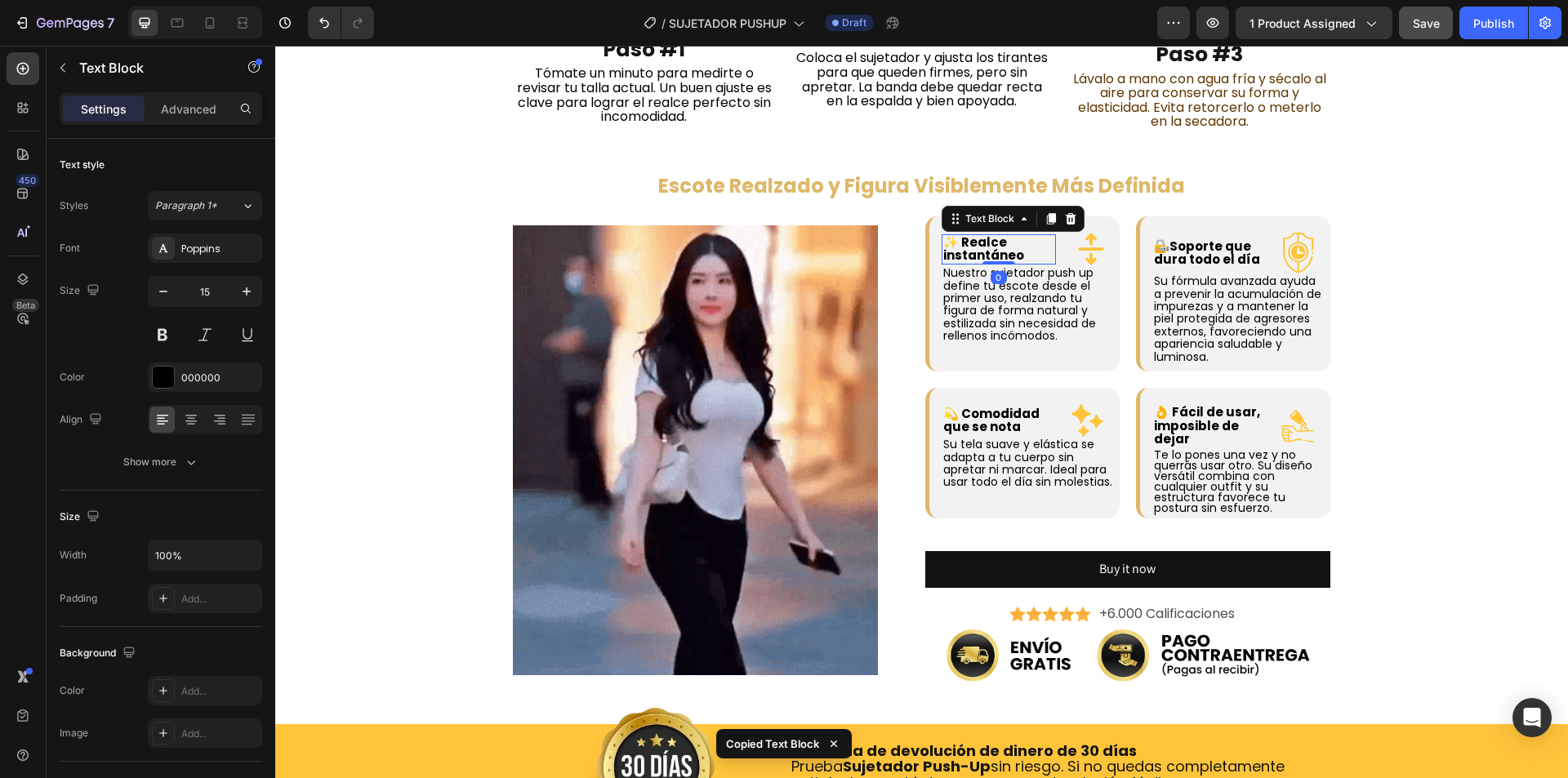 click on "✨ Realce instantáneo" at bounding box center (983, 249) 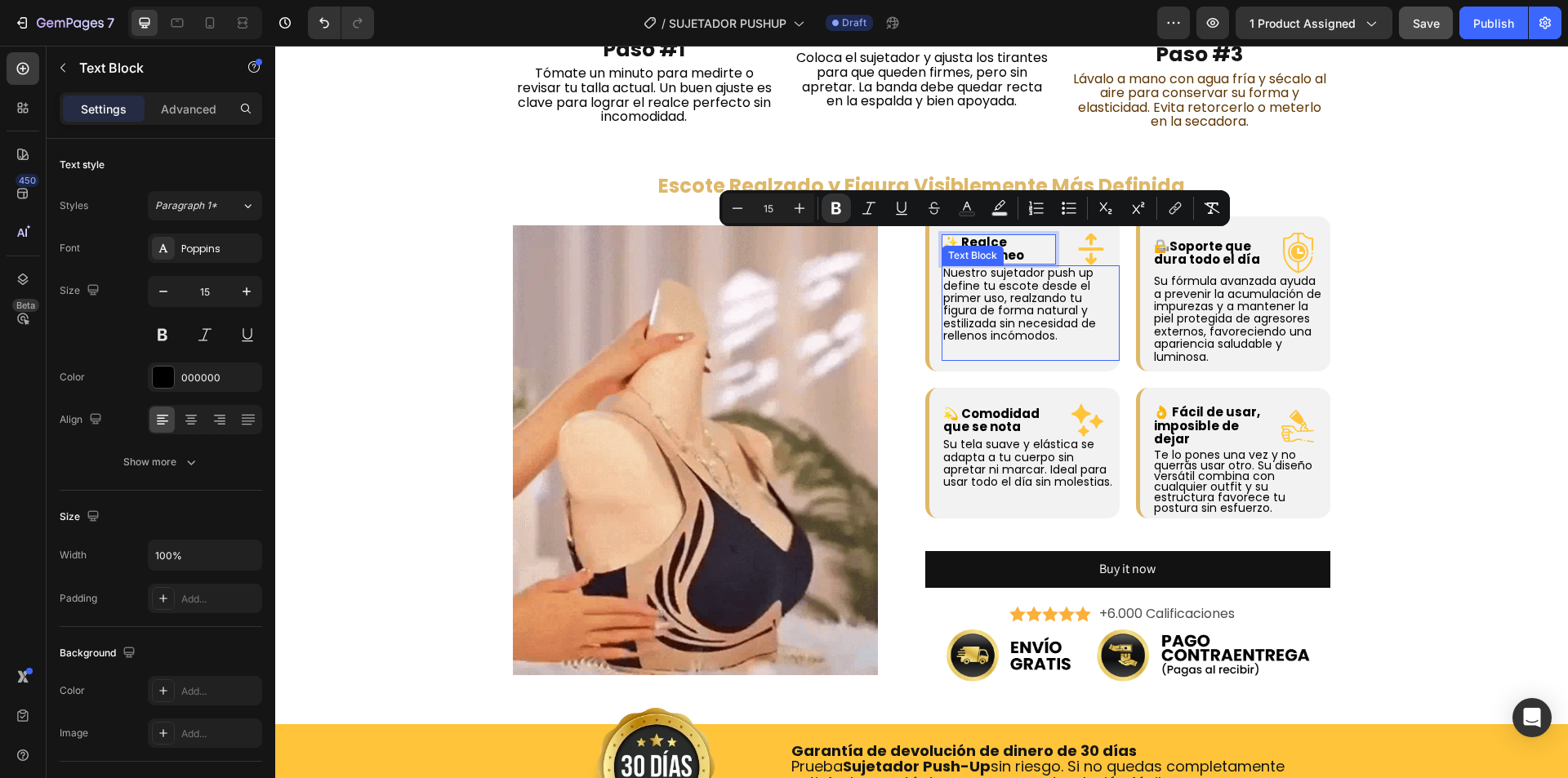click on "Nuestro sujetador push up define tu escote desde el primer uso, realzando tu figura de forma natural y estilizada sin necesidad de rellenos incómodos." at bounding box center (1019, 304) 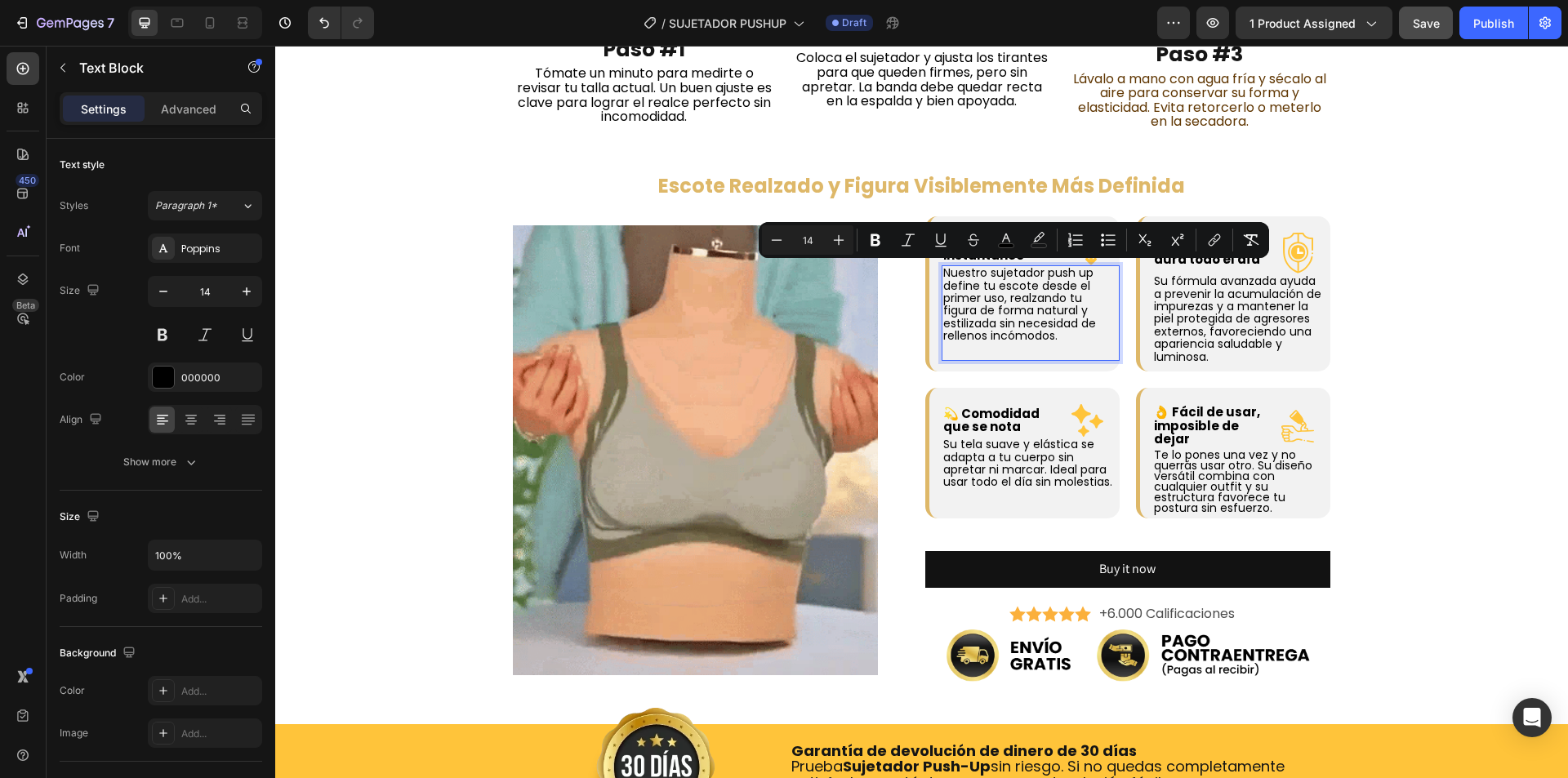click on "Nuestro sujetador push up define tu escote desde el primer uso, realzando tu figura de forma natural y estilizada sin necesidad de rellenos incómodos." at bounding box center [1019, 304] 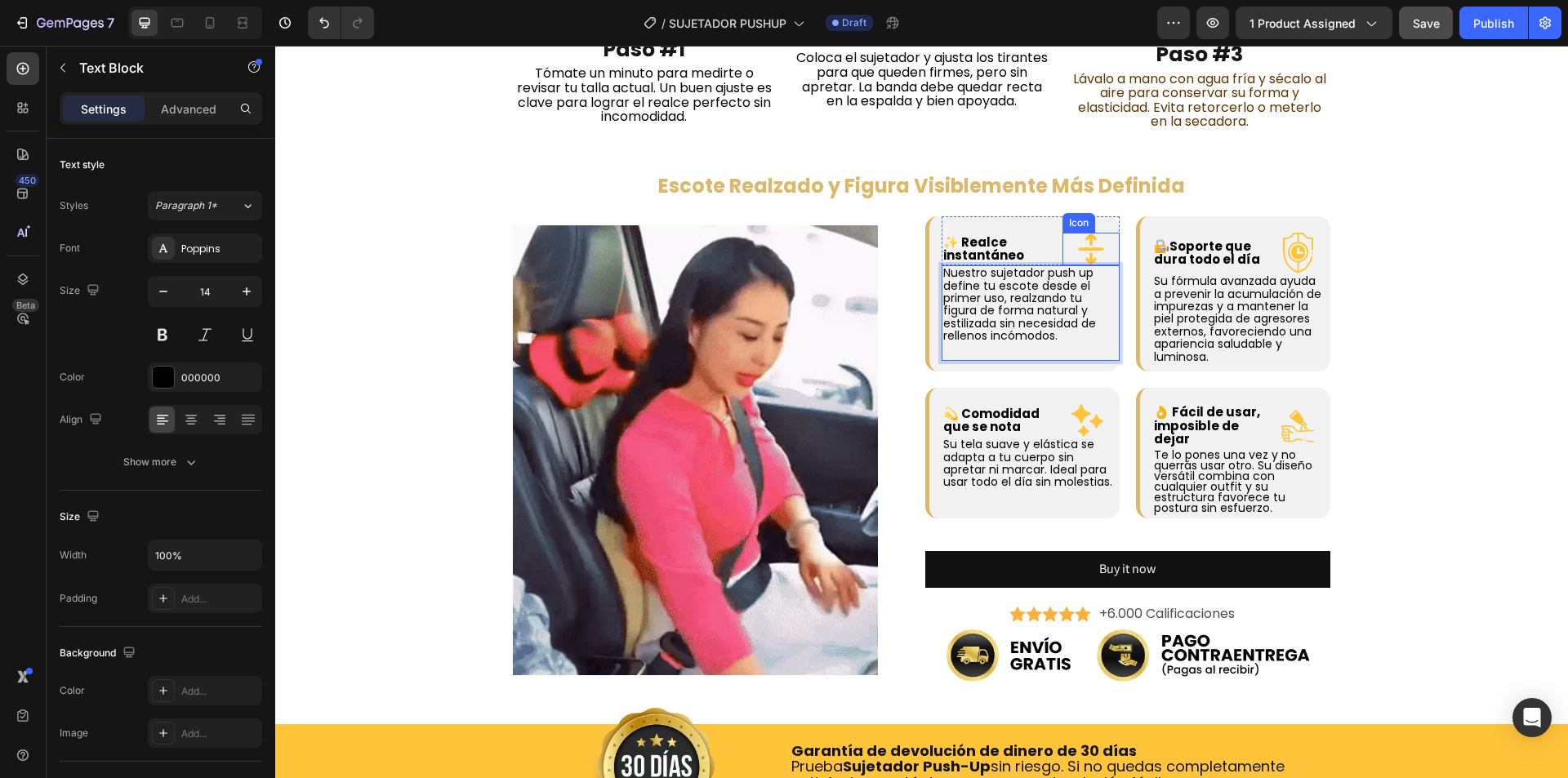 click 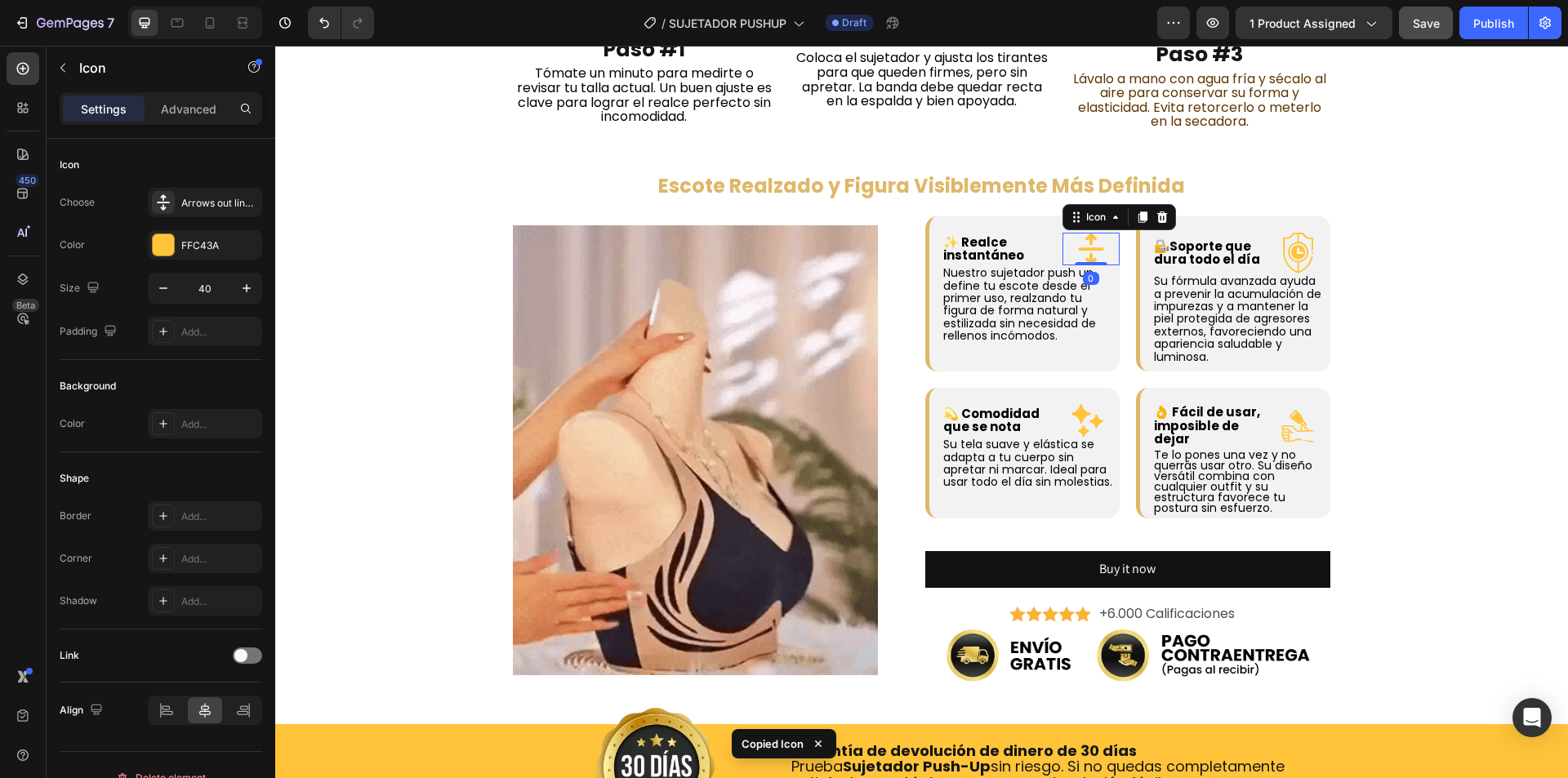 click 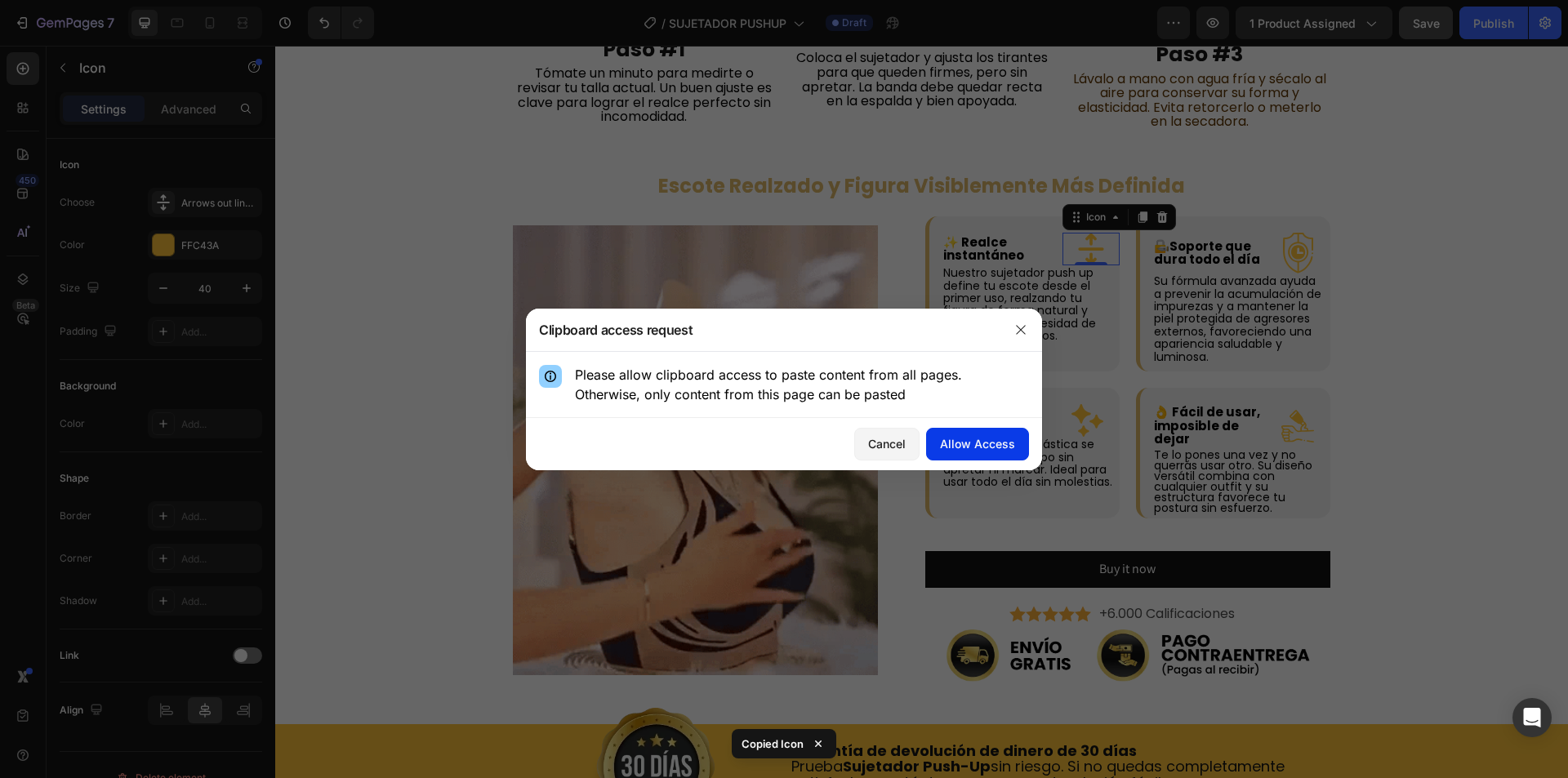 click on "Allow Access" at bounding box center [978, 443] 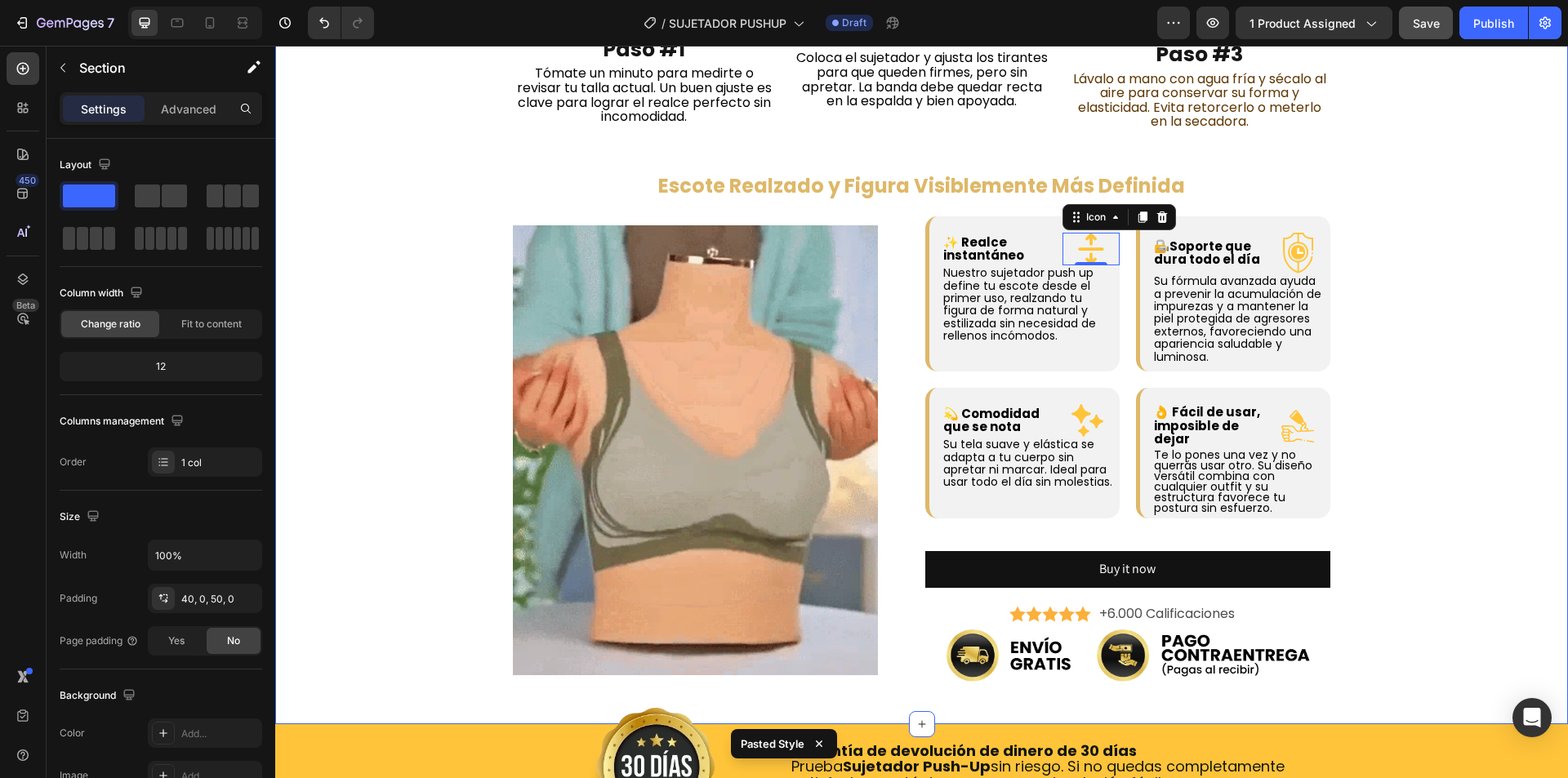 click on "⁠⁠⁠⁠⁠⁠⁠ Descubre cómo nuestro  SUJETADOR PUSH UP  transforma tu figura,  realzando tu escote  y dando un efecto más  firme, natural  y con un ajuste cómodo todo el día. Heading ¿Cómo funciona? Heading Image Paso #1 Heading Tómate un minuto para medirte o revisar tu talla actual. Un buen ajuste es clave para lograr el realce perfecto sin incomodidad. Text Block Row Image Paso #2 Heading Coloca el sujetador y ajusta los tirantes para que queden firmes, pero sin apretar. La banda debe quedar recta en la espalda y bien apoyada. Text Block Row Image Paso #3 Heading Lávalo a mano con agua fría y sécalo al aire para conservar su forma y elasticidad. Evita retorcerlo o meterlo en la secadora. Text Block Row Row Row ⁠⁠⁠⁠⁠⁠⁠ Escote Realzado y Figura Visiblemente Más Definida Heading Image ✨ Realce instantáneo Text Block
Icon   0 Row Row Text Block Row Row 🔏Soporte que dura todo el día Text Block" at bounding box center [921, 225] 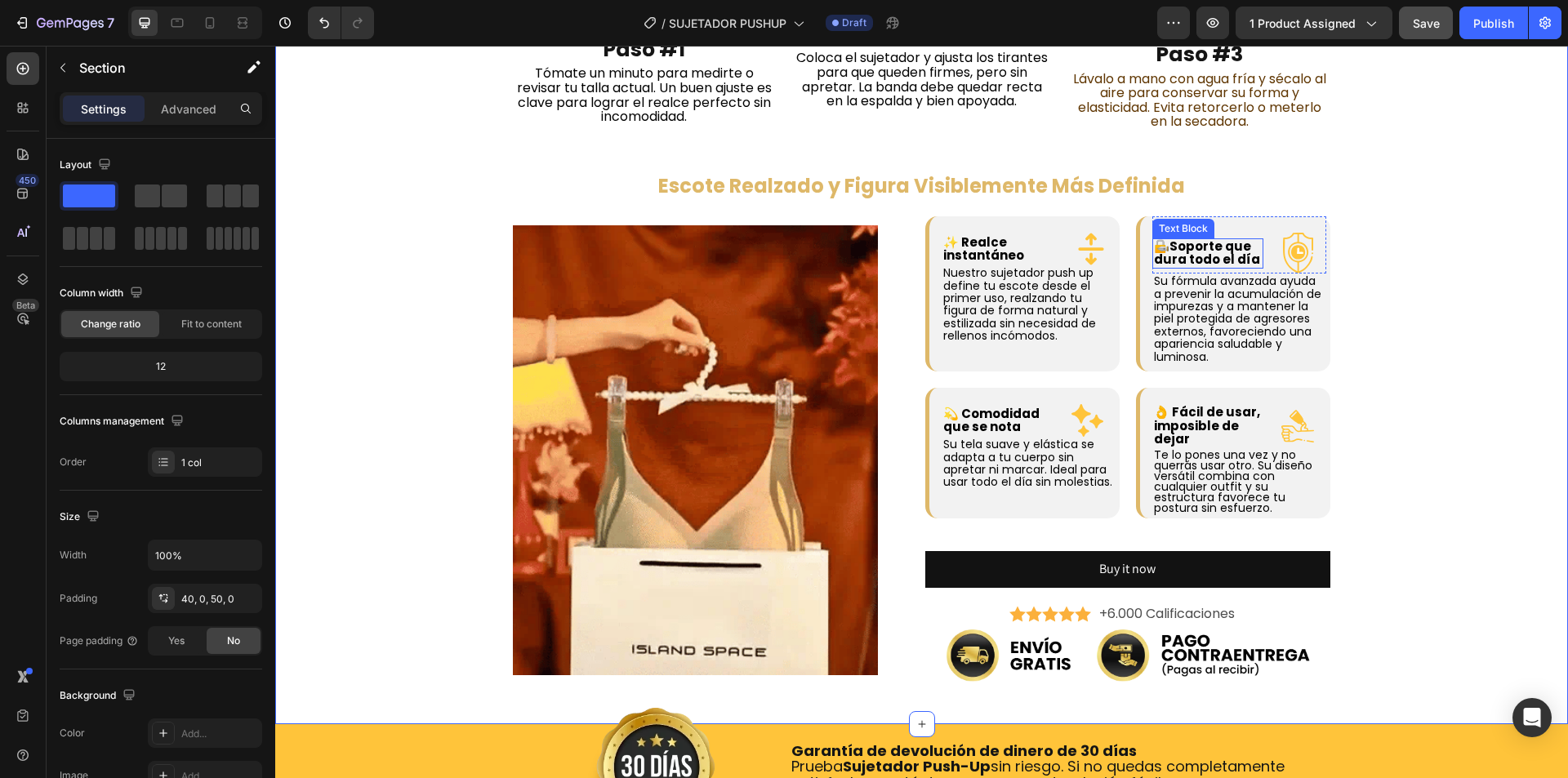 click on "🔏Soporte que dura todo el día" at bounding box center [1207, 253] 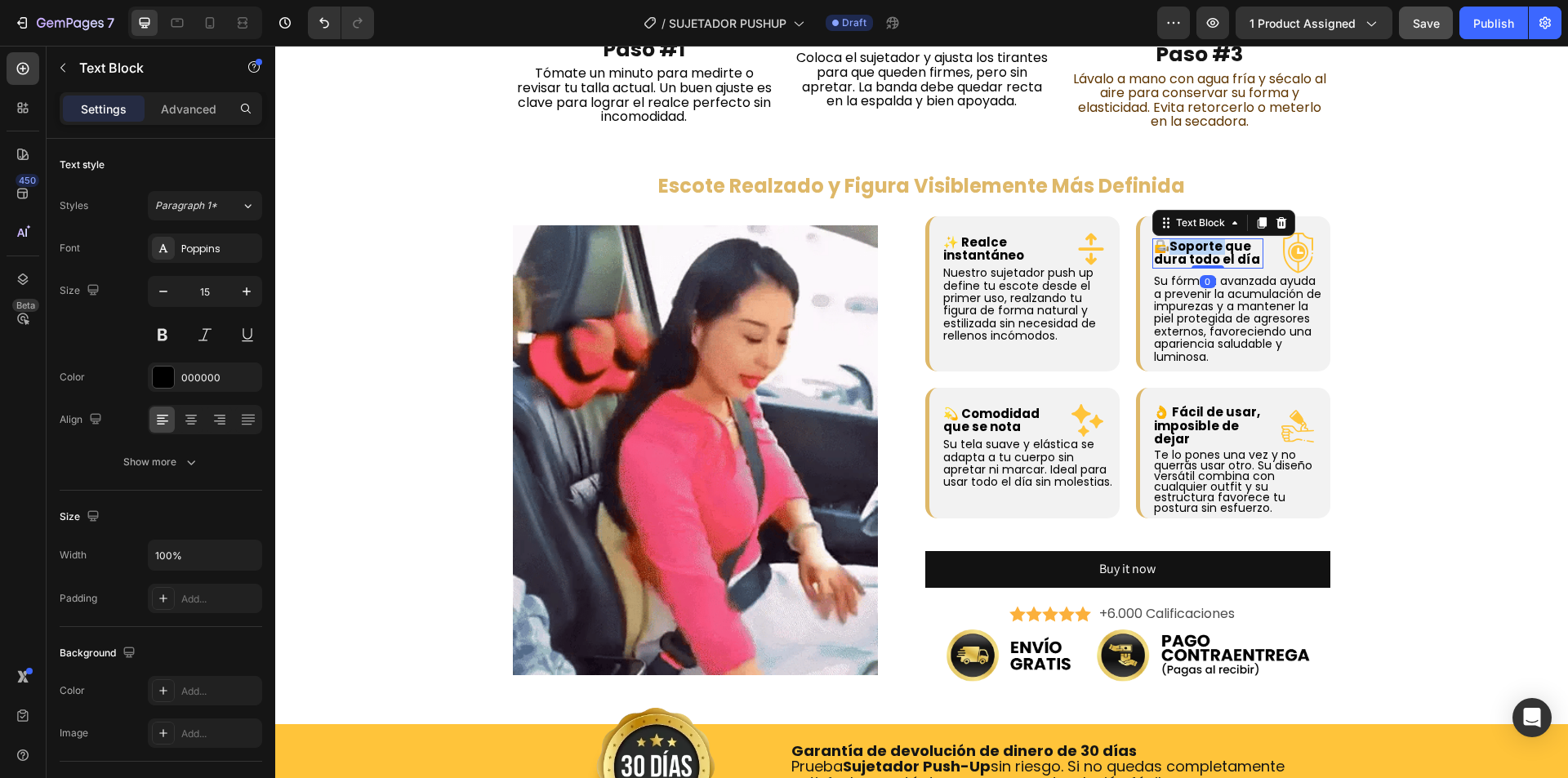 click on "🔏Soporte que dura todo el día" at bounding box center (1207, 253) 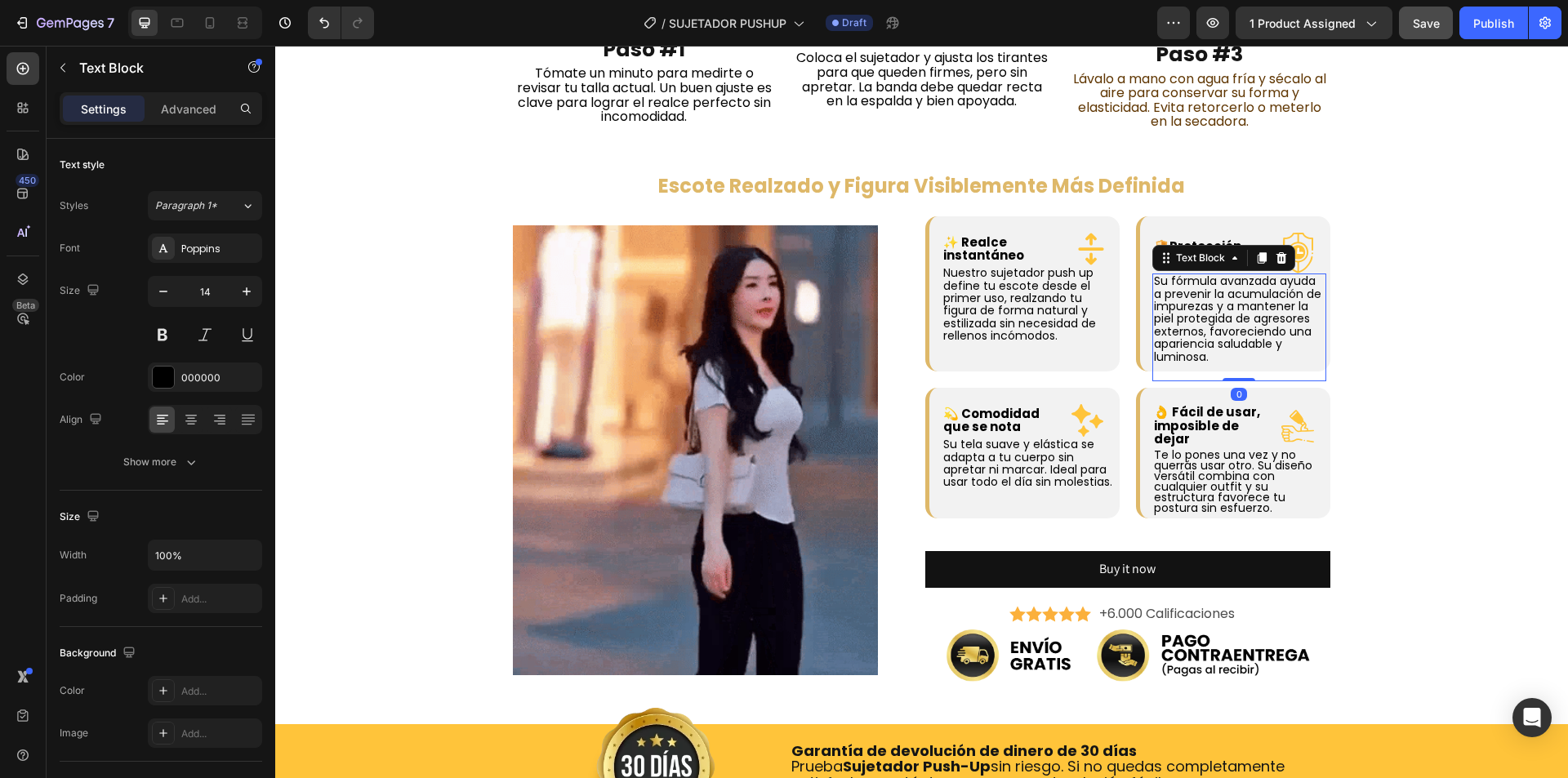 click on "Su fórmula avanzada ayuda a prevenir la acumulación de impurezas y a mantener la piel protegida de agresores externos, favoreciendo una apariencia saludable y luminosa." at bounding box center [1237, 318] 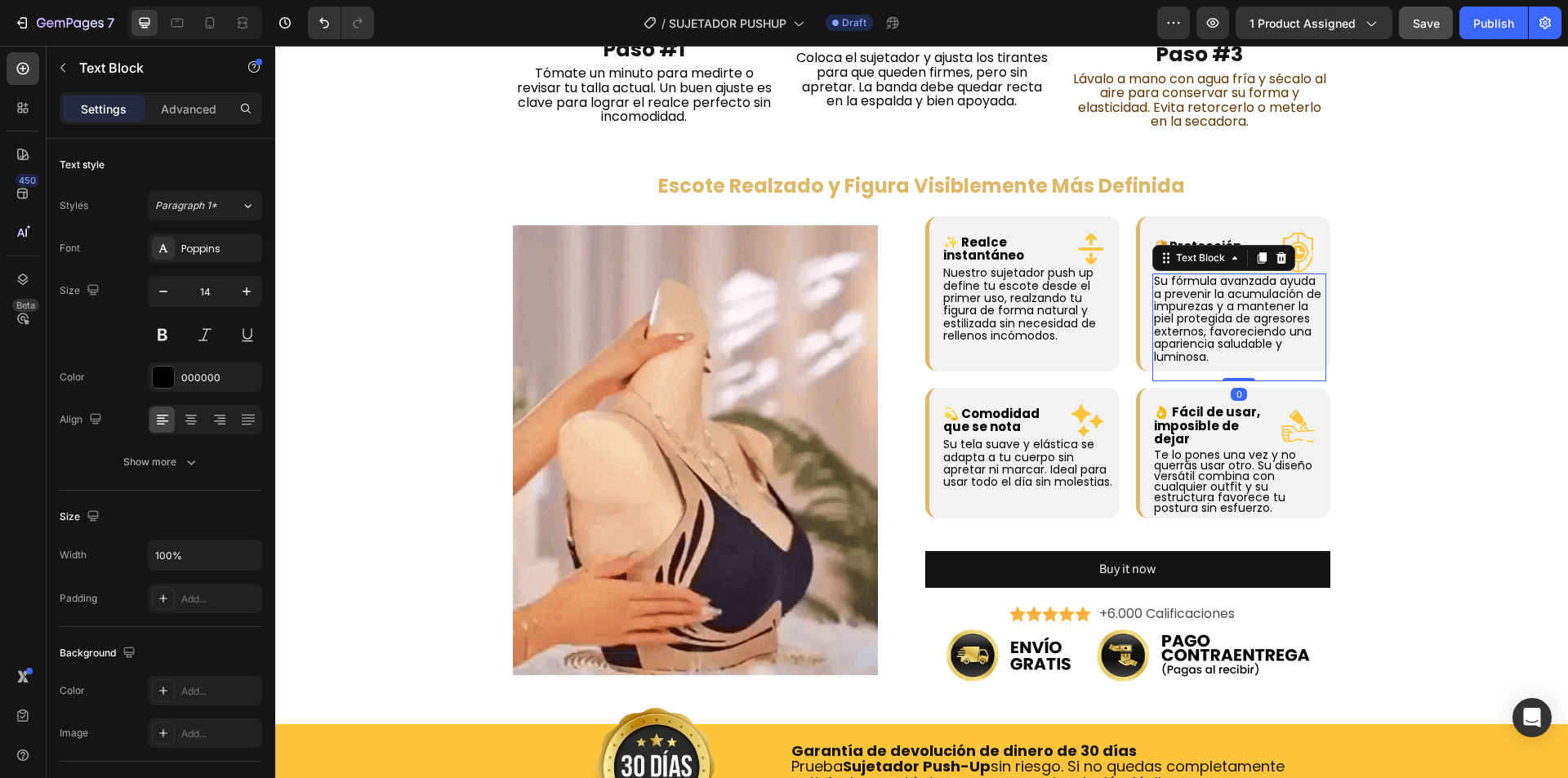 click on "Su fórmula avanzada ayuda a prevenir la acumulación de impurezas y a mantener la piel protegida de agresores externos, favoreciendo una apariencia saludable y luminosa." at bounding box center [1237, 318] 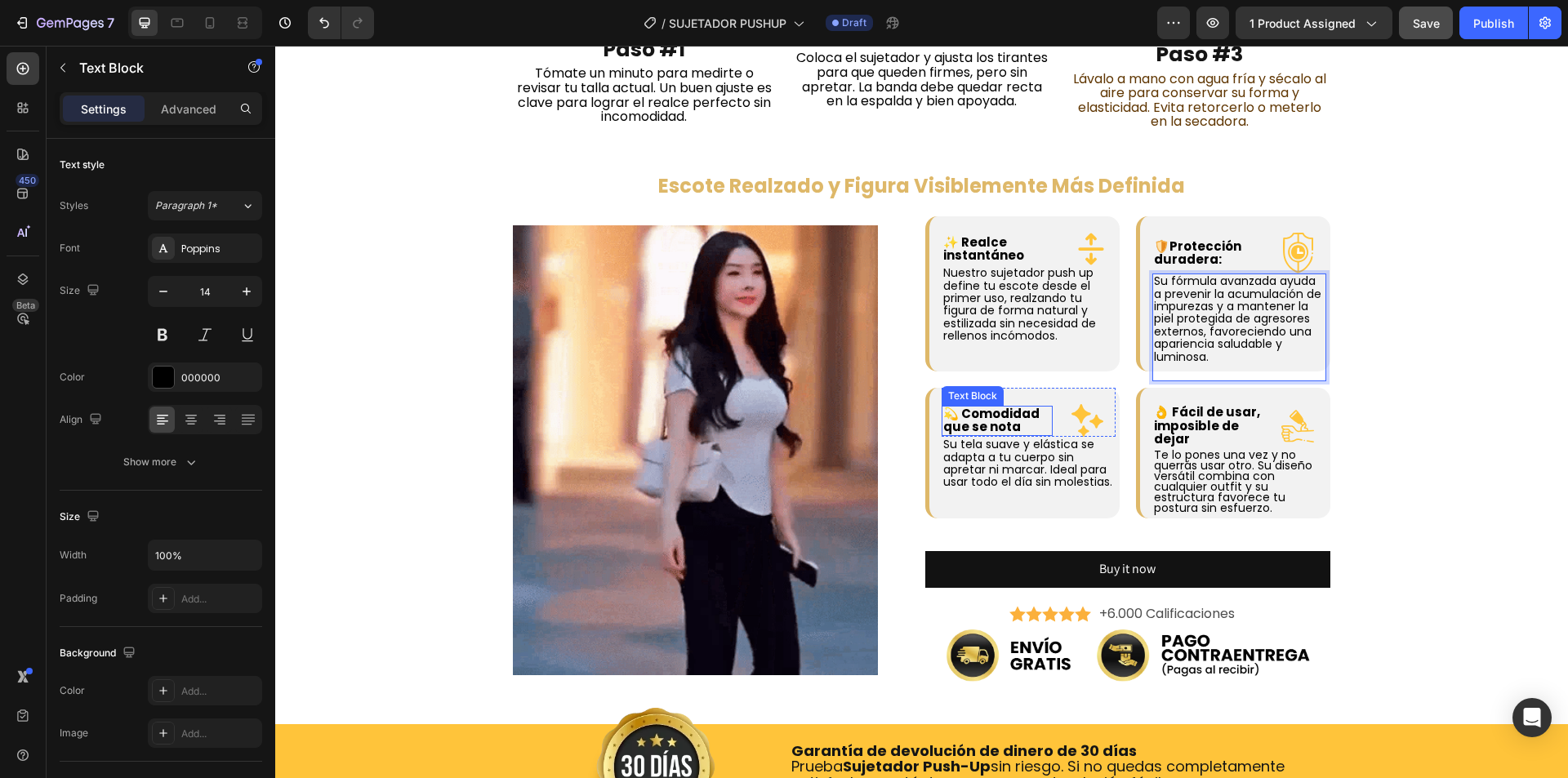 click on "💫 Comodidad que se nota" at bounding box center [991, 420] 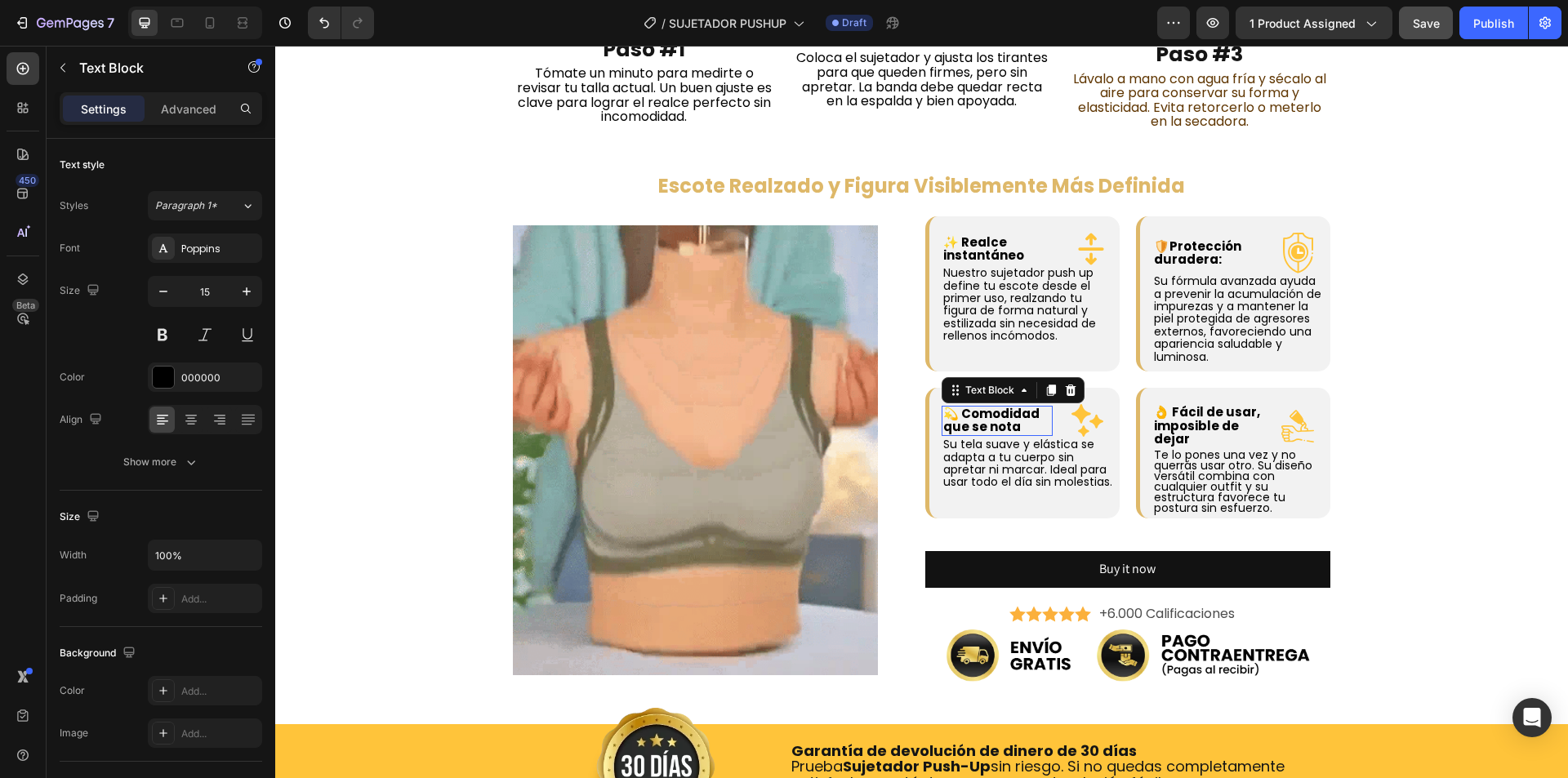 click on "💫 Comodidad que se nota" at bounding box center (991, 420) 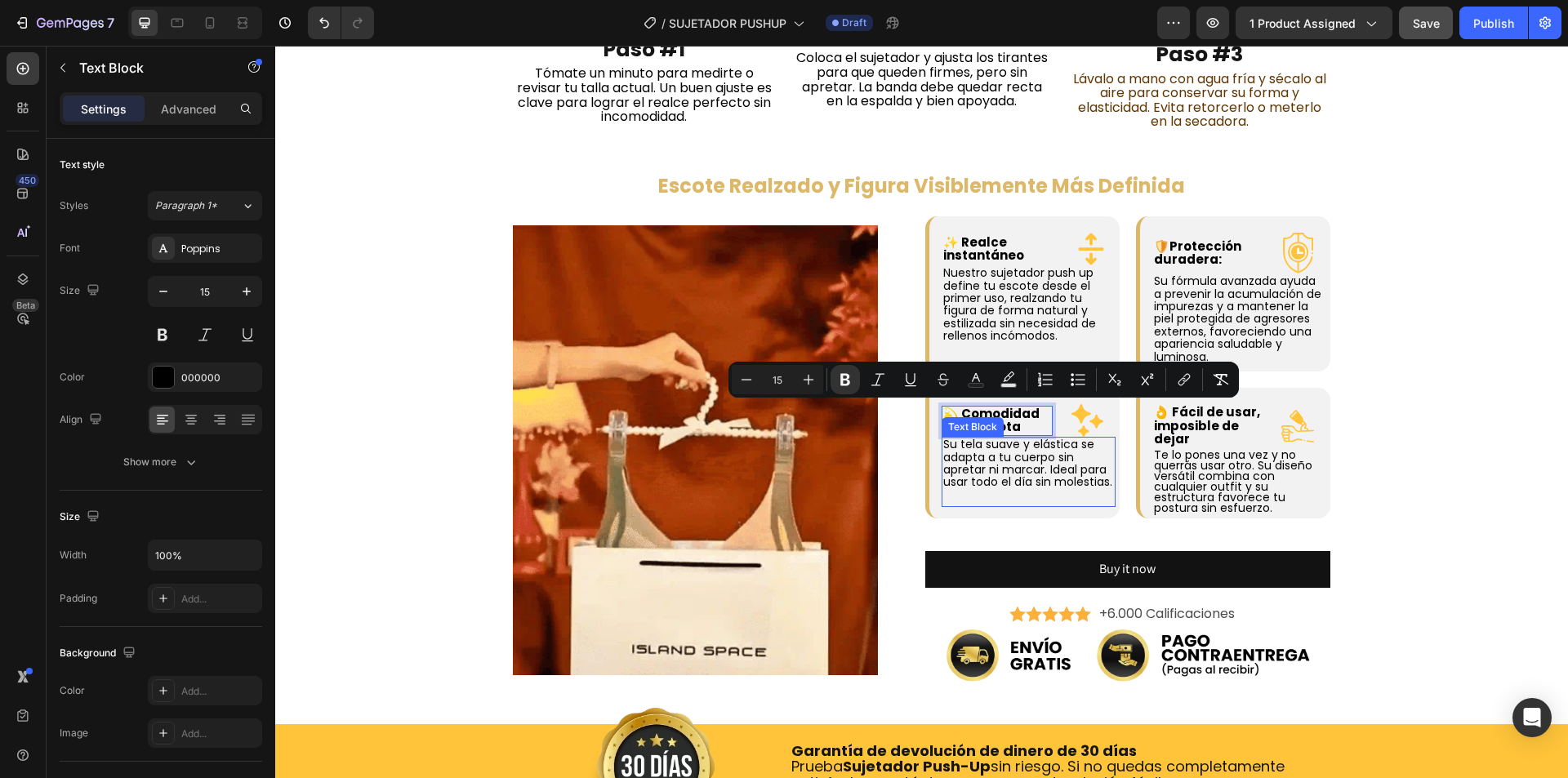 click on "Su tela suave y elástica se adapta a tu cuerpo sin apretar ni marcar. Ideal para usar todo el día sin molestias." at bounding box center (1027, 463) 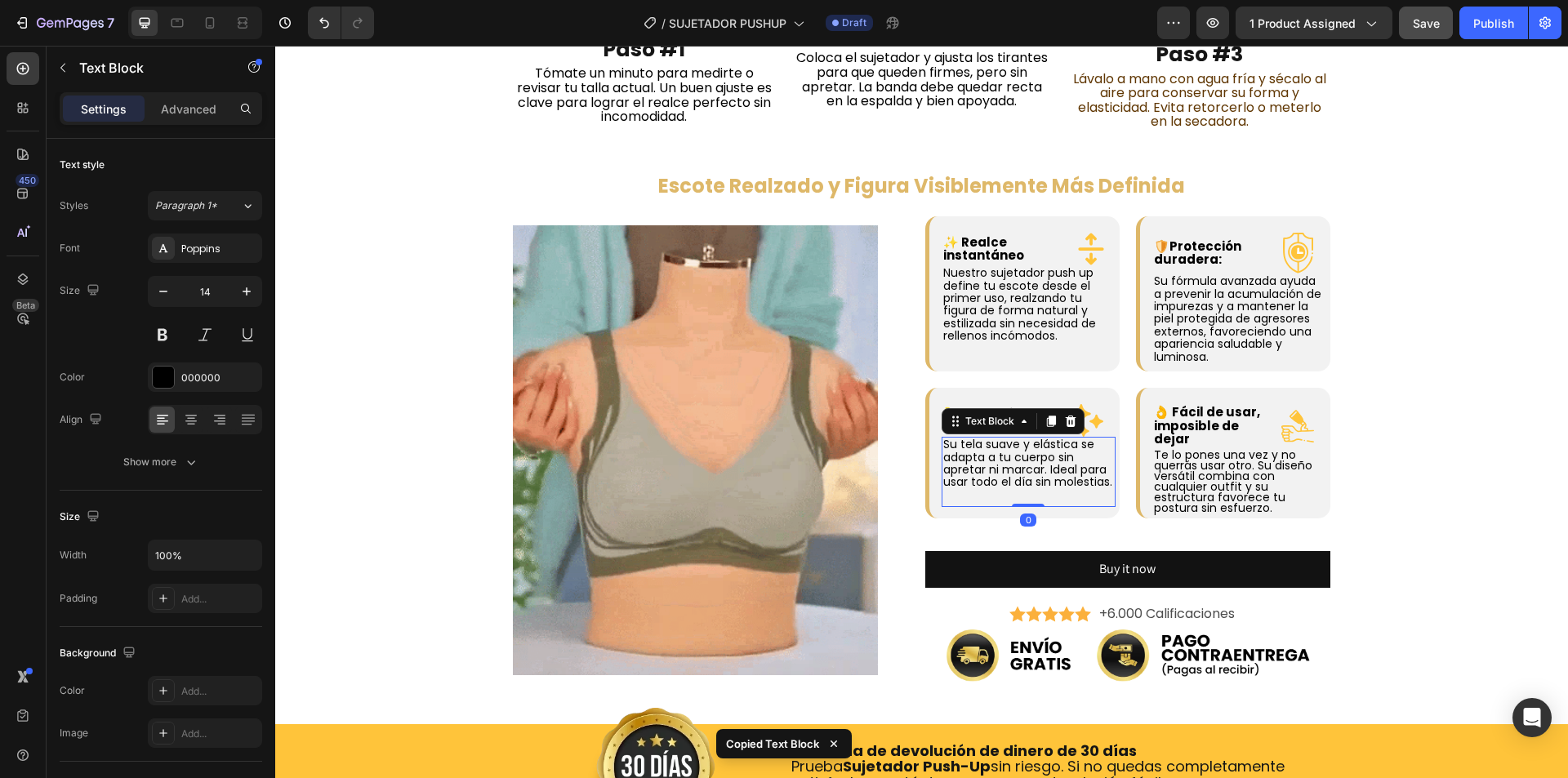 click on "Su tela suave y elástica se adapta a tu cuerpo sin apretar ni marcar. Ideal para usar todo el día sin molestias." at bounding box center [1027, 463] 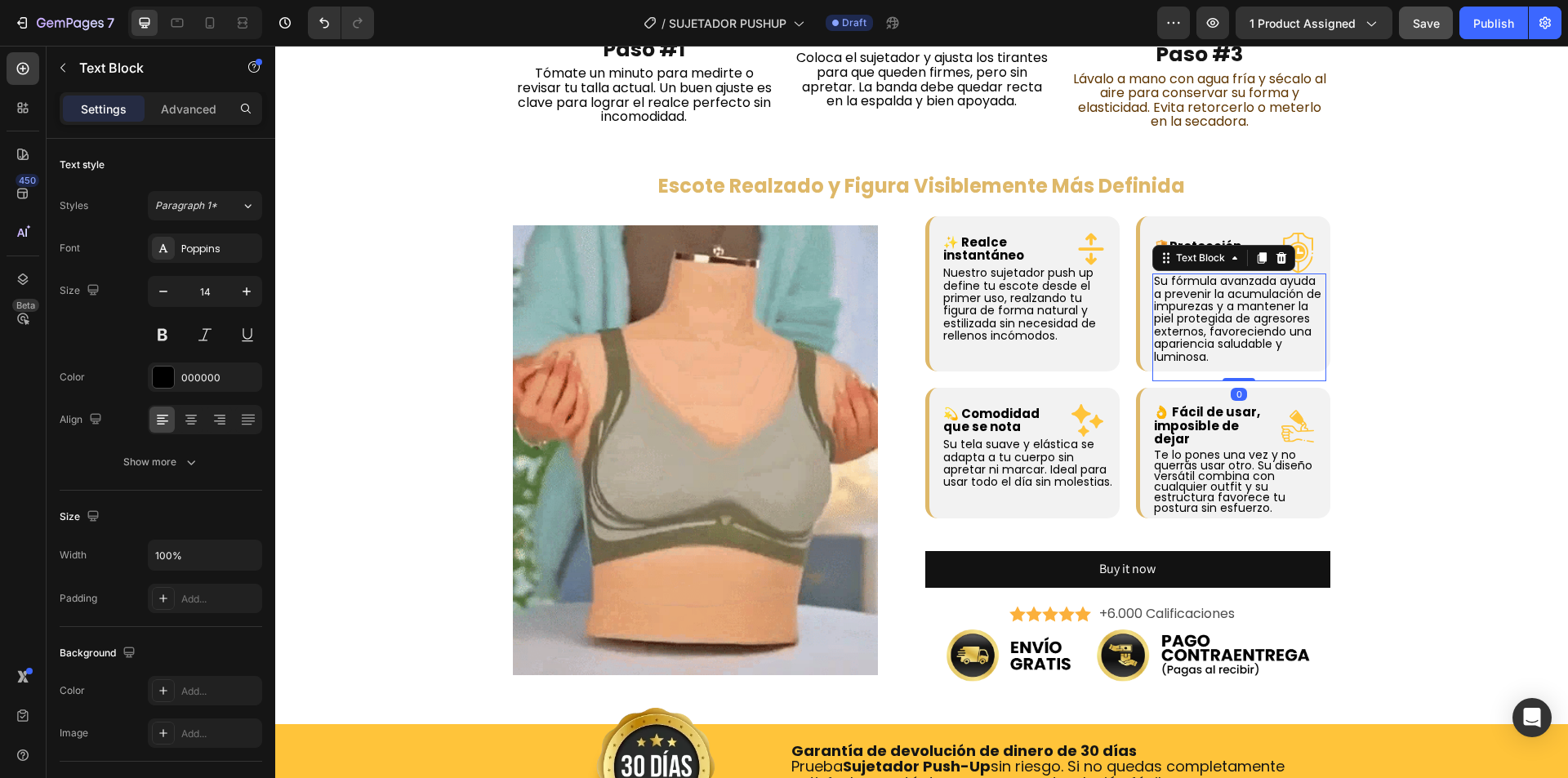 click on "Su fórmula avanzada ayuda a prevenir la acumulación de impurezas y a mantener la piel protegida de agresores externos, favoreciendo una apariencia saludable y luminosa." at bounding box center [1237, 318] 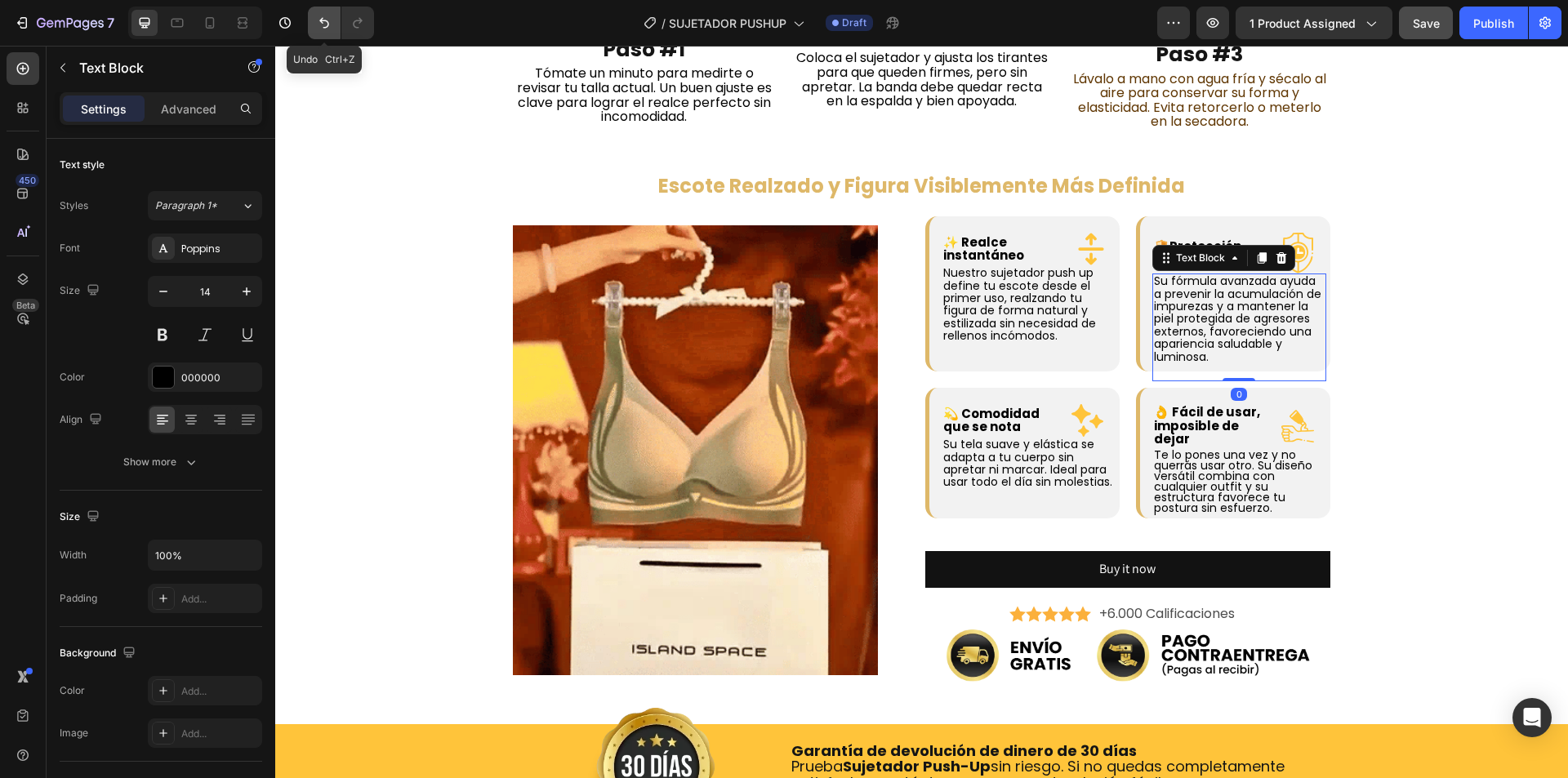 click 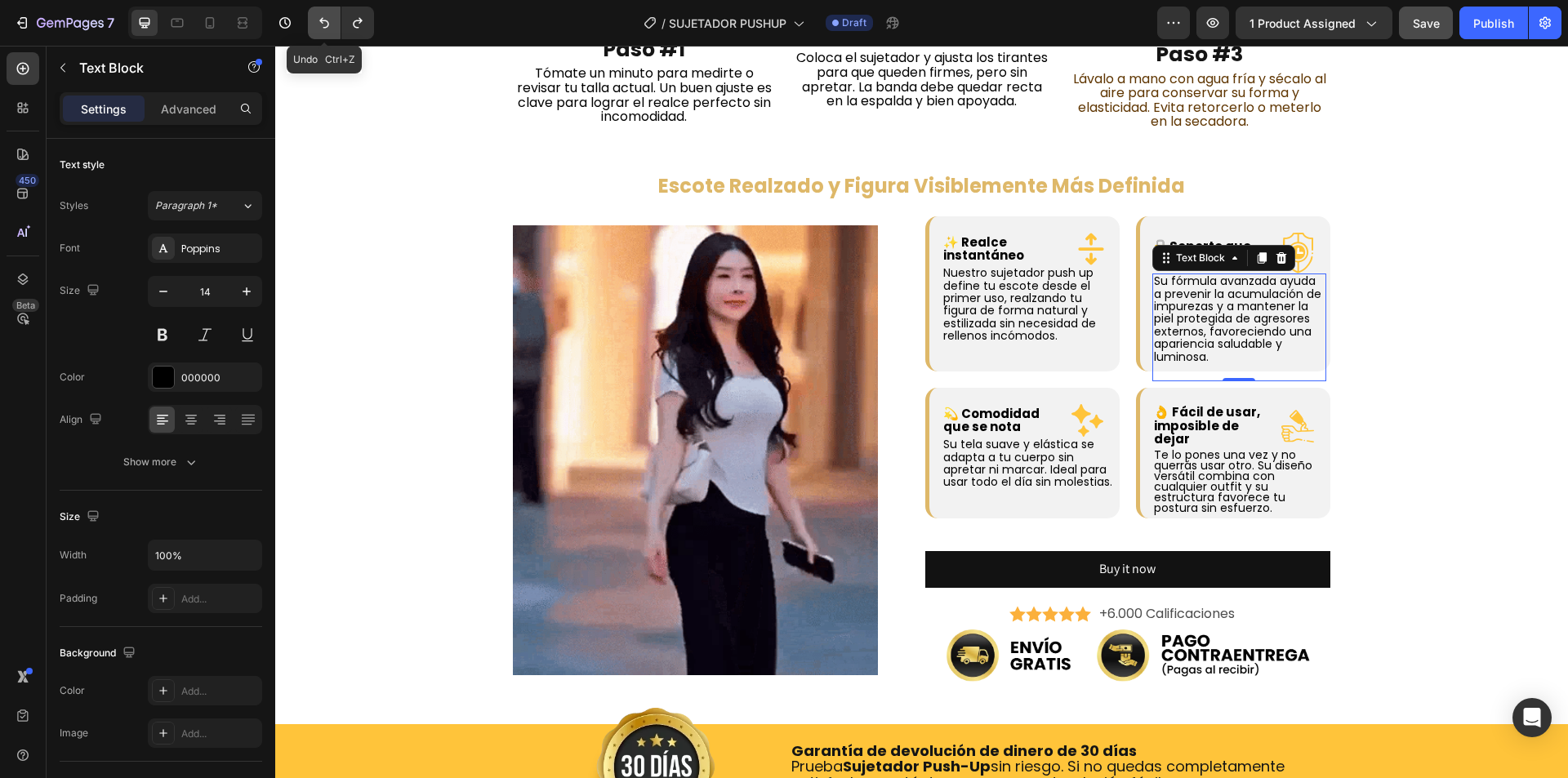 click 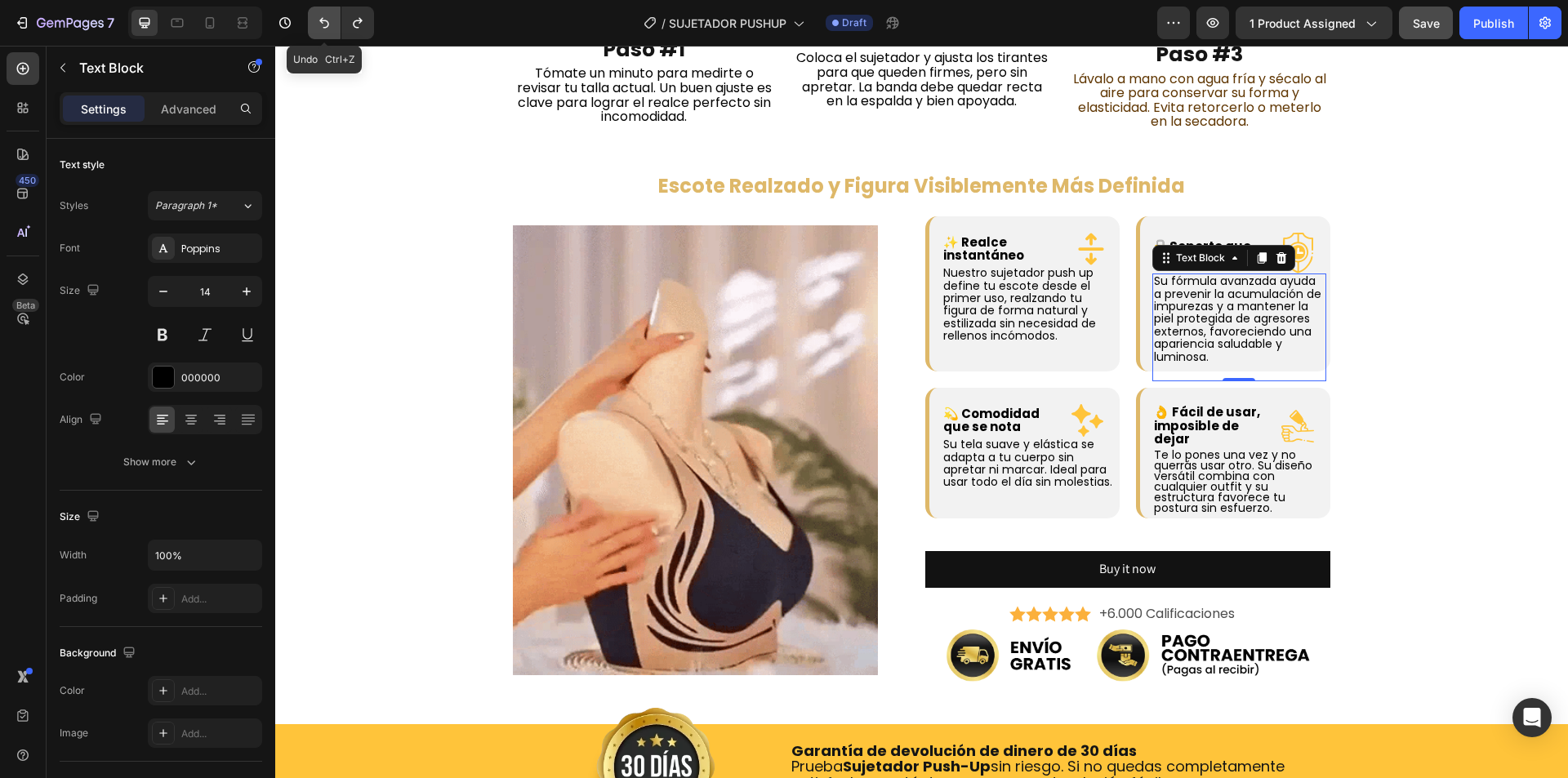 click 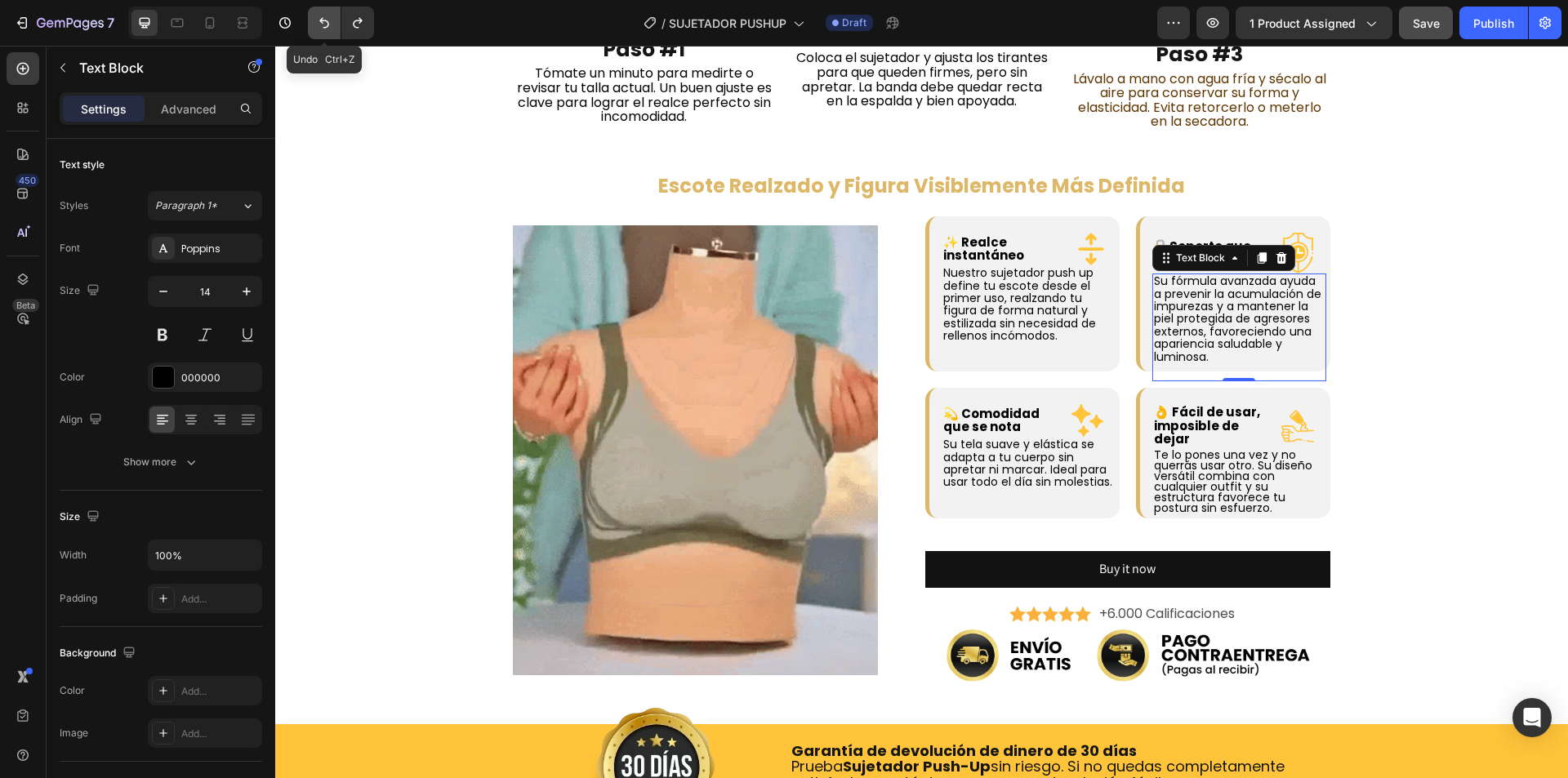 click 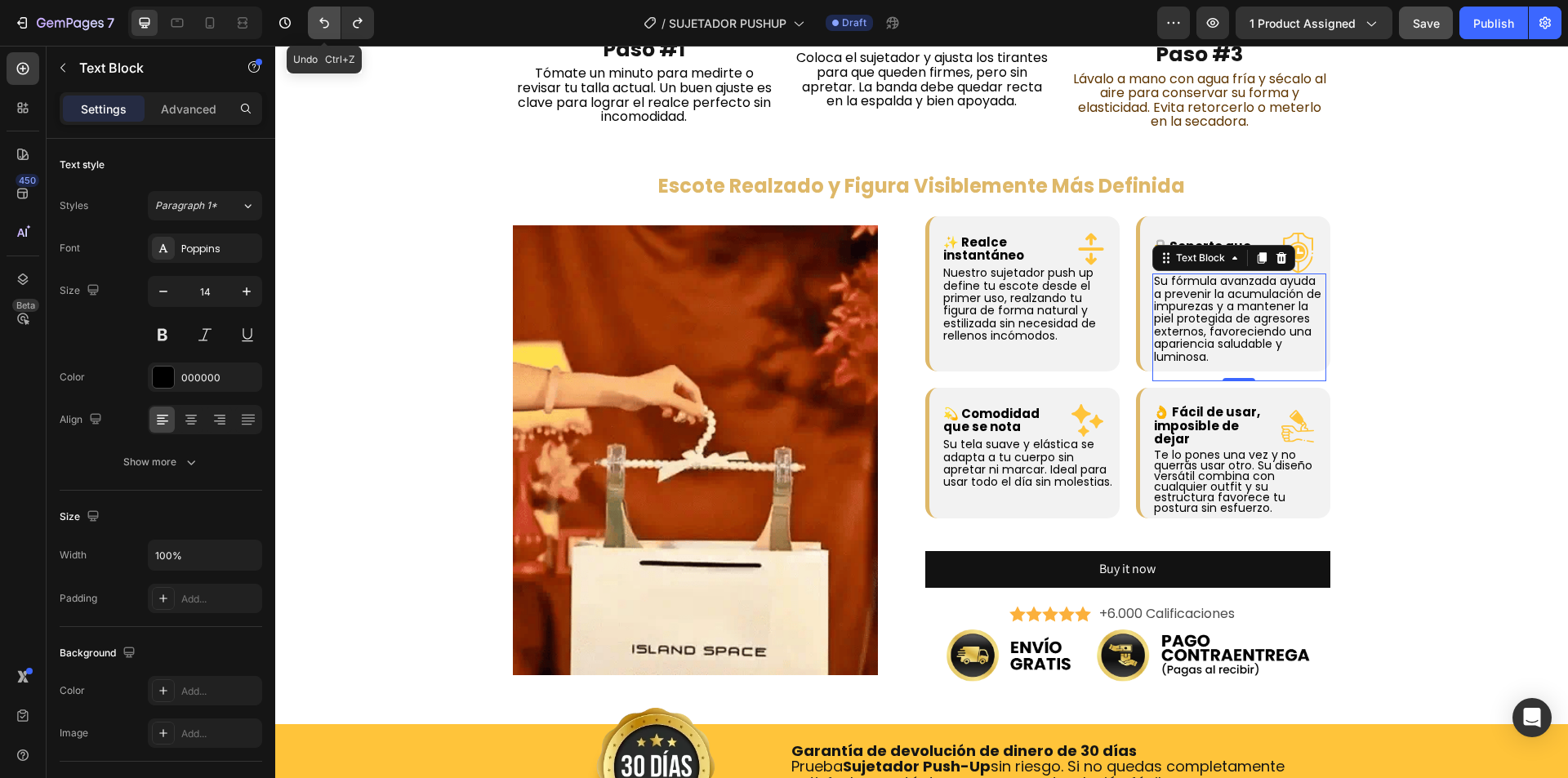 click 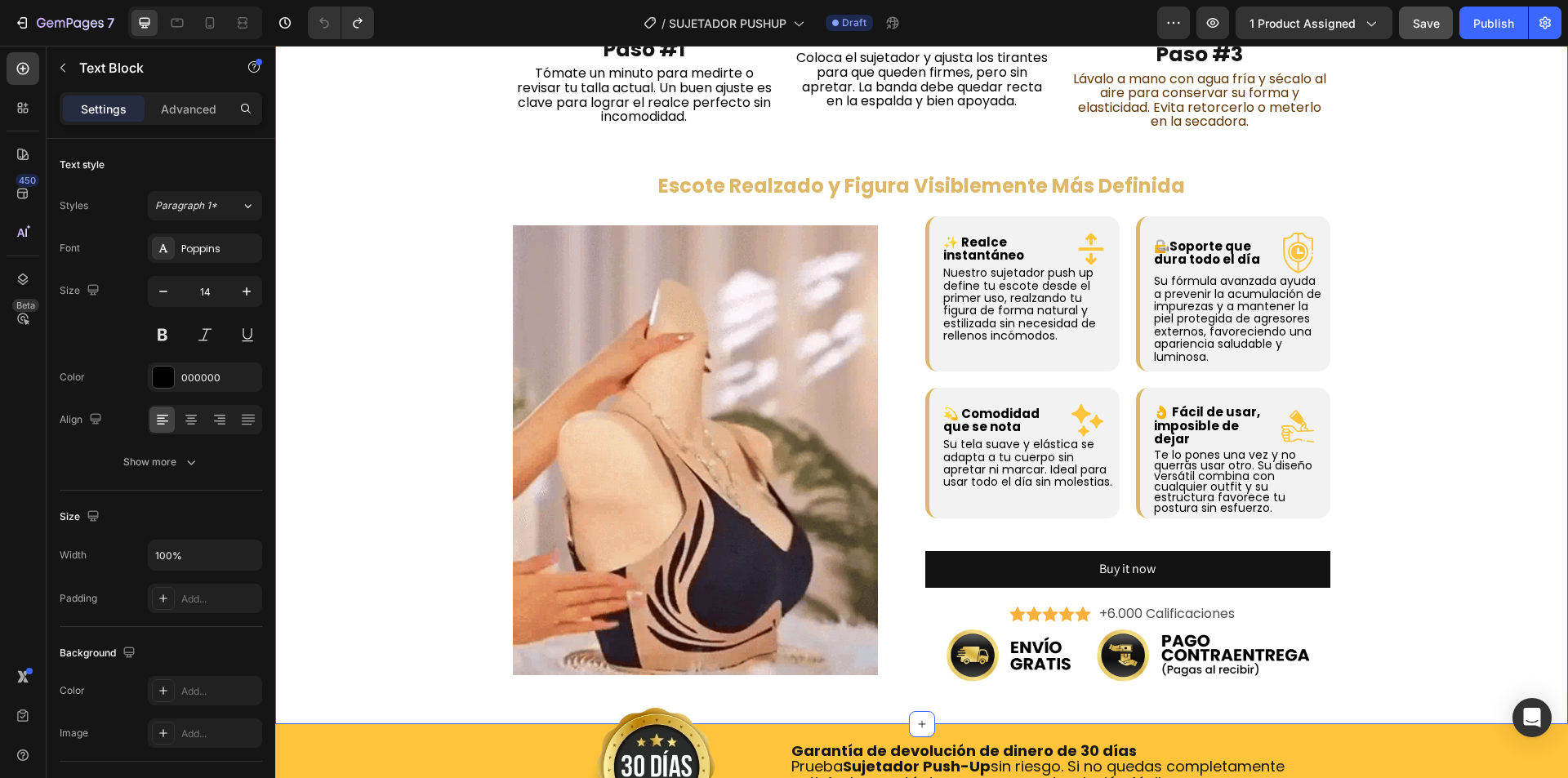 click on "⁠⁠⁠⁠⁠⁠⁠ Descubre cómo nuestro  SUJETADOR PUSH UP  transforma tu figura,  realzando tu escote  y dando un efecto más  firme, natural  y con un ajuste cómodo todo el día. Heading ¿Cómo funciona? Heading Image Paso #1 Heading Tómate un minuto para medirte o revisar tu talla actual. Un buen ajuste es clave para lograr el realce perfecto sin incomodidad. Text Block Row Image Paso #2 Heading Coloca el sujetador y ajusta los tirantes para que queden firmes, pero sin apretar. La banda debe quedar recta en la espalda y bien apoyada. Text Block Row Image Paso #3 Heading Lávalo a mano con agua fría y sécalo al aire para conservar su forma y elasticidad. Evita retorcerlo o meterlo en la secadora. Text Block Row Row Row ⁠⁠⁠⁠⁠⁠⁠ Escote Realzado y Figura Visiblemente Más Definida Heading Image ✨ Realce instantáneo Text Block
Icon Row Row Text Block Row Row 🔏Soporte que dura todo el día Text Block" at bounding box center [921, 225] 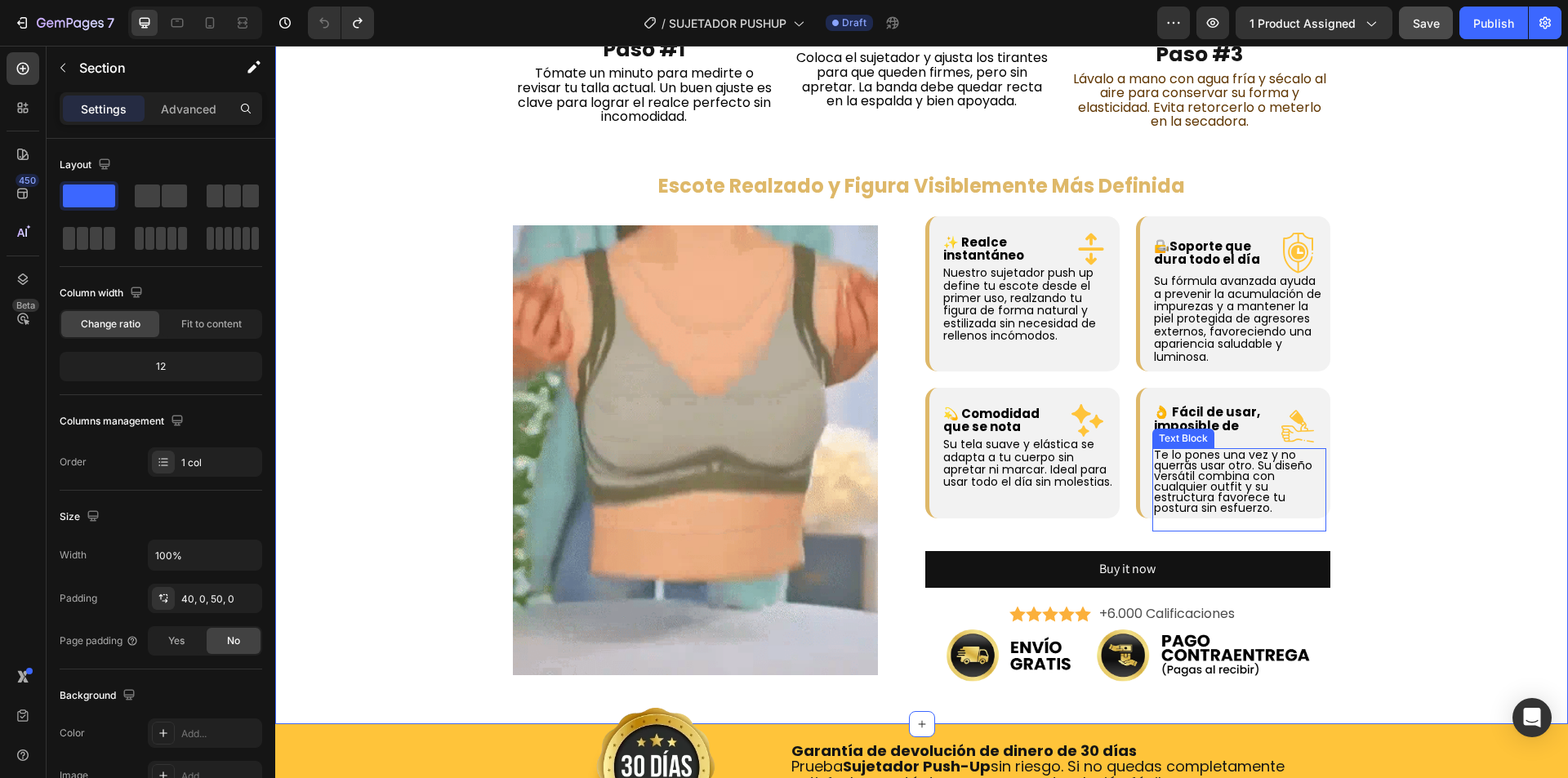 click on "Te lo pones una vez y no querrás usar otro. Su diseño versátil combina con cualquier outfit y su estructura favorece tu postura sin esfuerzo." at bounding box center [1233, 481] 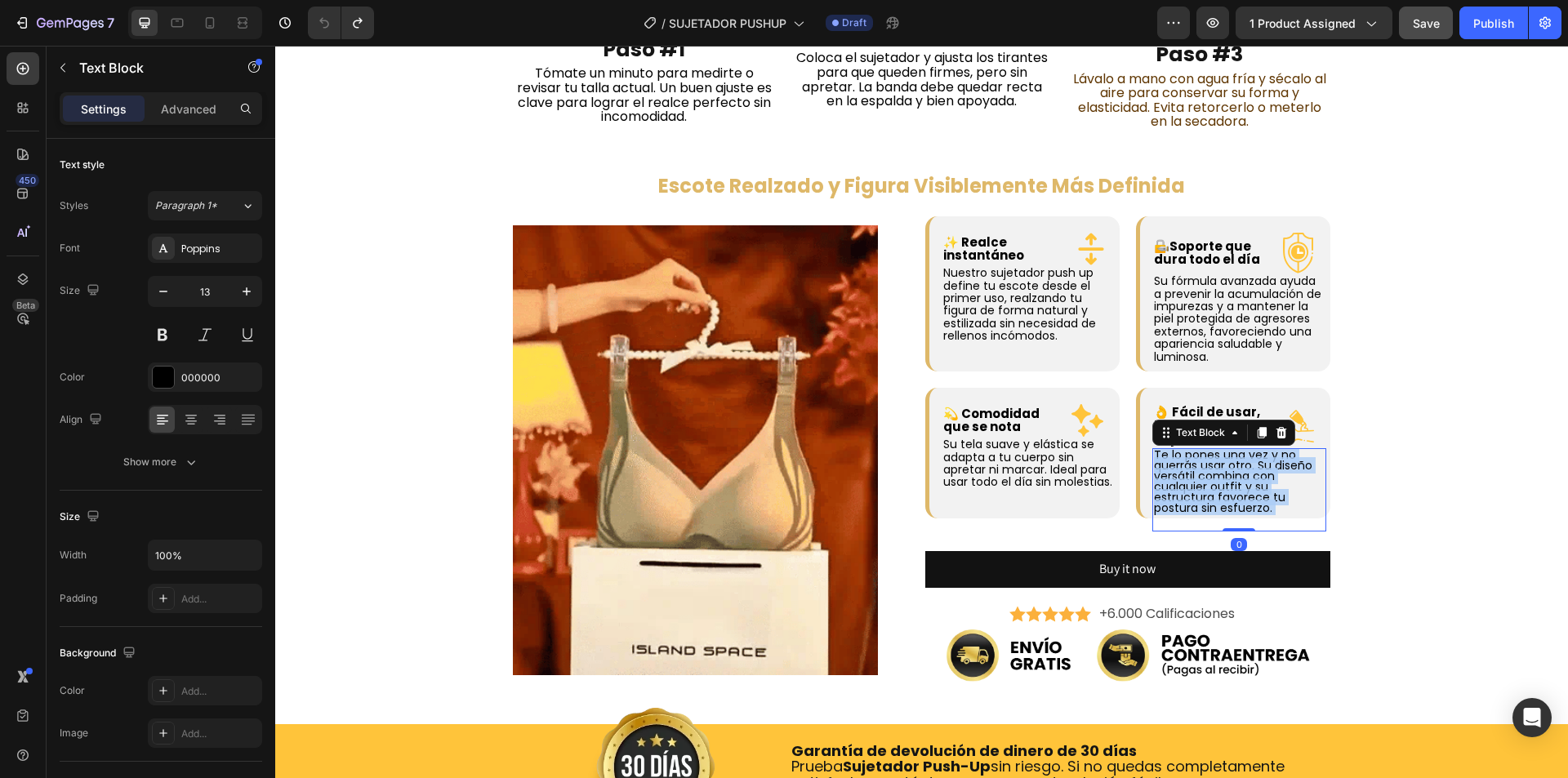 click on "Te lo pones una vez y no querrás usar otro. Su diseño versátil combina con cualquier outfit y su estructura favorece tu postura sin esfuerzo." at bounding box center (1233, 481) 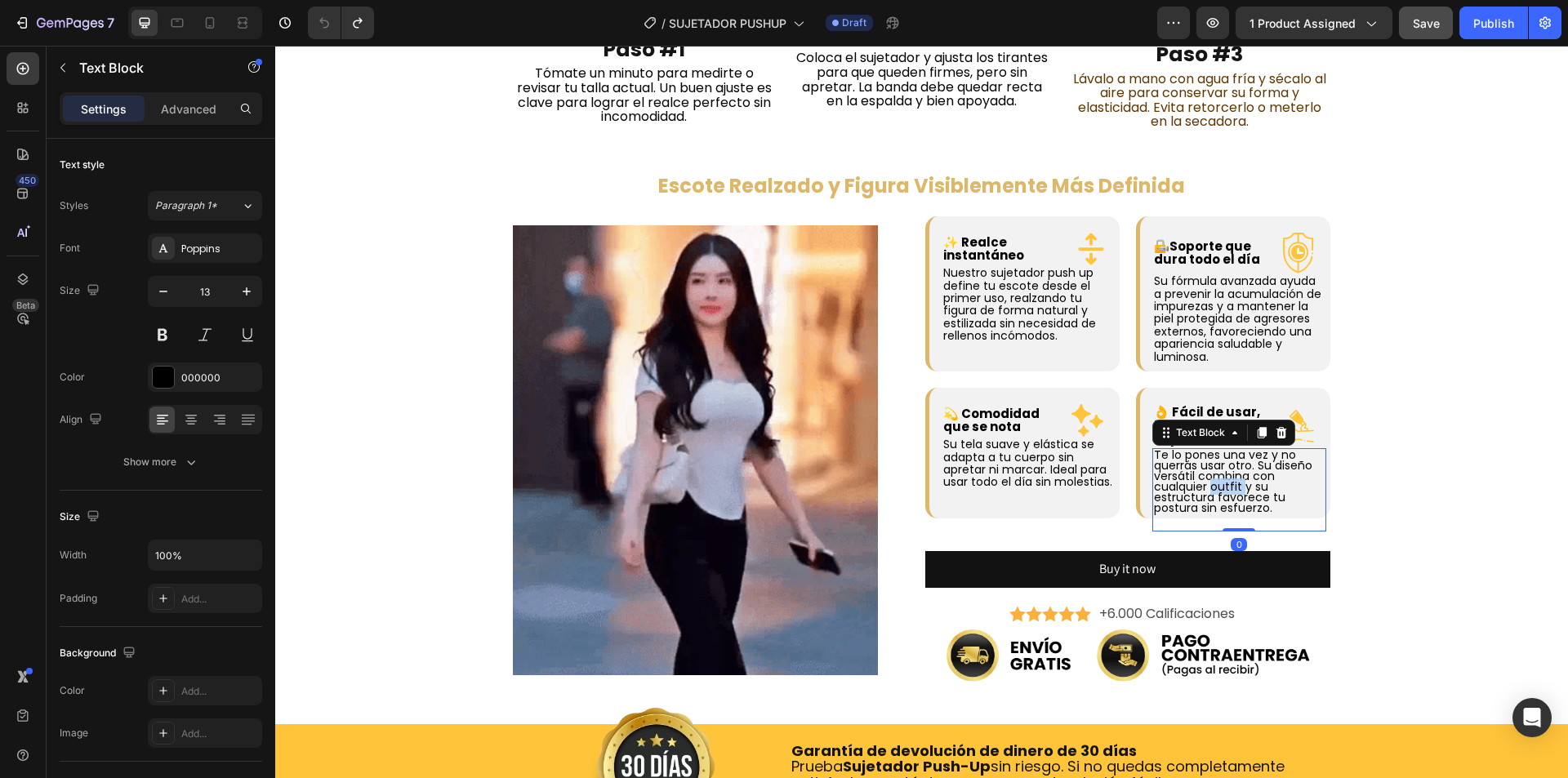 click on "Te lo pones una vez y no querrás usar otro. Su diseño versátil combina con cualquier outfit y su estructura favorece tu postura sin esfuerzo." at bounding box center (1233, 481) 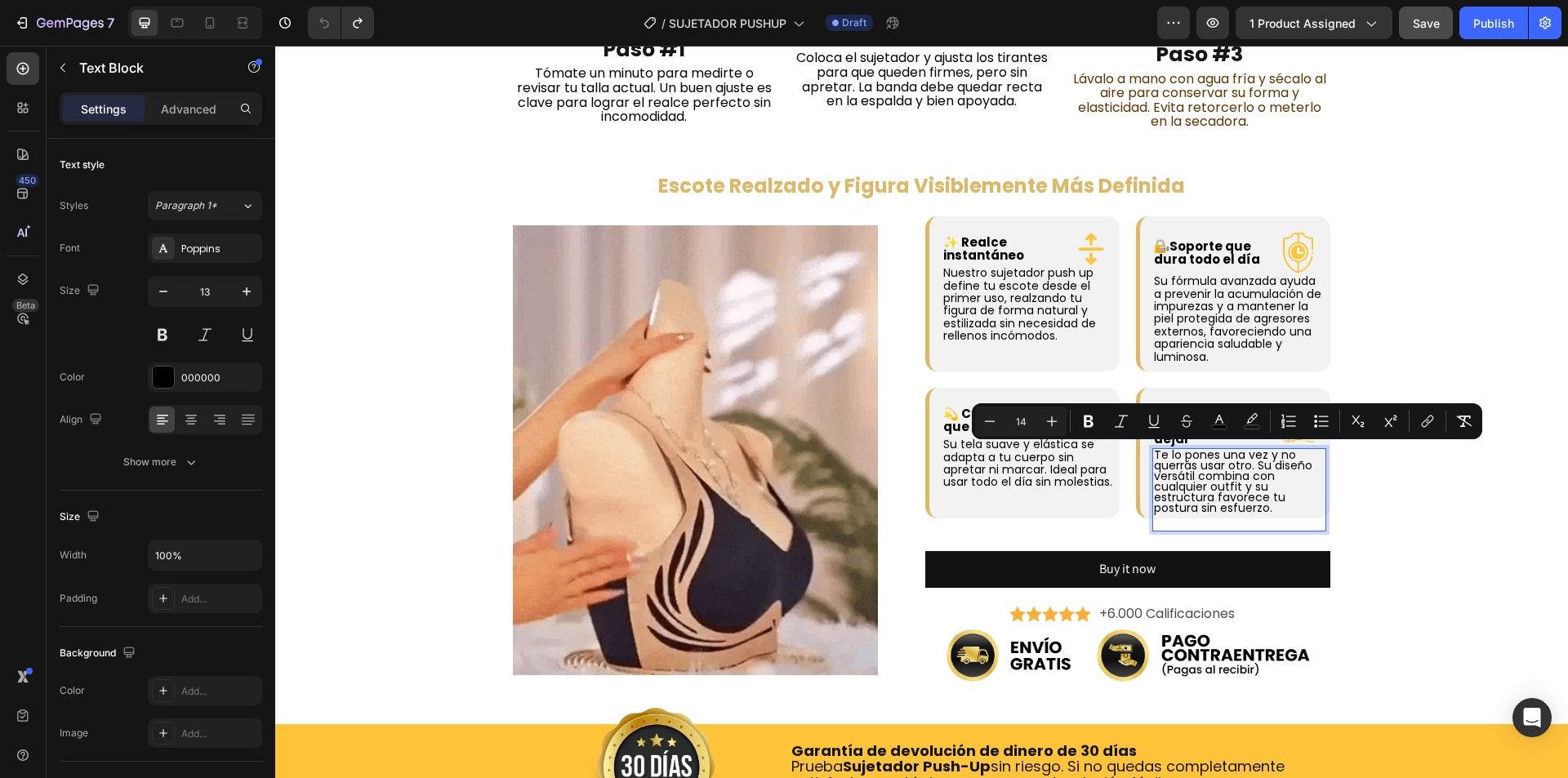 click on "⁠⁠⁠⁠⁠⁠⁠ Descubre cómo nuestro  SUJETADOR PUSH UP  transforma tu figura,  realzando tu escote  y dando un efecto más  firme, natural  y con un ajuste cómodo todo el día. Heading ¿Cómo funciona? Heading Image Paso #1 Heading Tómate un minuto para medirte o revisar tu talla actual. Un buen ajuste es clave para lograr el realce perfecto sin incomodidad. Text Block Row Image Paso #2 Heading Coloca el sujetador y ajusta los tirantes para que queden firmes, pero sin apretar. La banda debe quedar recta en la espalda y bien apoyada. Text Block Row Image Paso #3 Heading Lávalo a mano con agua fría y sécalo al aire para conservar su forma y elasticidad. Evita retorcerlo o meterlo en la secadora. Text Block Row Row Row ⁠⁠⁠⁠⁠⁠⁠ Escote Realzado y Figura Visiblemente Más Definida Heading Image ✨ Realce instantáneo Text Block
Icon Row Row Text Block Row Row 🔏Soporte que dura todo el día Text Block" at bounding box center (921, 225) 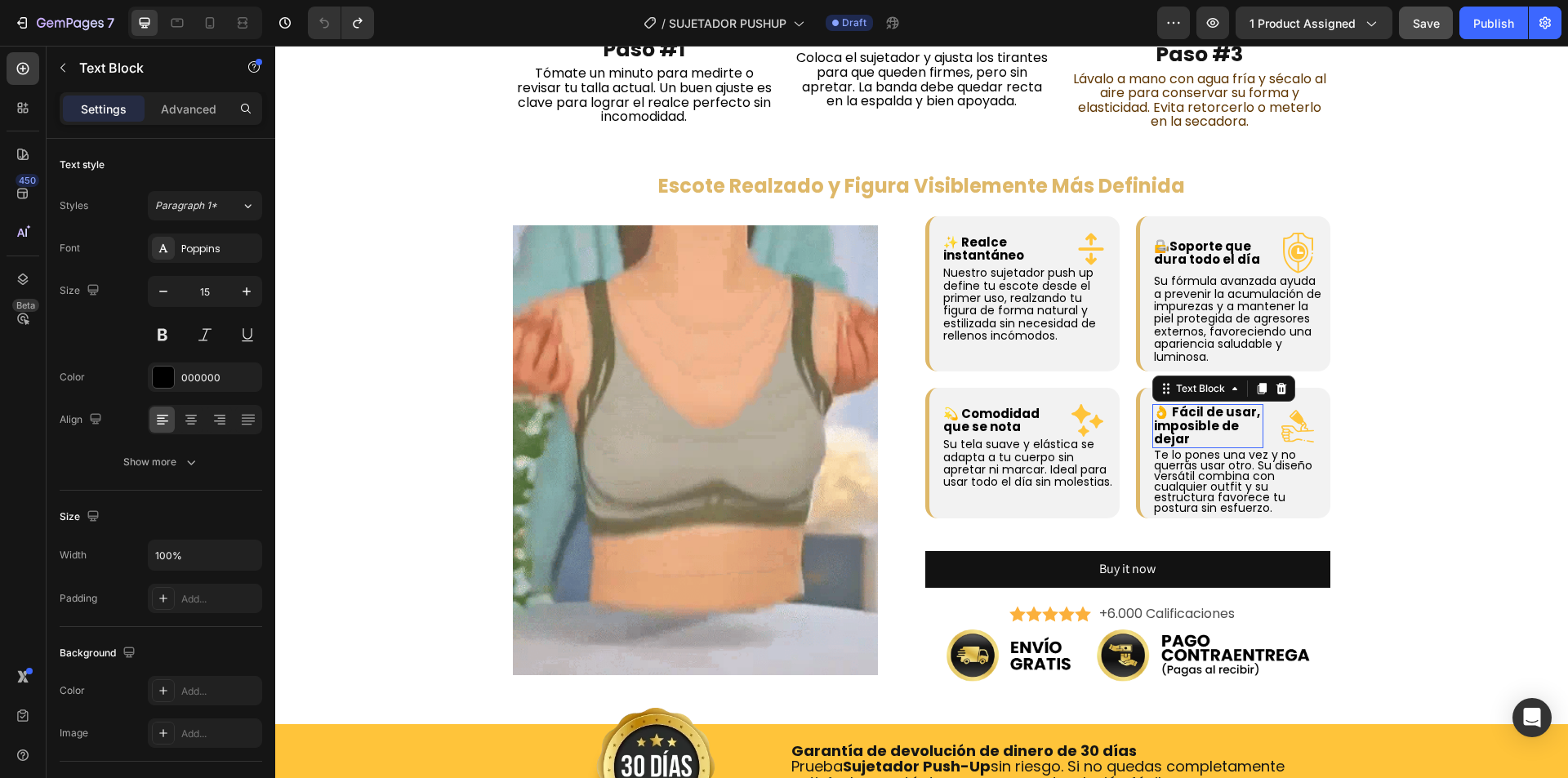 click on "👌 Fácil de usar, imposible de dejar" at bounding box center [1207, 425] 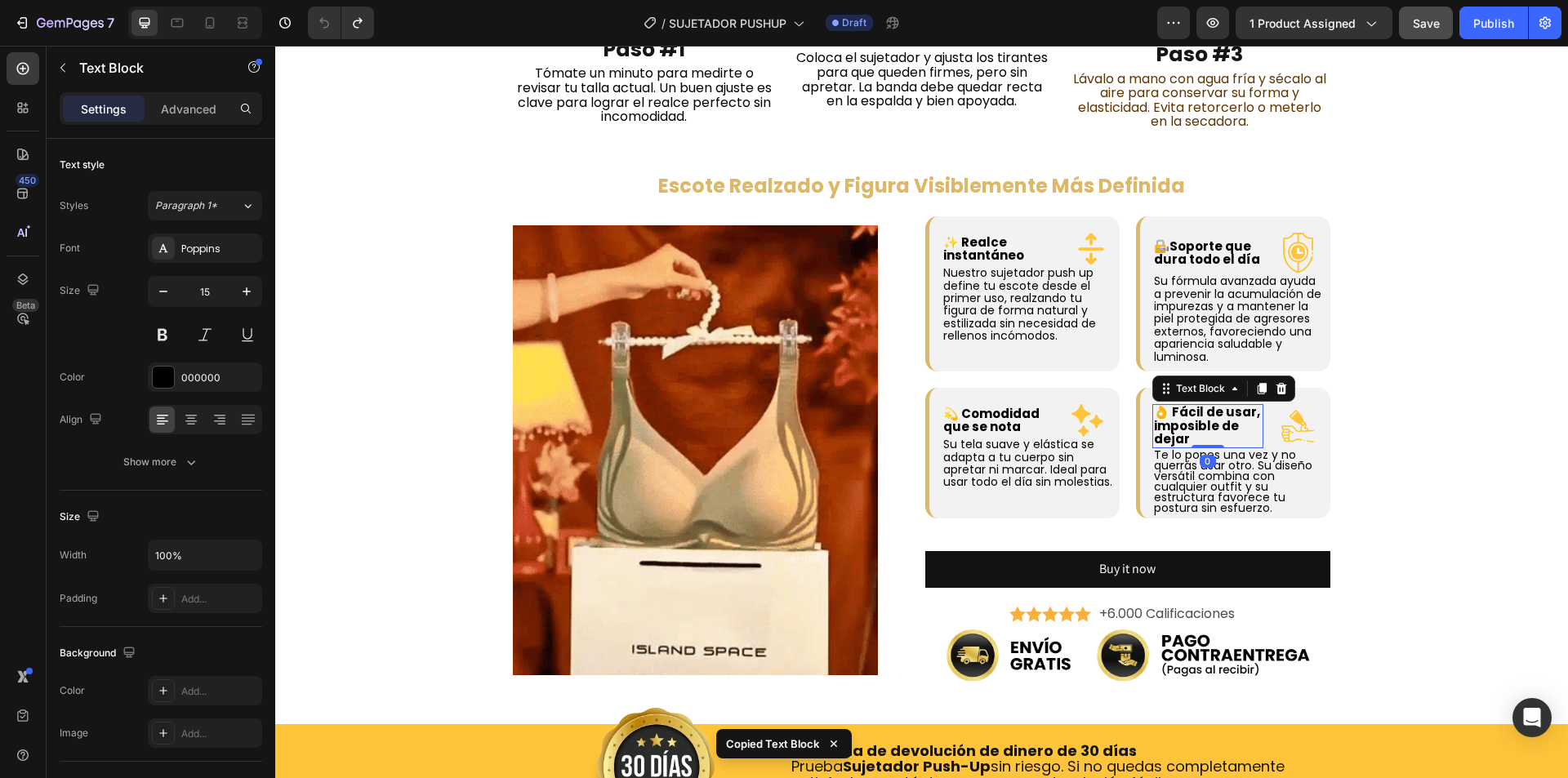 click on "👌 Fácil de usar, imposible de dejar" at bounding box center (1207, 425) 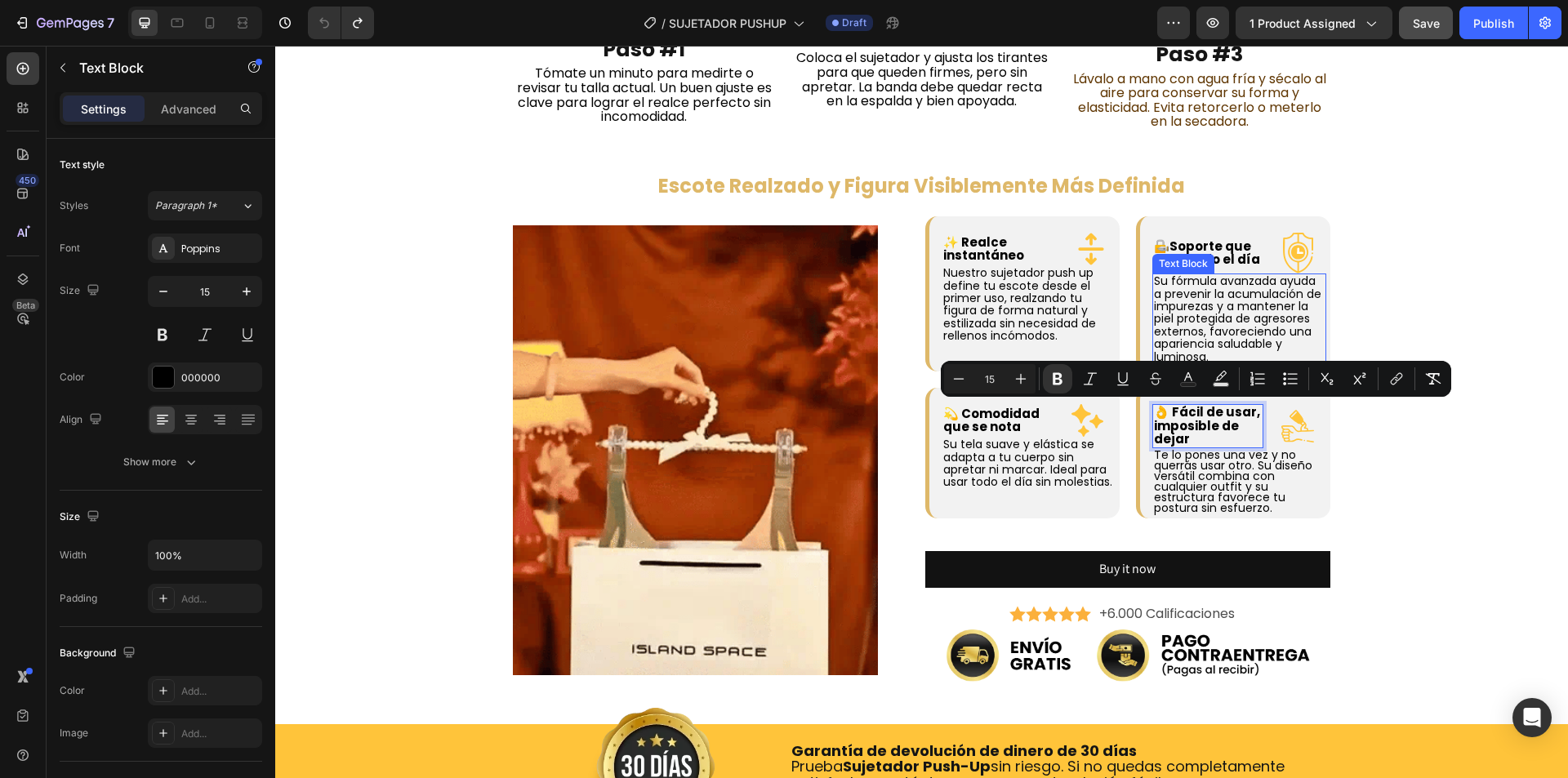 click on "Su fórmula avanzada ayuda a prevenir la acumulación de impurezas y a mantener la piel protegida de agresores externos, favoreciendo una apariencia saludable y luminosa." at bounding box center (1237, 318) 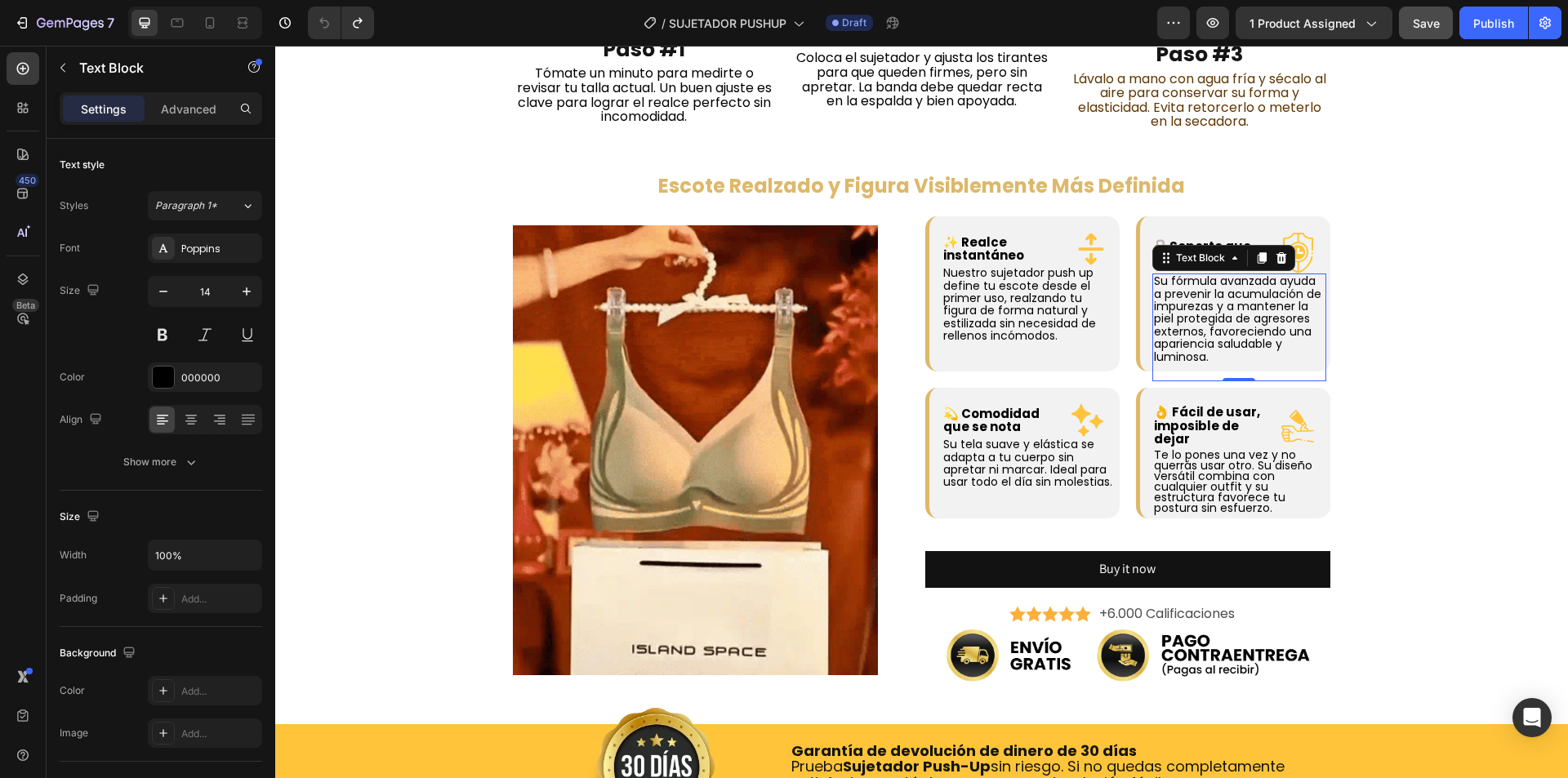click on "Su fórmula avanzada ayuda a prevenir la acumulación de impurezas y a mantener la piel protegida de agresores externos, favoreciendo una apariencia saludable y luminosa." at bounding box center (1237, 318) 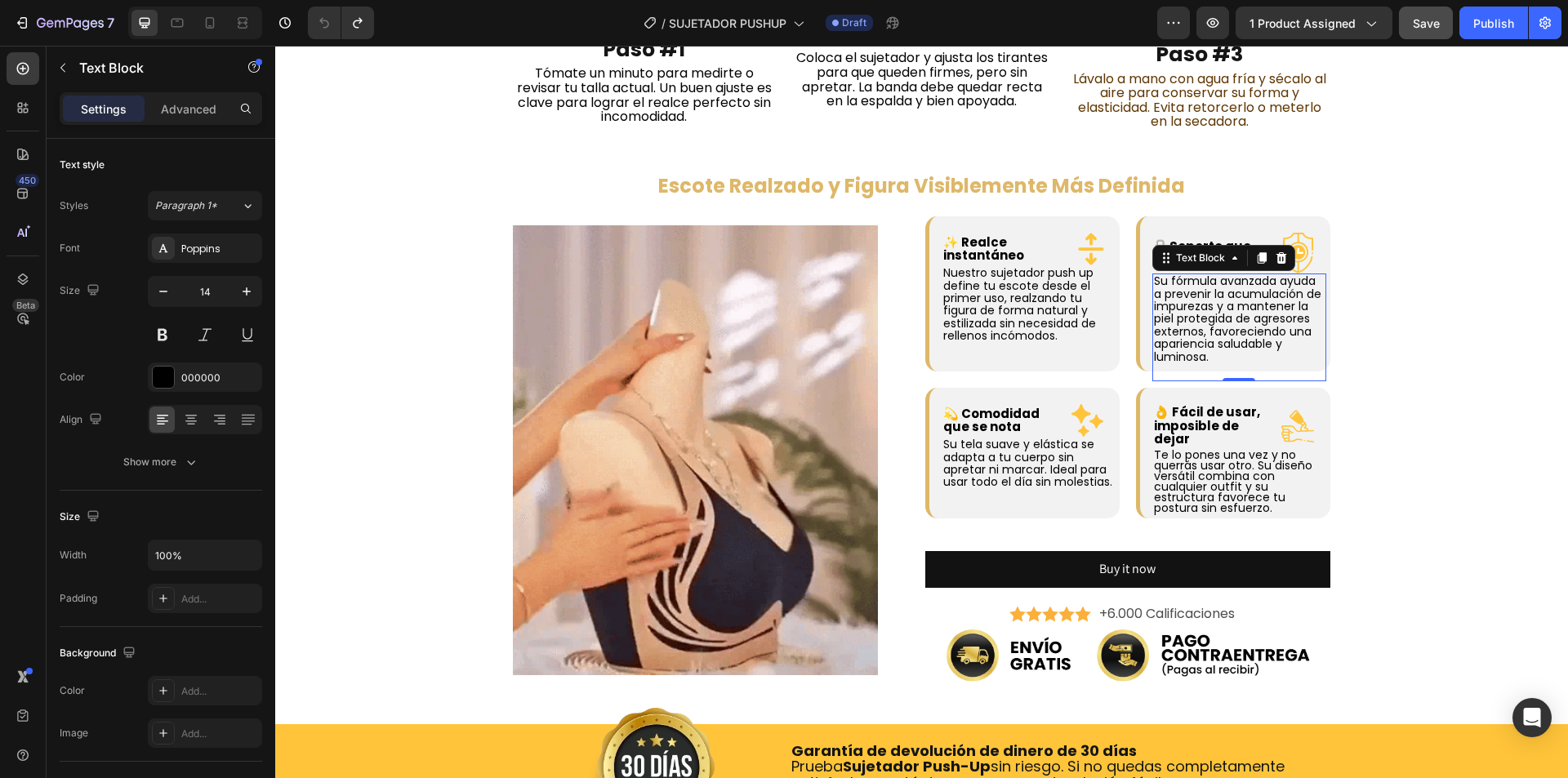 click on "Su fórmula avanzada ayuda a prevenir la acumulación de impurezas y a mantener la piel protegida de agresores externos, favoreciendo una apariencia saludable y luminosa." at bounding box center [1237, 318] 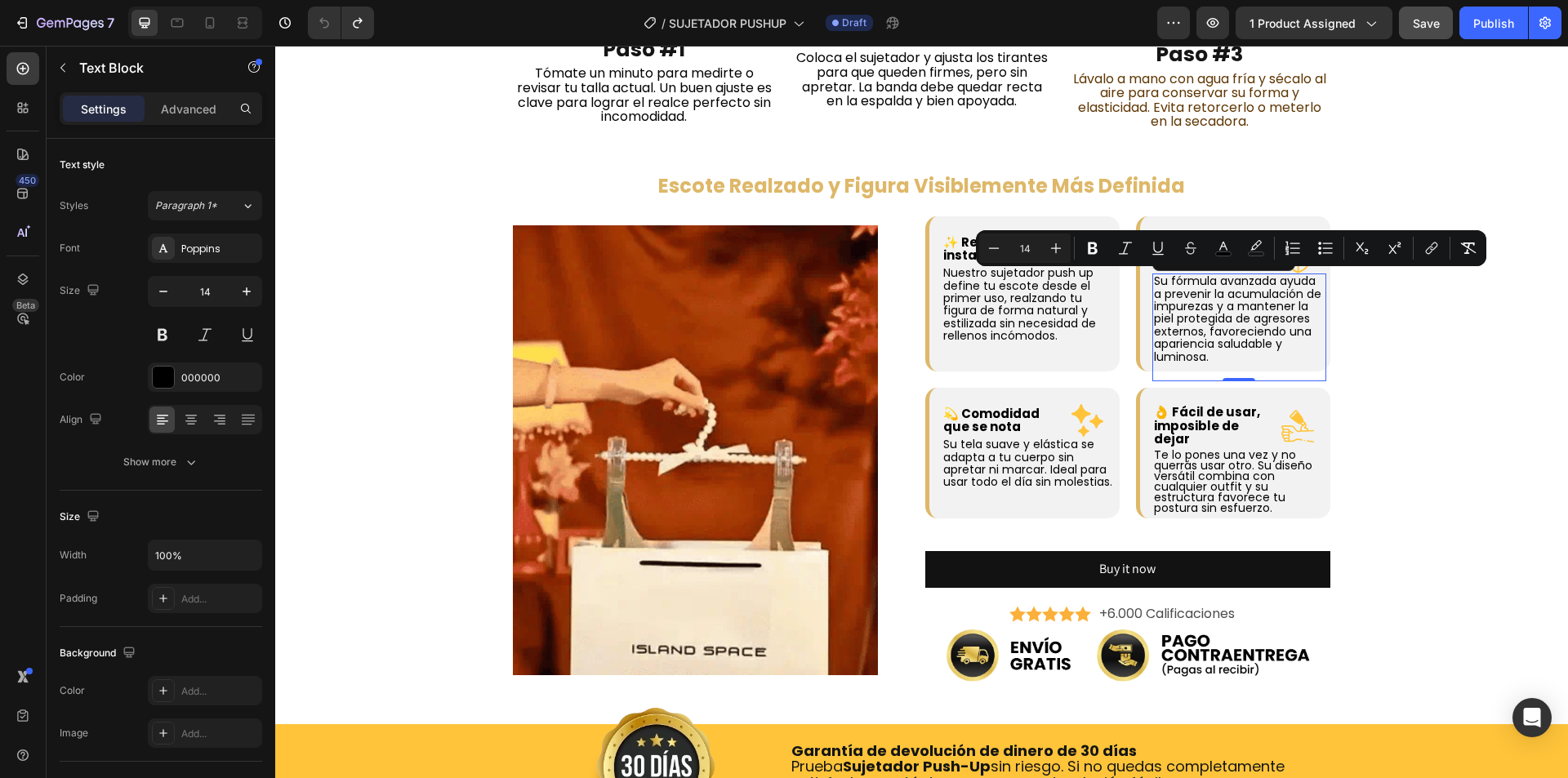 click on "Su fórmula avanzada ayuda a prevenir la acumulación de impurezas y a mantener la piel protegida de agresores externos, favoreciendo una apariencia saludable y luminosa." at bounding box center (1237, 318) 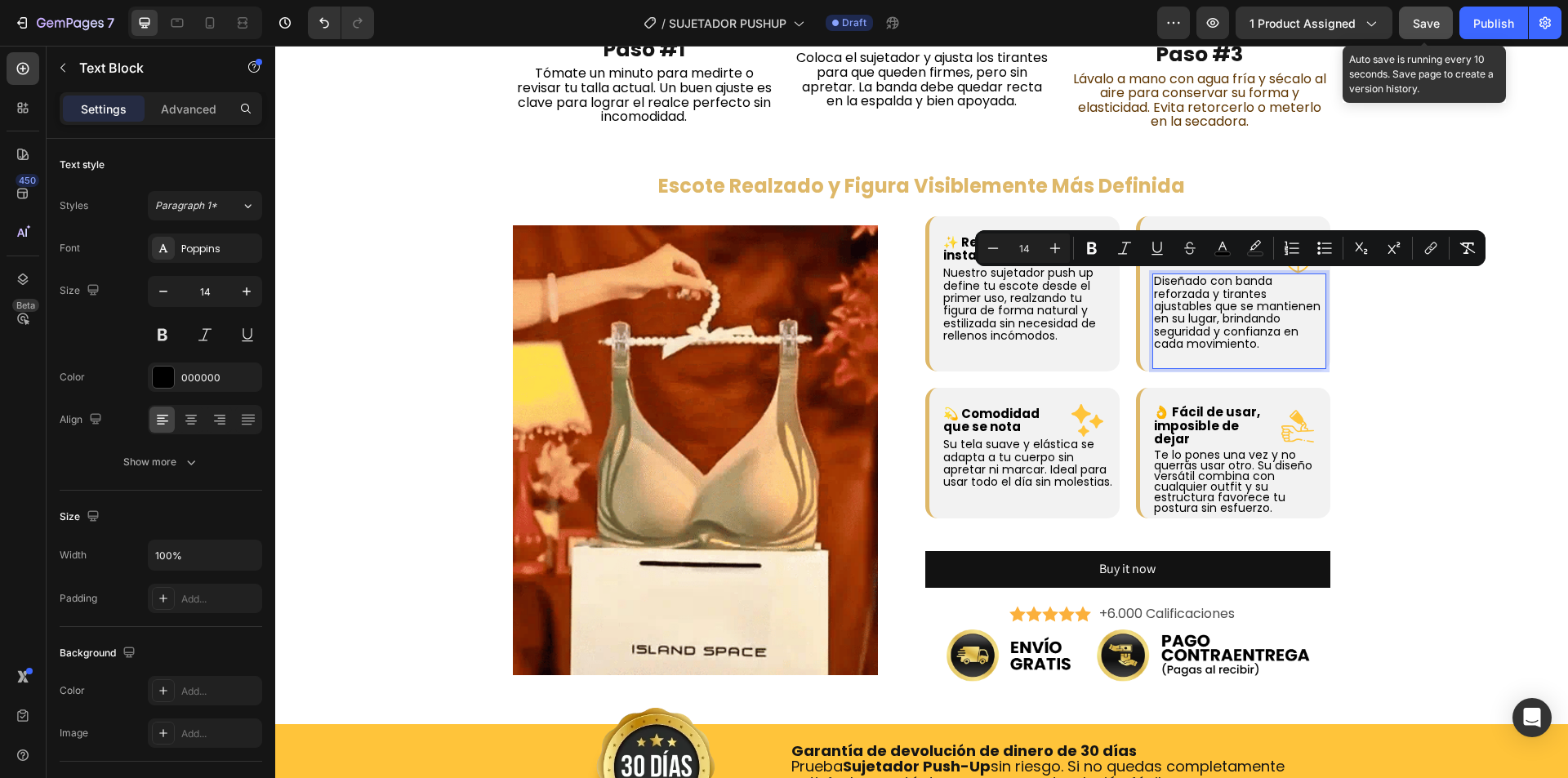 click on "Save" at bounding box center [1426, 23] 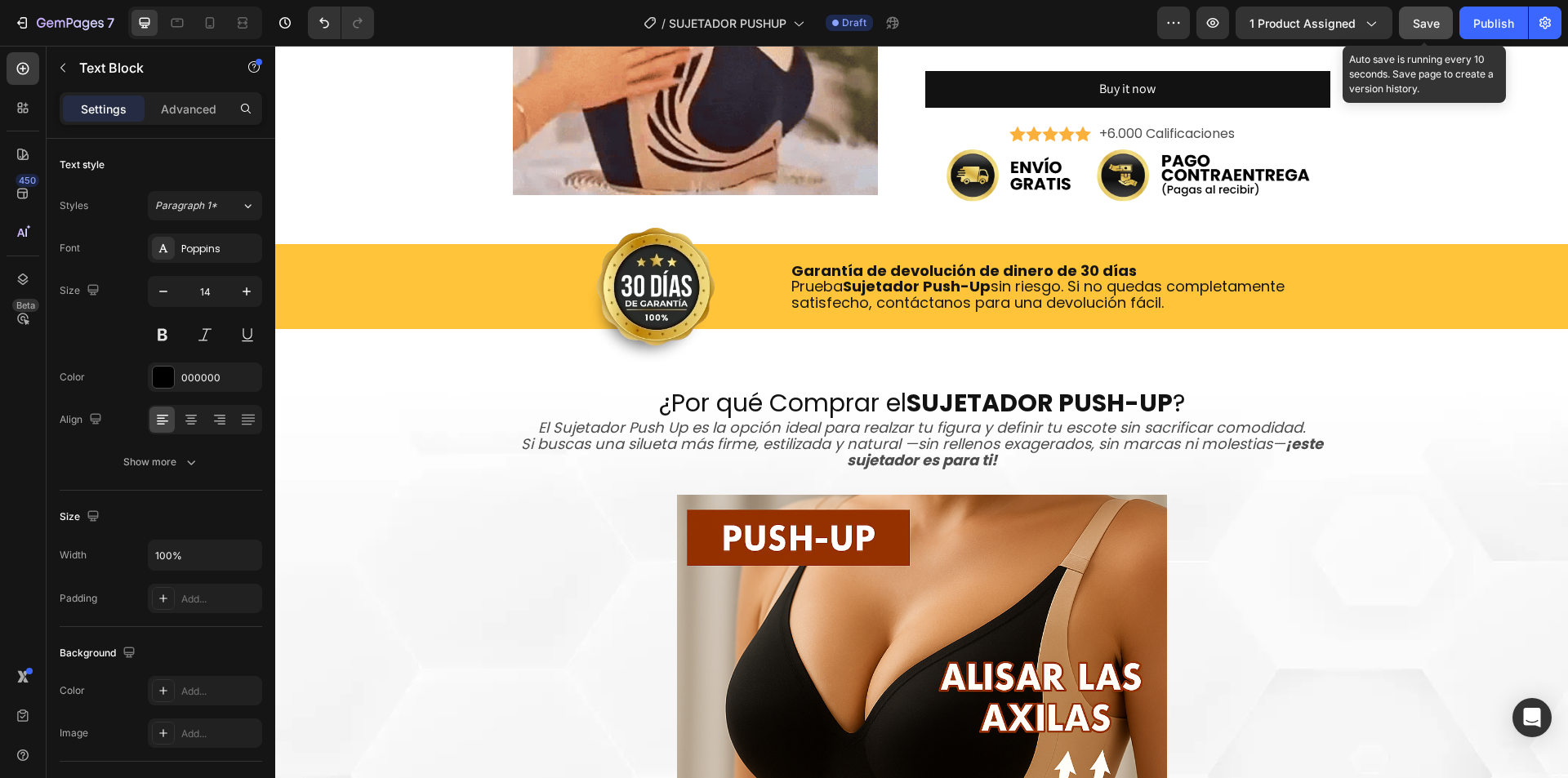 scroll, scrollTop: 2123, scrollLeft: 0, axis: vertical 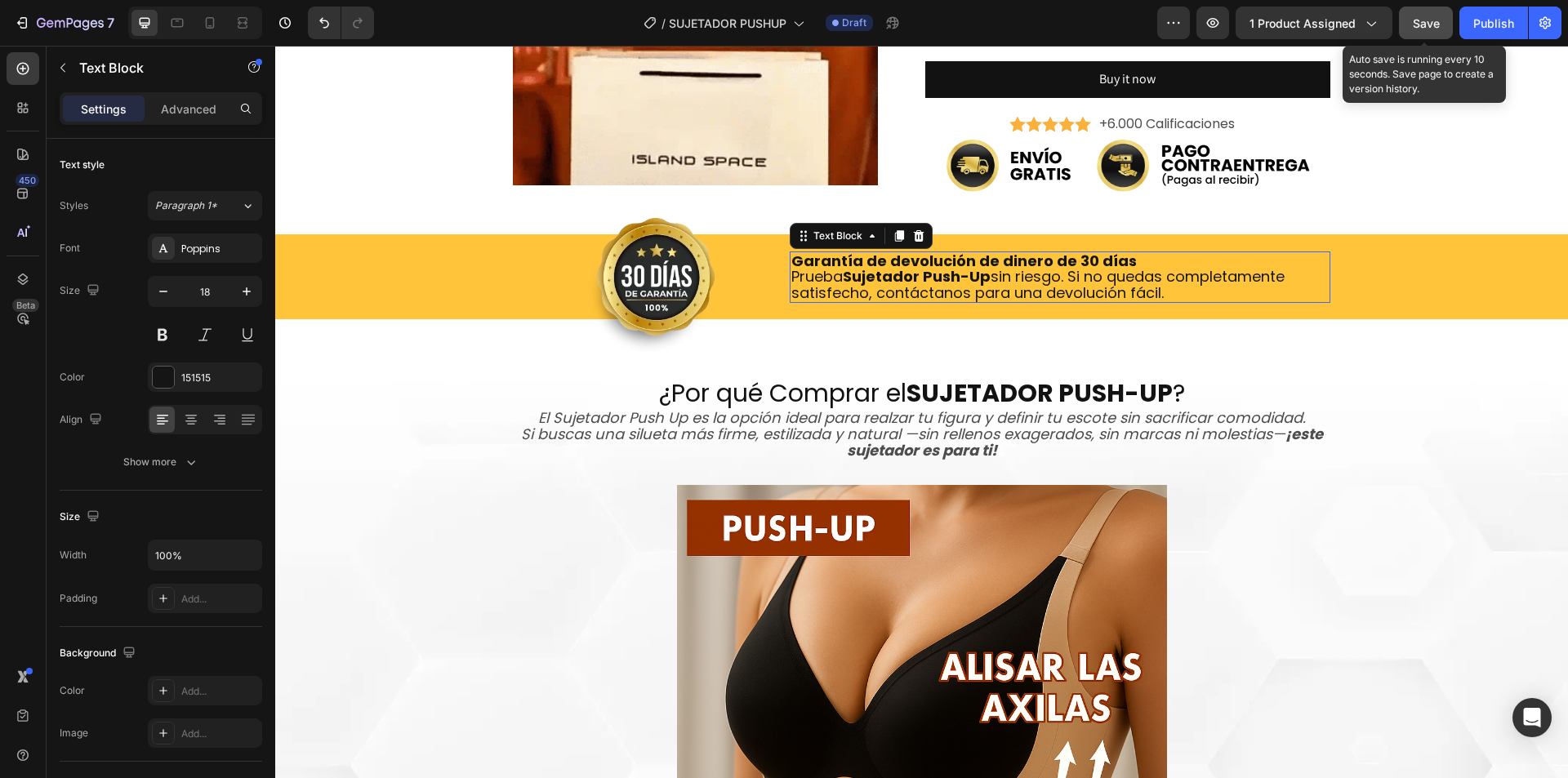 click on "Sujetador Push-Up" at bounding box center (916, 276) 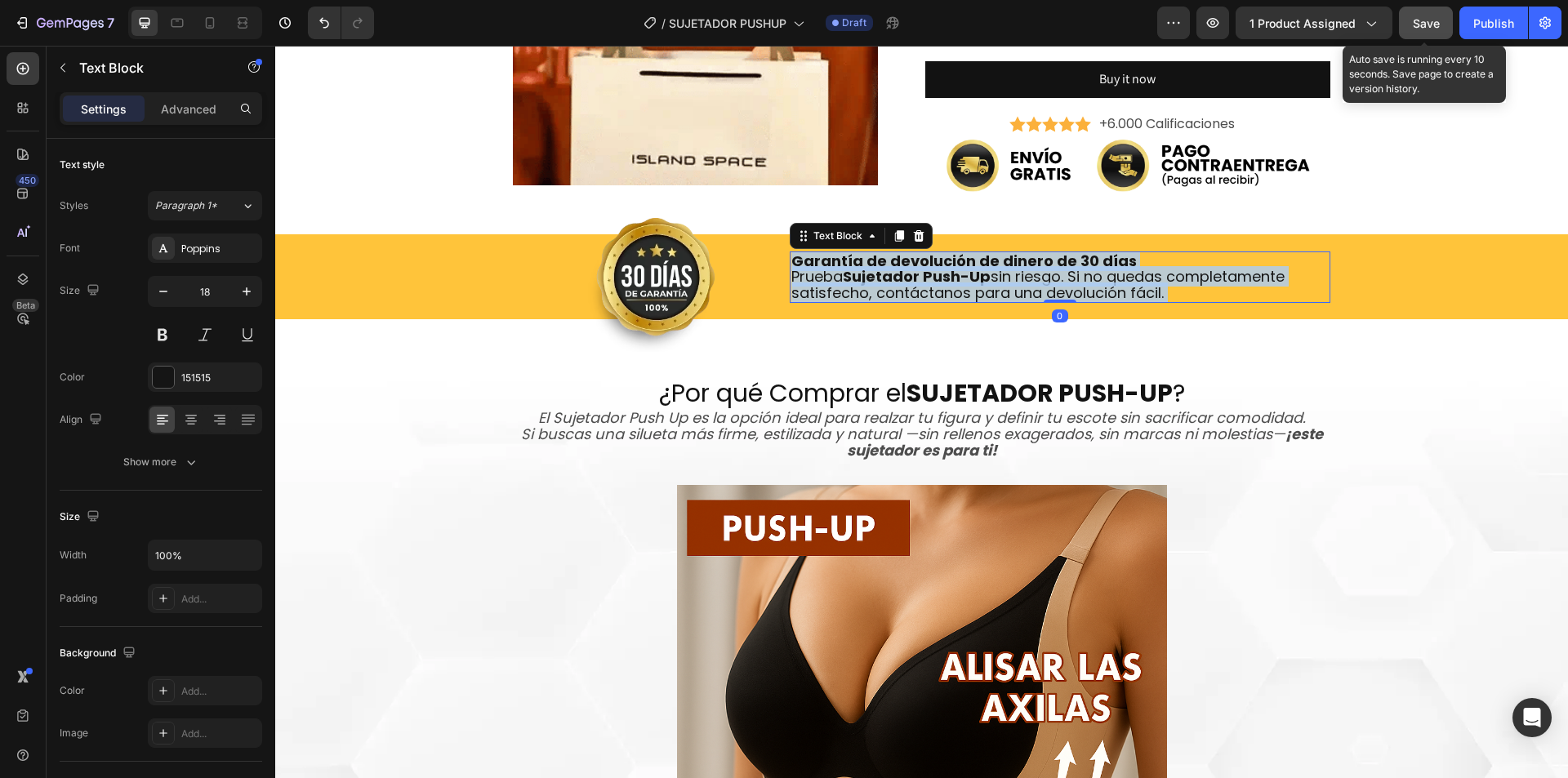click on "Garantía de devolución de dinero de 30 días" at bounding box center [964, 260] 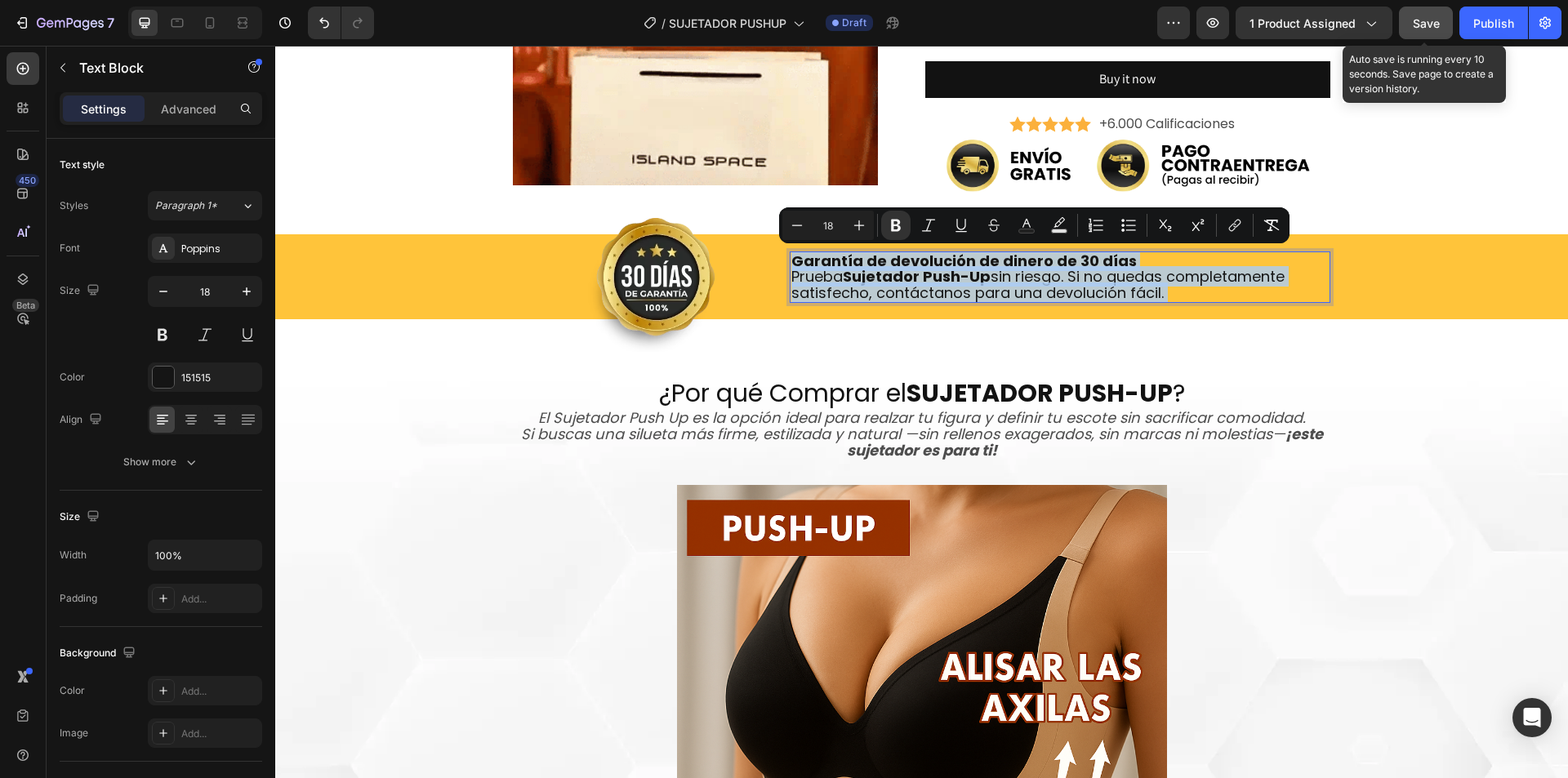 copy on "Garantía de devolución de dinero de 30 días Prueba  Sujetador Push-Up  sin riesgo. Si no quedas completamente satisfecho, contáctanos para una devolución fácil." 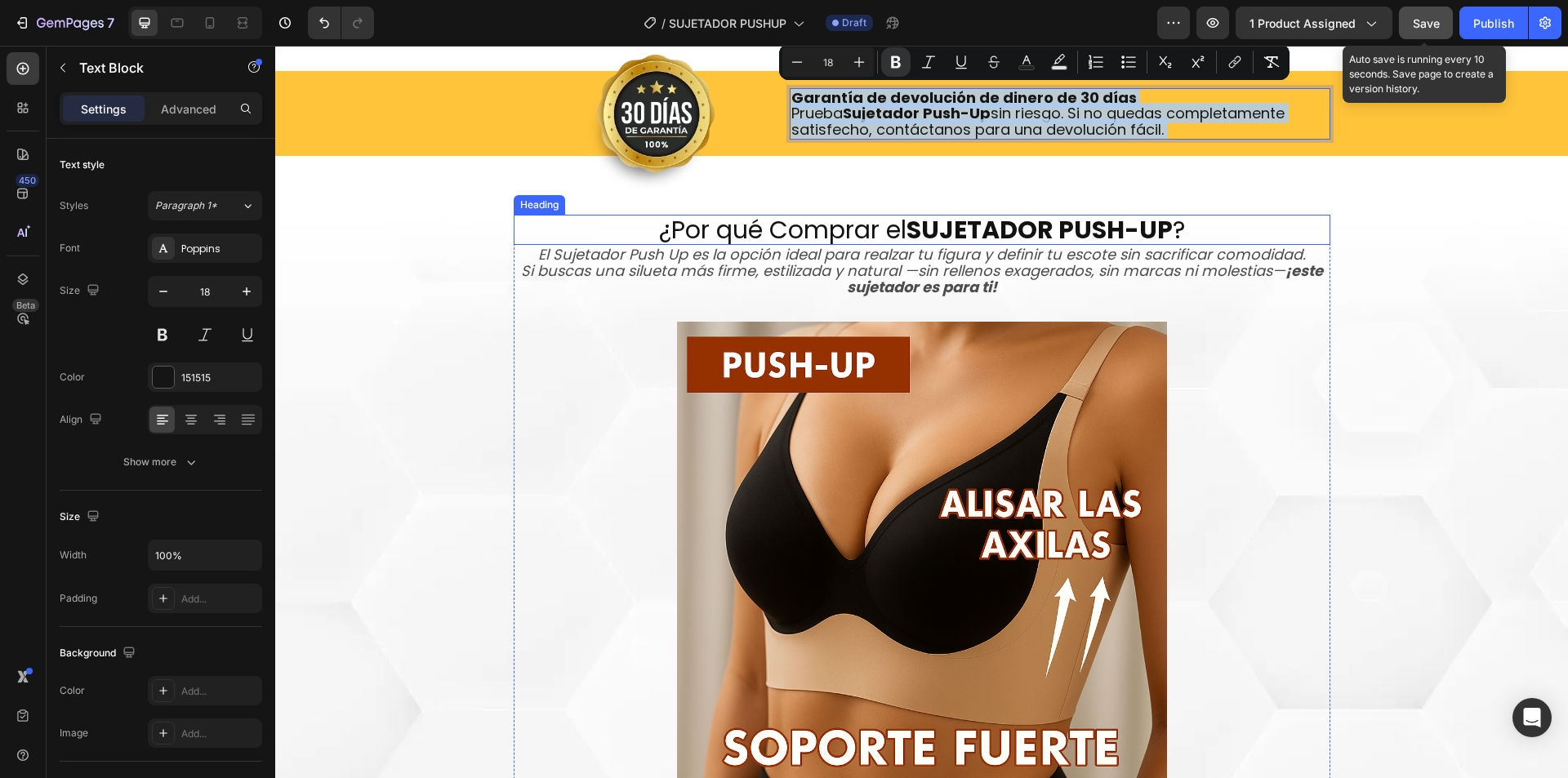 scroll, scrollTop: 2367, scrollLeft: 0, axis: vertical 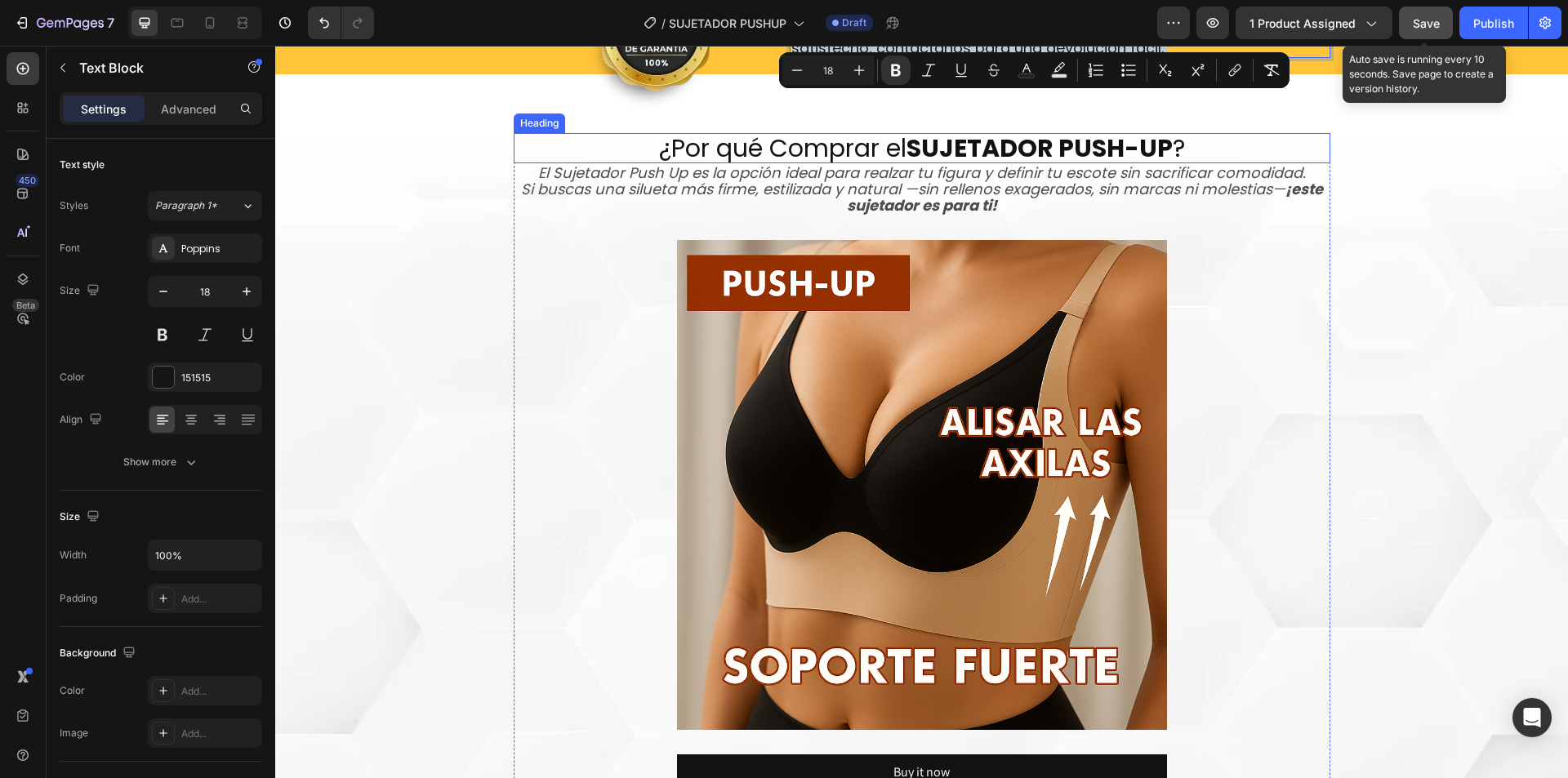 click on "SUJETADOR PUSH-UP" at bounding box center [1040, 148] 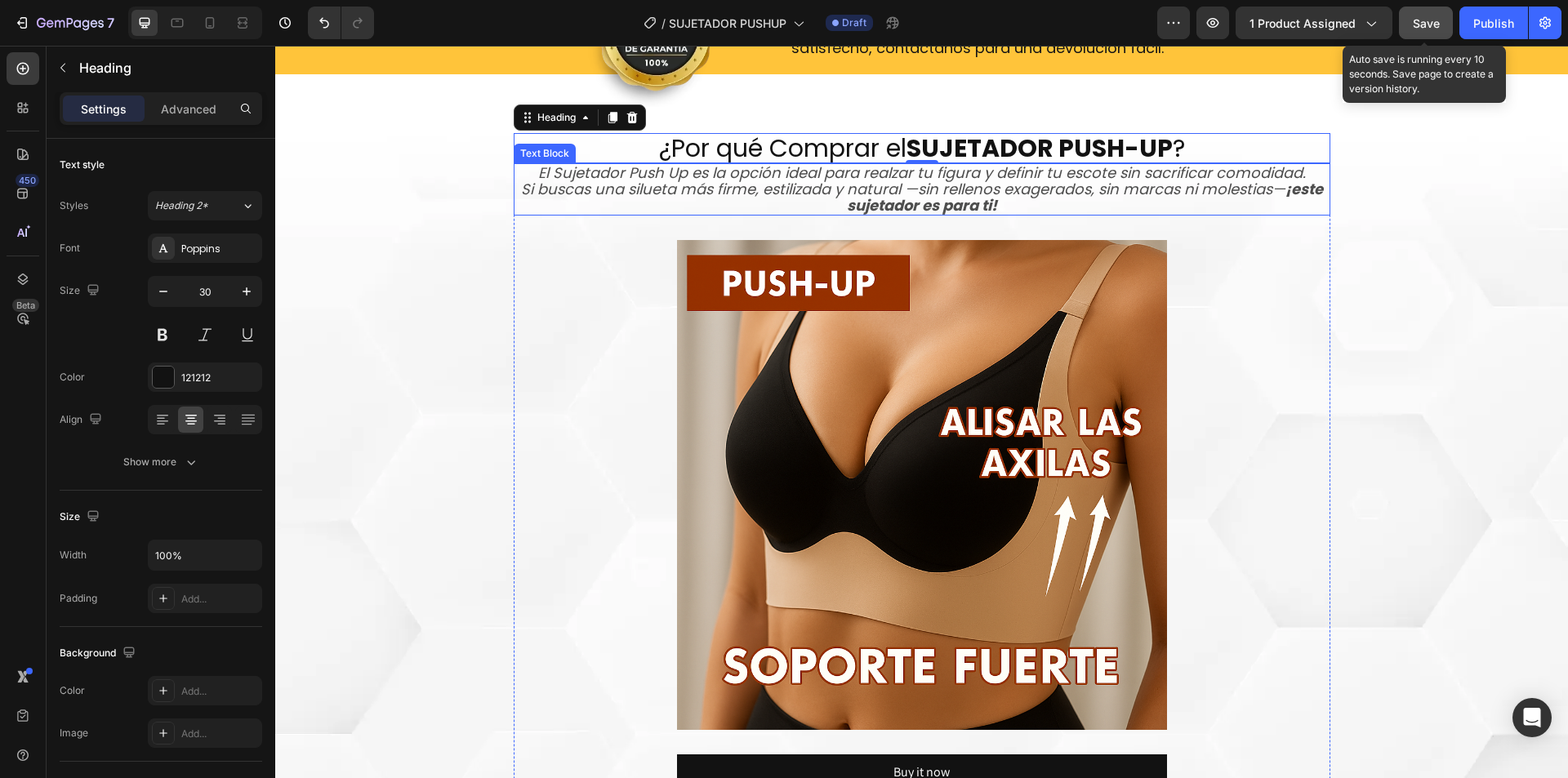 click on "El Sujetador Push Up es la opción ideal para realzar tu figura y definir tu escote sin sacrificar comodidad. Si buscas una silueta más firme, estilizada y natural —sin rellenos exagerados, sin marcas ni molestias—  ¡este sujetador es para ti!" at bounding box center (922, 189) 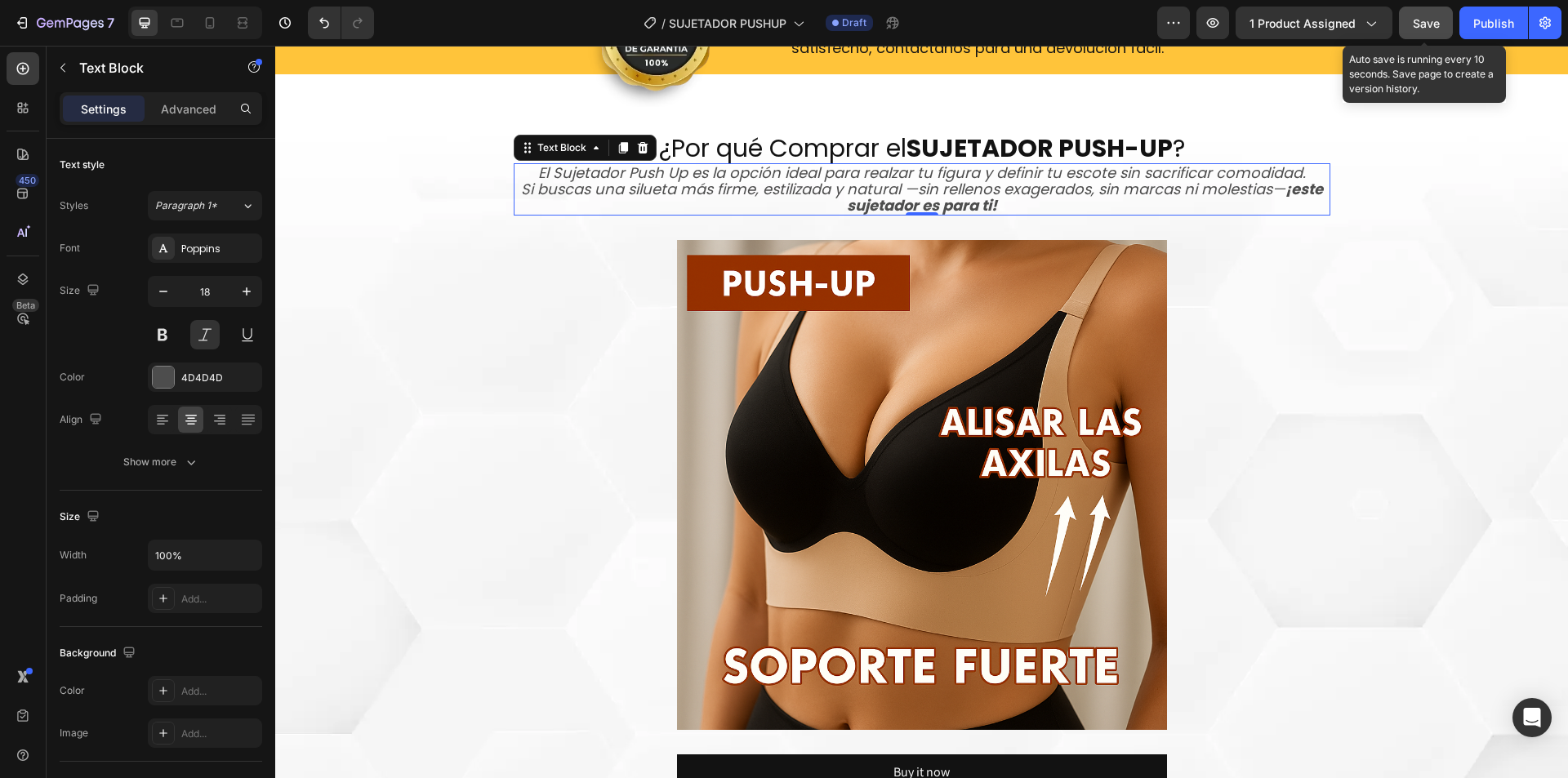 click on "El Sujetador Push Up es la opción ideal para realzar tu figura y definir tu escote sin sacrificar comodidad. Si buscas una silueta más firme, estilizada y natural —sin rellenos exagerados, sin marcas ni molestias—  ¡este sujetador es para ti!" at bounding box center [922, 189] 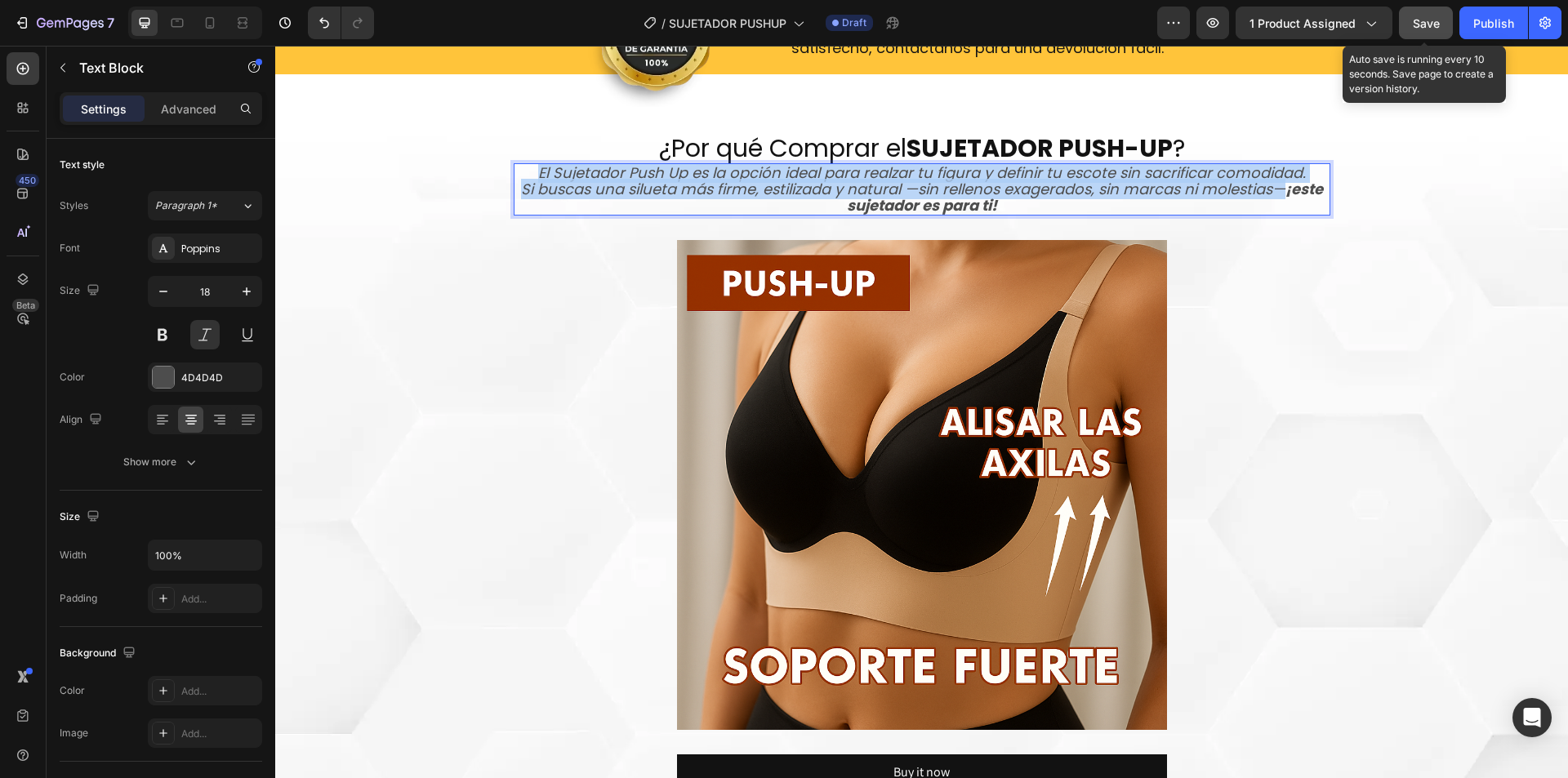 copy on "El Sujetador Push Up es la opción ideal para realzar tu figura y definir tu escote sin sacrificar comodidad. Si buscas una silueta más firme, estilizada y natural —sin rellenos exagerados, sin marcas ni molestias—" 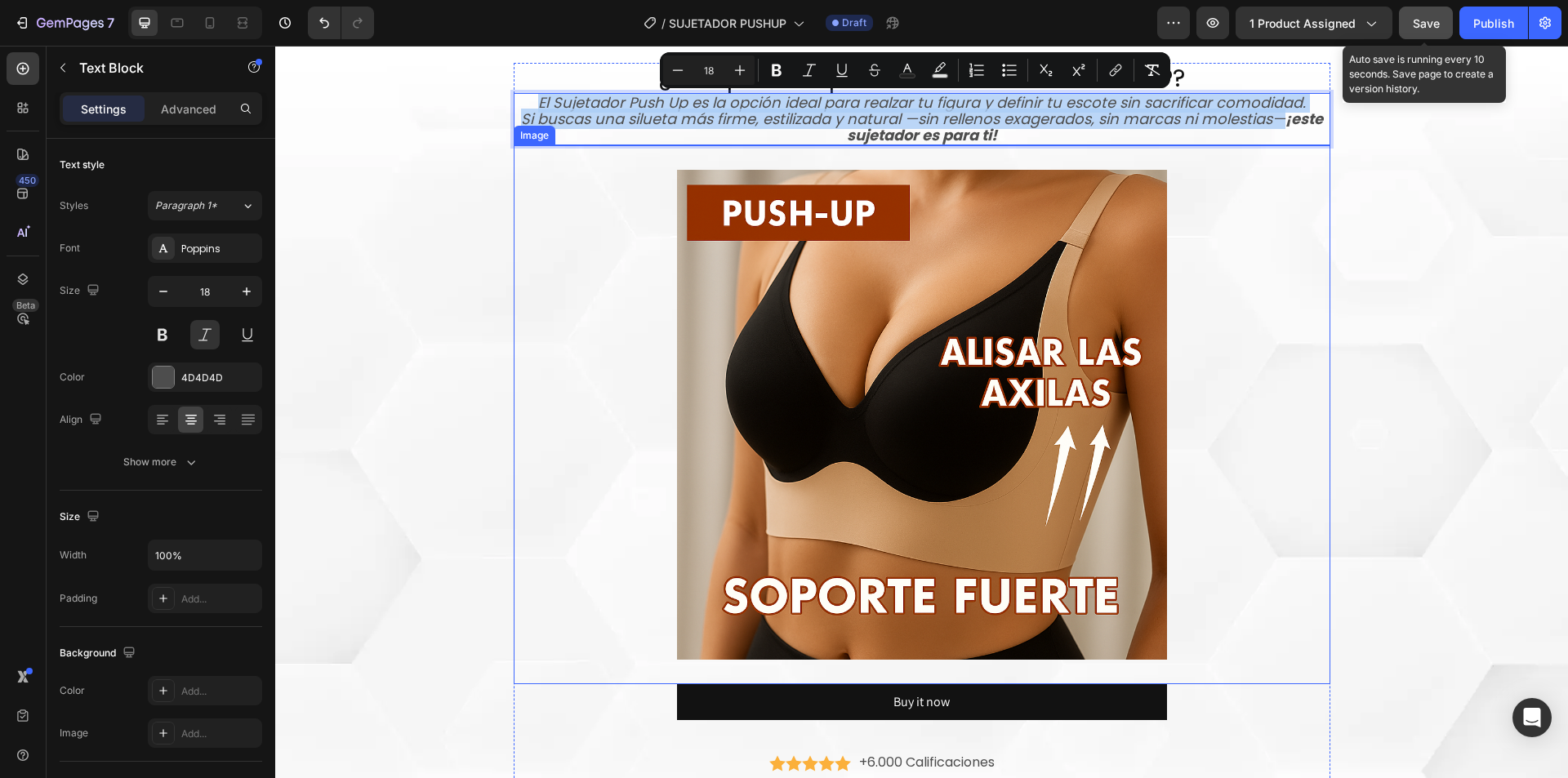 scroll, scrollTop: 2531, scrollLeft: 0, axis: vertical 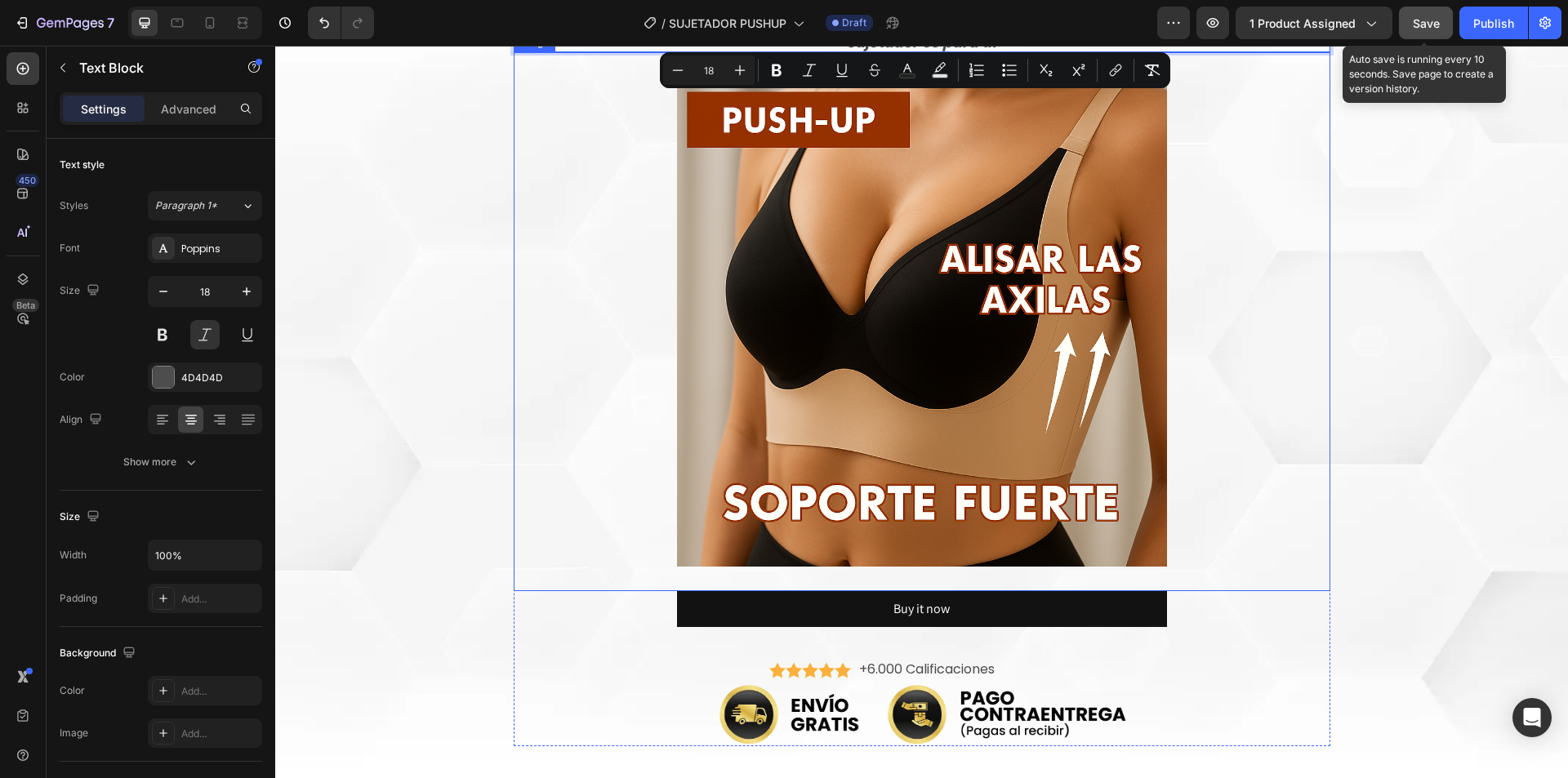 click at bounding box center (922, 322) 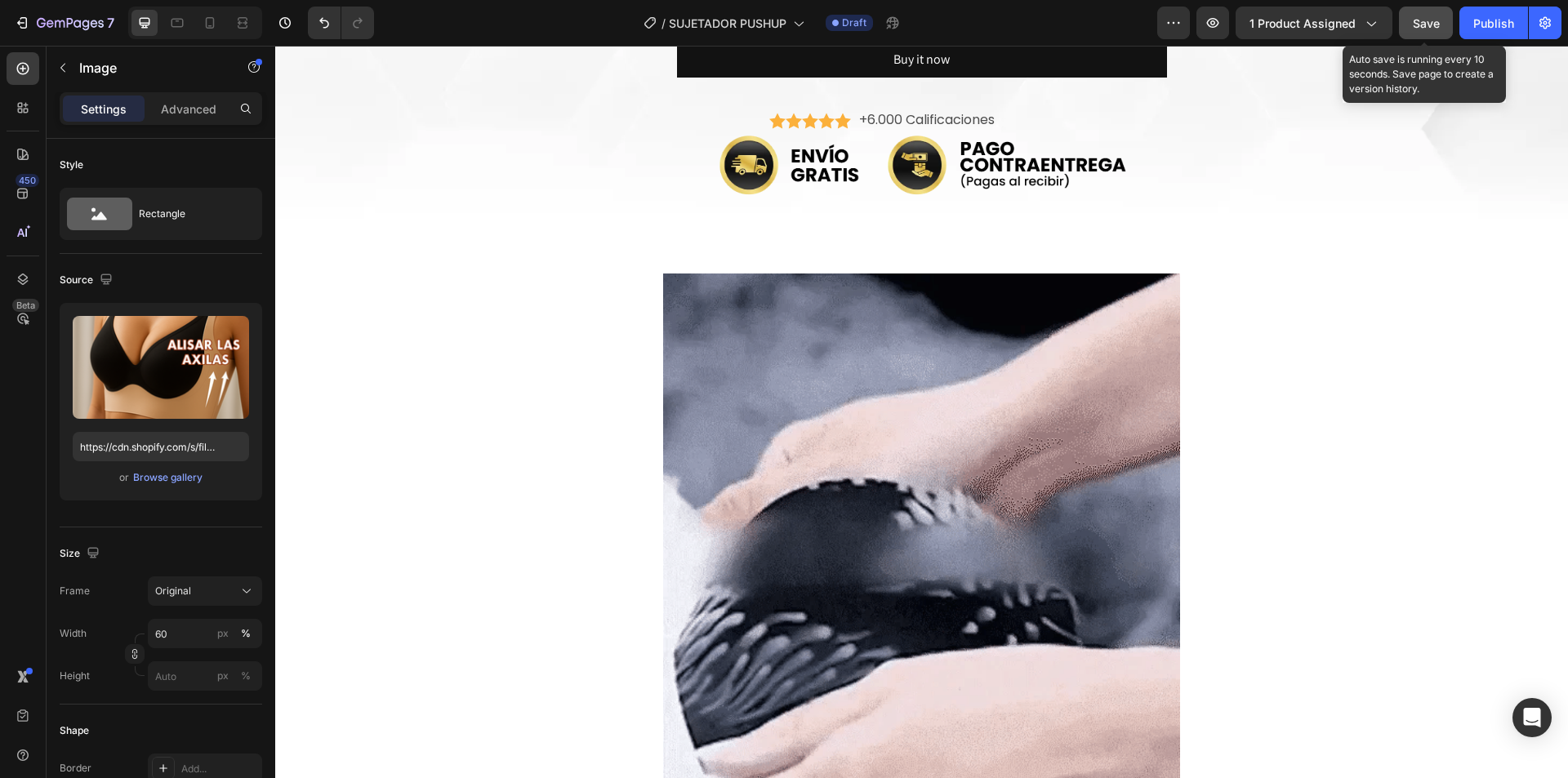 scroll, scrollTop: 3184, scrollLeft: 0, axis: vertical 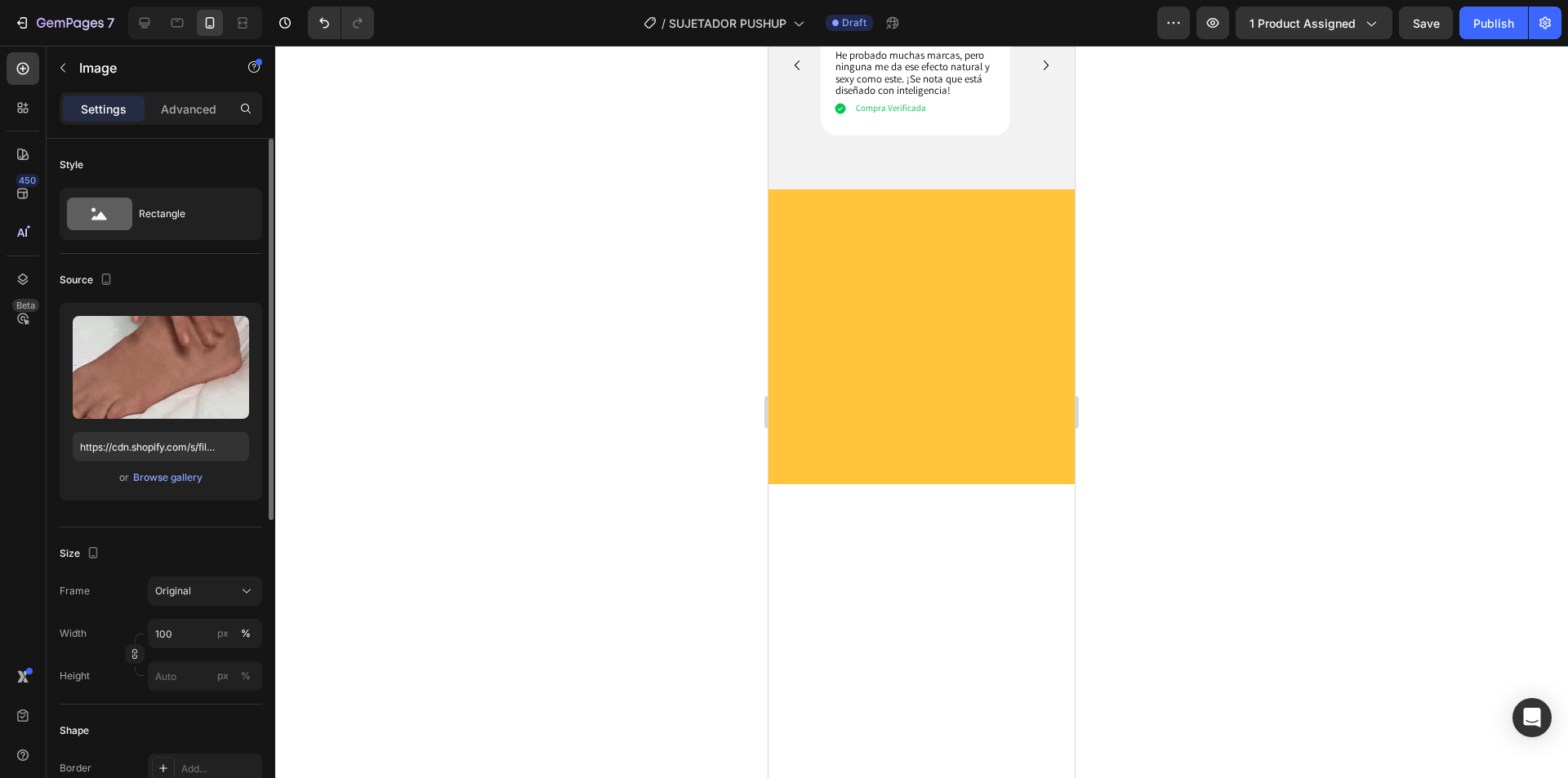 click on "Upload Image https://cdn.shopify.com/s/files/1/0674/3484/0382/files/gempages_490663051666654355-cdd8dd00-49eb-4408-b6e9-3738c95e1b99.gif or Browse gallery" at bounding box center (161, 402) 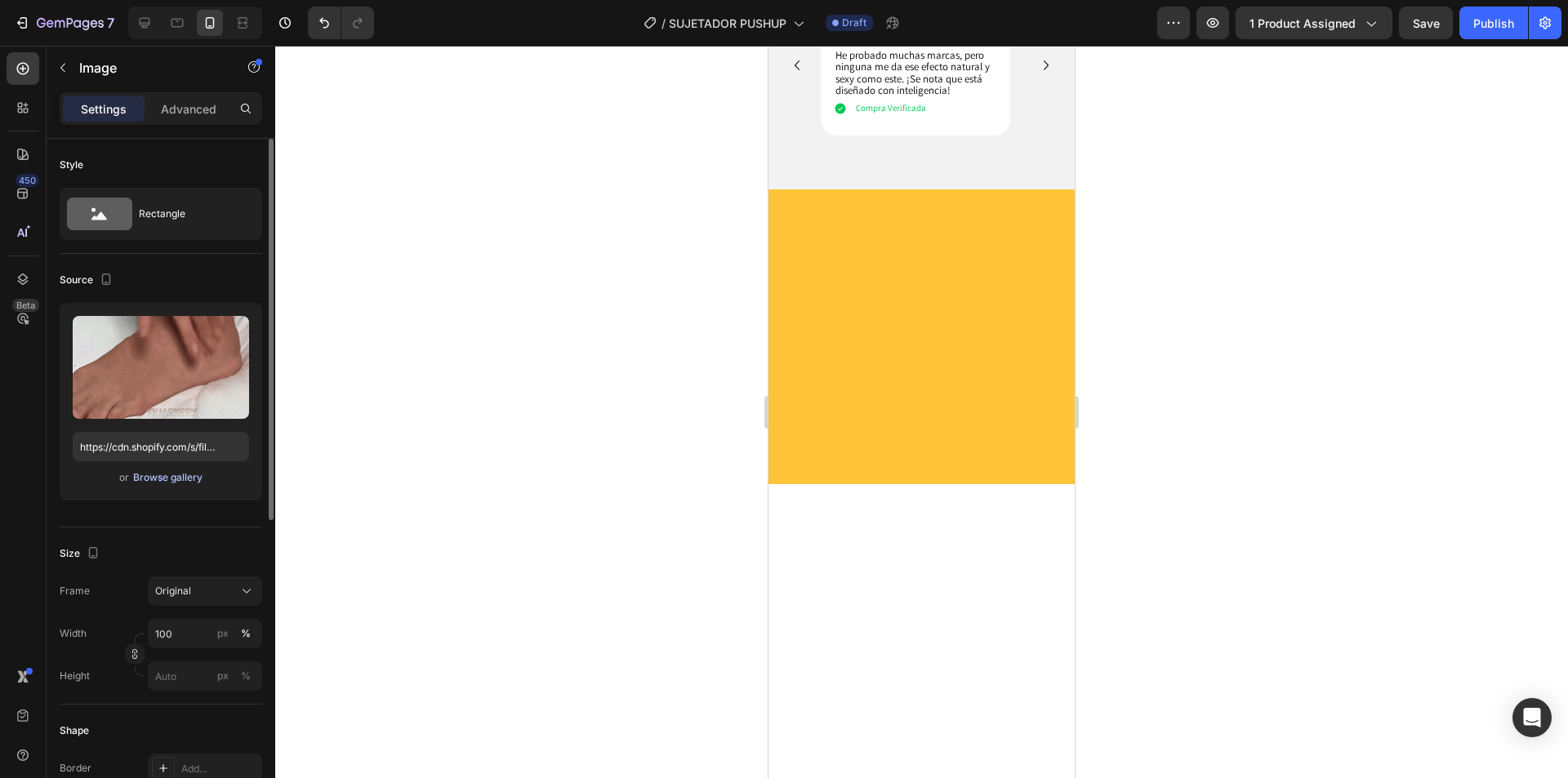 click on "Browse gallery" at bounding box center (167, 478) 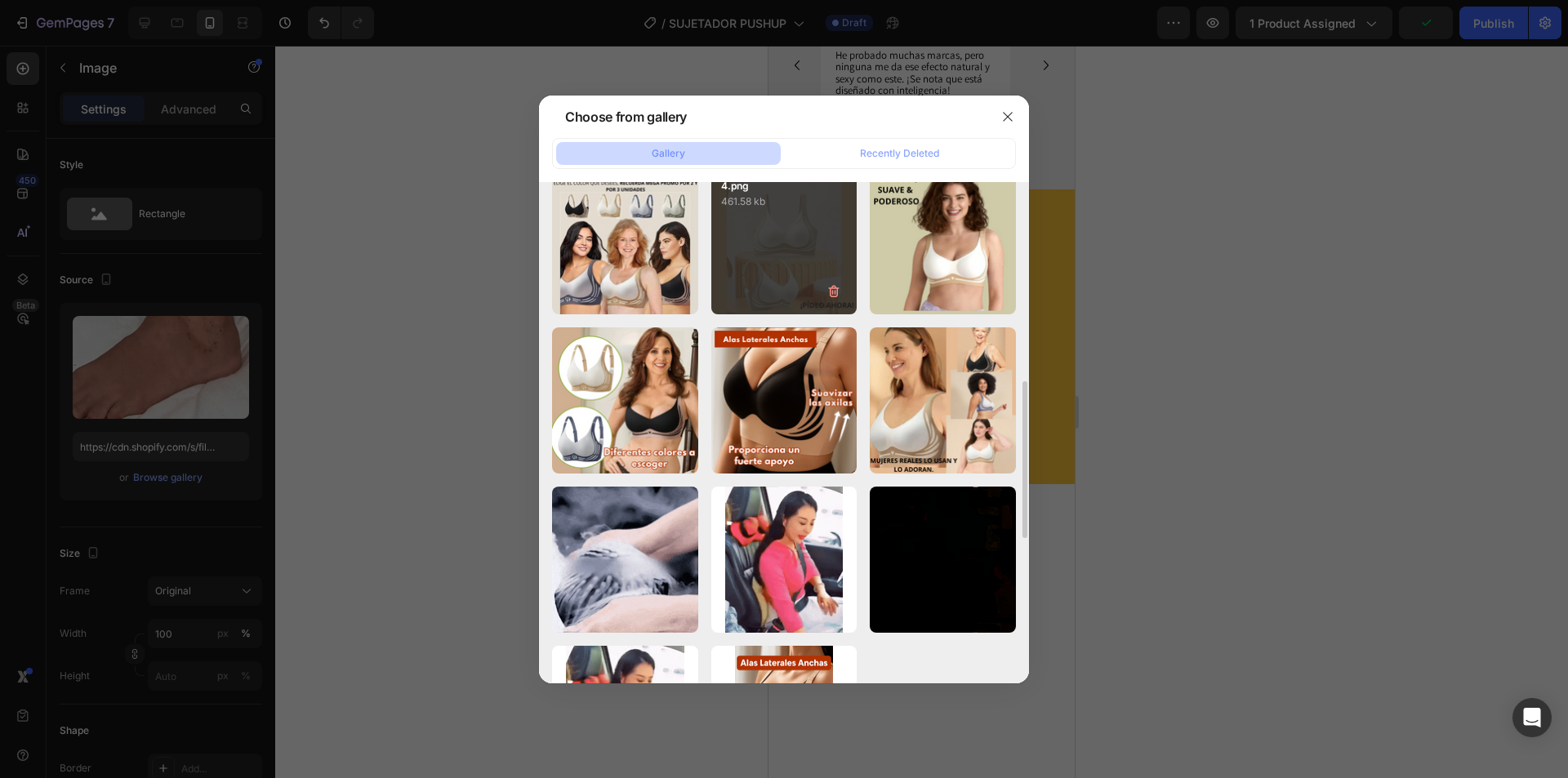 scroll, scrollTop: 1061, scrollLeft: 0, axis: vertical 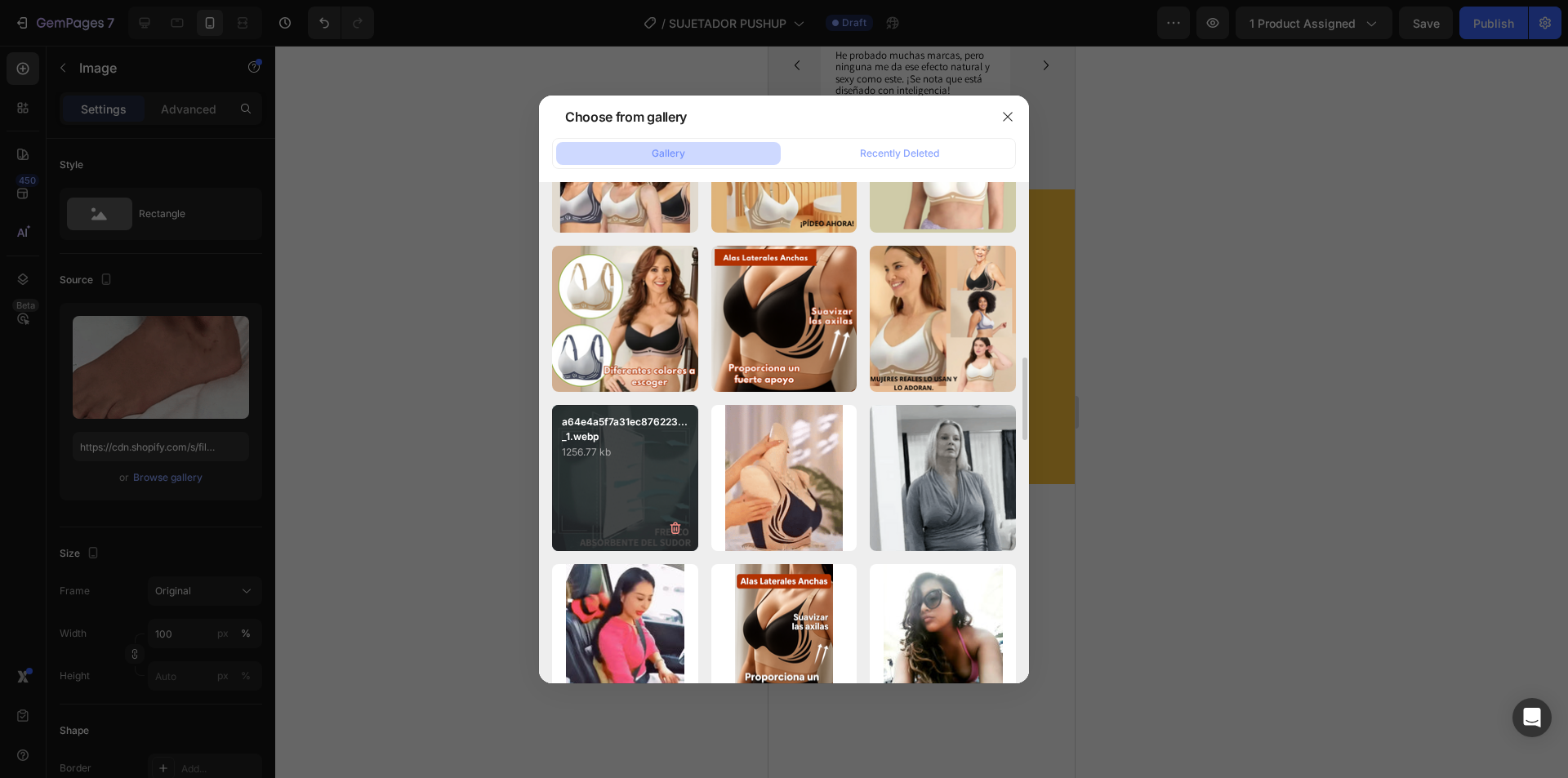 click on "1256.77 kb" at bounding box center [625, 452] 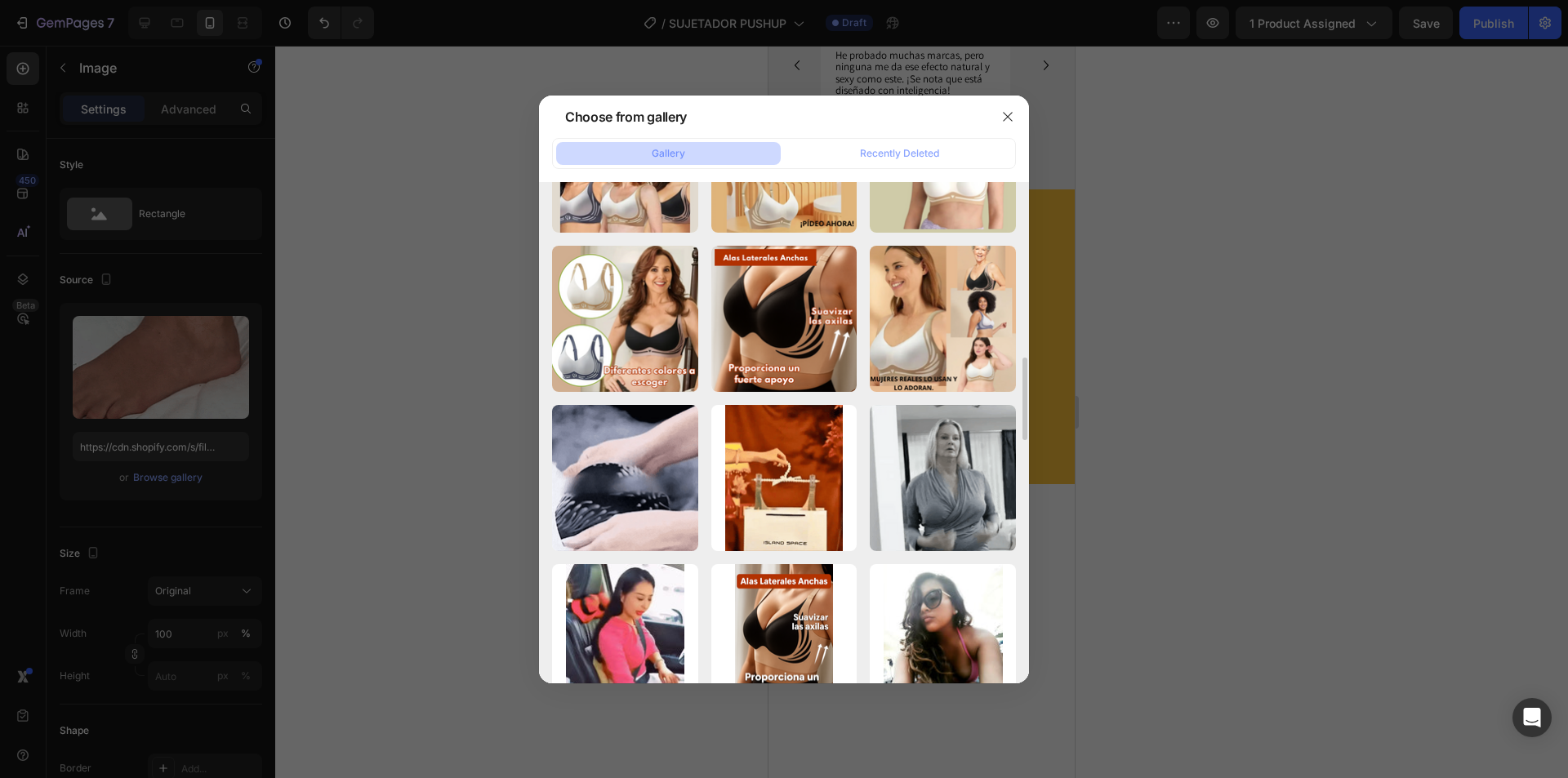 type on "https://cdn.shopify.com/s/files/1/0674/3484/0382/files/gempages_490663051666654355-187cad90-03fe-4b30-8d42-e1de31f24d56.webp" 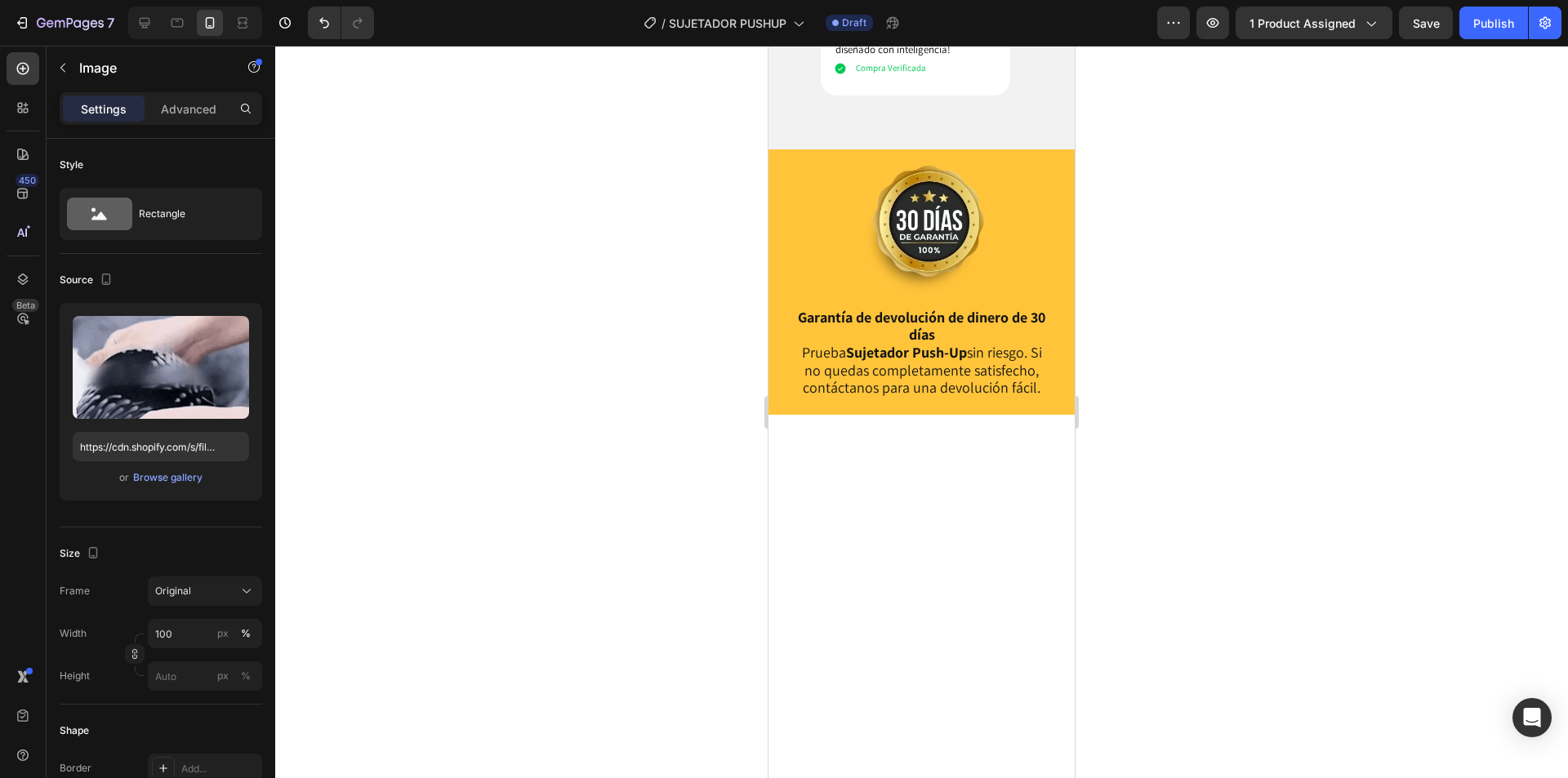 scroll, scrollTop: 5057, scrollLeft: 0, axis: vertical 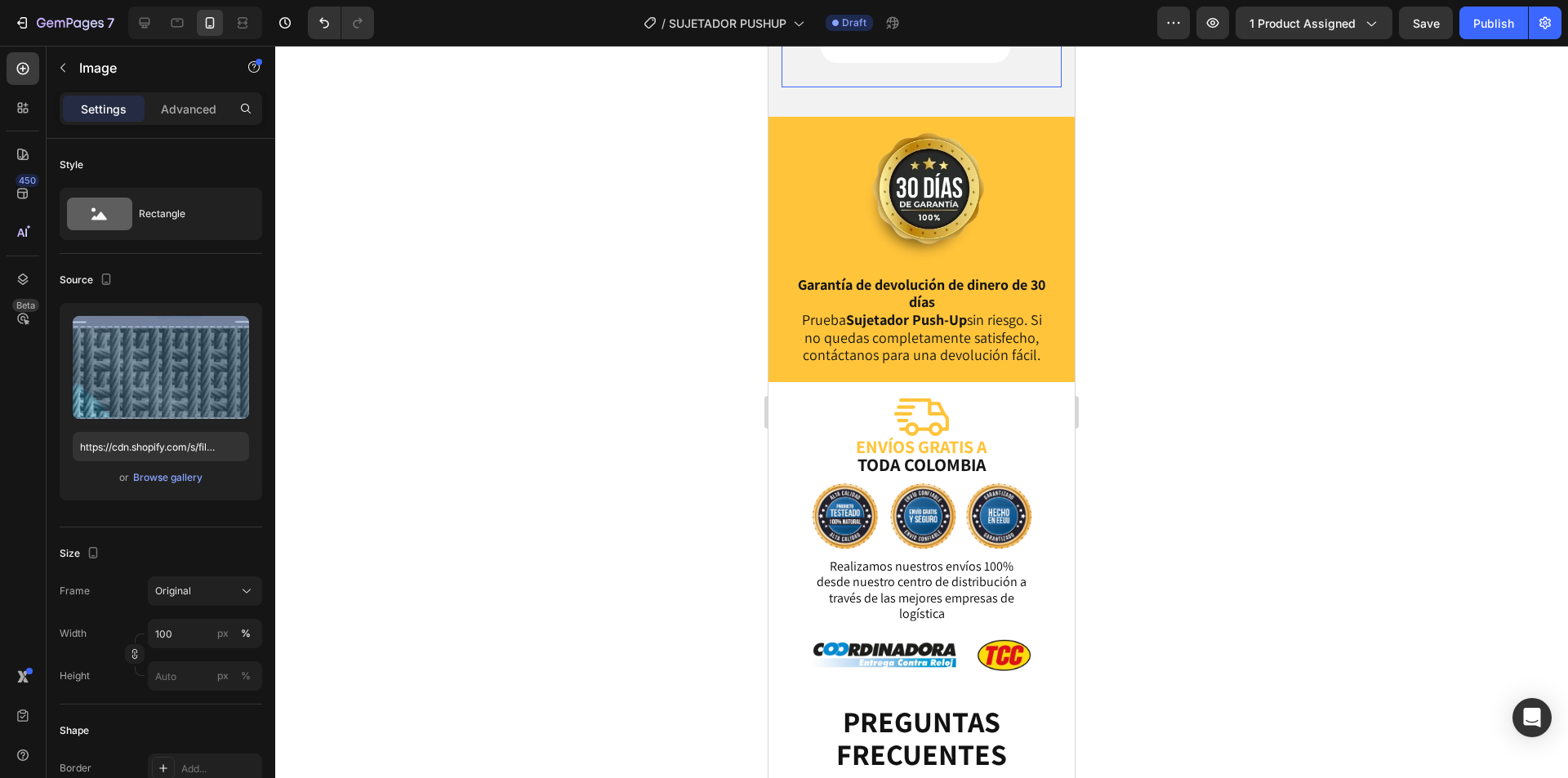 click 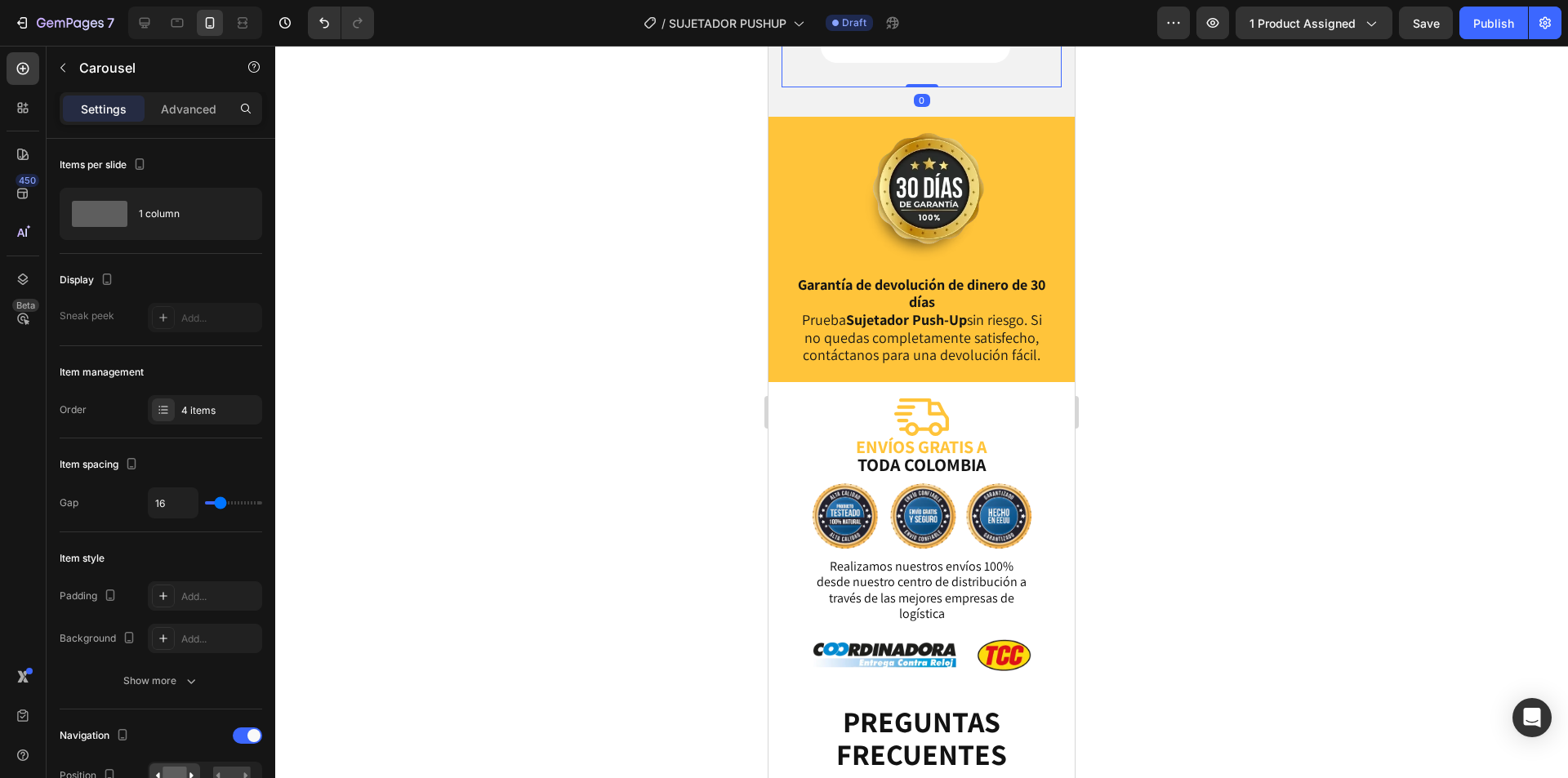 click 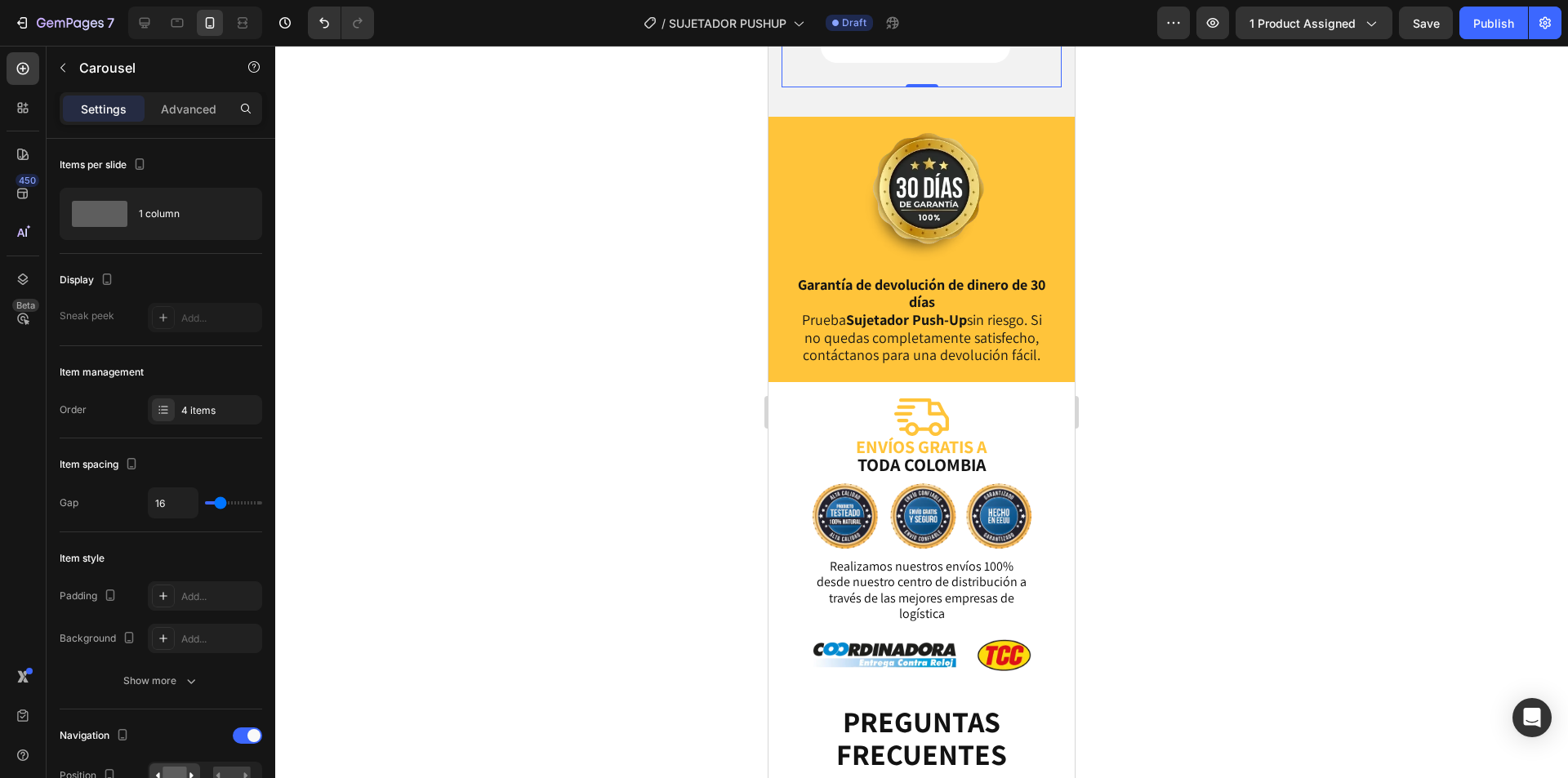 click 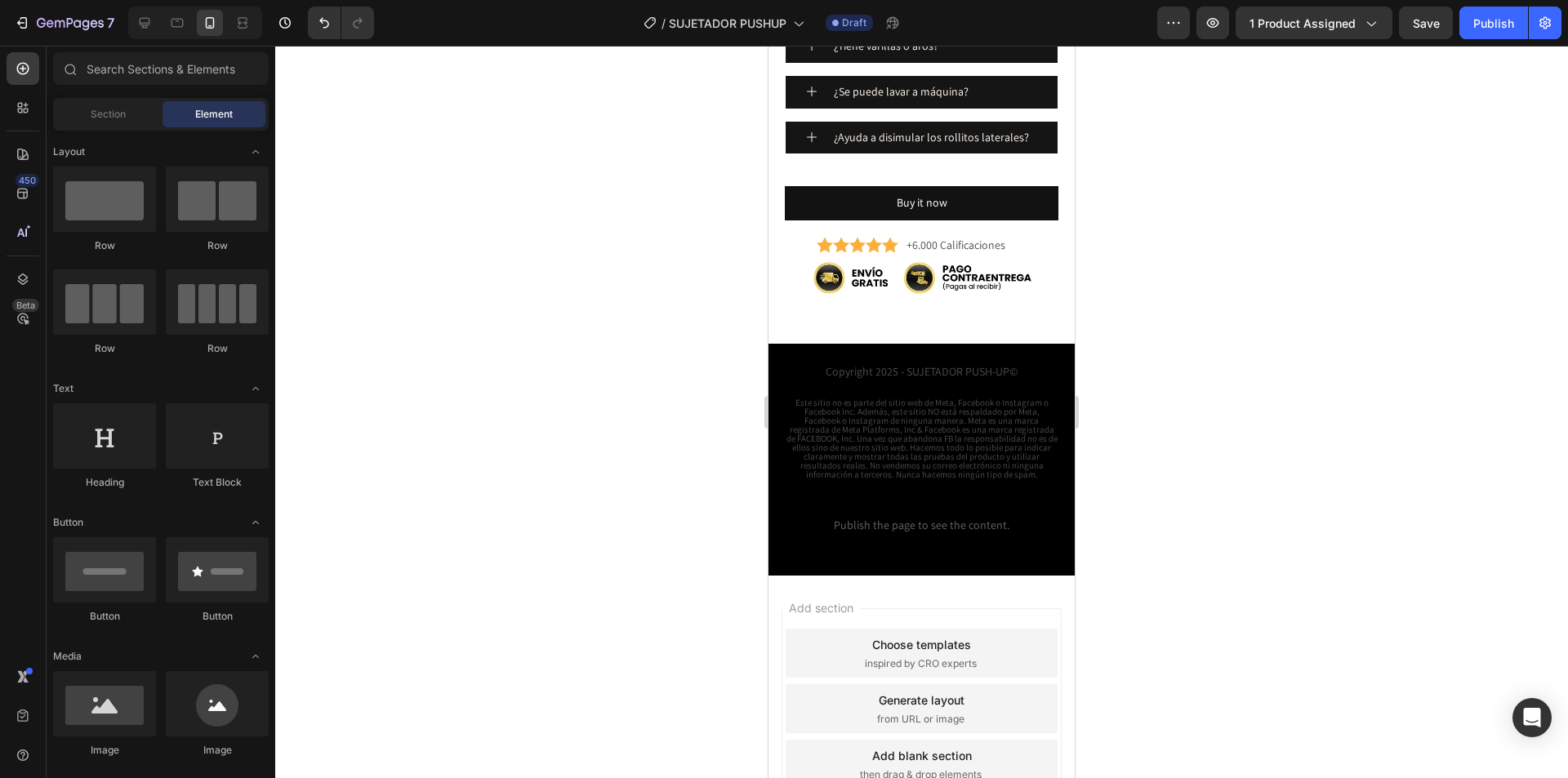 scroll, scrollTop: 6526, scrollLeft: 0, axis: vertical 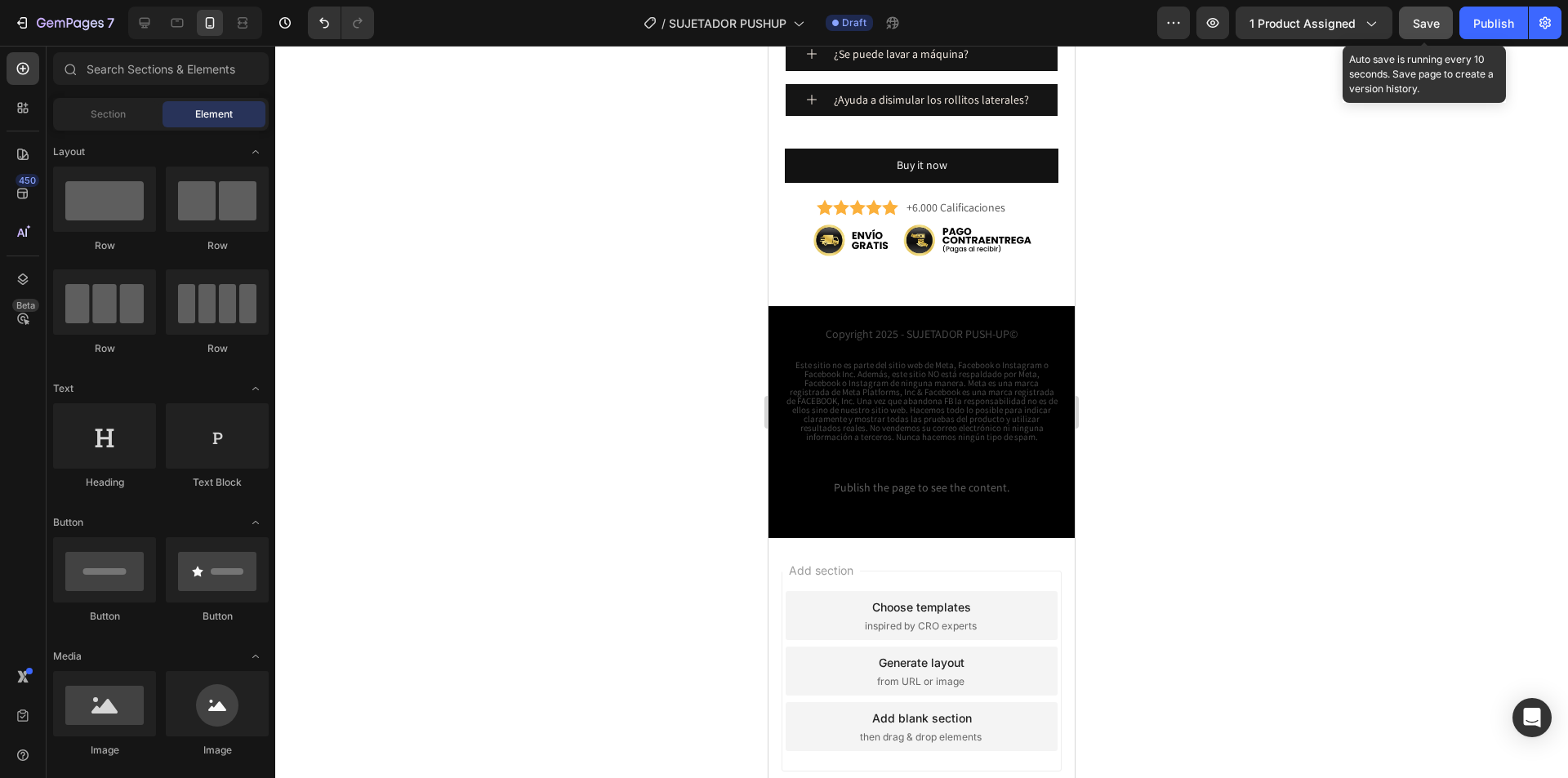 click on "Save" 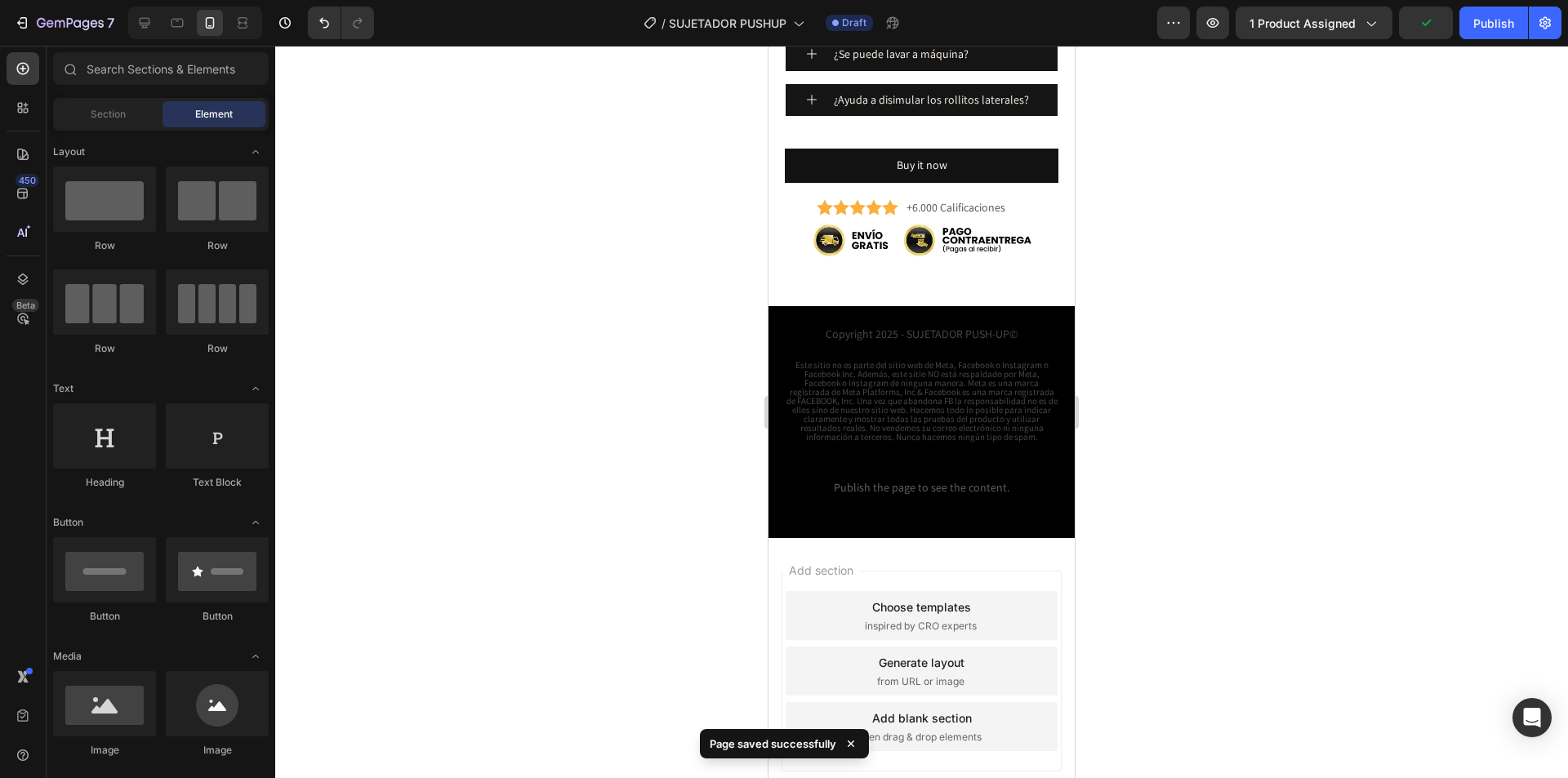 drag, startPoint x: 1496, startPoint y: 25, endPoint x: 1453, endPoint y: 75, distance: 65.94695 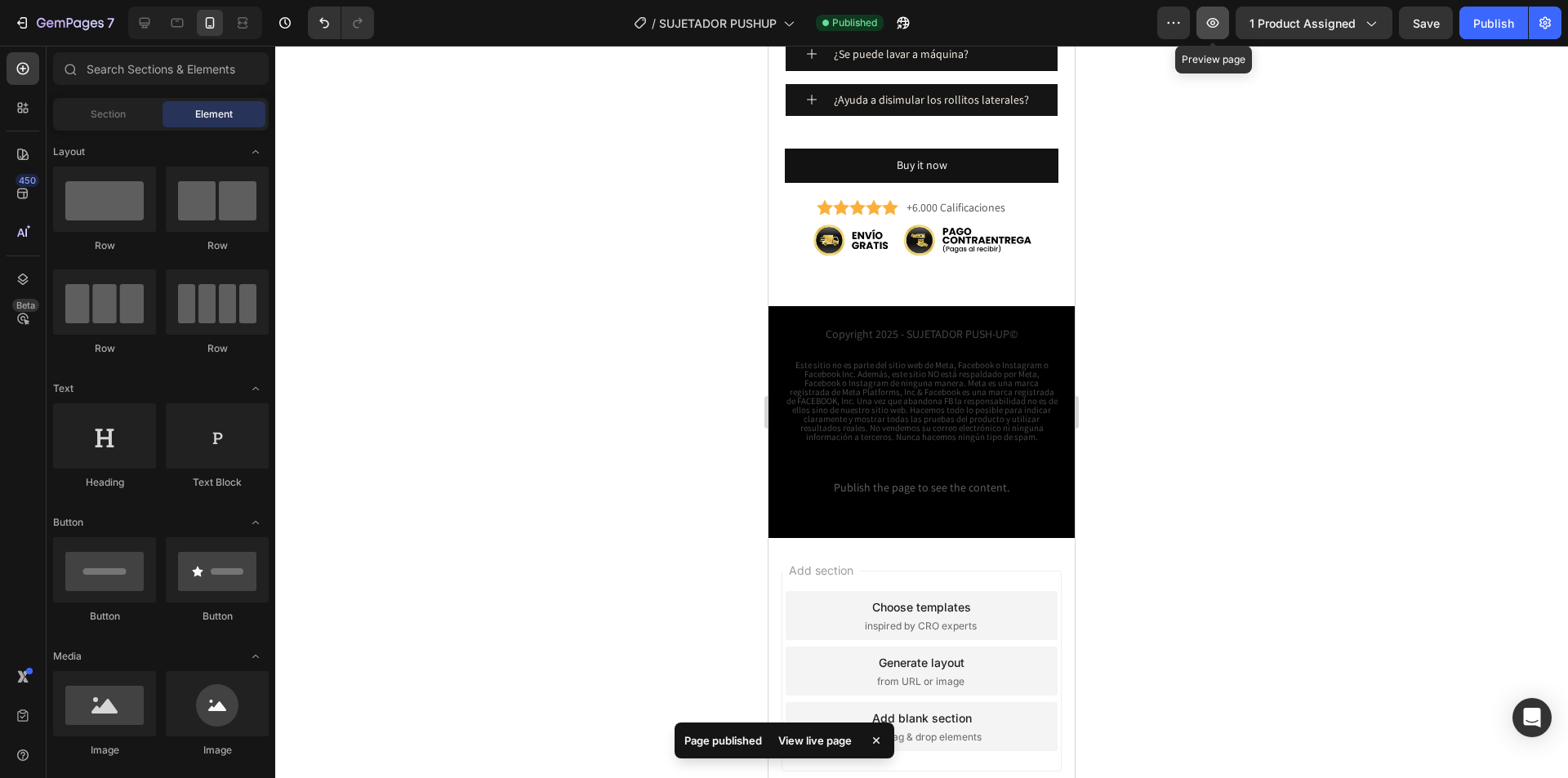 click 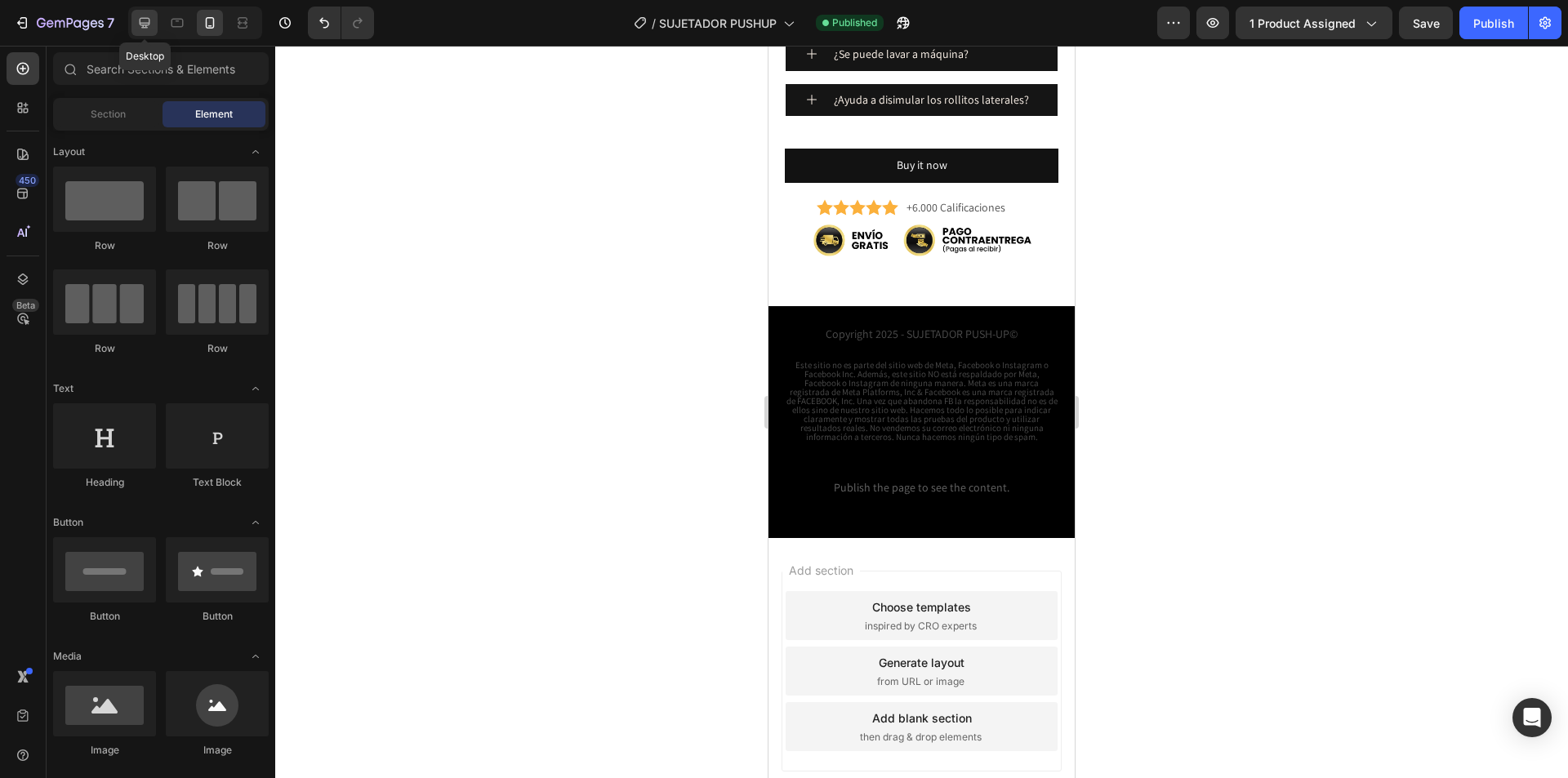 click 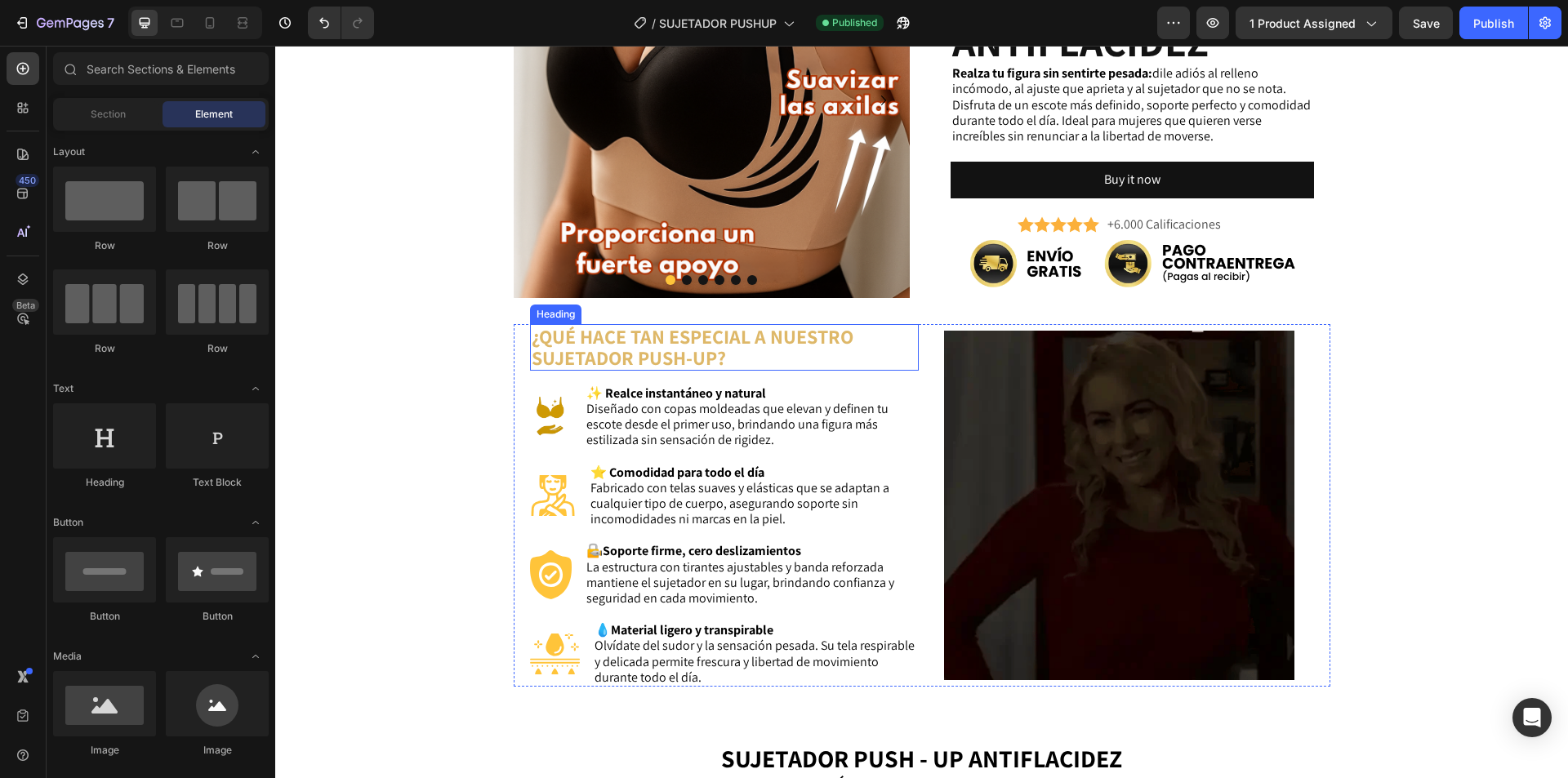scroll, scrollTop: 176, scrollLeft: 0, axis: vertical 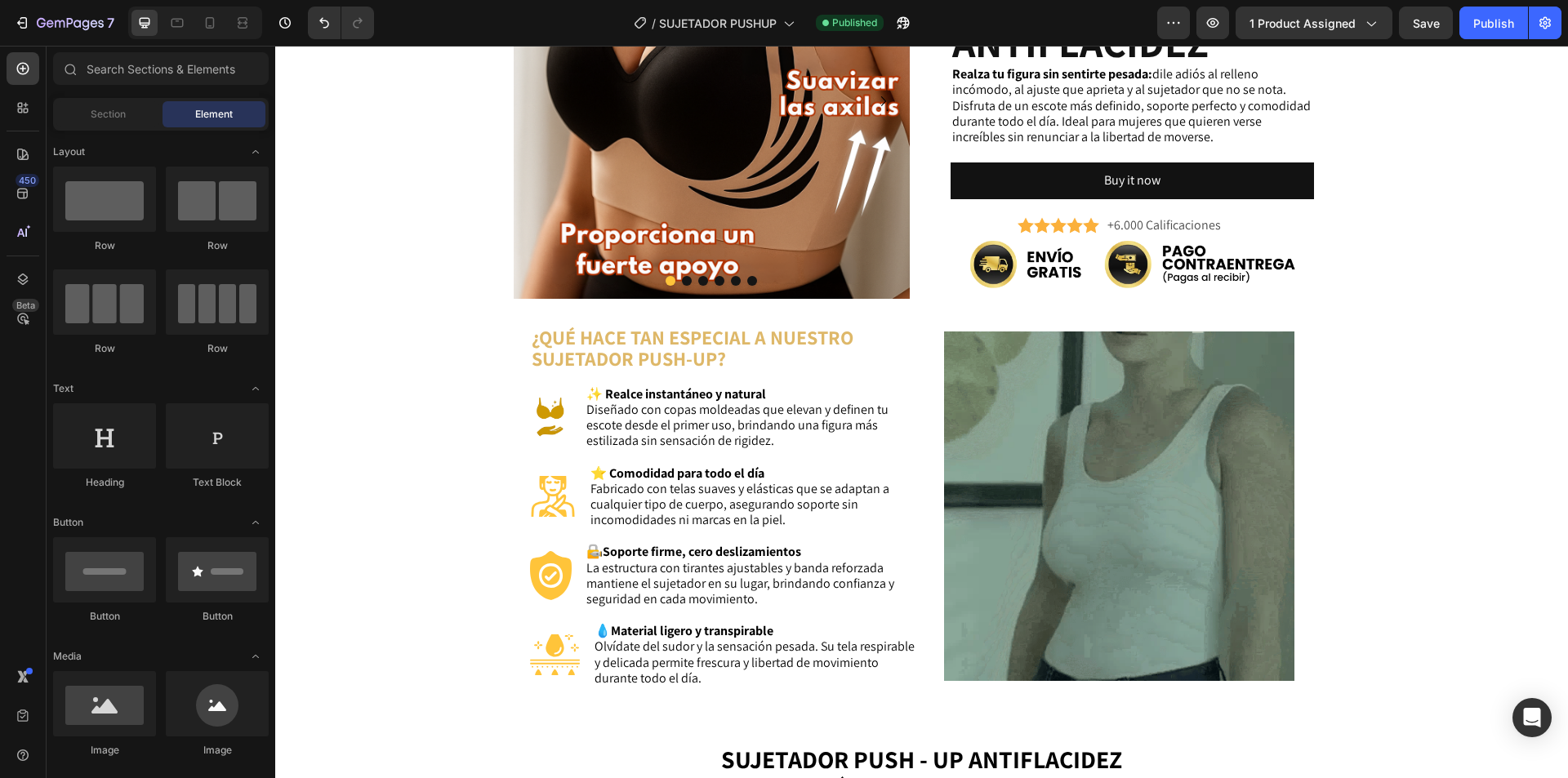 click on "Preview 1 product assigned  Save   Publish" at bounding box center (1359, 23) 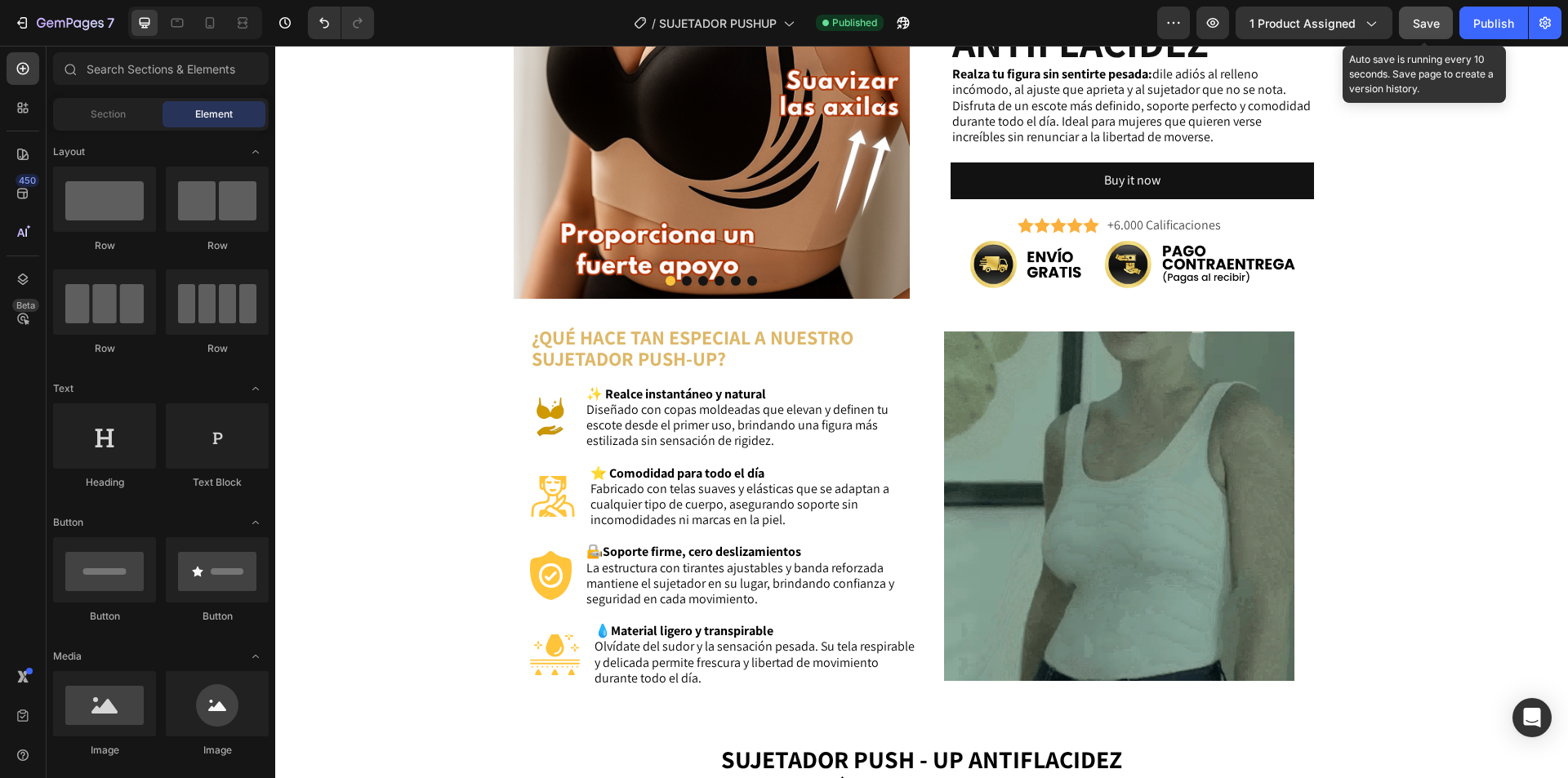 click on "Save" 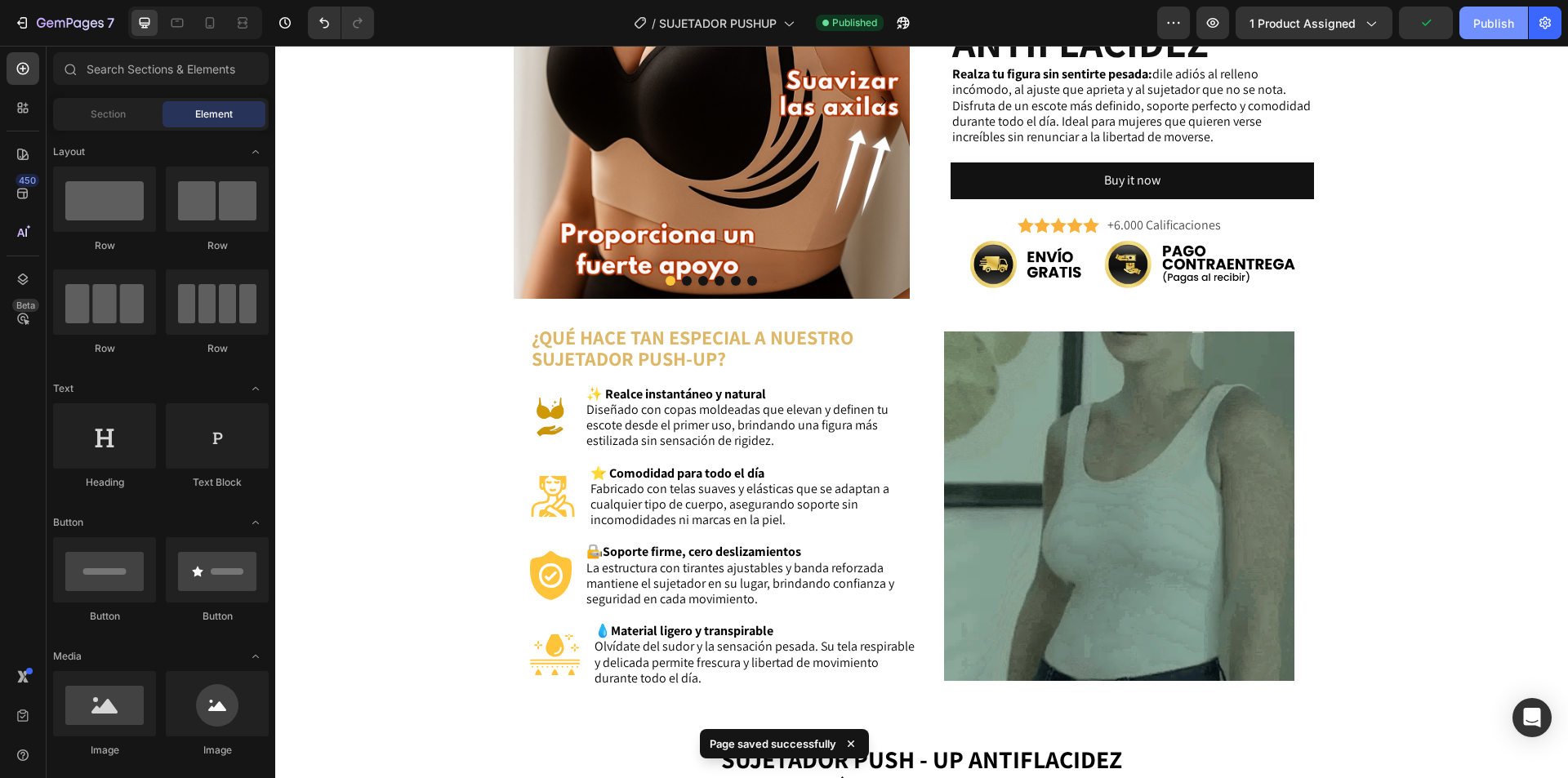 click on "Publish" 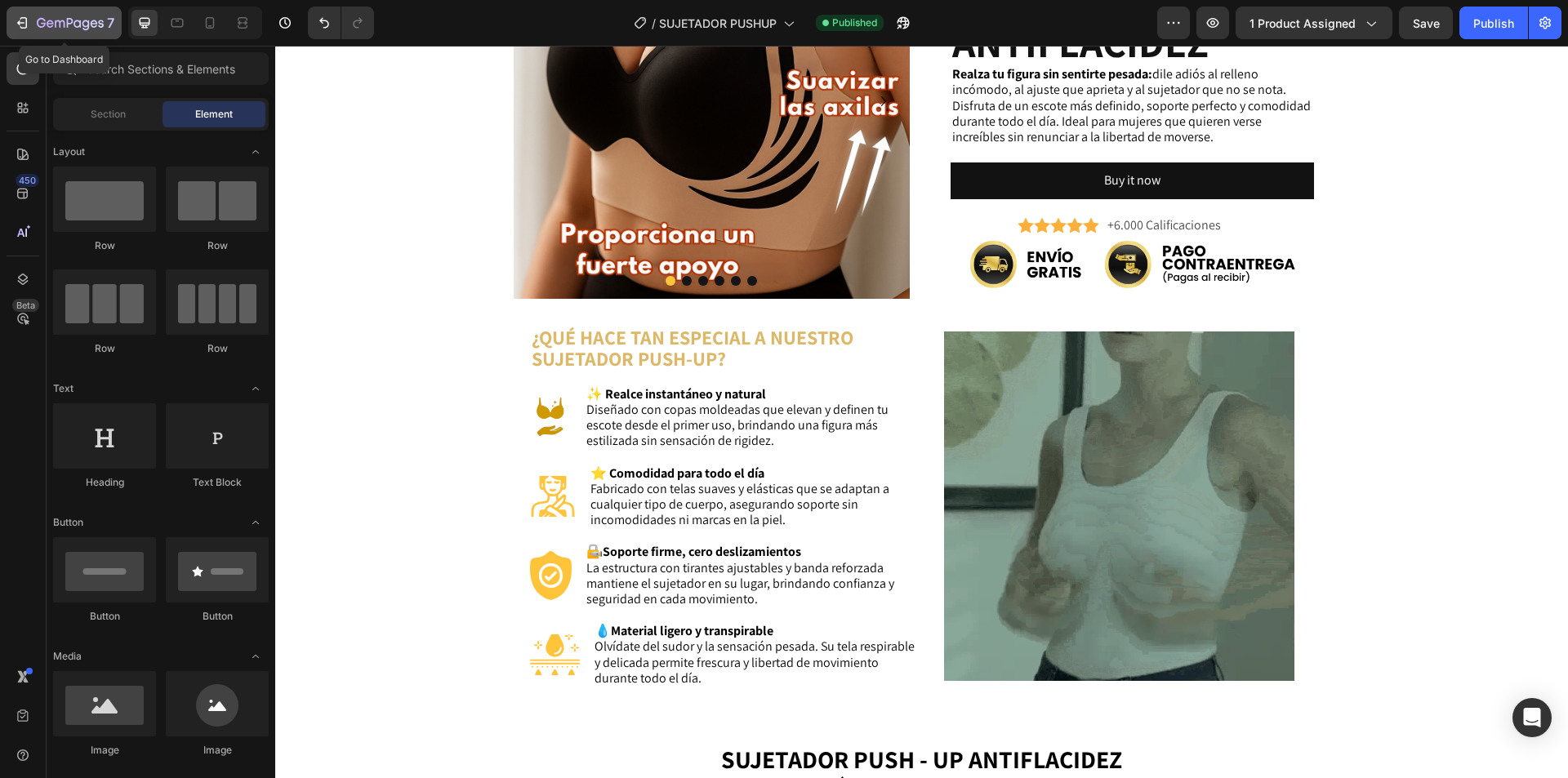 click 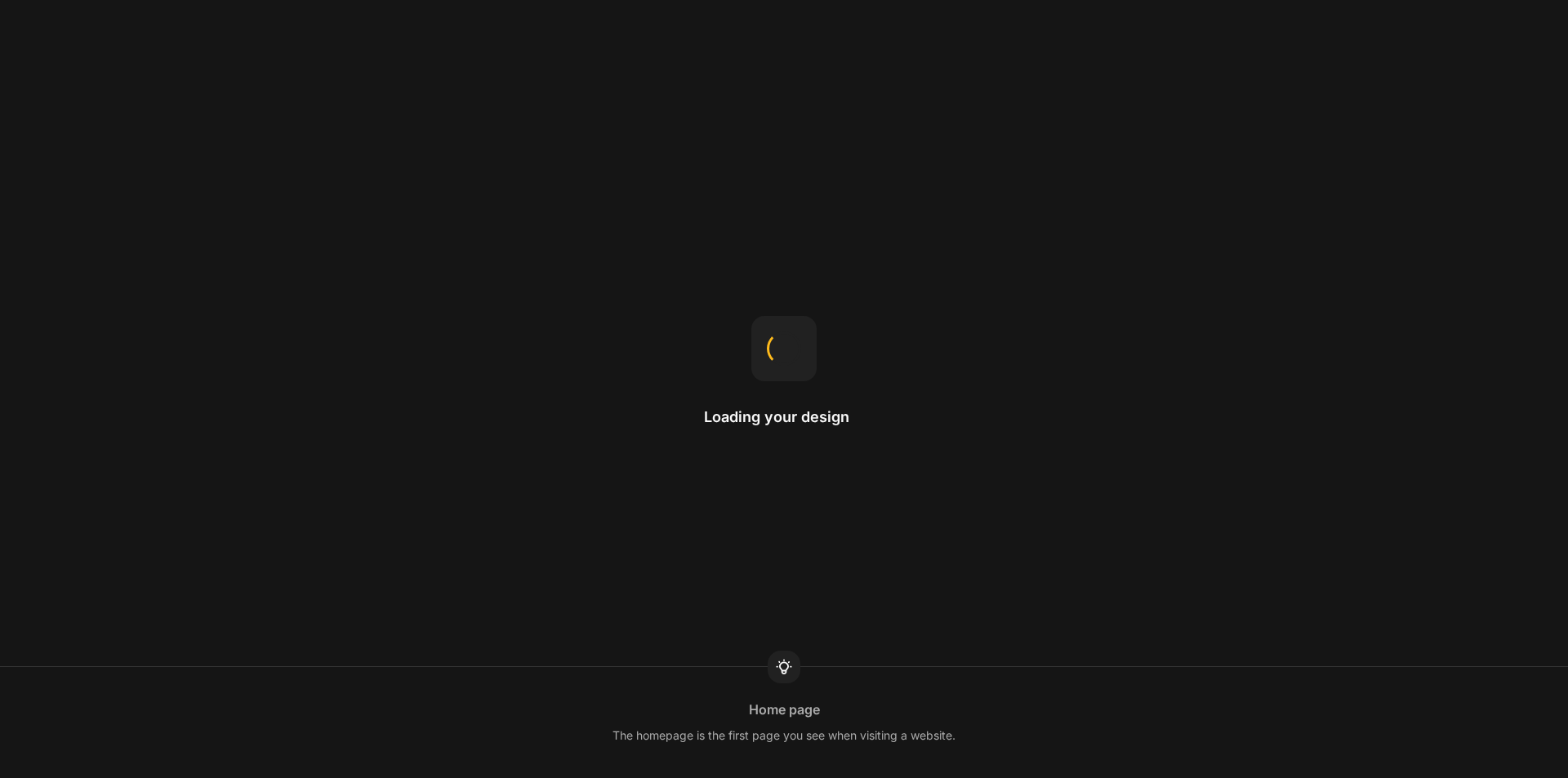 scroll, scrollTop: 0, scrollLeft: 0, axis: both 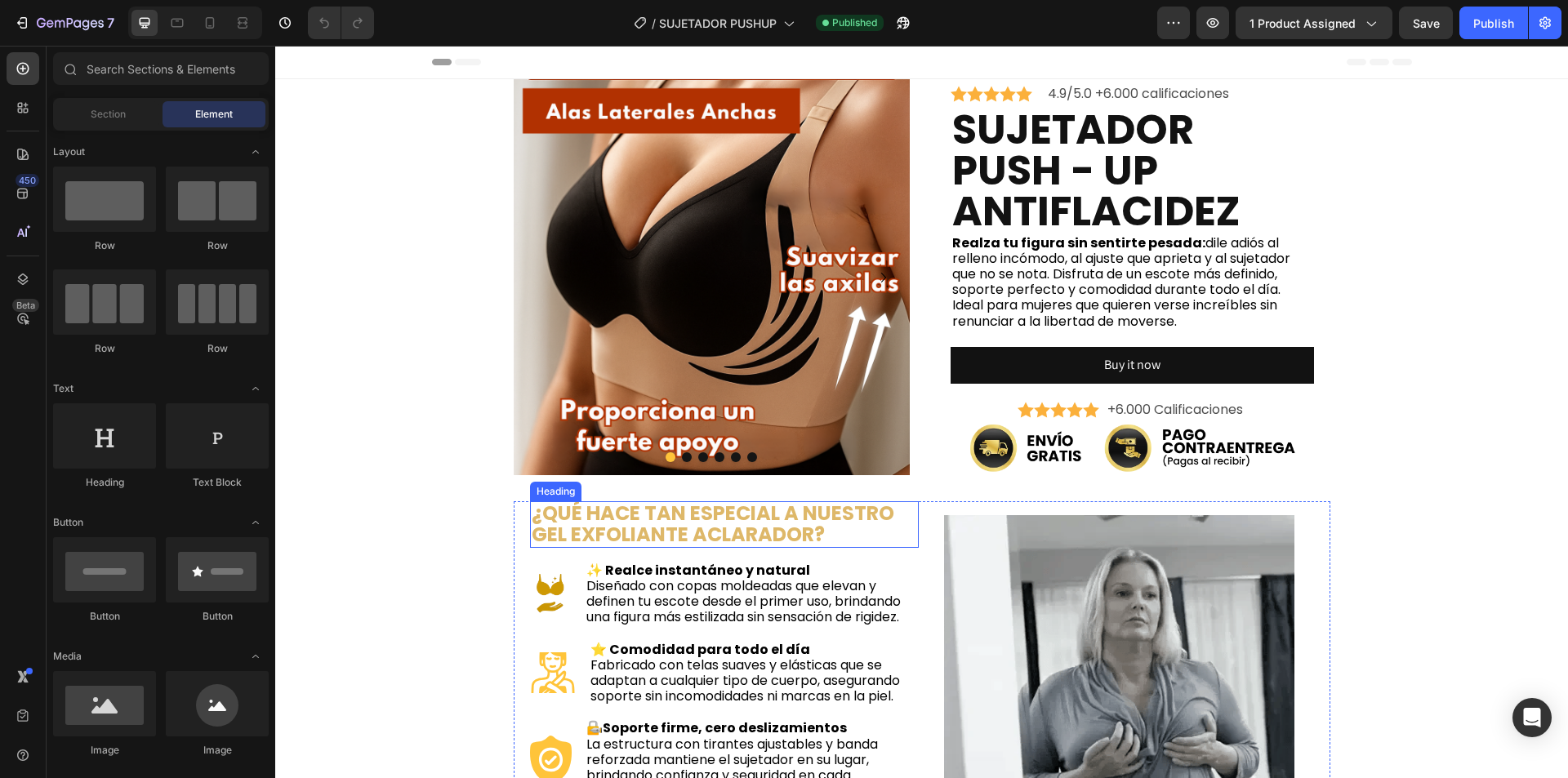 click on "¿QUÉ HACE TAN ESPECIAL A NUESTRO GEL EXFOLIANTE ACLARADOR?" at bounding box center (724, 524) 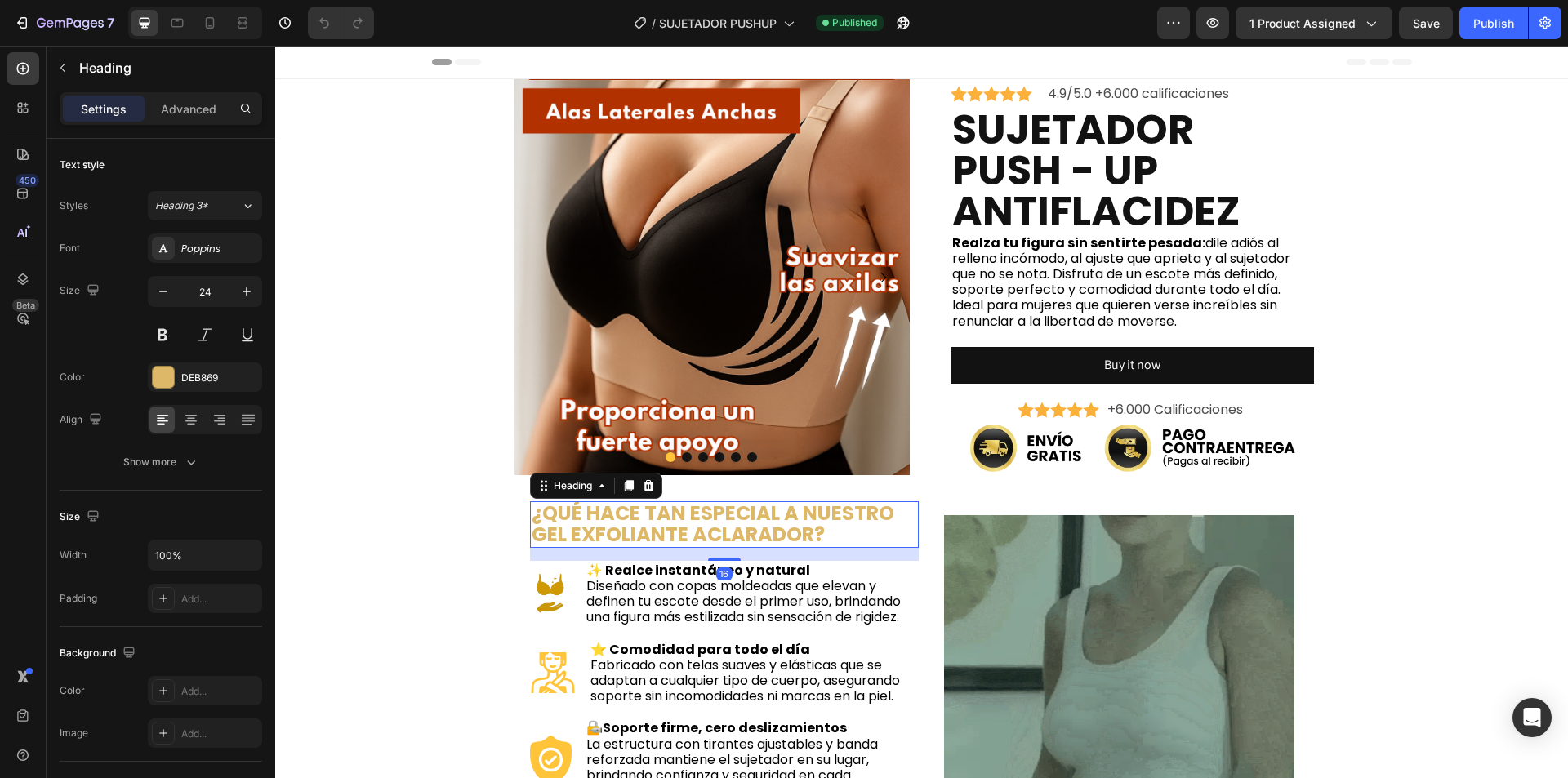 click on "¿QUÉ HACE TAN ESPECIAL A NUESTRO GEL EXFOLIANTE ACLARADOR?" at bounding box center (724, 524) 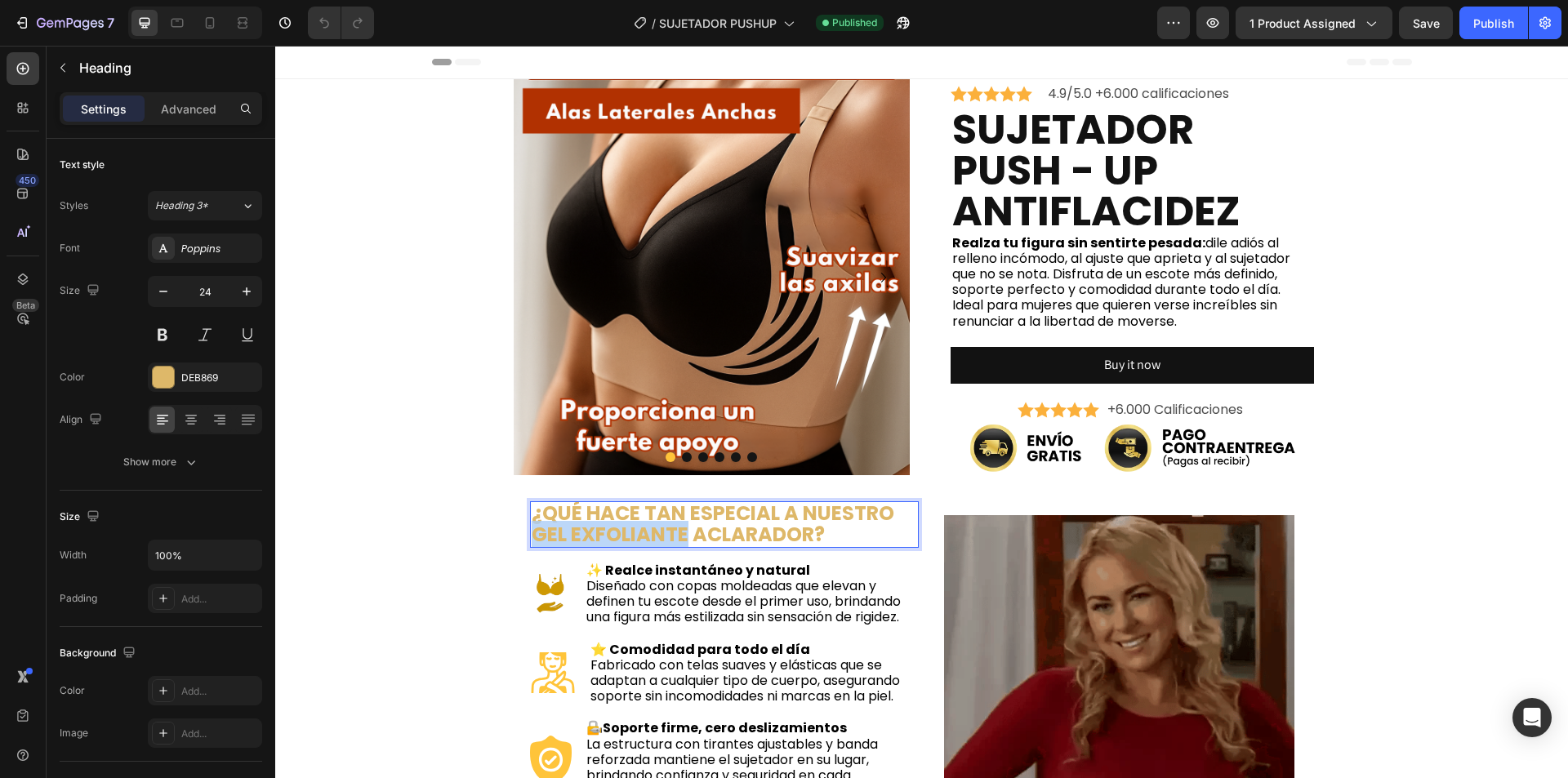 drag, startPoint x: 679, startPoint y: 537, endPoint x: 530, endPoint y: 536, distance: 149.00336 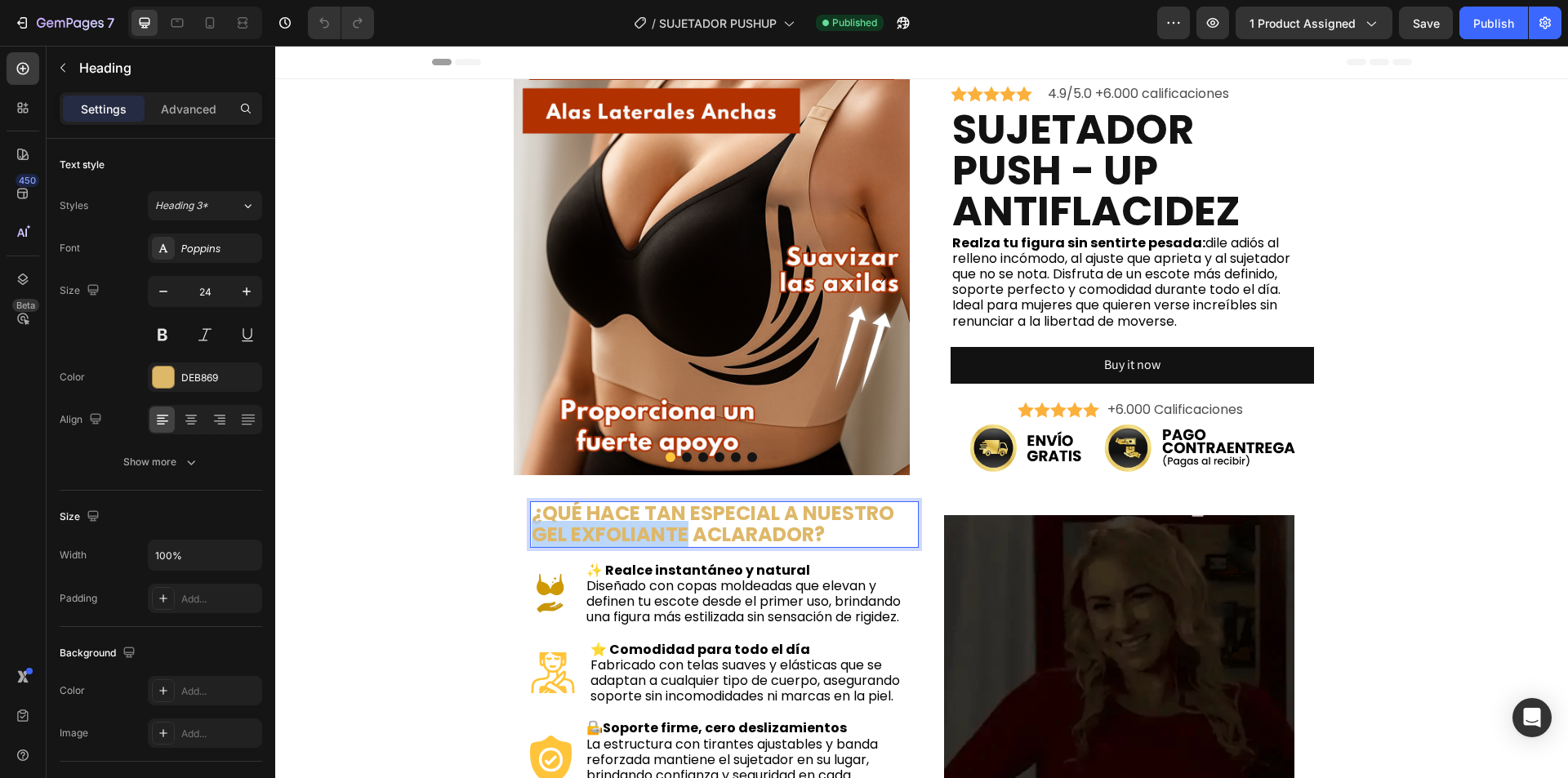 click on "¿QUÉ HACE TAN ESPECIAL A NUESTRO GEL EXFOLIANTE ACLARADOR?" at bounding box center (724, 524) 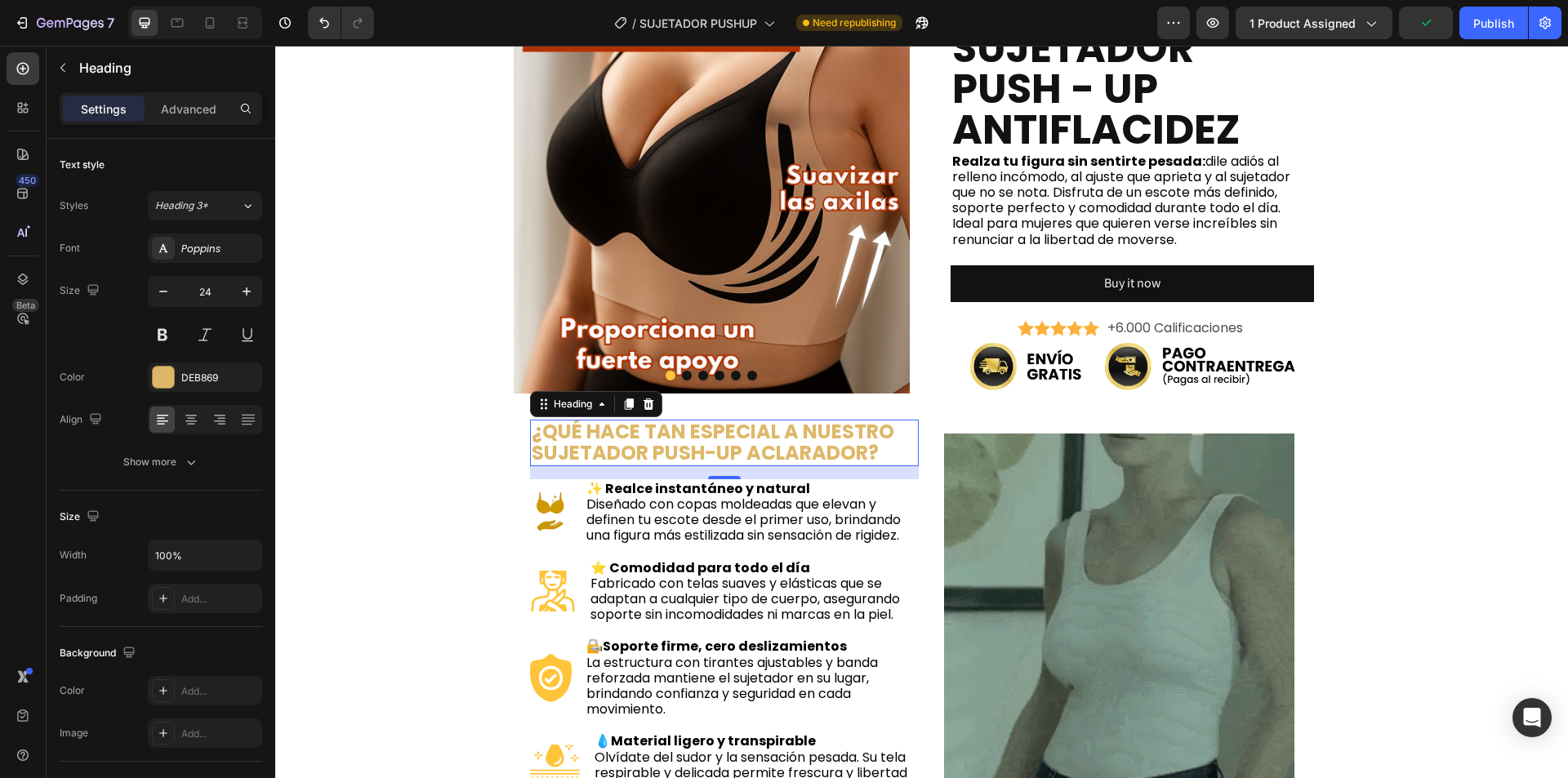 scroll, scrollTop: 0, scrollLeft: 0, axis: both 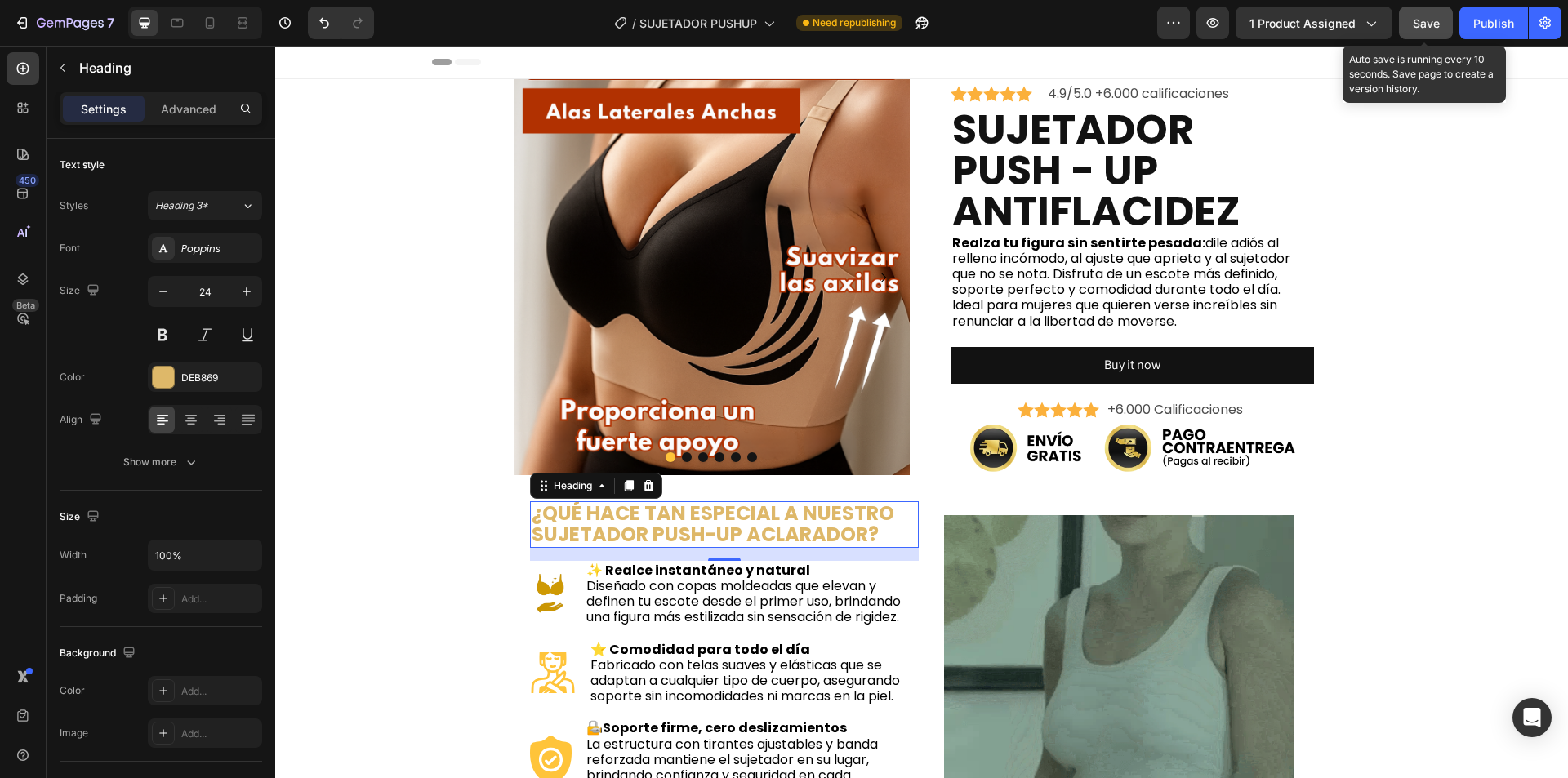 click on "Save" at bounding box center (1426, 23) 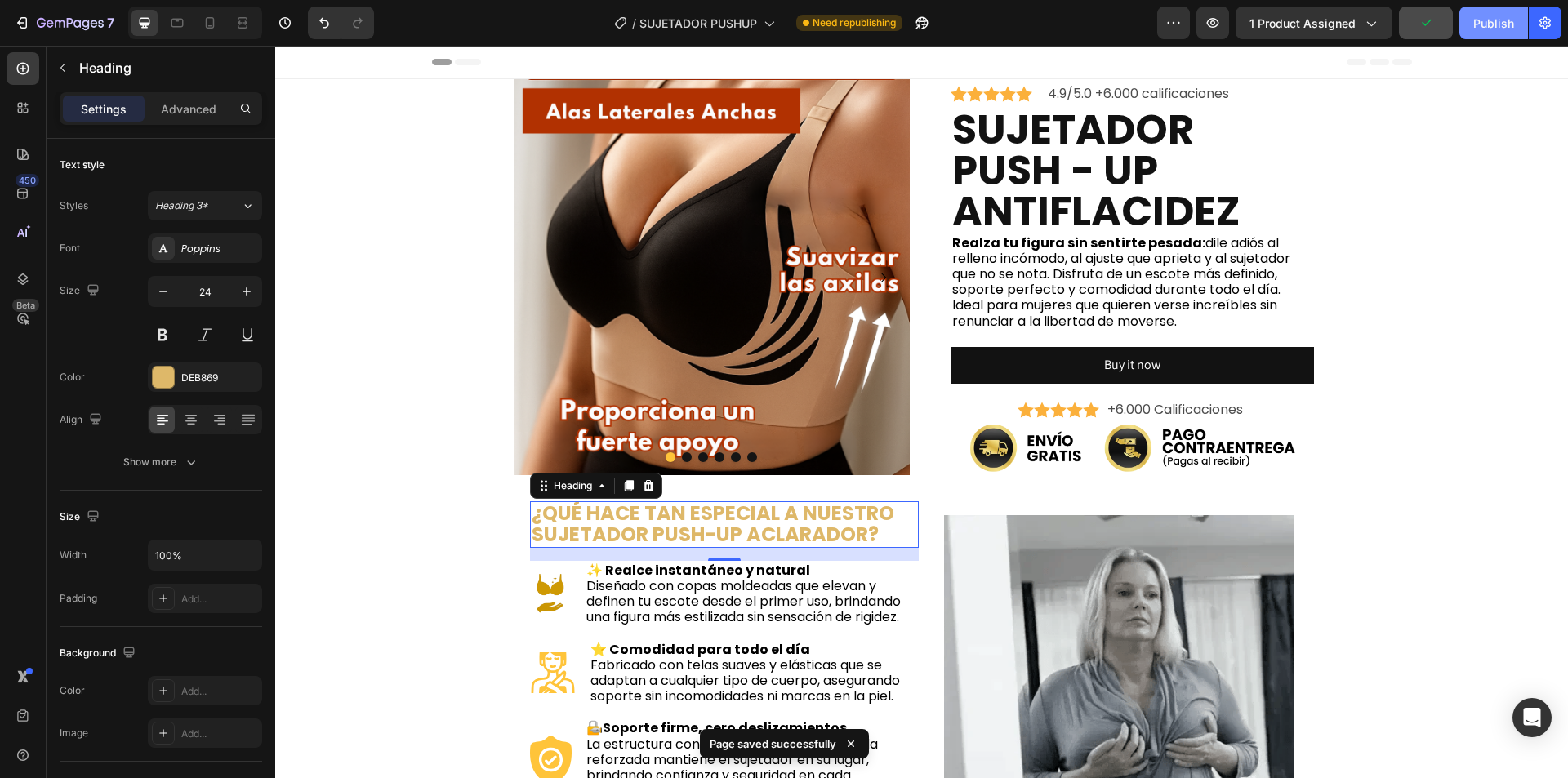 click on "Publish" 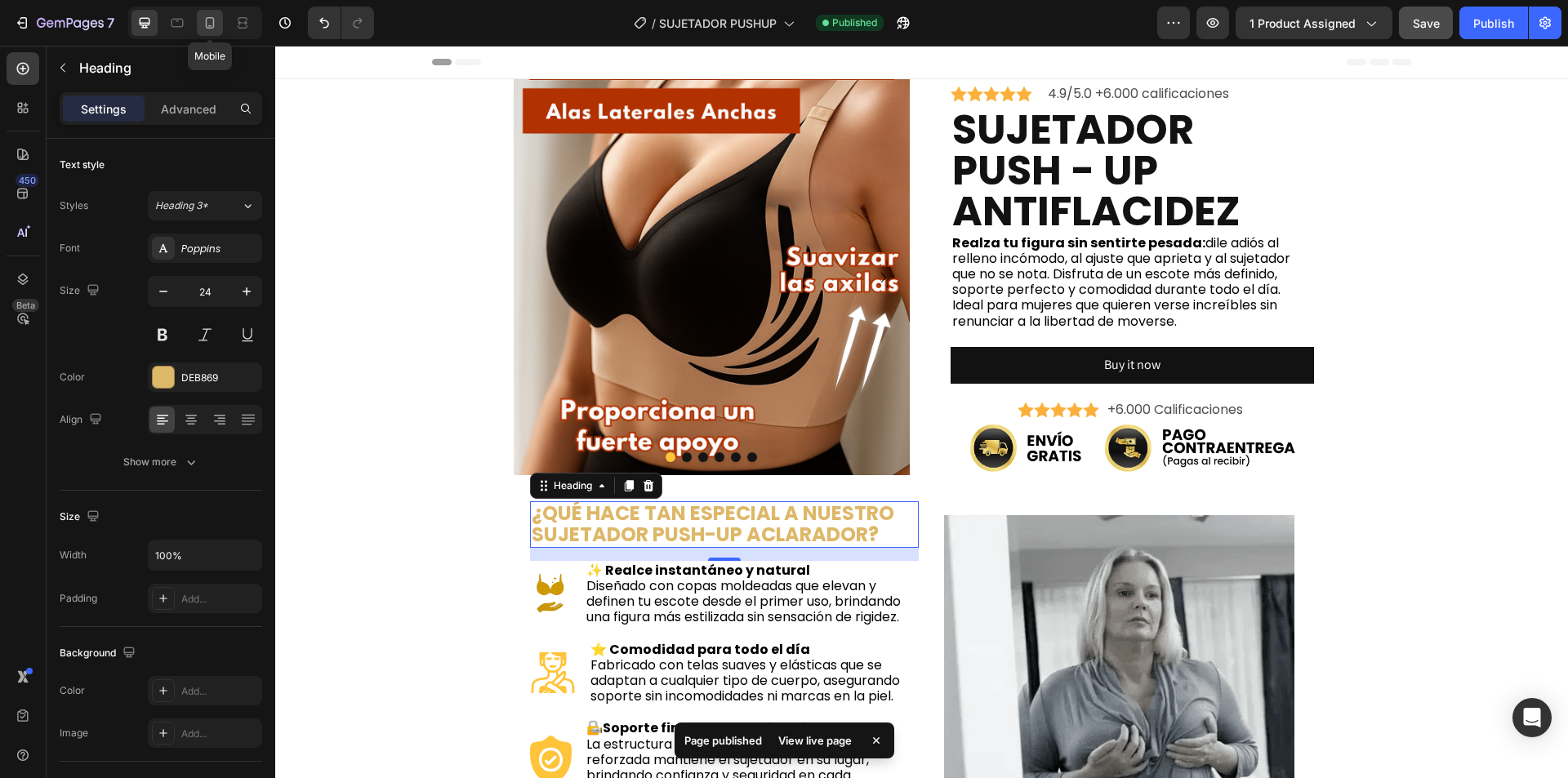 click 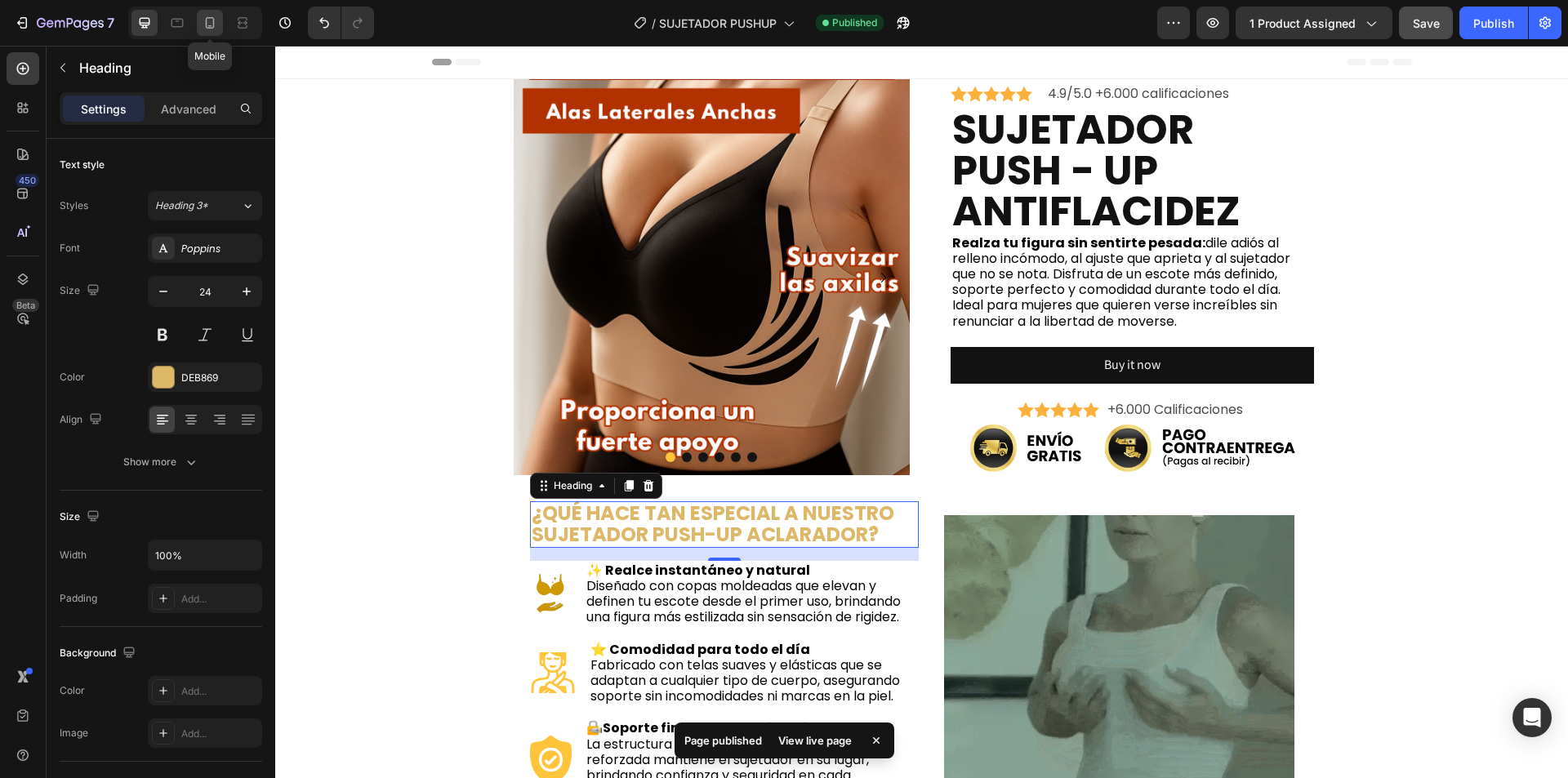 type on "25" 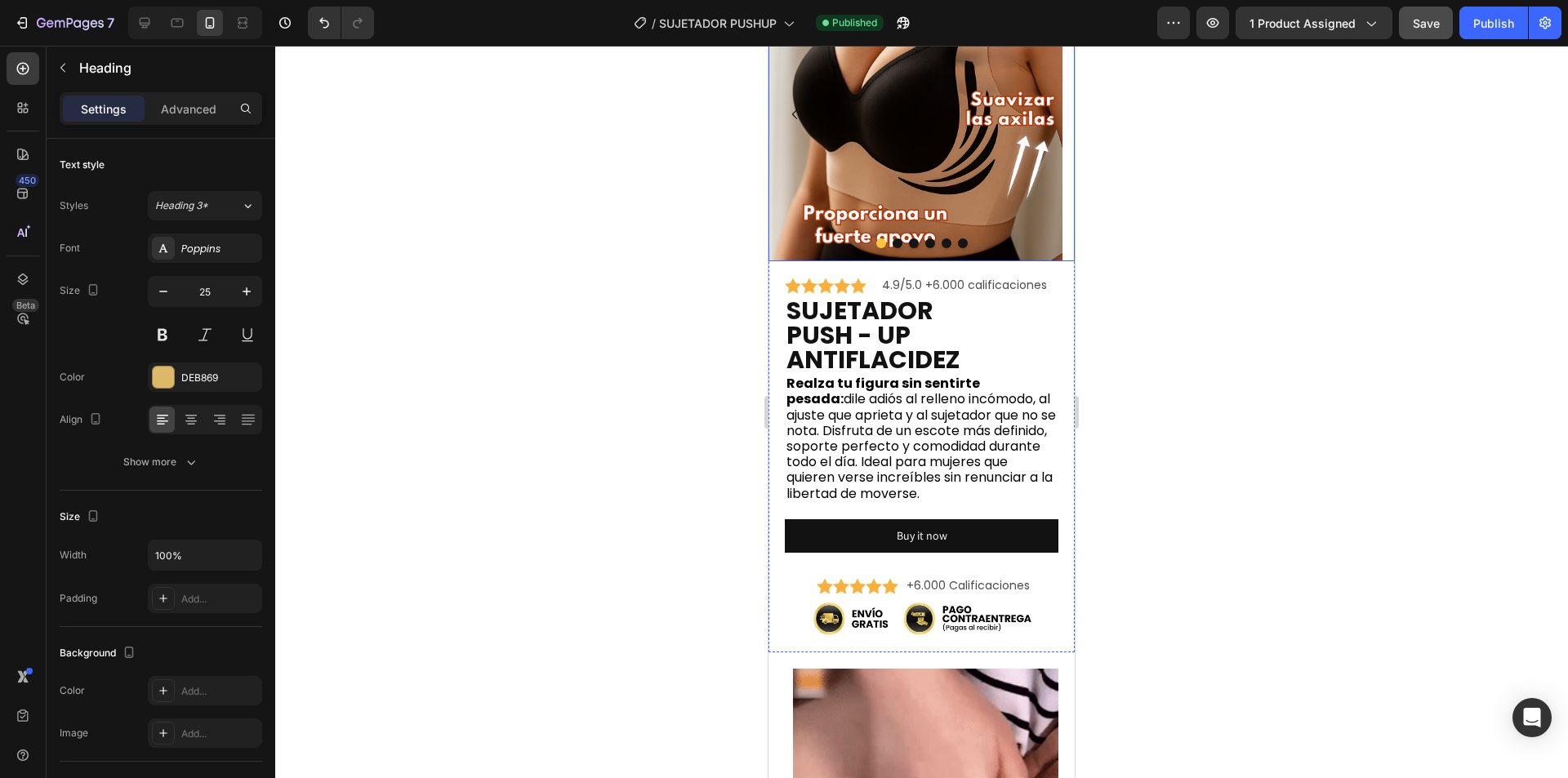 scroll, scrollTop: 82, scrollLeft: 0, axis: vertical 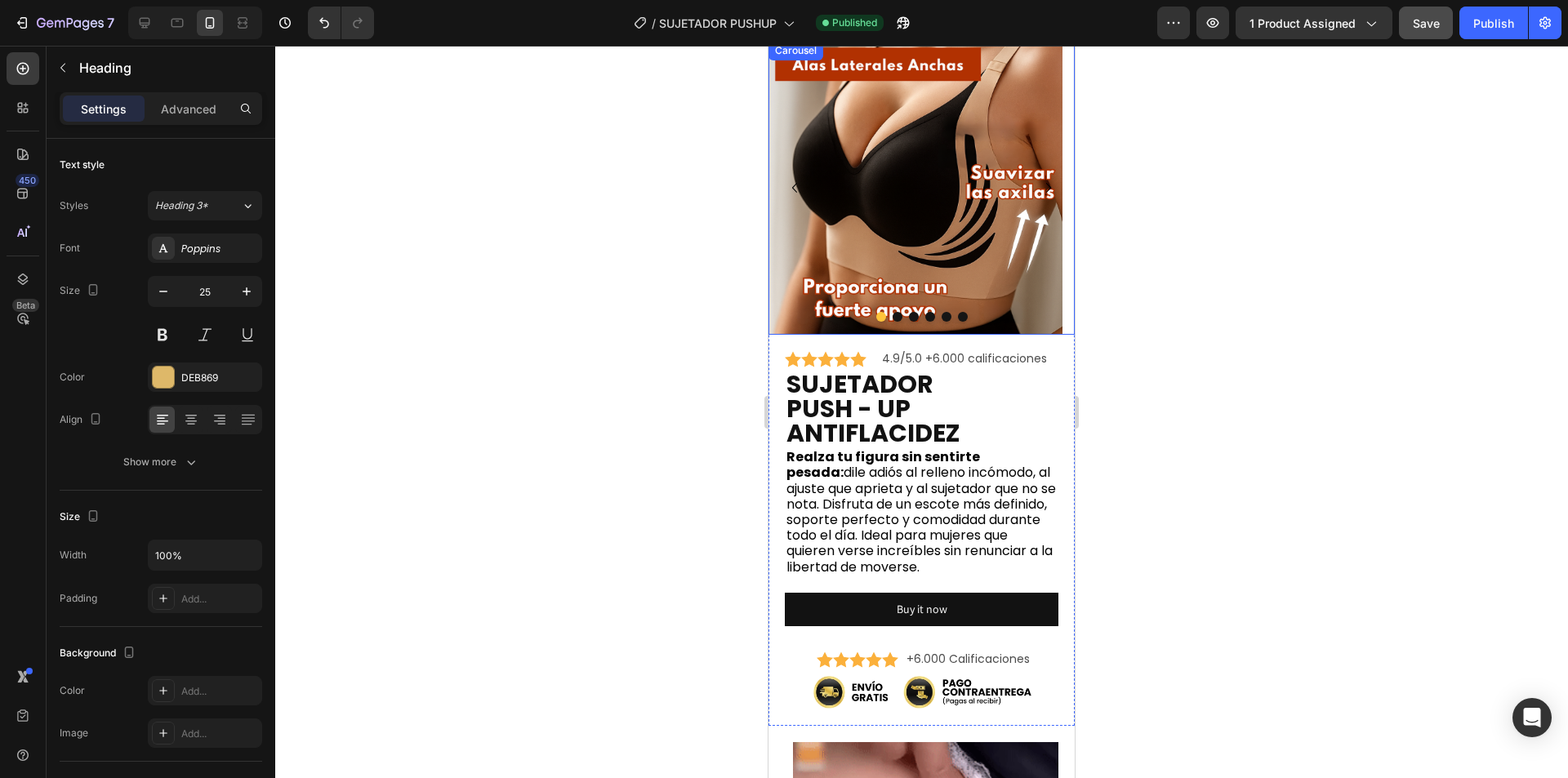click at bounding box center (898, 317) 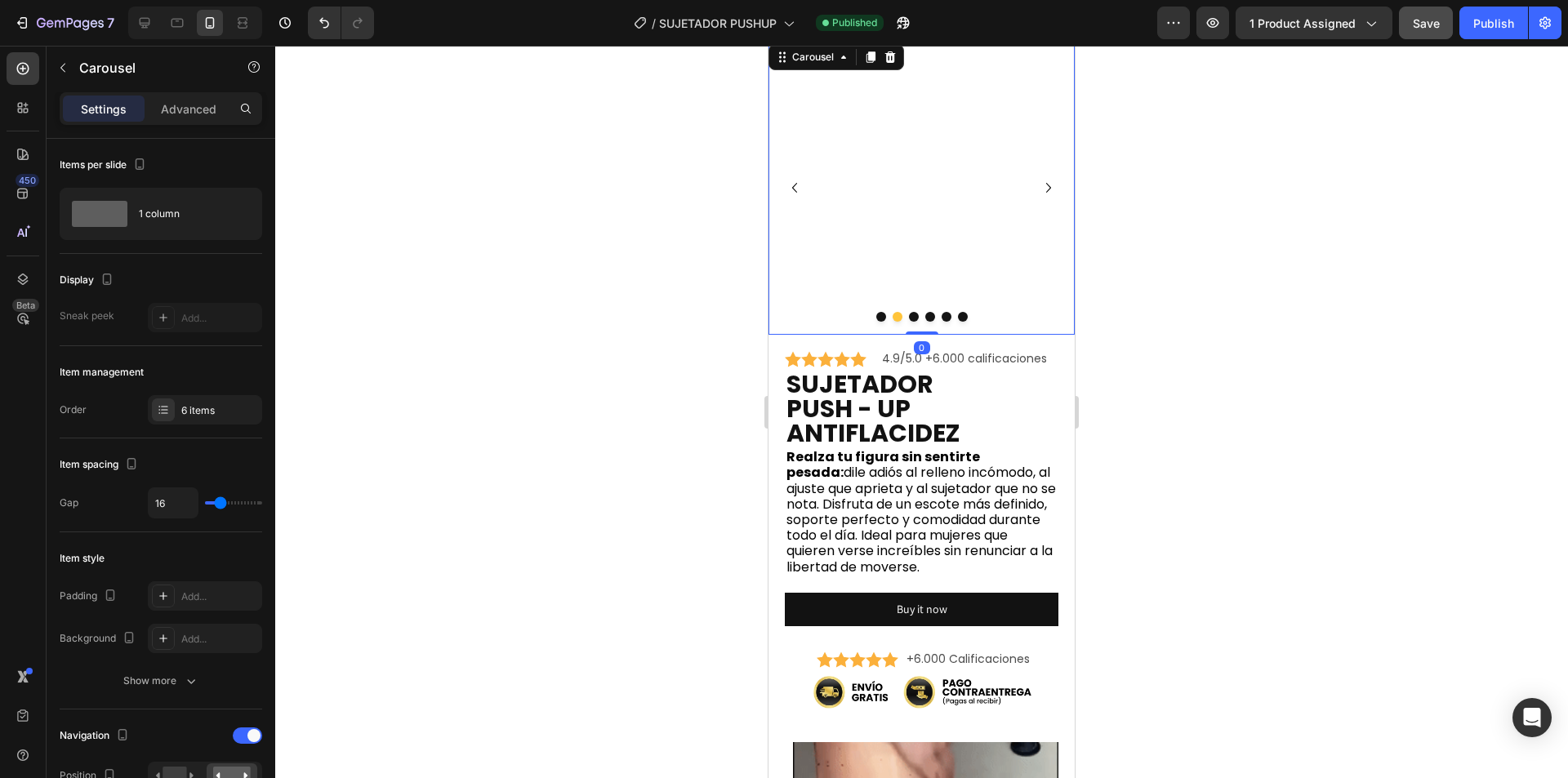 click at bounding box center (914, 317) 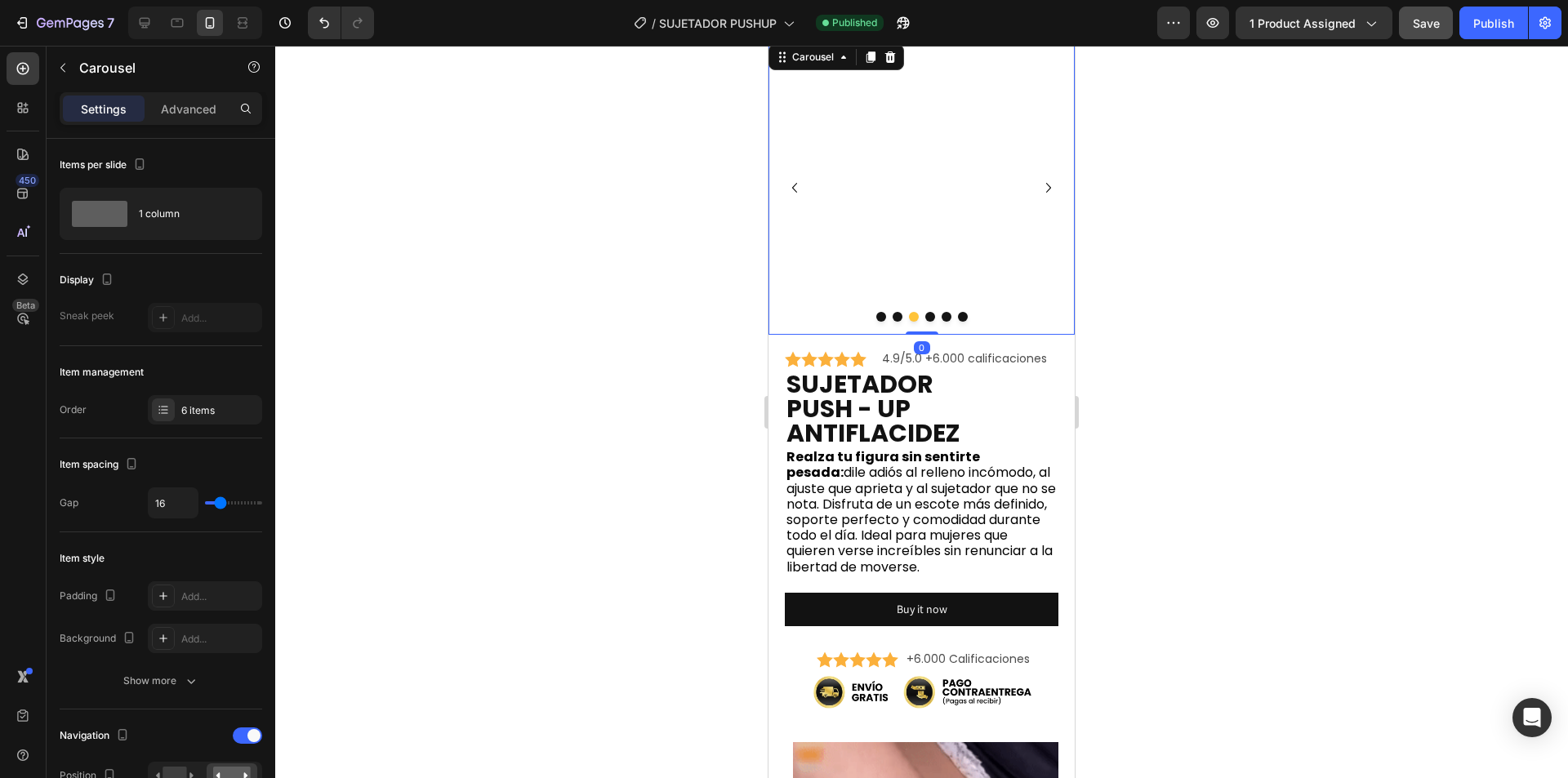 click at bounding box center [930, 317] 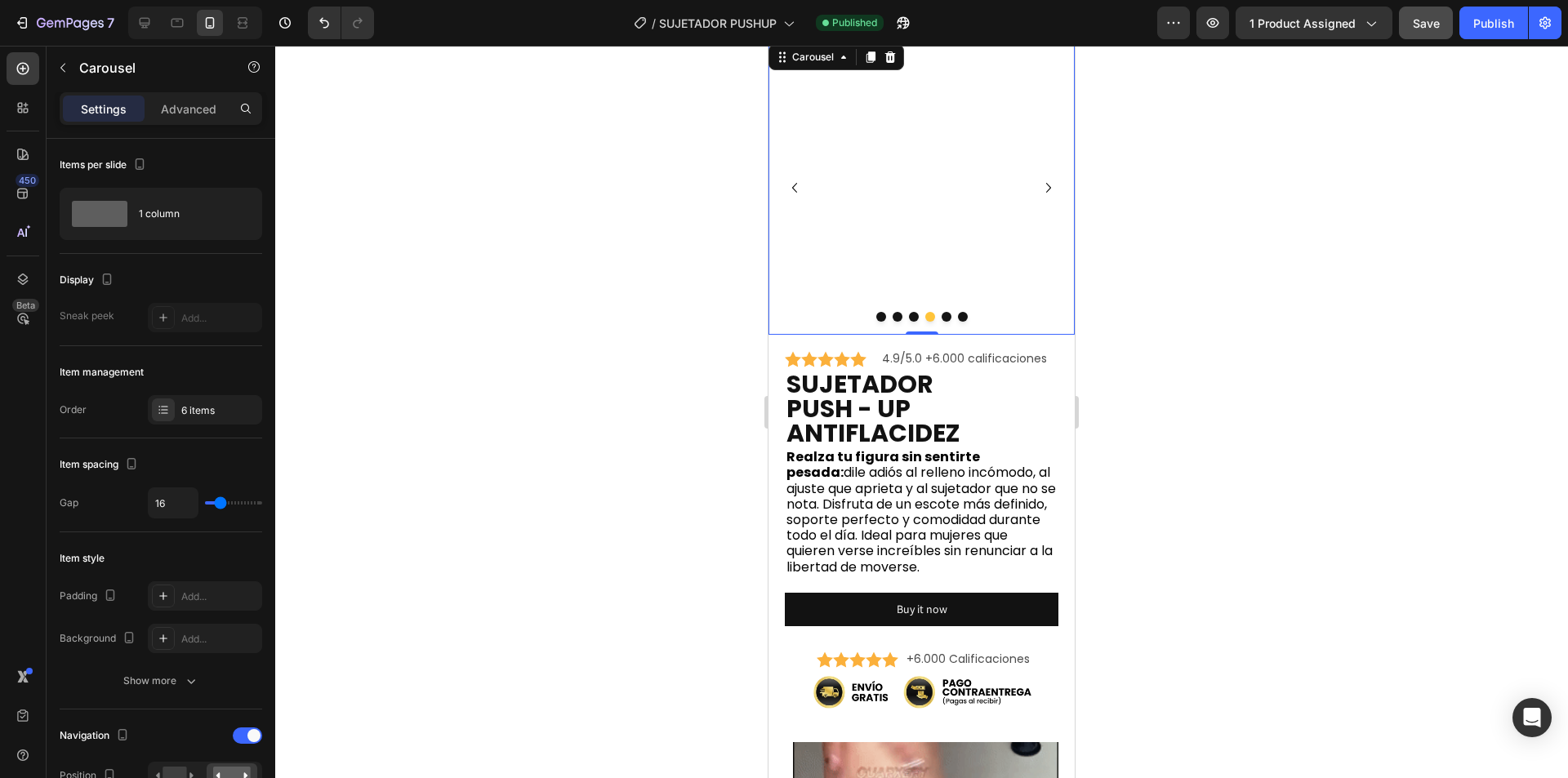 click at bounding box center [947, 317] 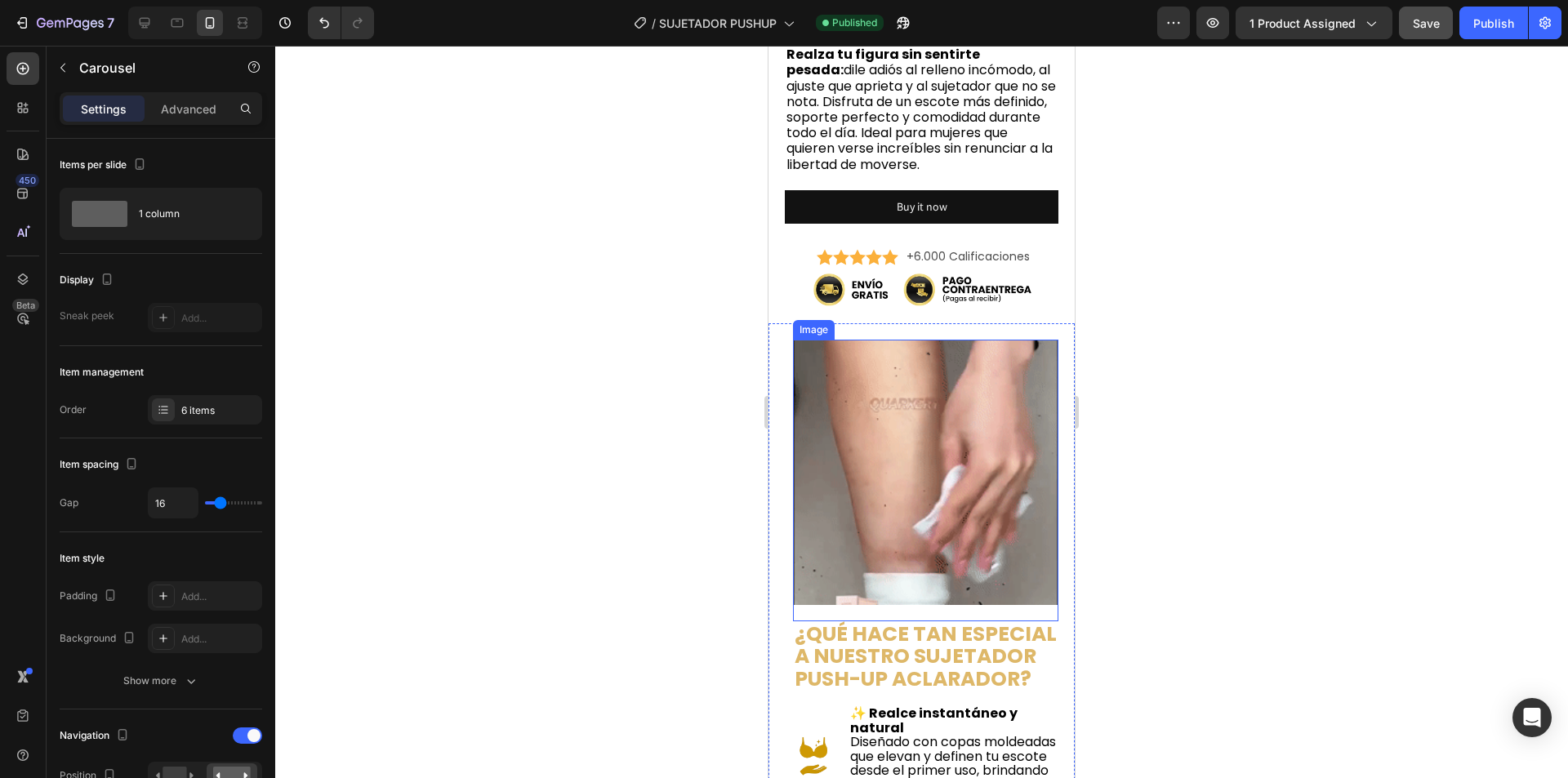 scroll, scrollTop: 490, scrollLeft: 0, axis: vertical 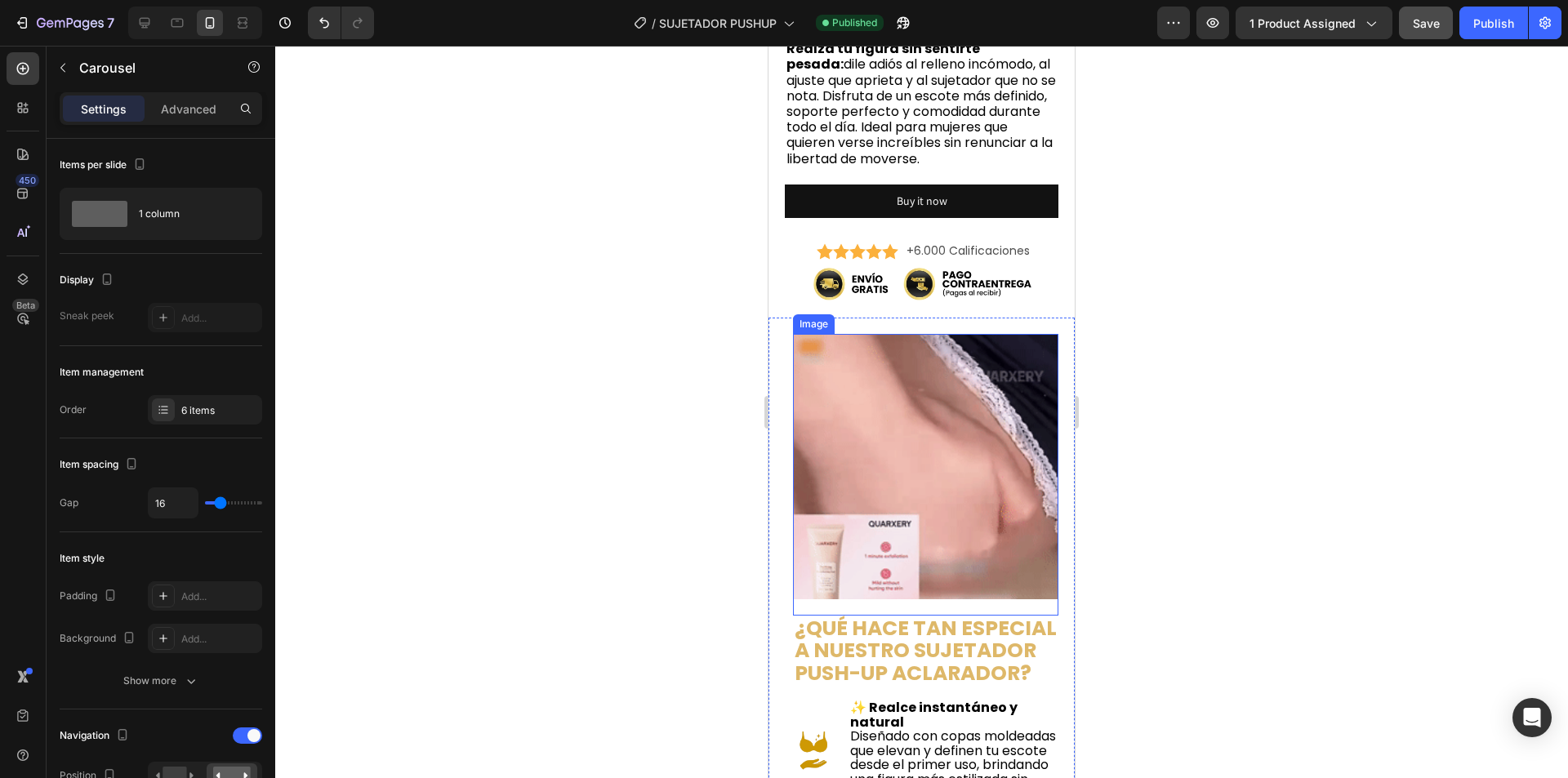 click at bounding box center [925, 466] 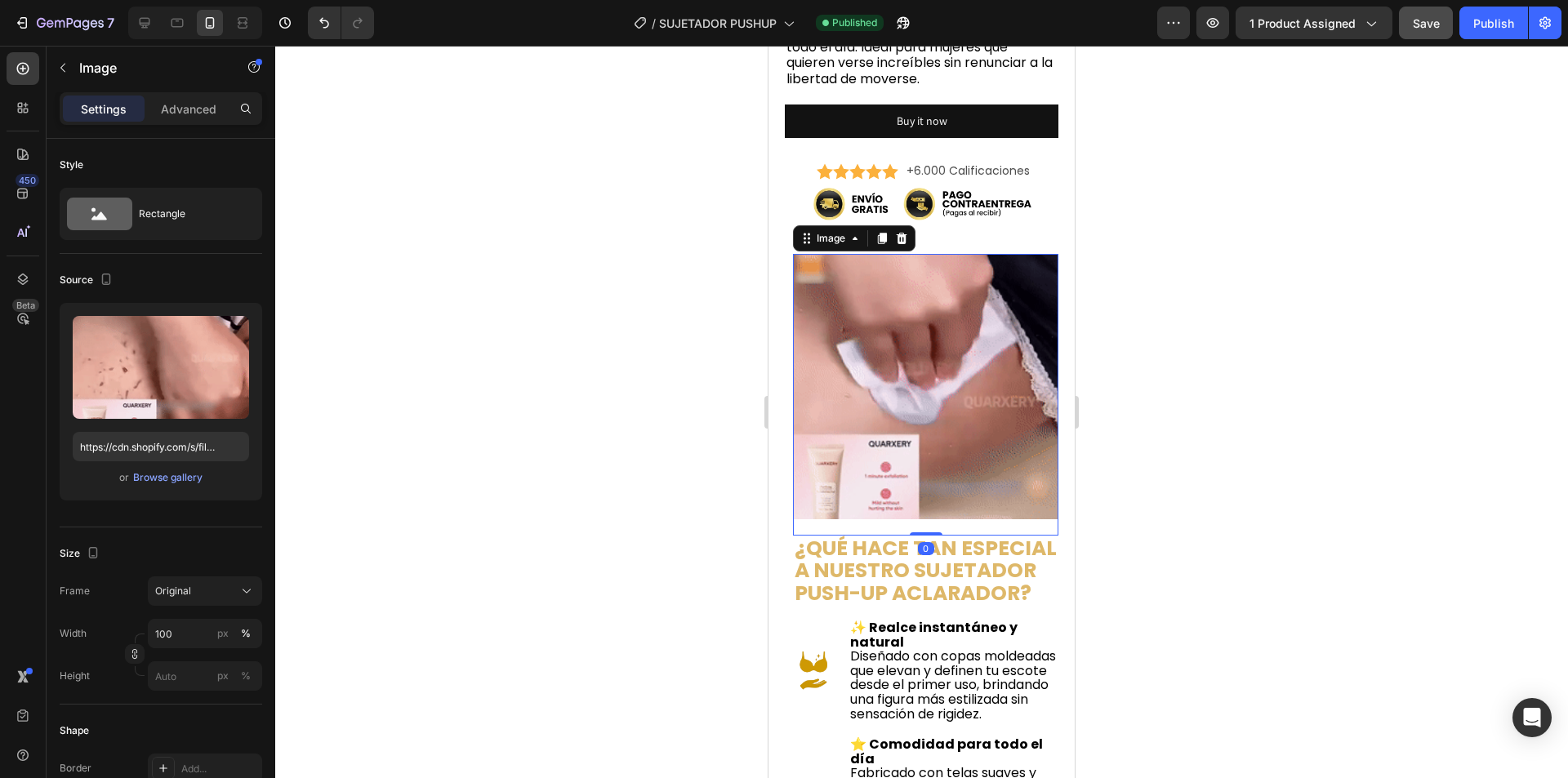scroll, scrollTop: 571, scrollLeft: 0, axis: vertical 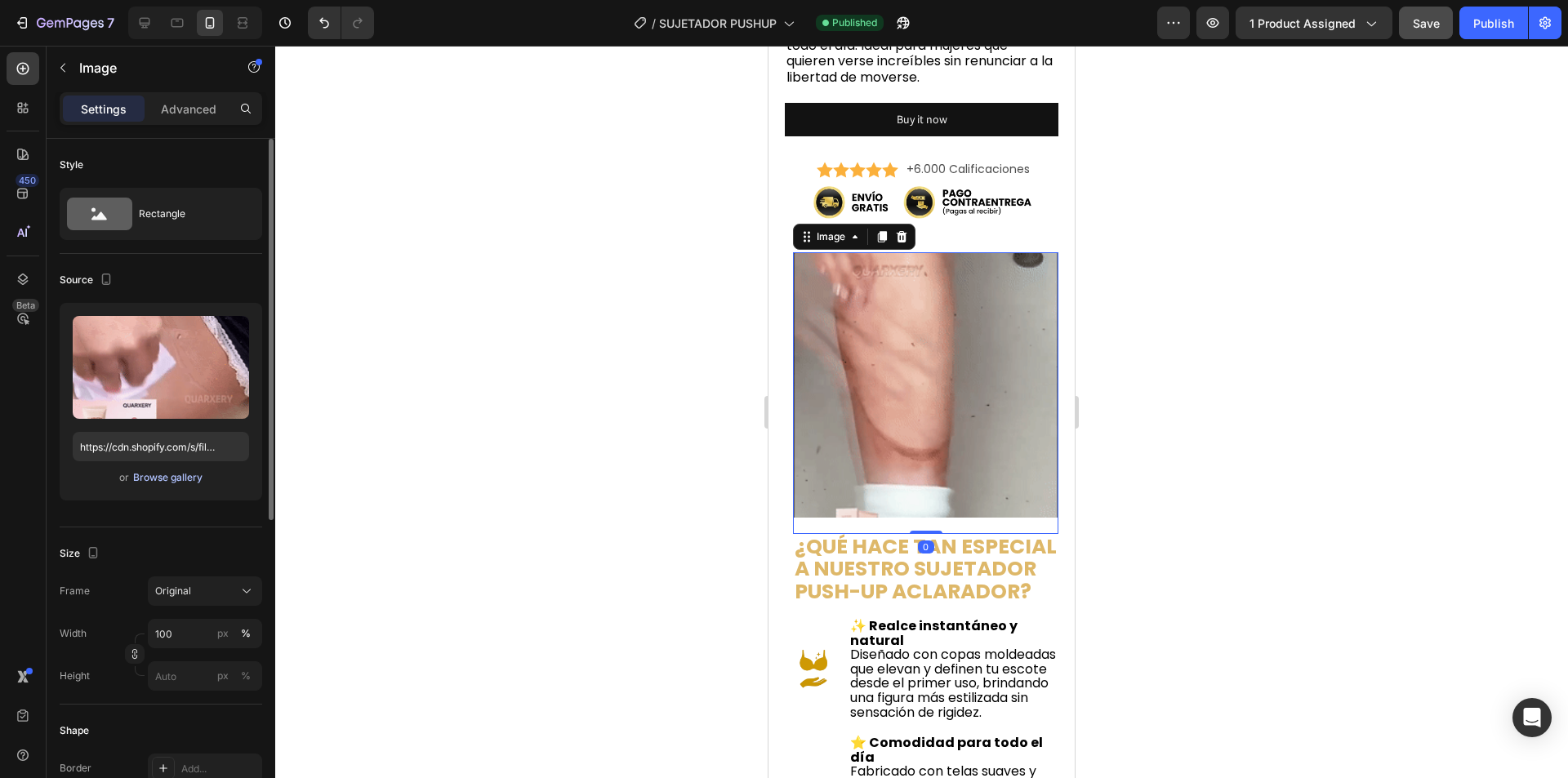 click on "Browse gallery" at bounding box center [167, 478] 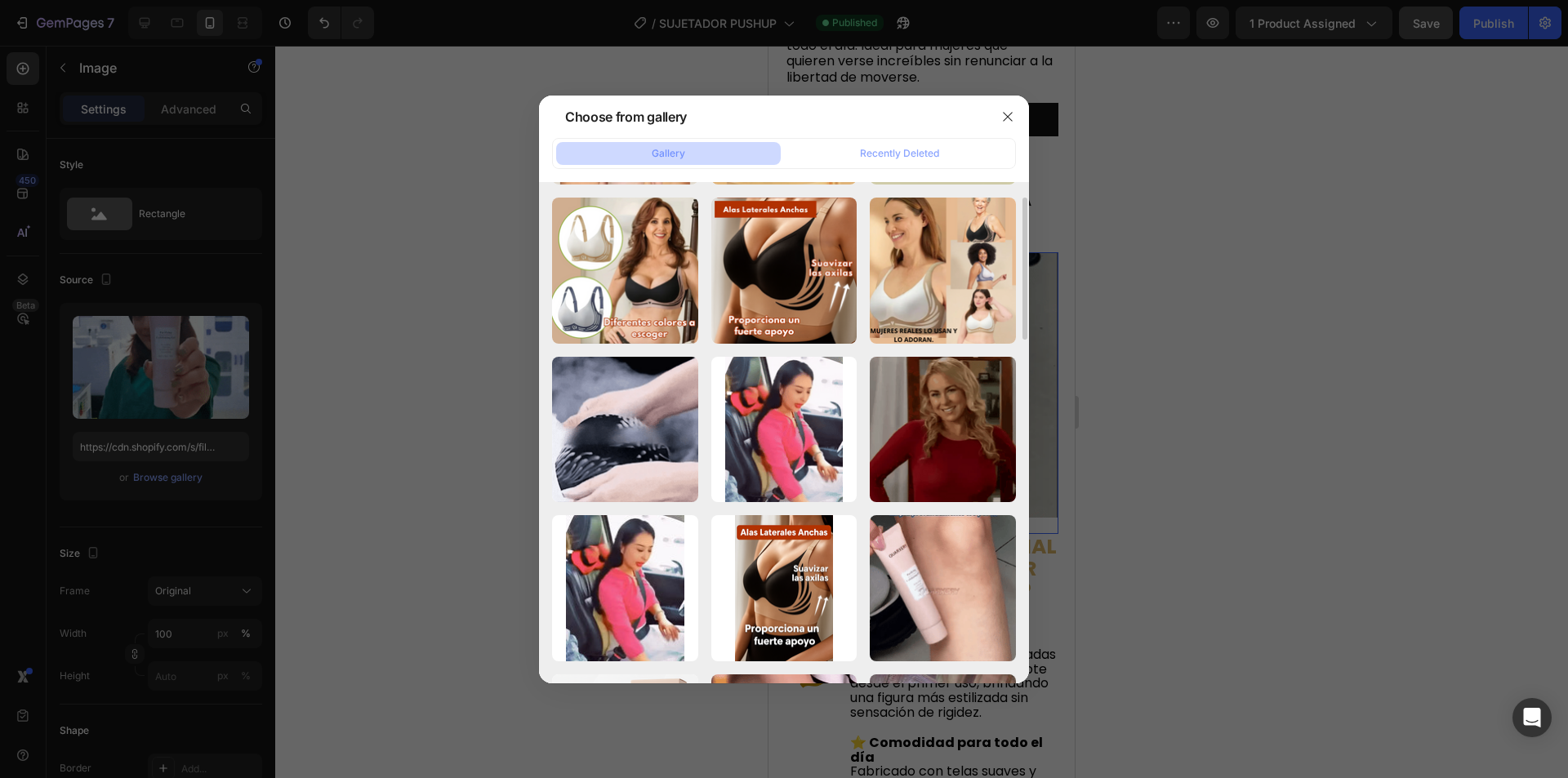 scroll, scrollTop: 874, scrollLeft: 0, axis: vertical 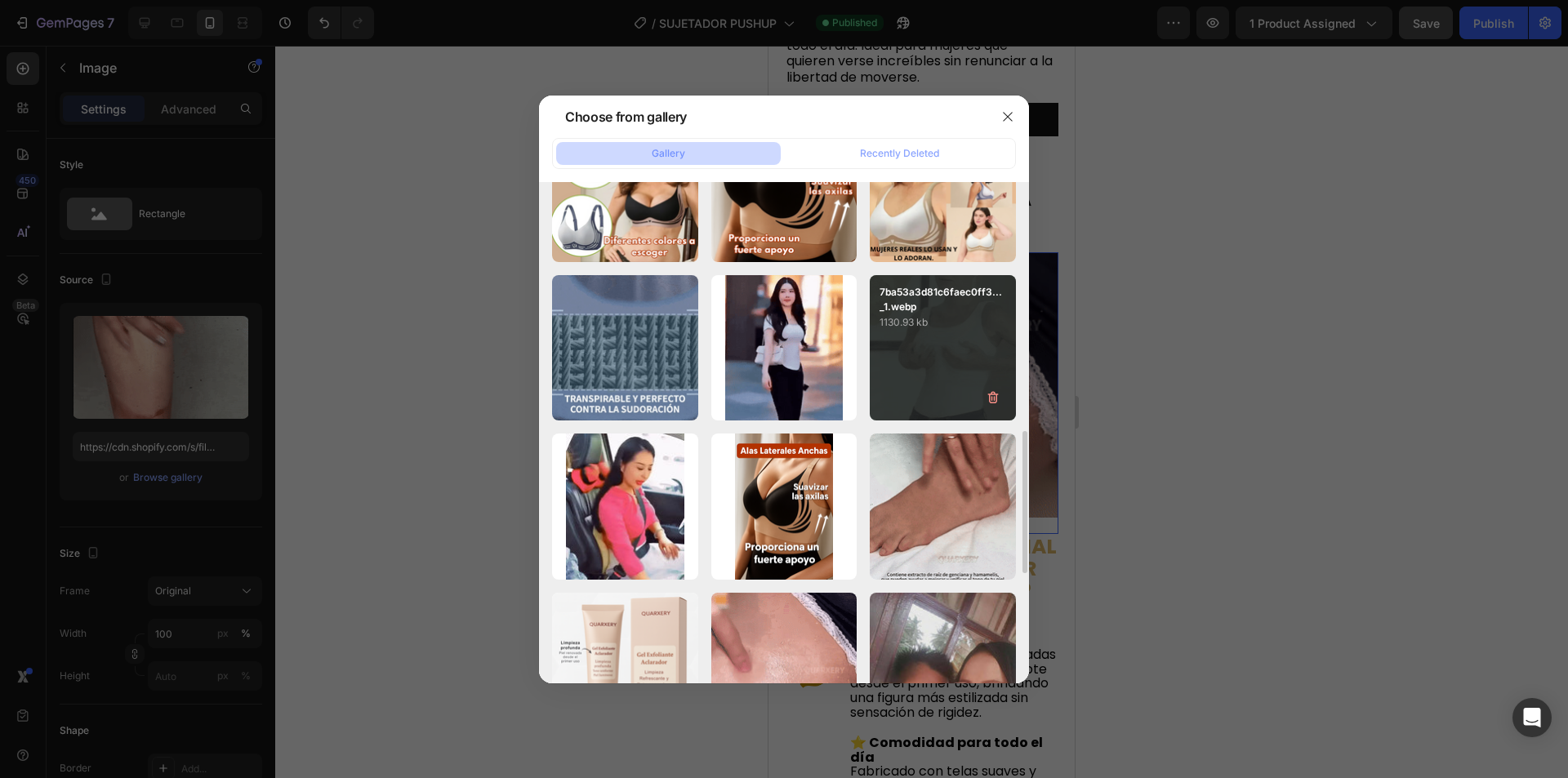 click on "1130.93 kb" at bounding box center (942, 322) 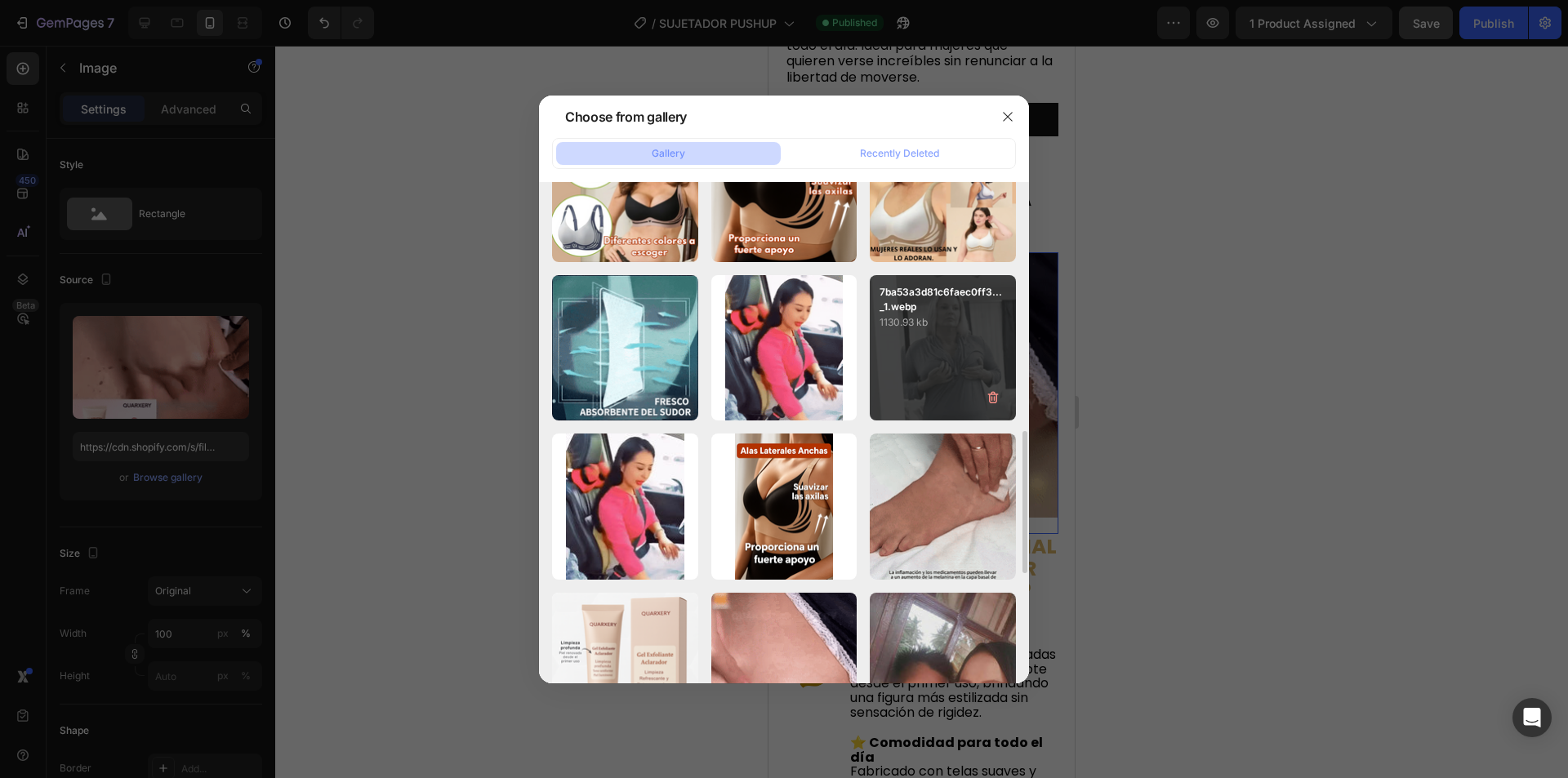 type on "https://cdn.shopify.com/s/files/1/0674/3484/0382/files/gempages_490663051666654355-001fa89b-6e9b-419a-bf89-a28f076adff1.webp" 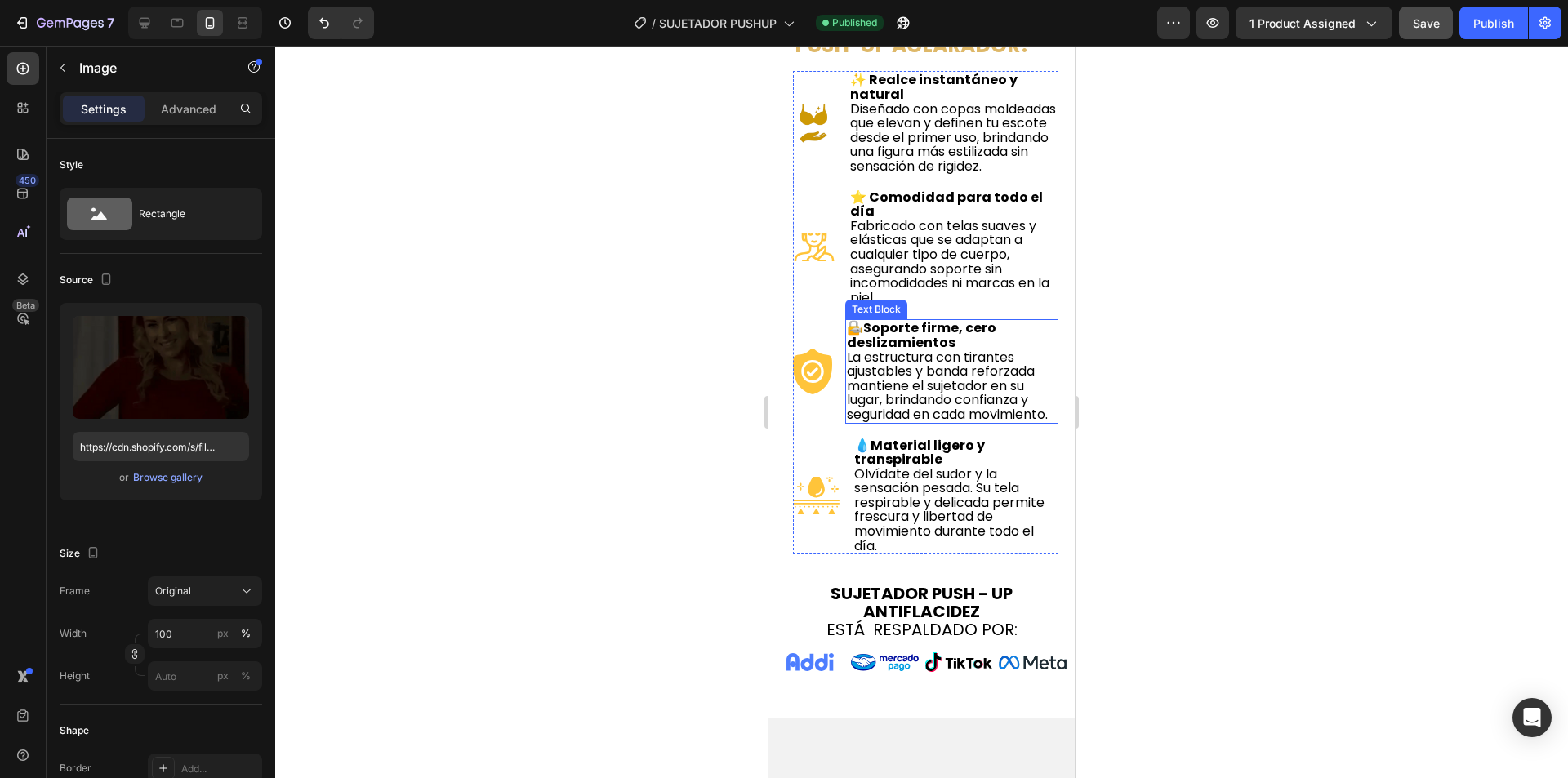 scroll, scrollTop: 980, scrollLeft: 0, axis: vertical 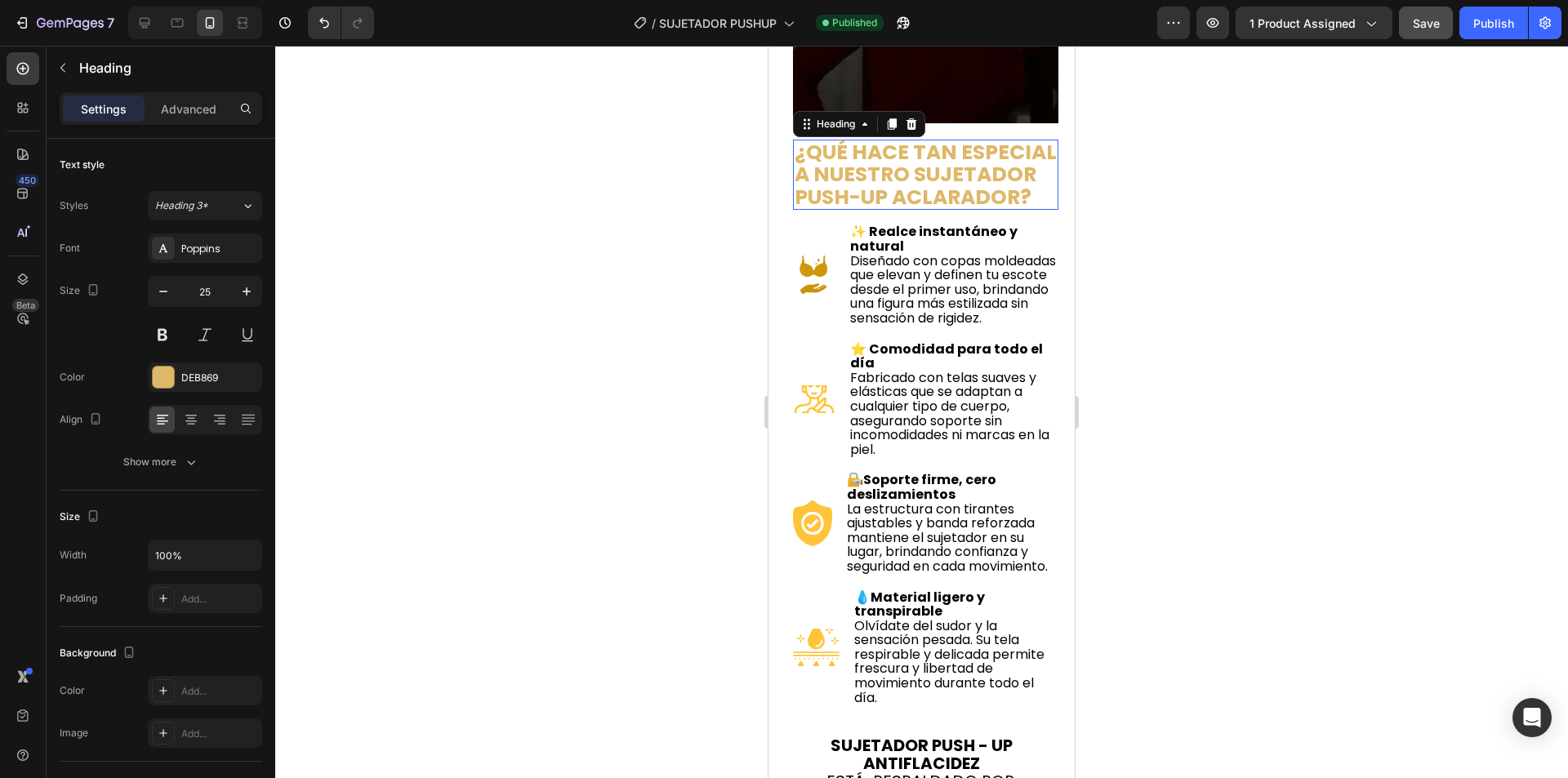 click on "¿QUÉ HACE TAN ESPECIAL A NUESTRO SUJETADOR PUSH-UP ACLARADOR?" at bounding box center [925, 175] 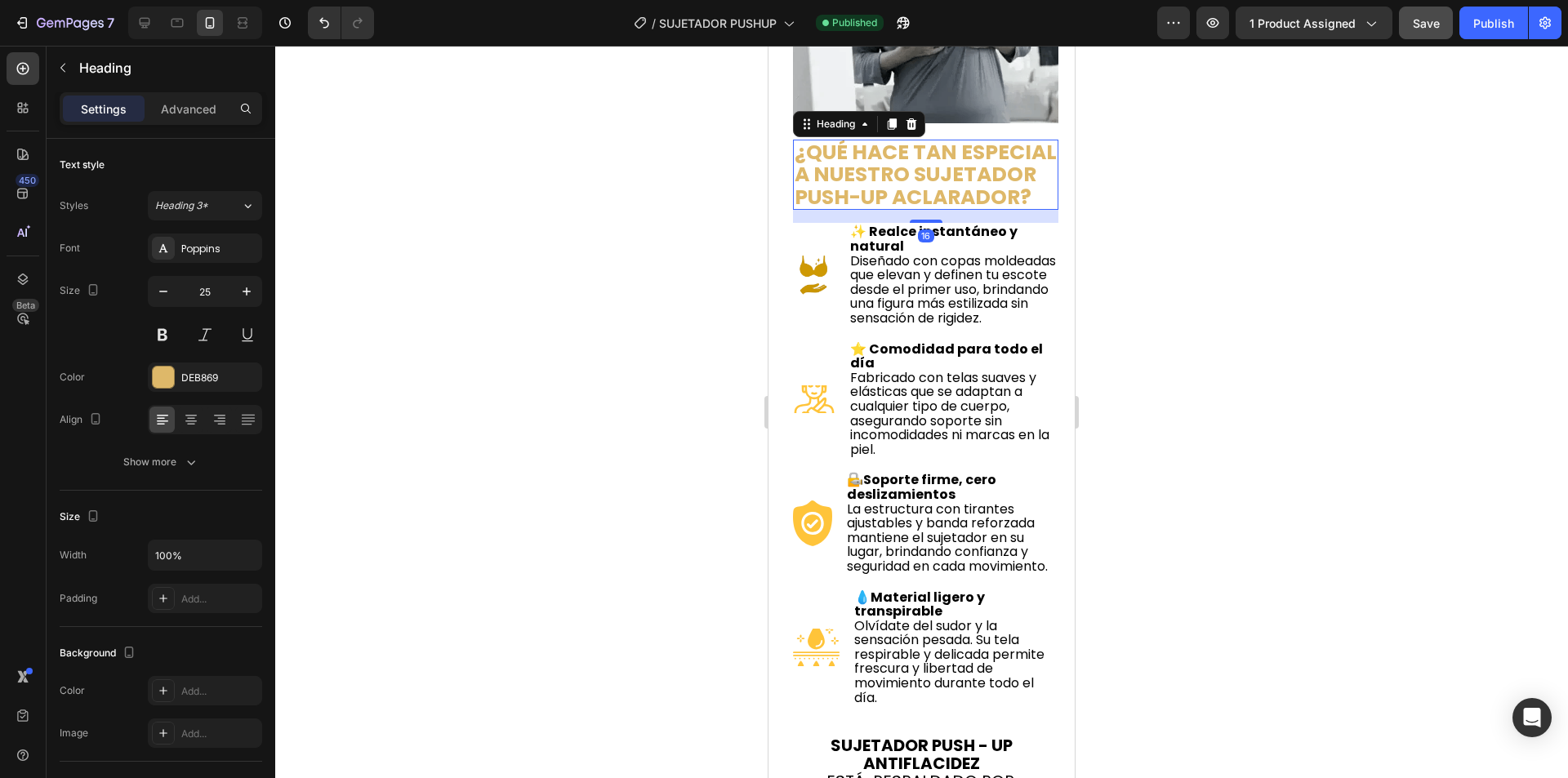 click on "¿QUÉ HACE TAN ESPECIAL A NUESTRO SUJETADOR PUSH-UP ACLARADOR?" at bounding box center [925, 175] 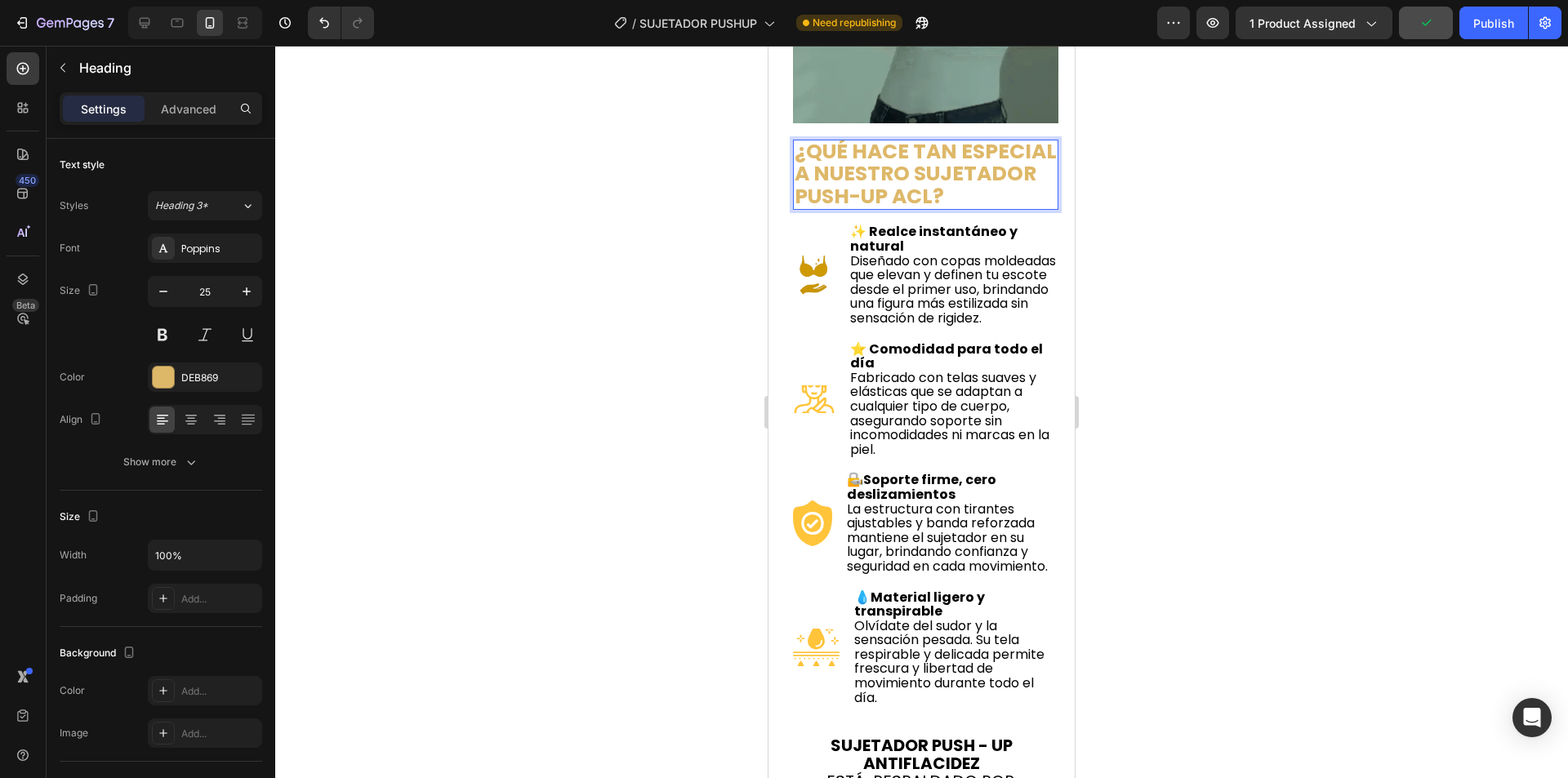 scroll, scrollTop: 1, scrollLeft: 0, axis: vertical 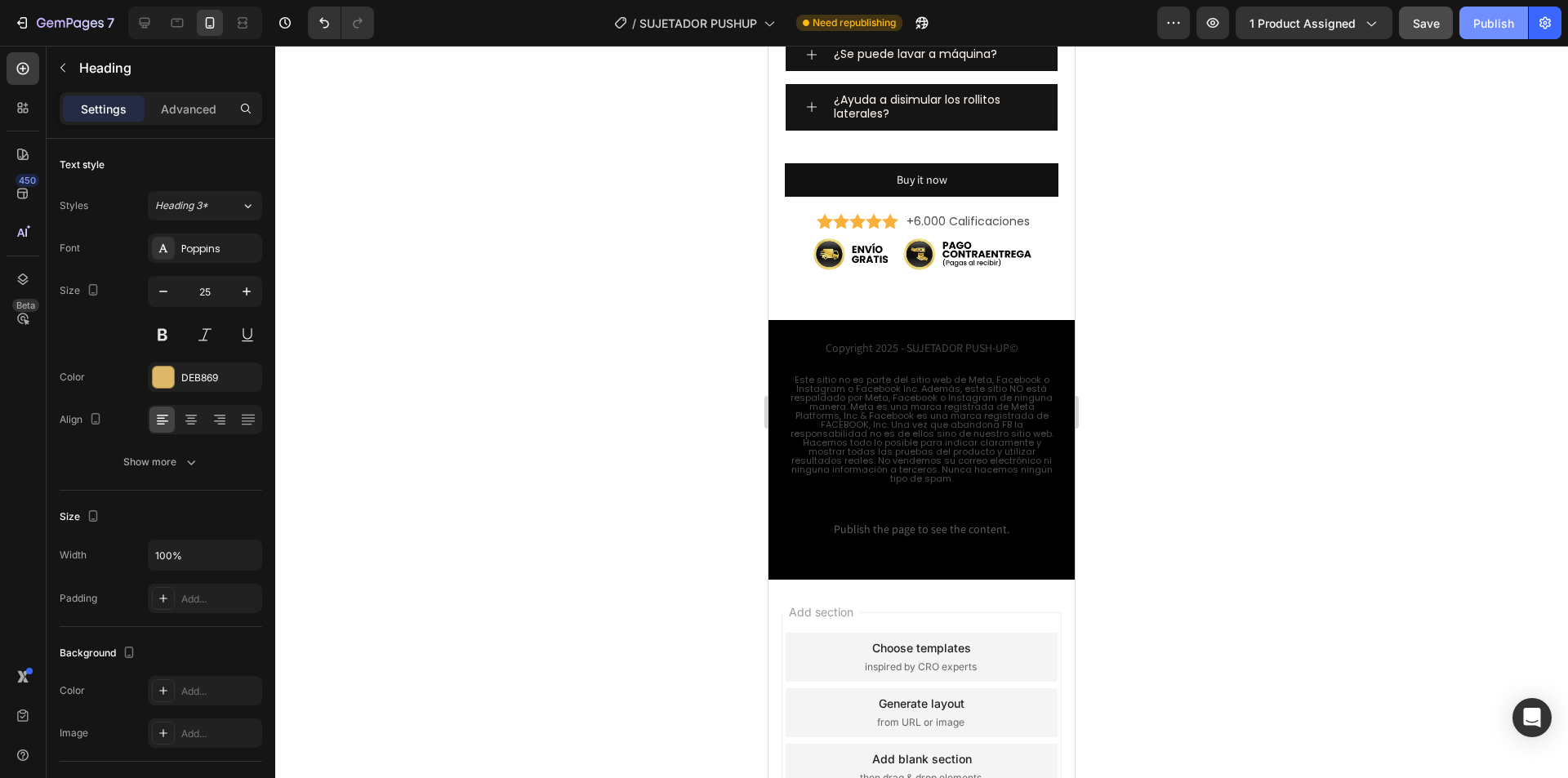 click on "Publish" at bounding box center (1494, 23) 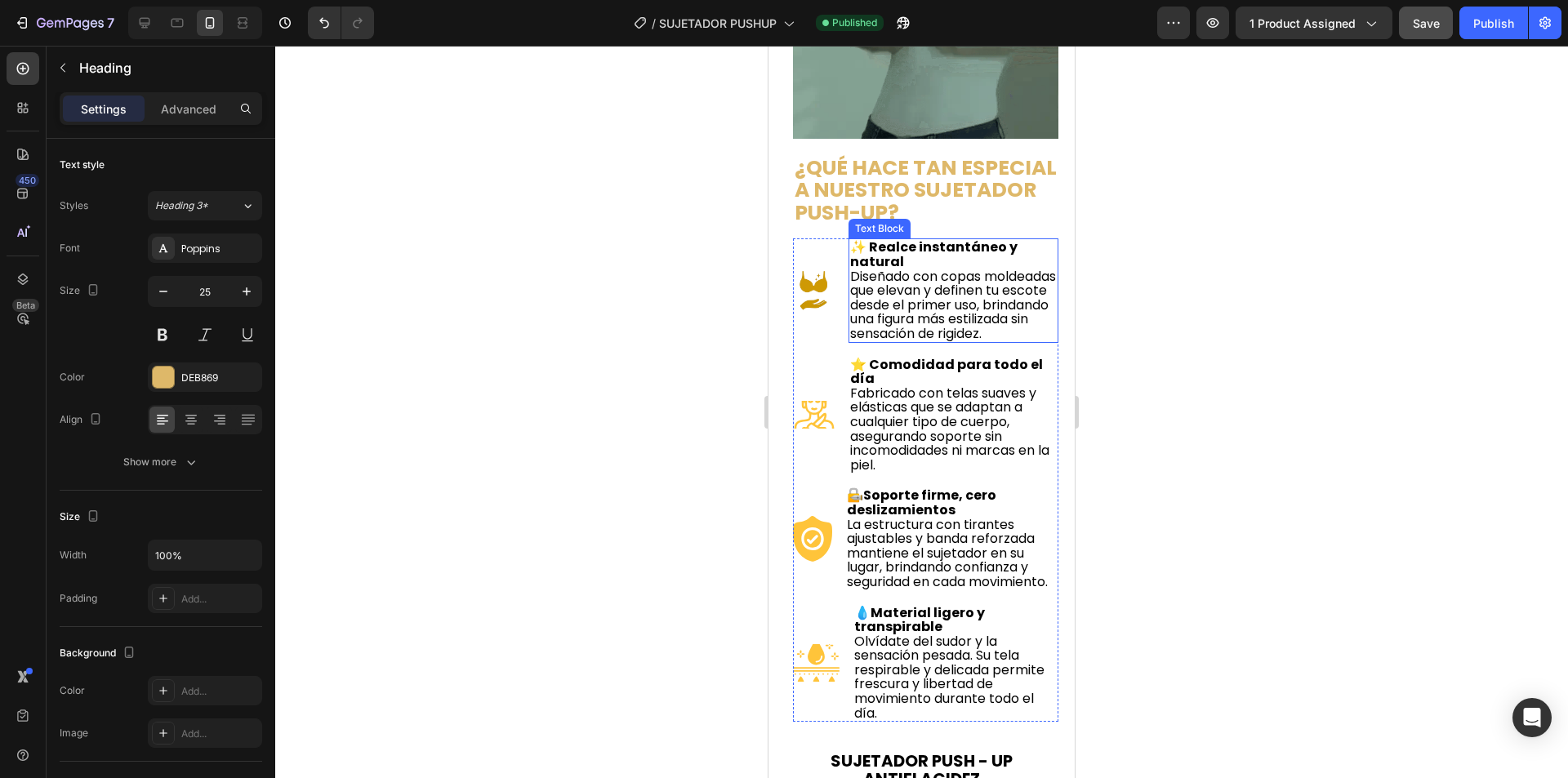 scroll, scrollTop: 633, scrollLeft: 0, axis: vertical 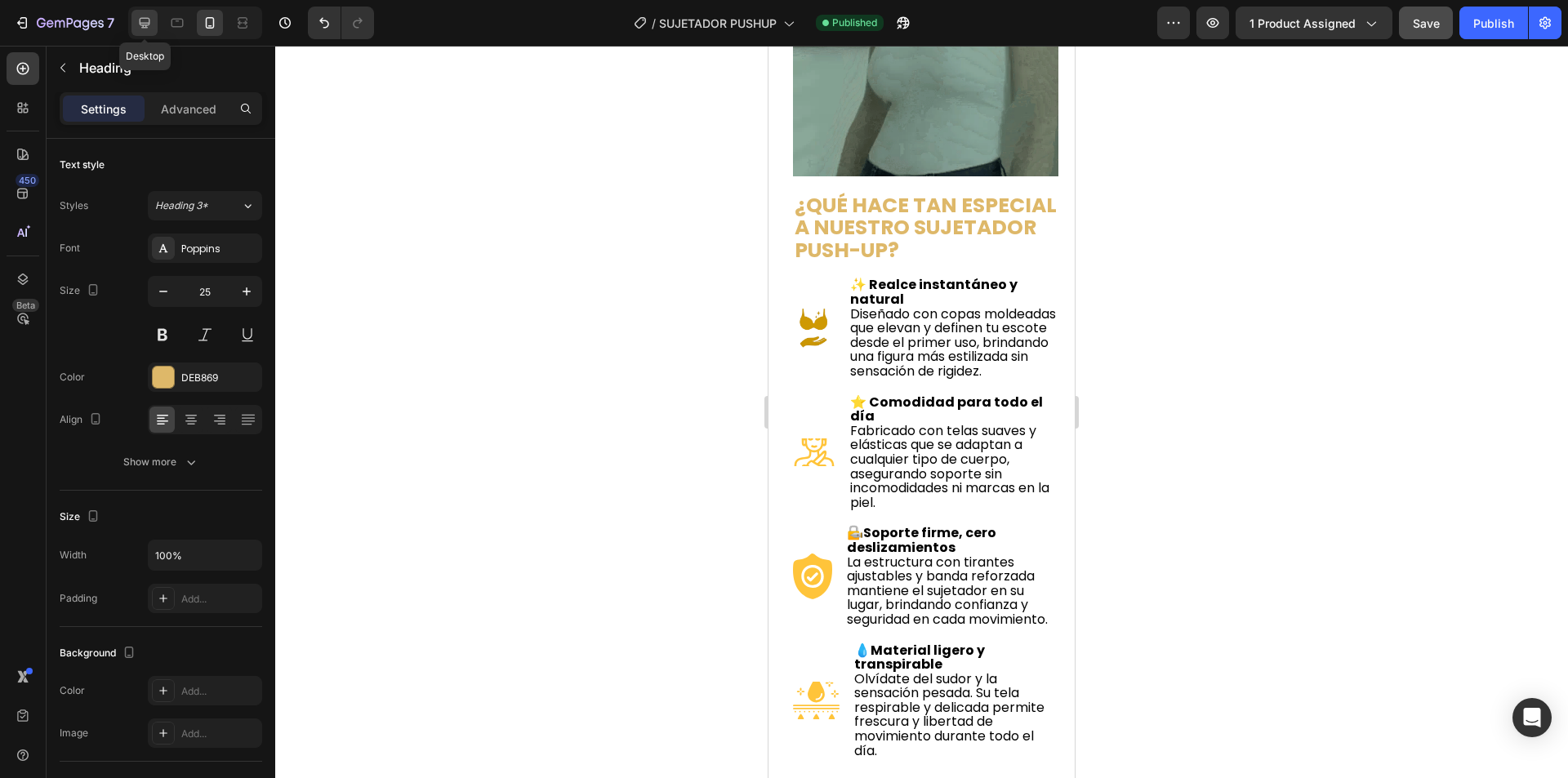 click 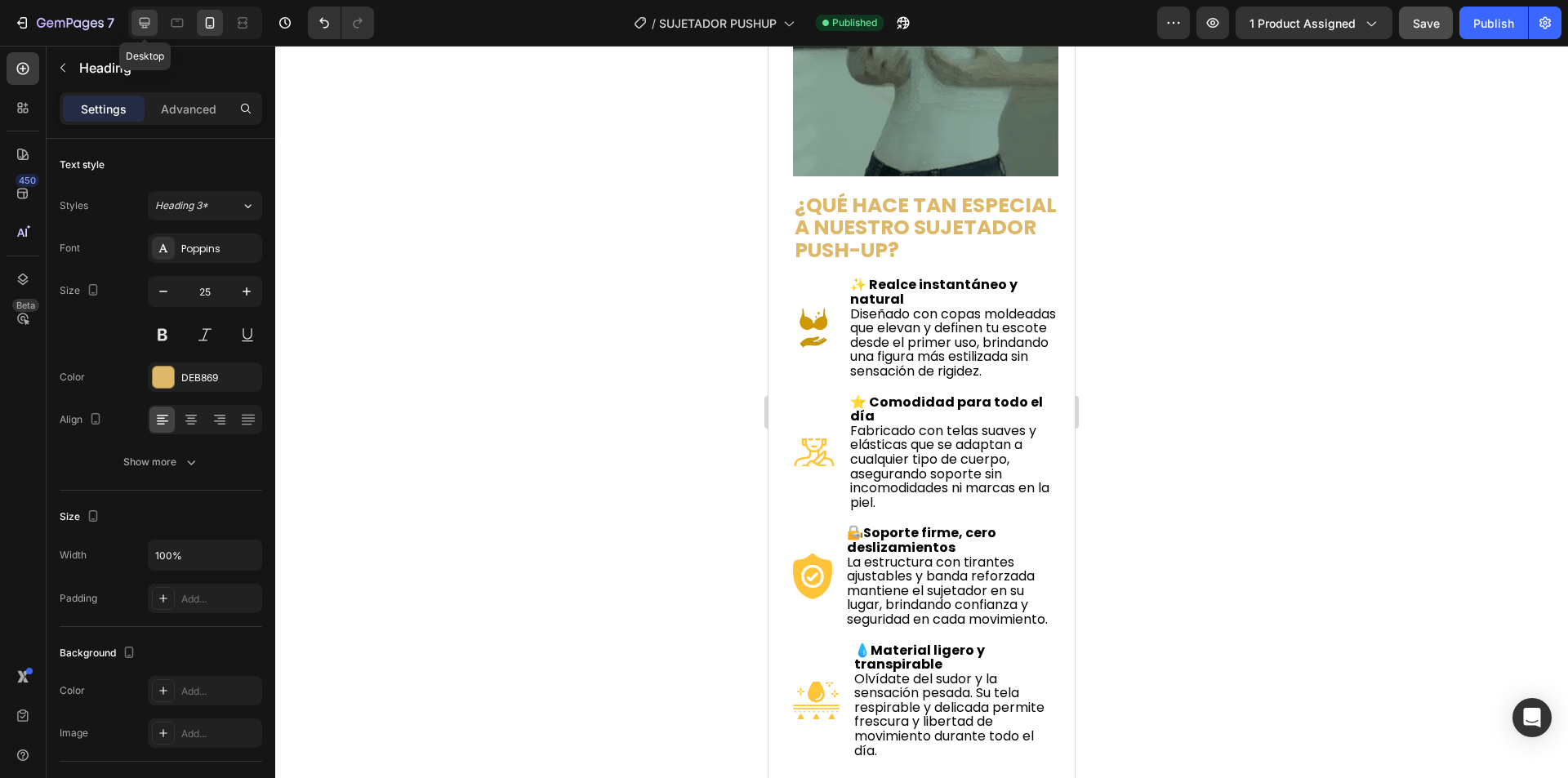 type on "24" 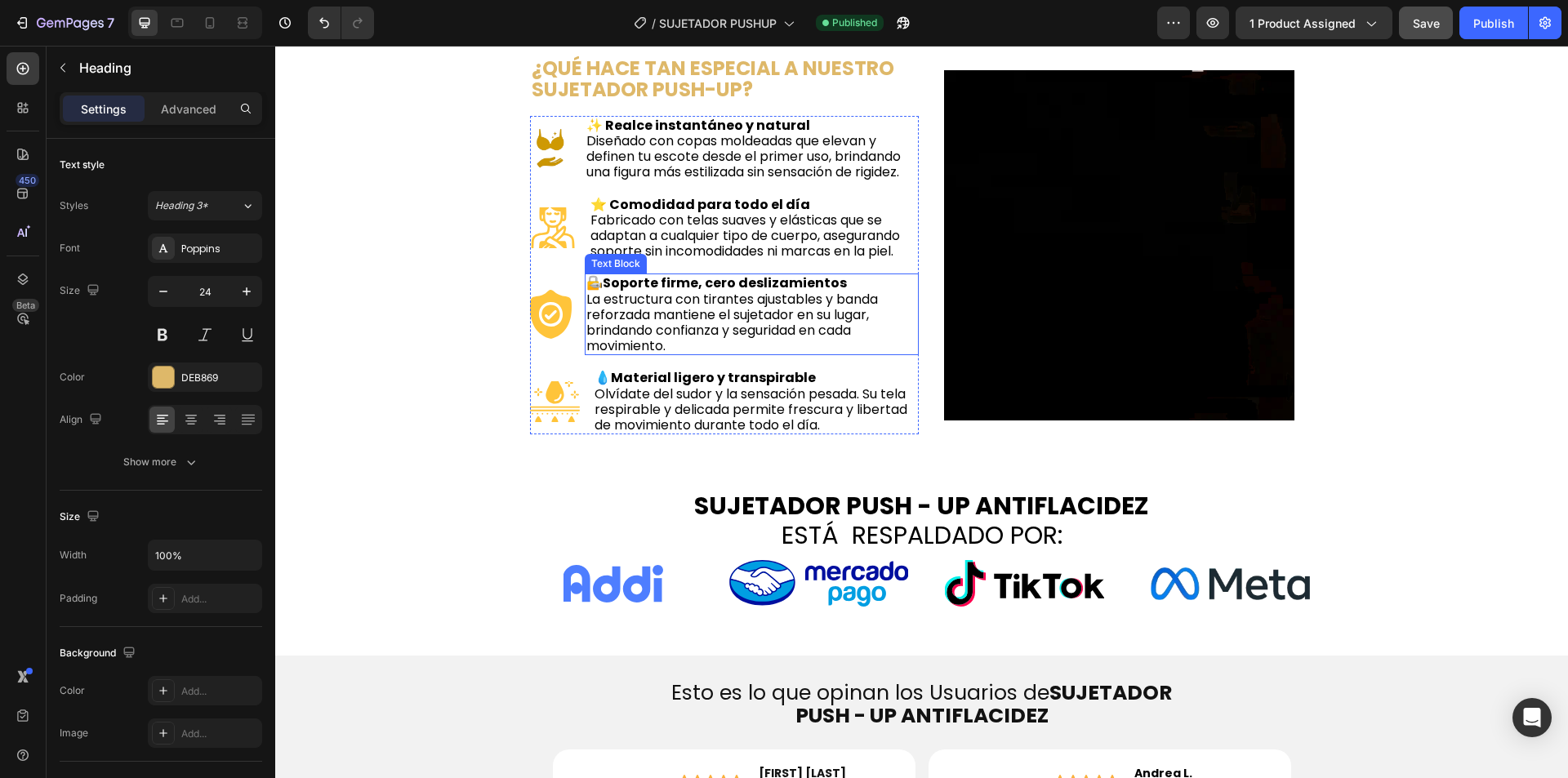 scroll, scrollTop: 407, scrollLeft: 0, axis: vertical 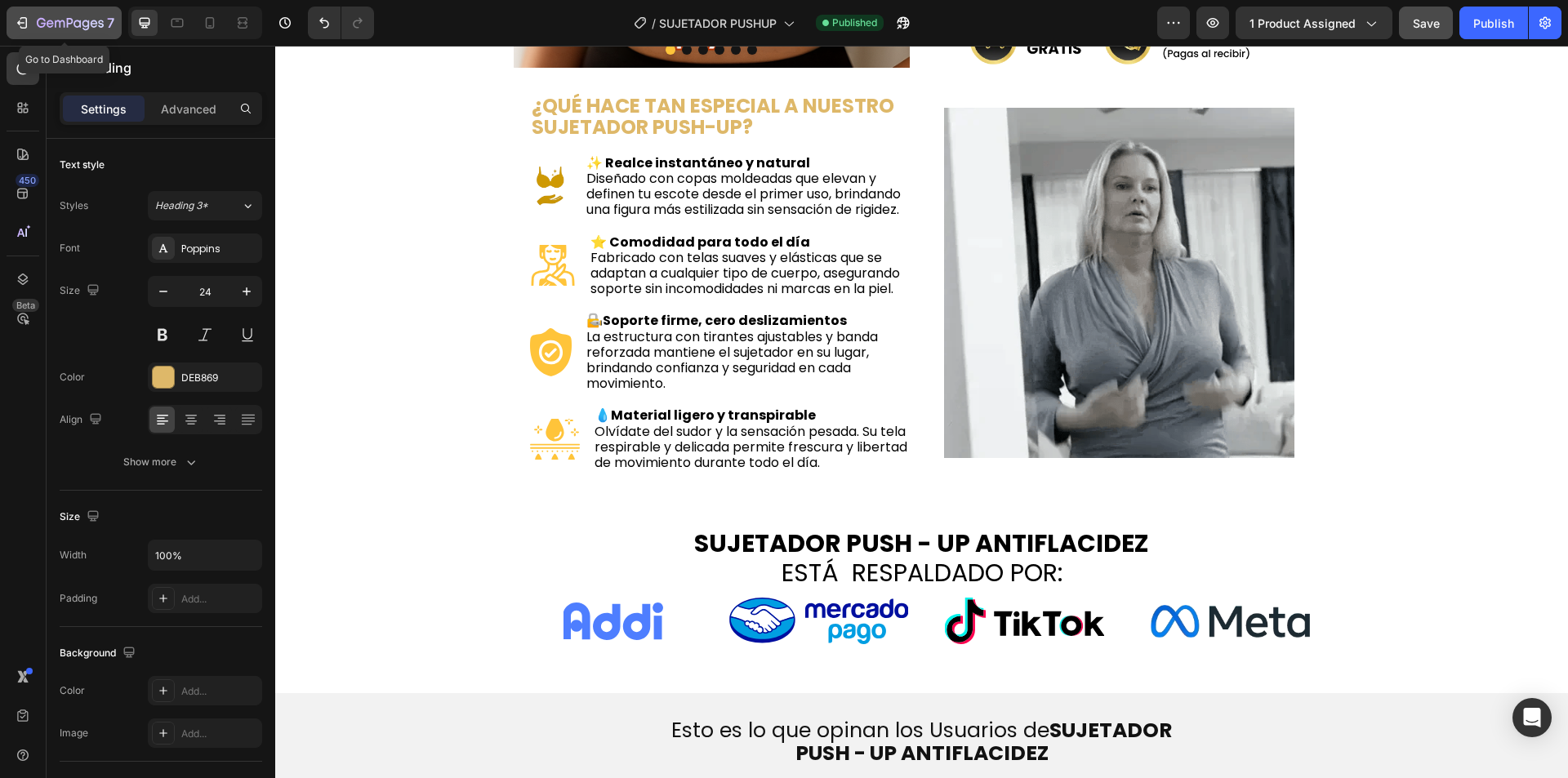 click 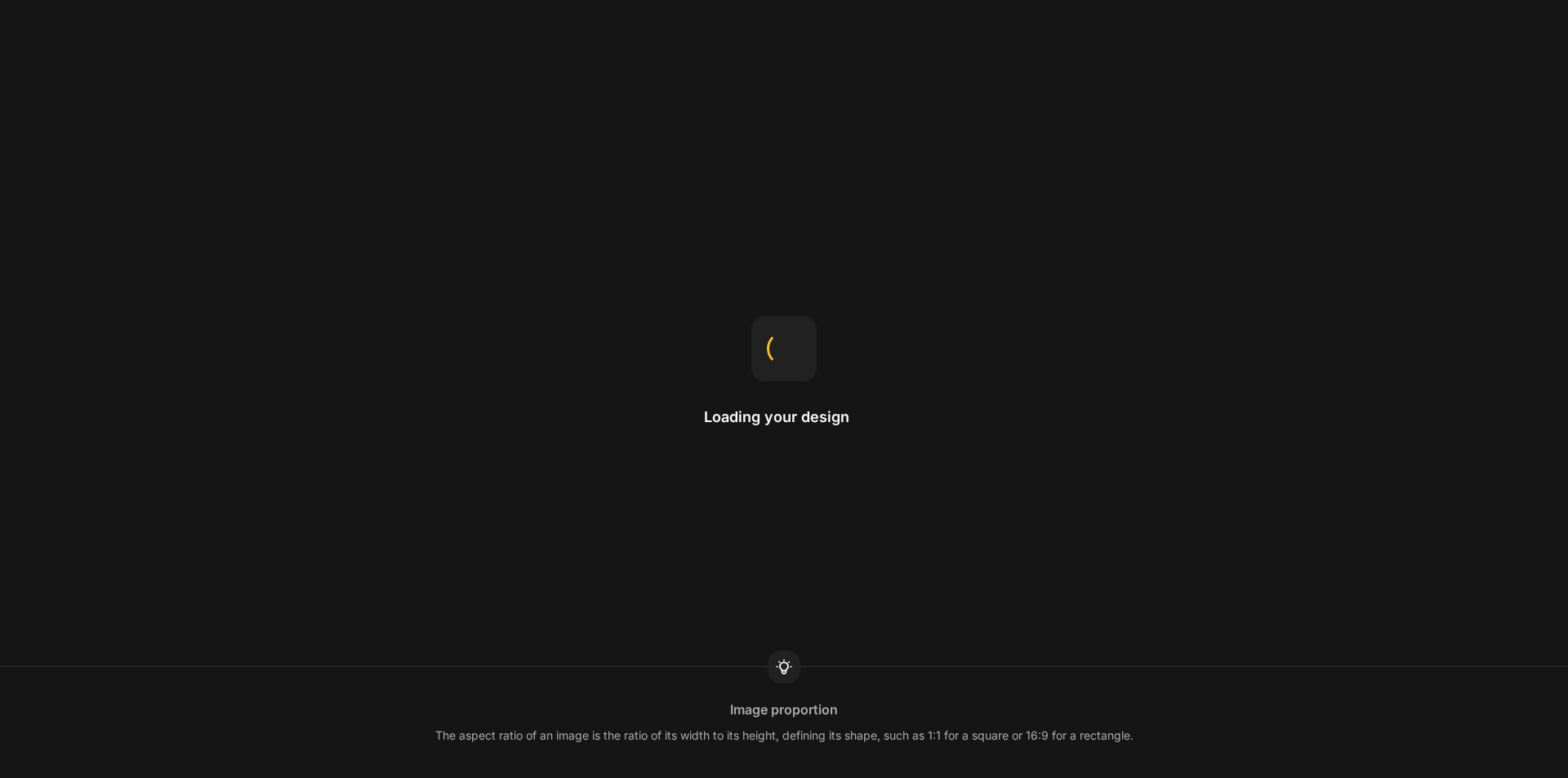 scroll, scrollTop: 0, scrollLeft: 0, axis: both 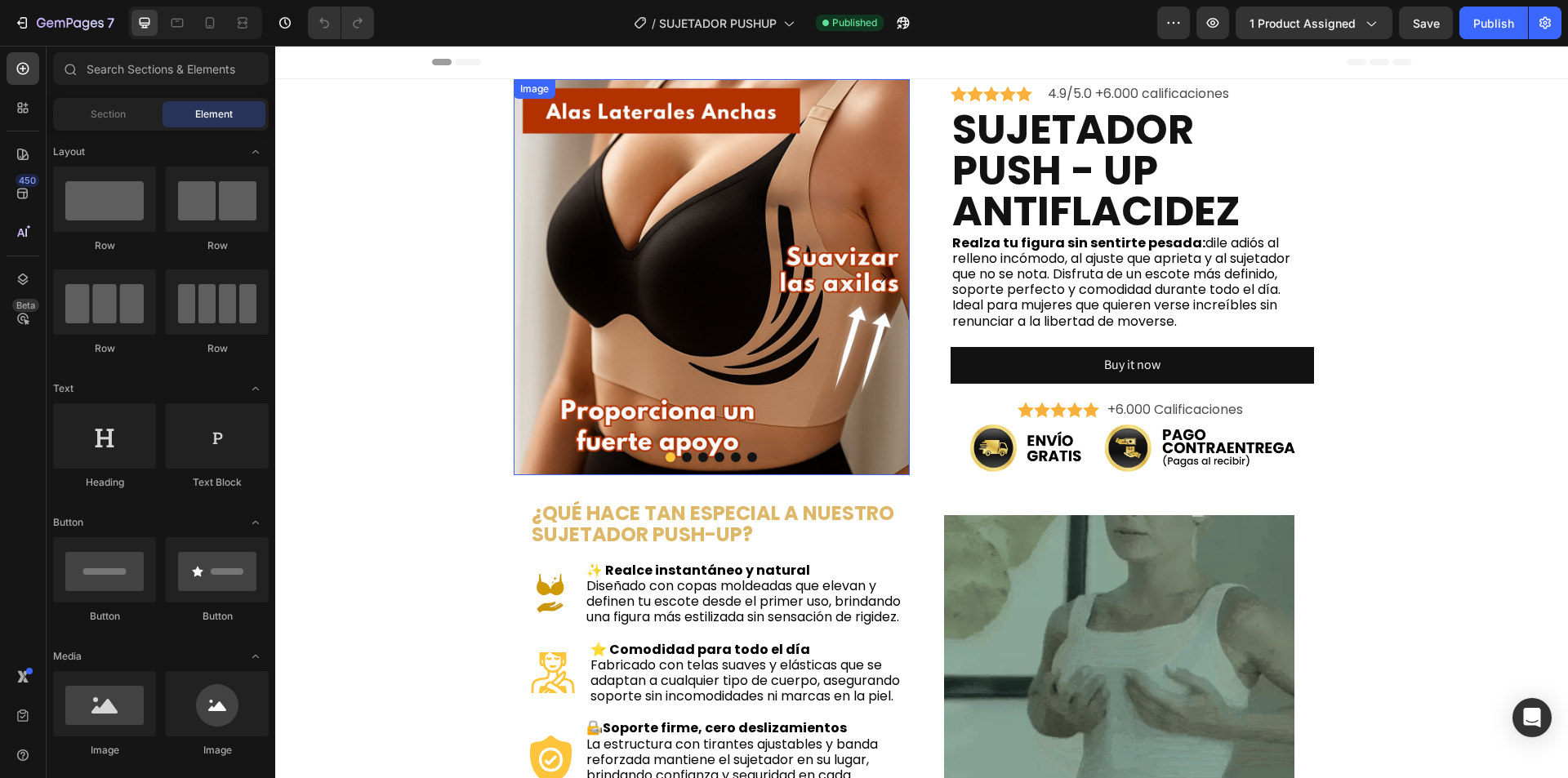 click at bounding box center [711, 277] 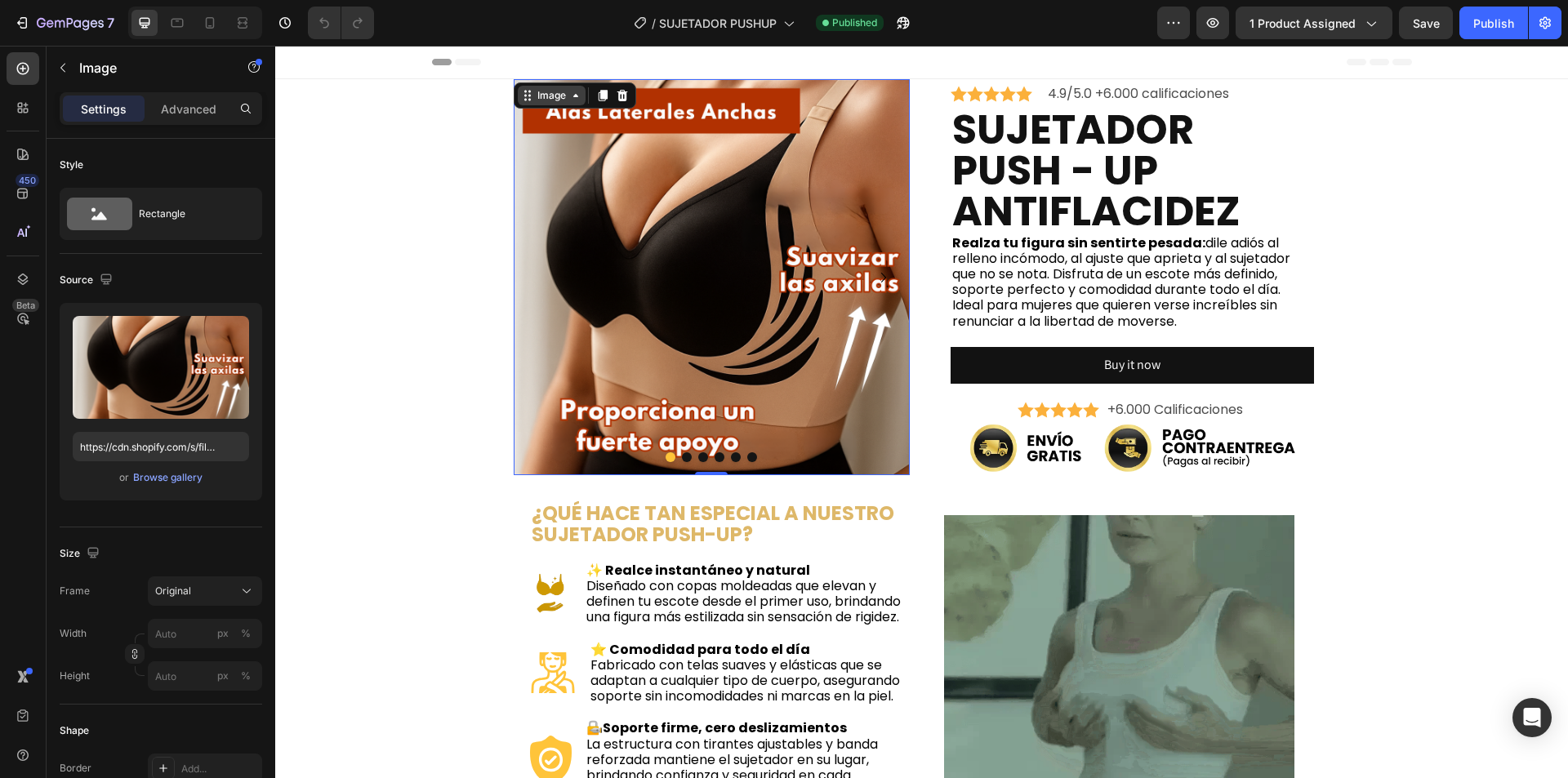 click on "Image" at bounding box center (551, 96) 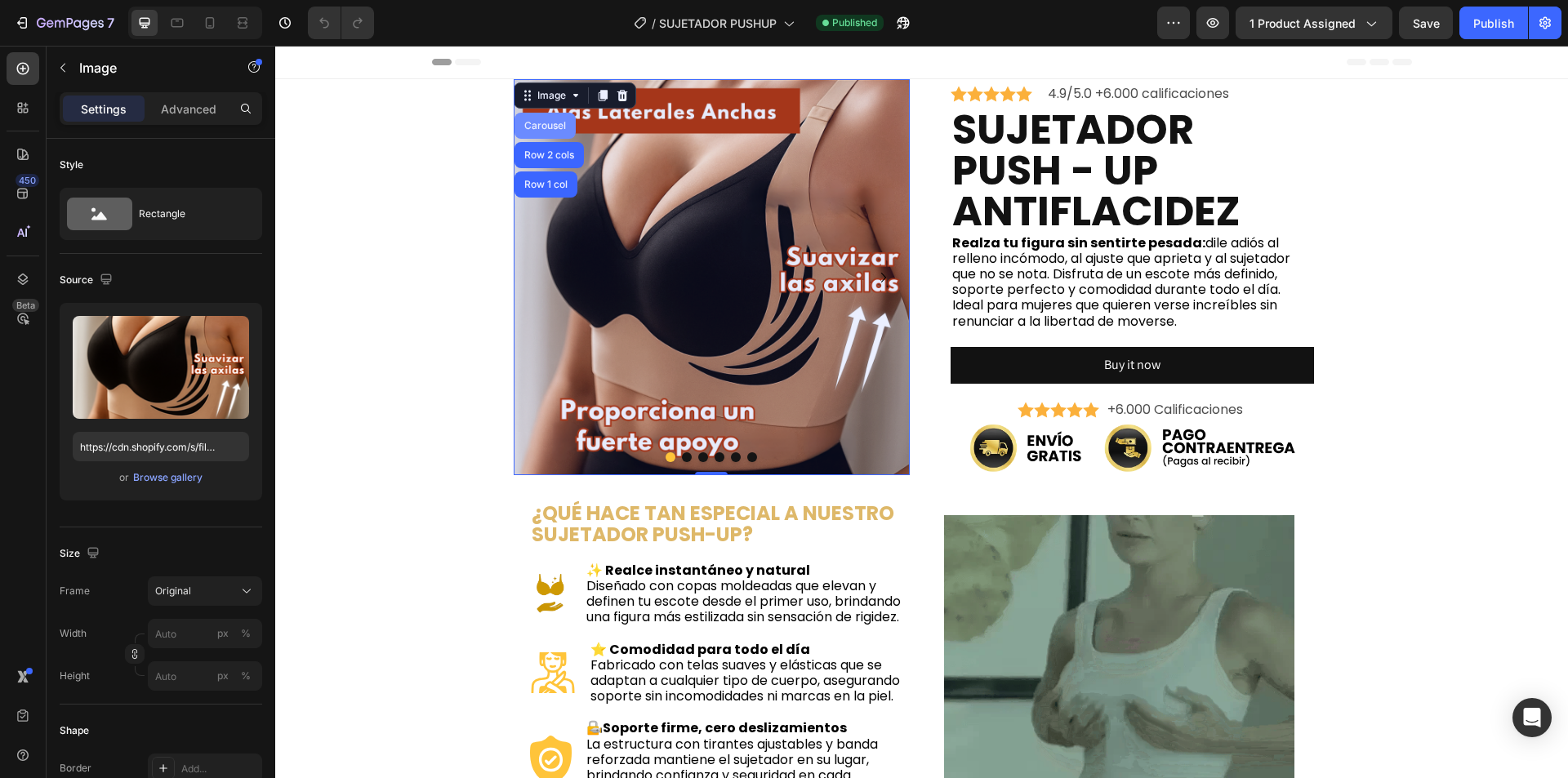 click on "Carousel" at bounding box center (545, 126) 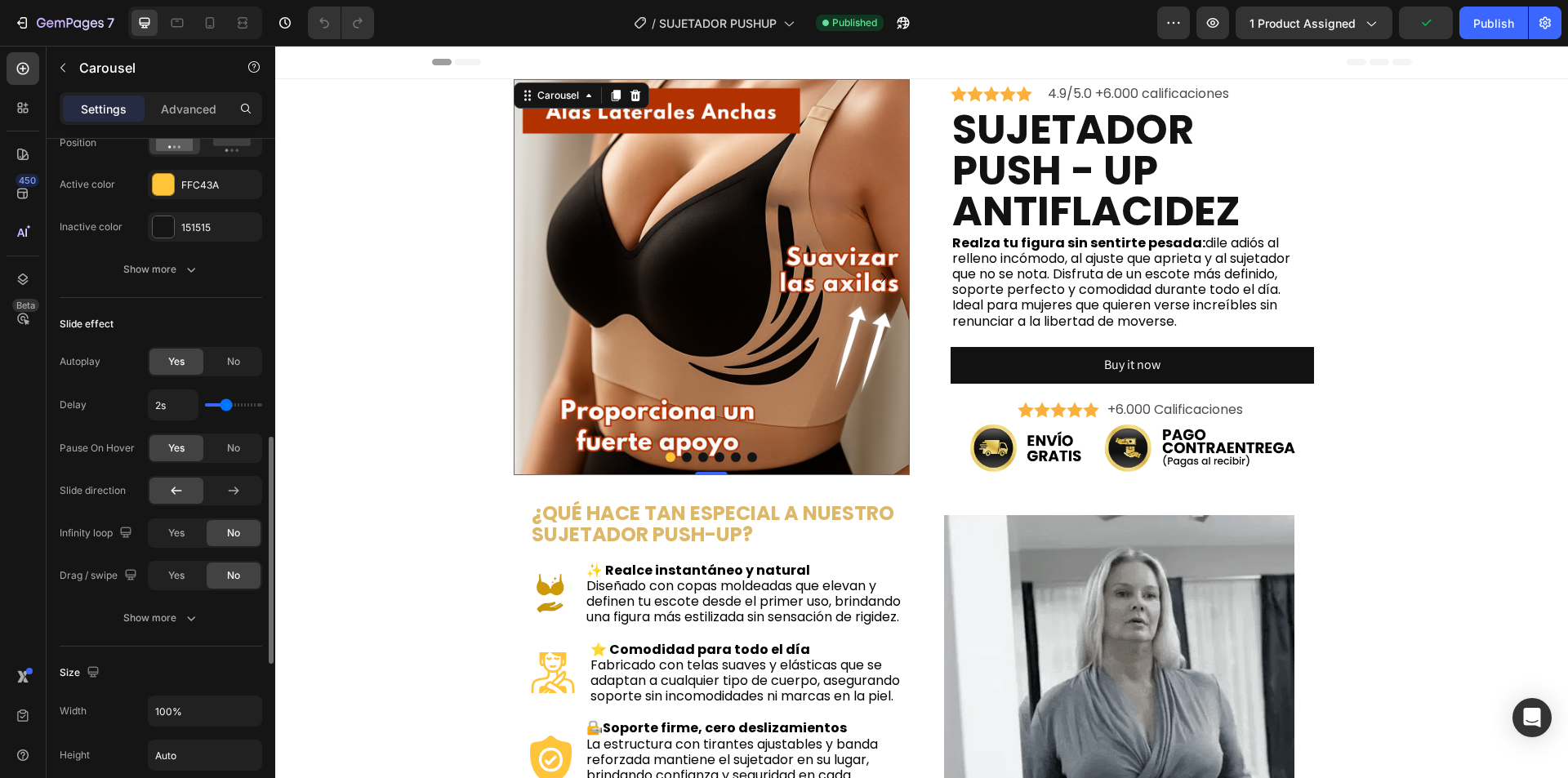 scroll, scrollTop: 980, scrollLeft: 0, axis: vertical 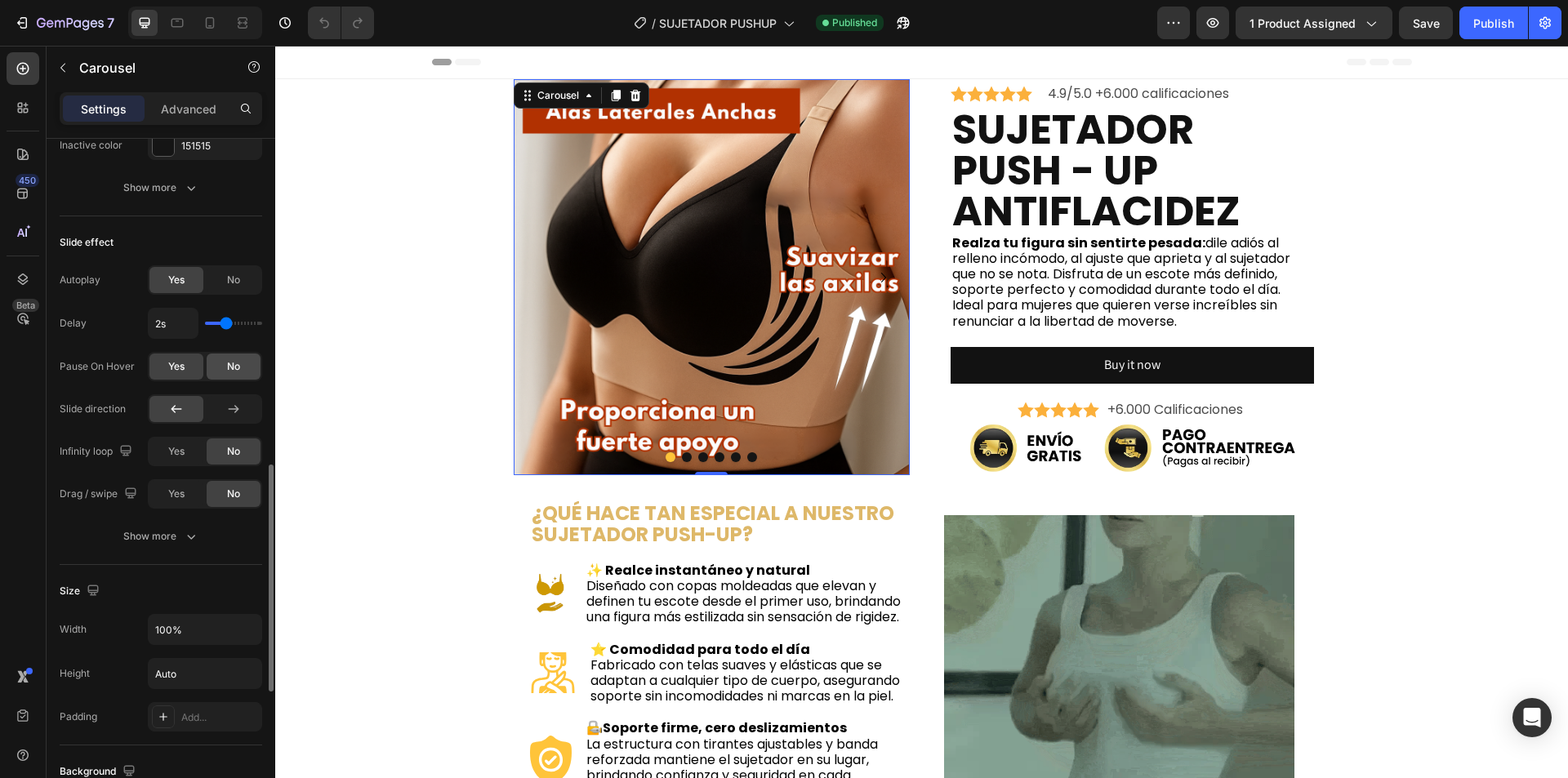 click on "No" 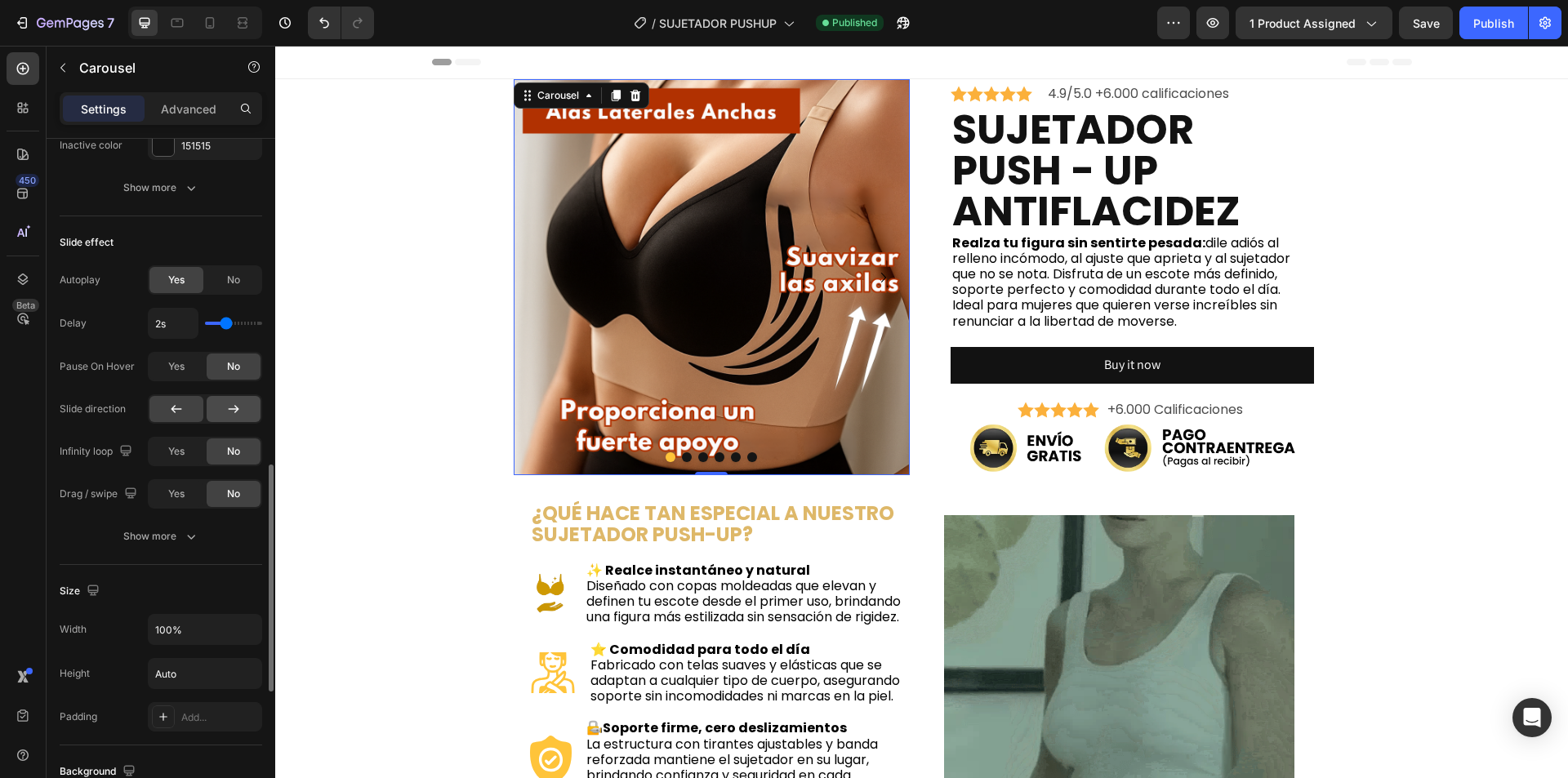 click 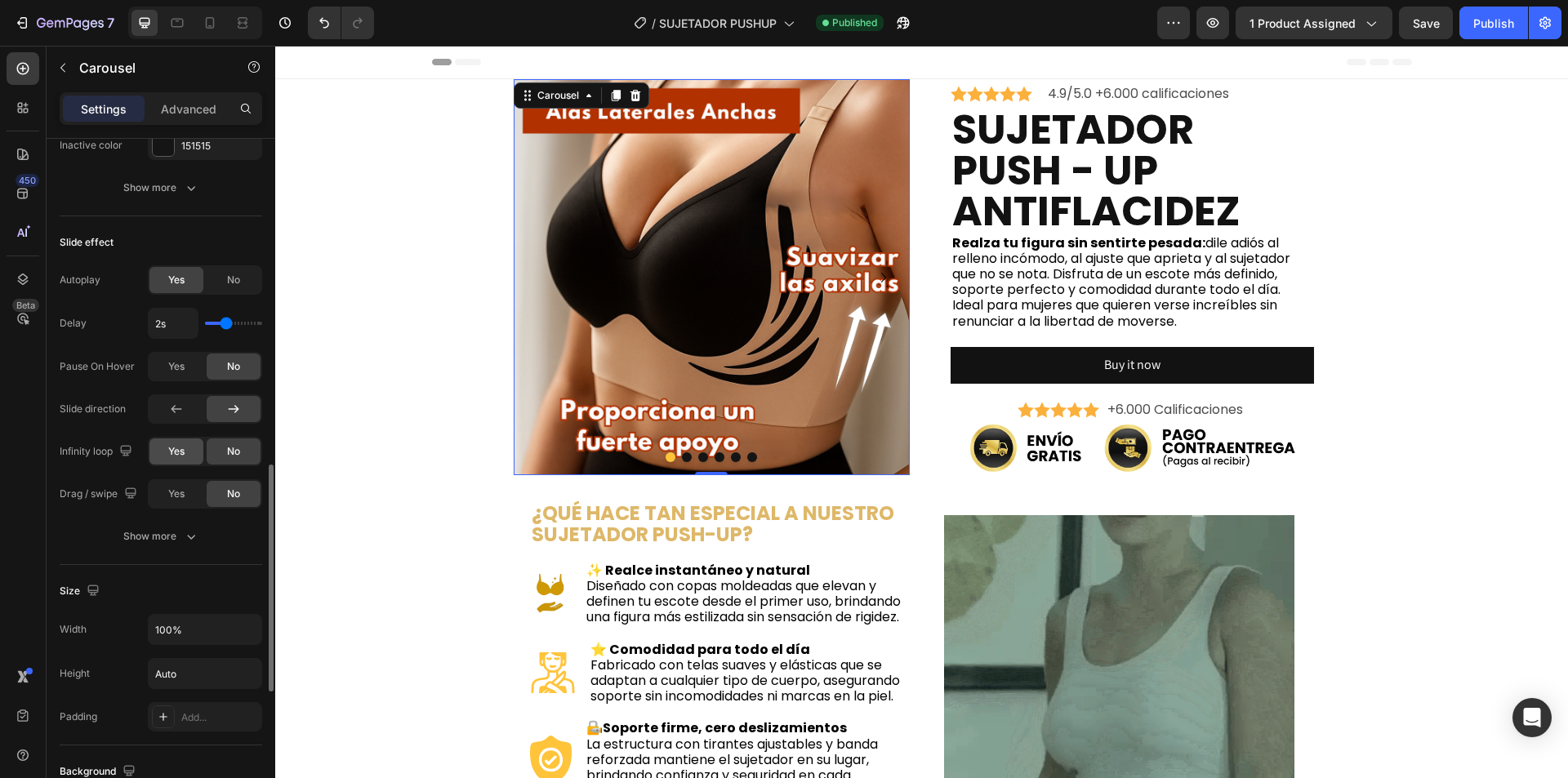 click on "Yes" 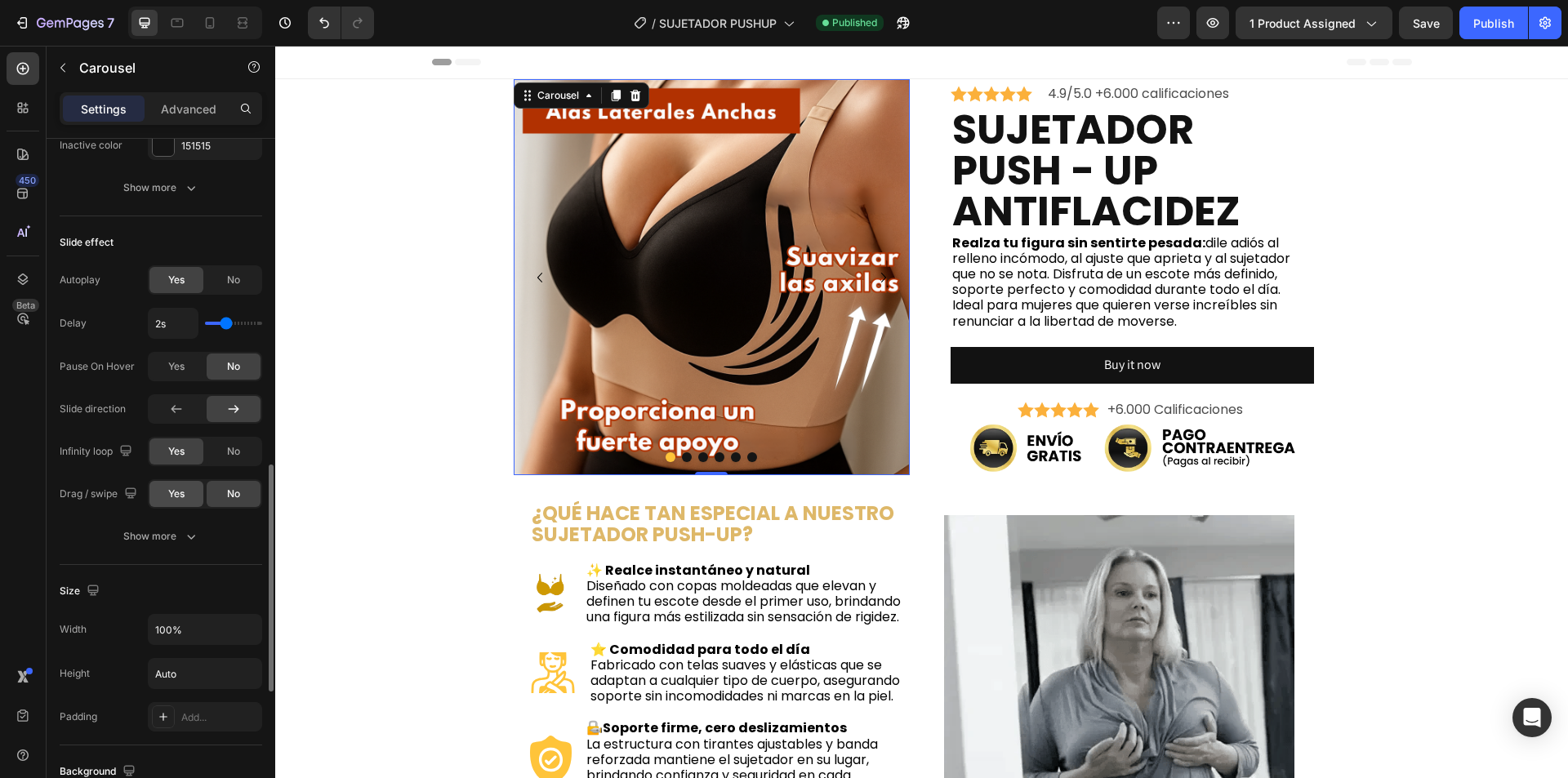 click on "Yes" 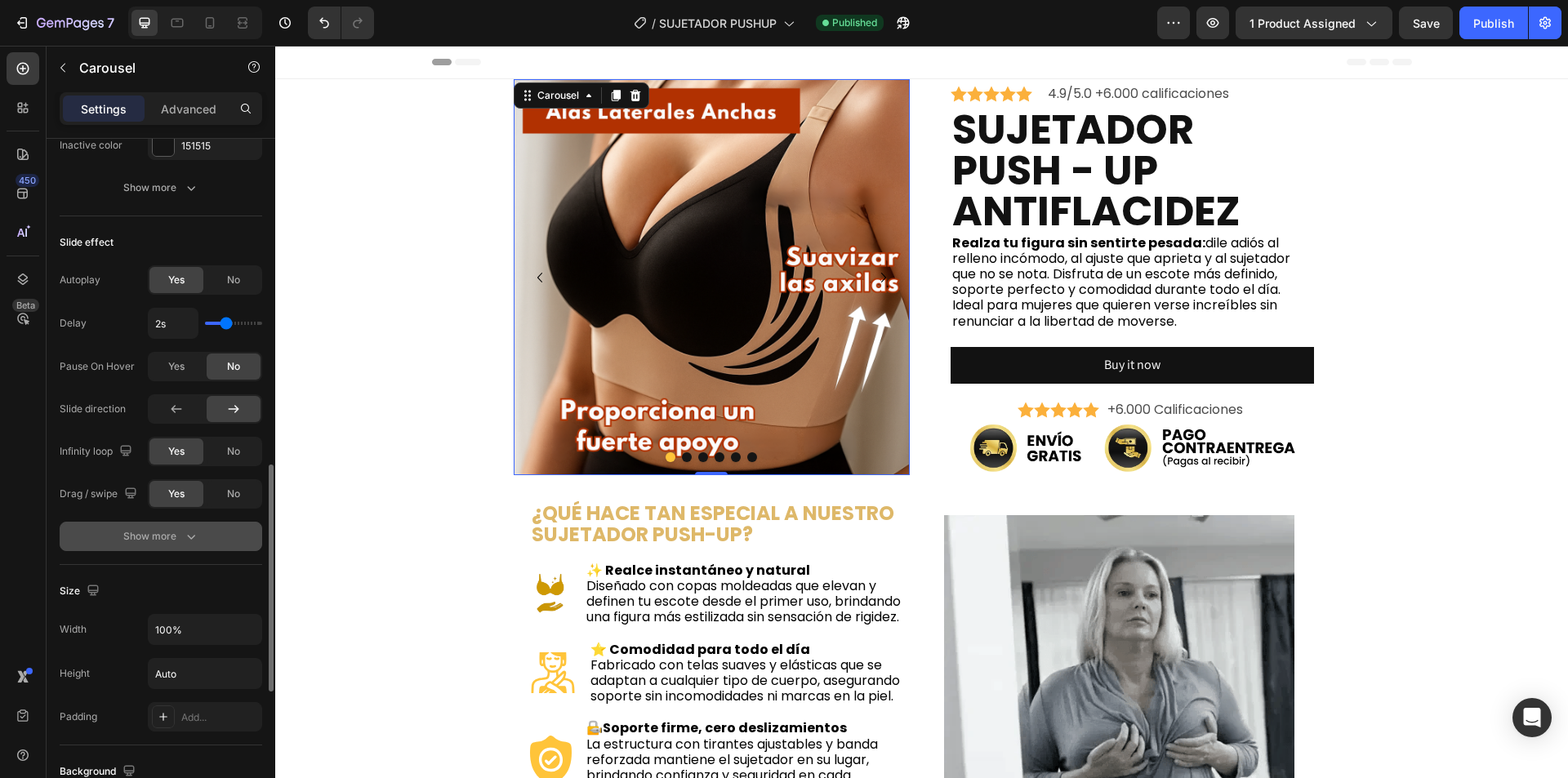 click on "Show more" at bounding box center (161, 536) 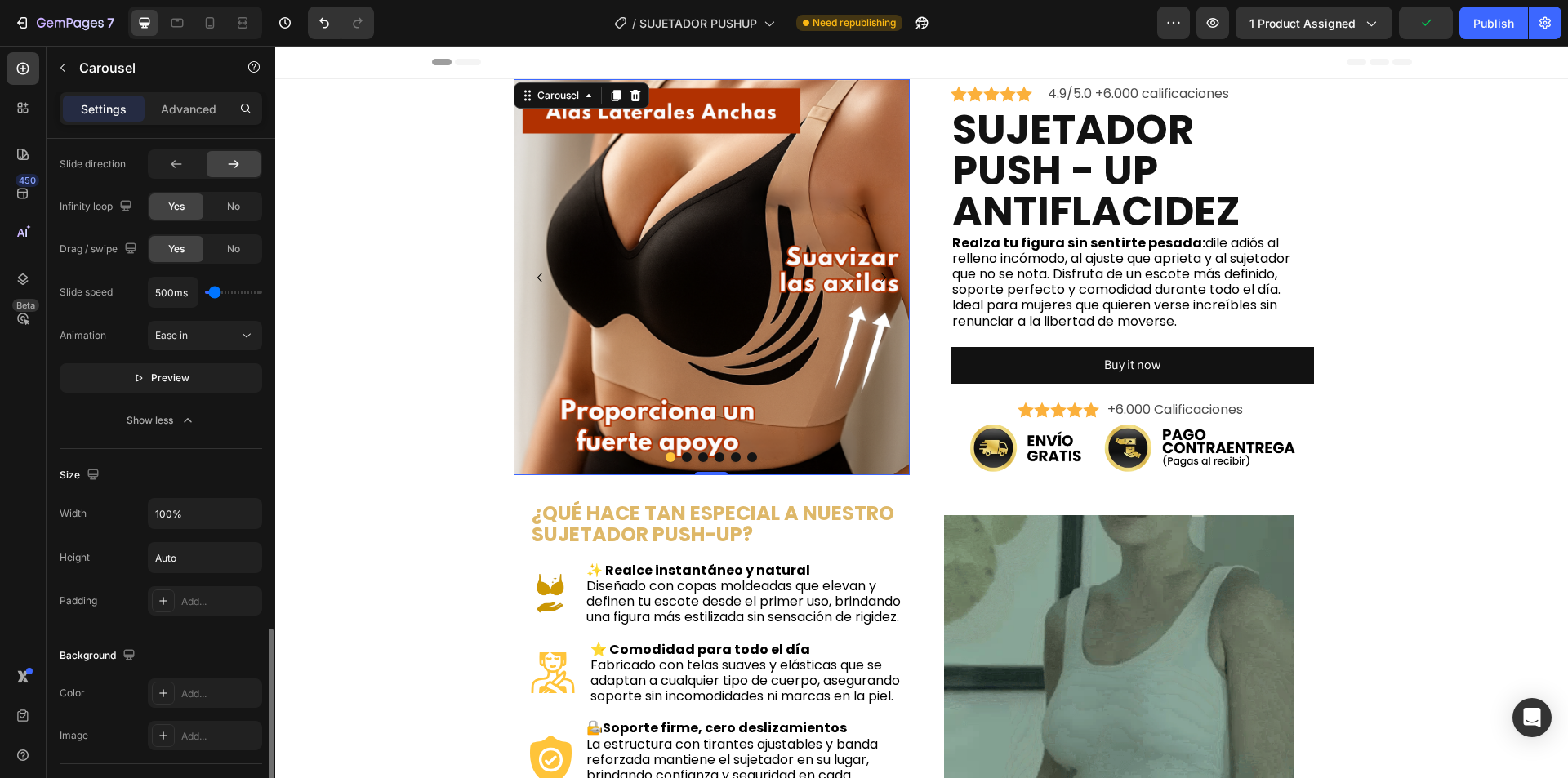 scroll, scrollTop: 1306, scrollLeft: 0, axis: vertical 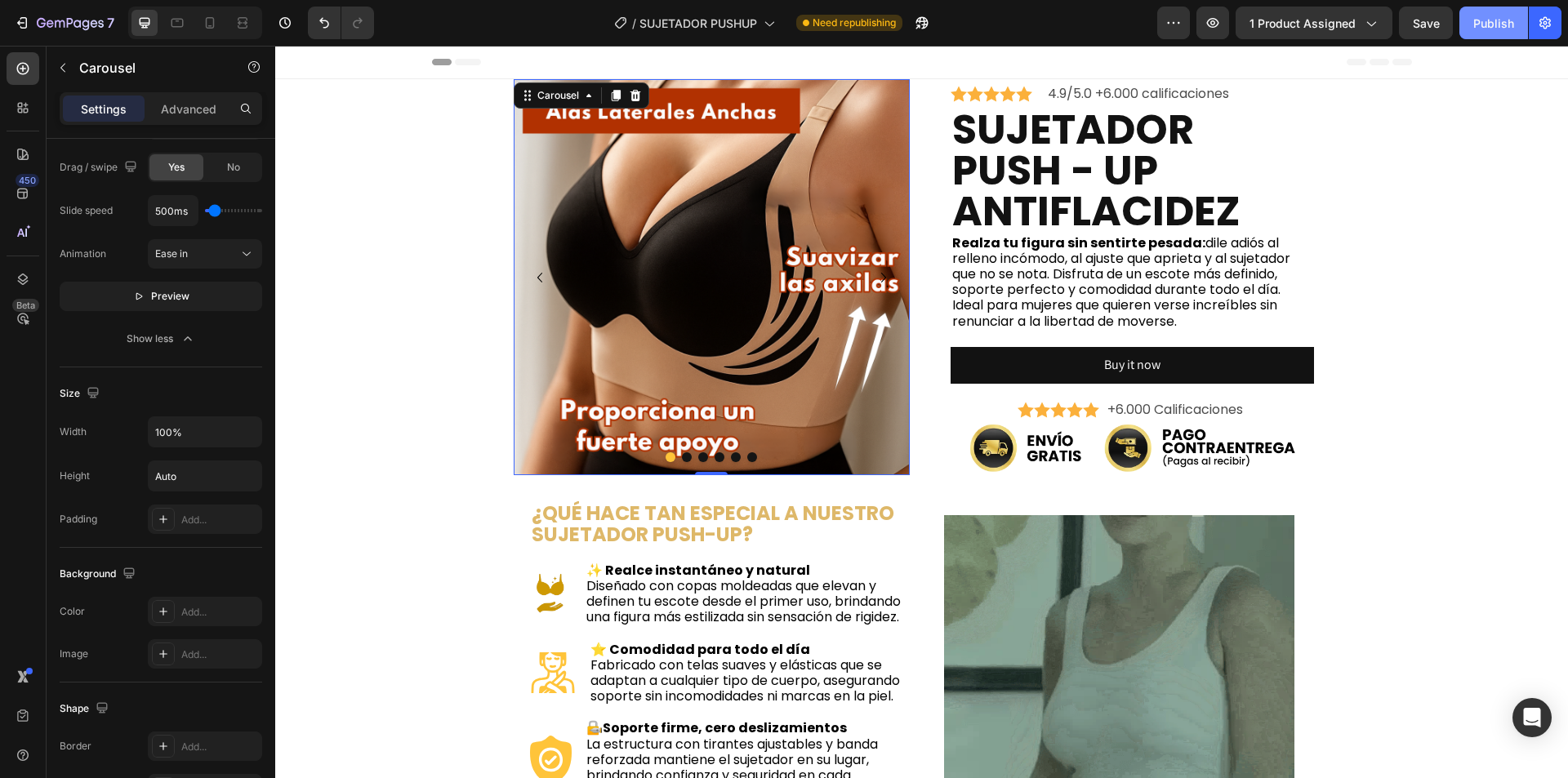 click on "Publish" at bounding box center [1494, 23] 